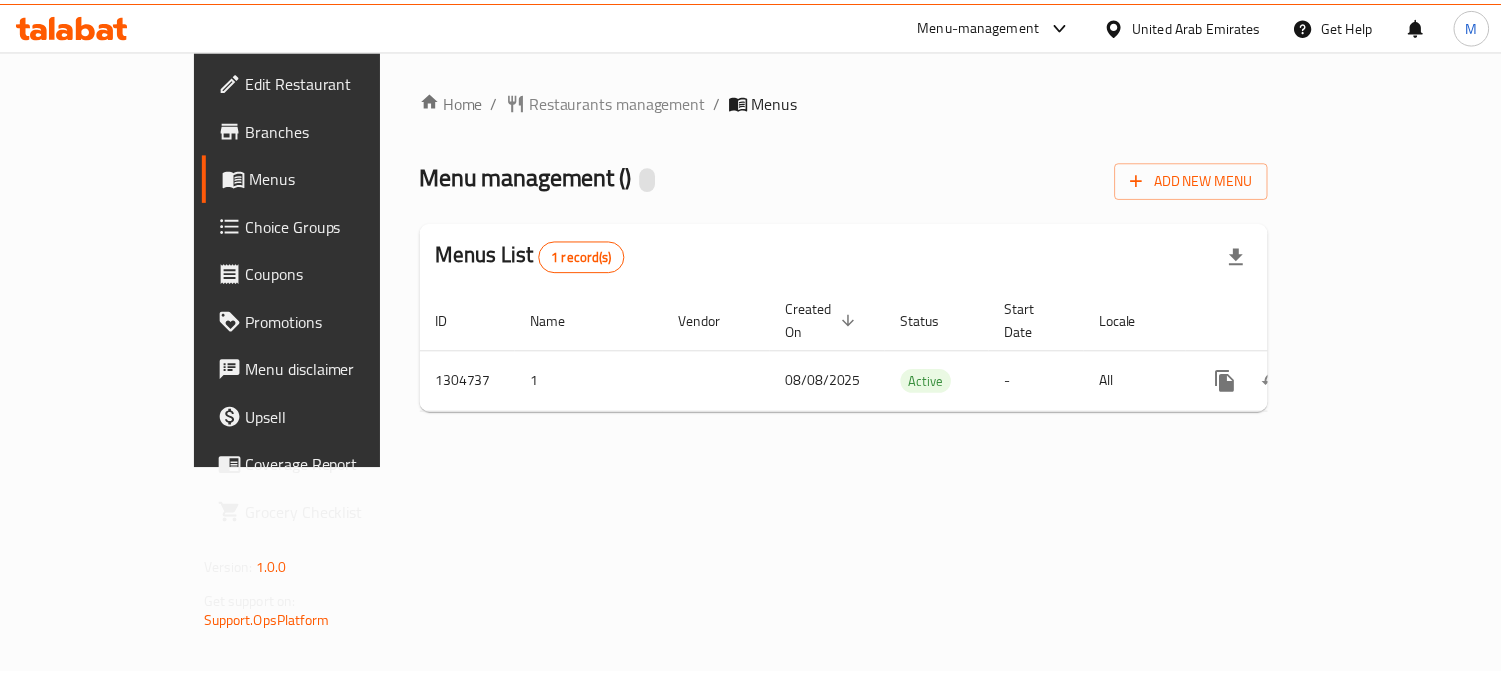 scroll, scrollTop: 0, scrollLeft: 0, axis: both 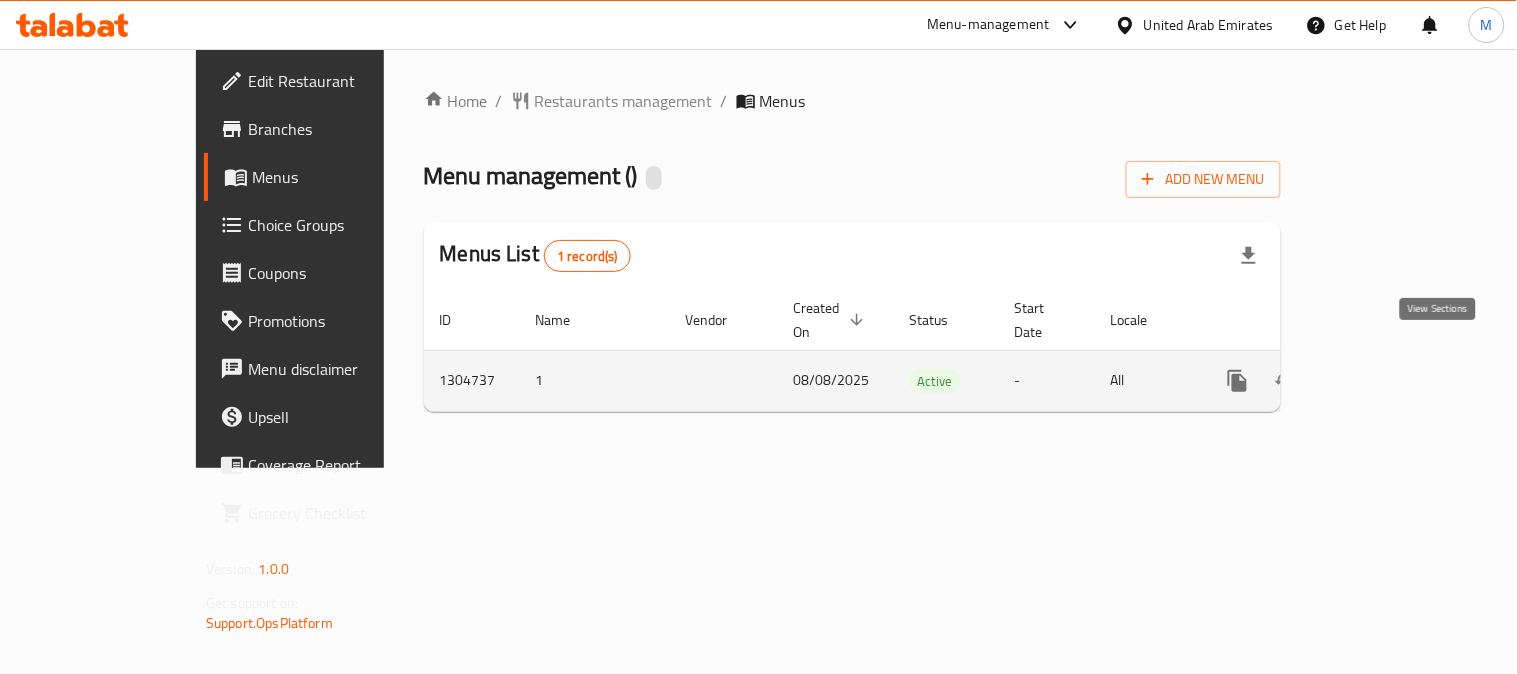 click 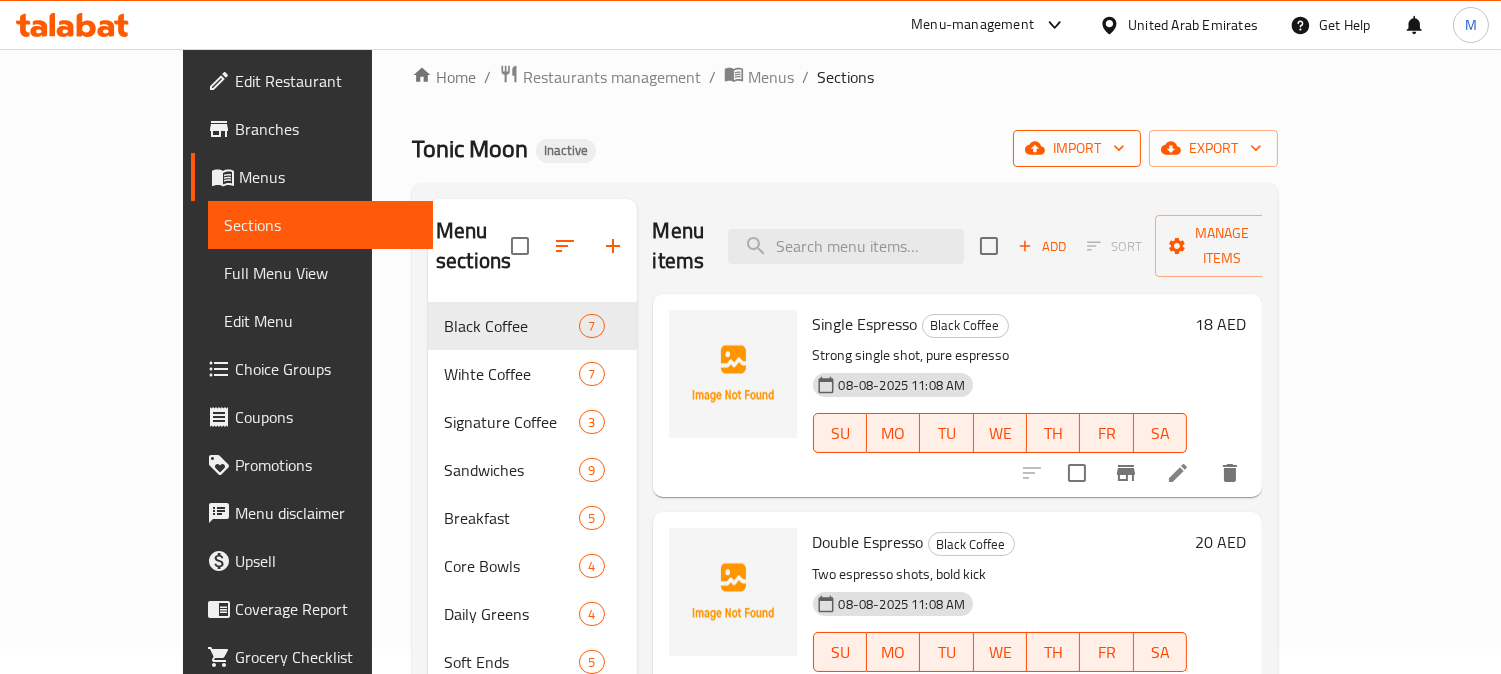scroll, scrollTop: 0, scrollLeft: 0, axis: both 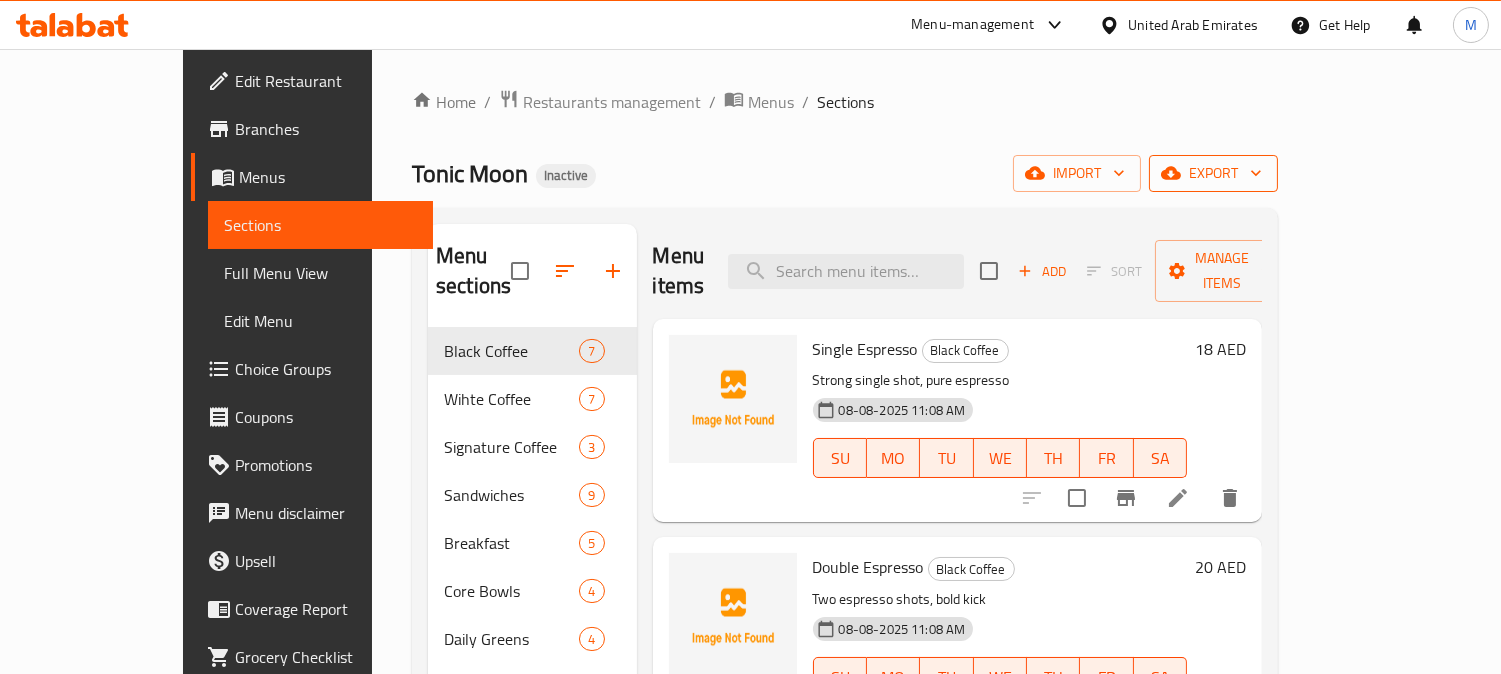 click on "export" at bounding box center [1213, 173] 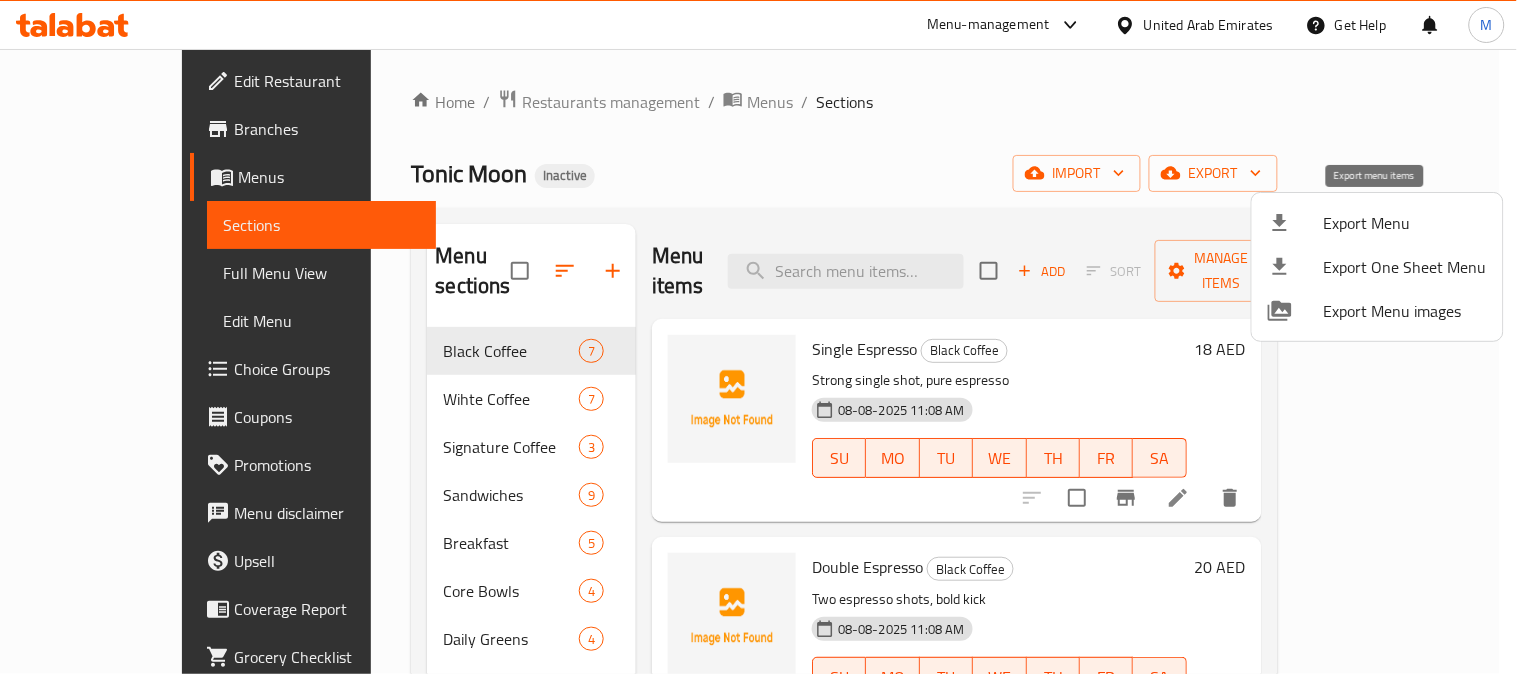 click on "Export Menu" at bounding box center (1405, 223) 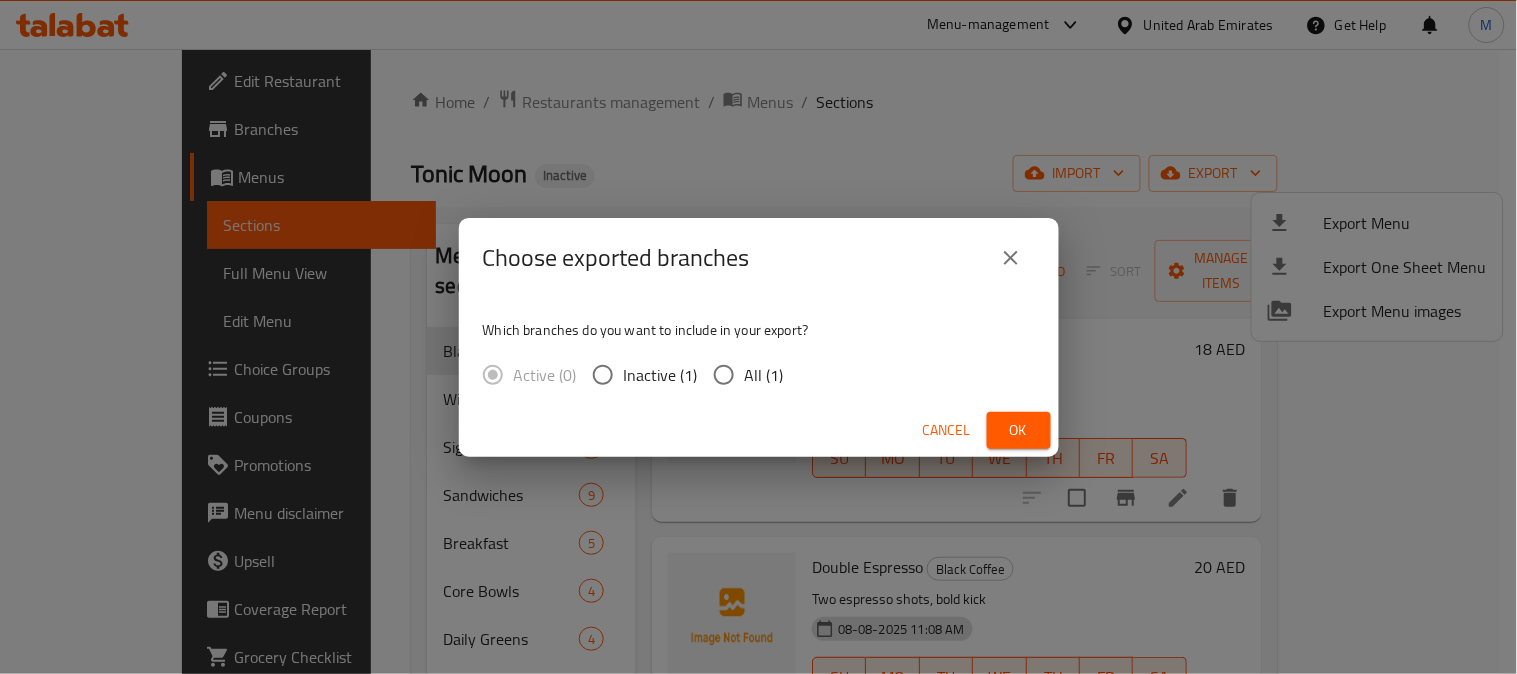 click on "All (1)" at bounding box center (724, 375) 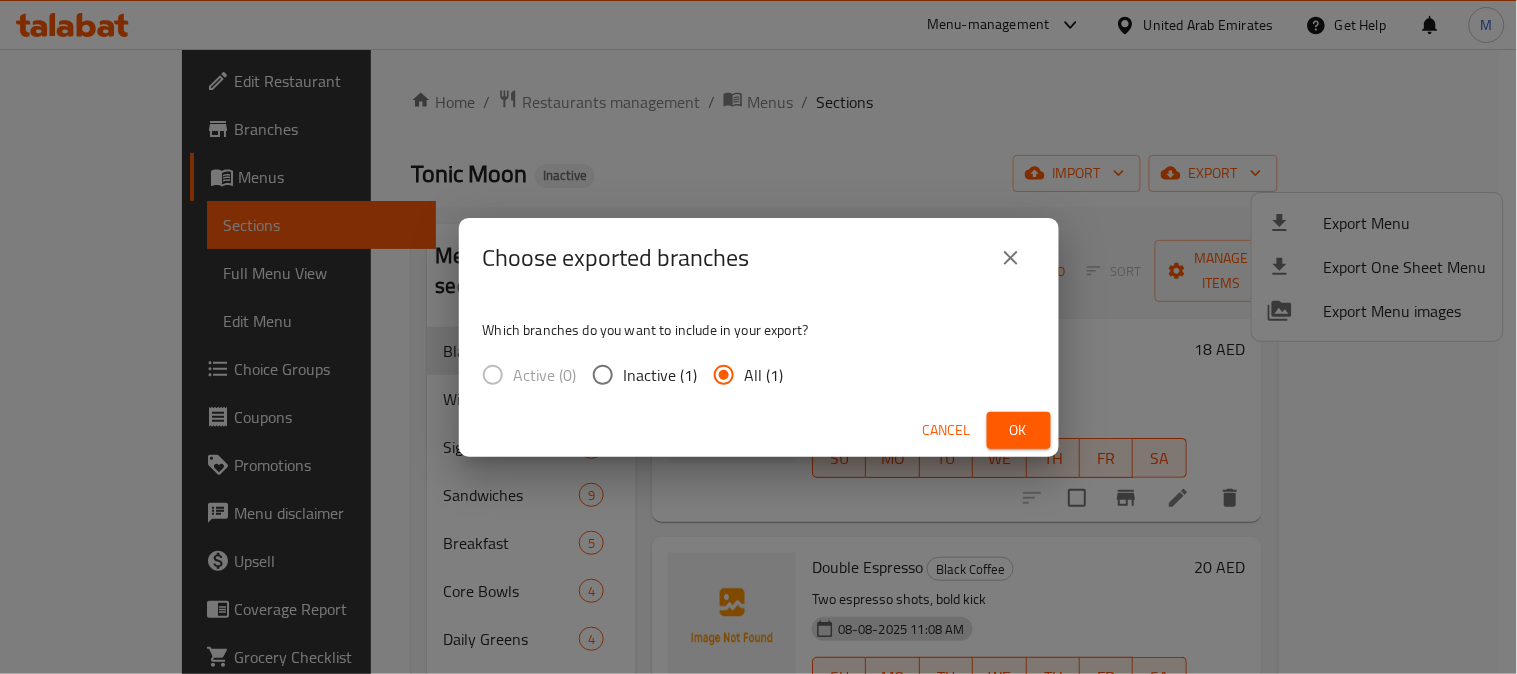 click on "Ok" at bounding box center [1019, 430] 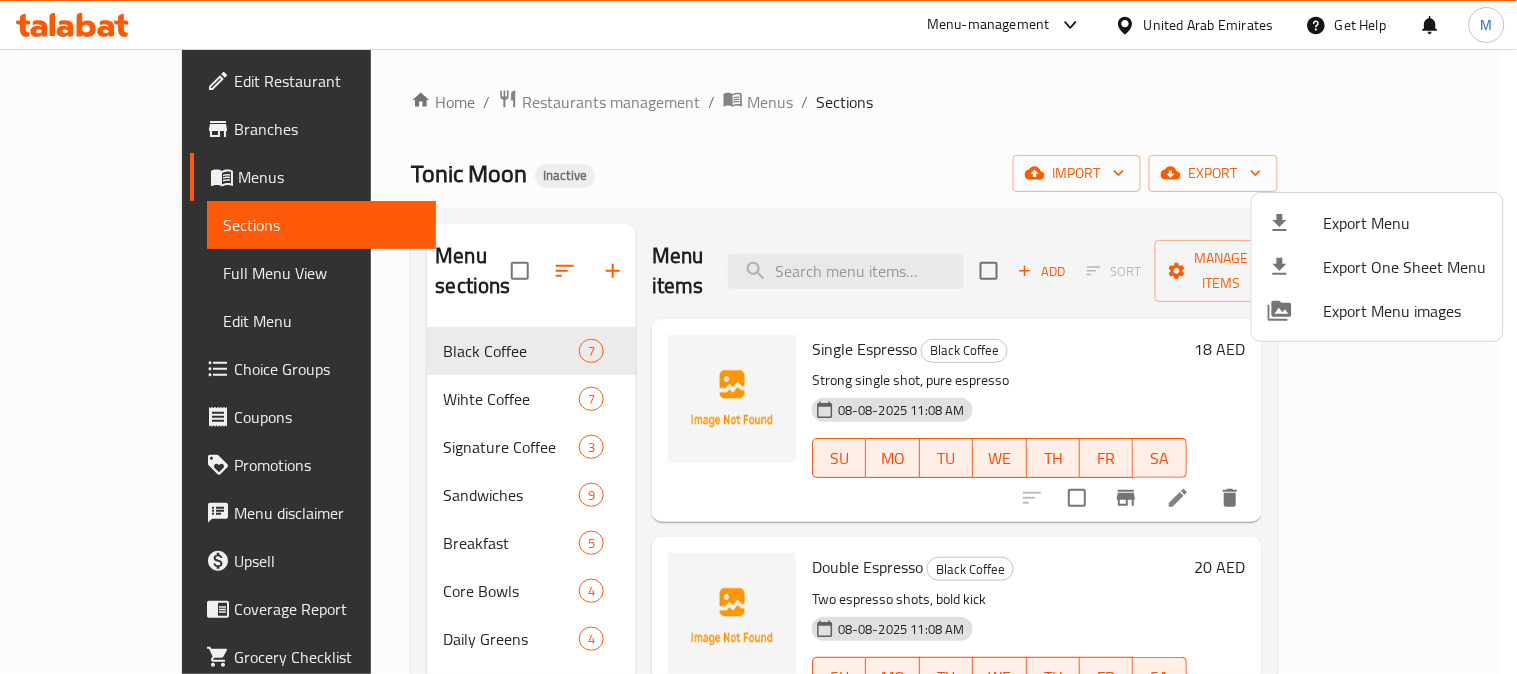 click at bounding box center (758, 337) 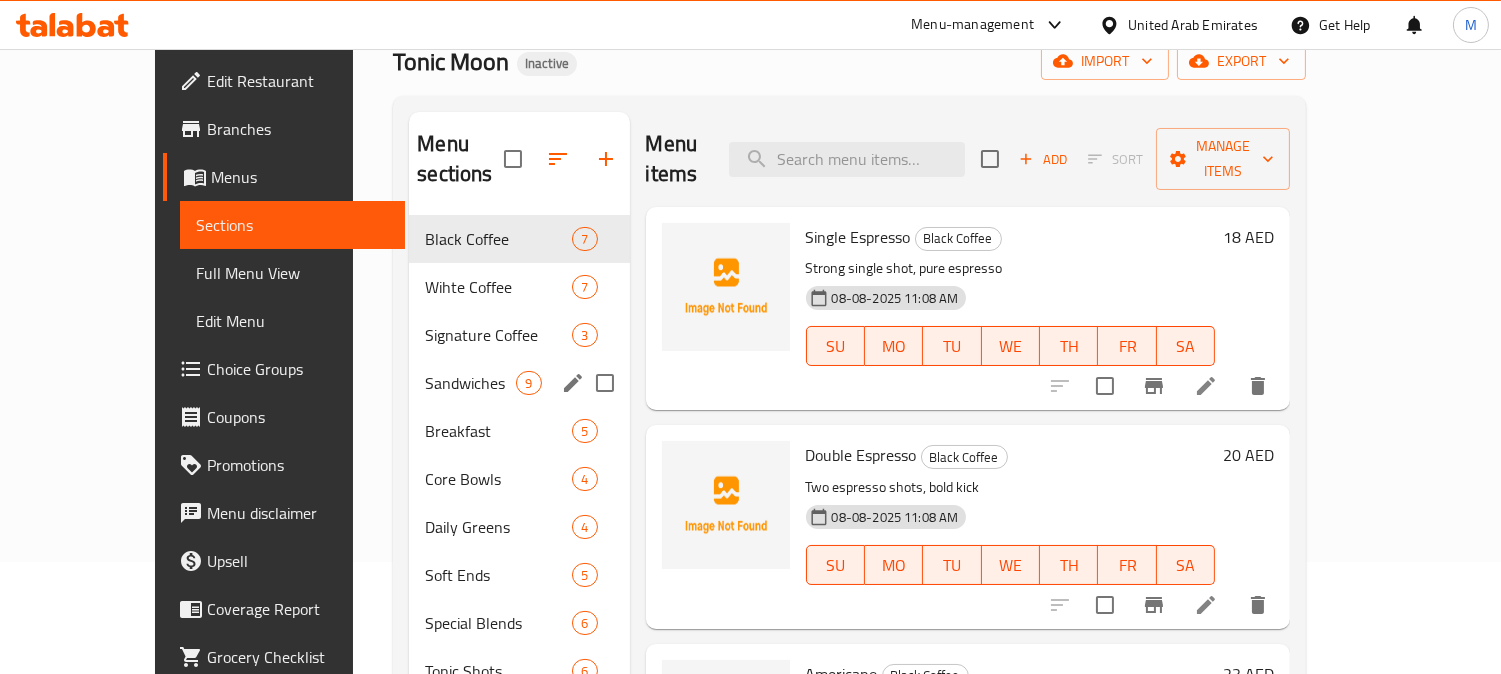 scroll, scrollTop: 73, scrollLeft: 0, axis: vertical 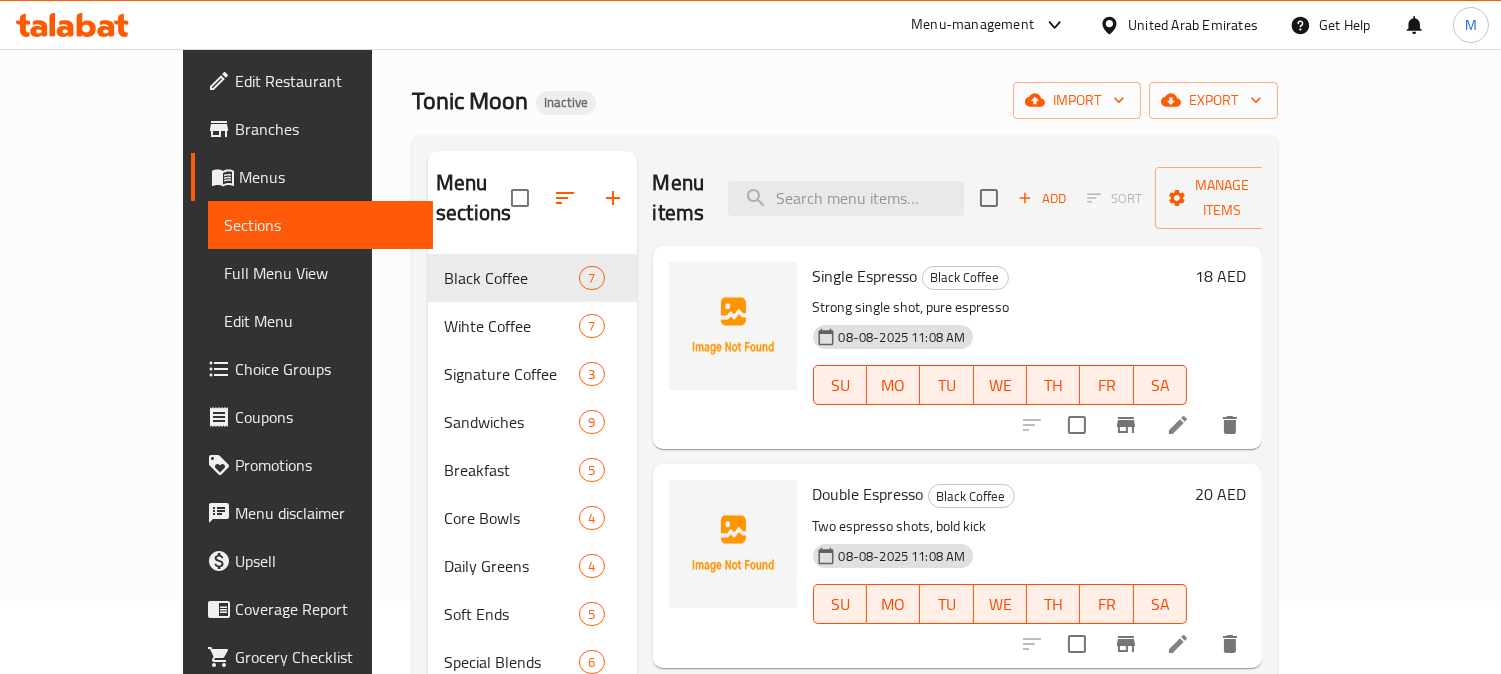 drag, startPoint x: 115, startPoint y: 274, endPoint x: 135, endPoint y: 283, distance: 21.931713 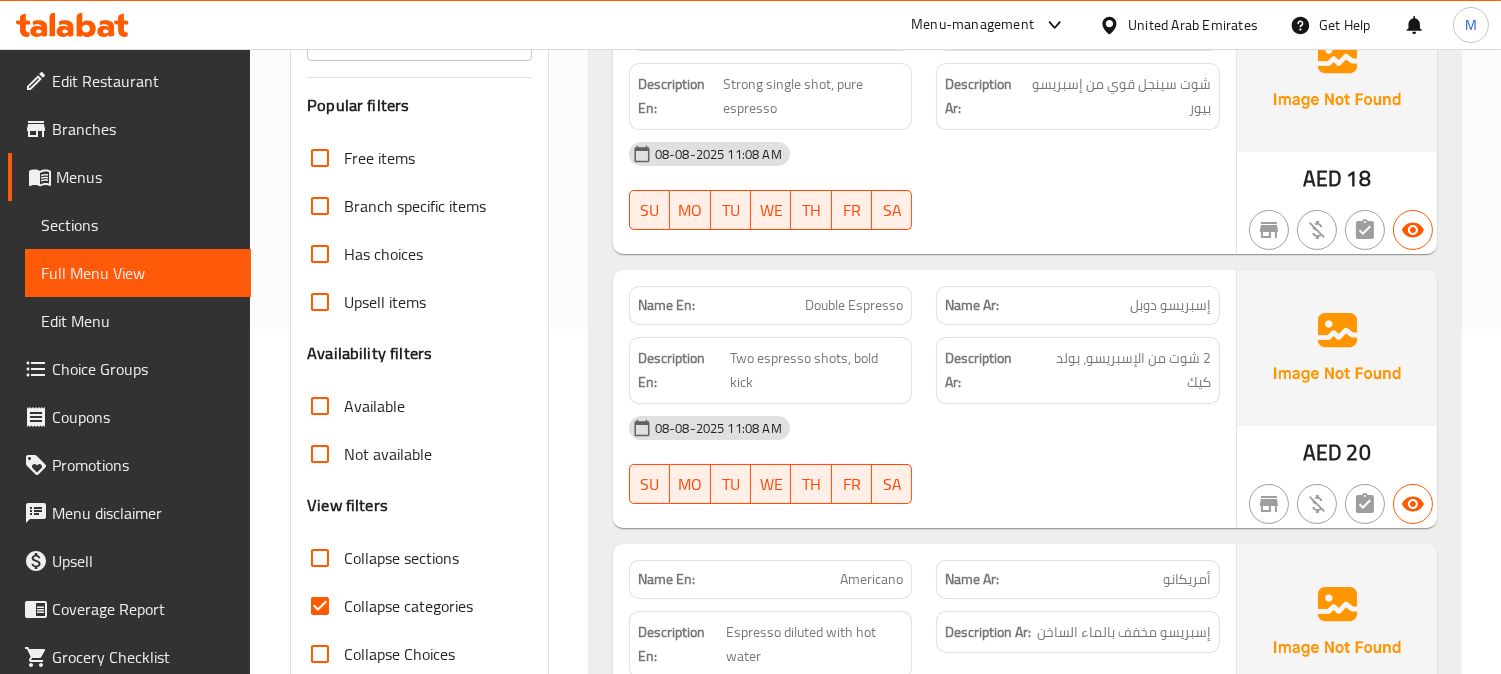 scroll, scrollTop: 406, scrollLeft: 0, axis: vertical 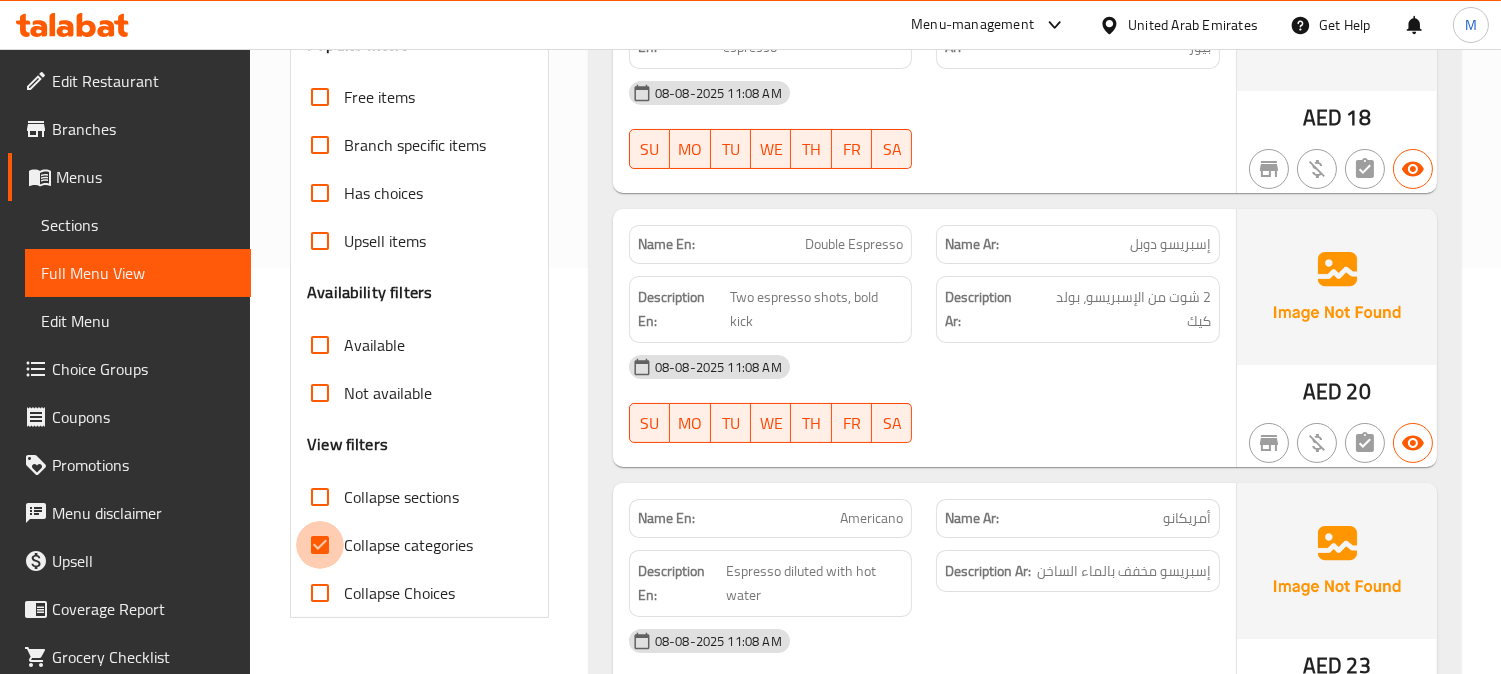 click on "Collapse categories" at bounding box center [320, 545] 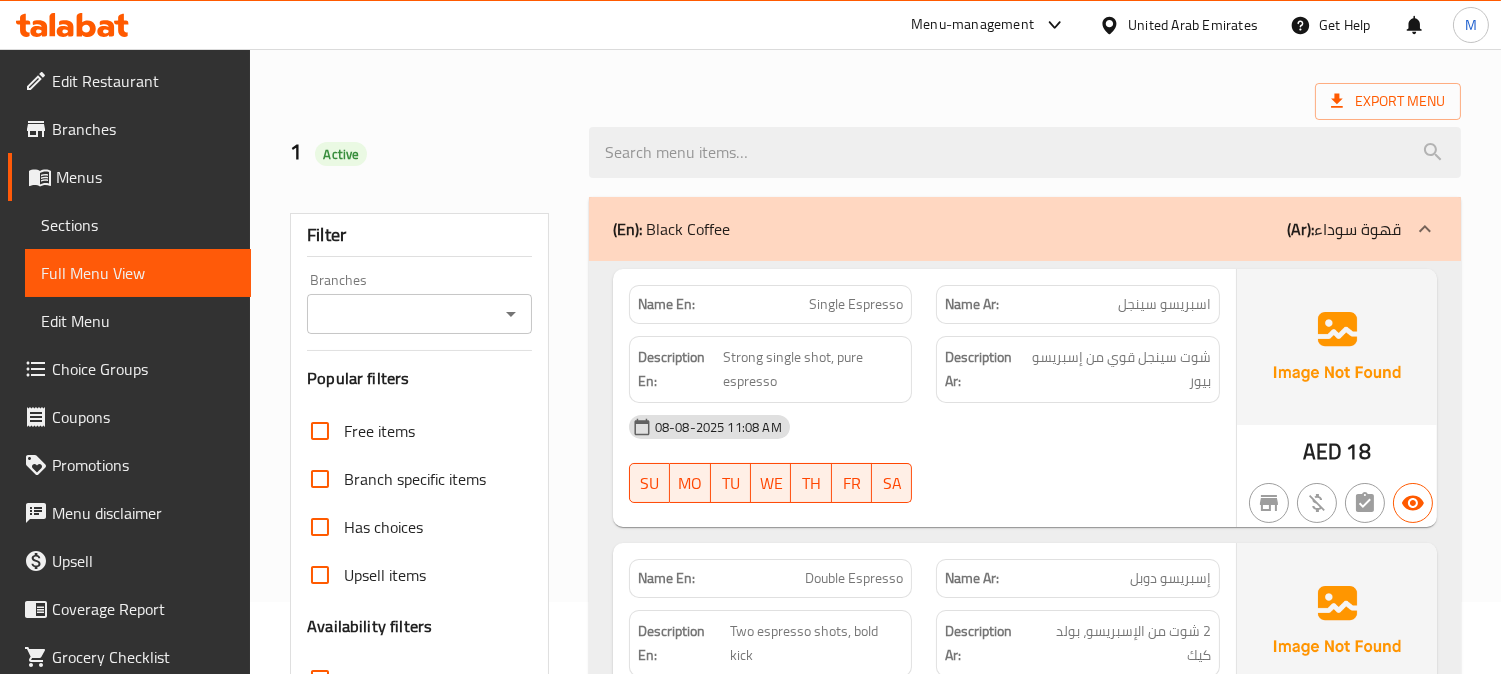 scroll, scrollTop: 111, scrollLeft: 0, axis: vertical 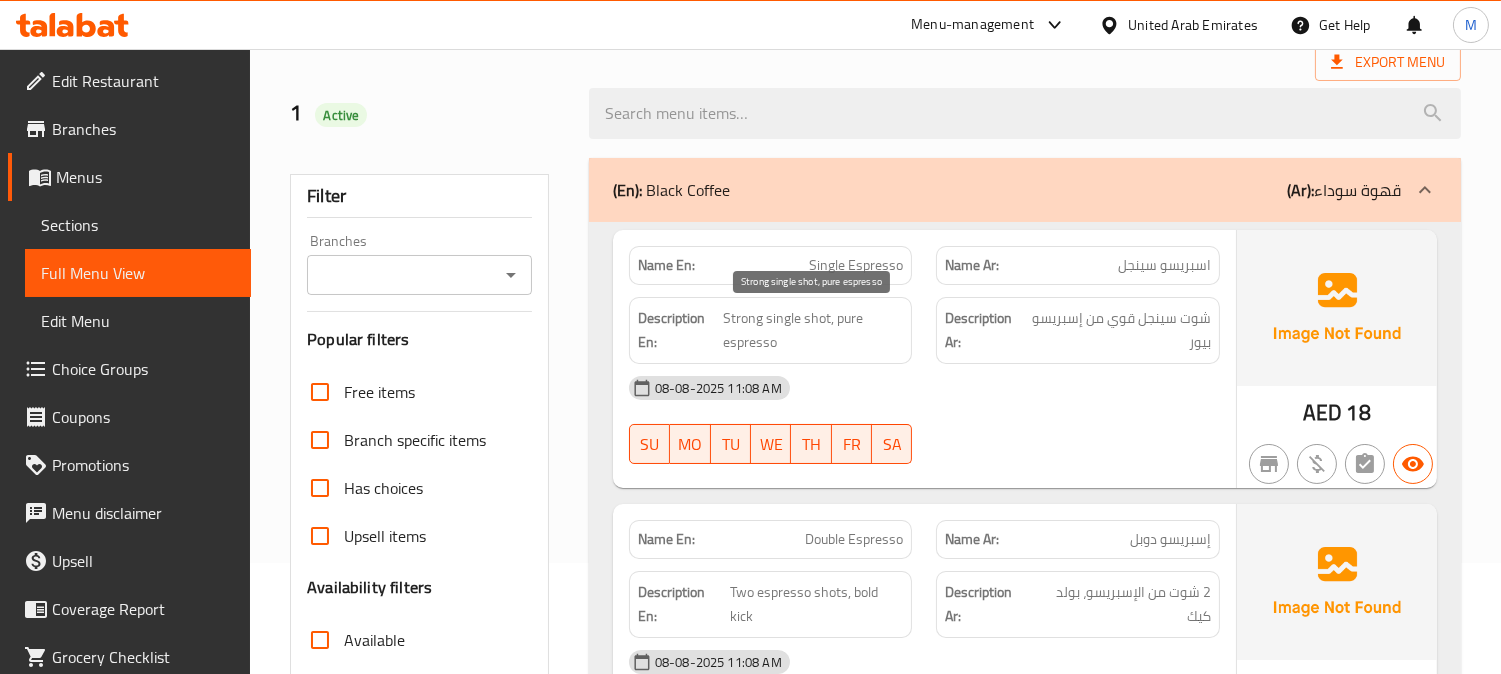 click on "Strong single shot, pure espresso" at bounding box center [813, 330] 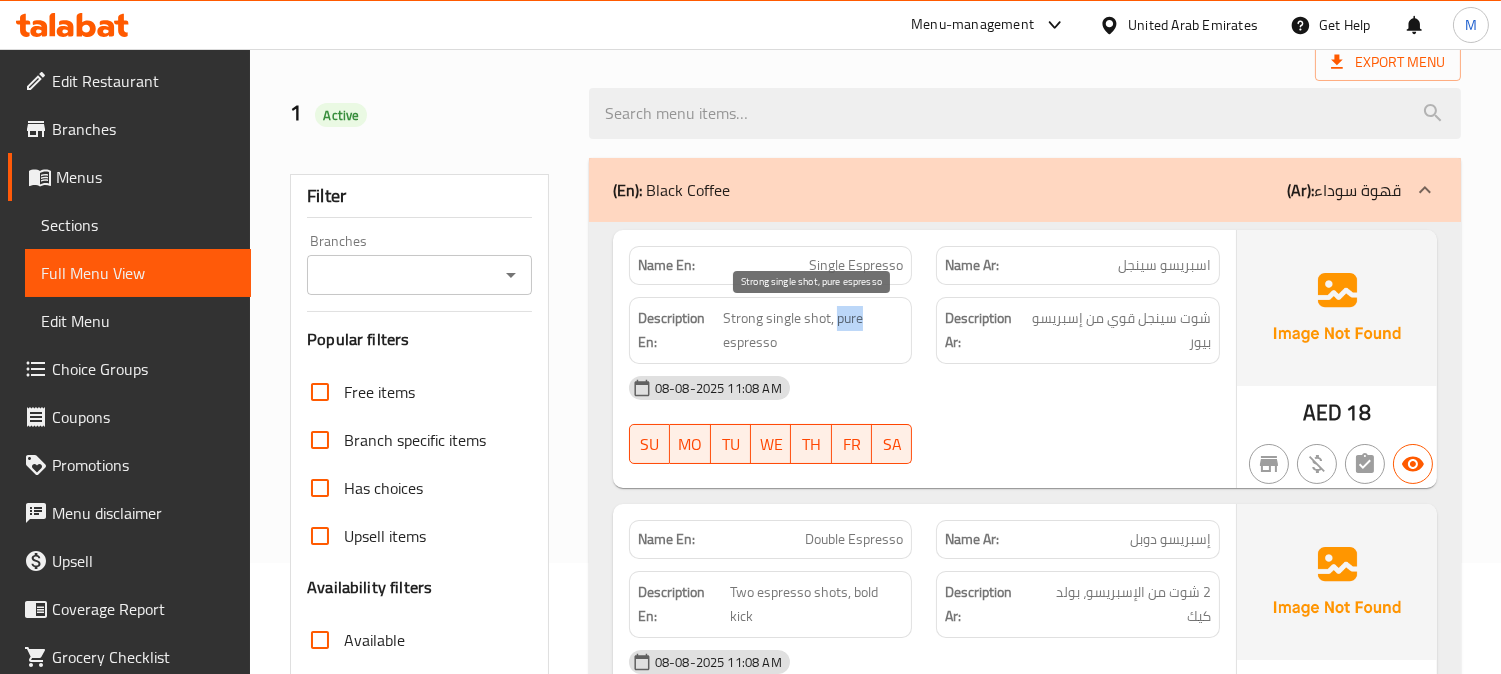 click on "Strong single shot, pure espresso" at bounding box center (813, 330) 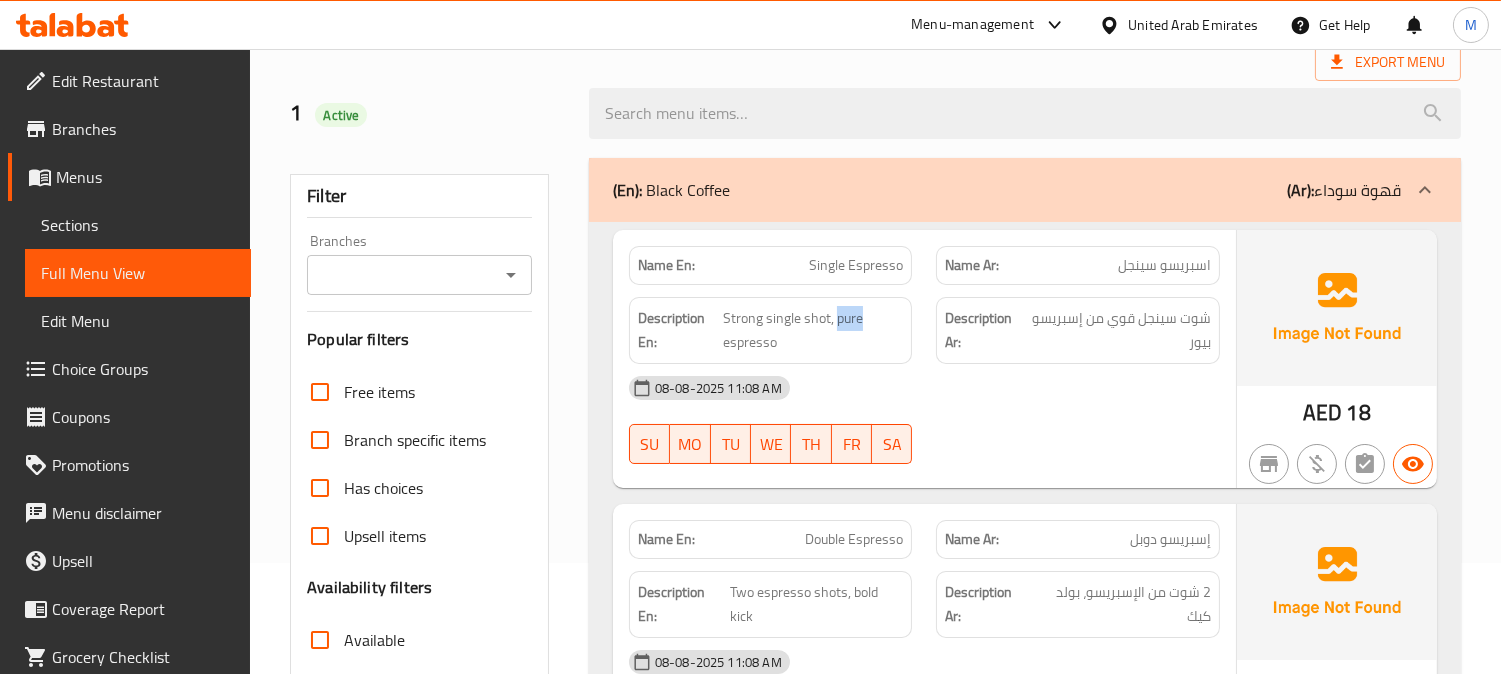 copy on "pure" 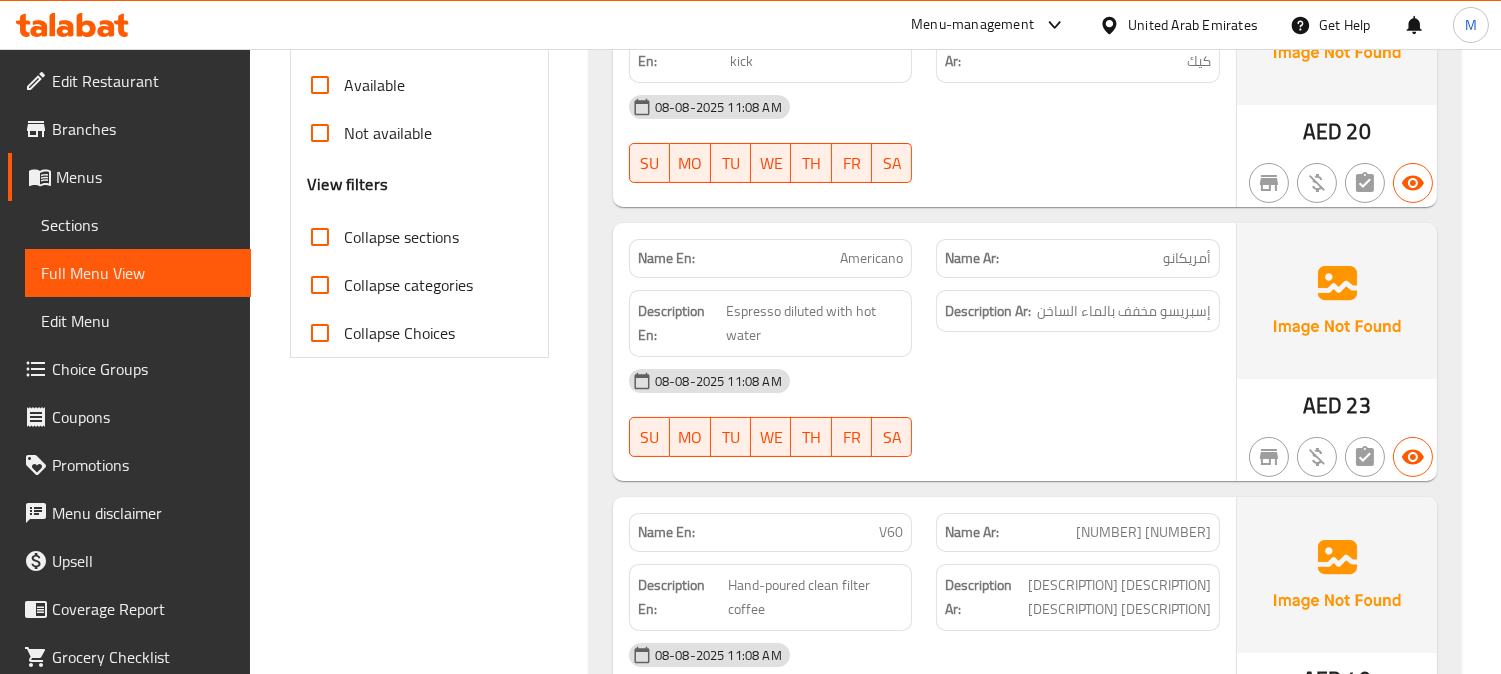 scroll, scrollTop: 1000, scrollLeft: 0, axis: vertical 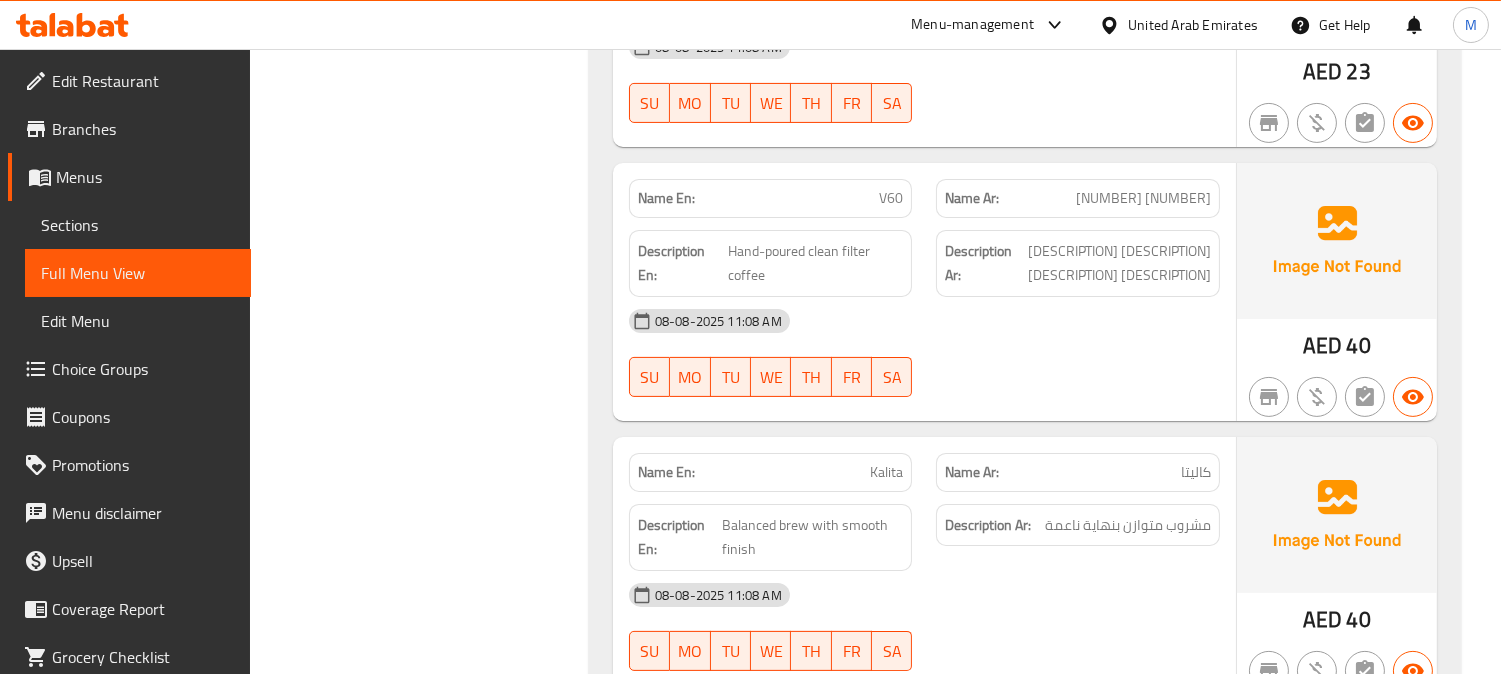 click on "V60" at bounding box center [891, 198] 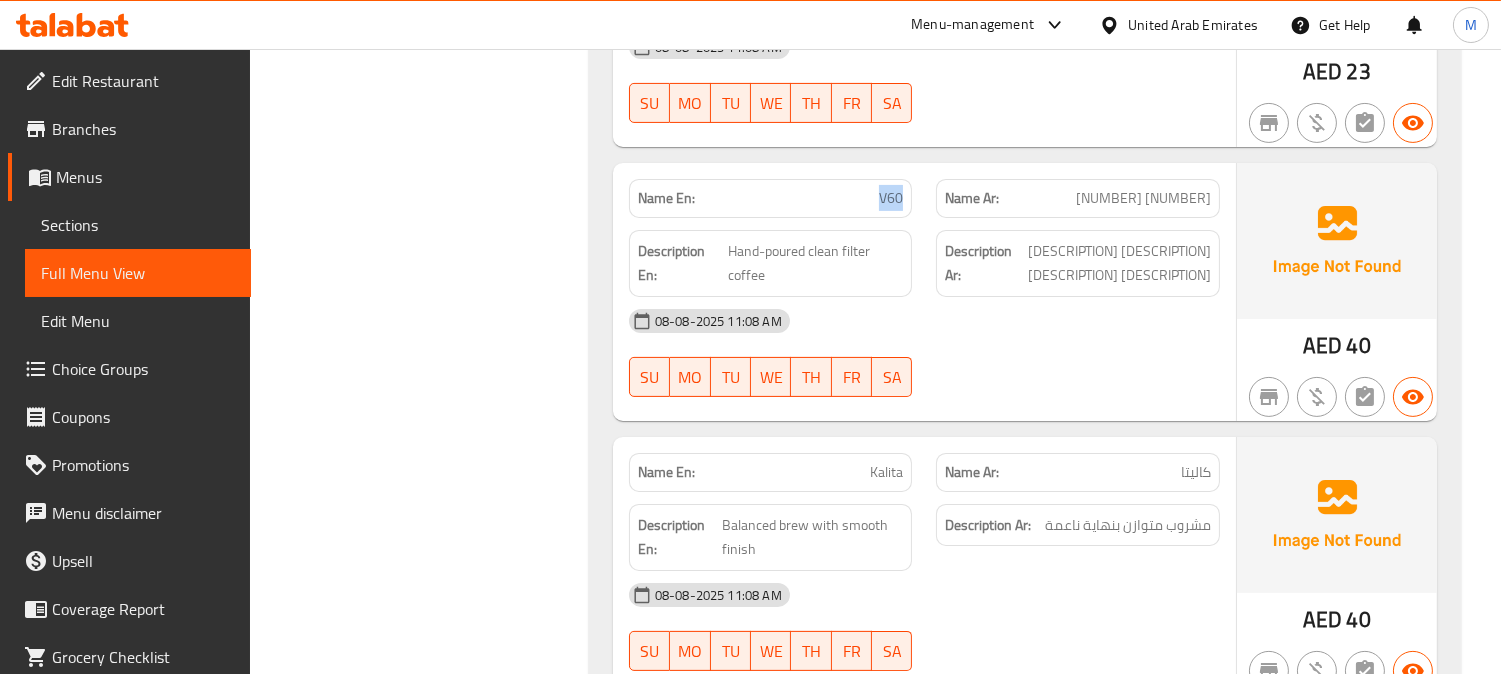 click on "V60" at bounding box center [891, 198] 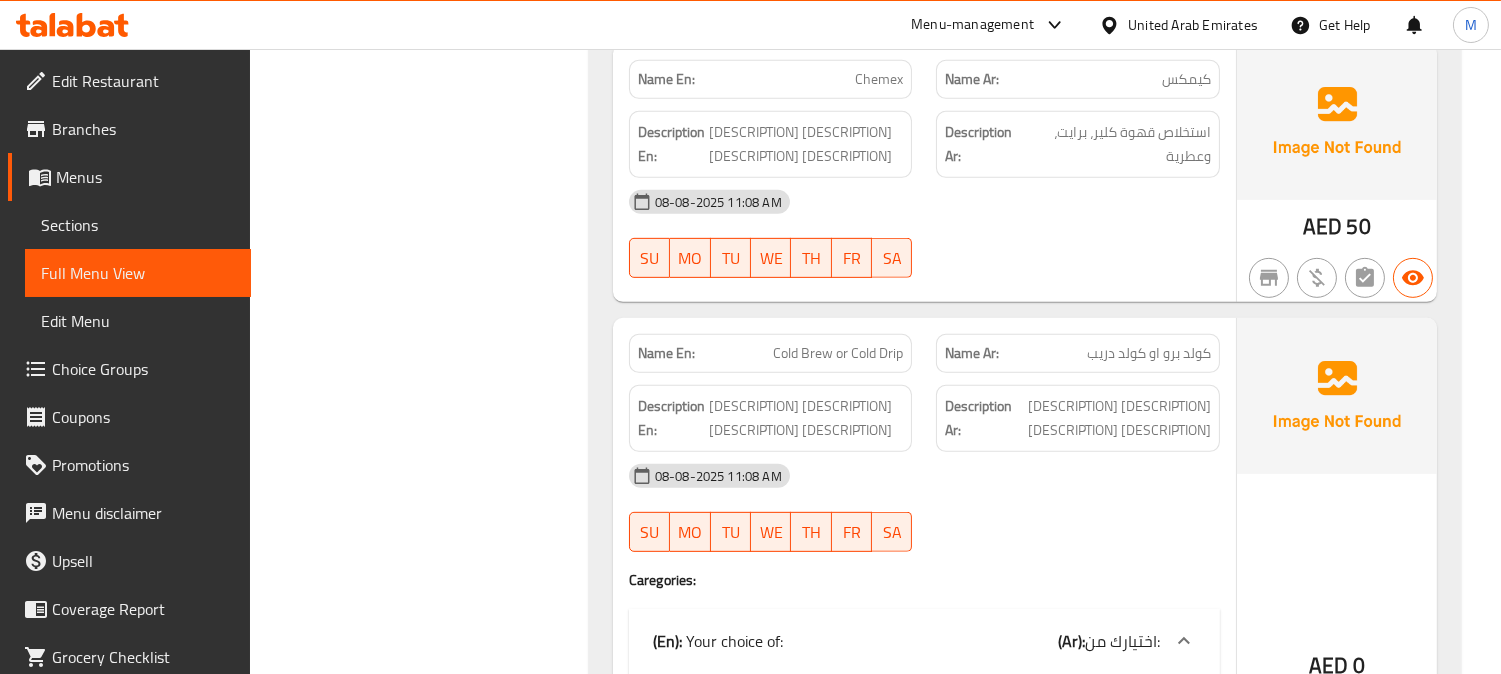 scroll, scrollTop: 1666, scrollLeft: 0, axis: vertical 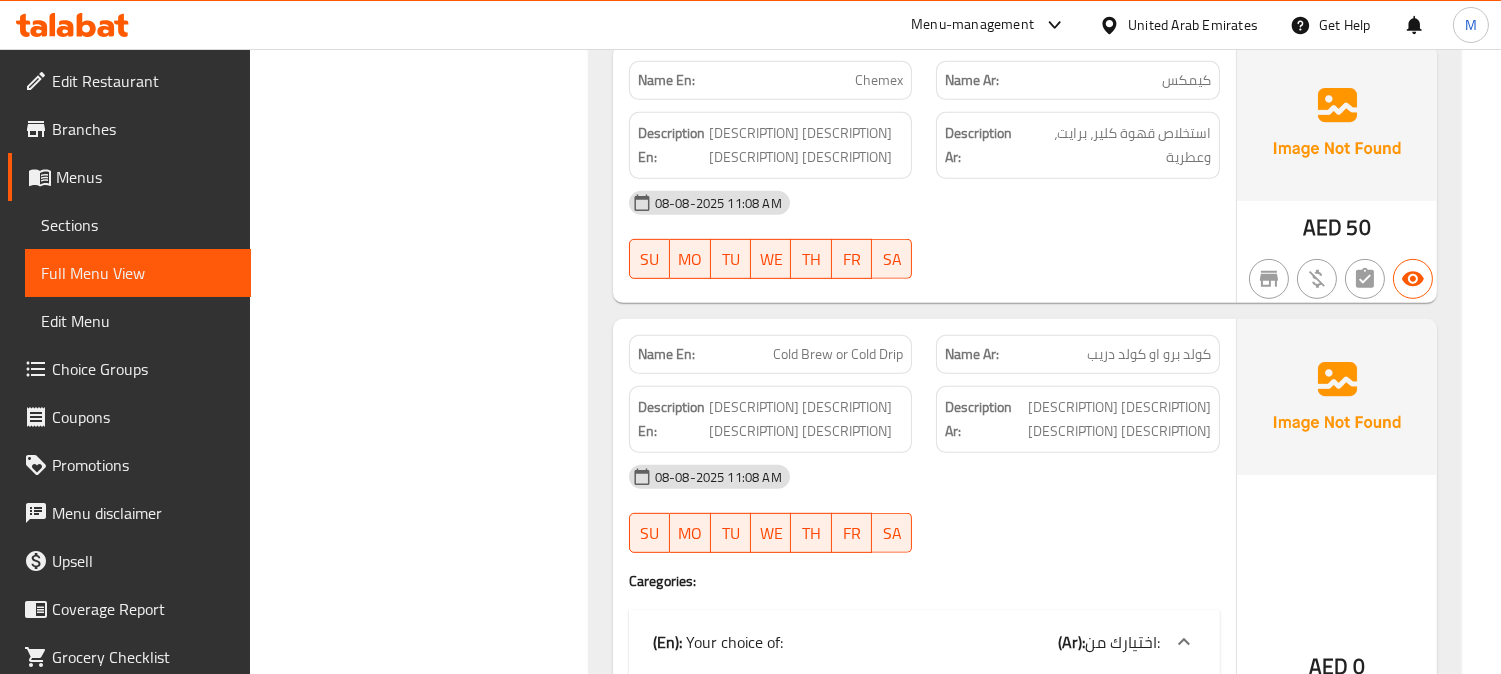 click on "Cold Brew or  Cold Drip" at bounding box center [838, 354] 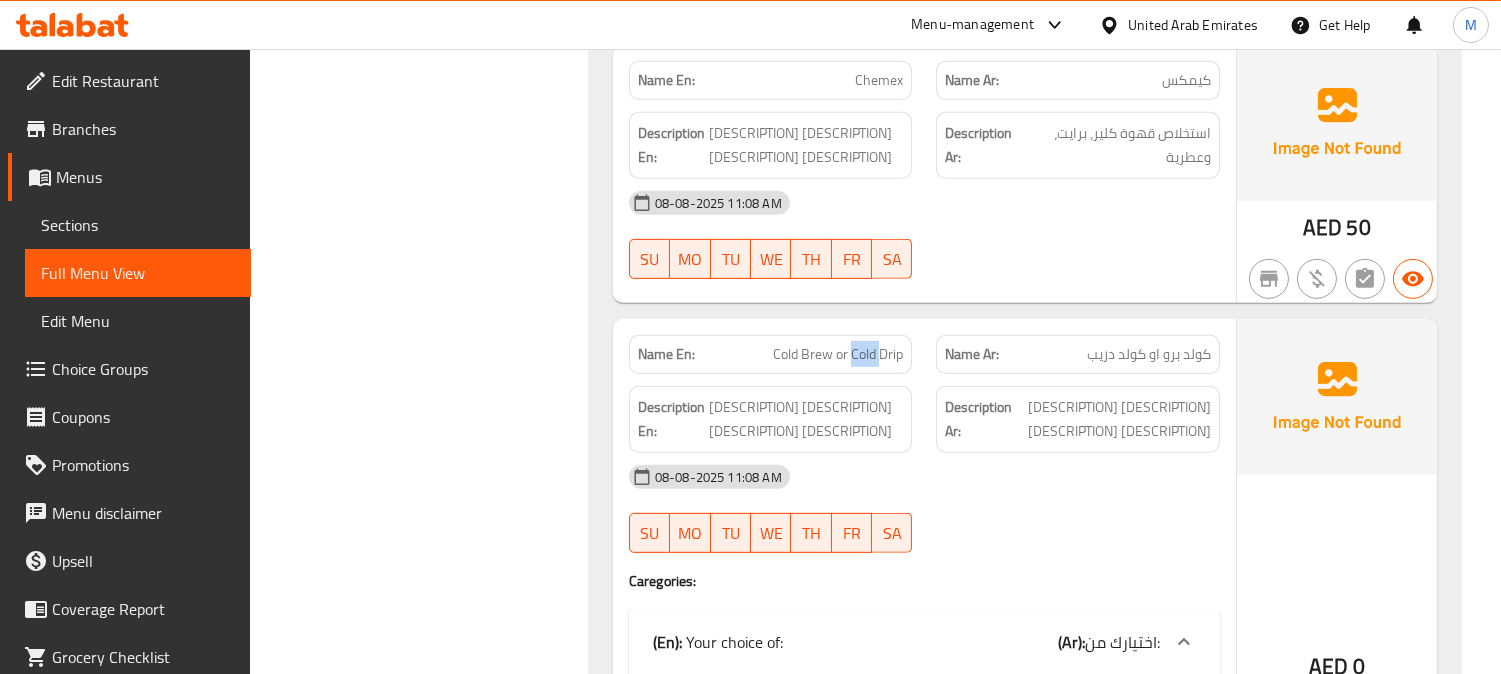 click on "Cold Brew or  Cold Drip" at bounding box center (838, 354) 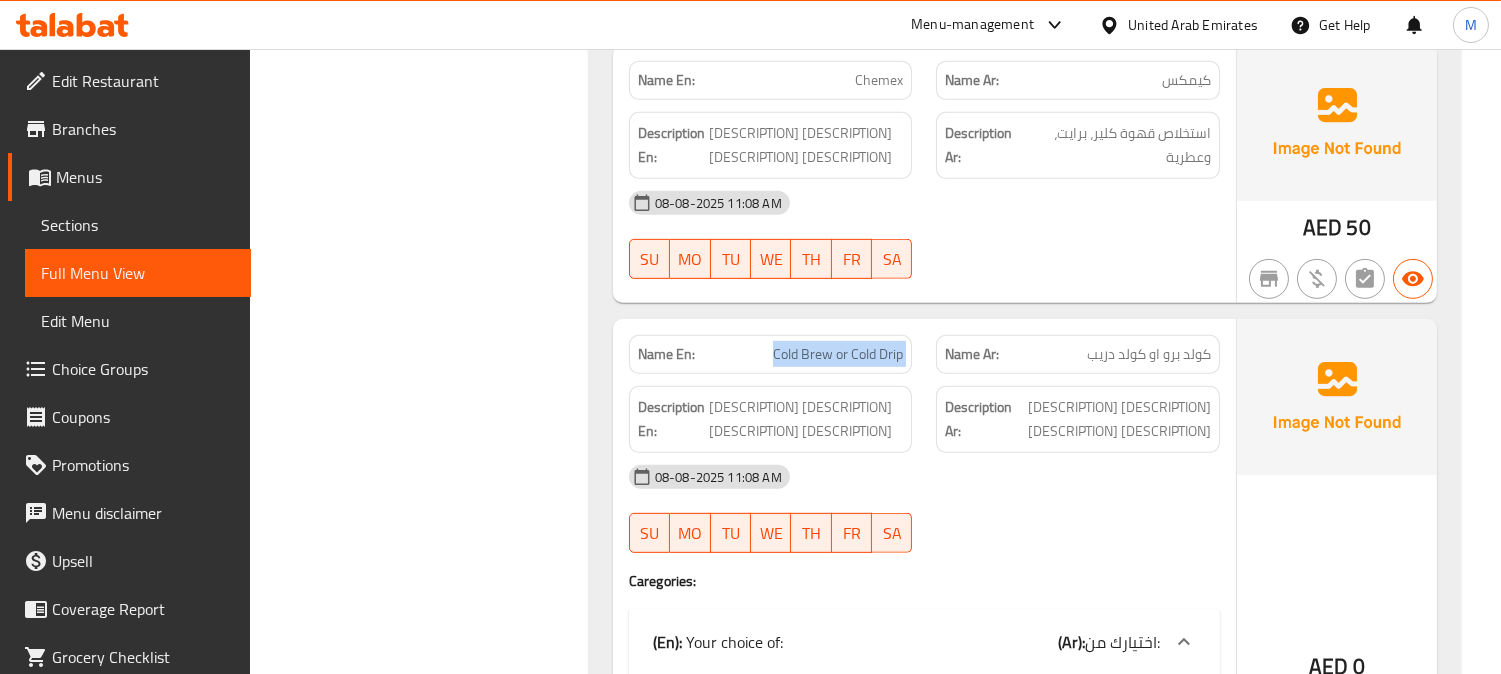 click on "Cold Brew or  Cold Drip" at bounding box center (838, 354) 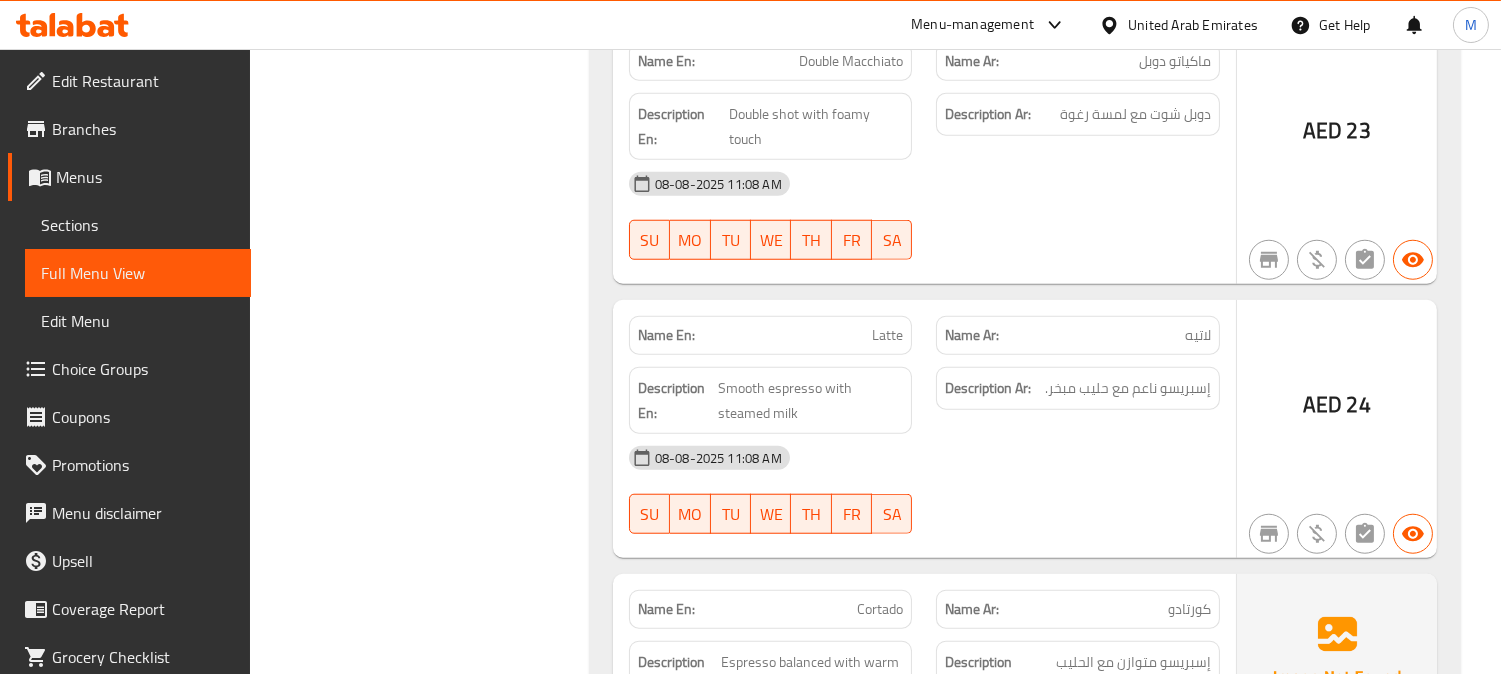 scroll, scrollTop: 3333, scrollLeft: 0, axis: vertical 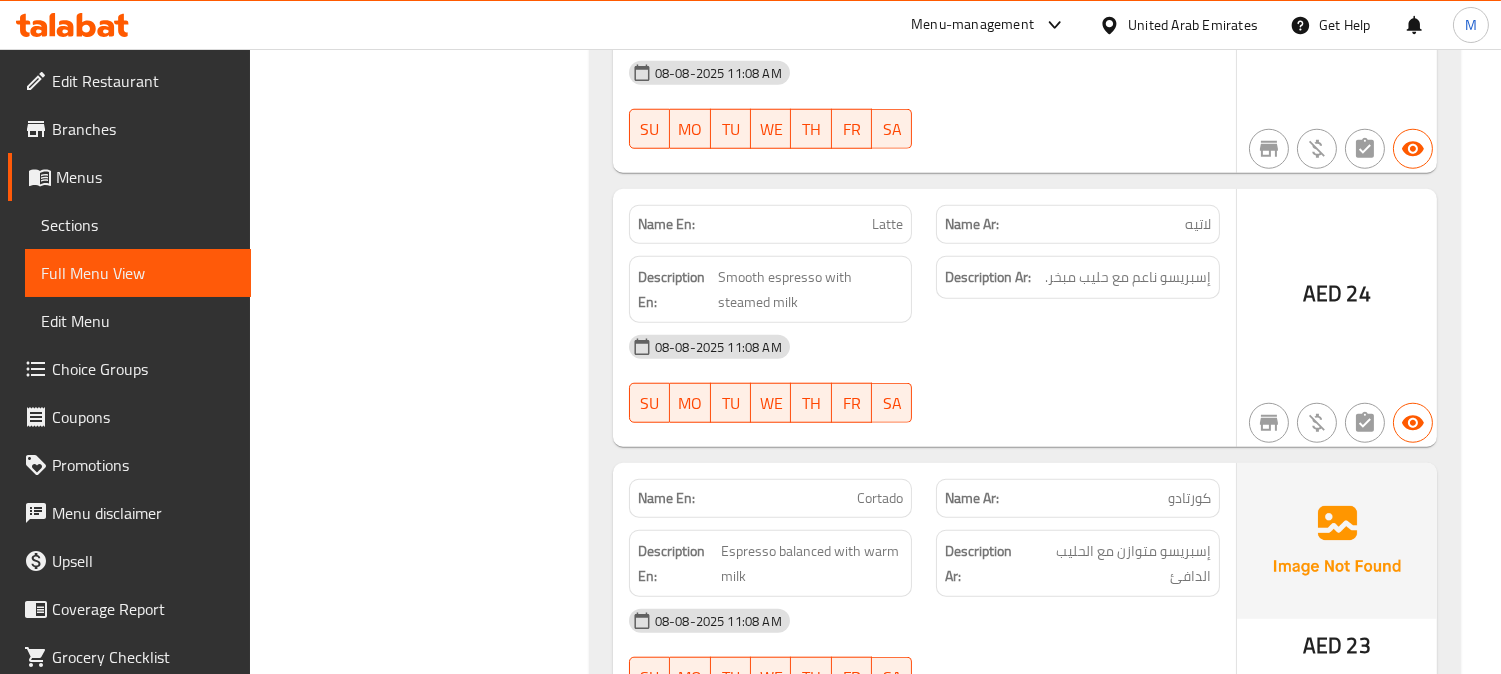click on "كورتادو" at bounding box center [1196, -1861] 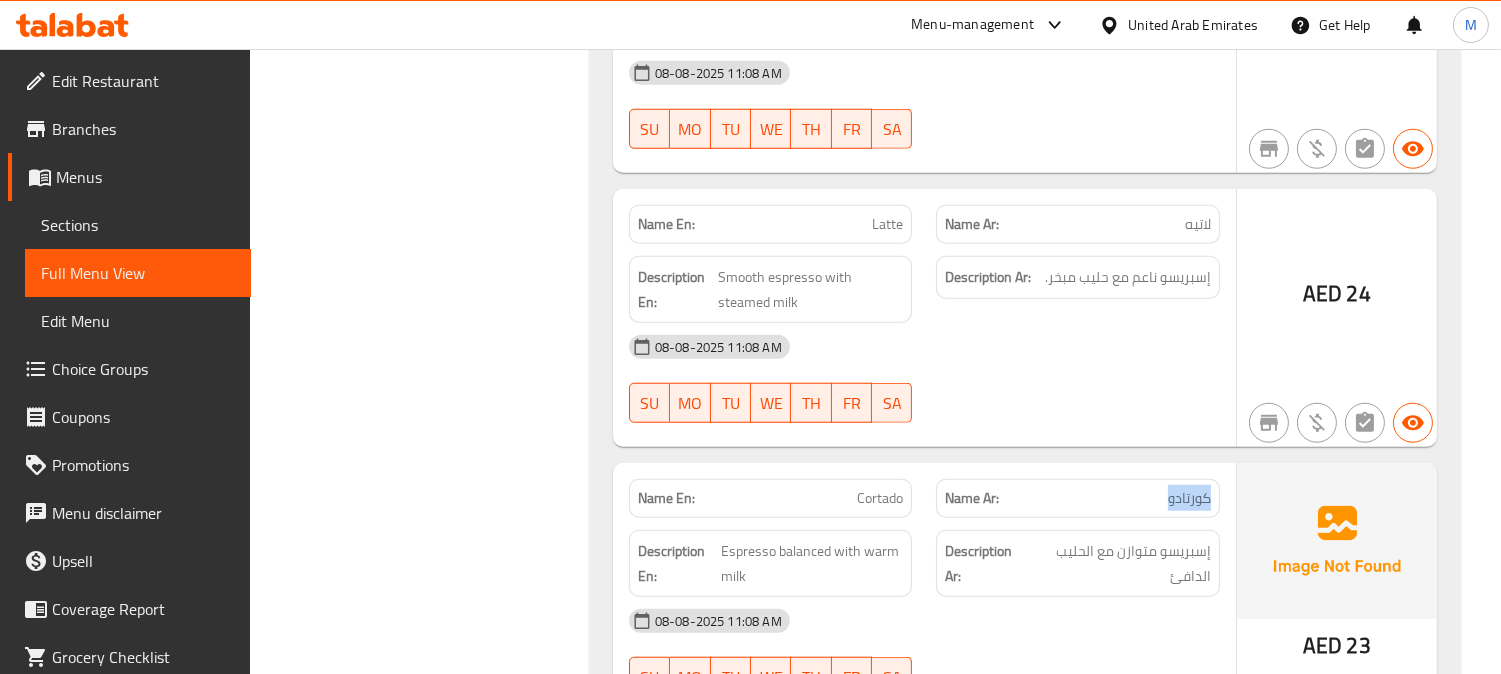 click on "كورتادو" at bounding box center [1196, -1861] 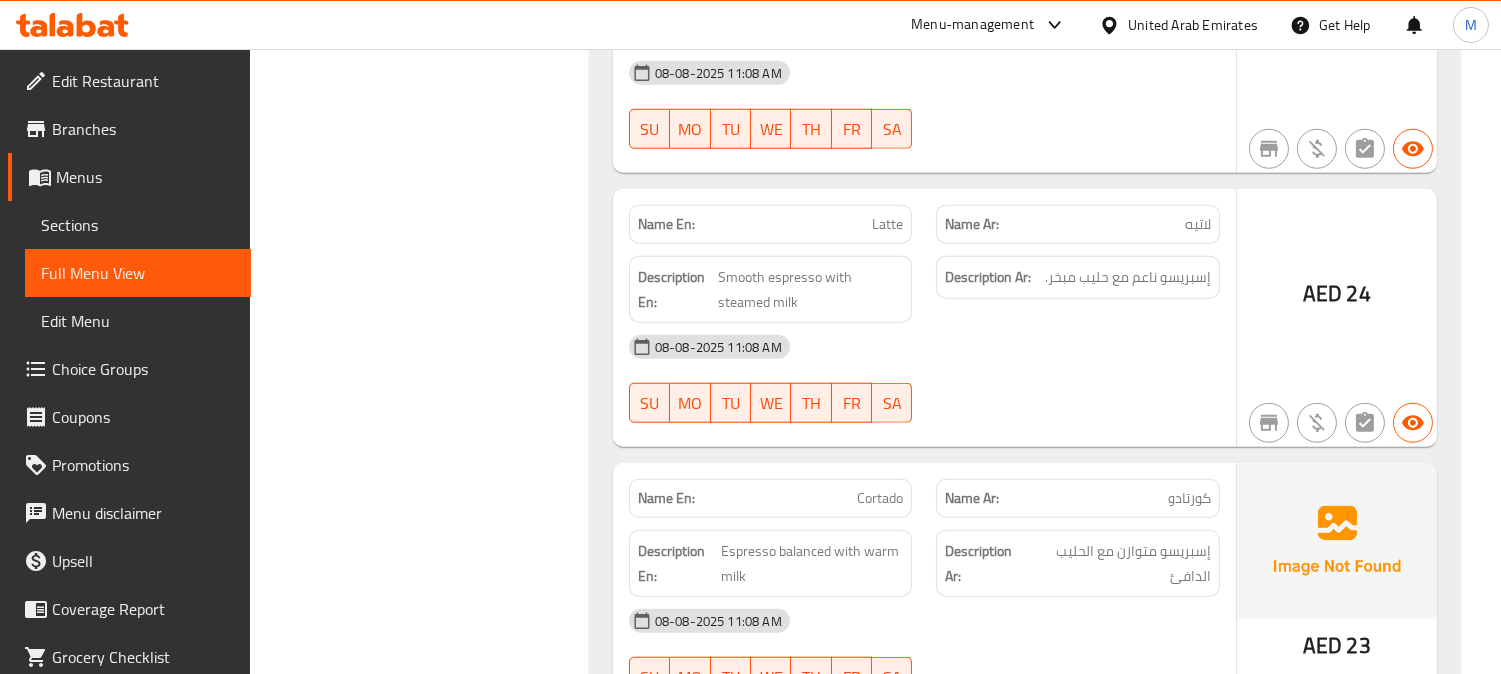 click on "Cortado" at bounding box center [886, -1861] 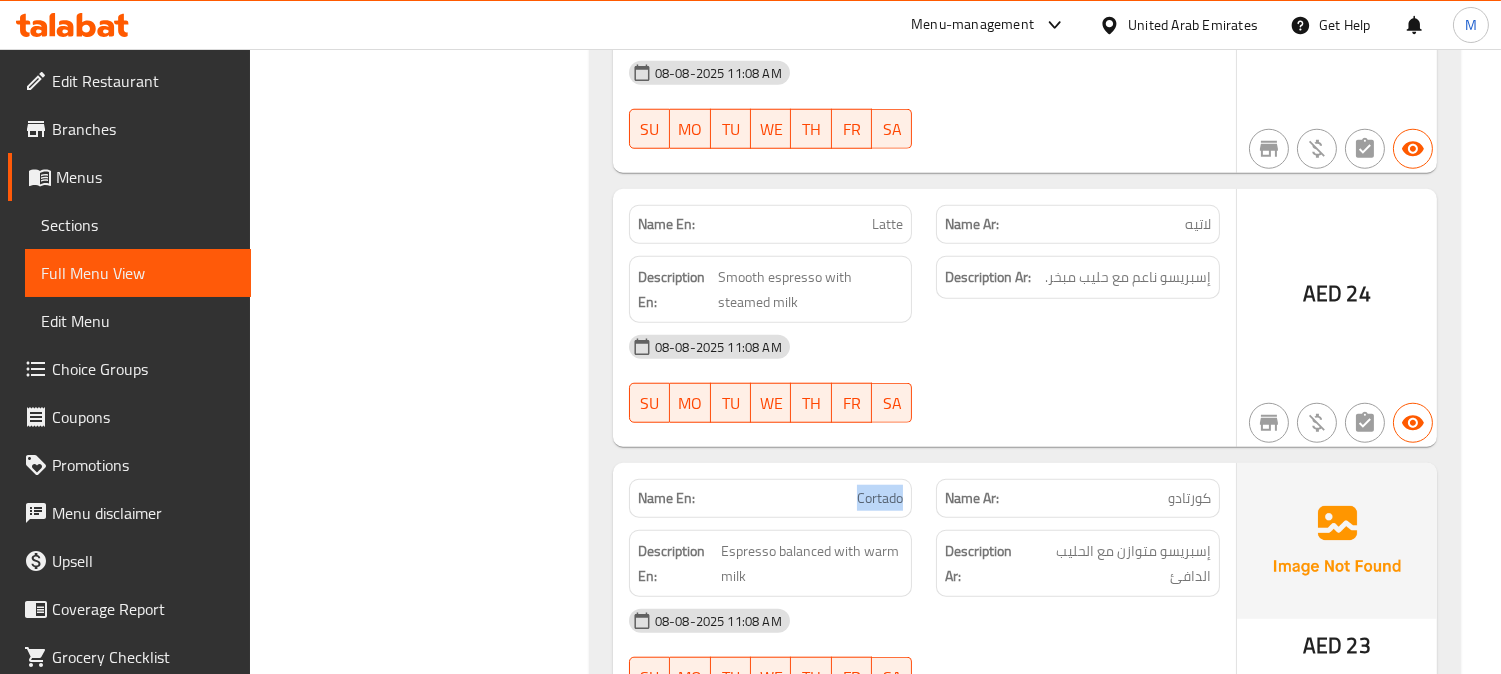 click on "Cortado" at bounding box center [886, -1861] 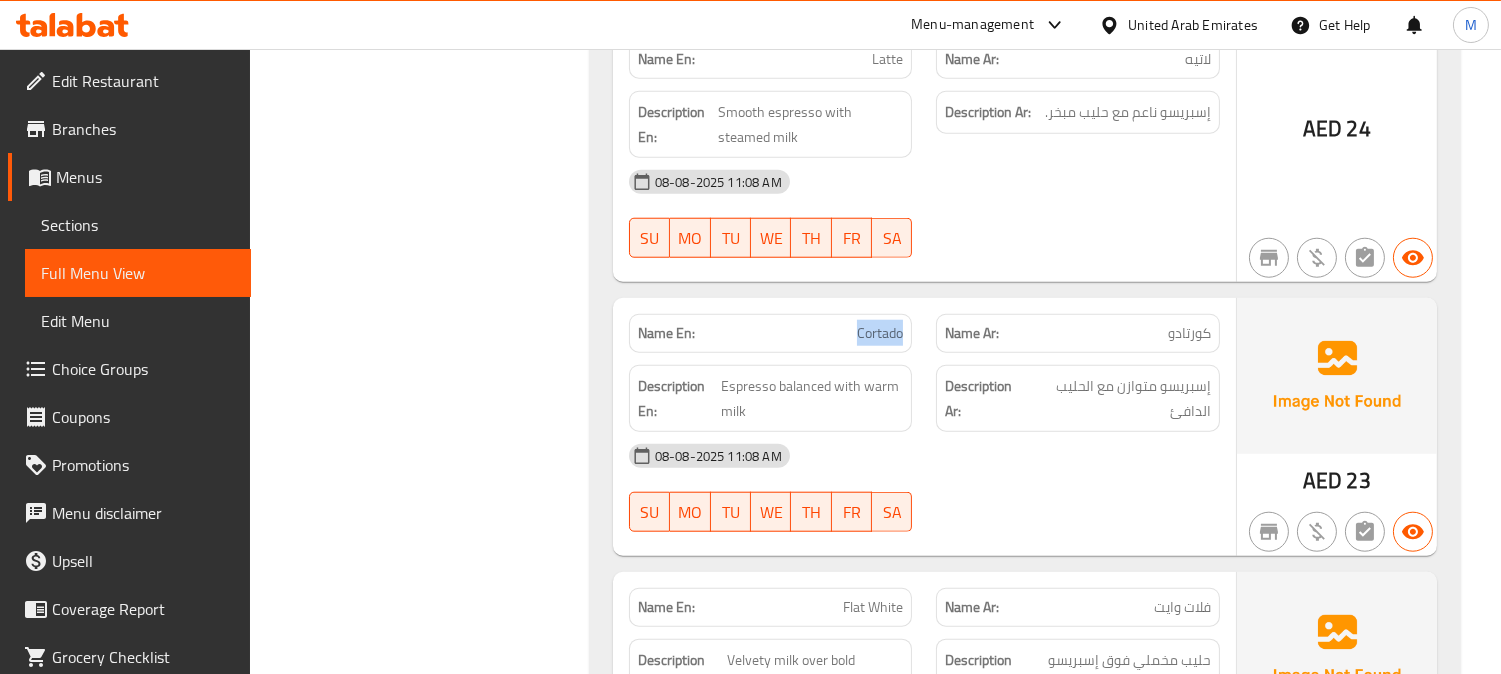 scroll, scrollTop: 3555, scrollLeft: 0, axis: vertical 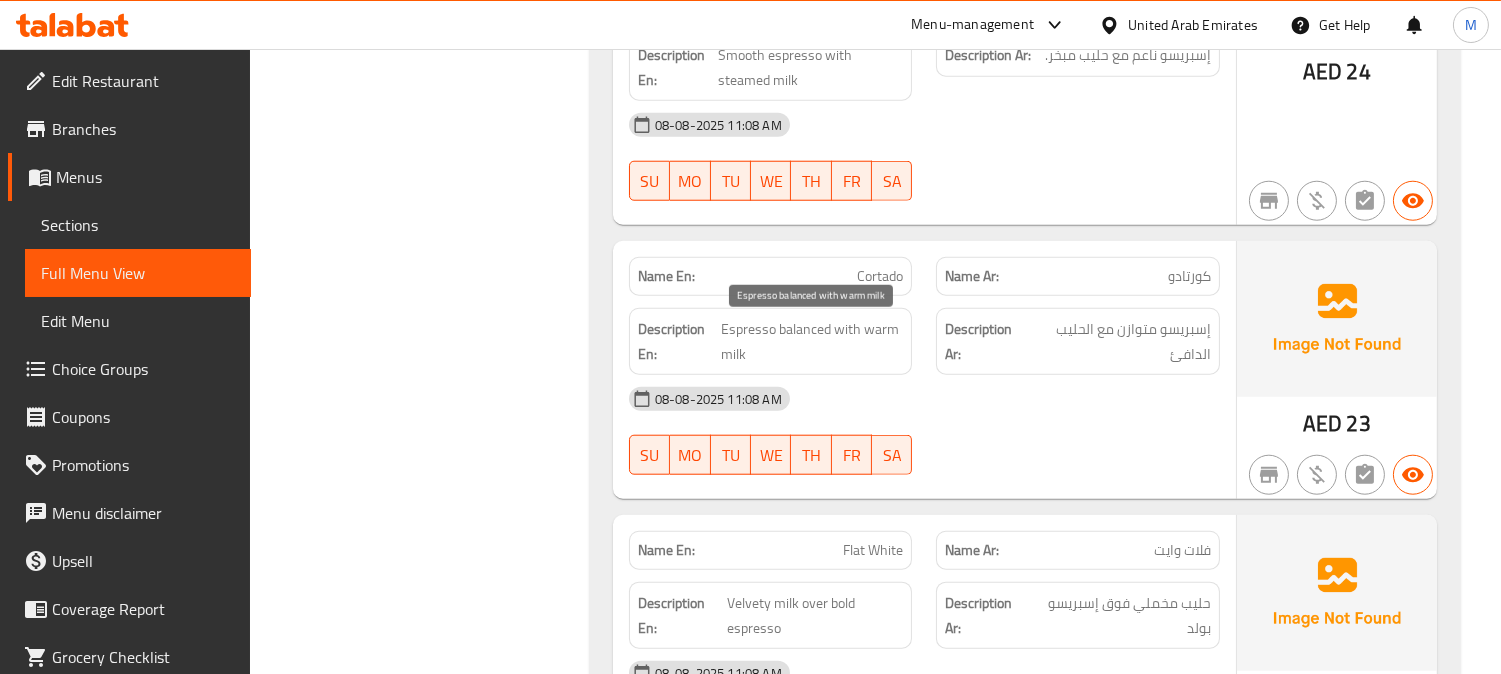 click on "Espresso balanced with warm milk" at bounding box center (812, 341) 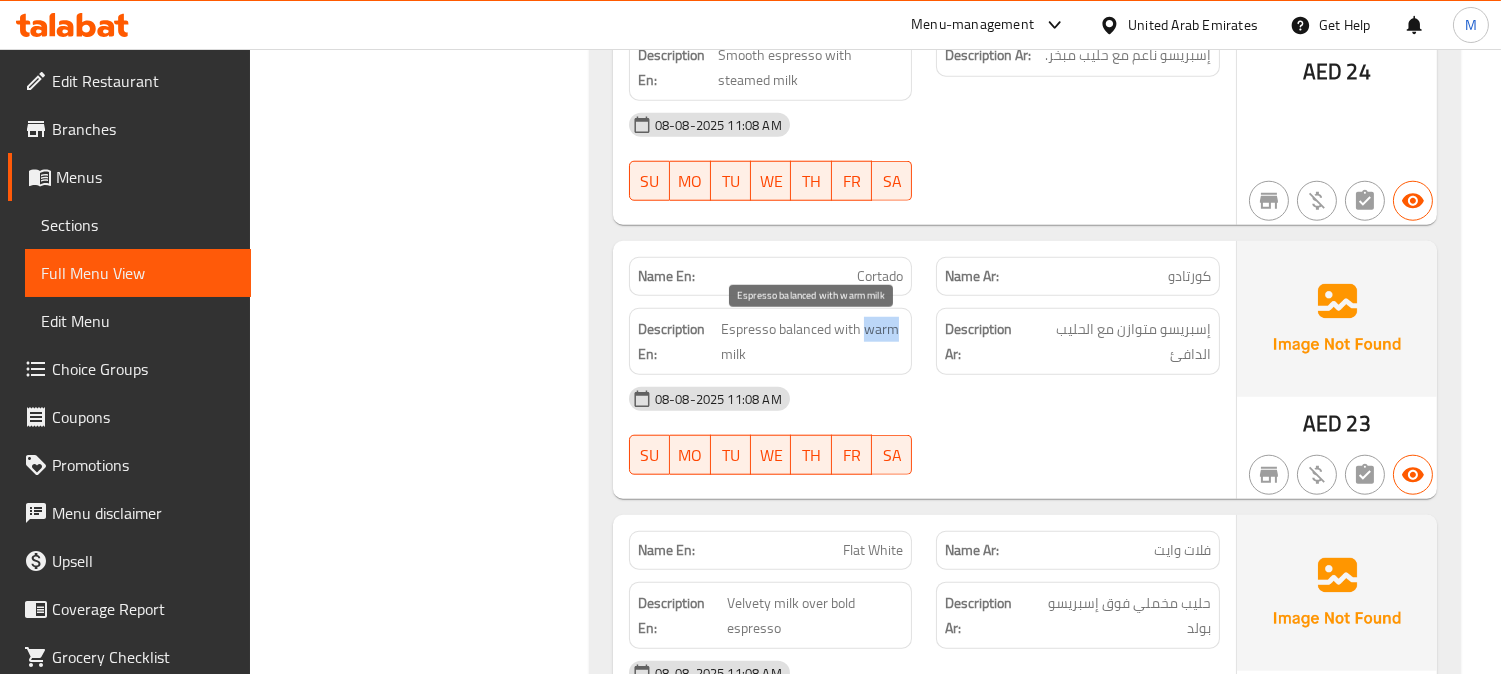 click on "Espresso balanced with warm milk" at bounding box center [812, 341] 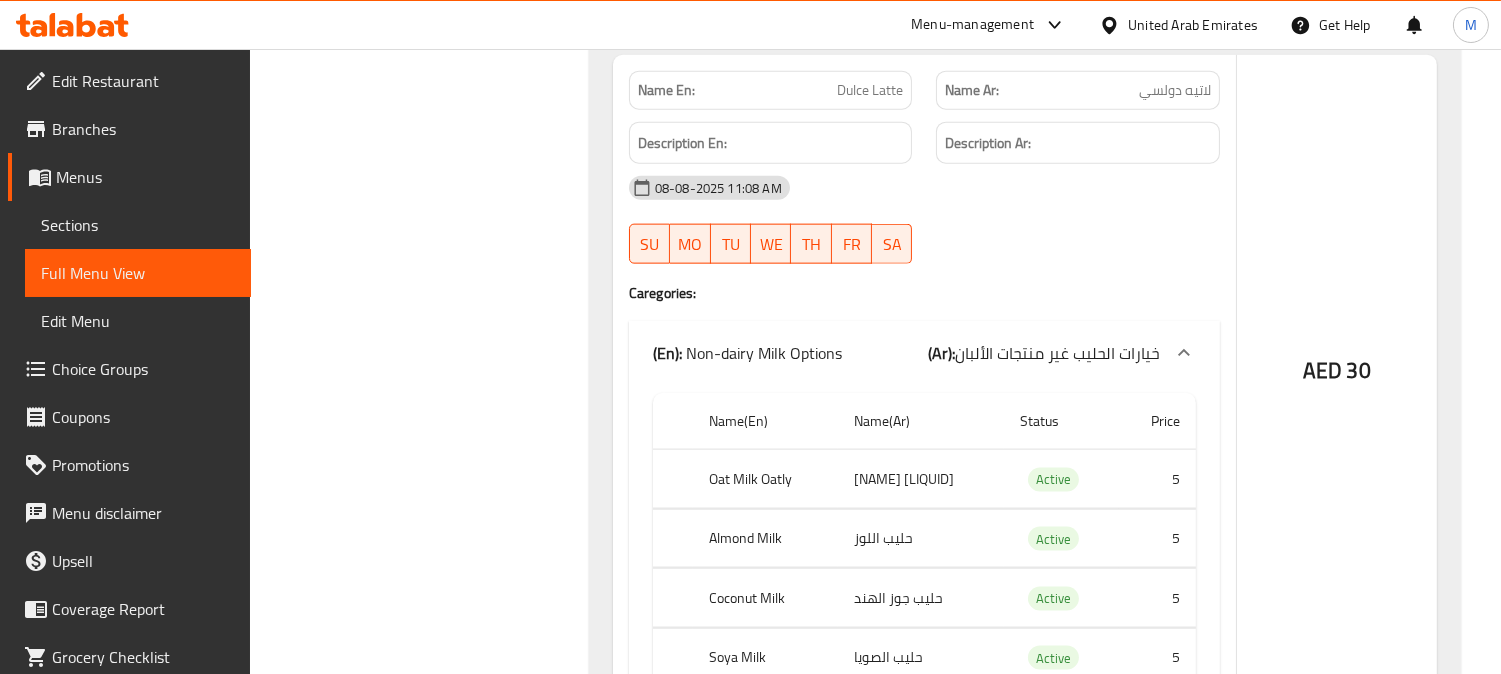 scroll, scrollTop: 4777, scrollLeft: 0, axis: vertical 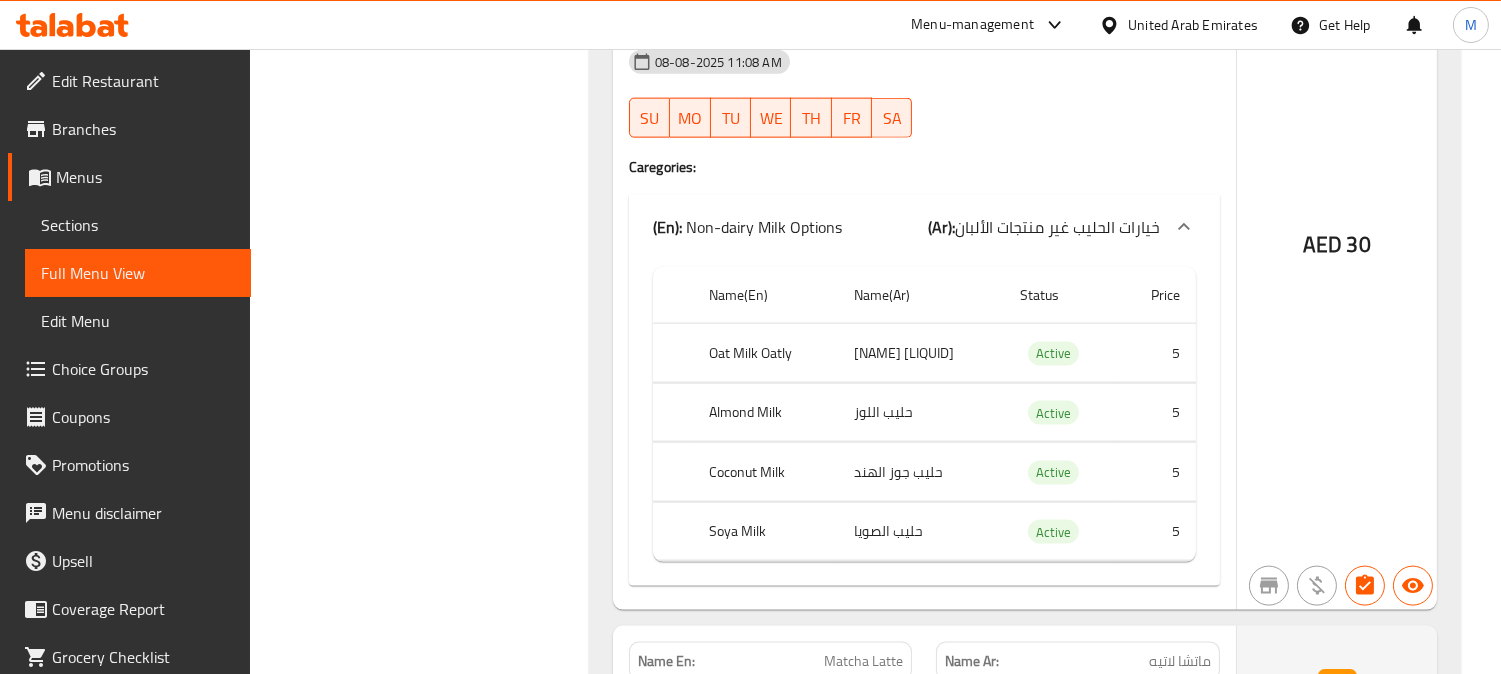 click on "Soya Milk" at bounding box center [765, 531] 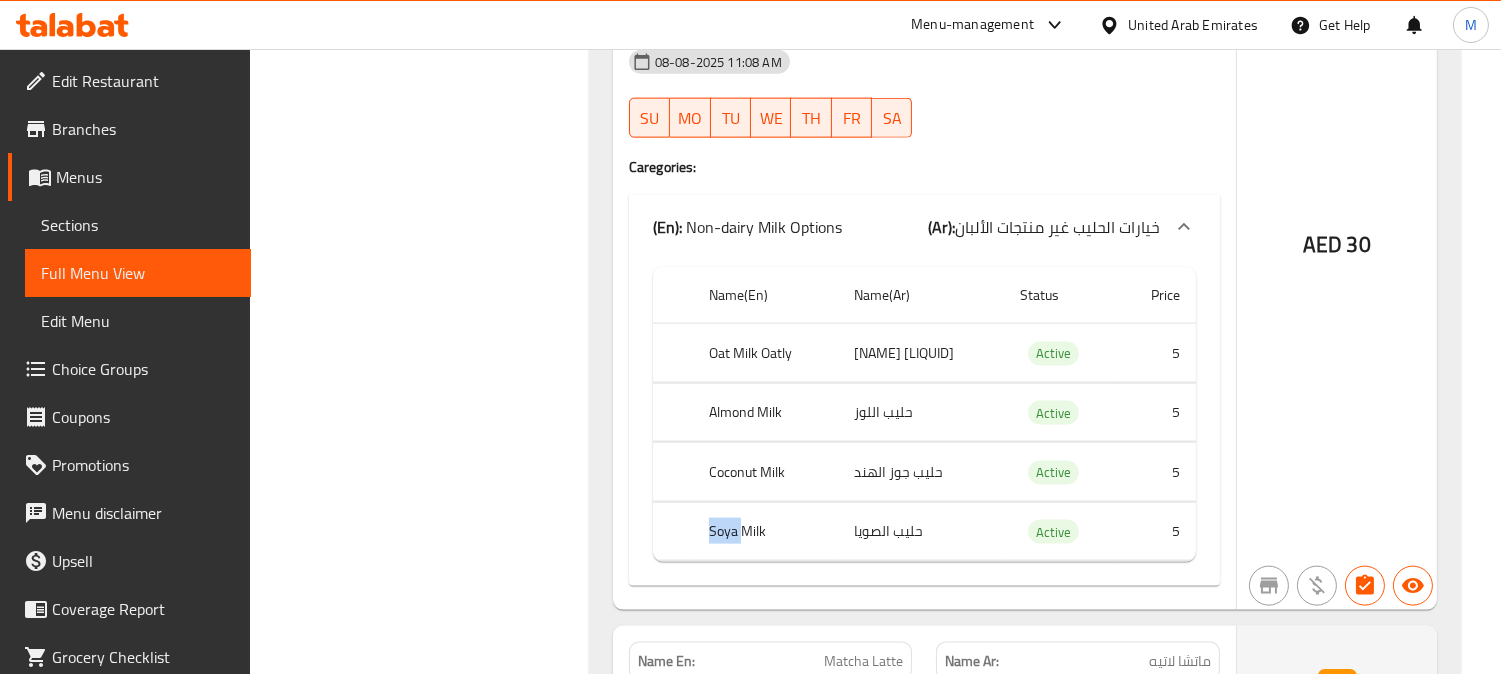 click on "Soya Milk" at bounding box center (765, 531) 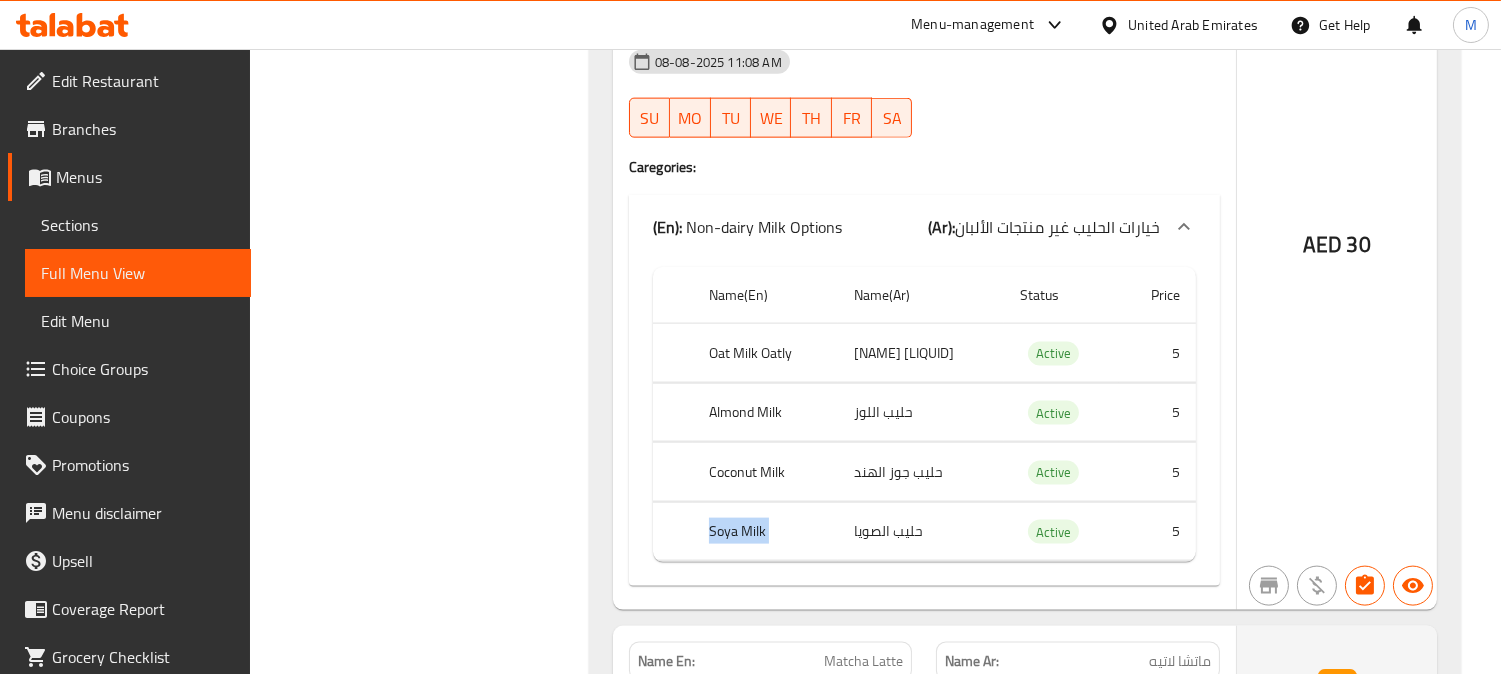 click on "Soya Milk" at bounding box center [765, 531] 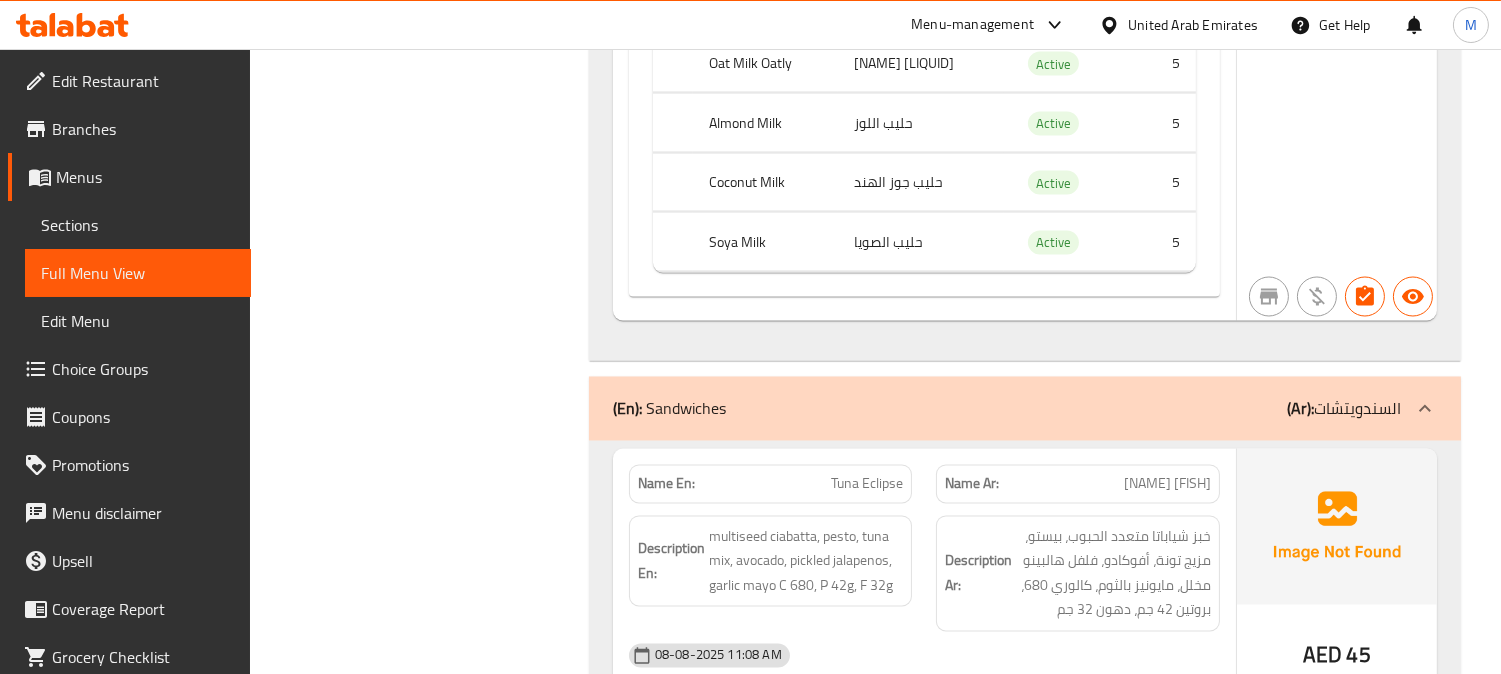 scroll, scrollTop: 6777, scrollLeft: 0, axis: vertical 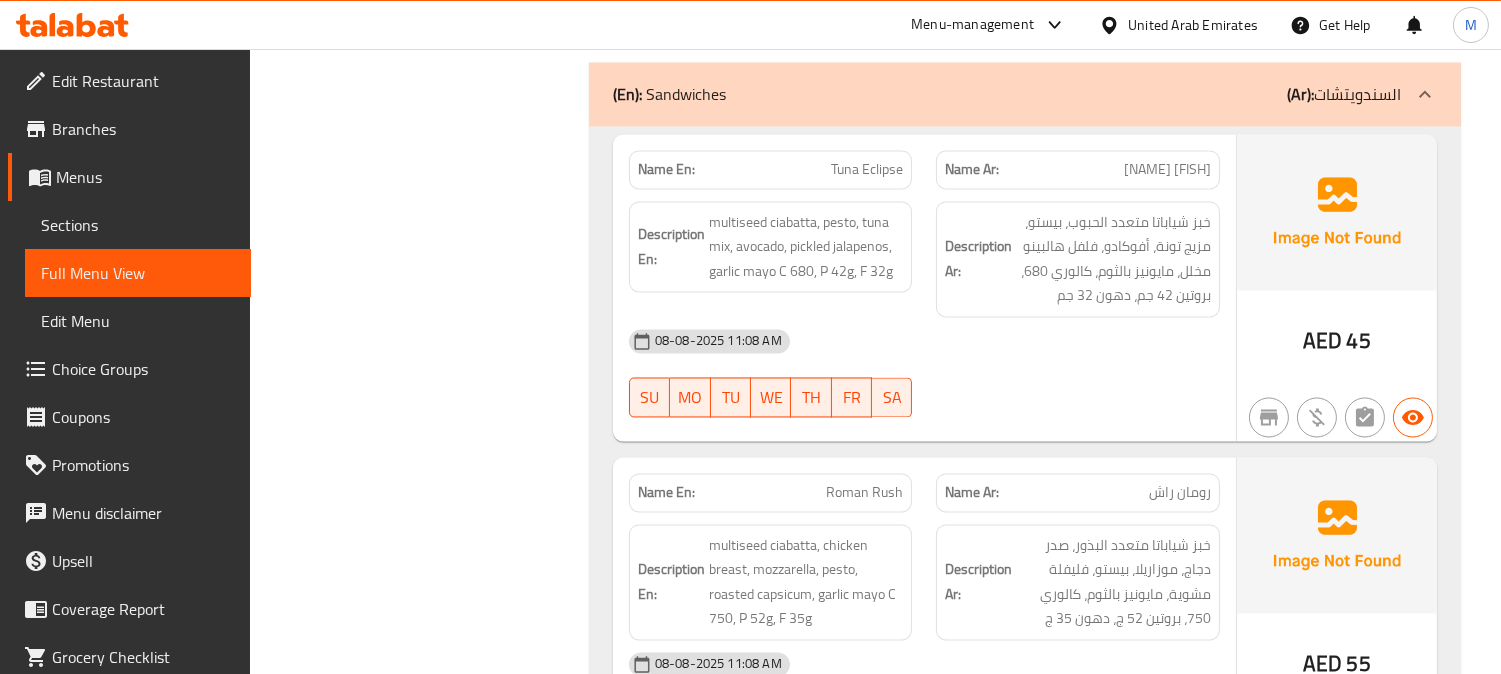 click on "(En):   Sandwiches (Ar): السندويتشات" at bounding box center (1025, -6476) 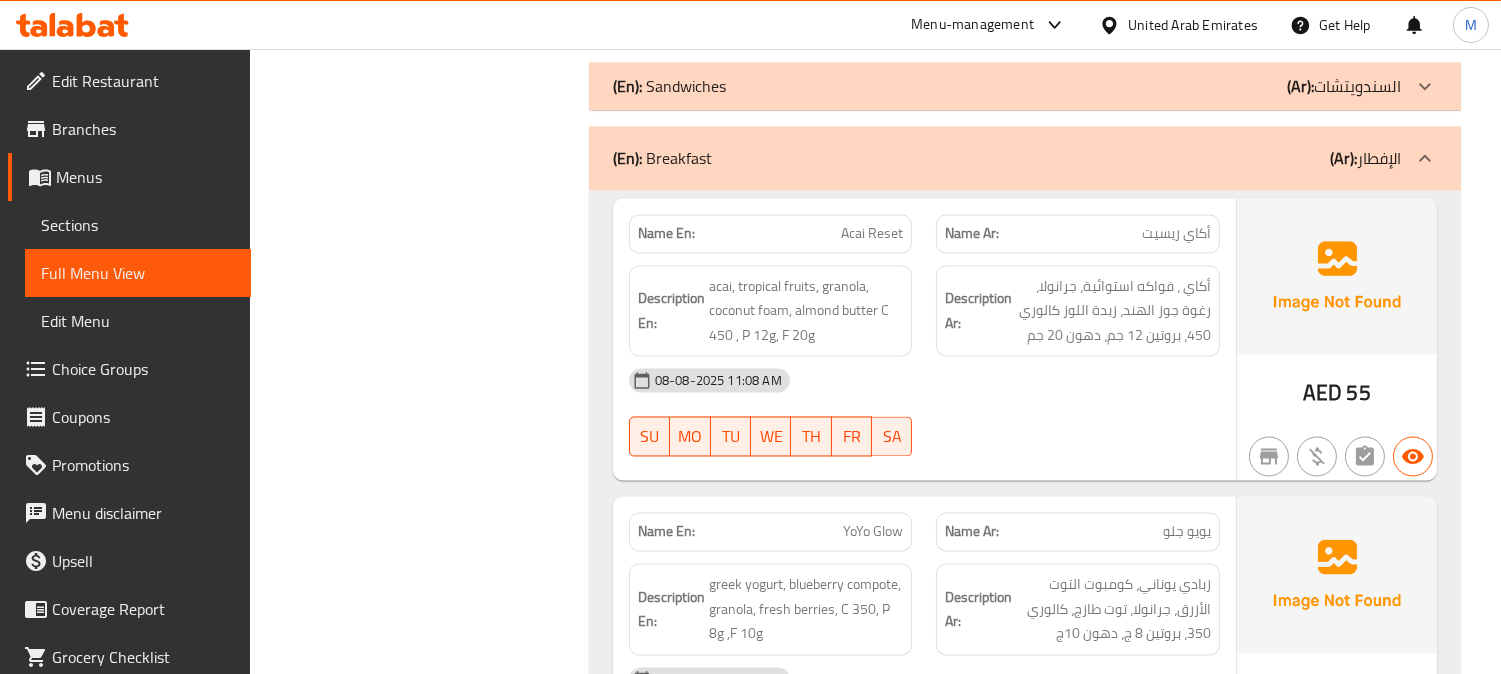 click on "(En):   Breakfast (Ar): الإفطار" at bounding box center [1007, -6476] 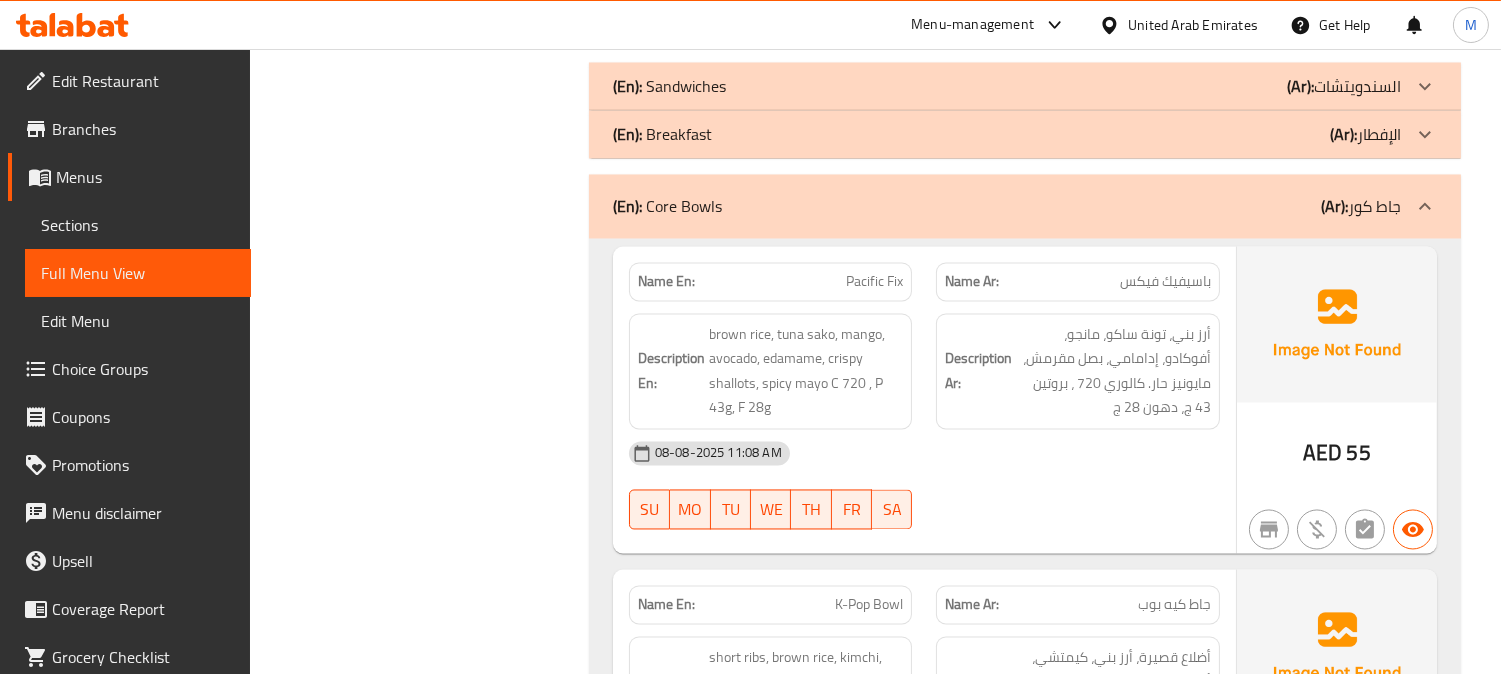click on "(En):   Core Bowls (Ar): جاط كور" at bounding box center (1025, -6476) 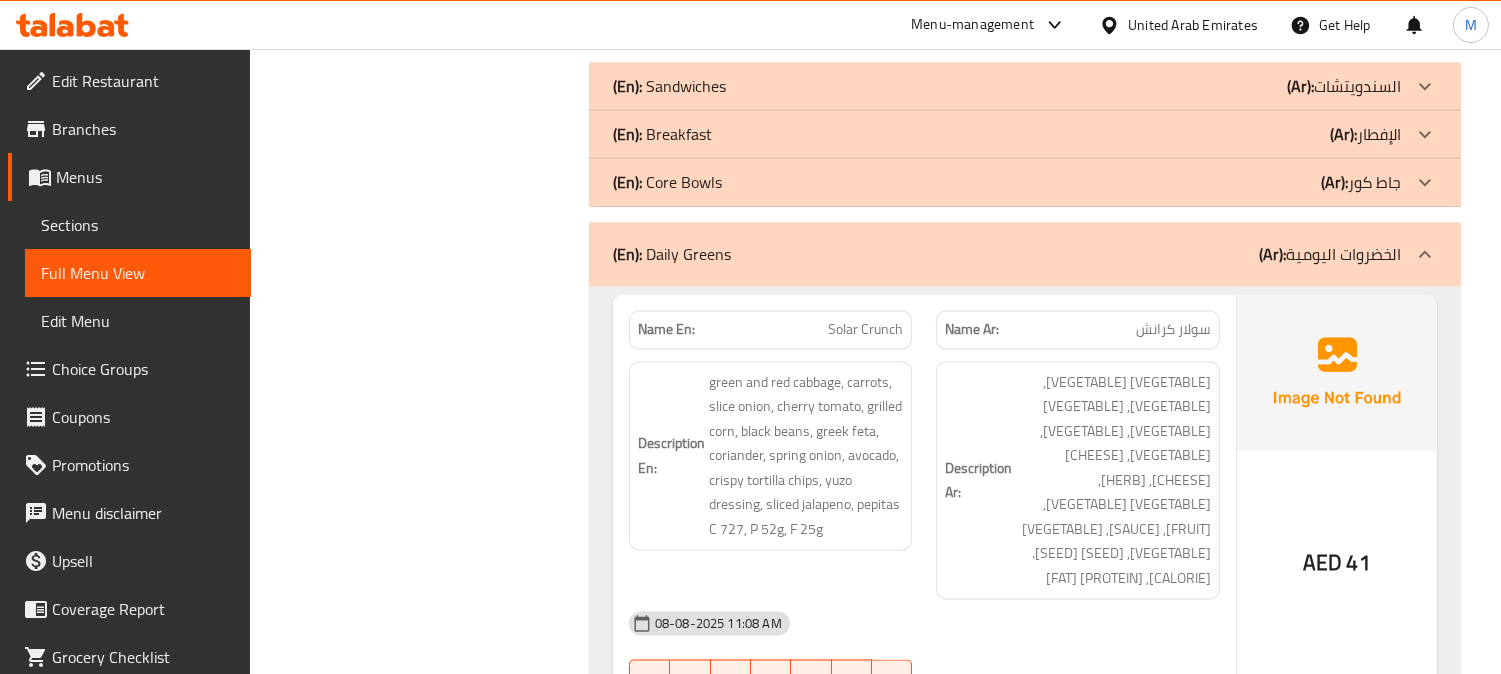 click on "(En):   Daily Greens (Ar): الخضروات اليومية" at bounding box center (1025, -6476) 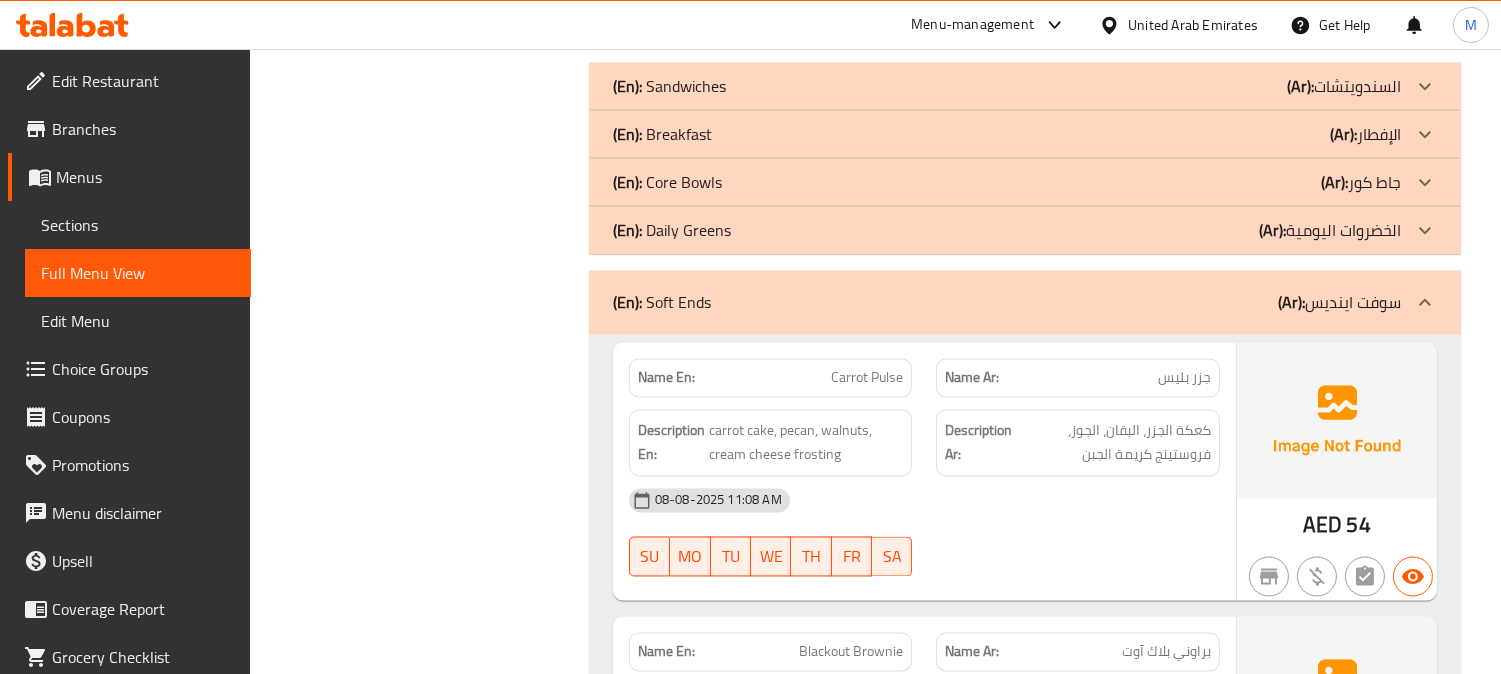 click on "(Ar): سوفت اينديس" at bounding box center (1344, -6476) 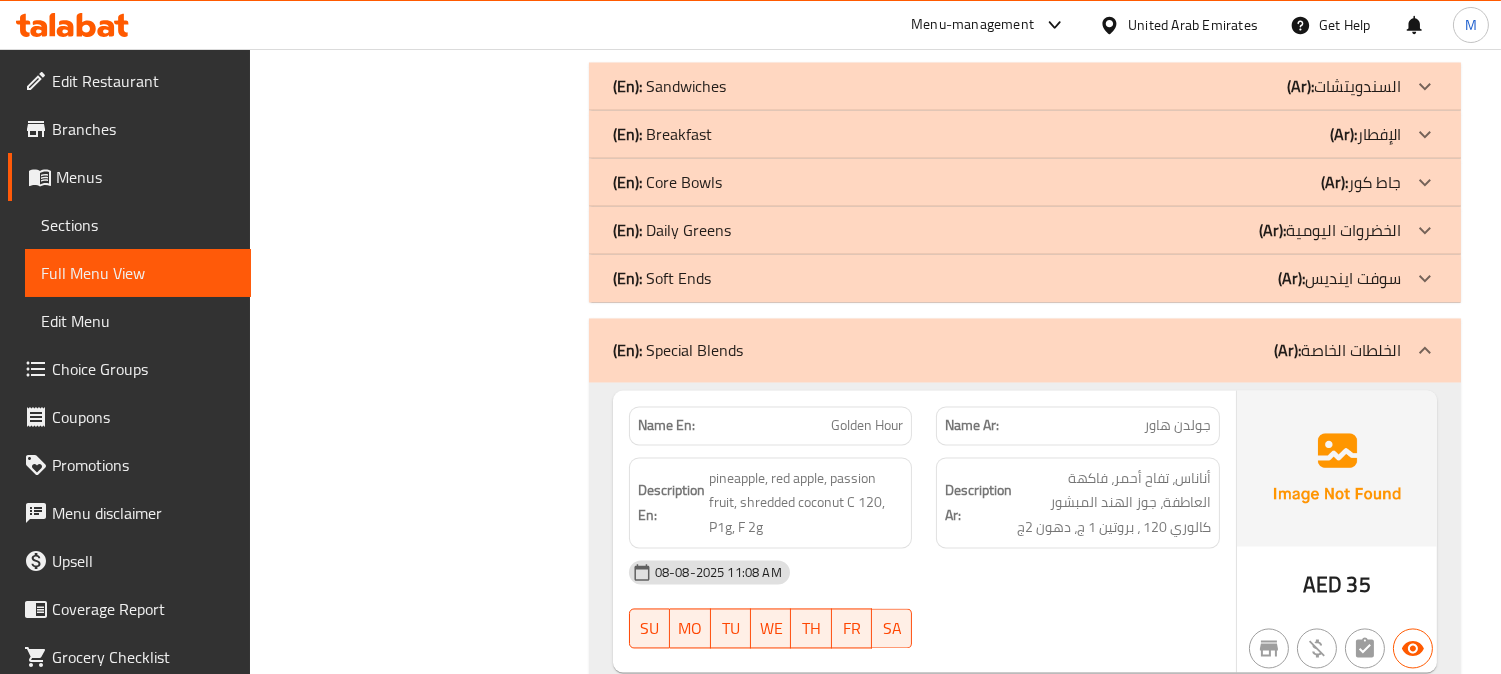 click on "(Ar):" at bounding box center (1300, -6476) 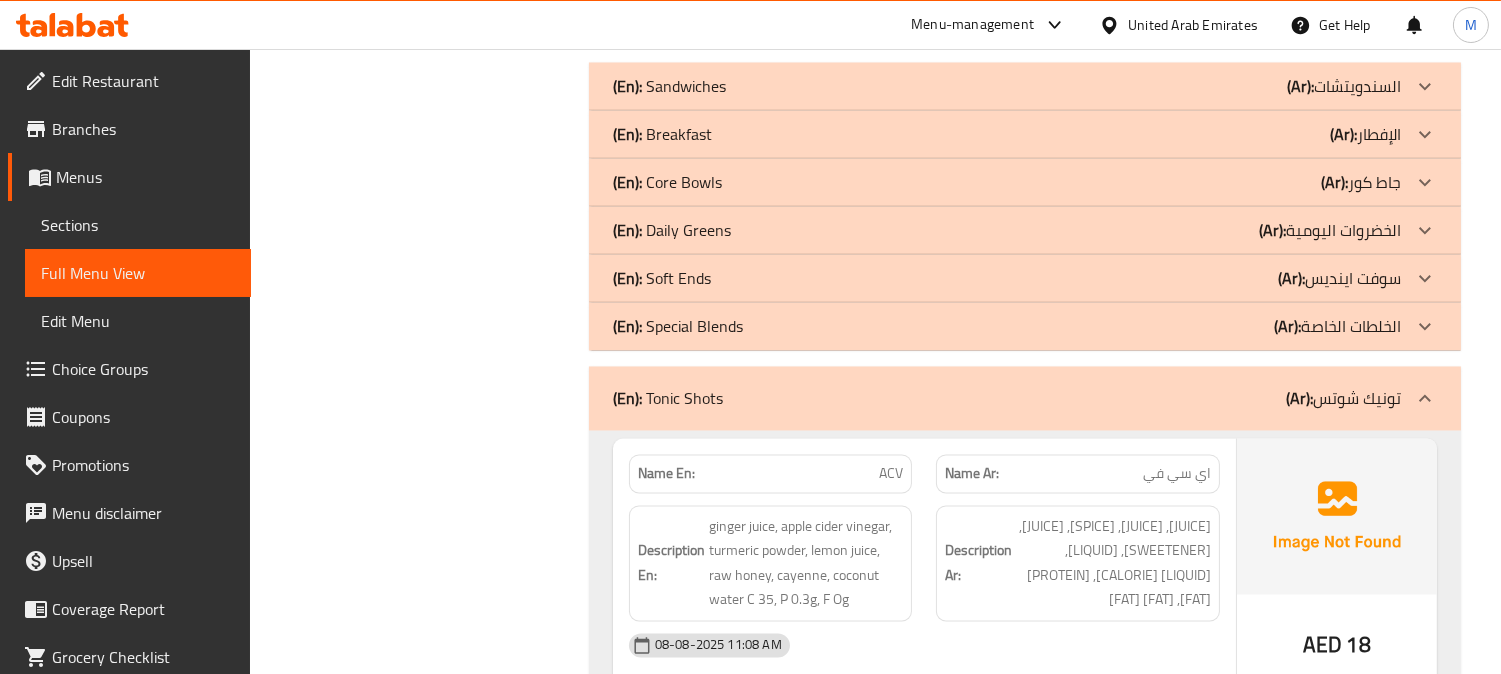 click on "(Ar): تونيك شوتس" at bounding box center (1344, -6476) 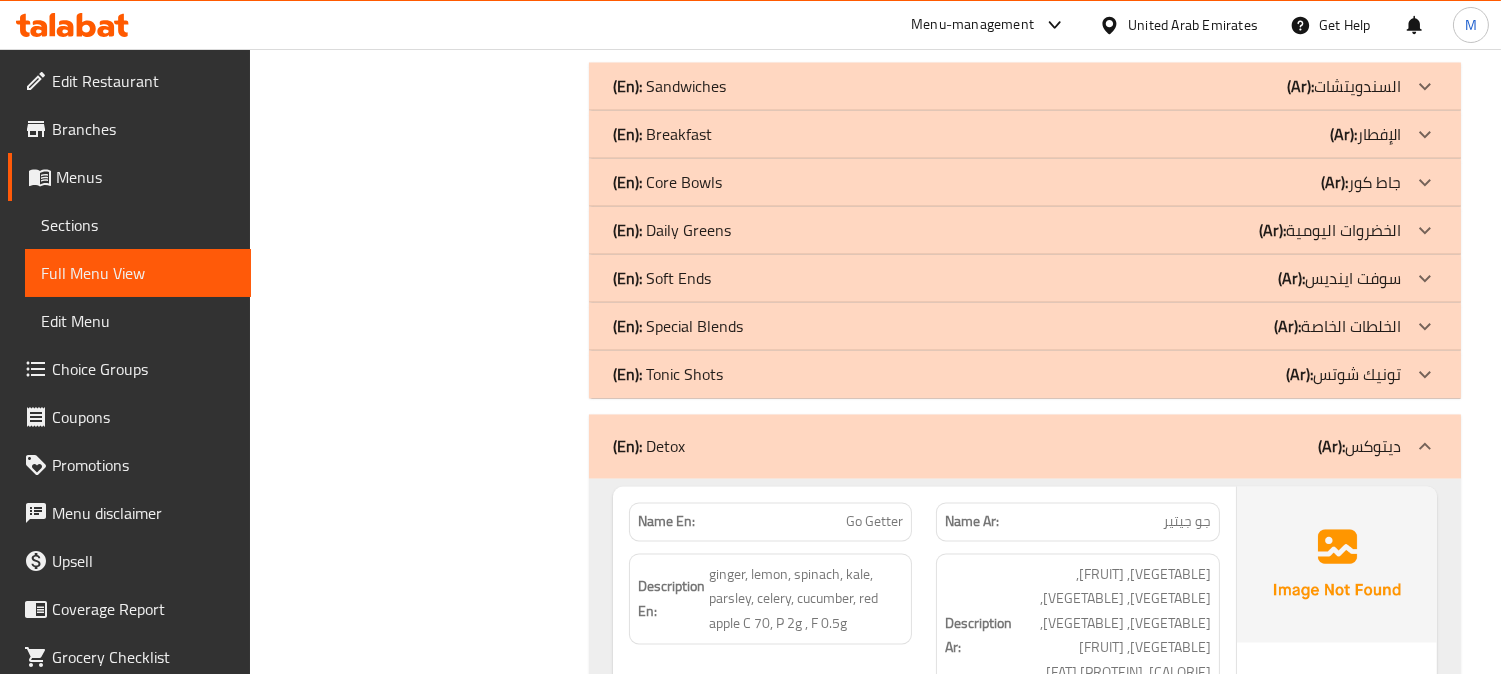 click on "(Ar): ديتوكس" at bounding box center (1344, -6476) 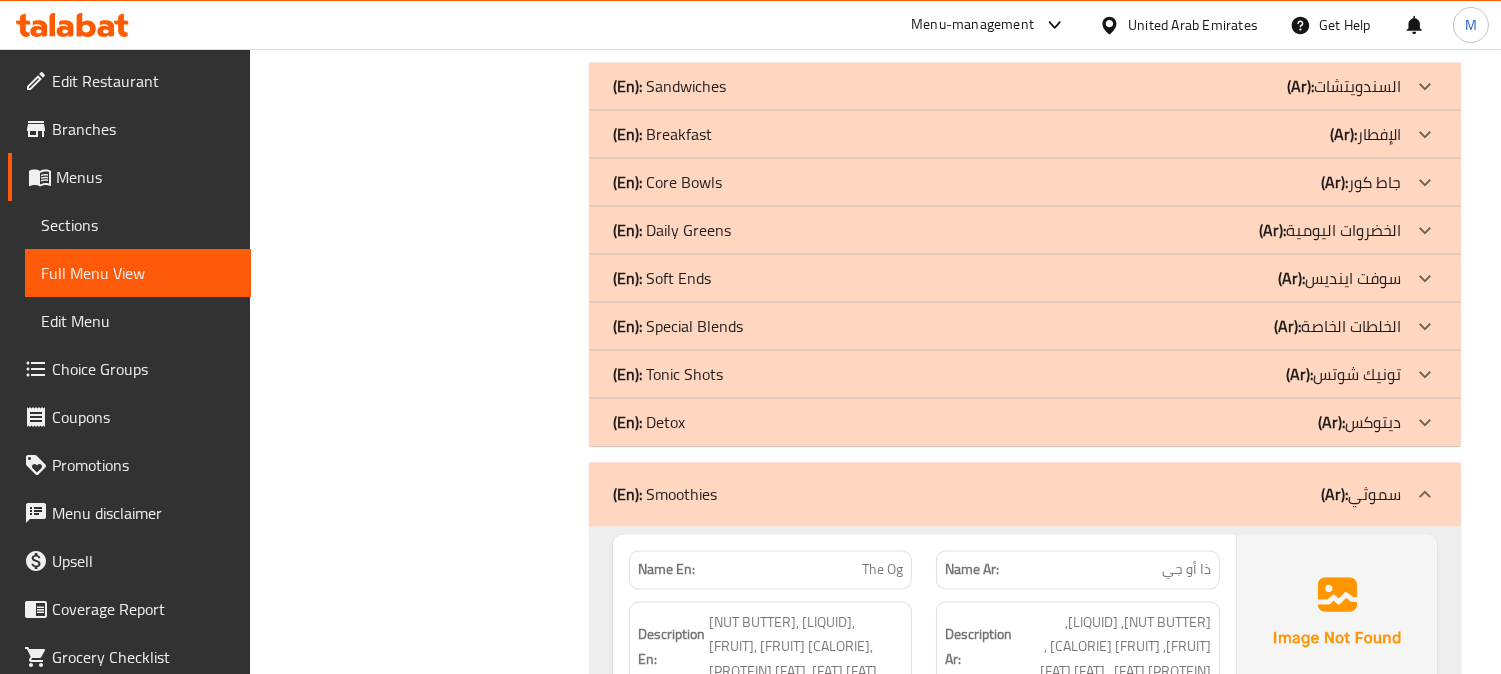 click at bounding box center [1425, -6476] 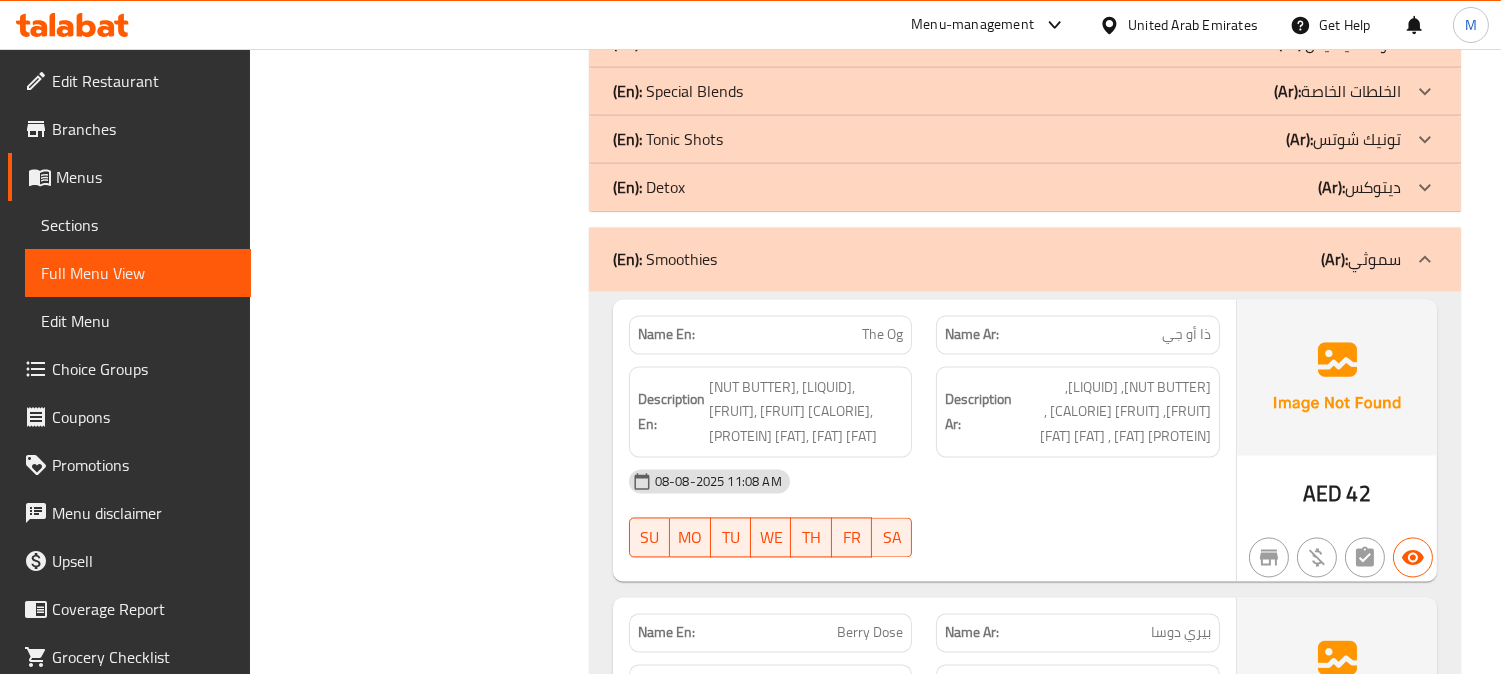 scroll, scrollTop: 7000, scrollLeft: 0, axis: vertical 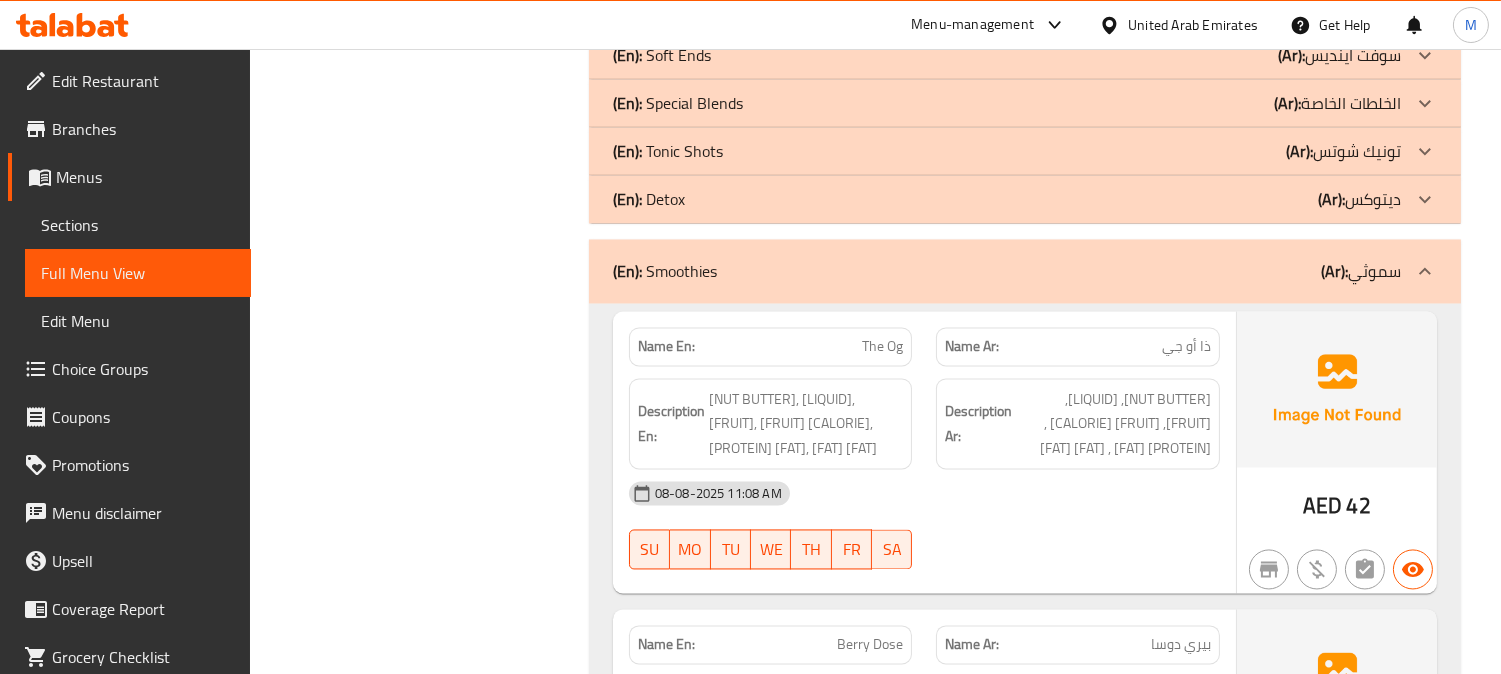 click 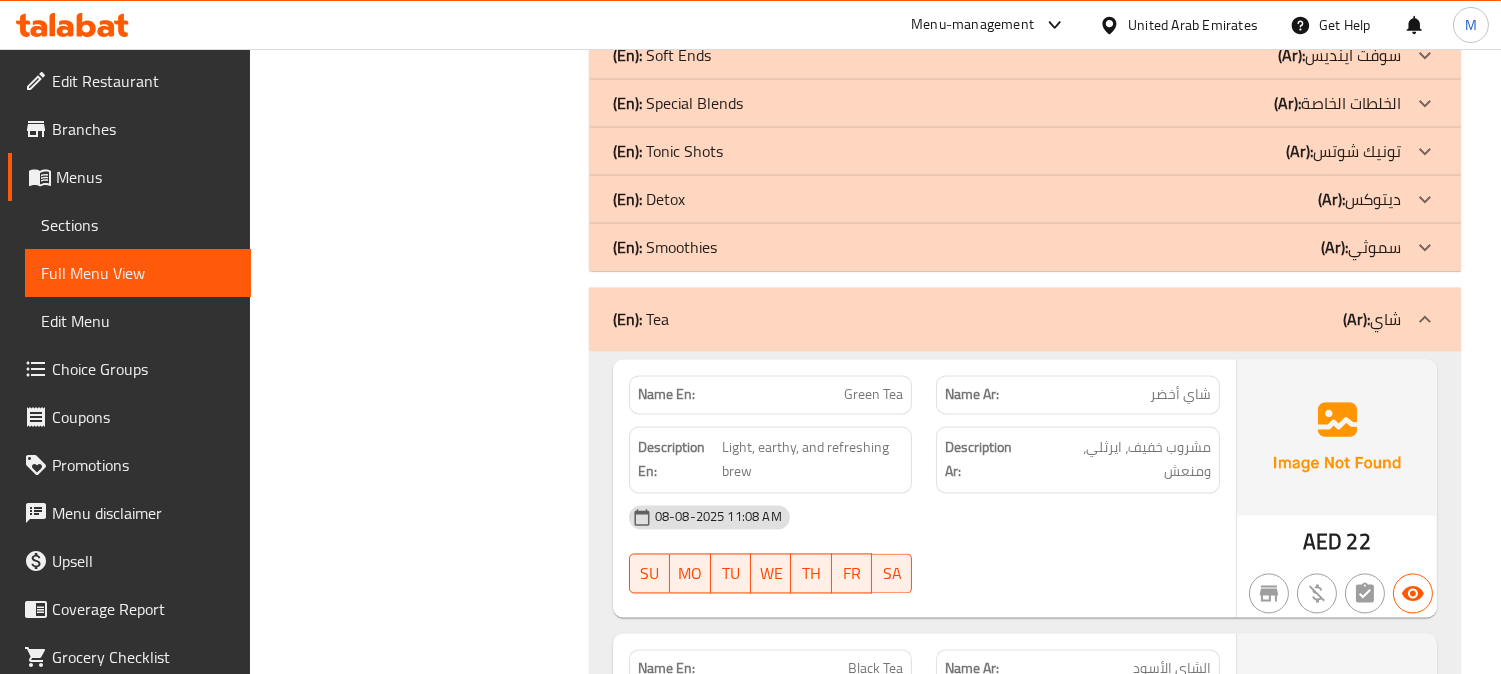 scroll, scrollTop: 7111, scrollLeft: 0, axis: vertical 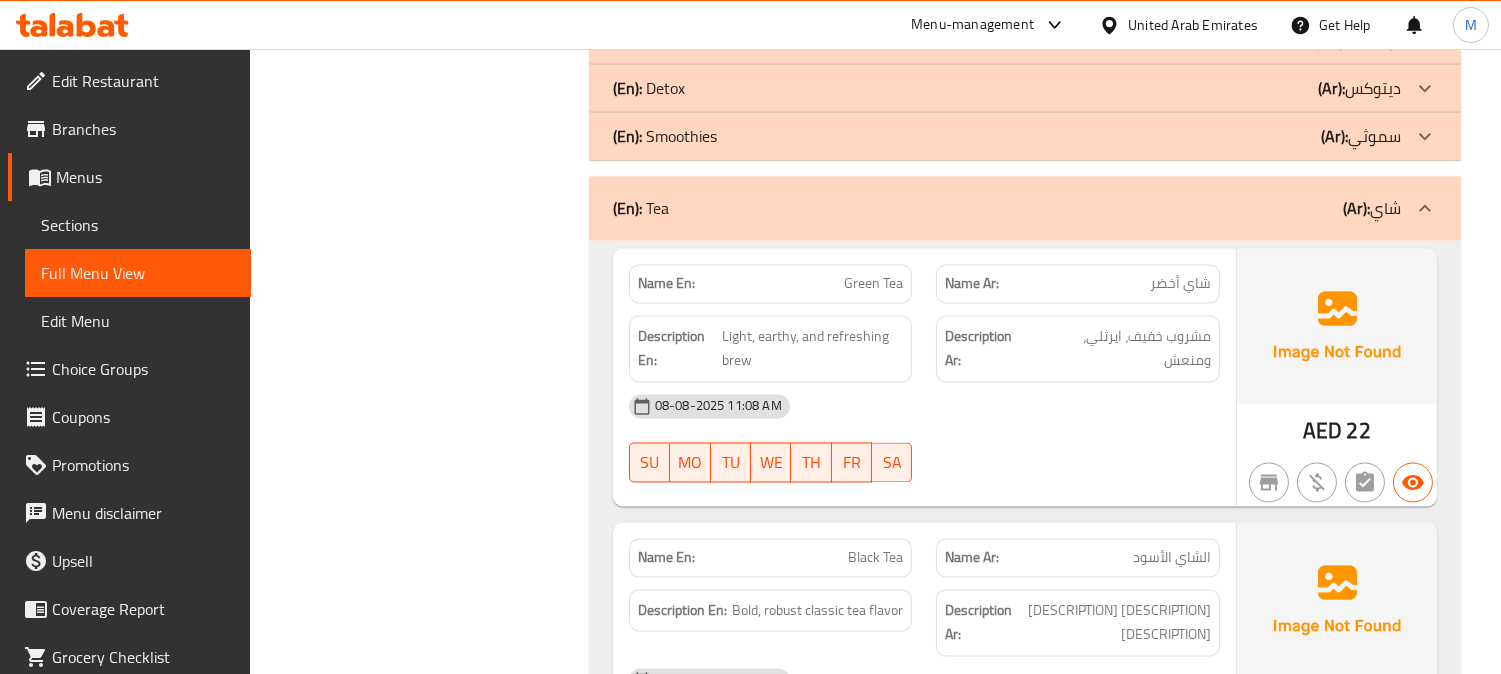 click on "شاي أخضر" at bounding box center [1164, -6735] 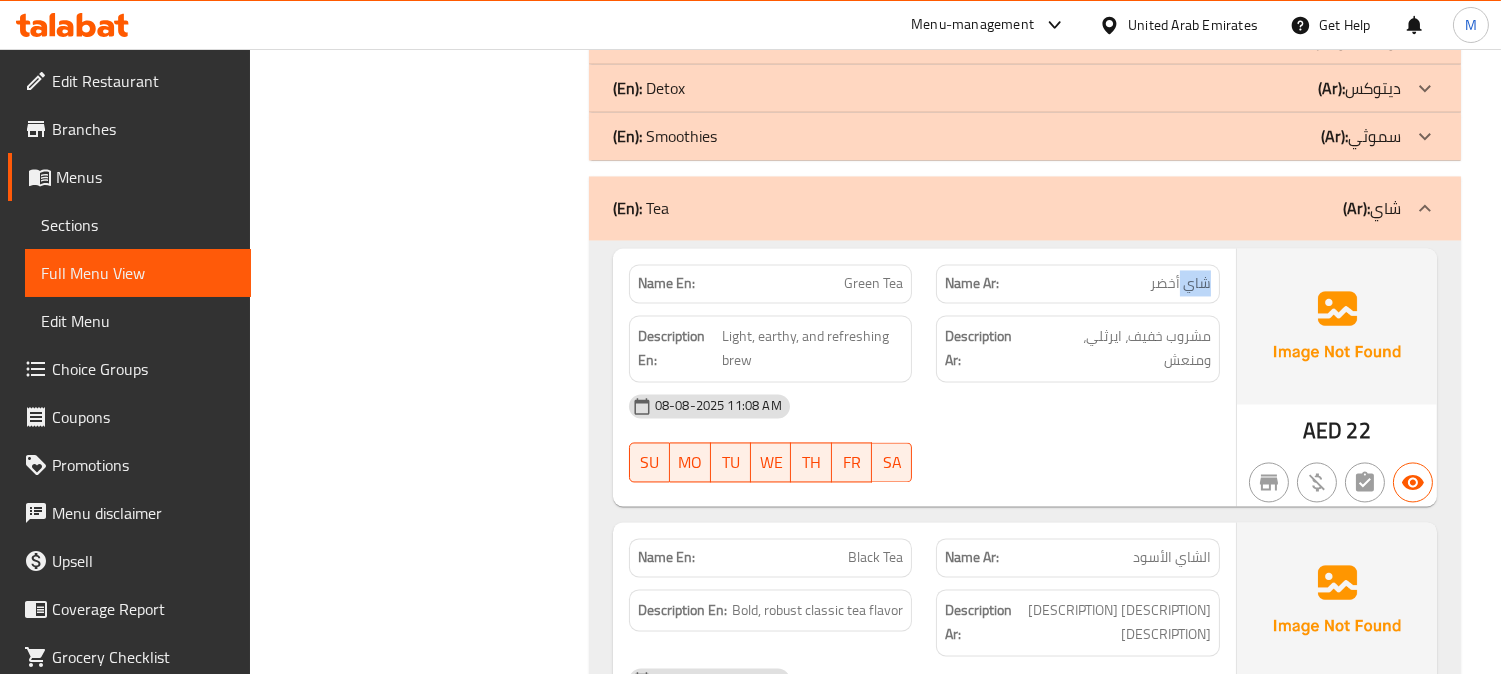 click on "شاي أخضر" at bounding box center (1164, -6735) 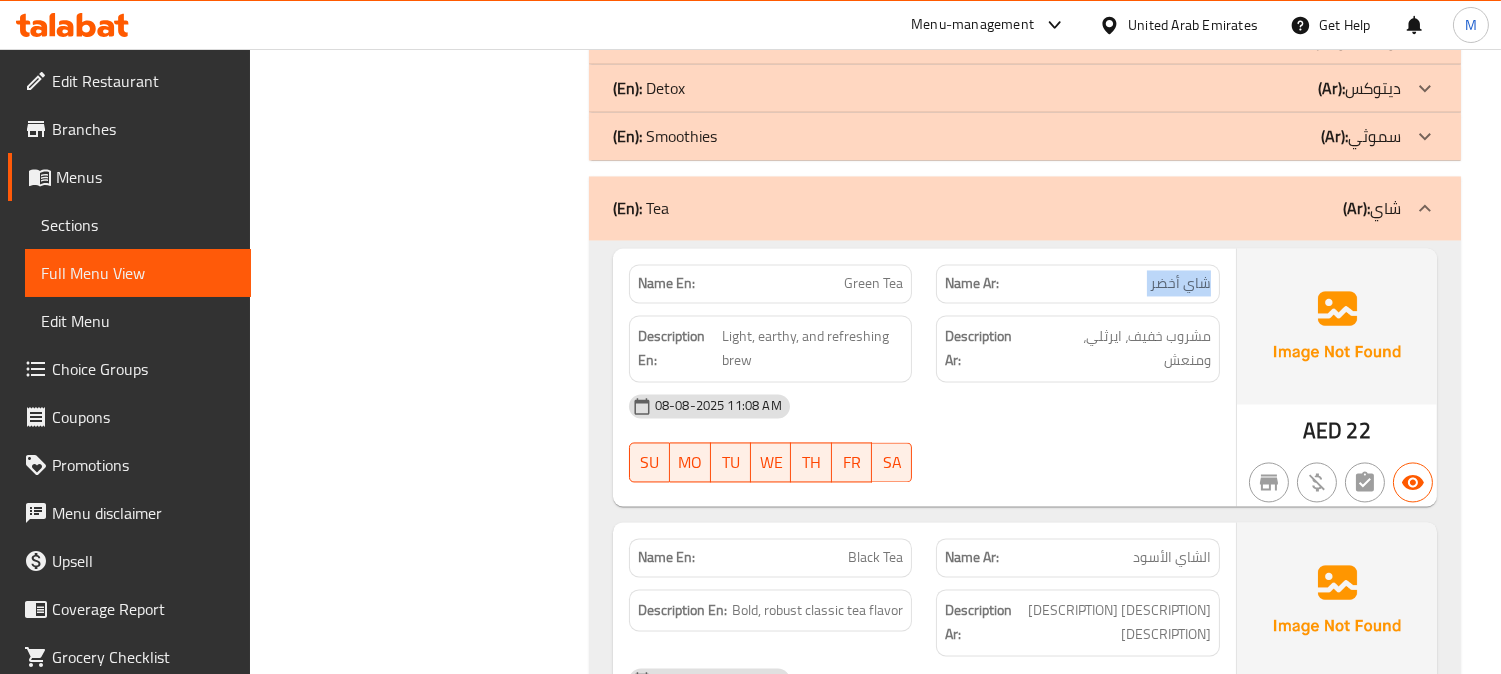 click on "شاي أخضر" at bounding box center [1164, -6735] 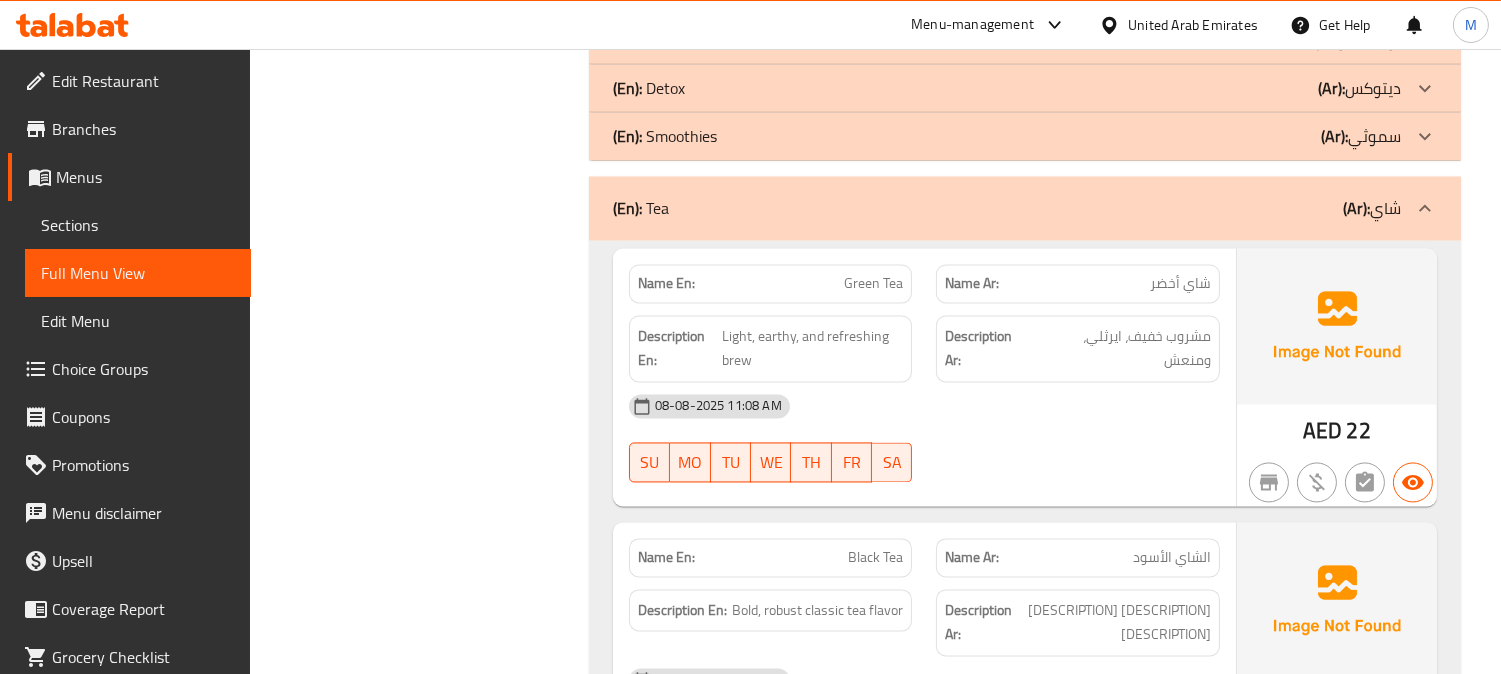 click on "Green Tea" at bounding box center [856, -6735] 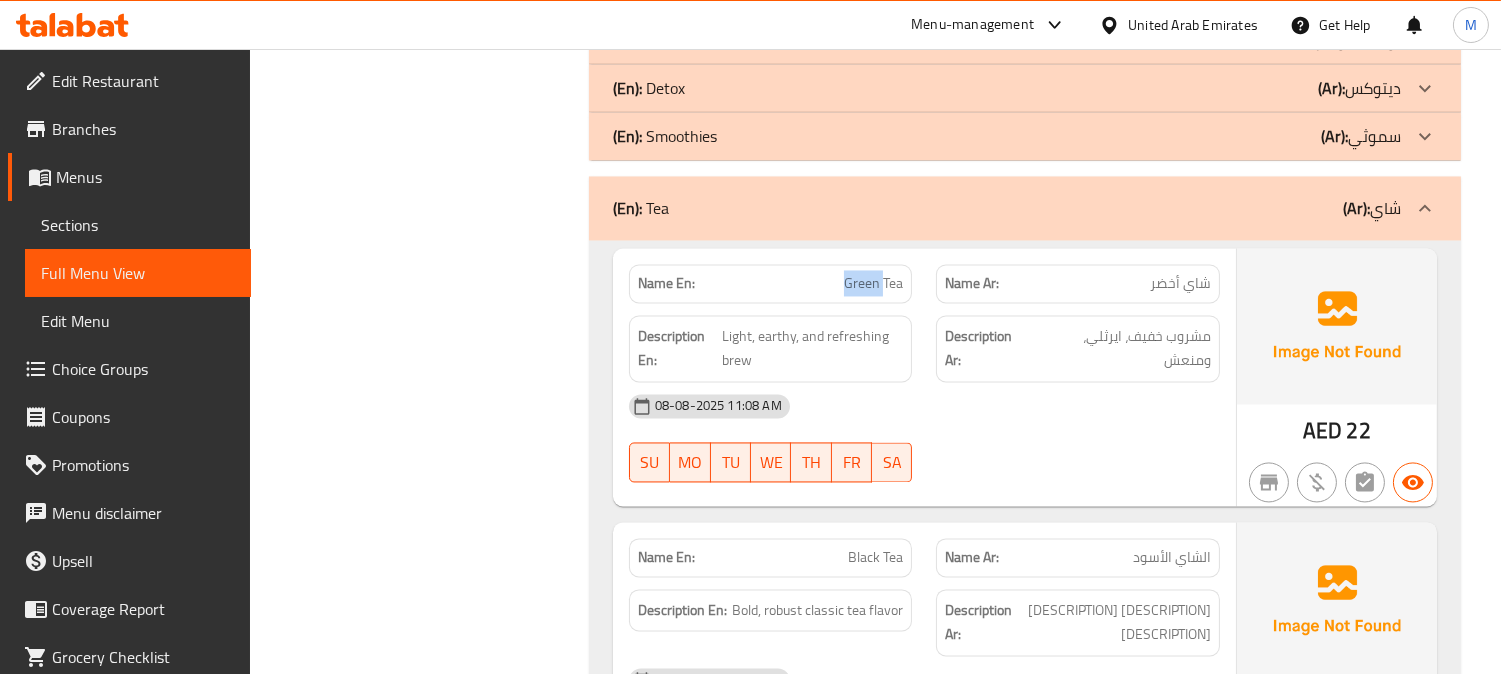 click on "Green Tea" at bounding box center [856, -6735] 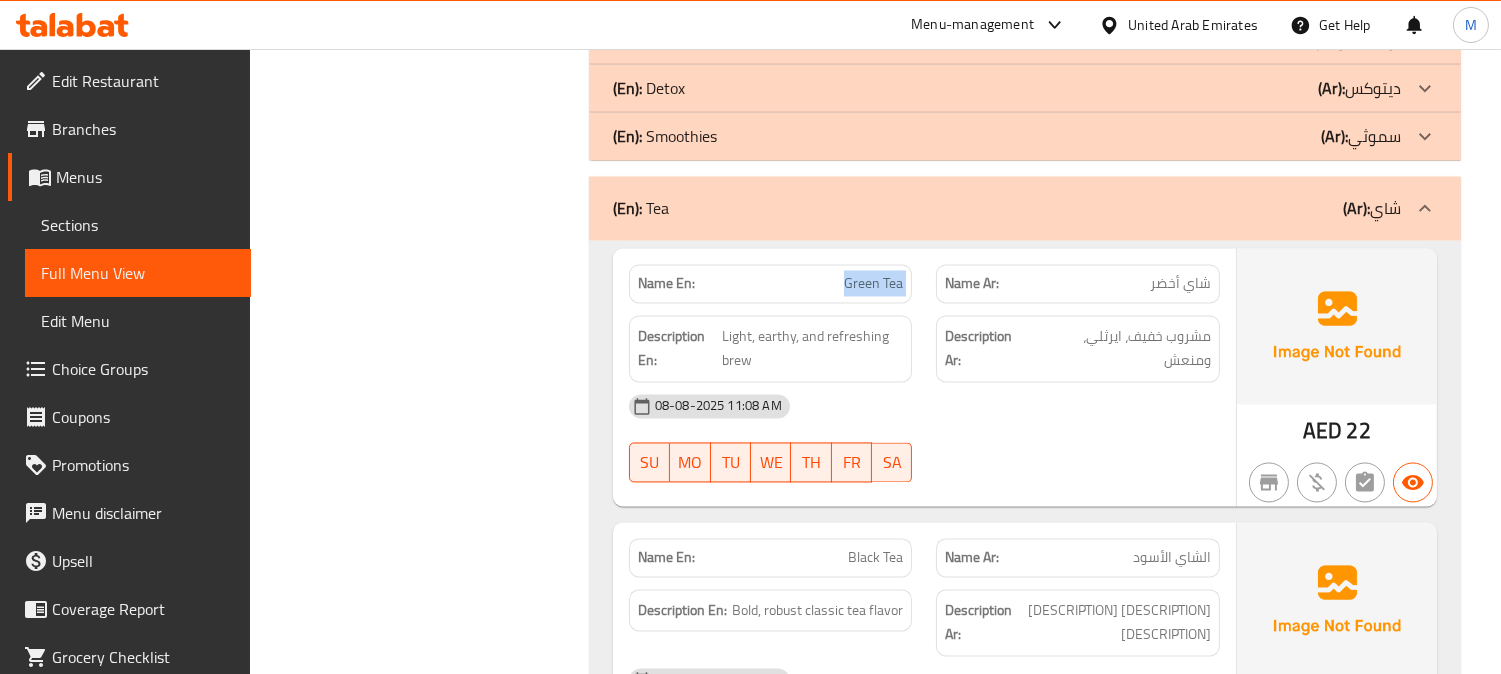 click on "Green Tea" at bounding box center [856, -6735] 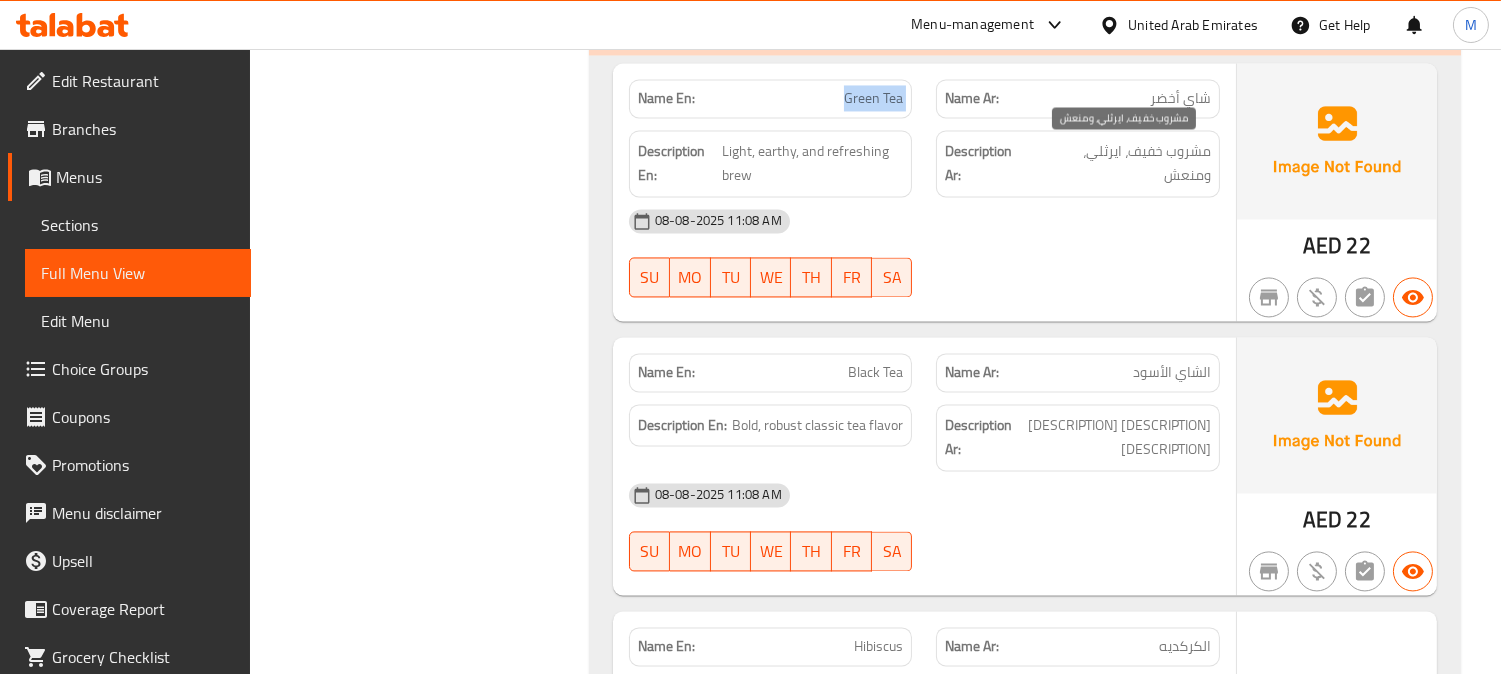 scroll, scrollTop: 7444, scrollLeft: 0, axis: vertical 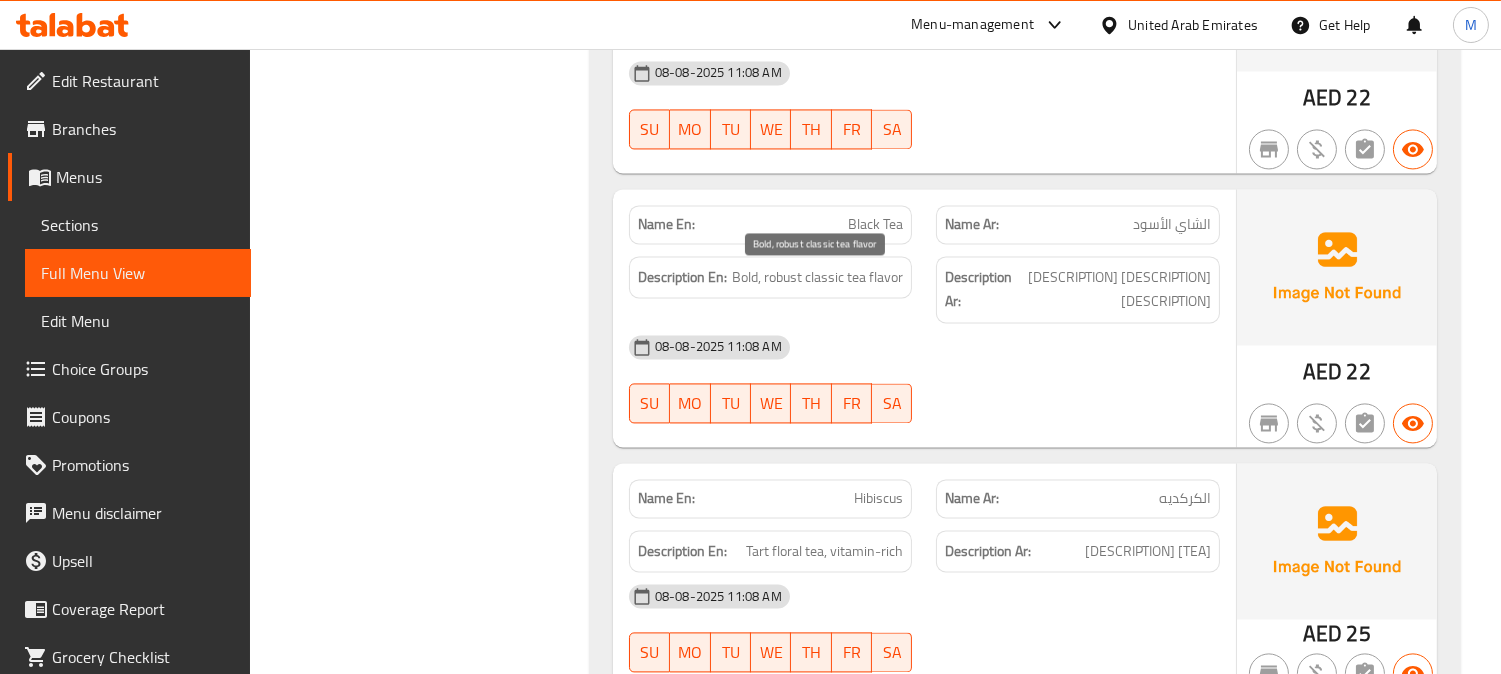 click on "Bold, robust classic tea flavor" at bounding box center (817, 277) 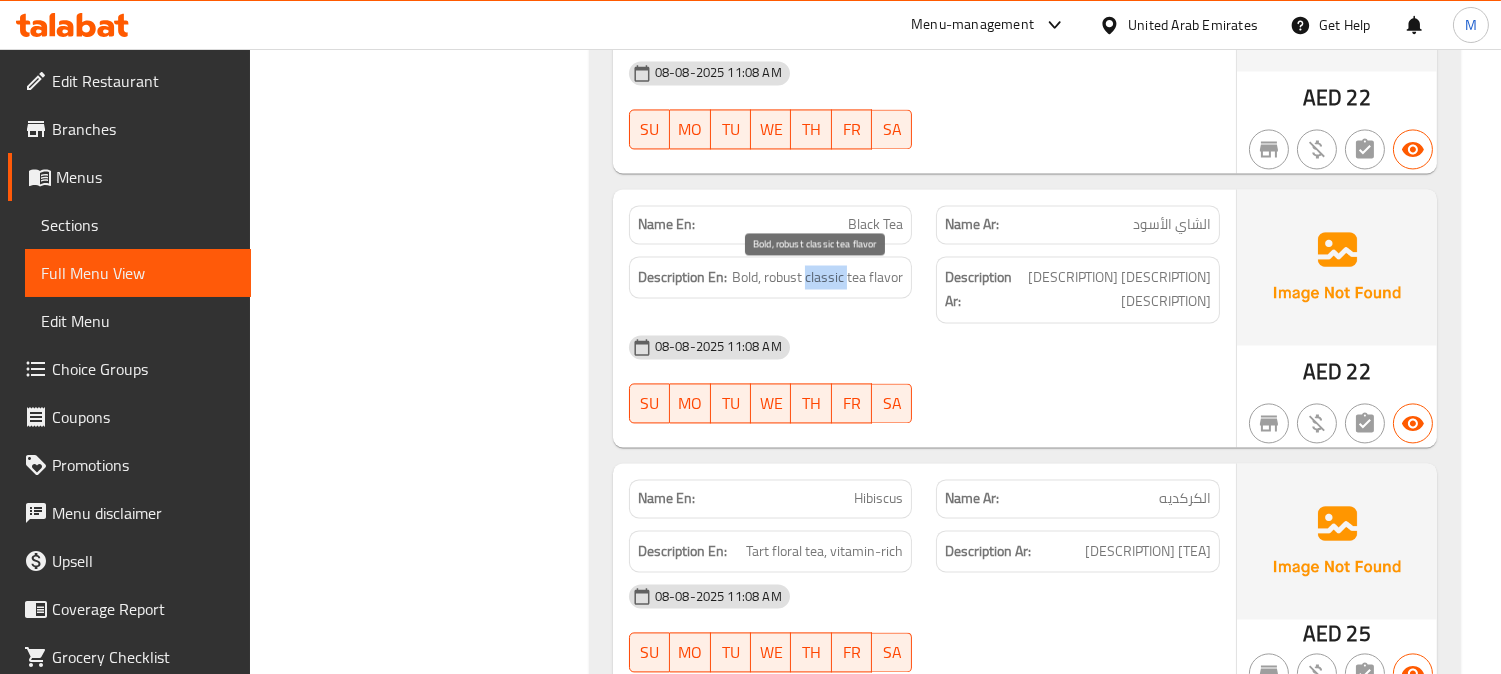 click on "Bold, robust classic tea flavor" at bounding box center (817, 277) 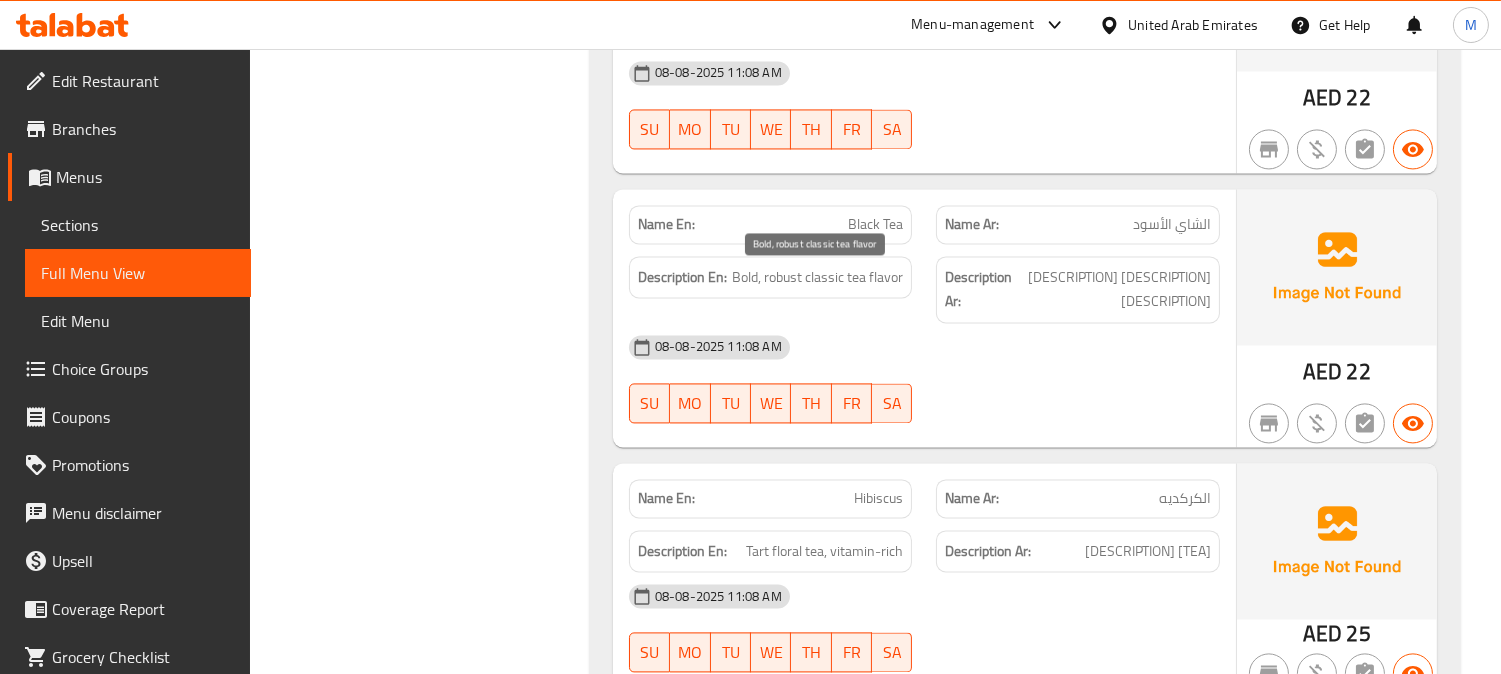 click on "Bold, robust classic tea flavor" at bounding box center [817, 277] 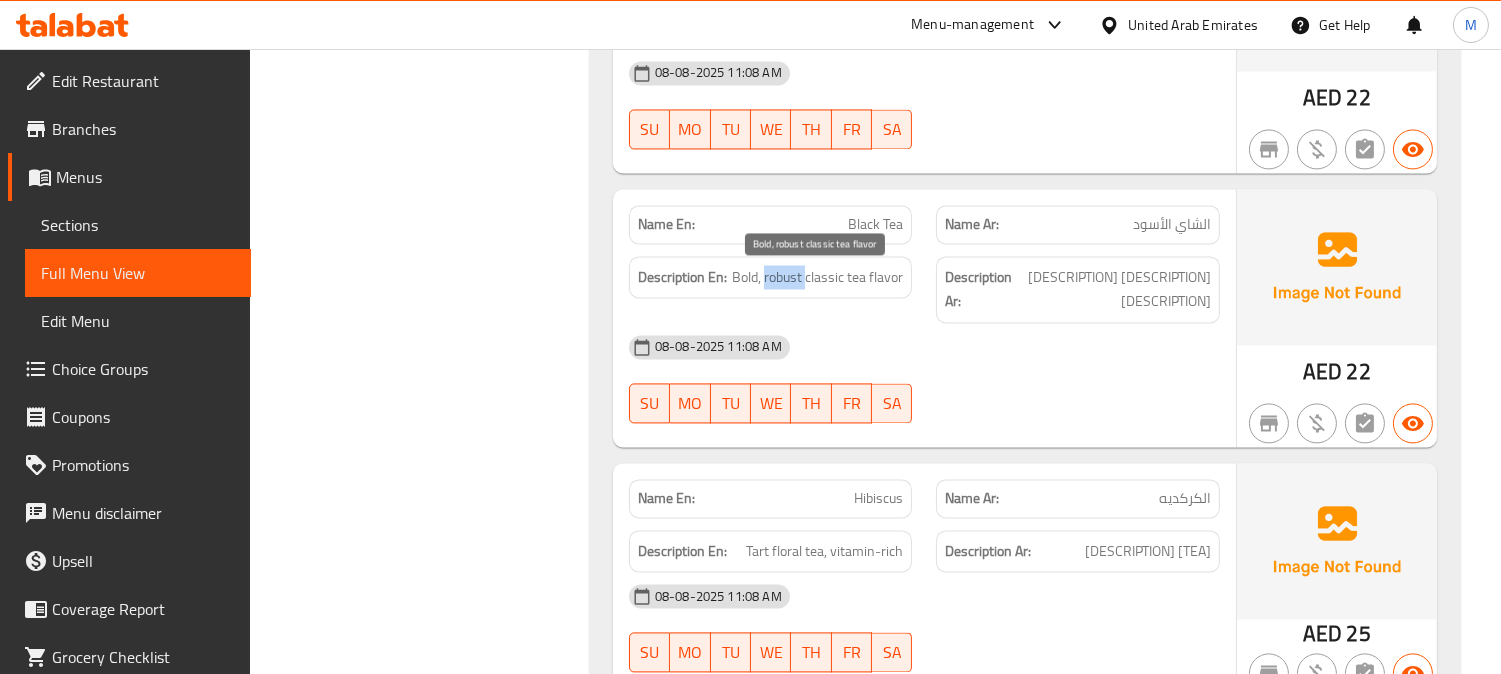 click on "Bold, robust classic tea flavor" at bounding box center (817, 277) 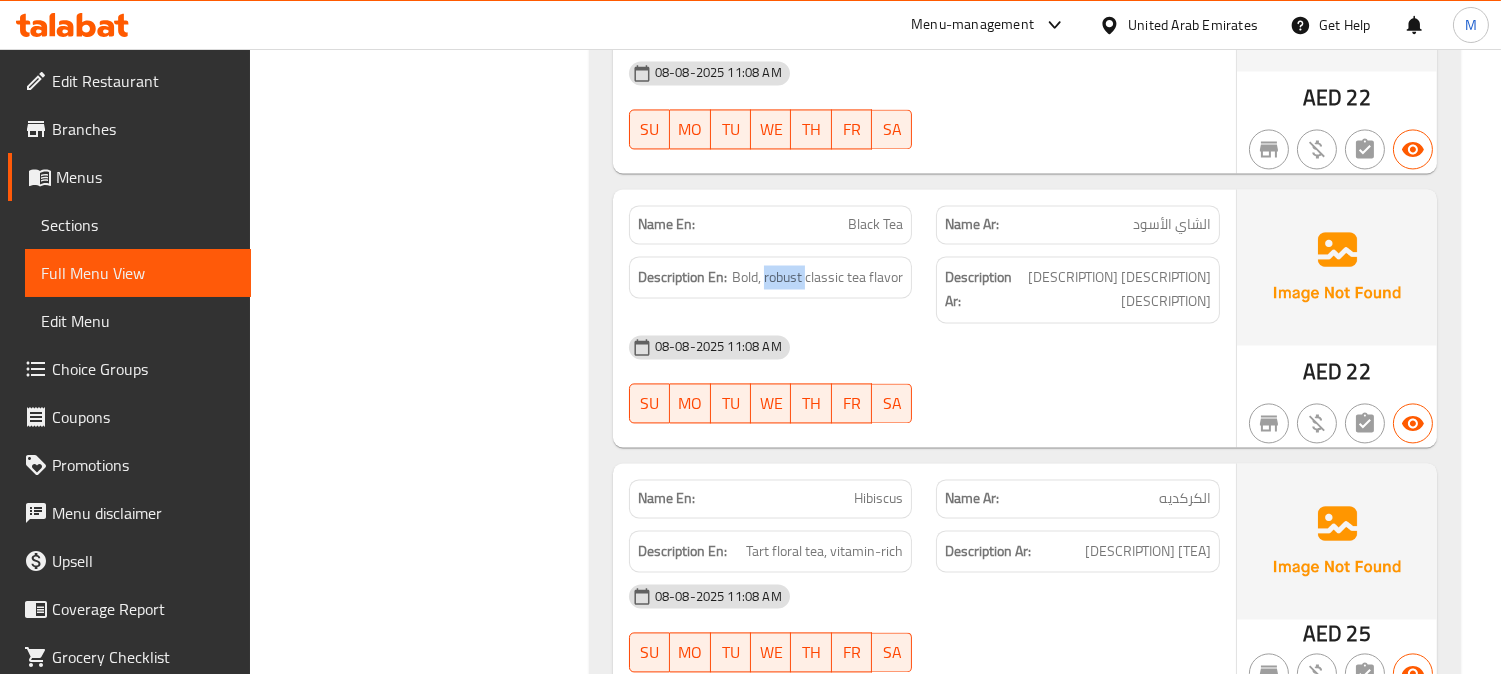 copy on "robust" 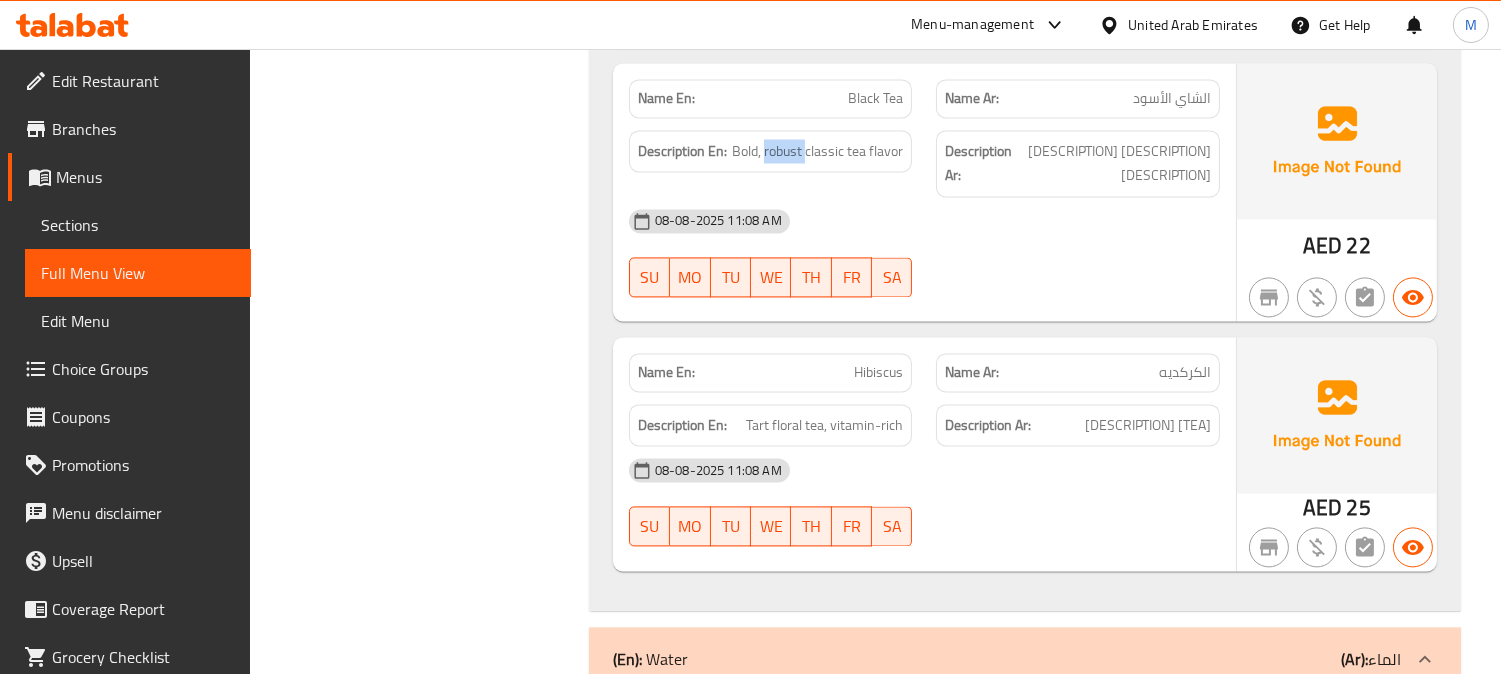 scroll, scrollTop: 7666, scrollLeft: 0, axis: vertical 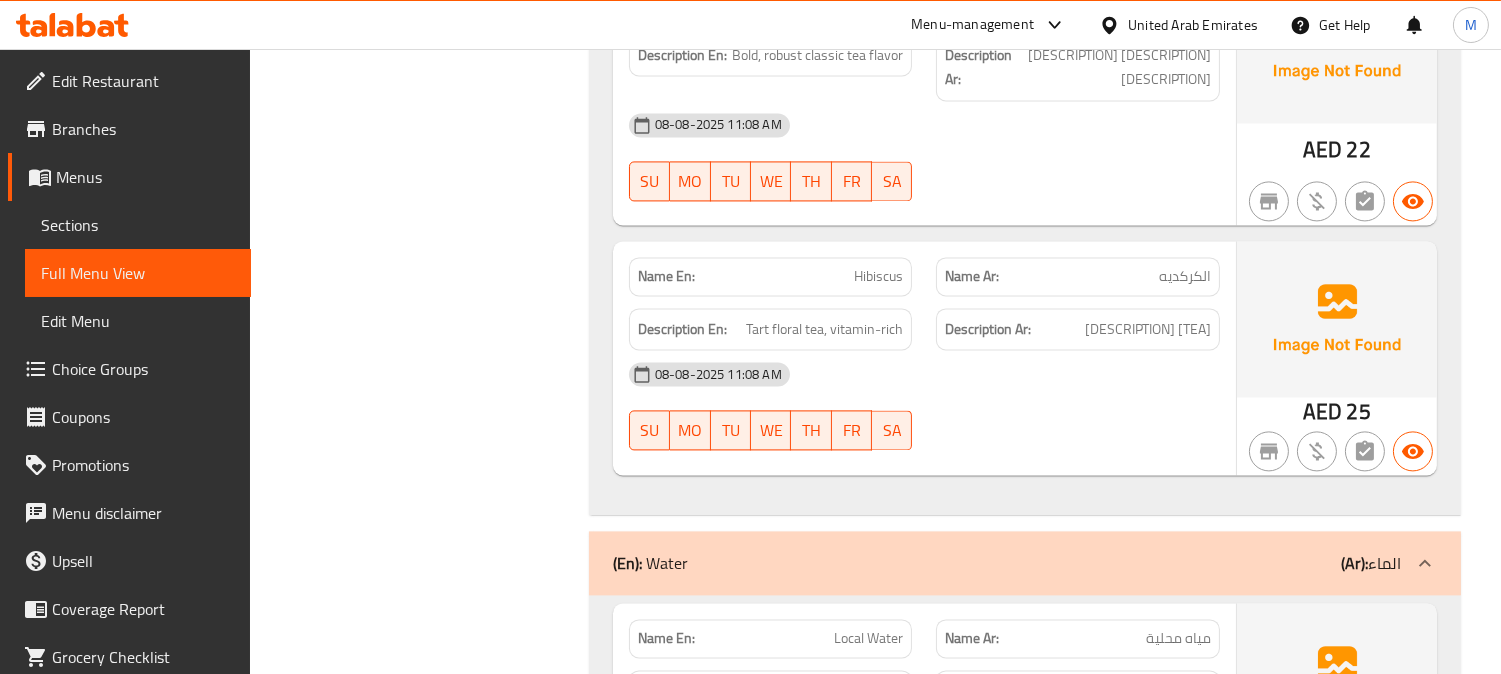 click on "Name En: Hibiscus" at bounding box center (771, -6742) 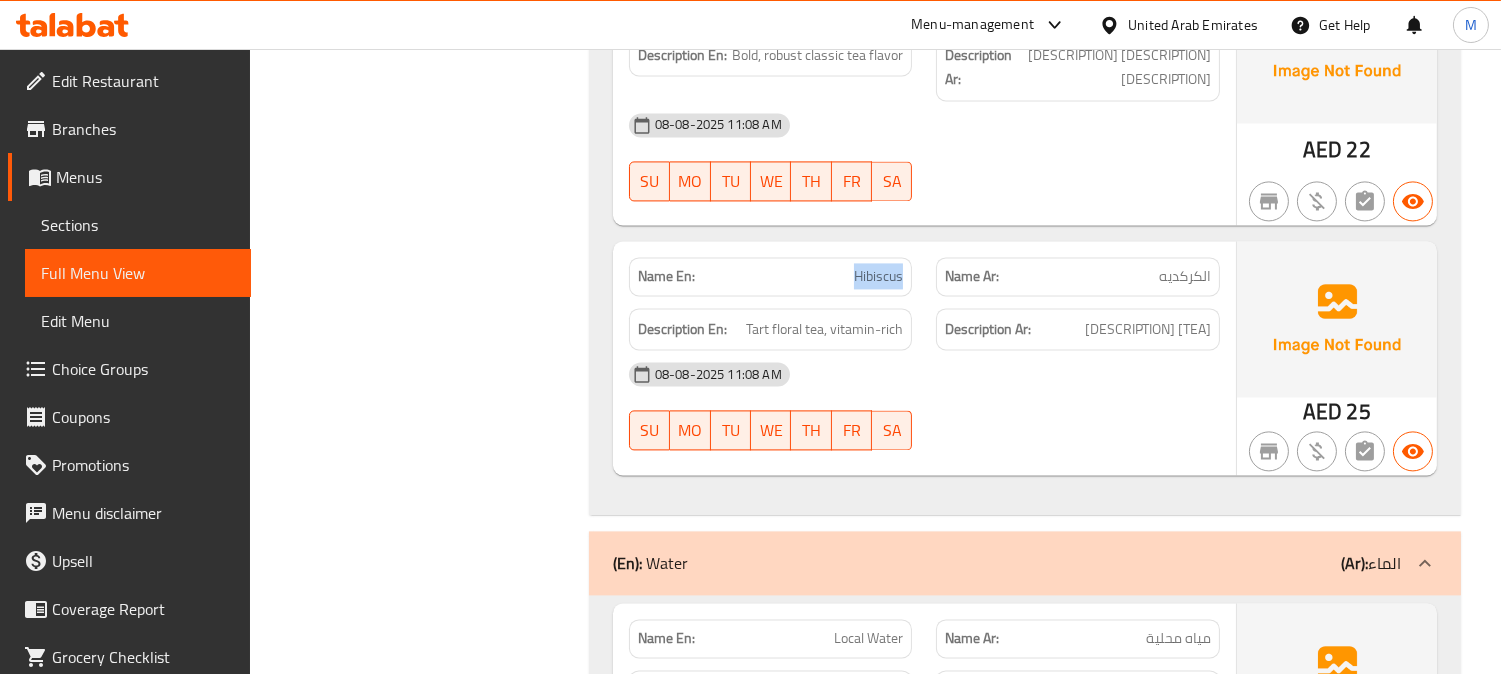 click on "Name En: Hibiscus" at bounding box center (771, -6742) 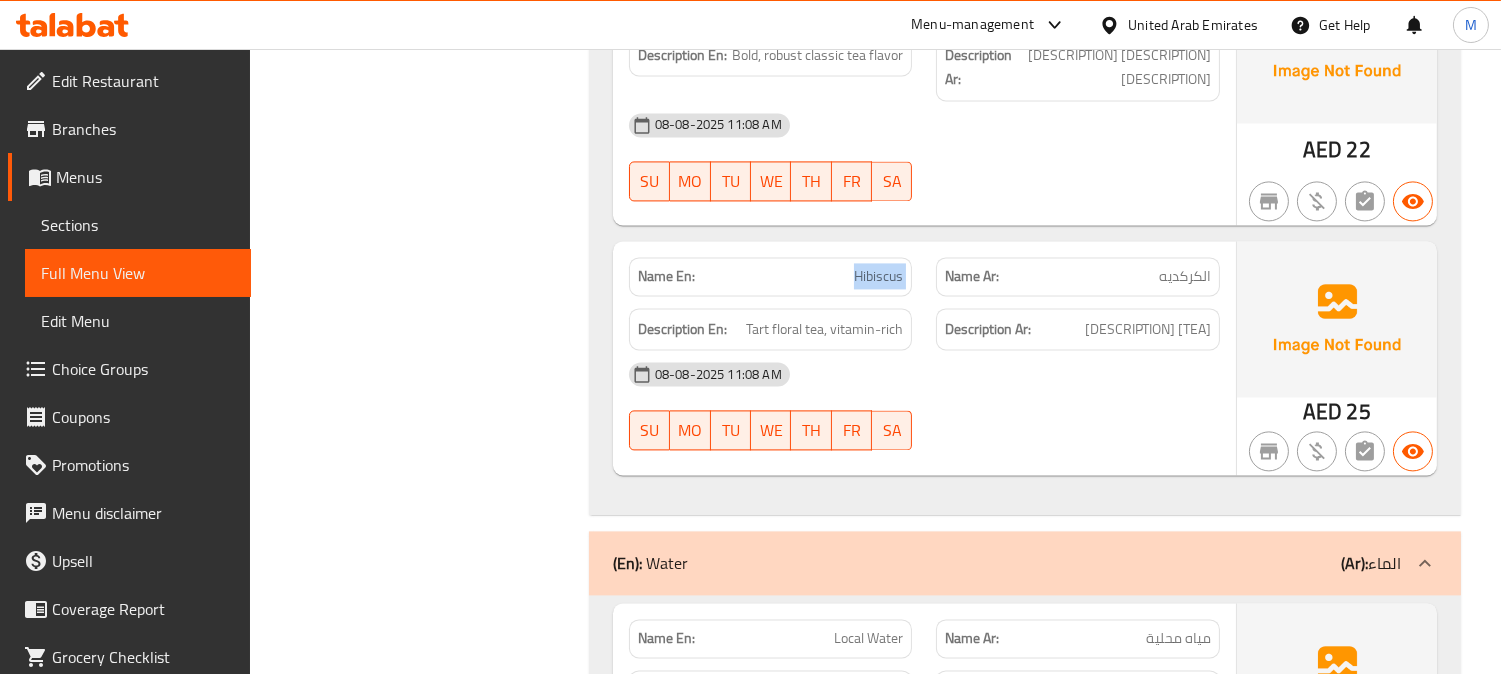 click on "Name En: Hibiscus" at bounding box center [771, -6742] 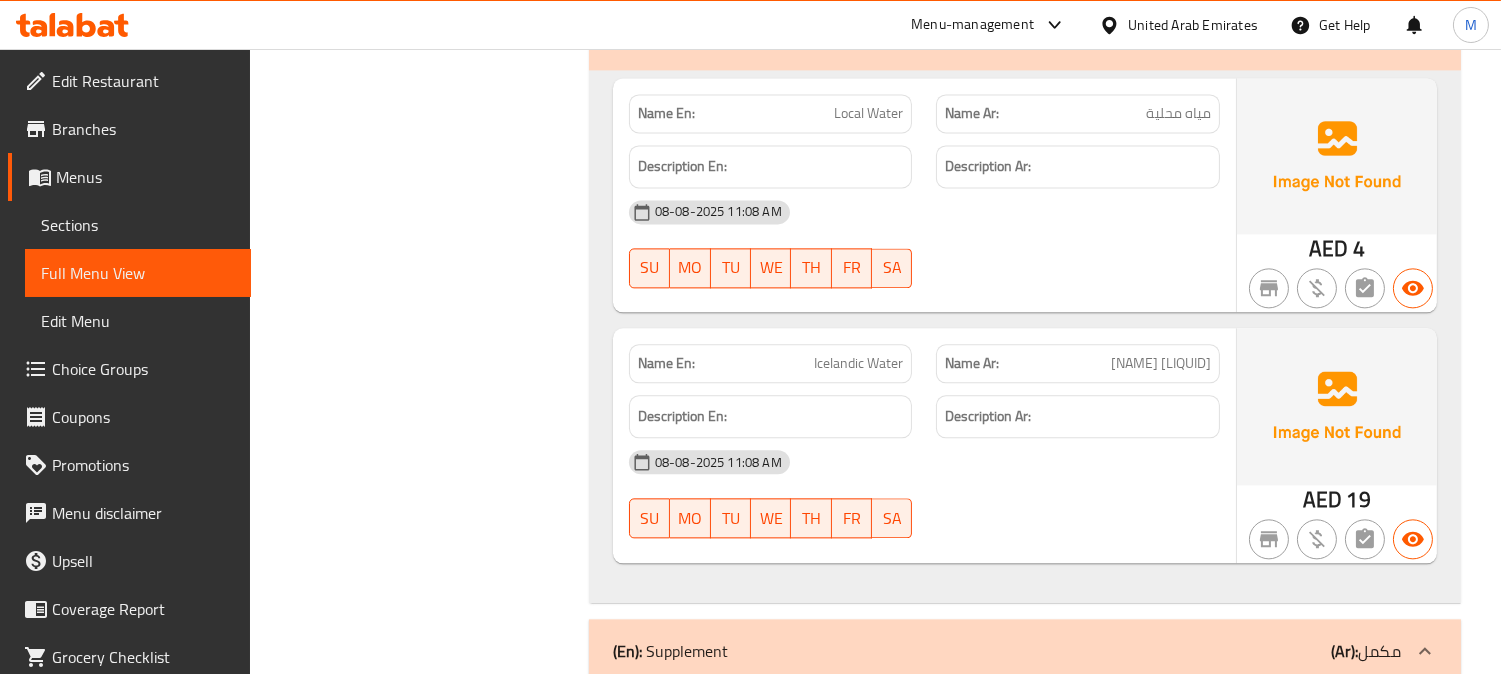 scroll, scrollTop: 8222, scrollLeft: 0, axis: vertical 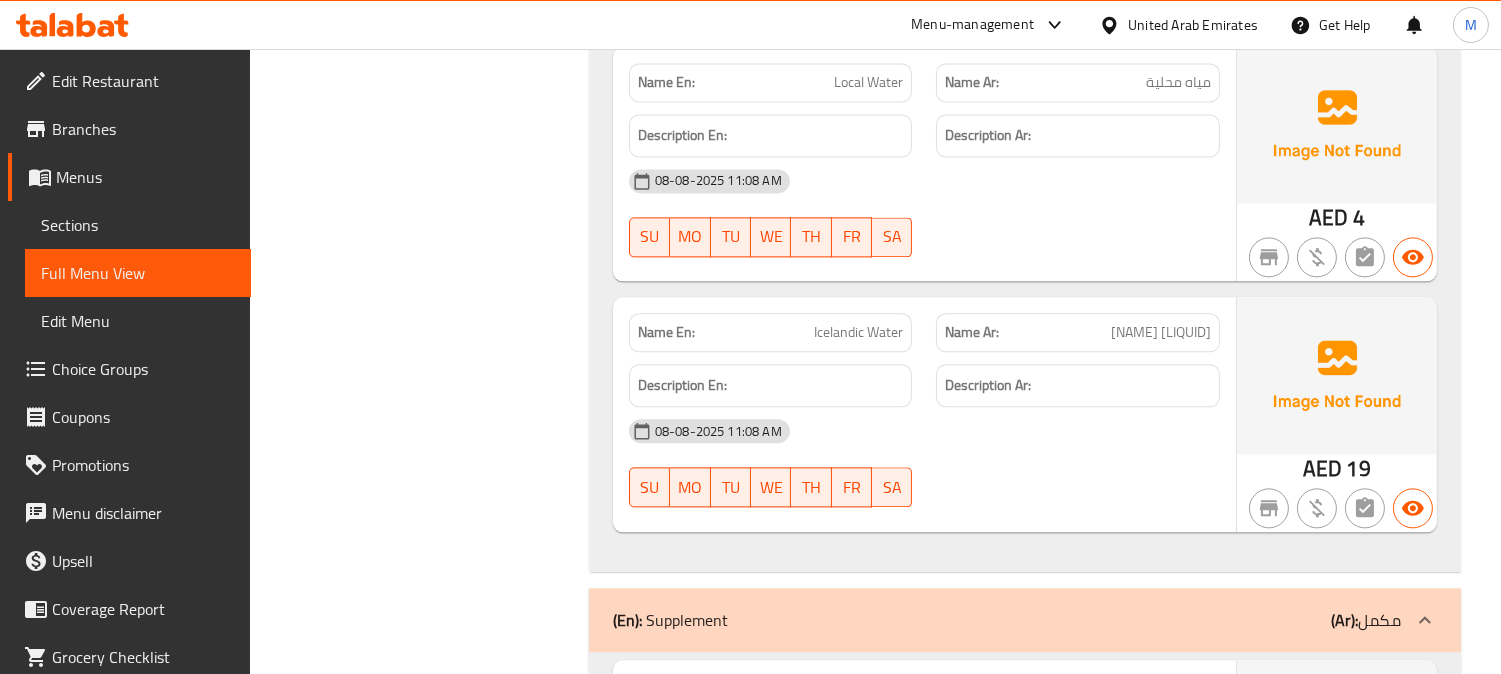 click on "Icelandic Water" at bounding box center [854, -7572] 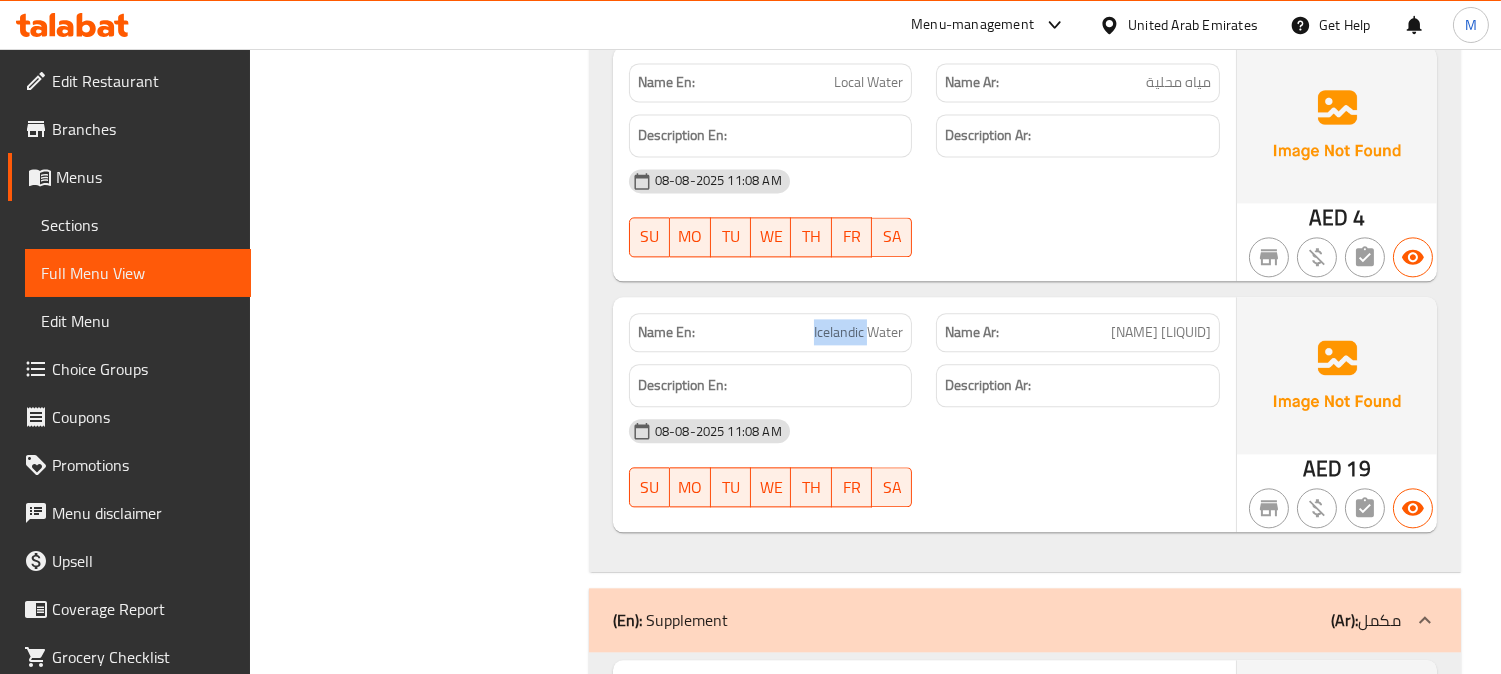 copy on "Icelandic" 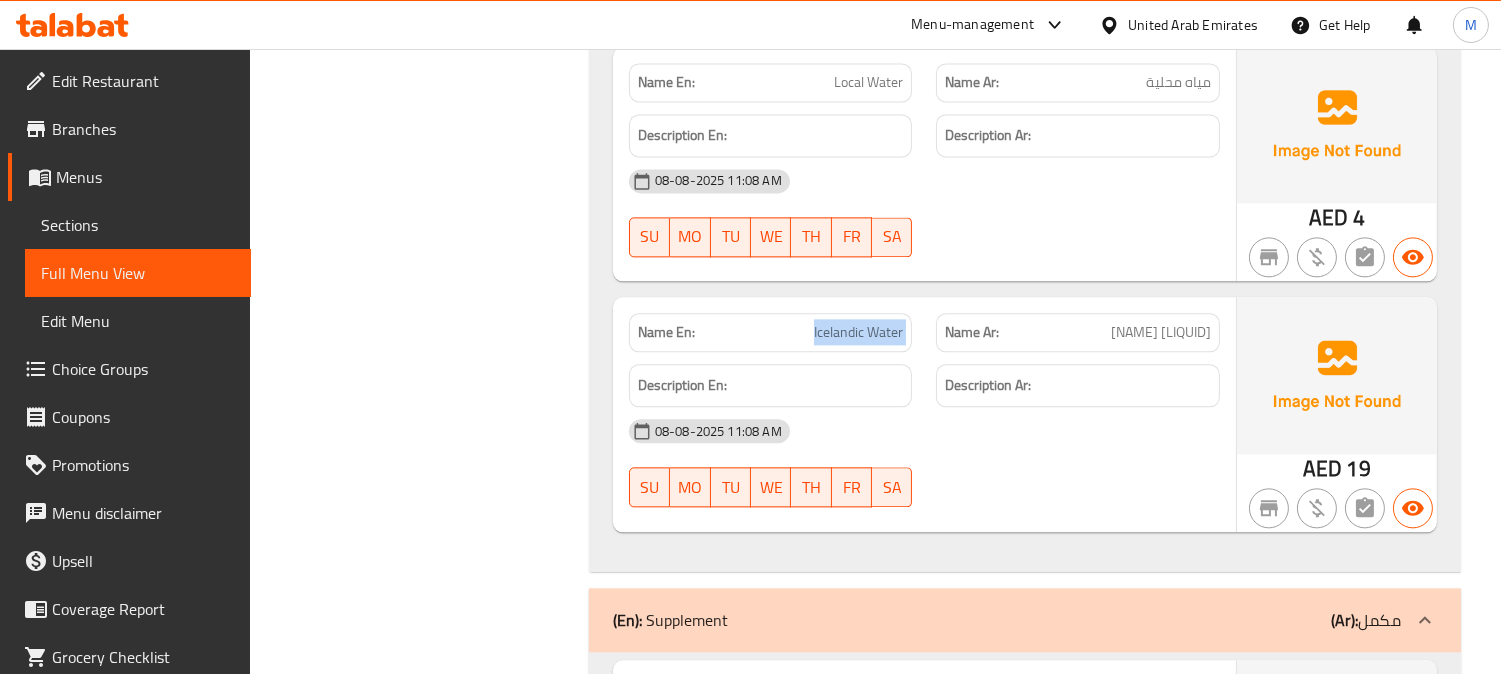 click on "Icelandic Water" at bounding box center [854, -7572] 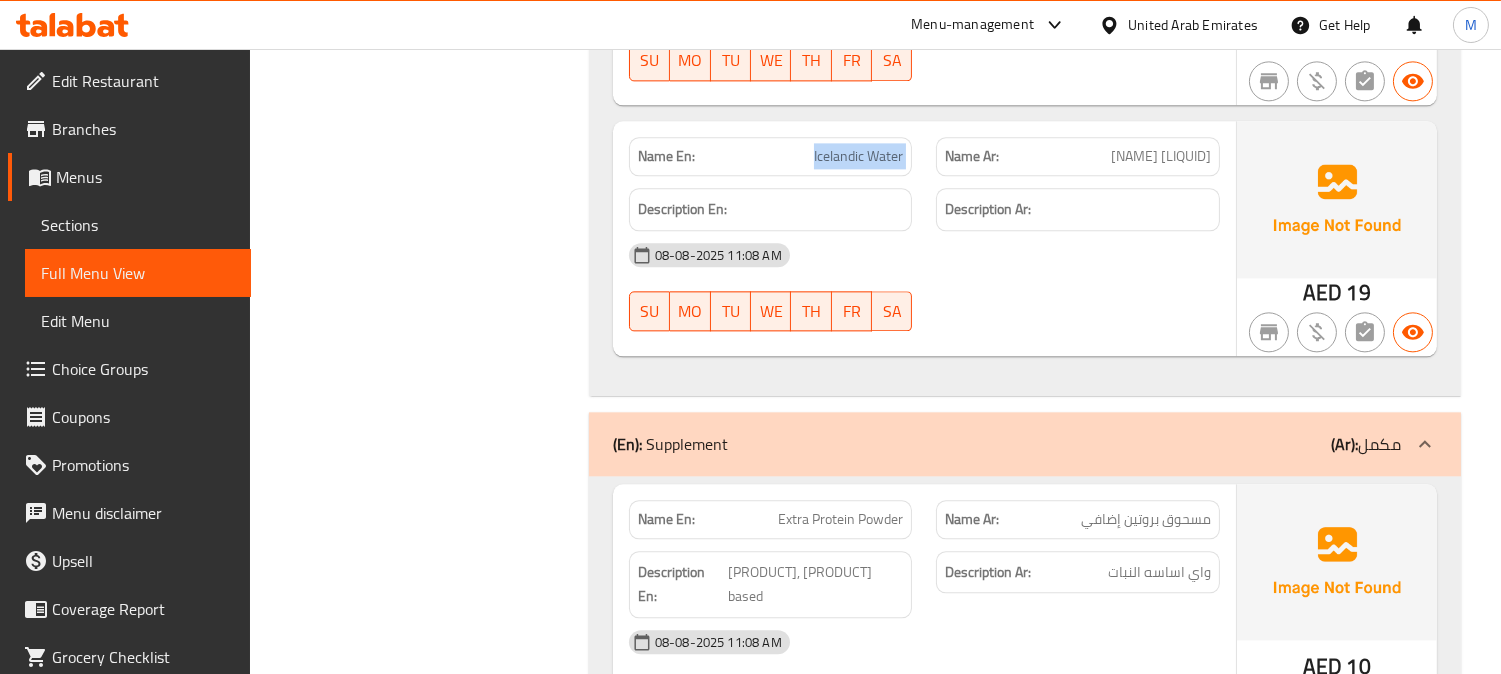 scroll, scrollTop: 8777, scrollLeft: 0, axis: vertical 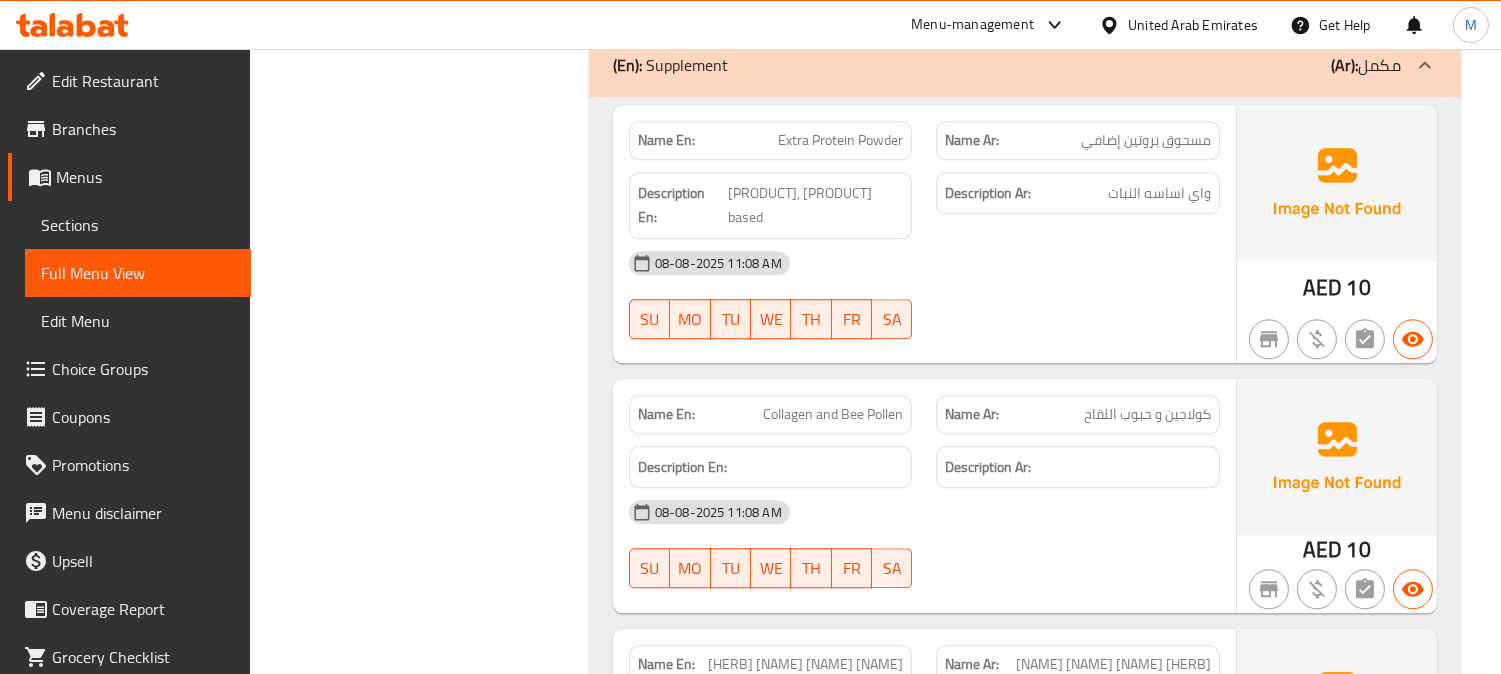 click on "Extra Protein Powder" at bounding box center [856, -8401] 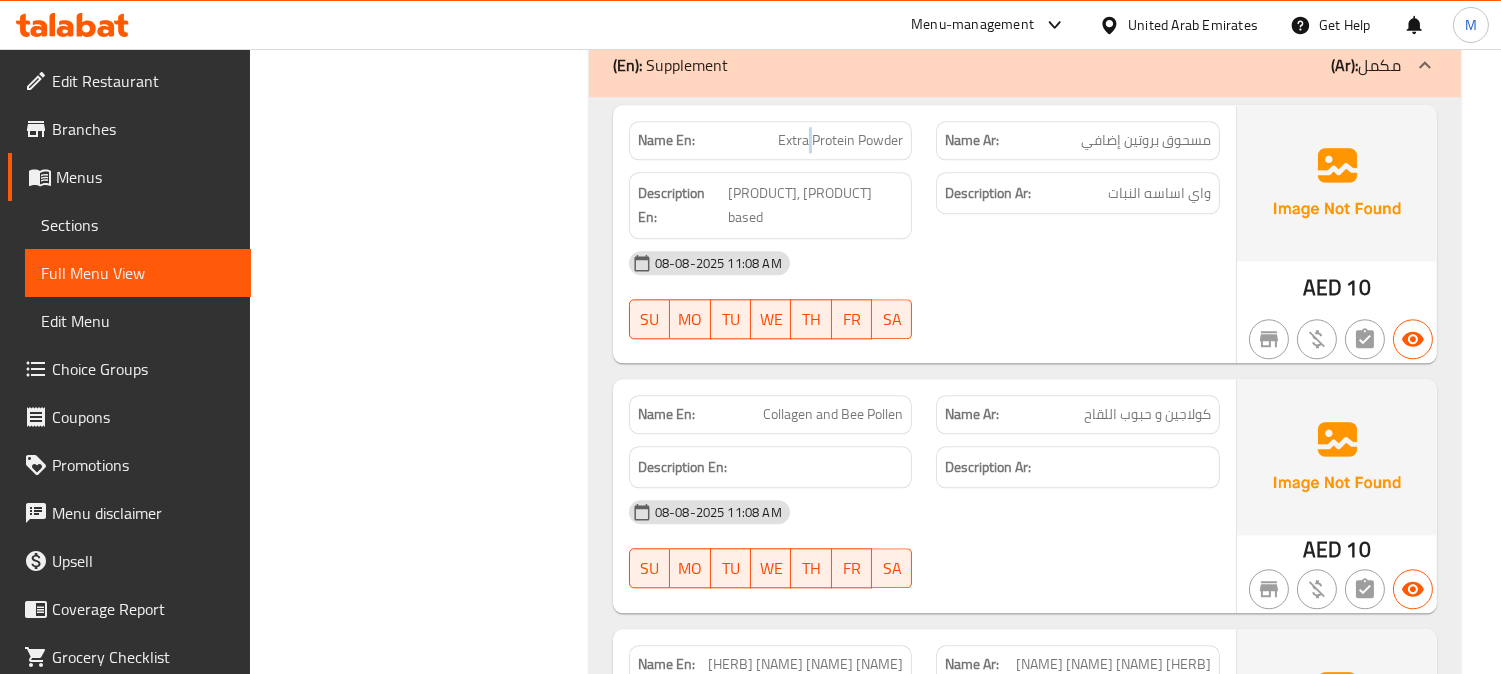 click on "Extra Protein Powder" at bounding box center [856, -8401] 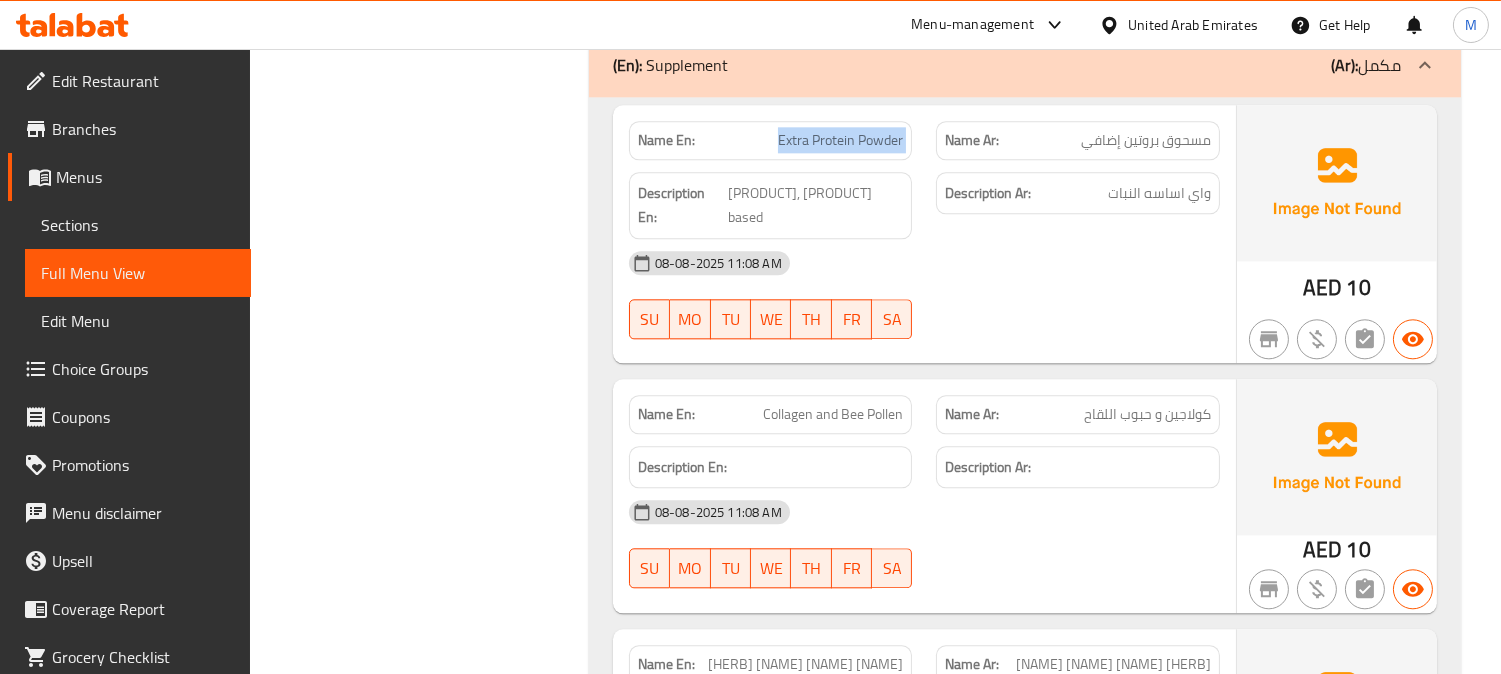 click on "Extra Protein Powder" at bounding box center [856, -8401] 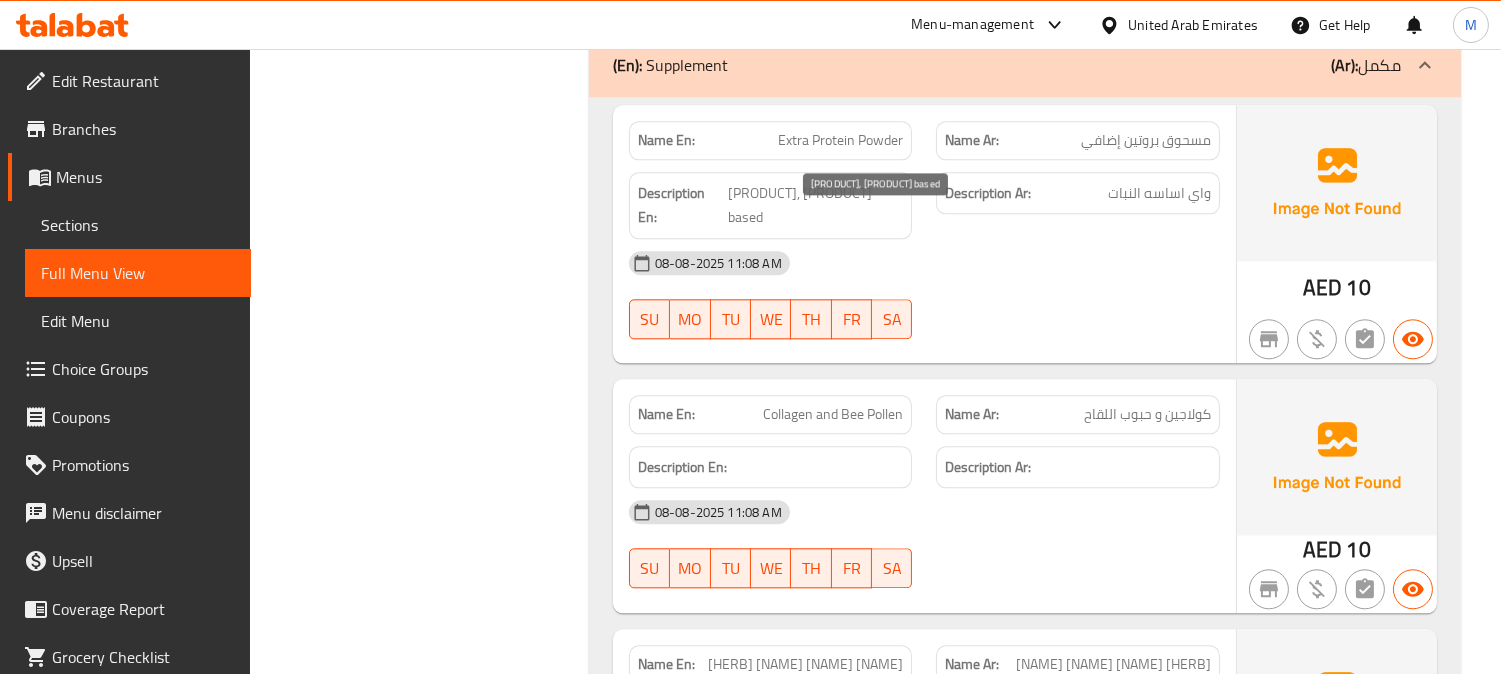 click on "whey, plant based" at bounding box center (816, 205) 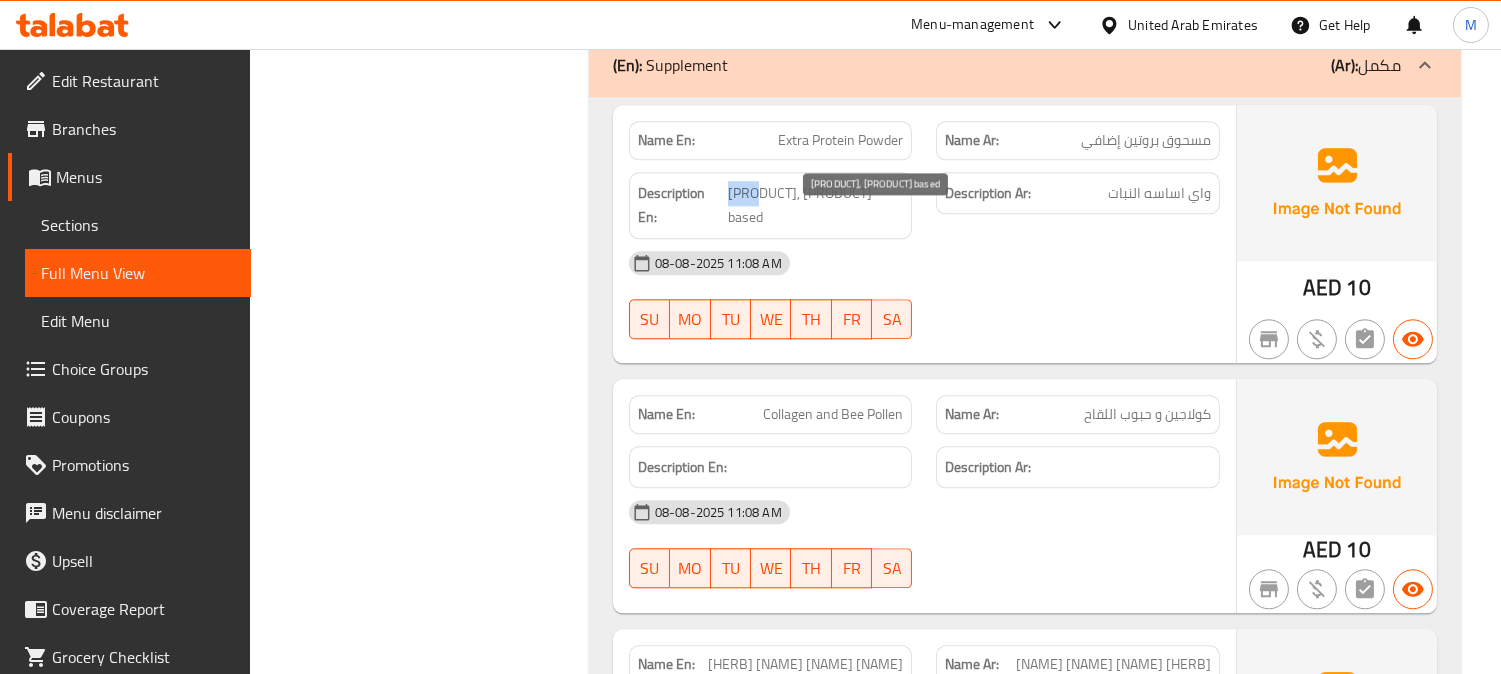 click on "whey, plant based" at bounding box center (816, 205) 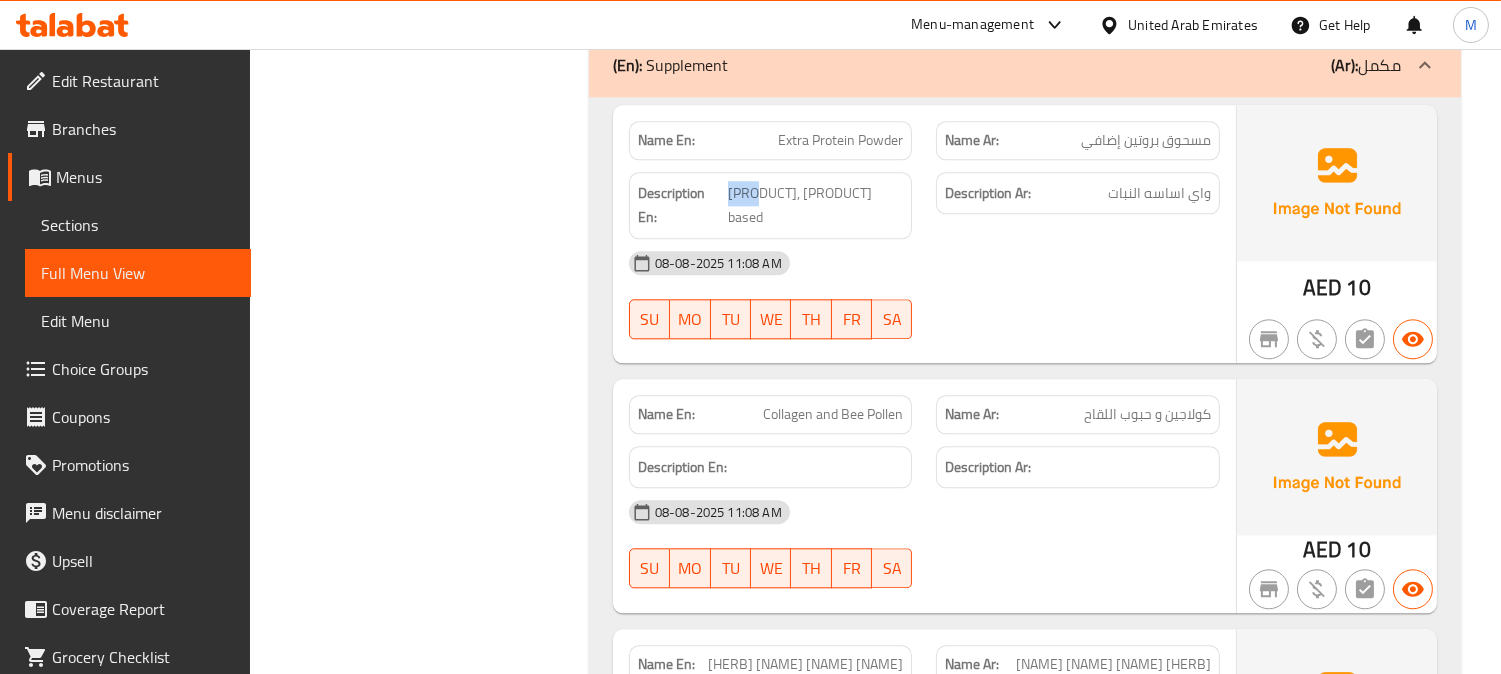 copy on "whey" 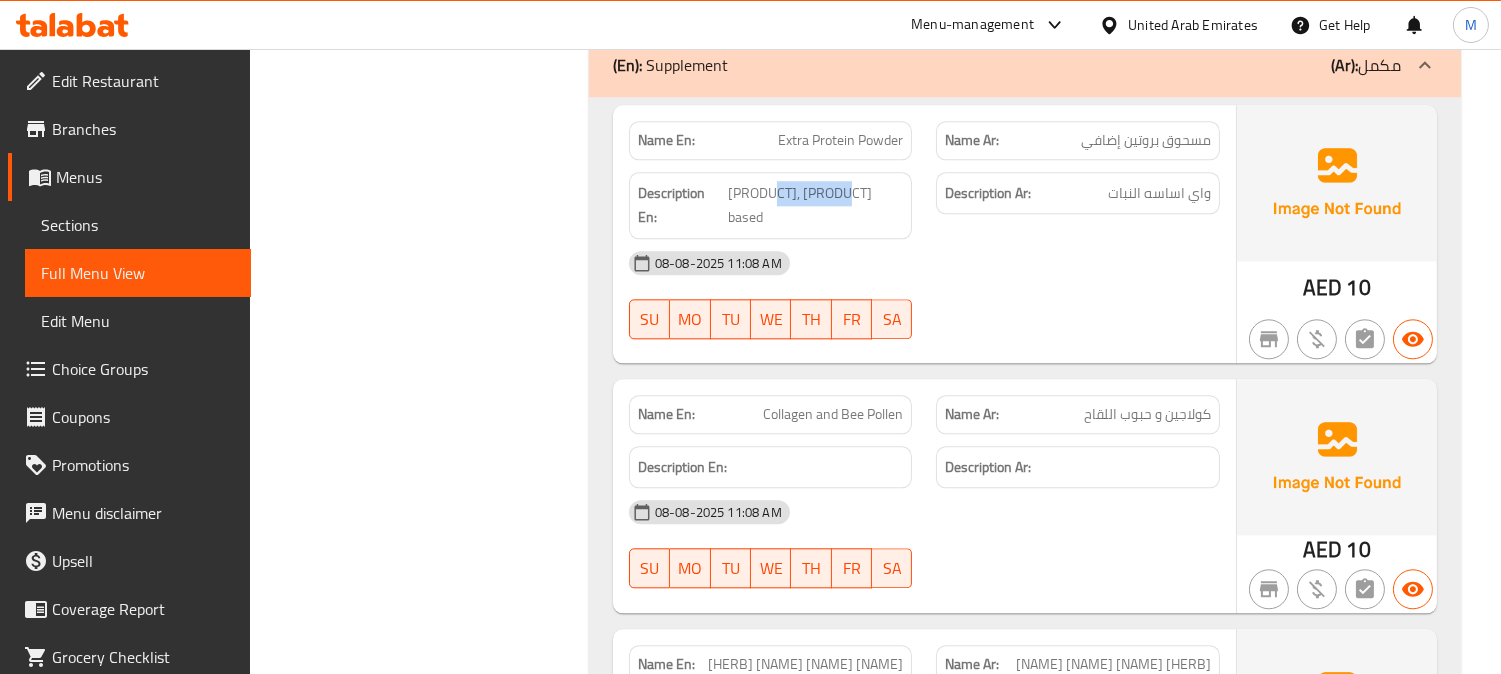 drag, startPoint x: 882, startPoint y: 233, endPoint x: 904, endPoint y: 234, distance: 22.022715 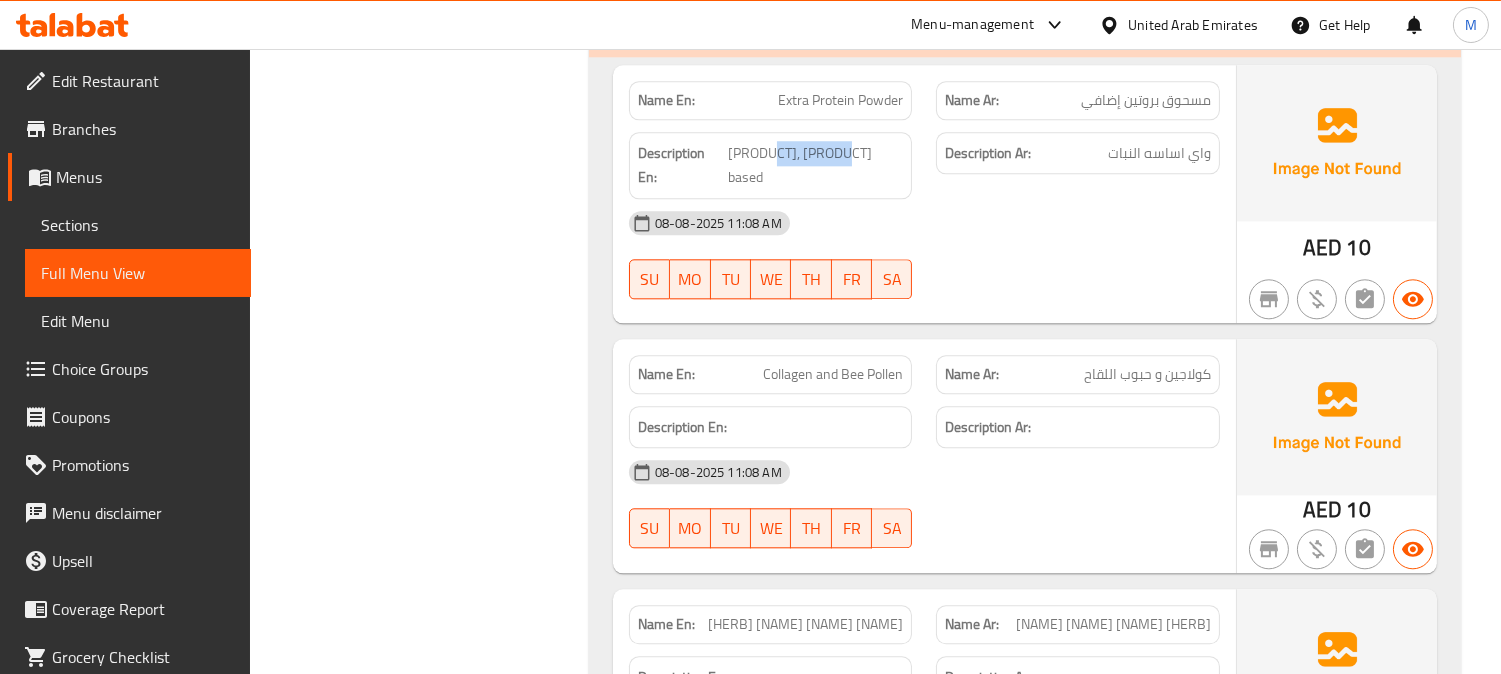 scroll, scrollTop: 8888, scrollLeft: 0, axis: vertical 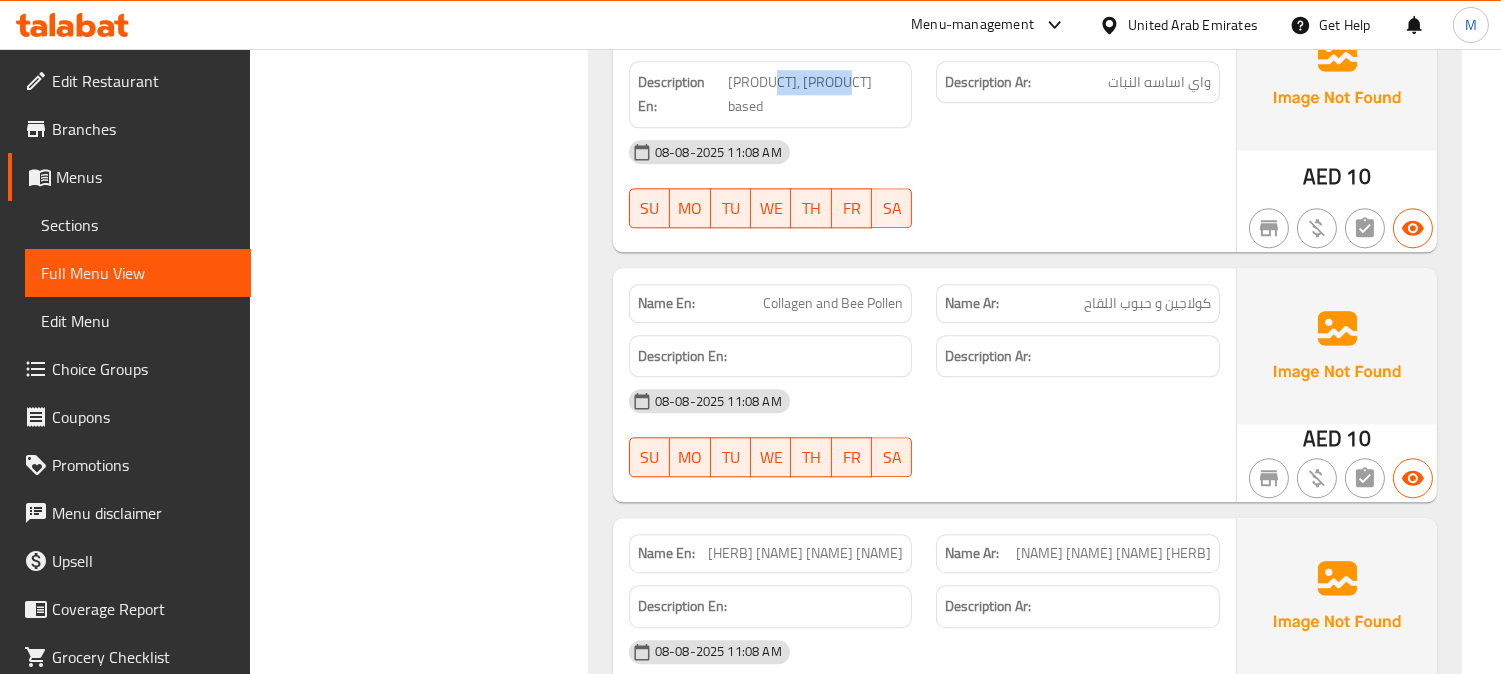drag, startPoint x: 838, startPoint y: 313, endPoint x: 903, endPoint y: 308, distance: 65.192024 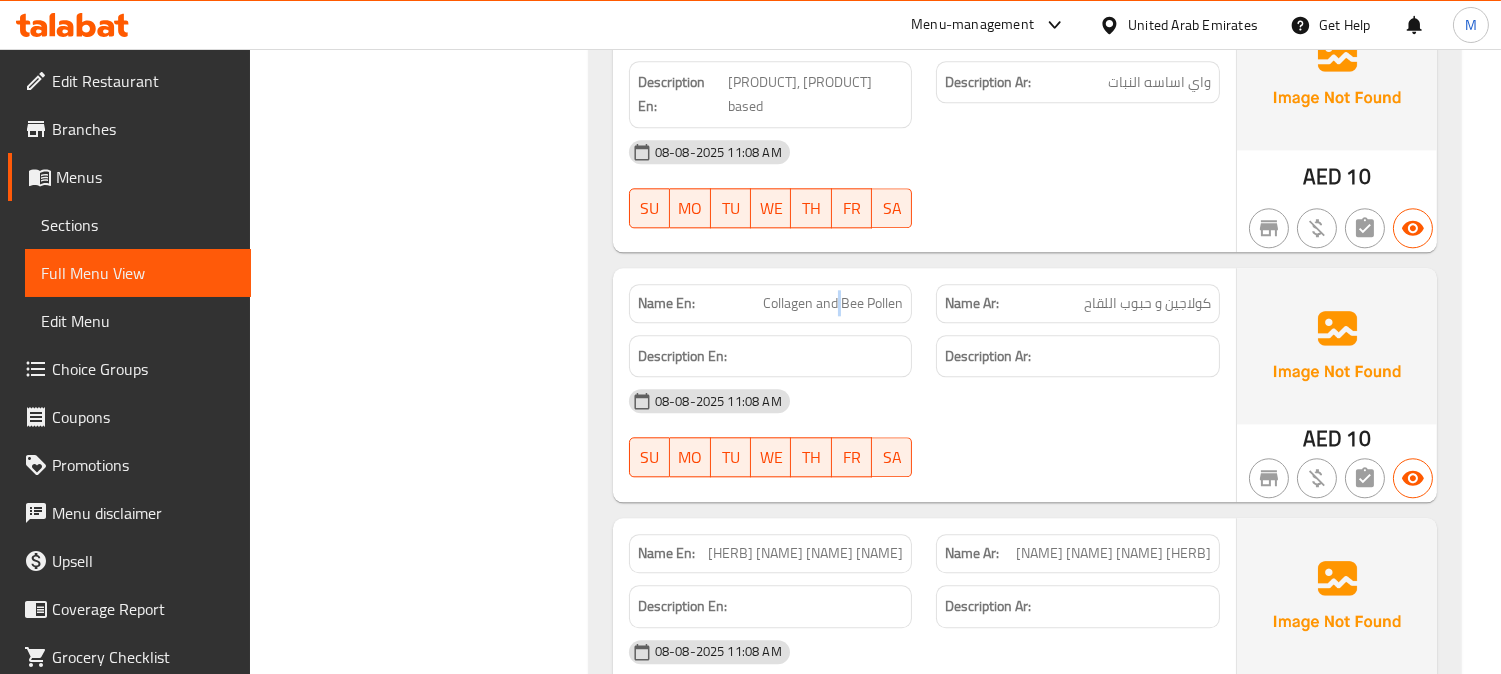 click on "Collagen and  Bee Pollen" at bounding box center (854, -8238) 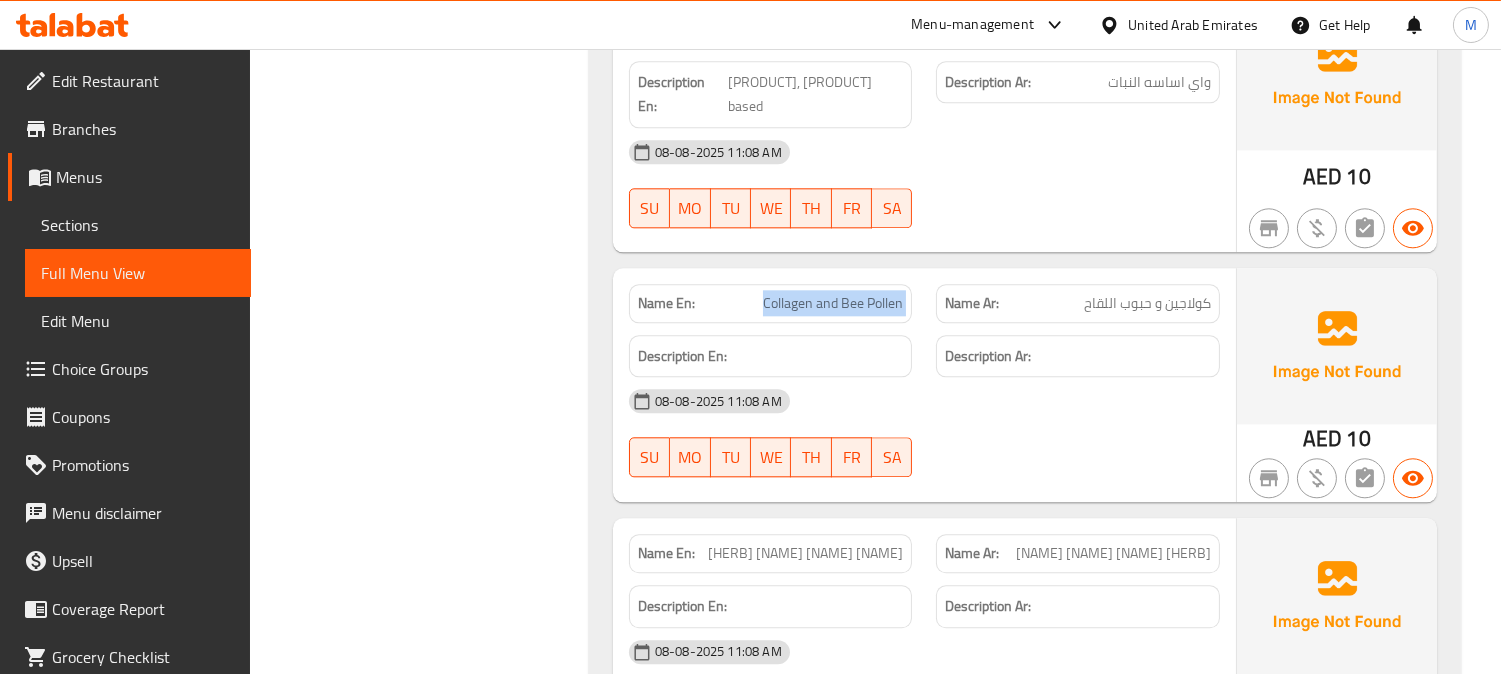 click on "Collagen and  Bee Pollen" at bounding box center [854, -8238] 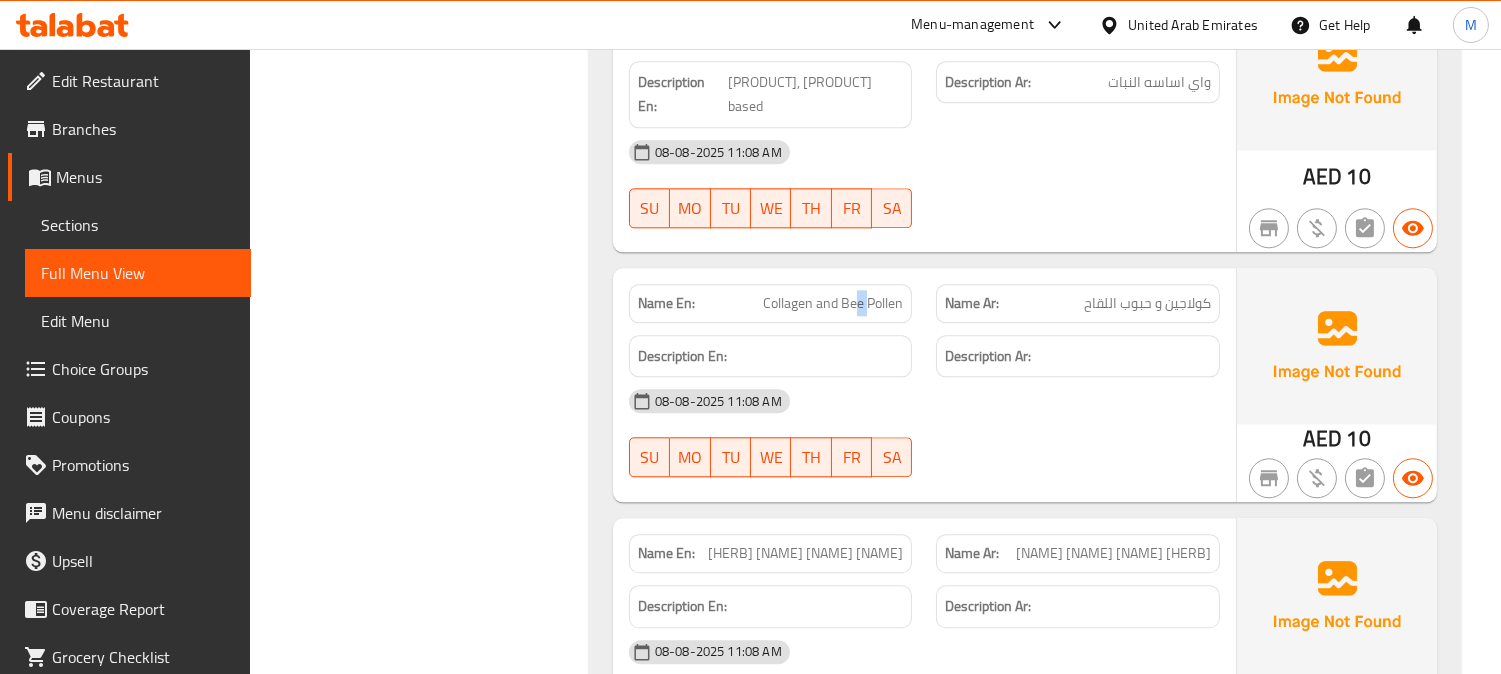 drag, startPoint x: 848, startPoint y: 306, endPoint x: 863, endPoint y: 304, distance: 15.132746 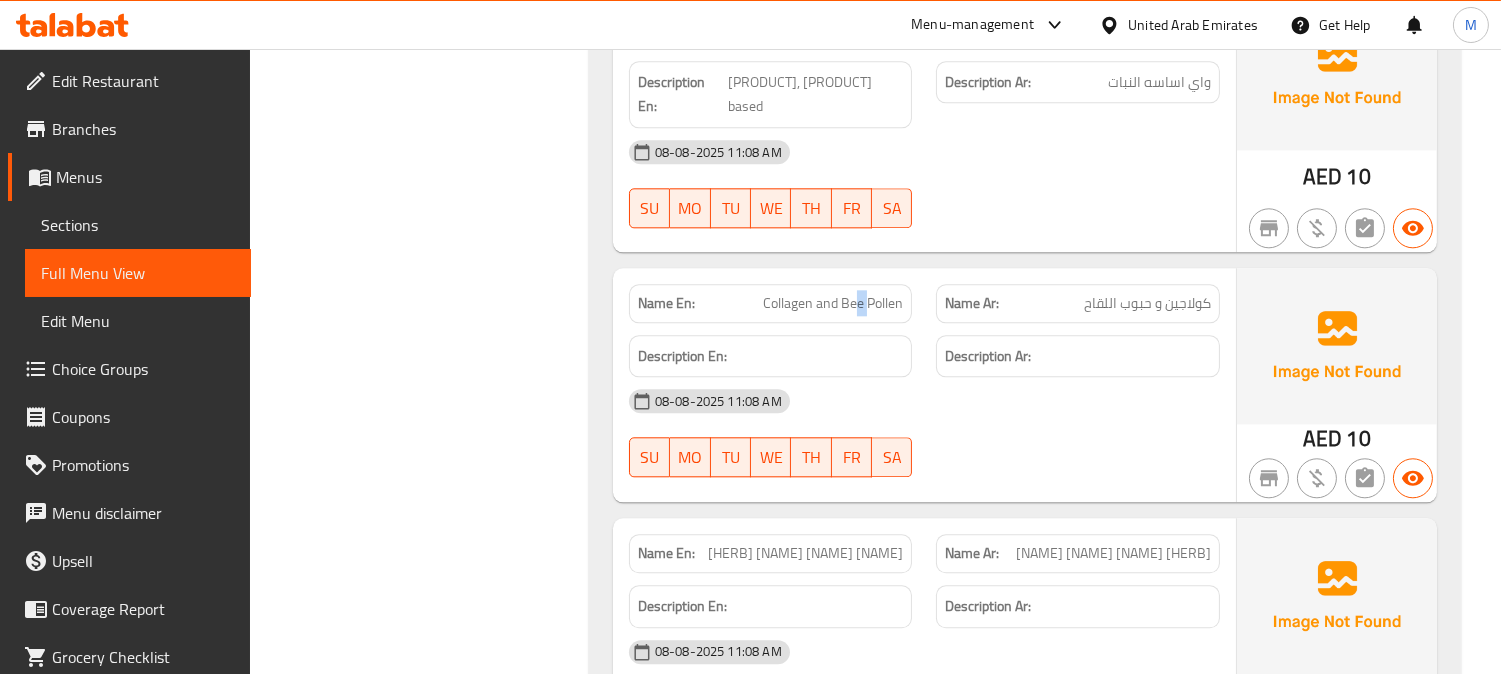 drag, startPoint x: 840, startPoint y: 302, endPoint x: 921, endPoint y: 307, distance: 81.154175 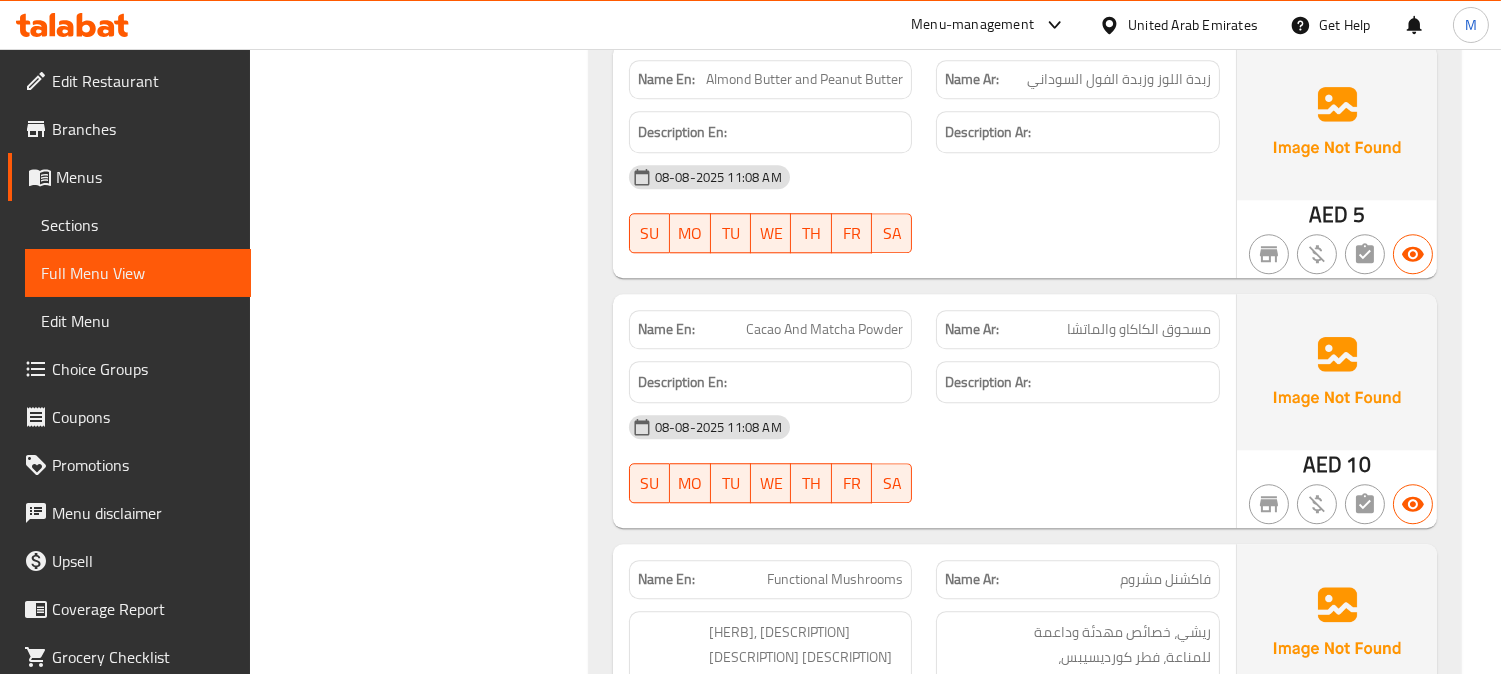 scroll, scrollTop: 9777, scrollLeft: 0, axis: vertical 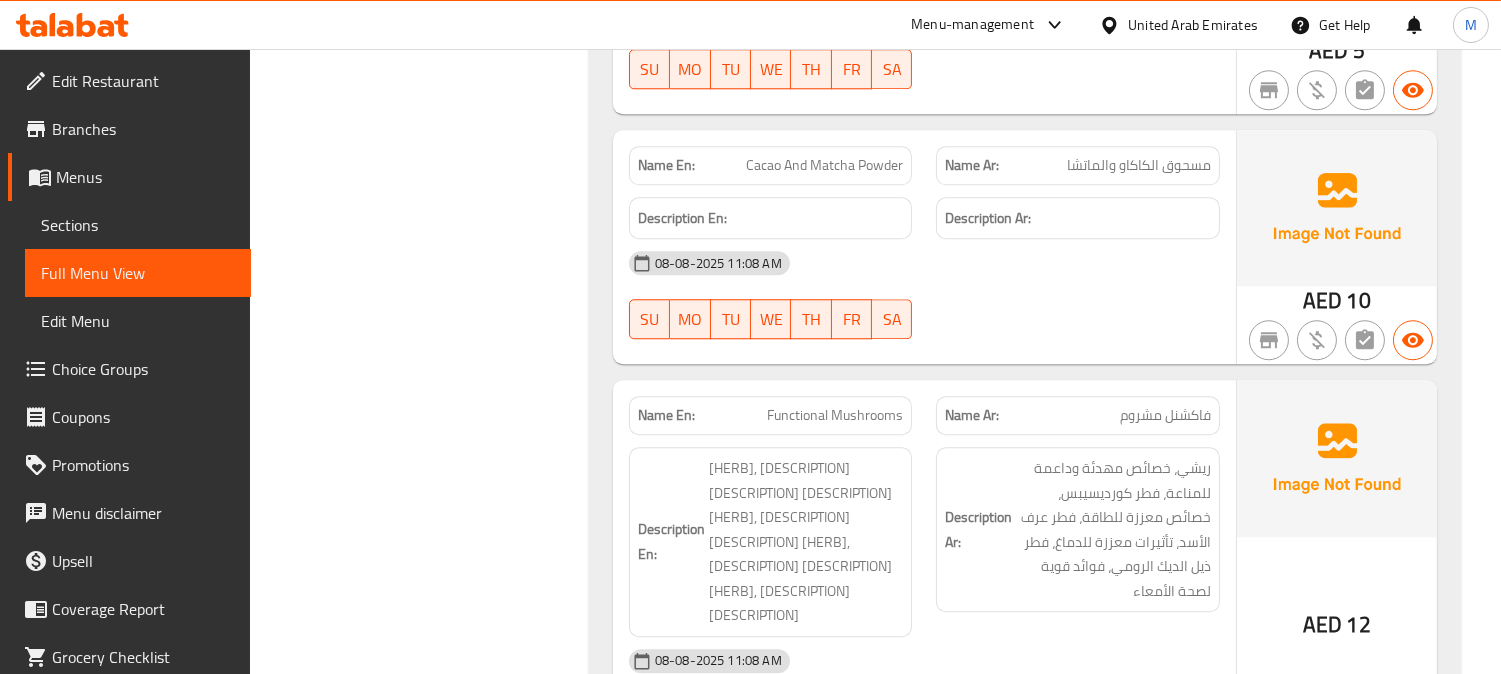 click on "Functional Mushrooms" at bounding box center (879, -8031) 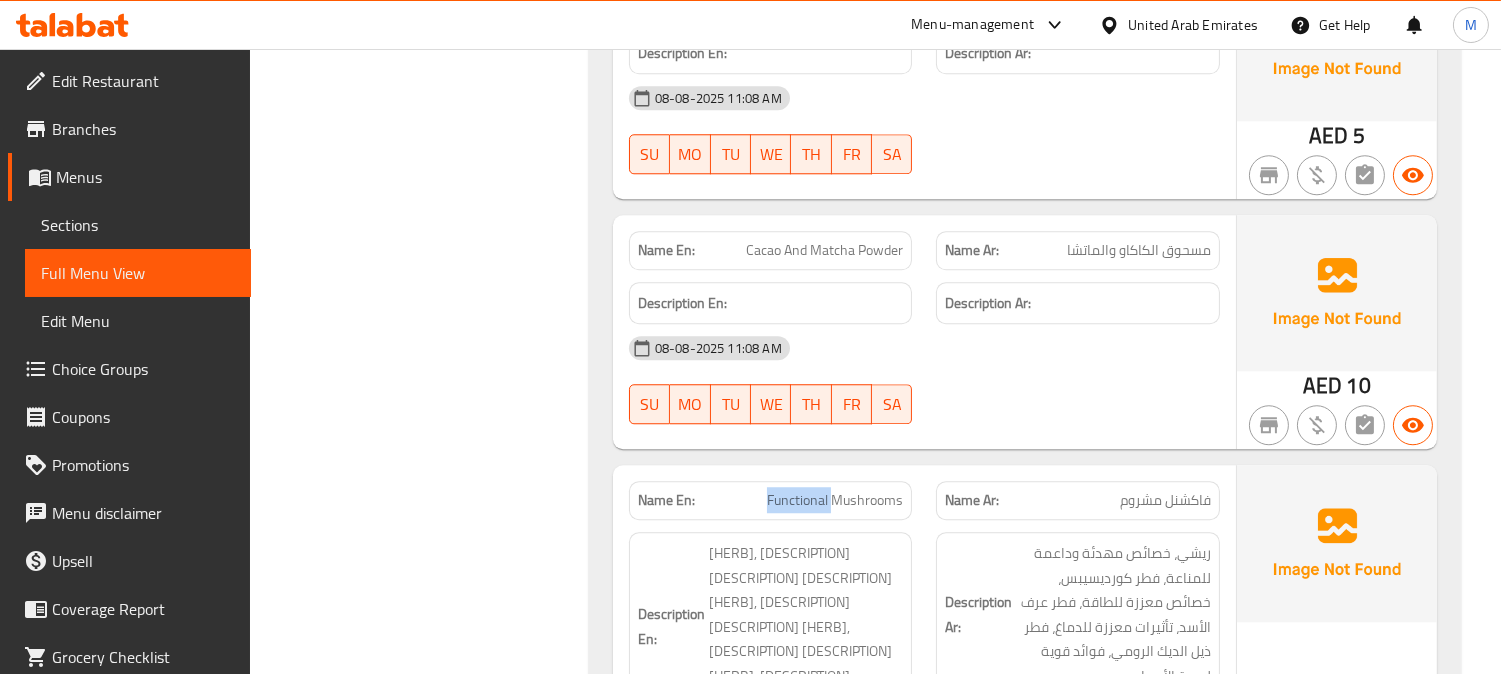 scroll, scrollTop: 9701, scrollLeft: 0, axis: vertical 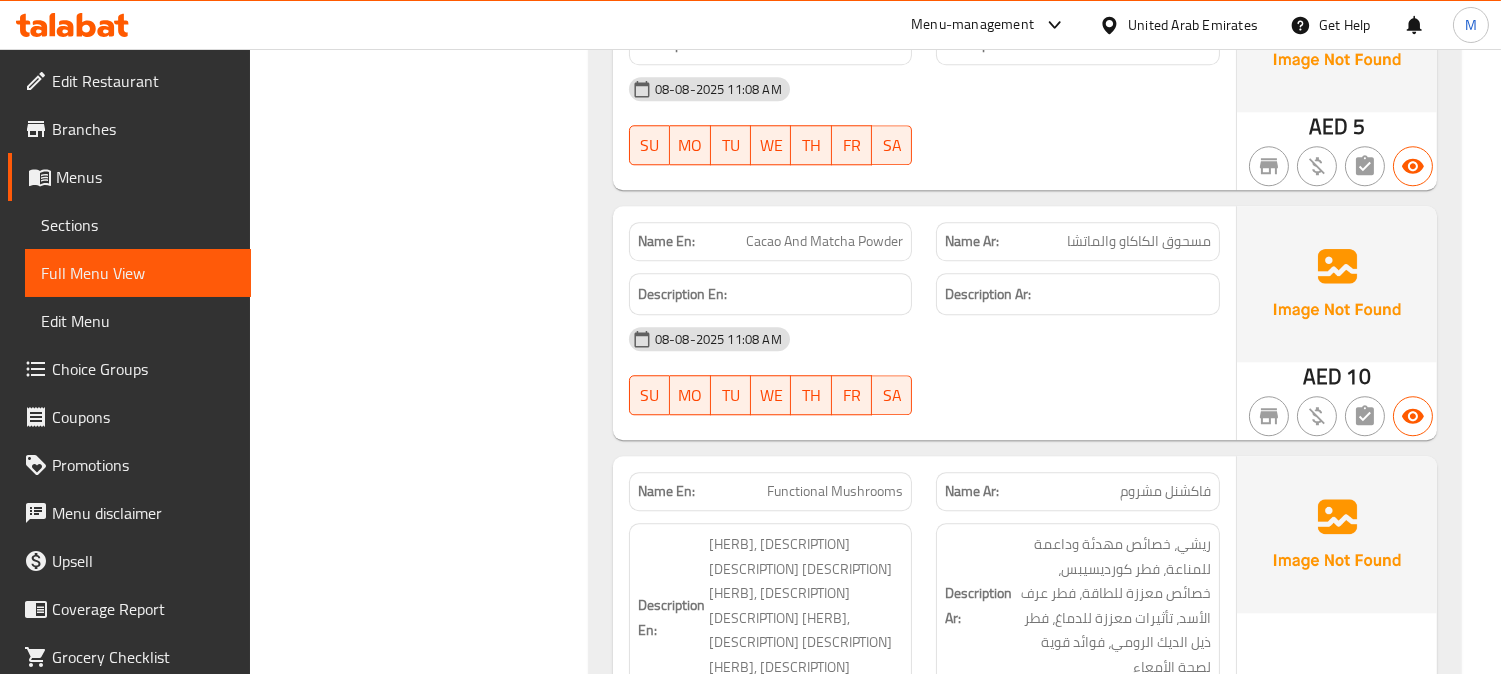 click on "Cacao And Matcha Powder" at bounding box center (886, -8229) 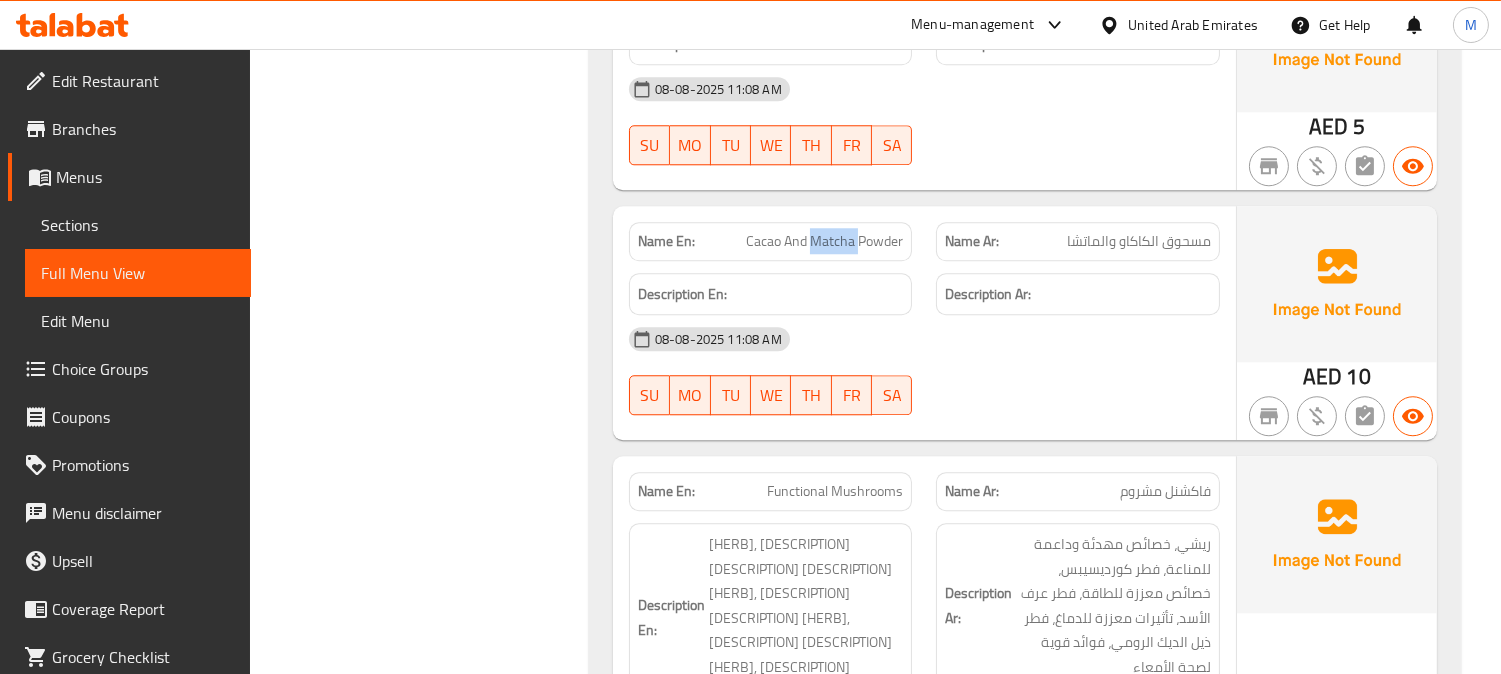 click on "Cacao And Matcha Powder" at bounding box center (886, -8229) 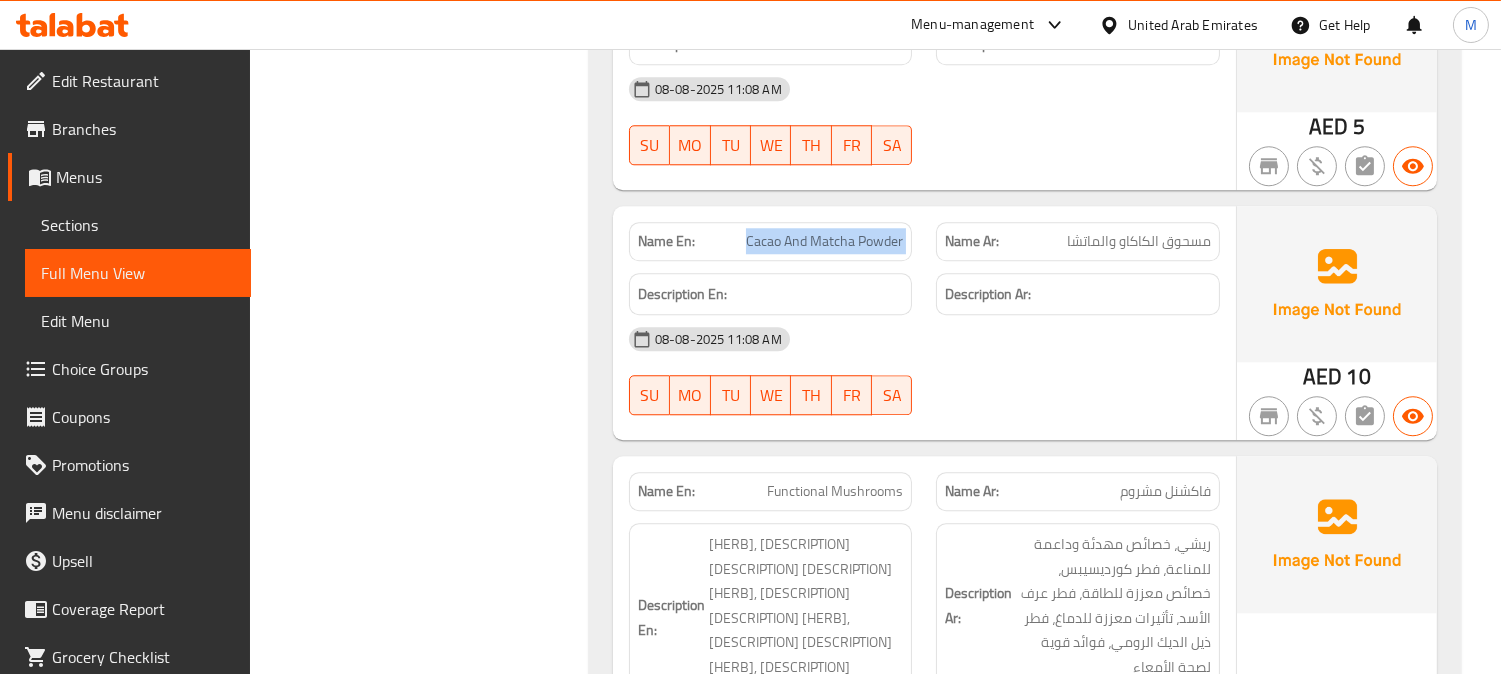 click on "Cacao And Matcha Powder" at bounding box center [886, -8229] 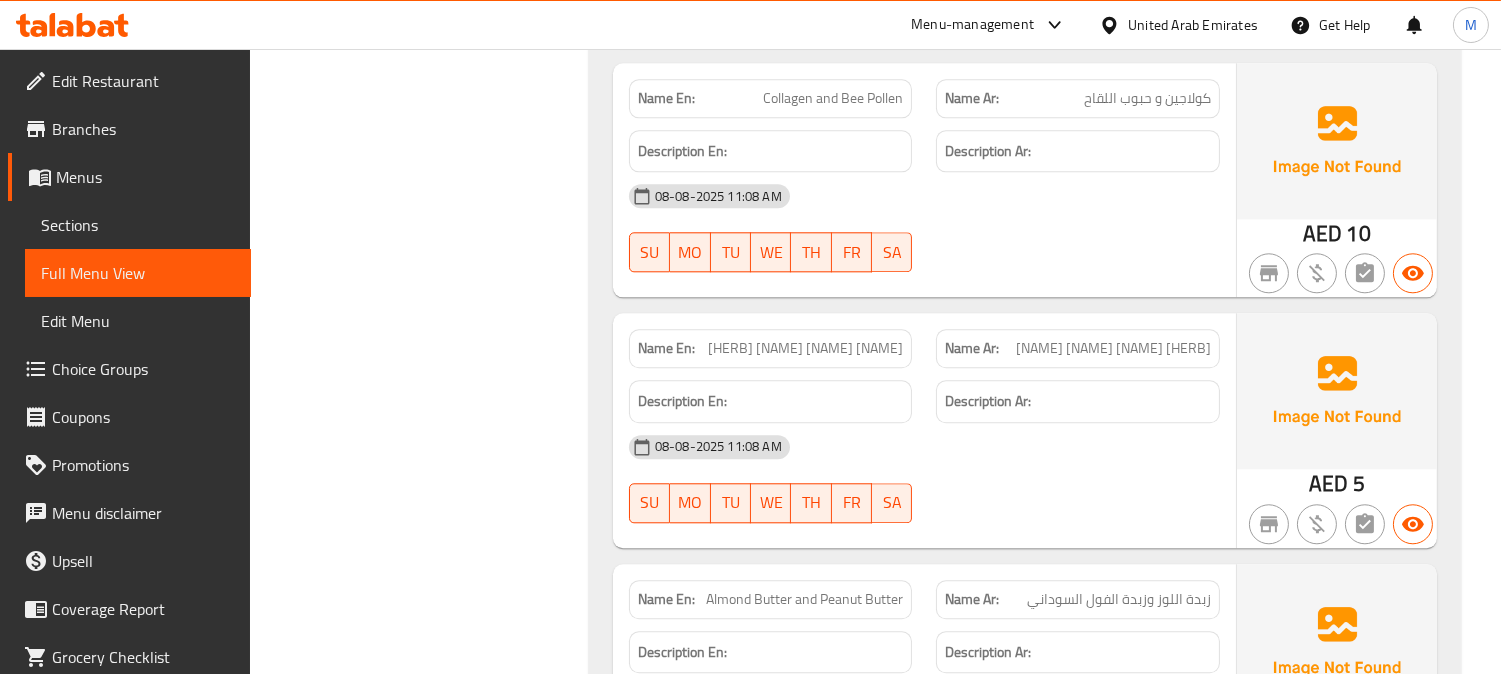 scroll, scrollTop: 9145, scrollLeft: 0, axis: vertical 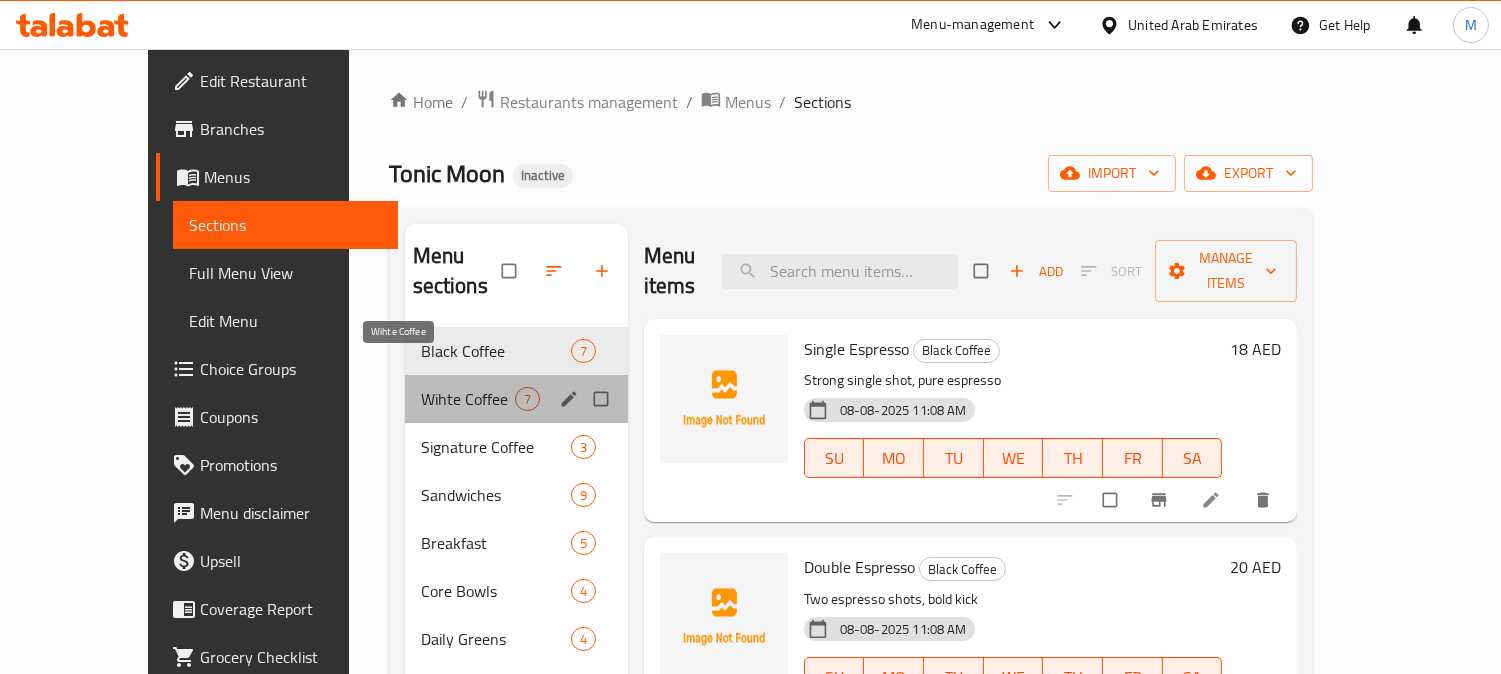 click on "Wihte Coffee" at bounding box center [468, 399] 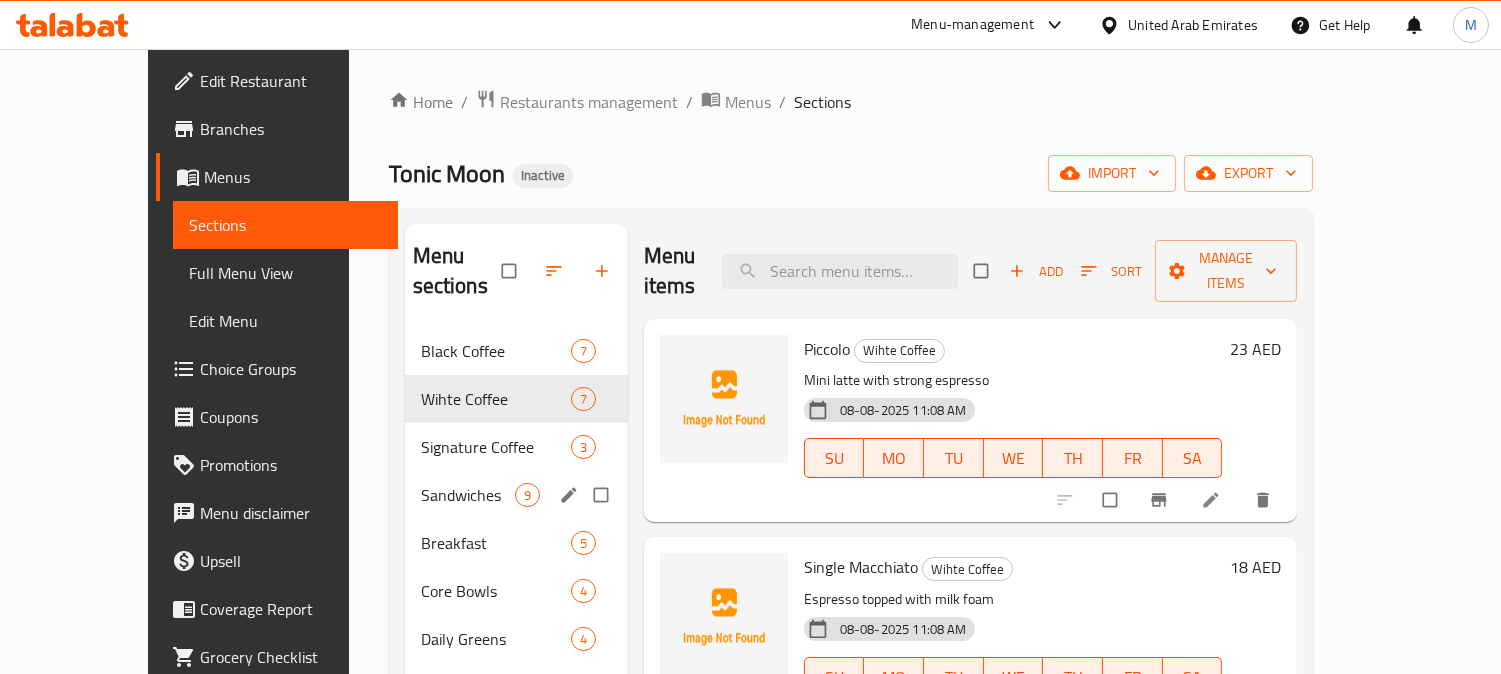 click on "Sandwiches 9" at bounding box center (516, 495) 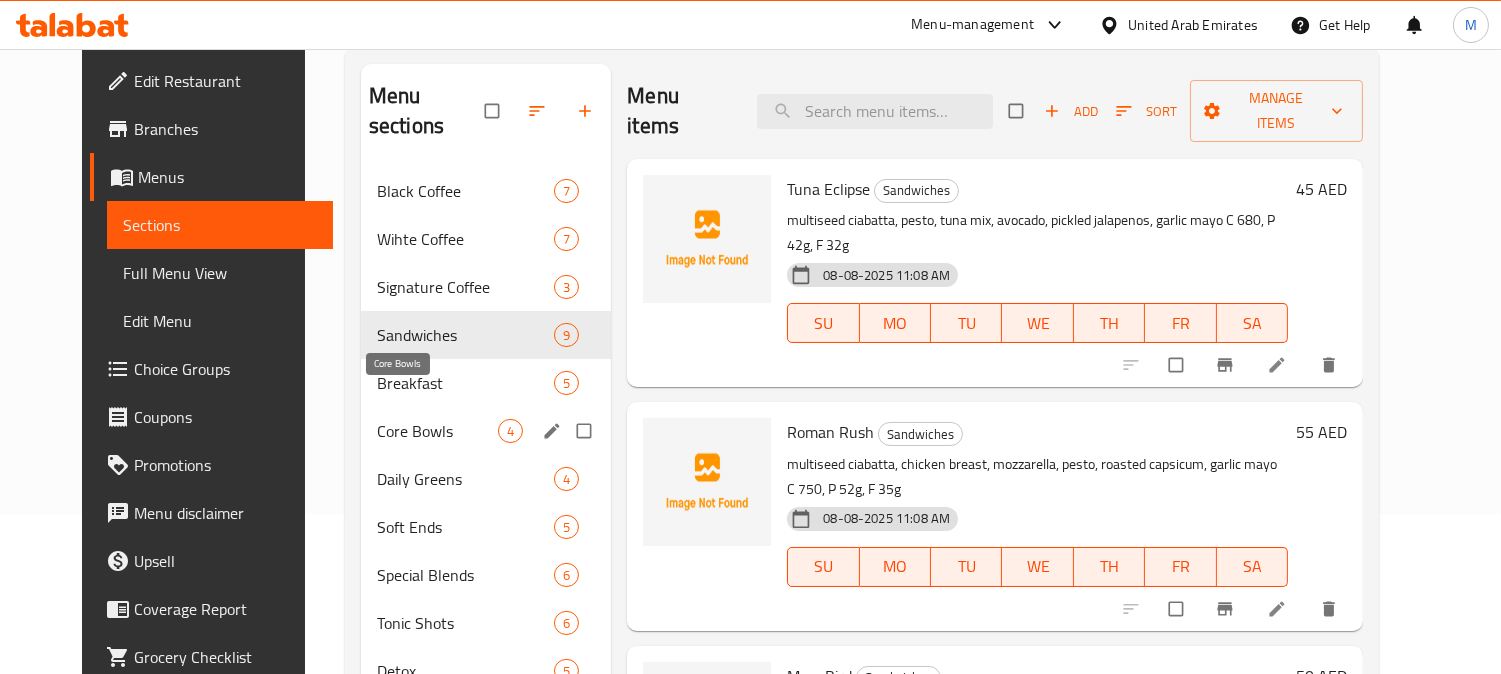 scroll, scrollTop: 222, scrollLeft: 0, axis: vertical 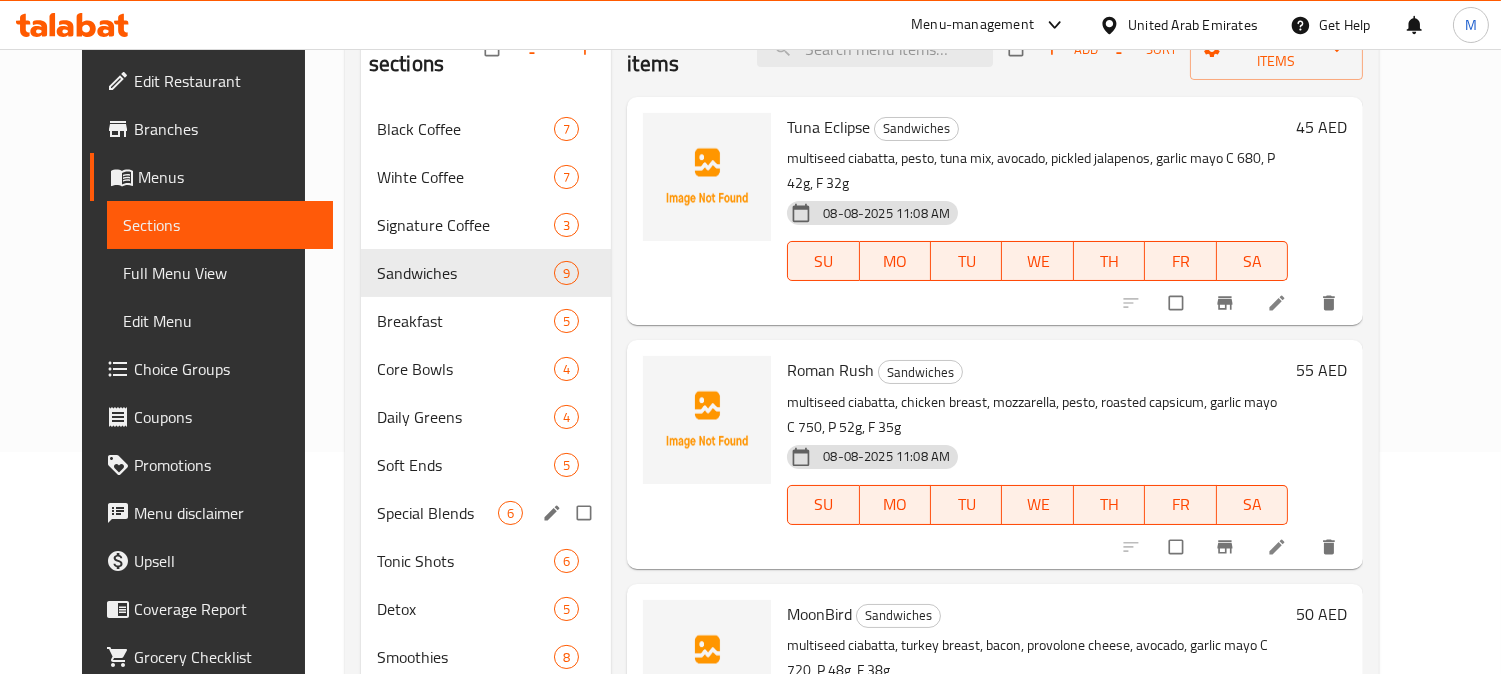 click on "Soft Ends 5" at bounding box center (486, 465) 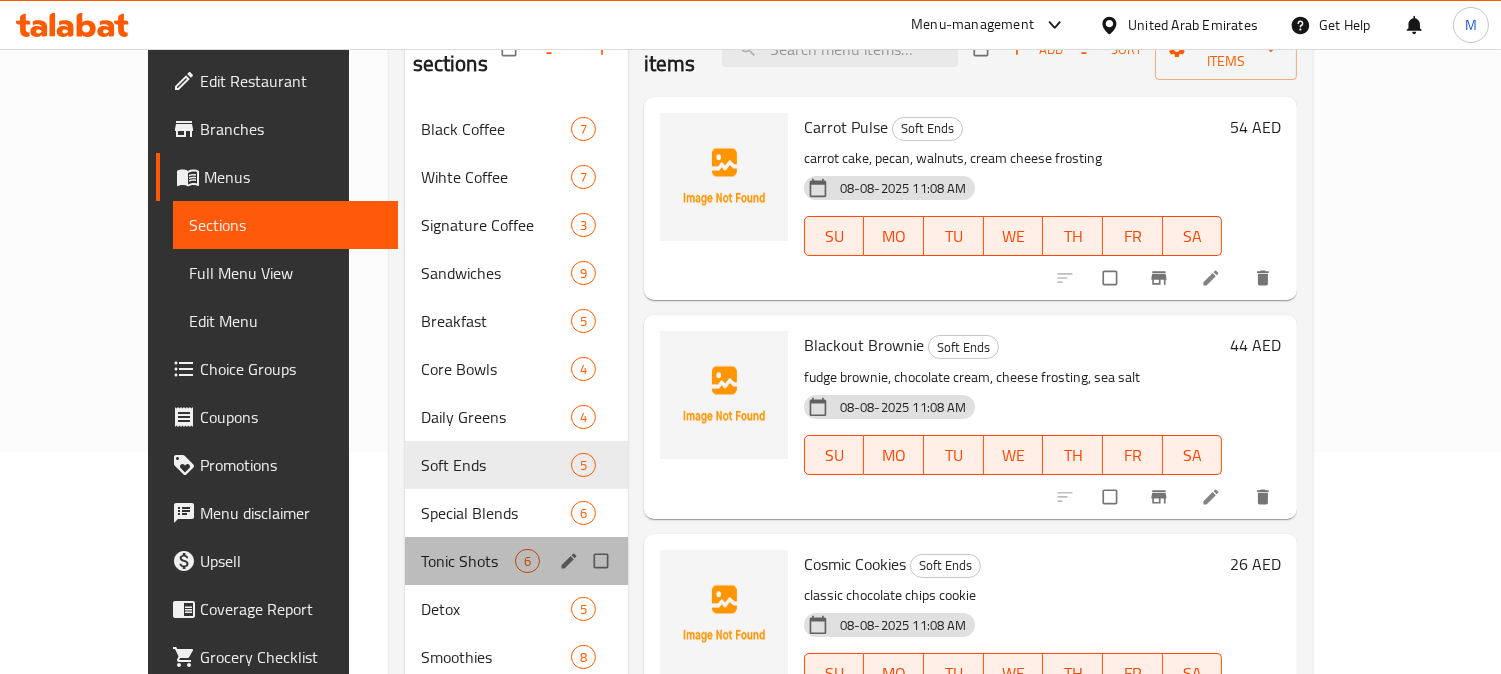 click on "Tonic Shots 6" at bounding box center [516, 561] 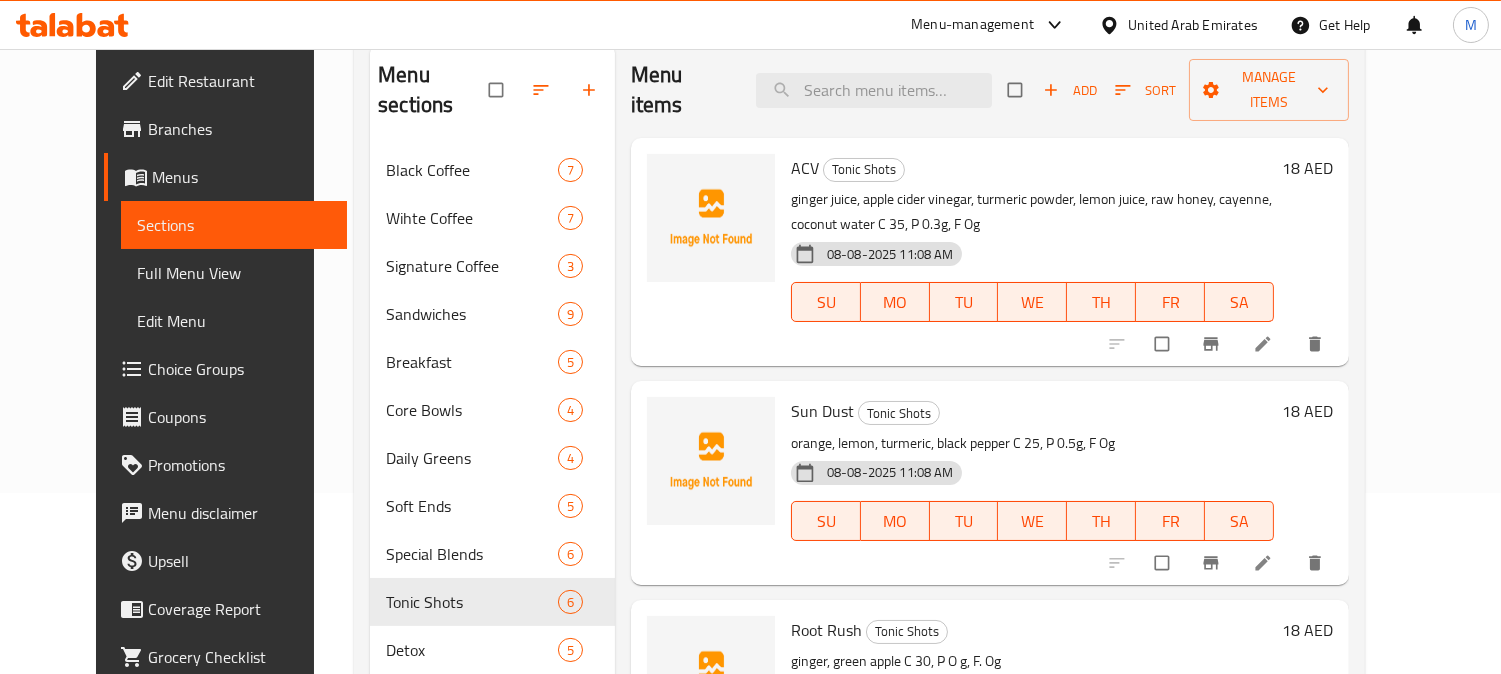 scroll, scrollTop: 0, scrollLeft: 0, axis: both 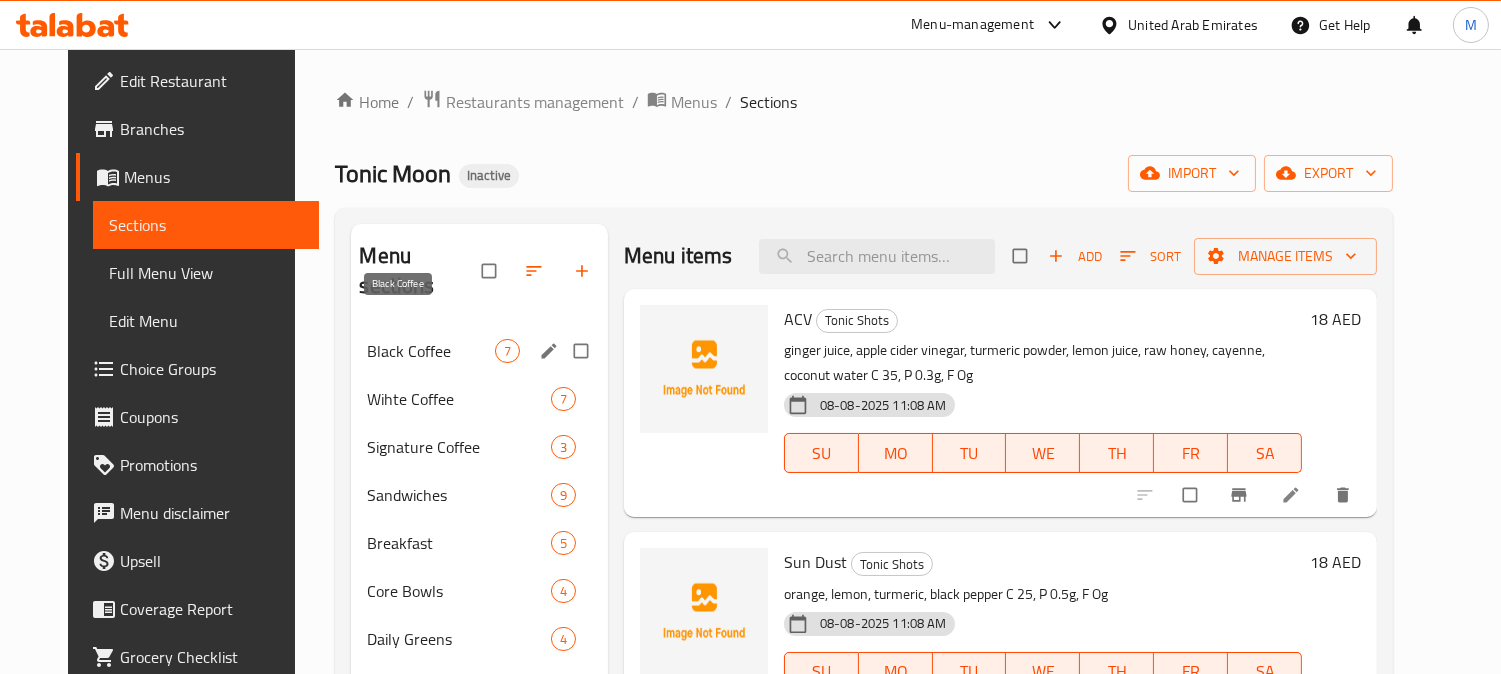 click on "Black Coffee" at bounding box center (430, 351) 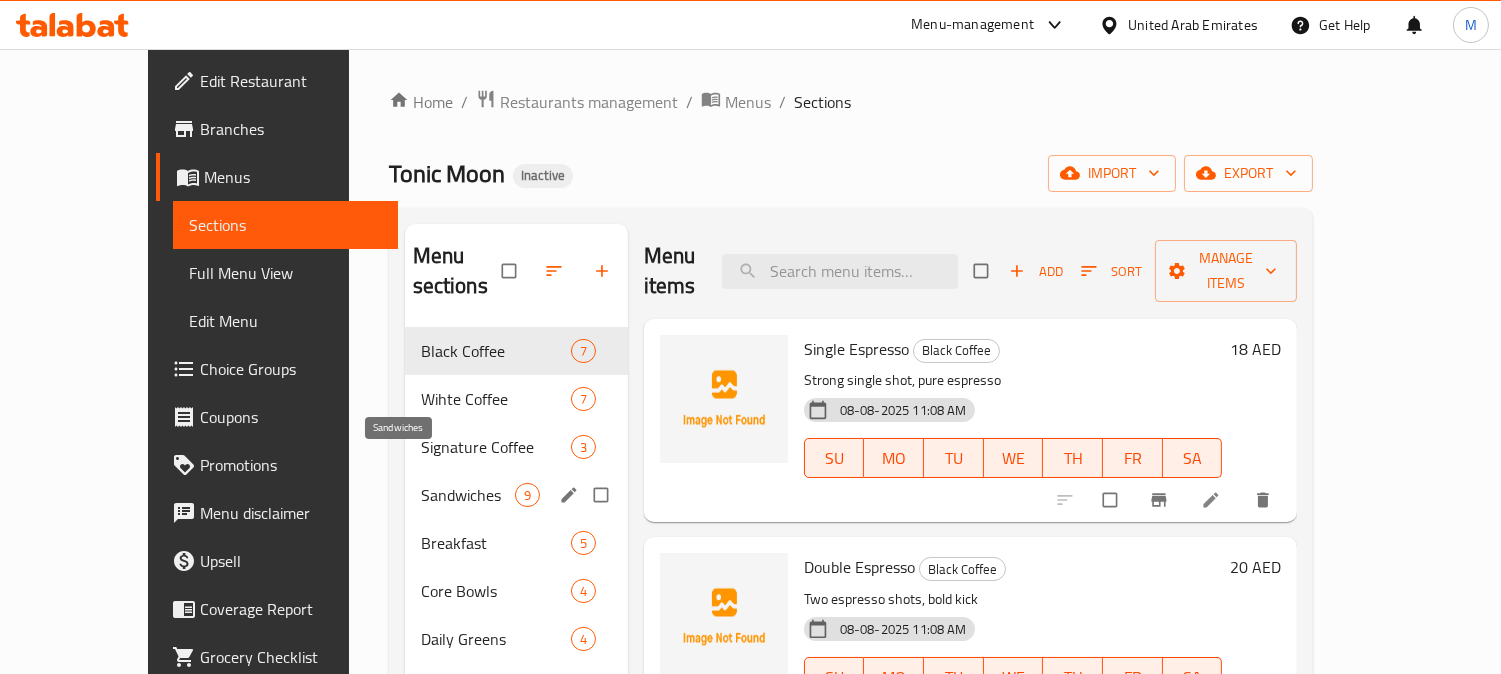 click on "Sandwiches" at bounding box center (468, 495) 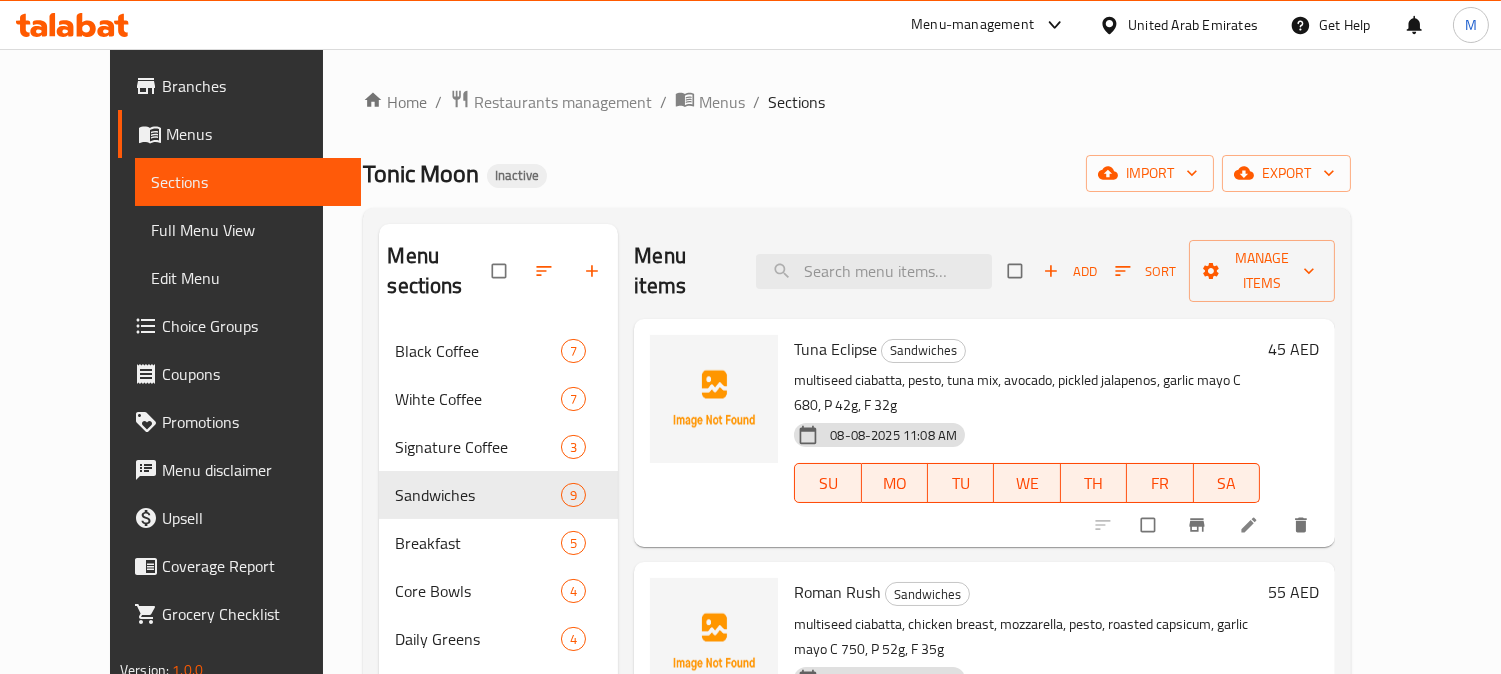 scroll, scrollTop: 66, scrollLeft: 0, axis: vertical 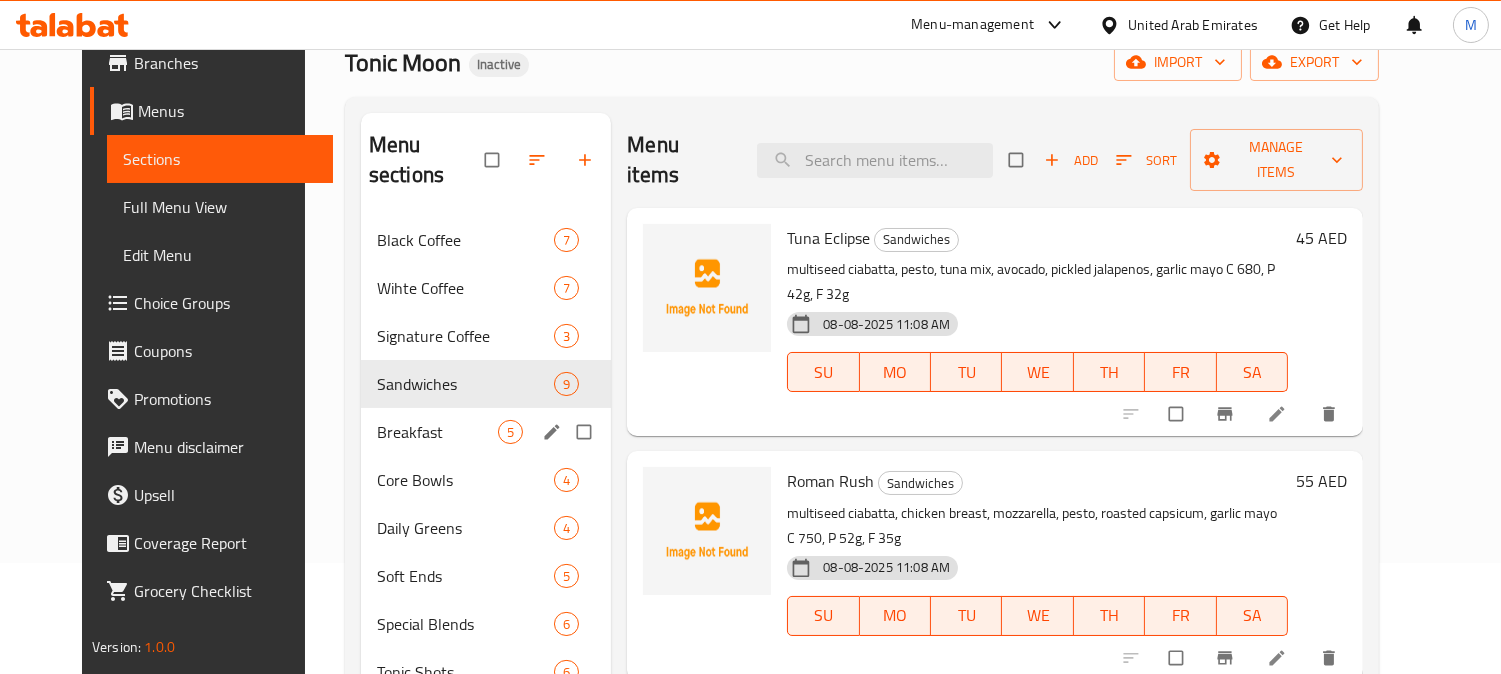 click on "Breakfast" at bounding box center (437, 432) 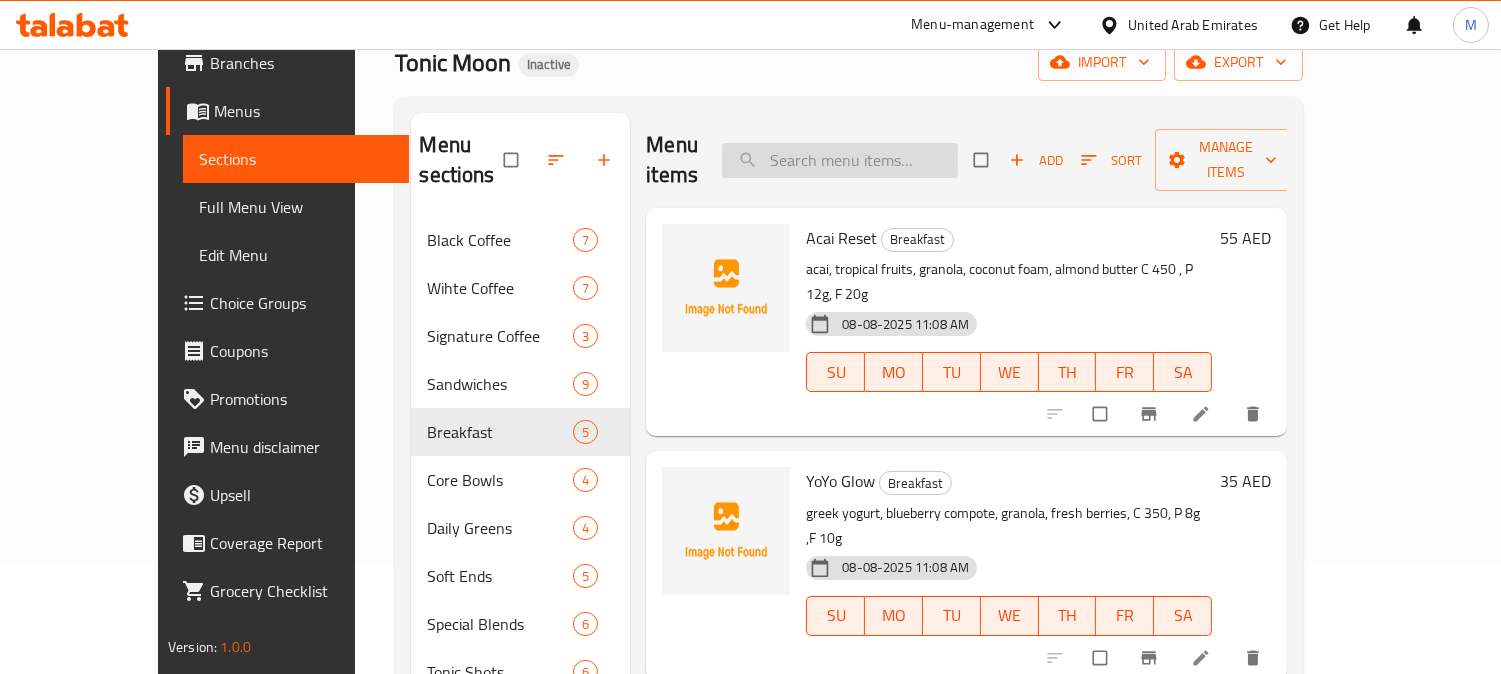 click at bounding box center (840, 160) 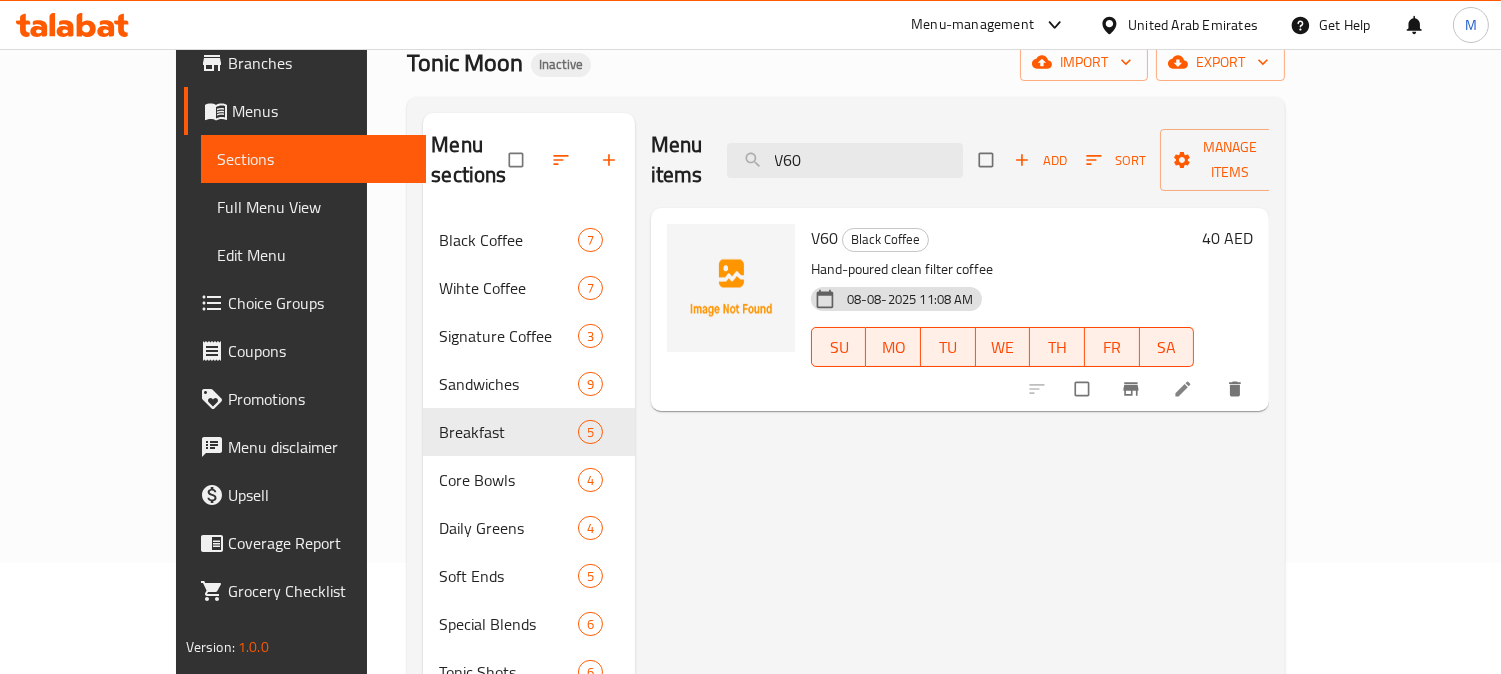 type on "V60" 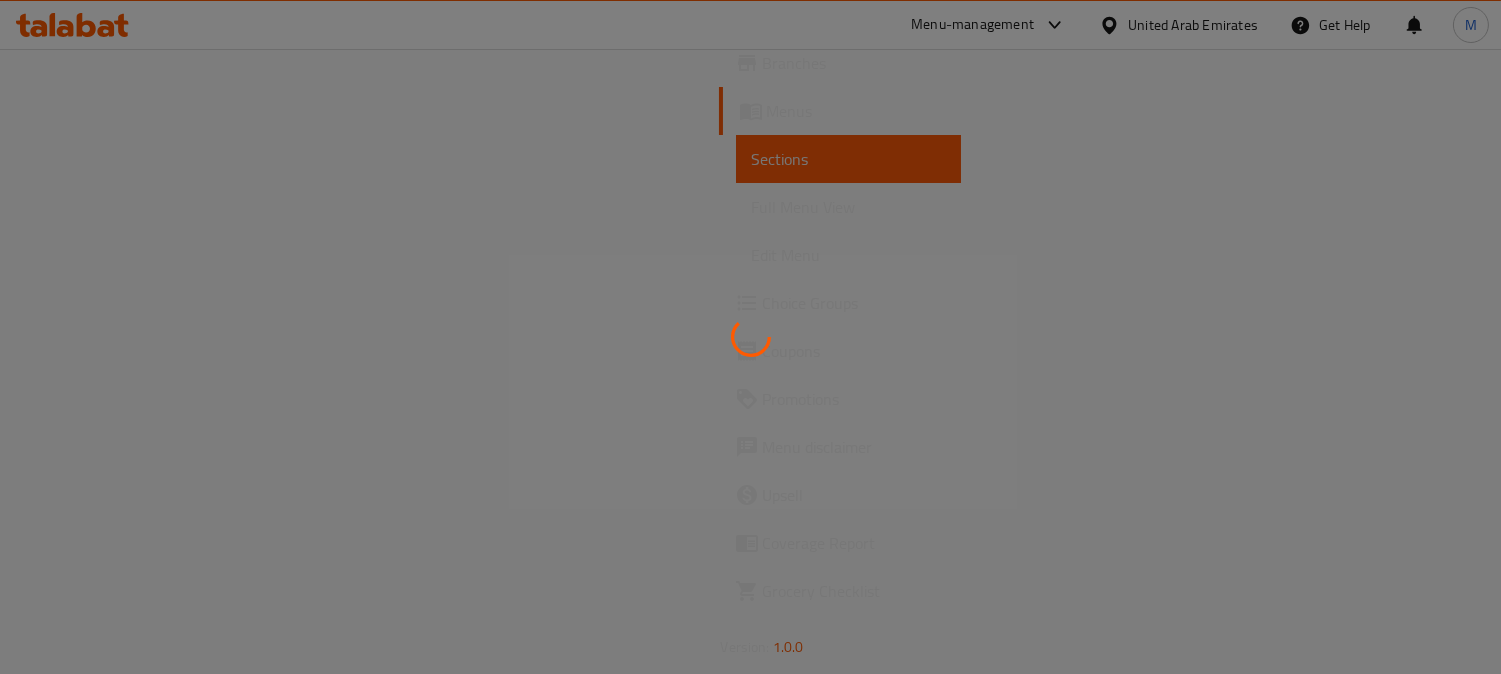 scroll, scrollTop: 0, scrollLeft: 0, axis: both 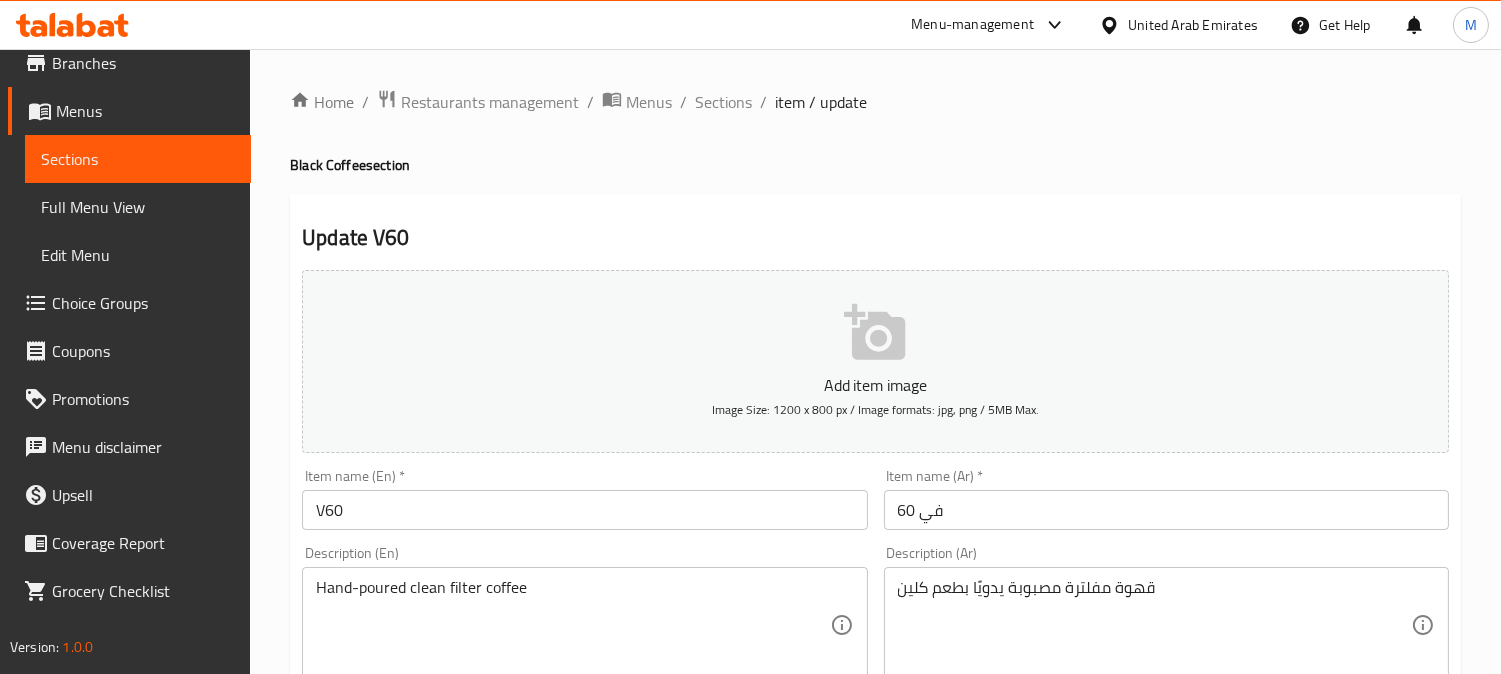 click on "قهوة مفلترة مصبوبة يدويًا بطعم كلين" at bounding box center (1154, 625) 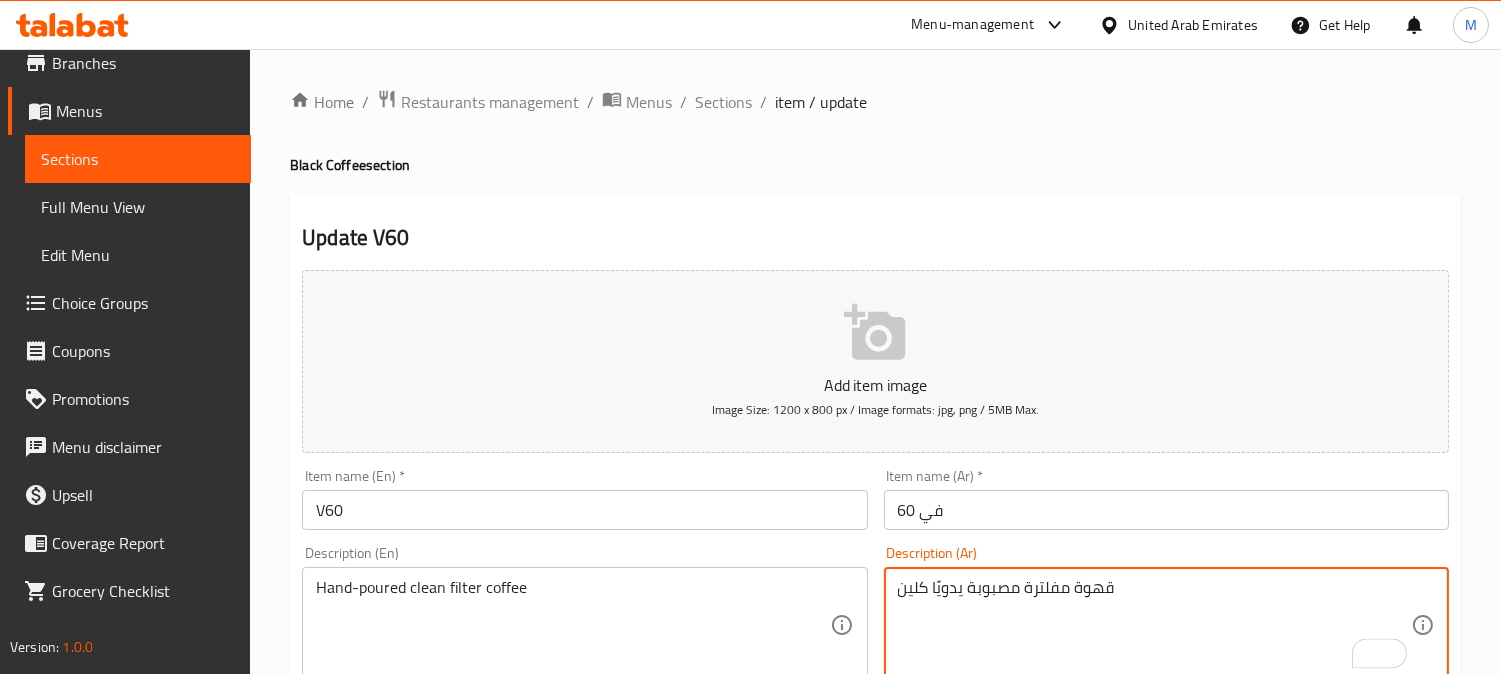 type on "قهوة مفلترة مصبوبة يدويًا كلين" 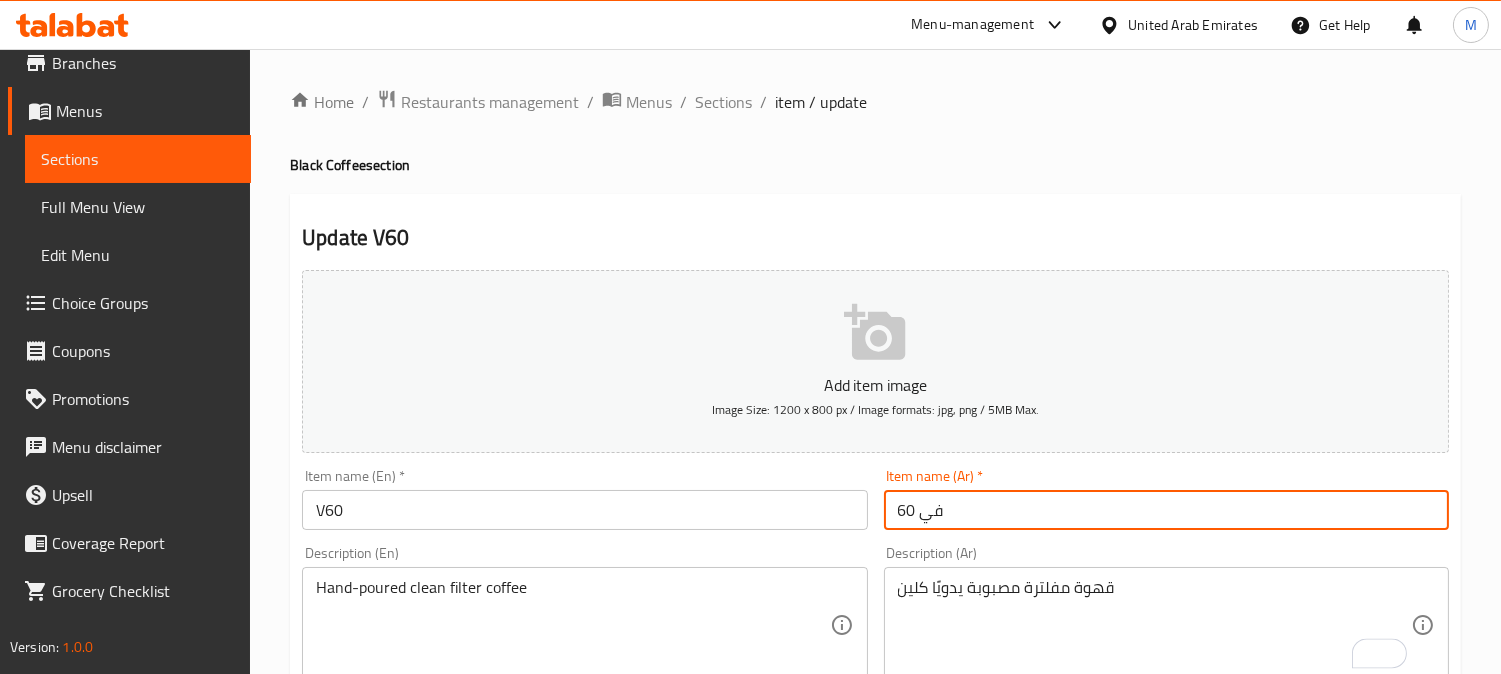 click on "Update" at bounding box center (439, 1326) 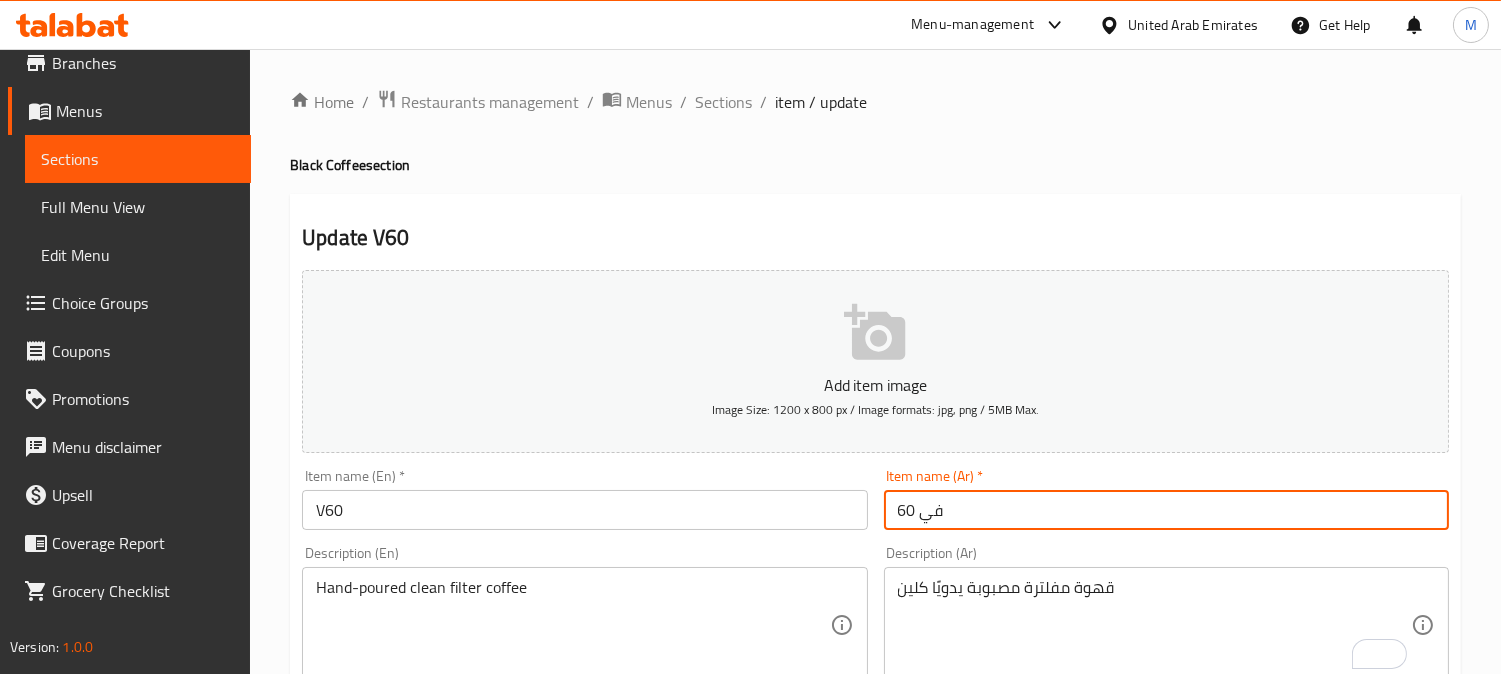 click on "Choice Groups" at bounding box center [143, 303] 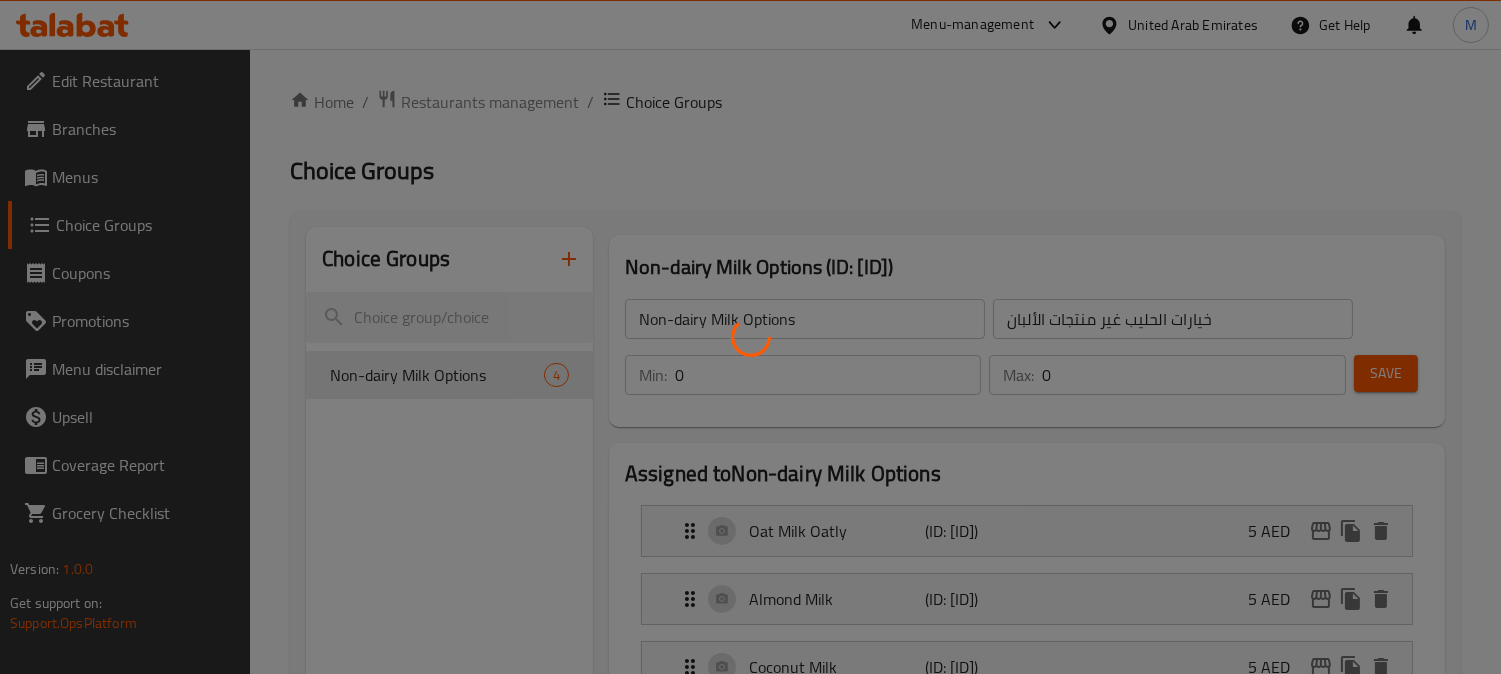scroll, scrollTop: 0, scrollLeft: 0, axis: both 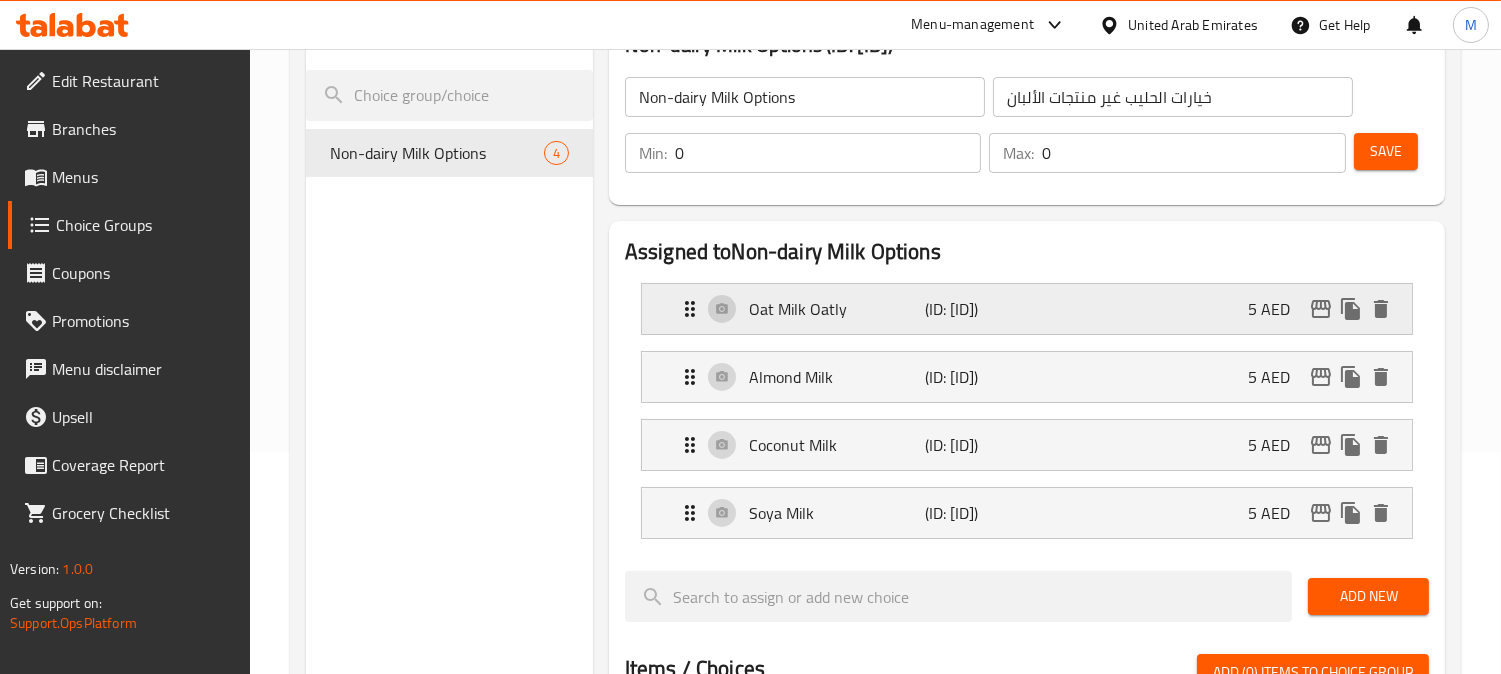 click on "Oat Milk Oatly" at bounding box center [837, 309] 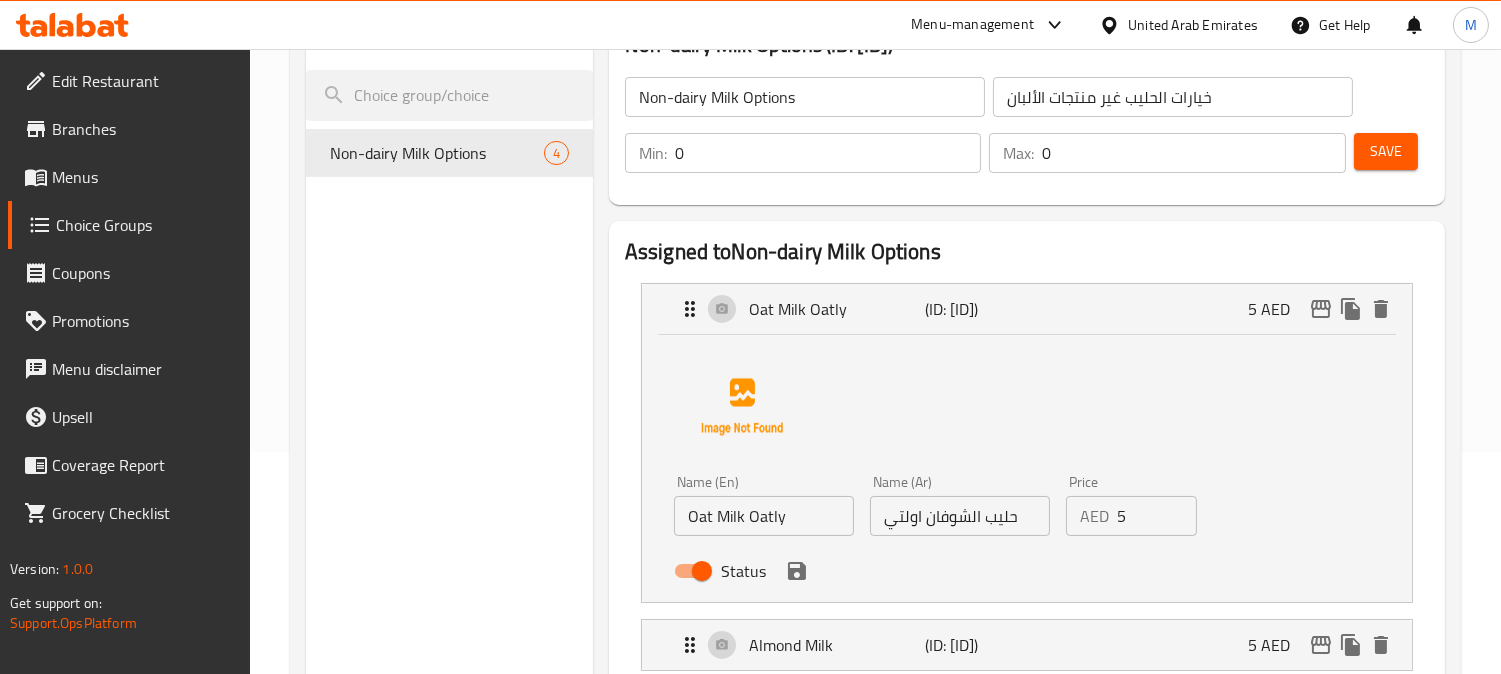 drag, startPoint x: 904, startPoint y: 528, endPoint x: 914, endPoint y: 526, distance: 10.198039 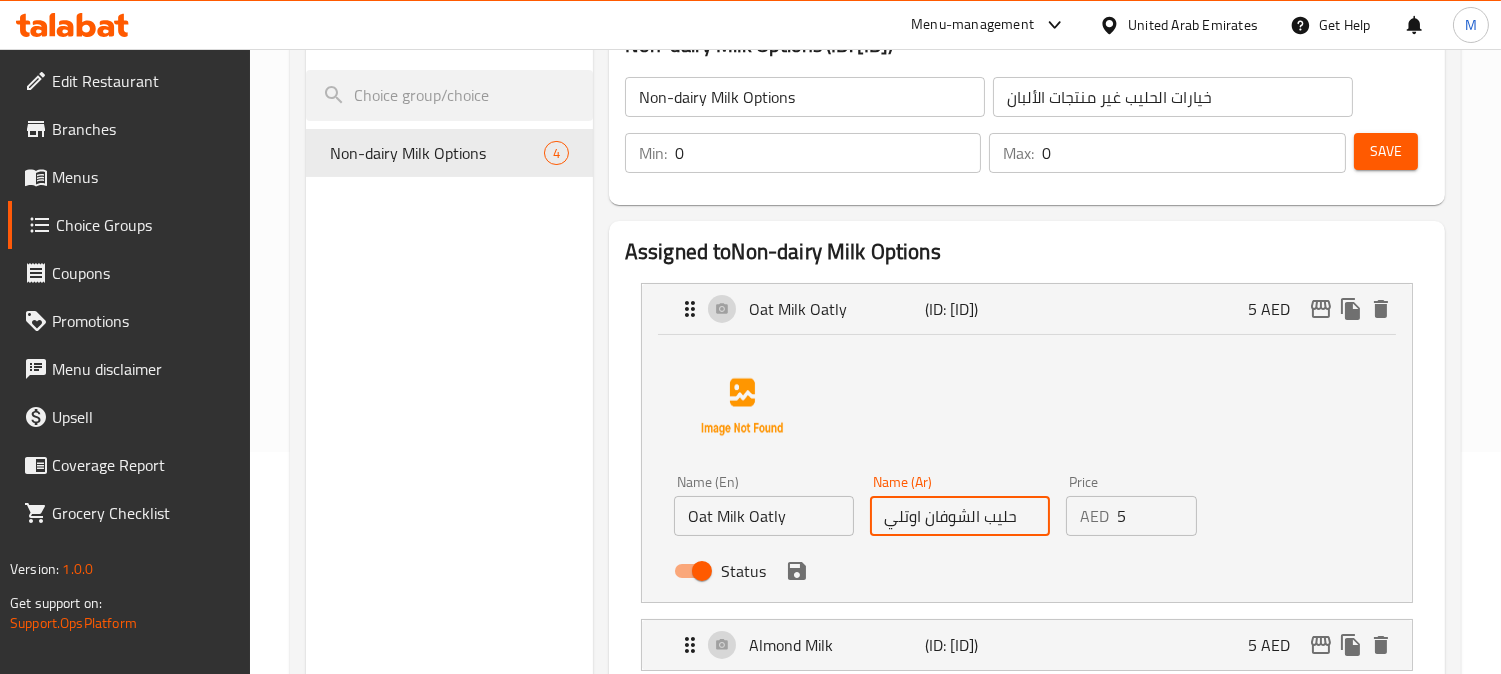 click on "حليب الشوفان اوتلي" at bounding box center (960, 516) 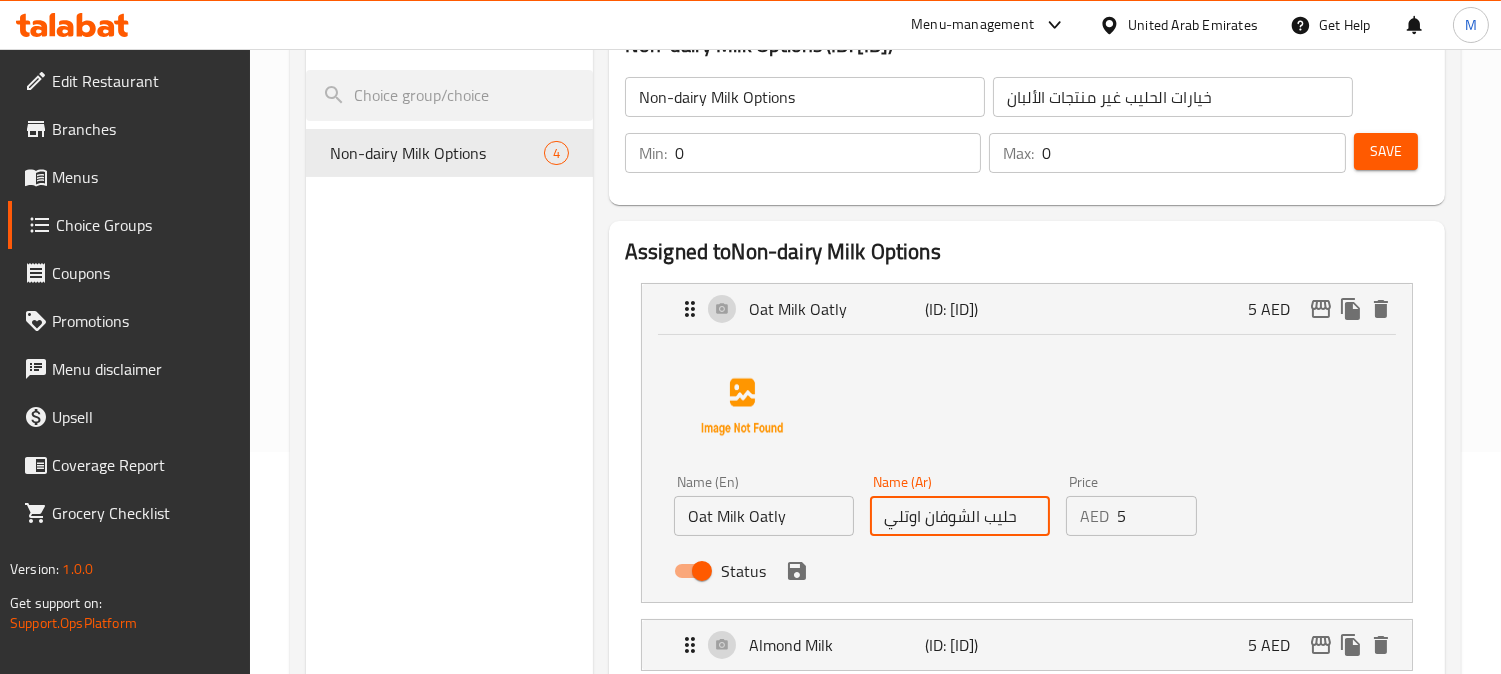 type on "حليب الشوفان اوتلي" 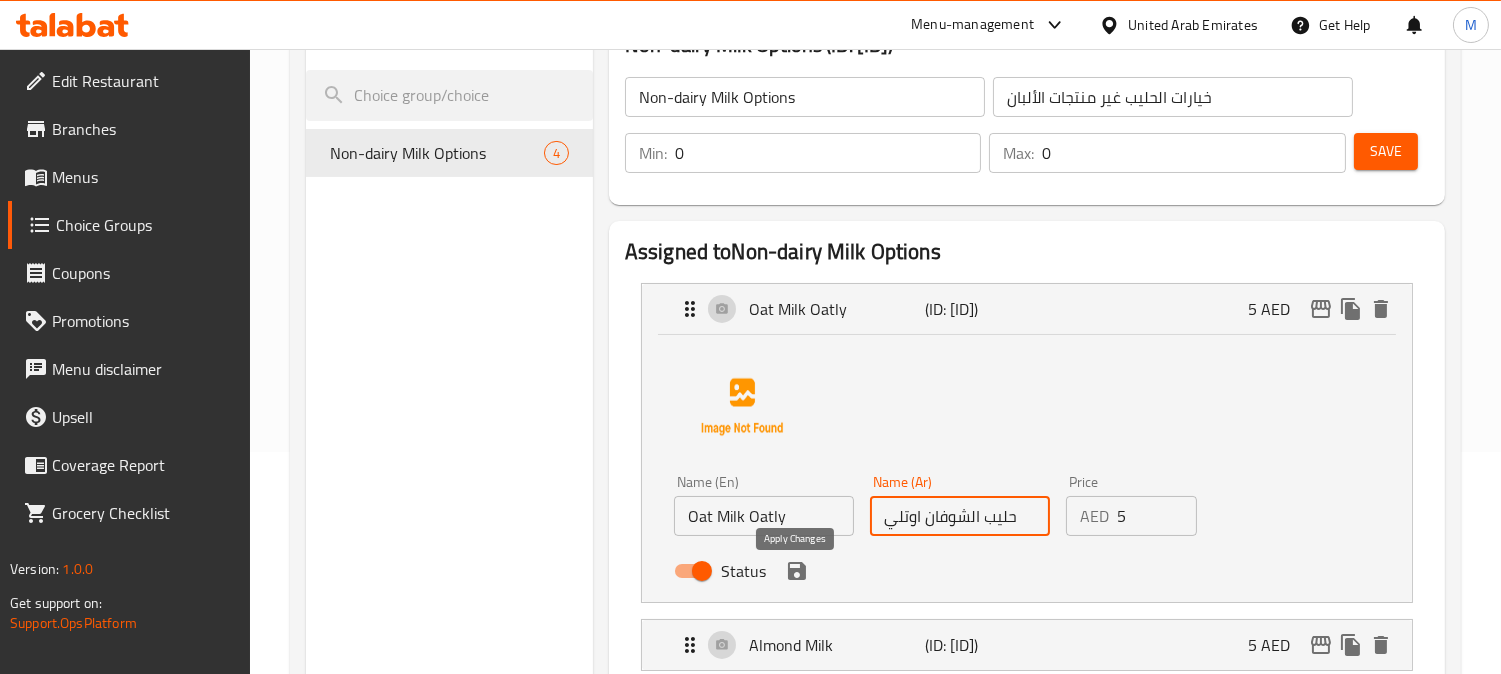 click 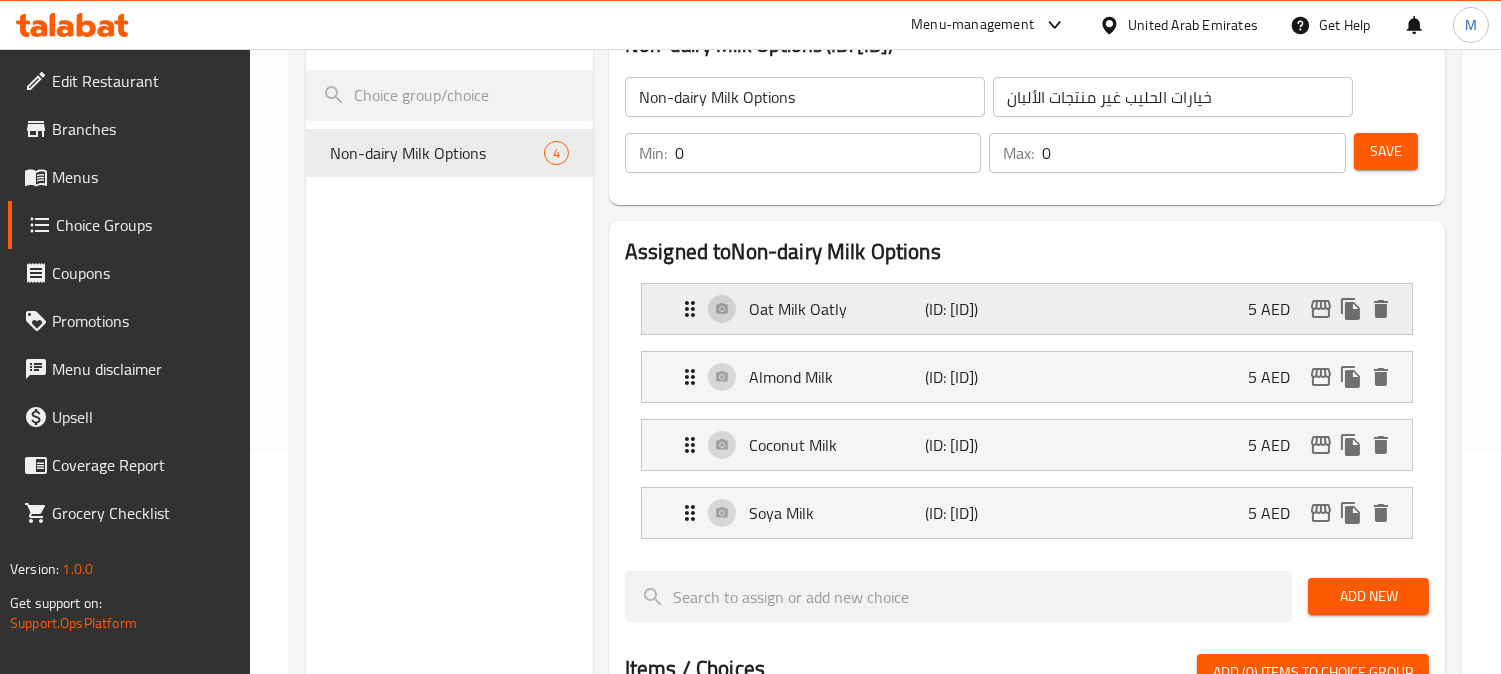 click on "(ID: 2224001809)" at bounding box center [984, 309] 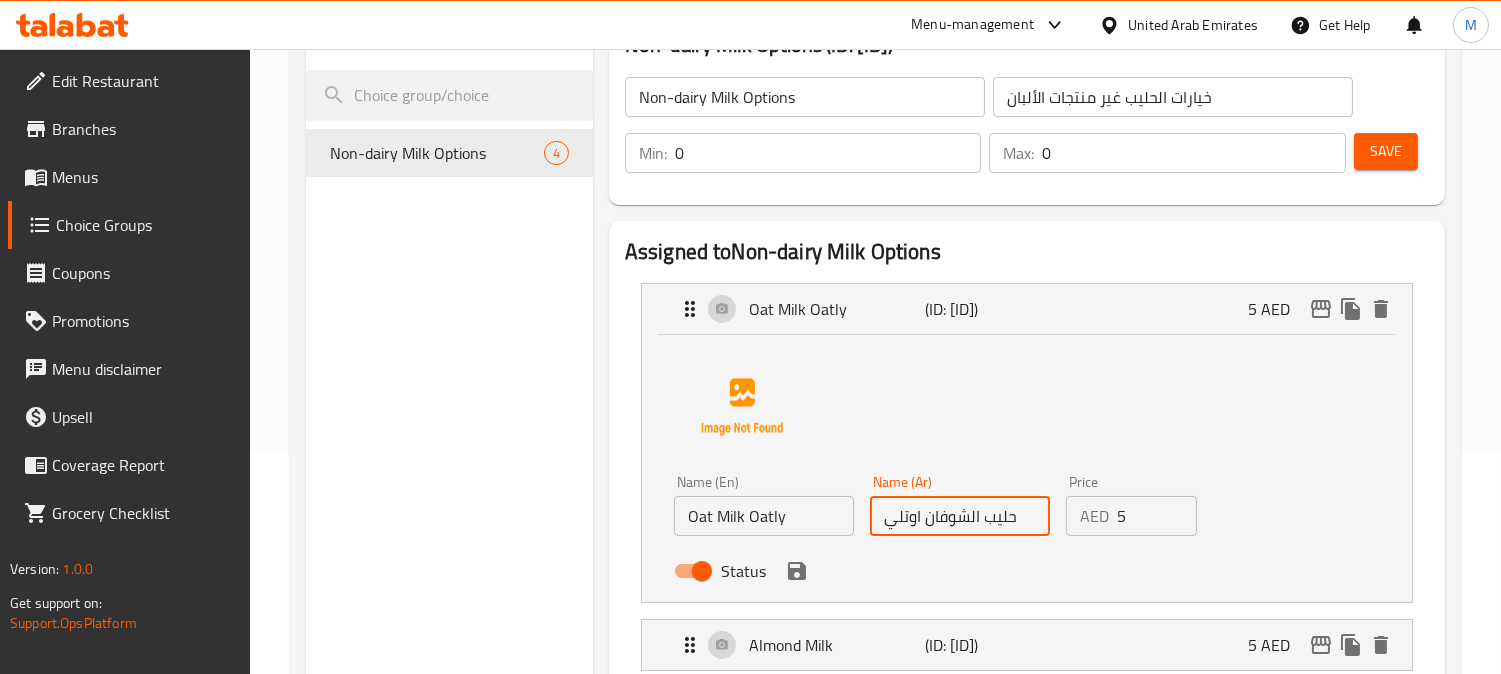 click on "حليب الشوفان اوتلي" at bounding box center (960, 516) 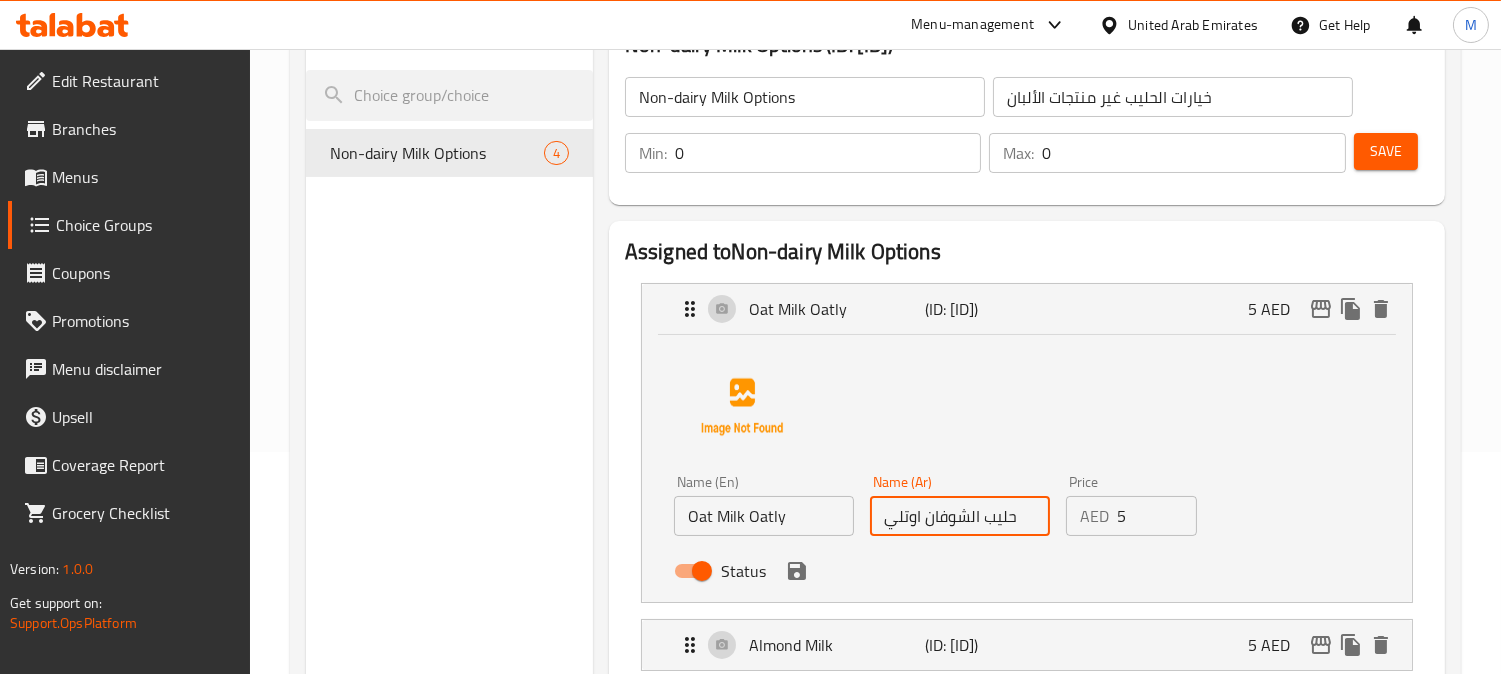 click on "Status" at bounding box center (960, 571) 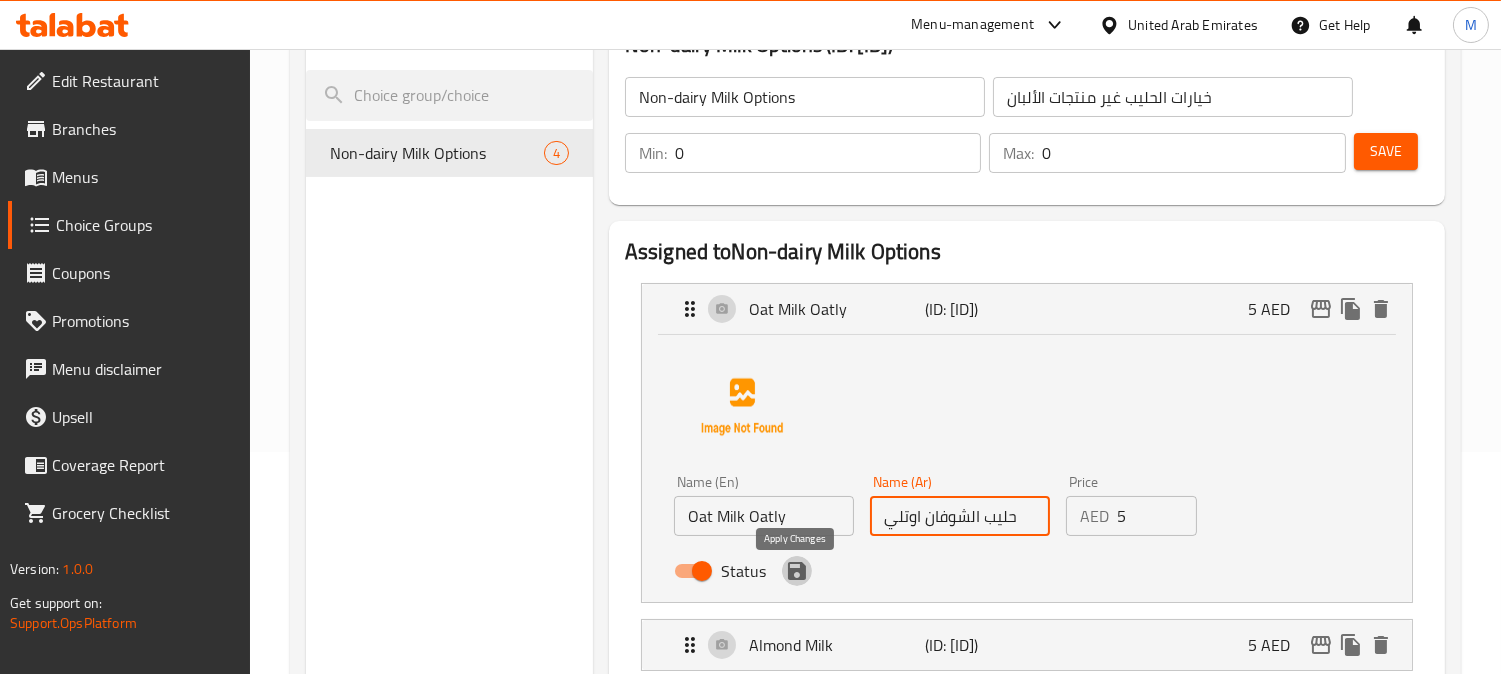 click 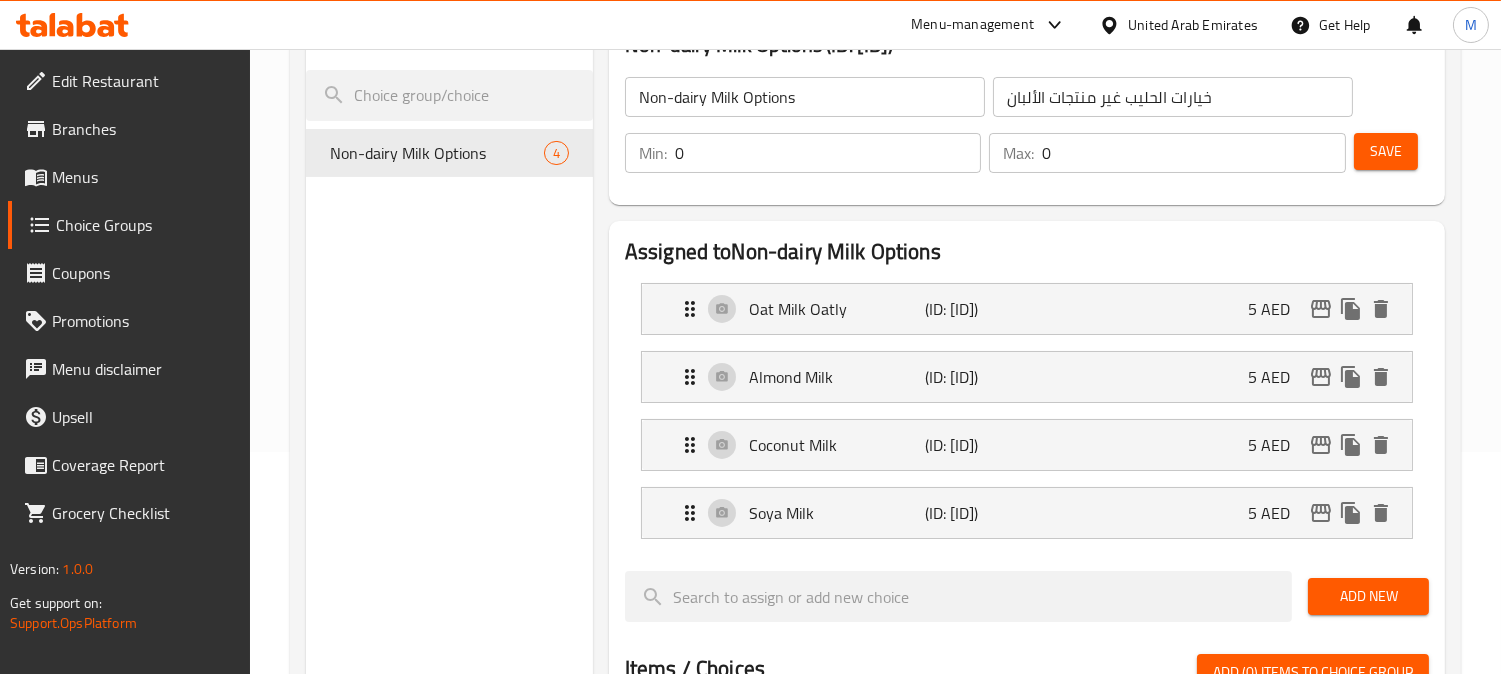 click on "Save" at bounding box center (1386, 151) 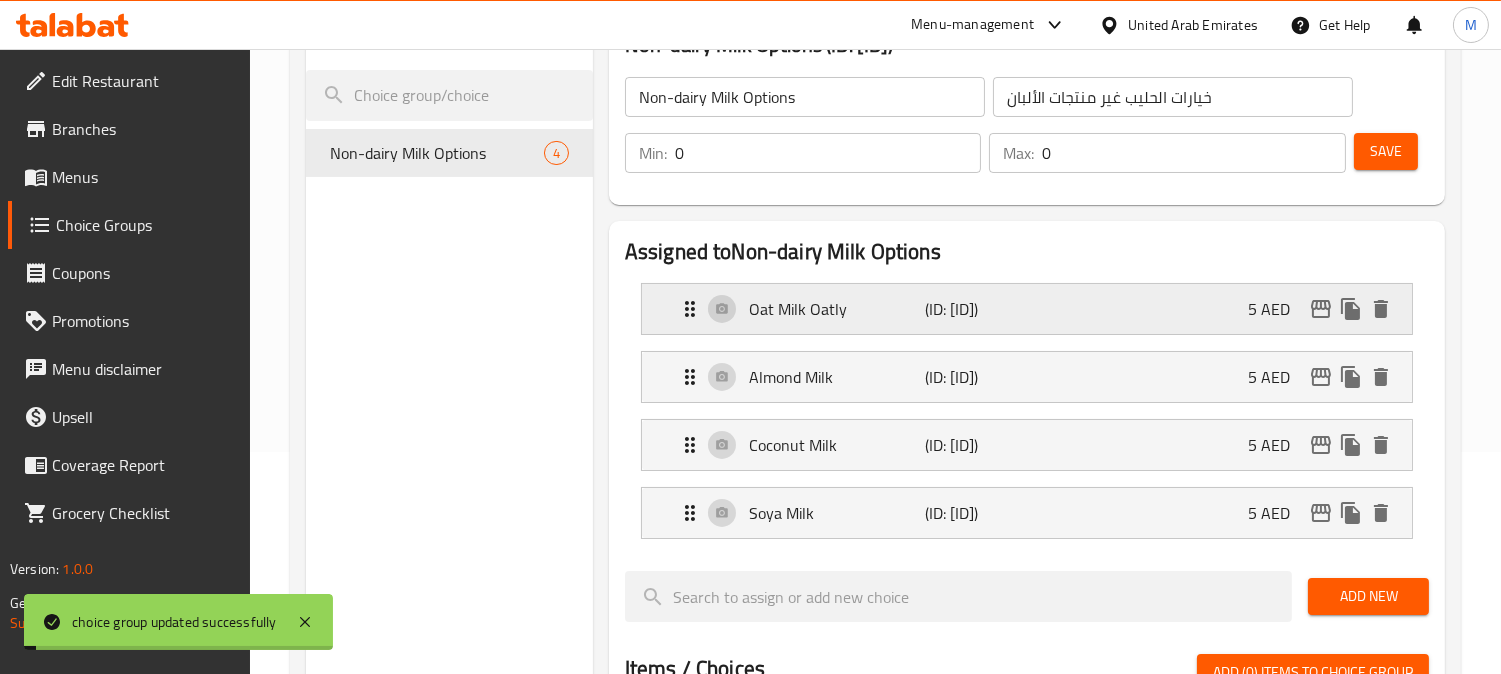 click on "Oat Milk Oatly (ID: 2224001809) 5 AED" at bounding box center [1033, 309] 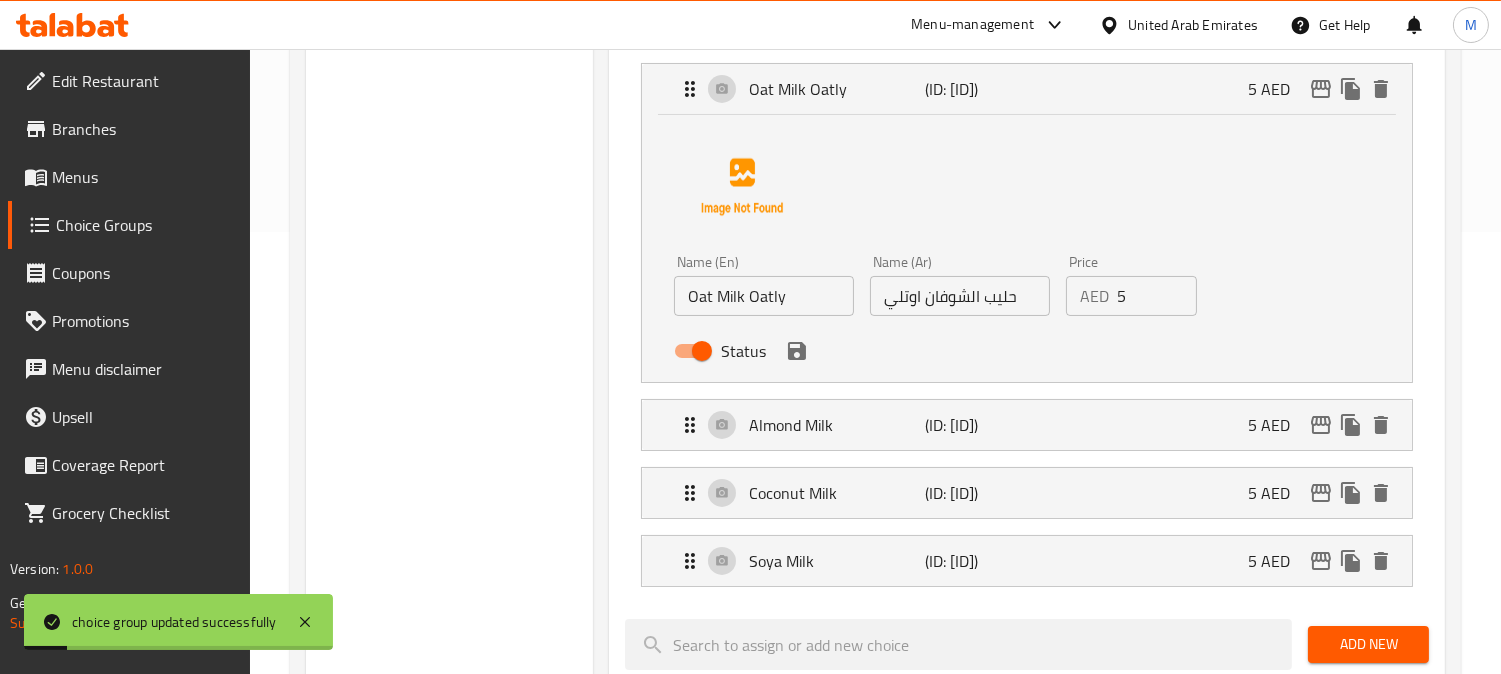 scroll, scrollTop: 444, scrollLeft: 0, axis: vertical 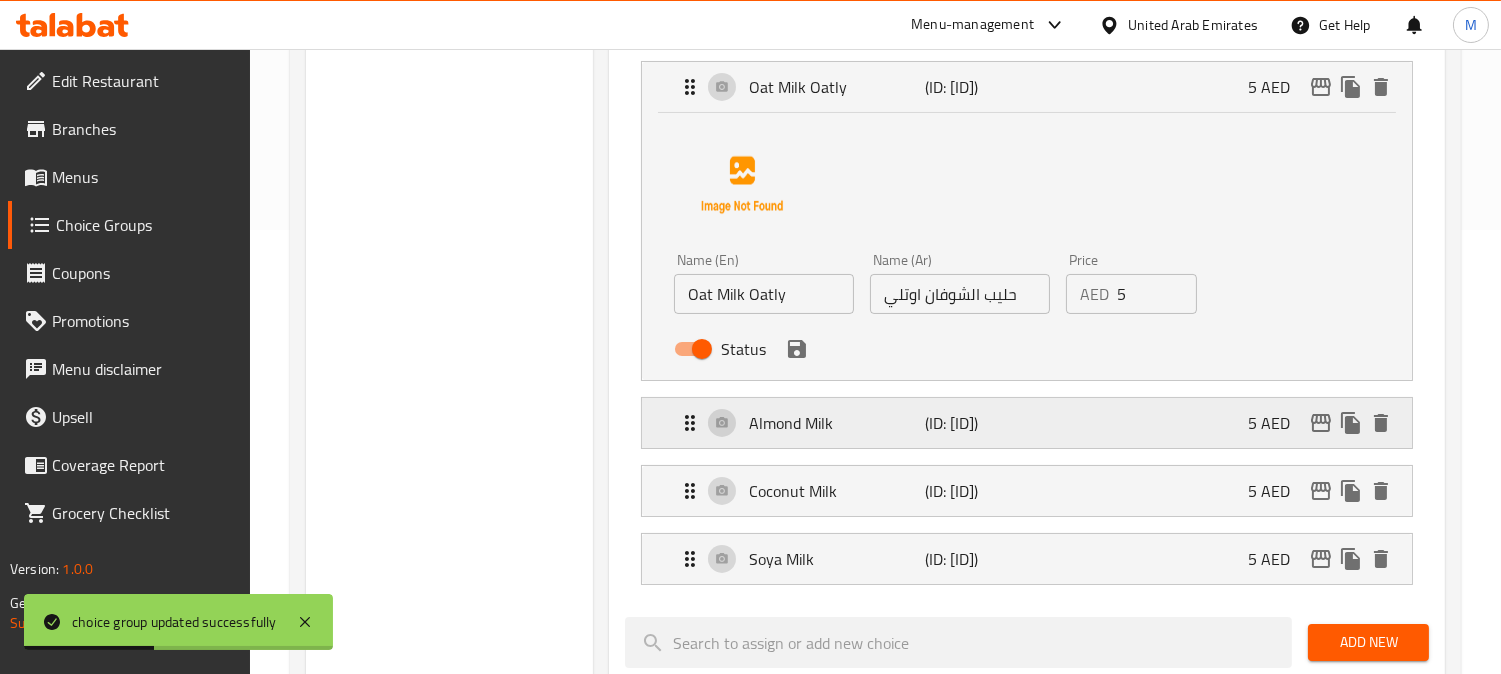 click on "Almond Milk" at bounding box center [837, 423] 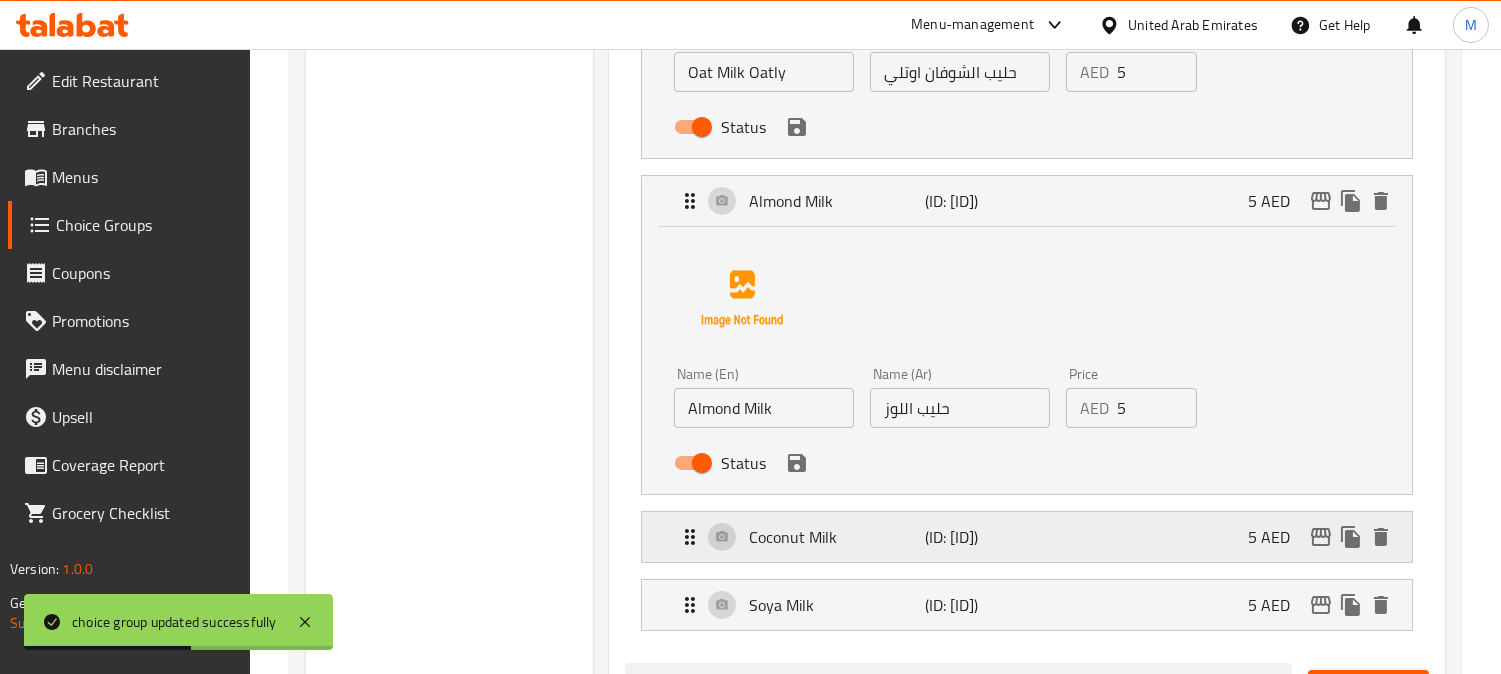 click on "Coconut Milk" at bounding box center [837, 537] 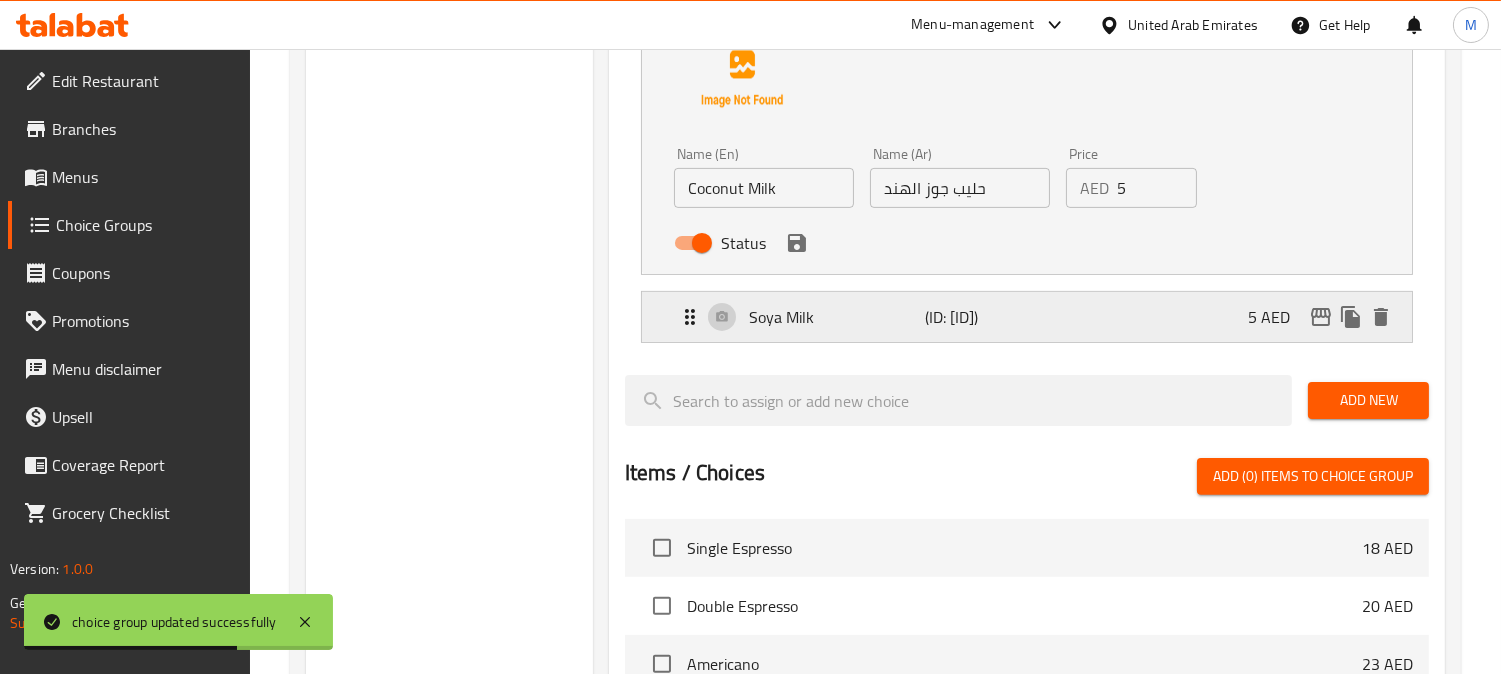 click on "Soya Milk" at bounding box center [837, 317] 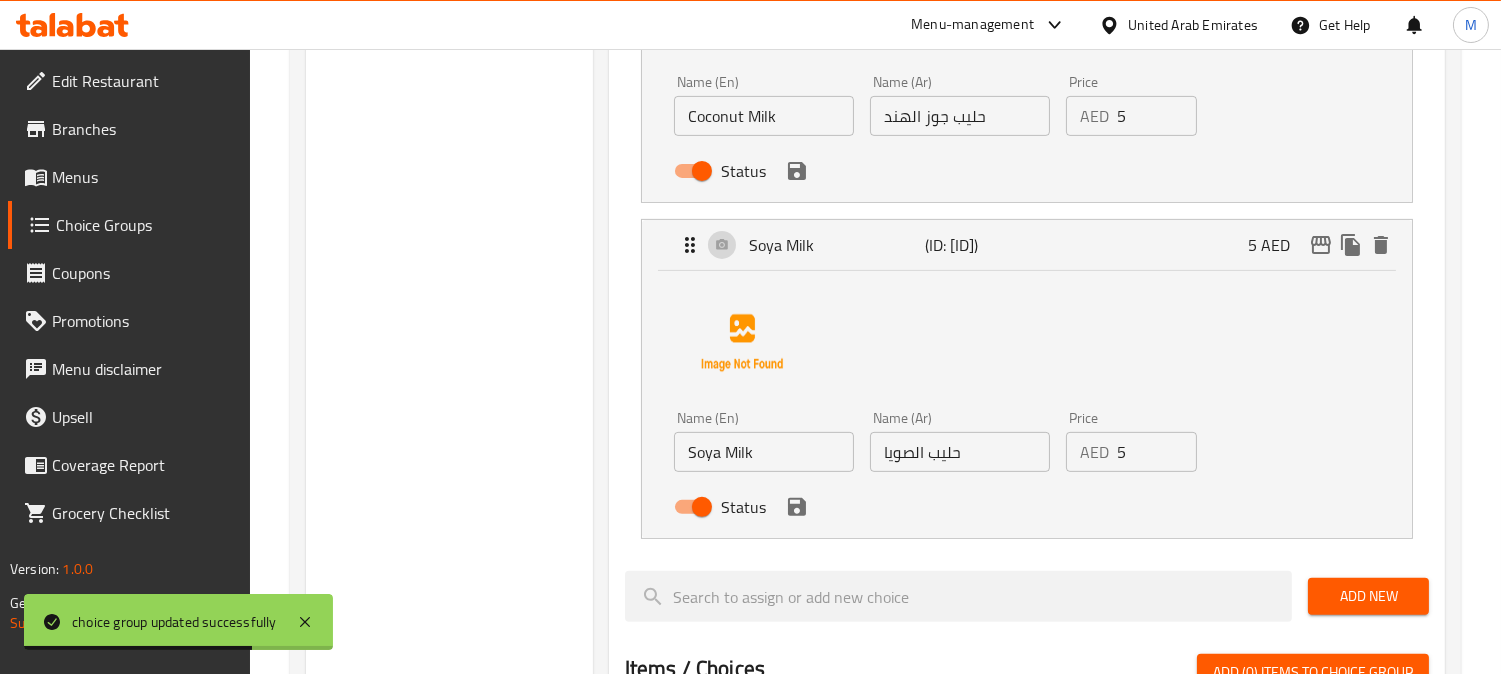 scroll, scrollTop: 1333, scrollLeft: 0, axis: vertical 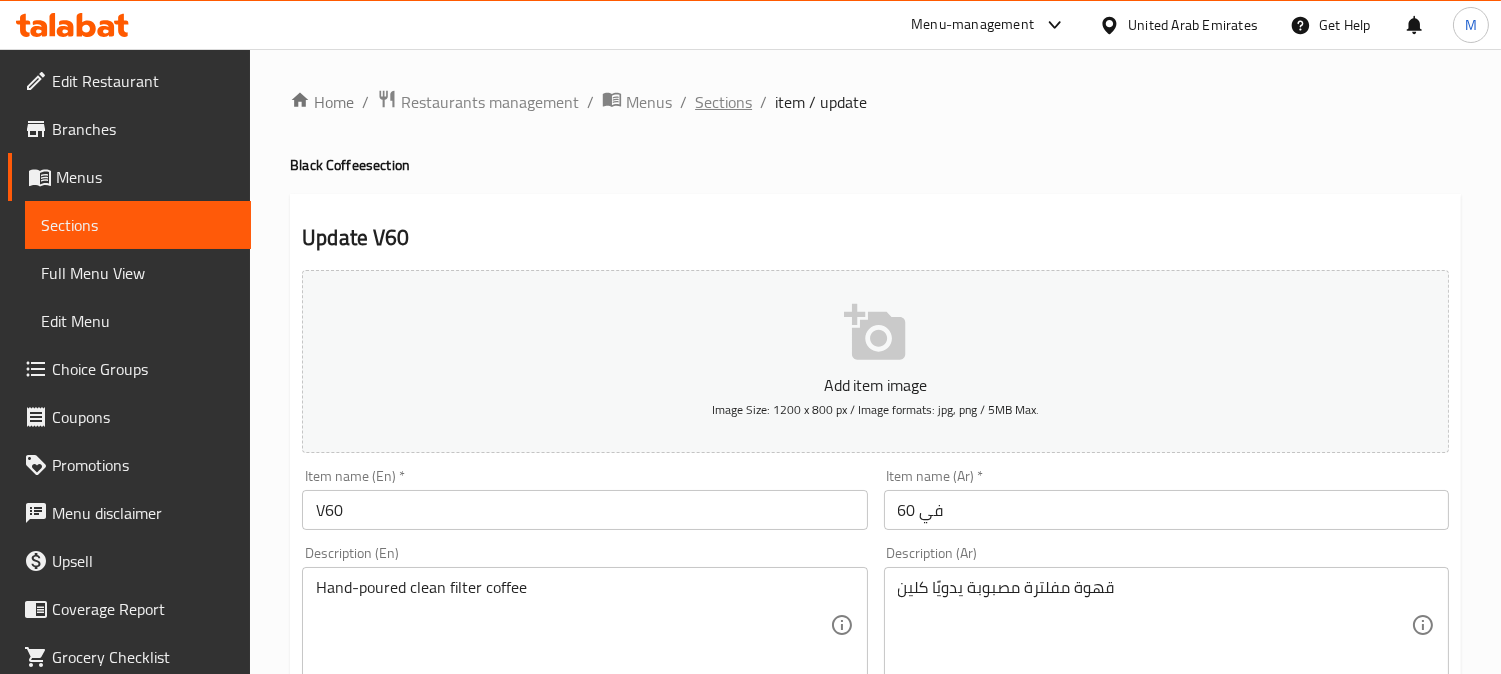 click on "Sections" at bounding box center [723, 102] 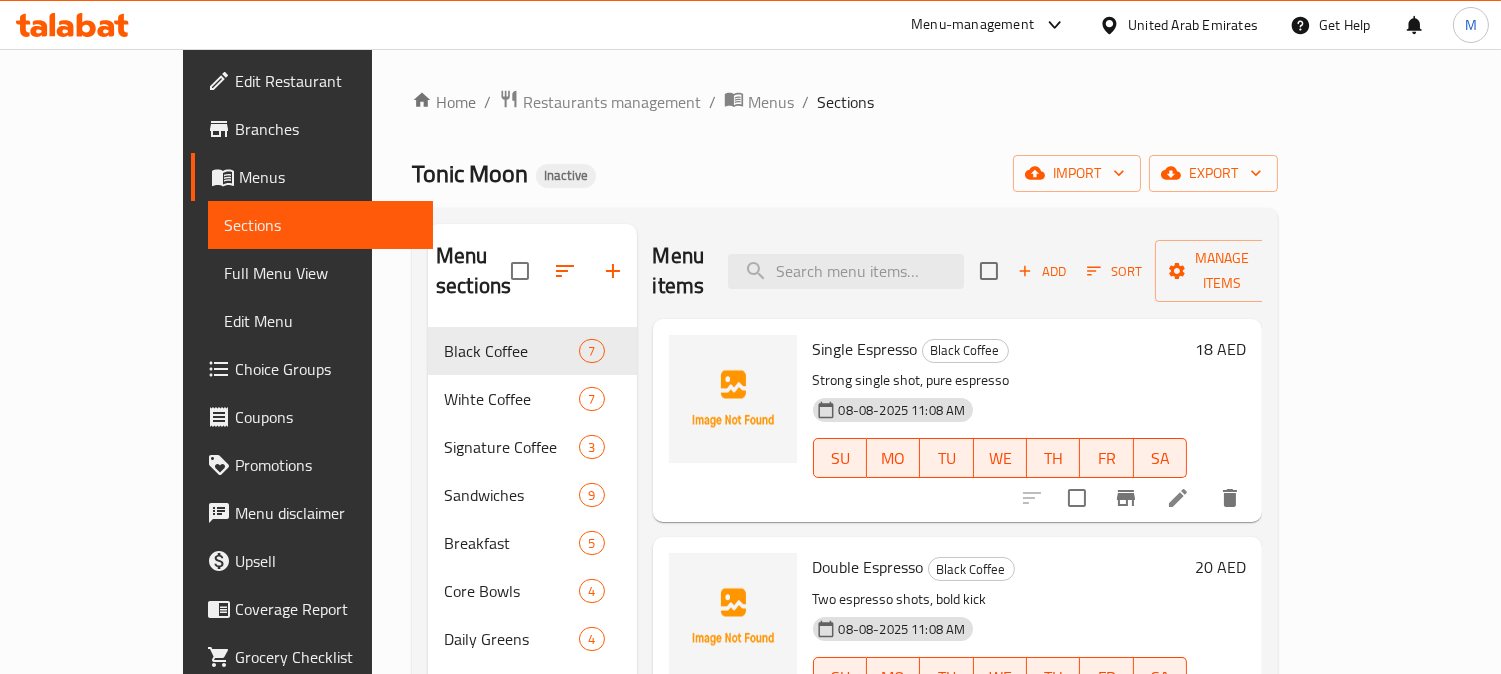 click on "Menu items Add Sort Manage items" at bounding box center [958, 271] 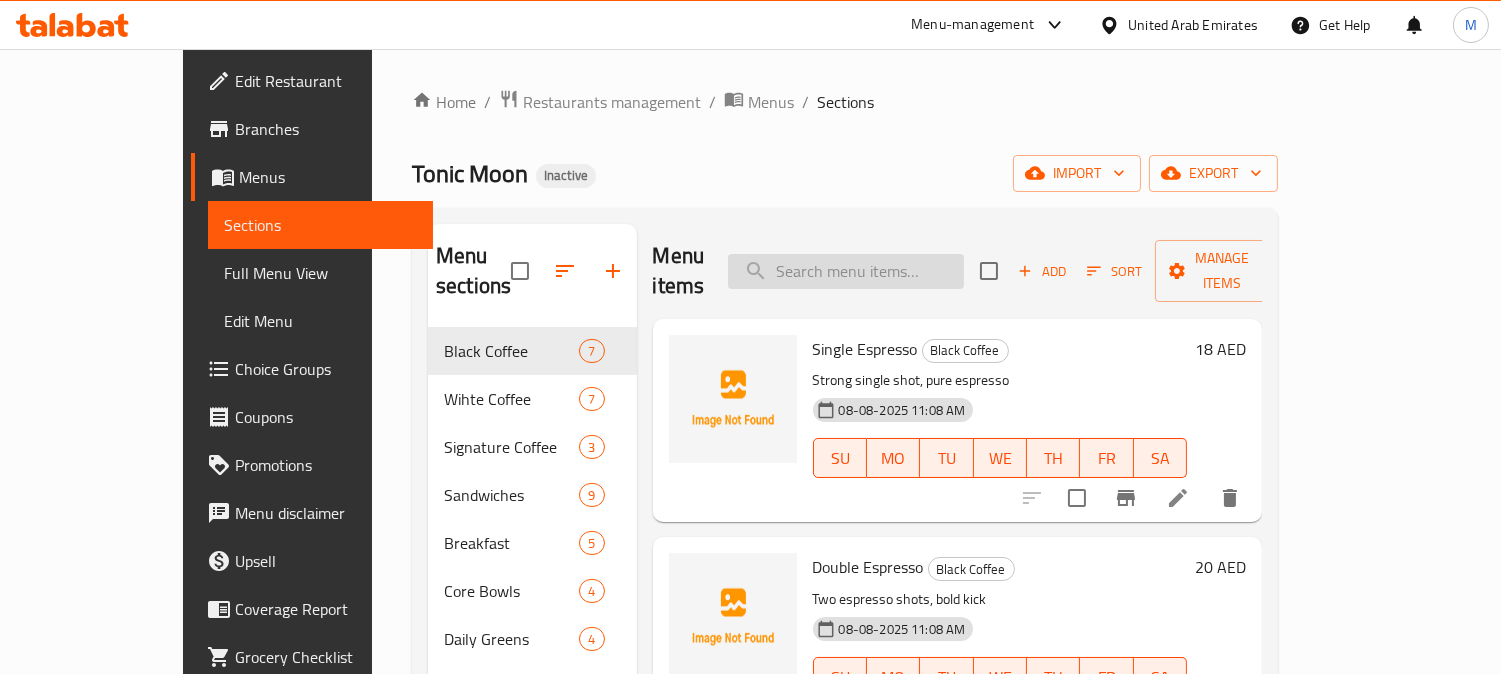 paste on "Green Tea" 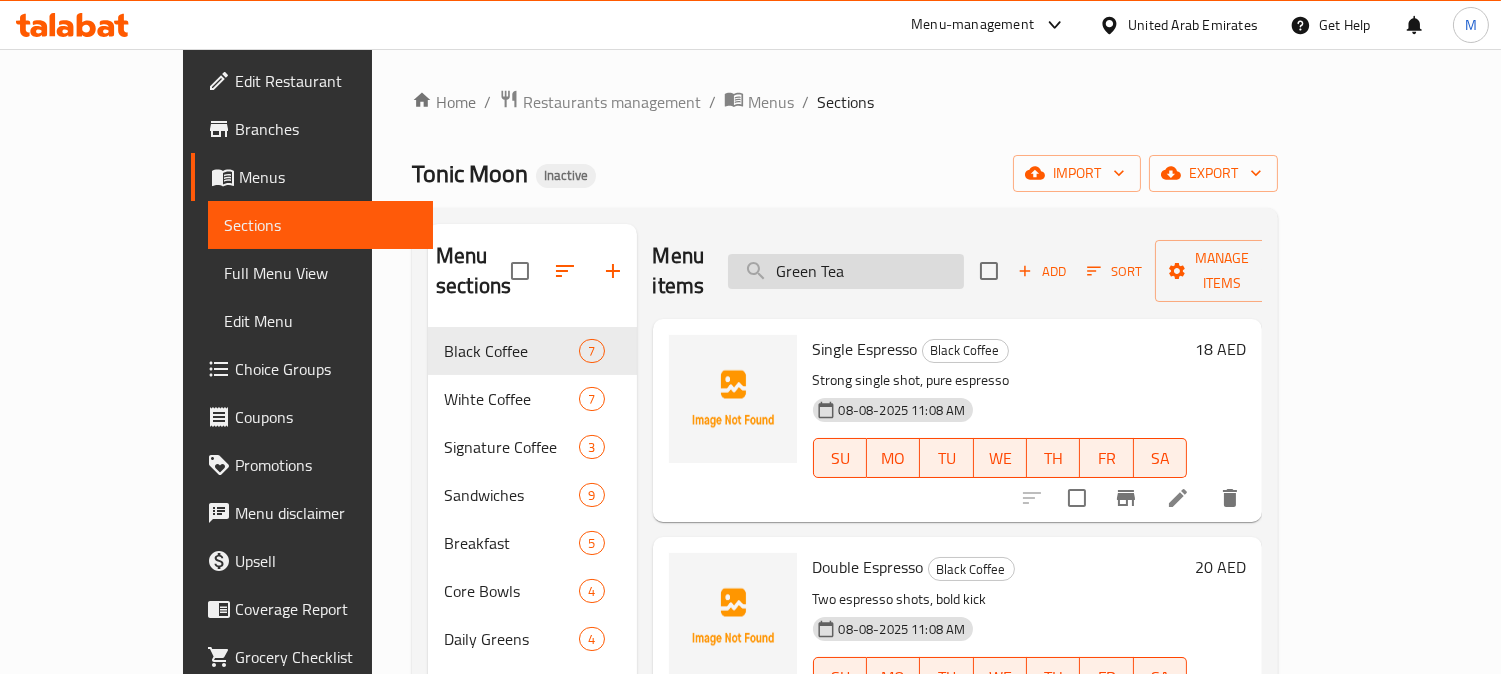 click on "Green Tea" at bounding box center [846, 271] 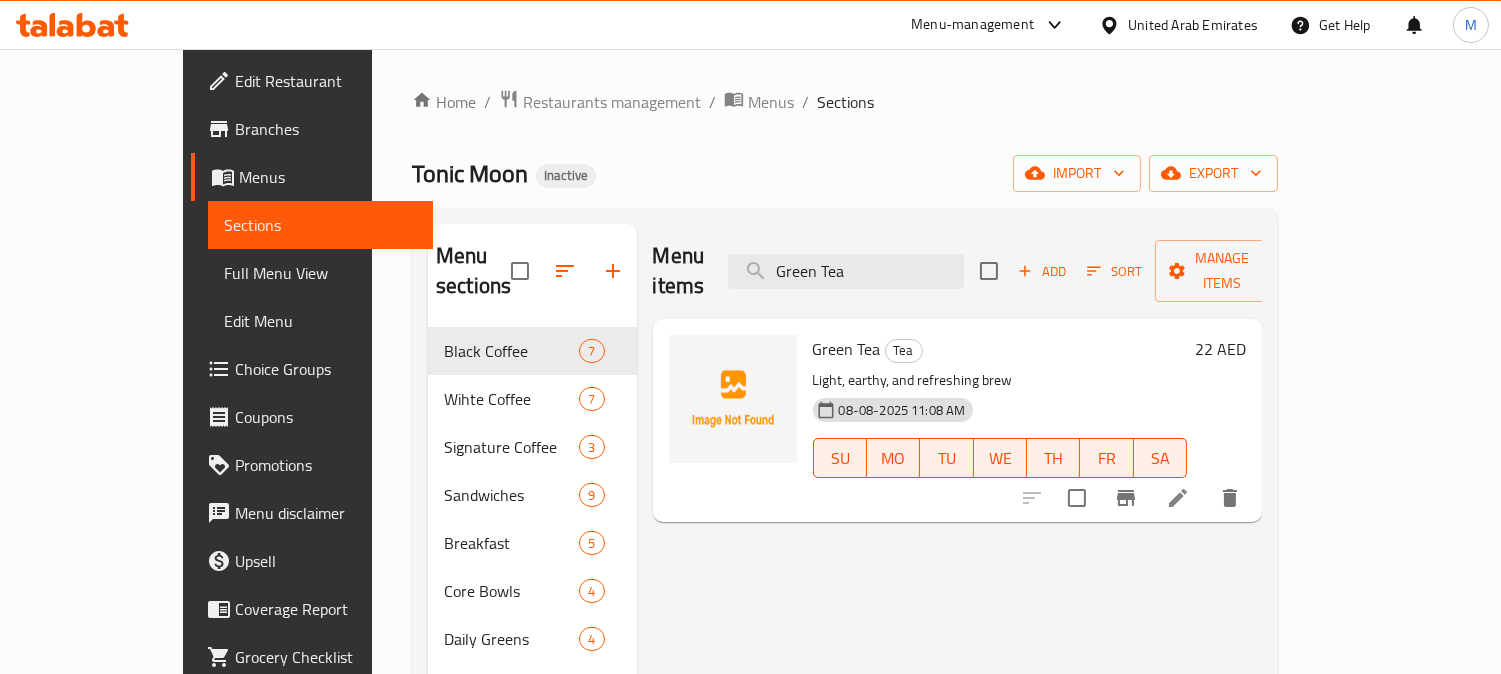 type on "Green Tea" 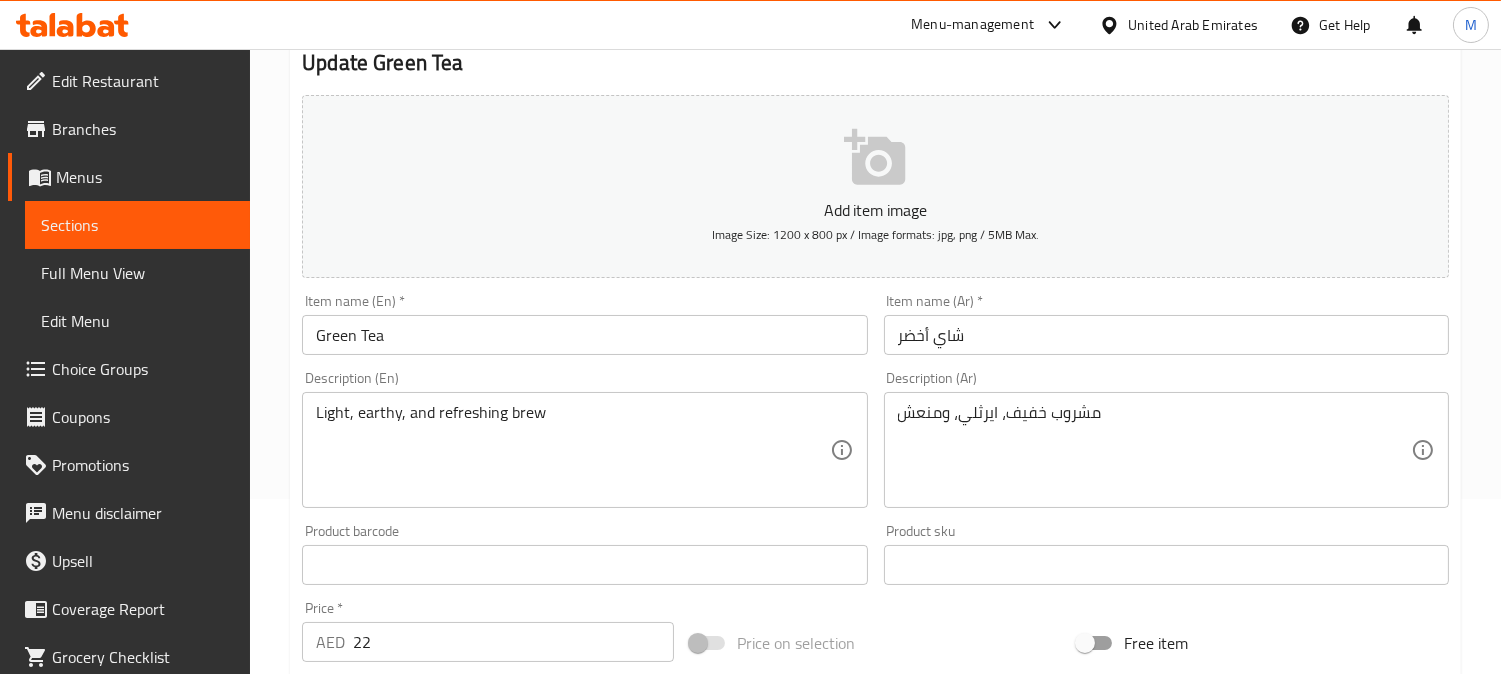 scroll, scrollTop: 222, scrollLeft: 0, axis: vertical 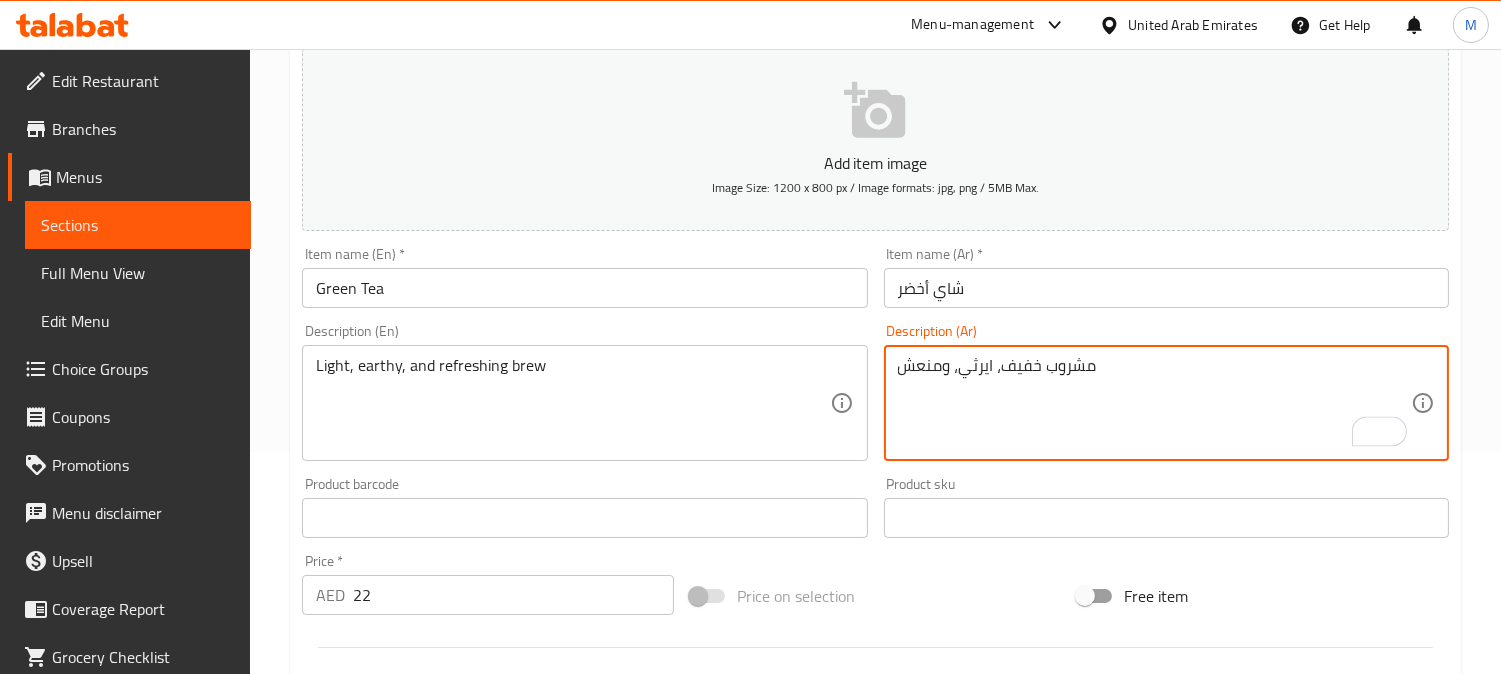 type on "مشروب خفيف، ايرثي، ومنعش" 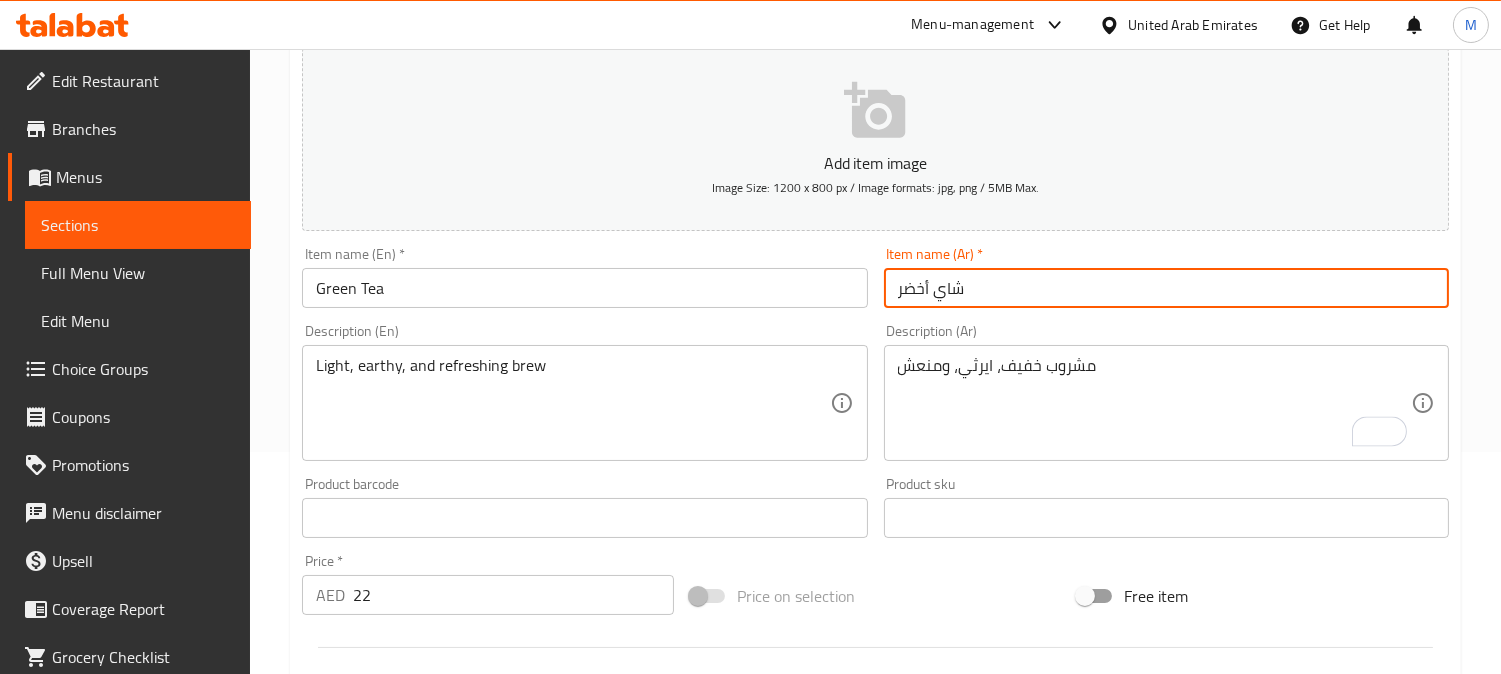 click on "Update" at bounding box center [439, 1104] 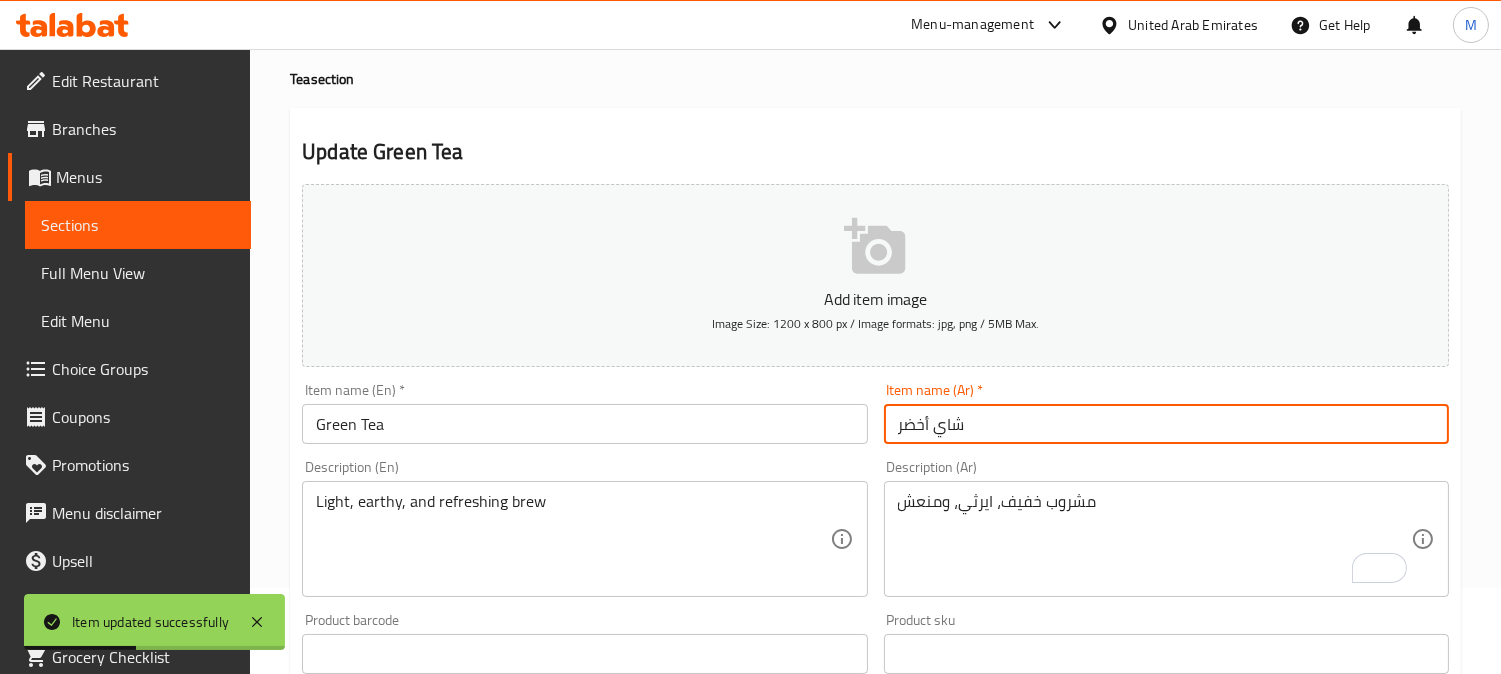 scroll, scrollTop: 0, scrollLeft: 0, axis: both 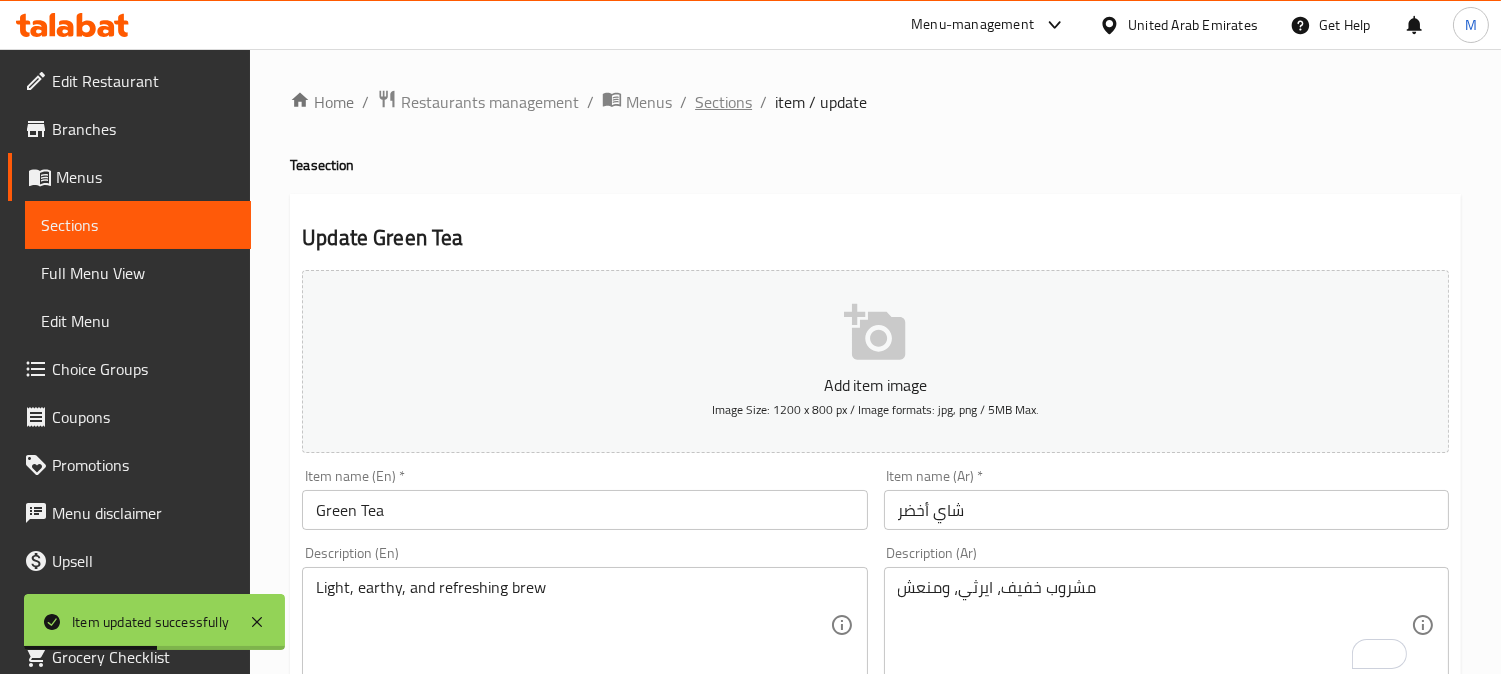 click on "Sections" at bounding box center [723, 102] 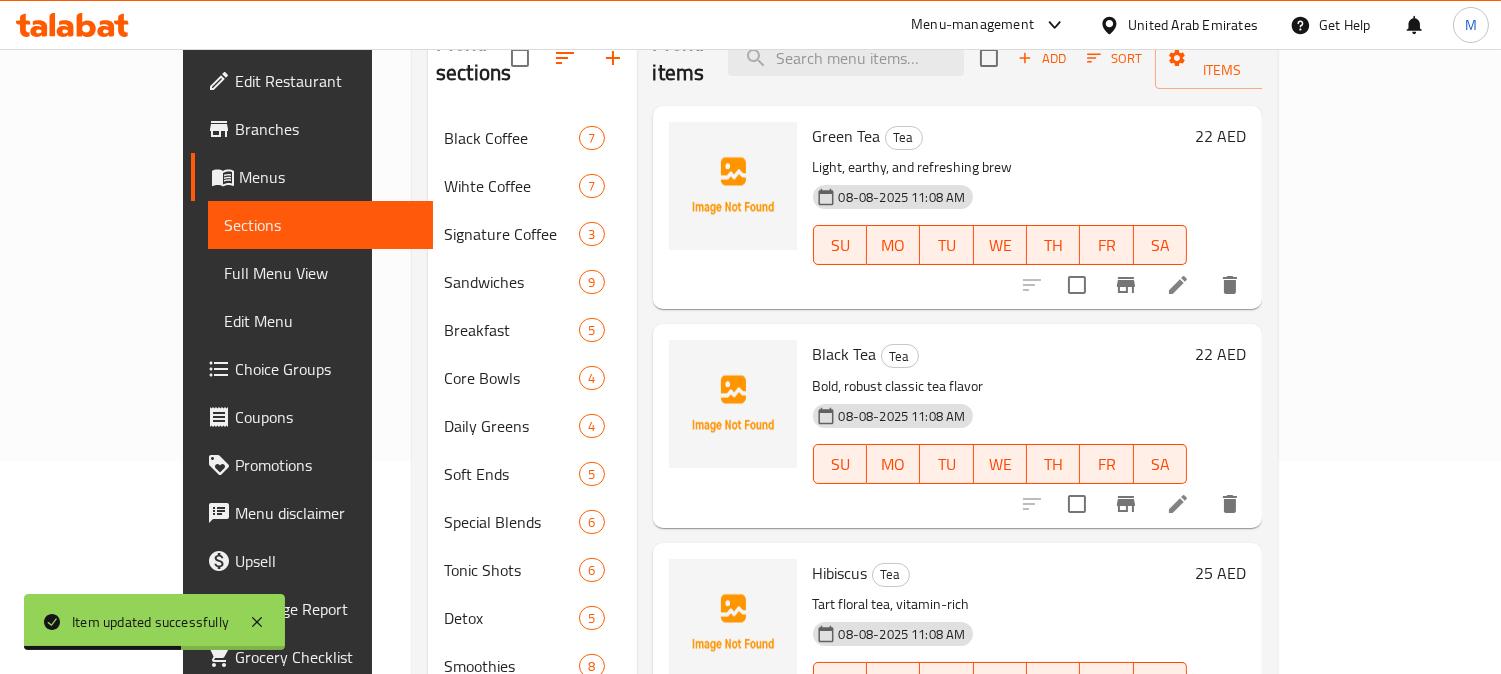 scroll, scrollTop: 222, scrollLeft: 0, axis: vertical 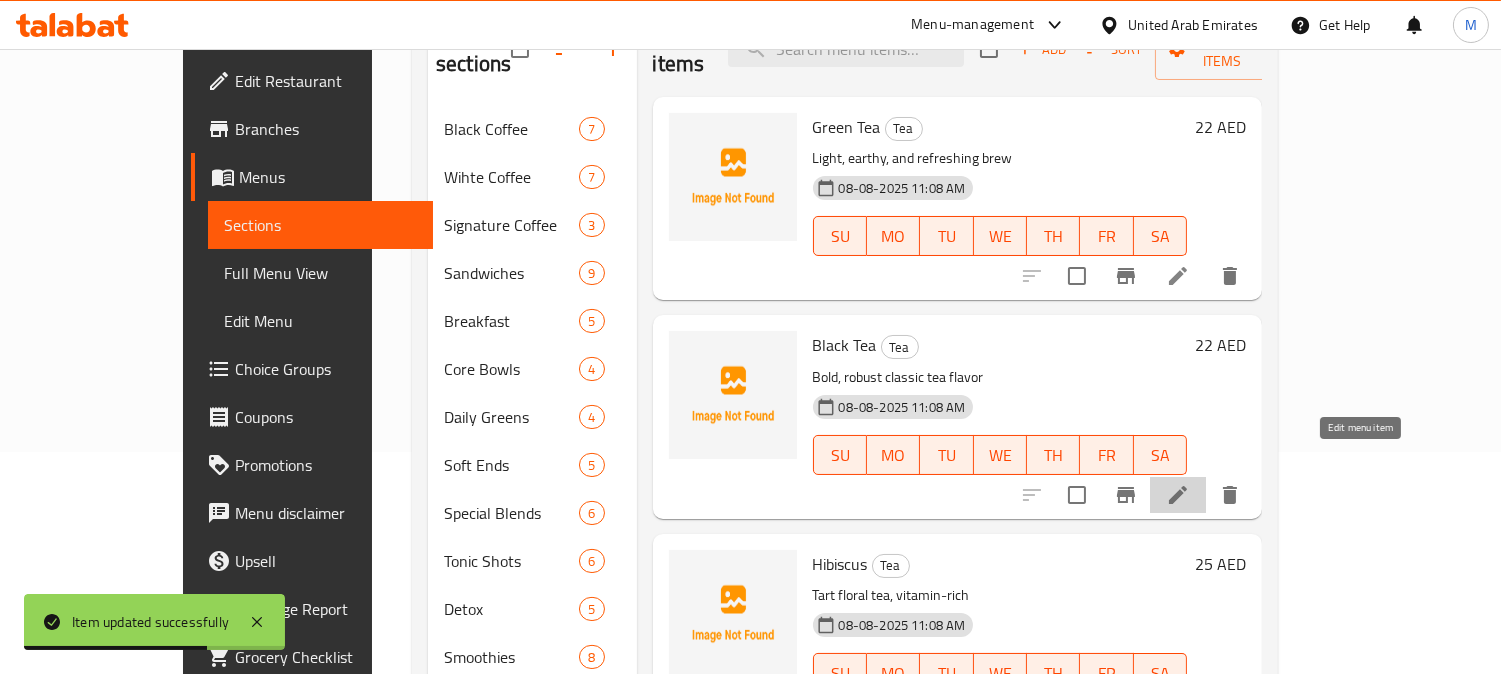 click 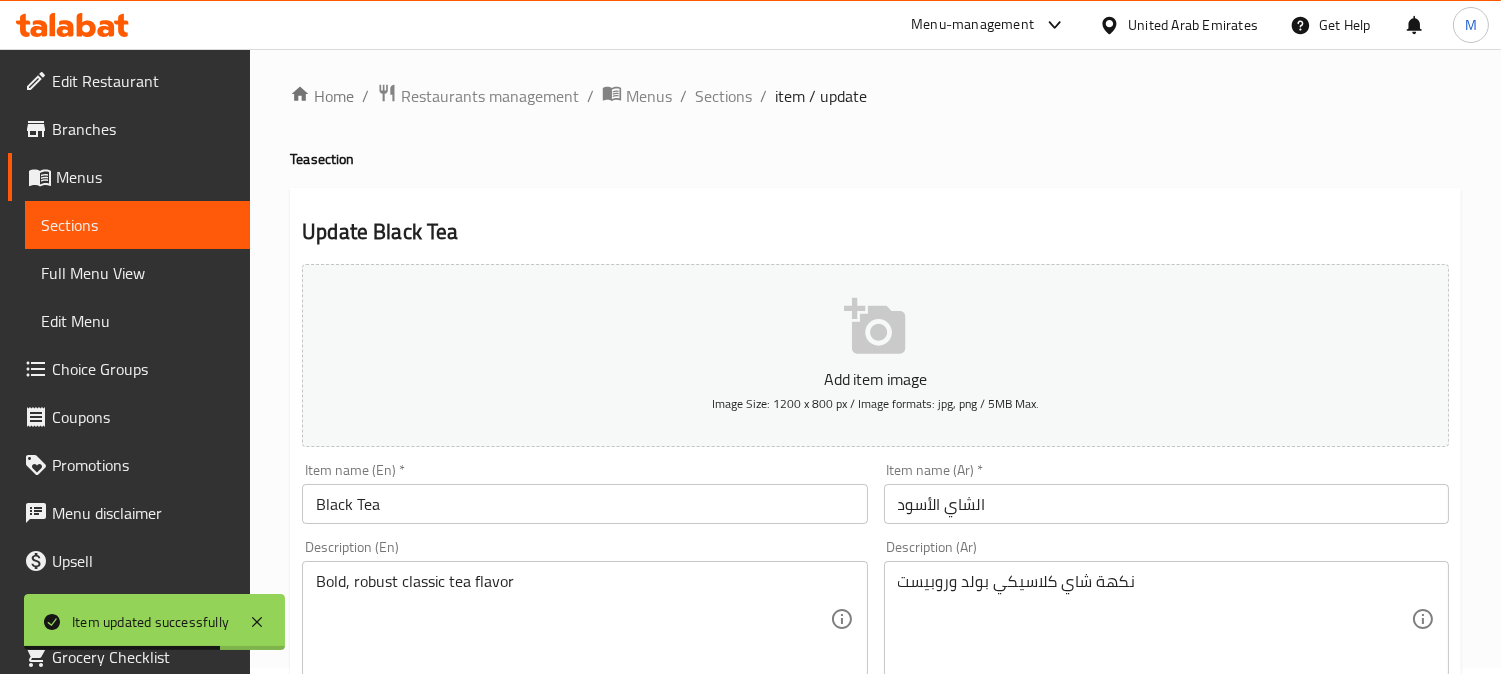 scroll, scrollTop: 444, scrollLeft: 0, axis: vertical 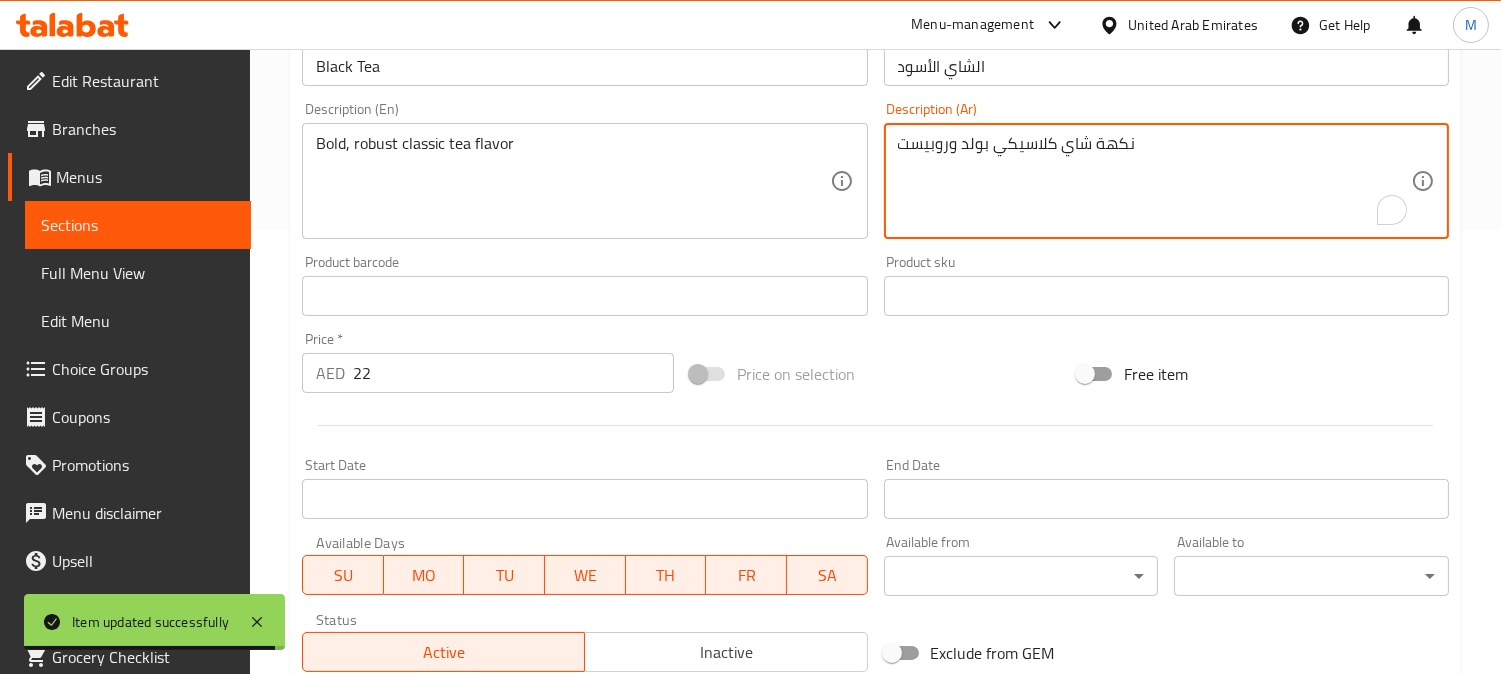 drag, startPoint x: 946, startPoint y: 151, endPoint x: 896, endPoint y: 156, distance: 50.24938 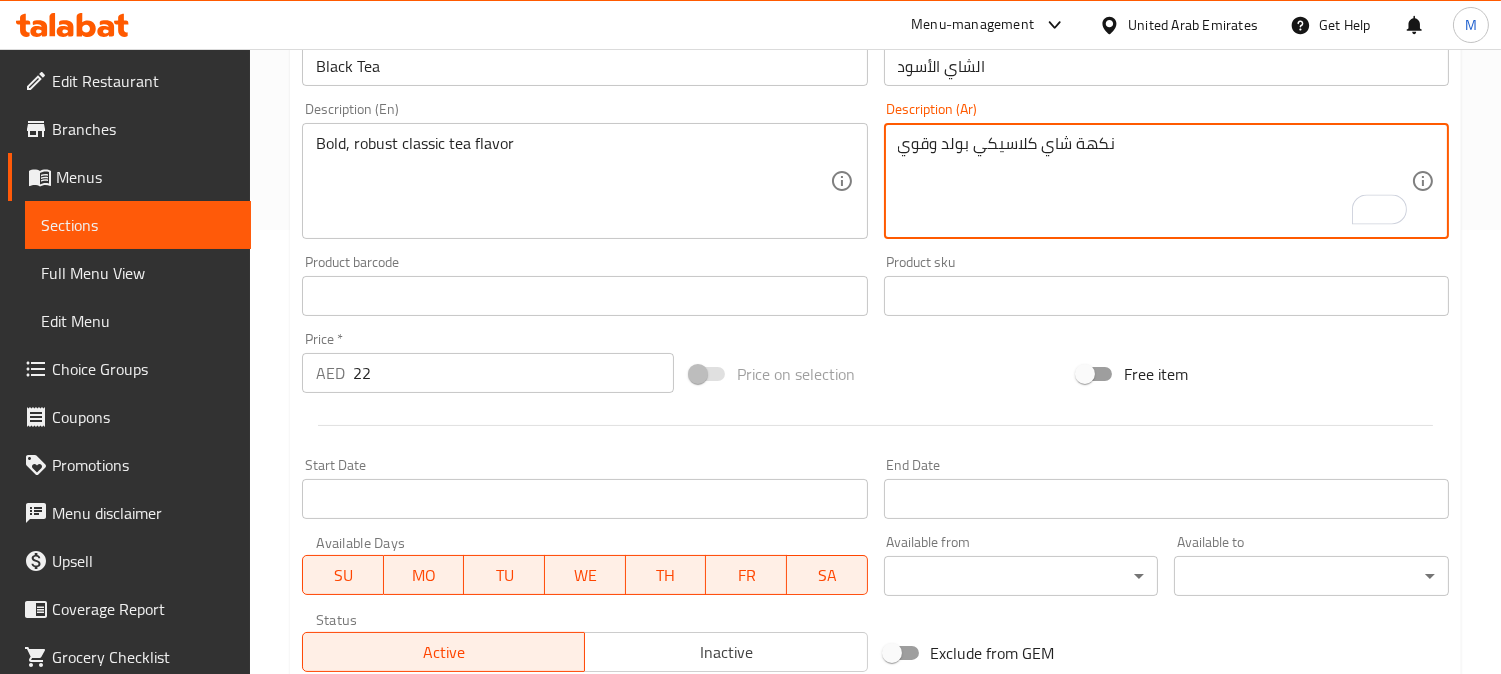 type on "نكهة شاي كلاسيكي بولد وقوي" 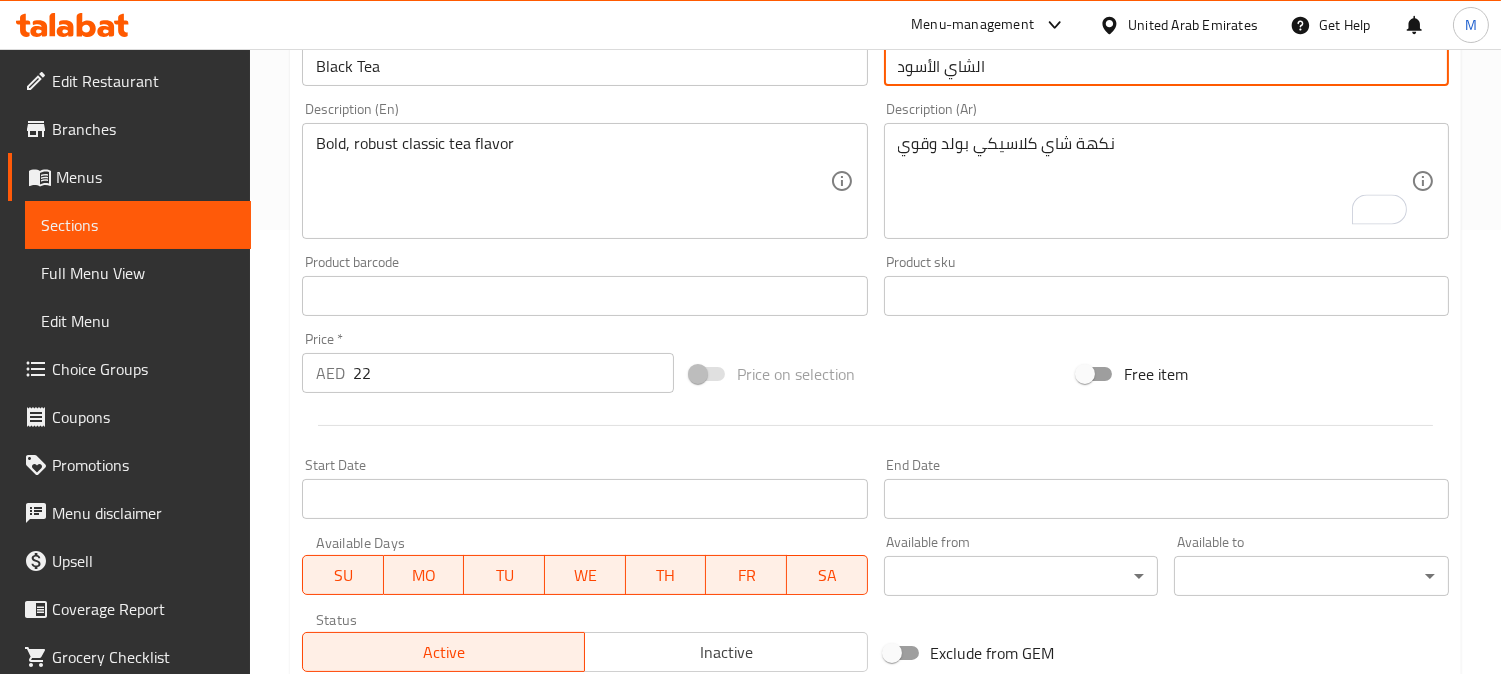 click on "Update" at bounding box center (439, 882) 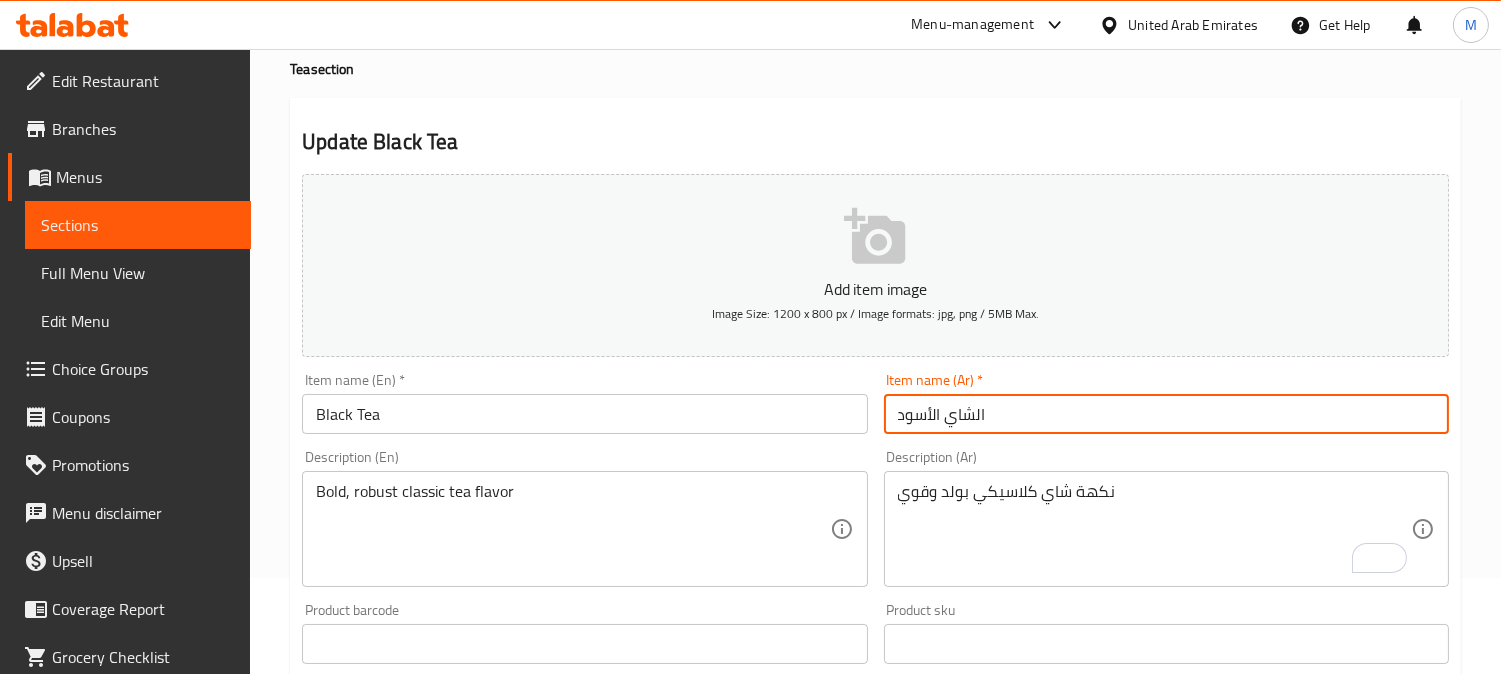 scroll, scrollTop: 0, scrollLeft: 0, axis: both 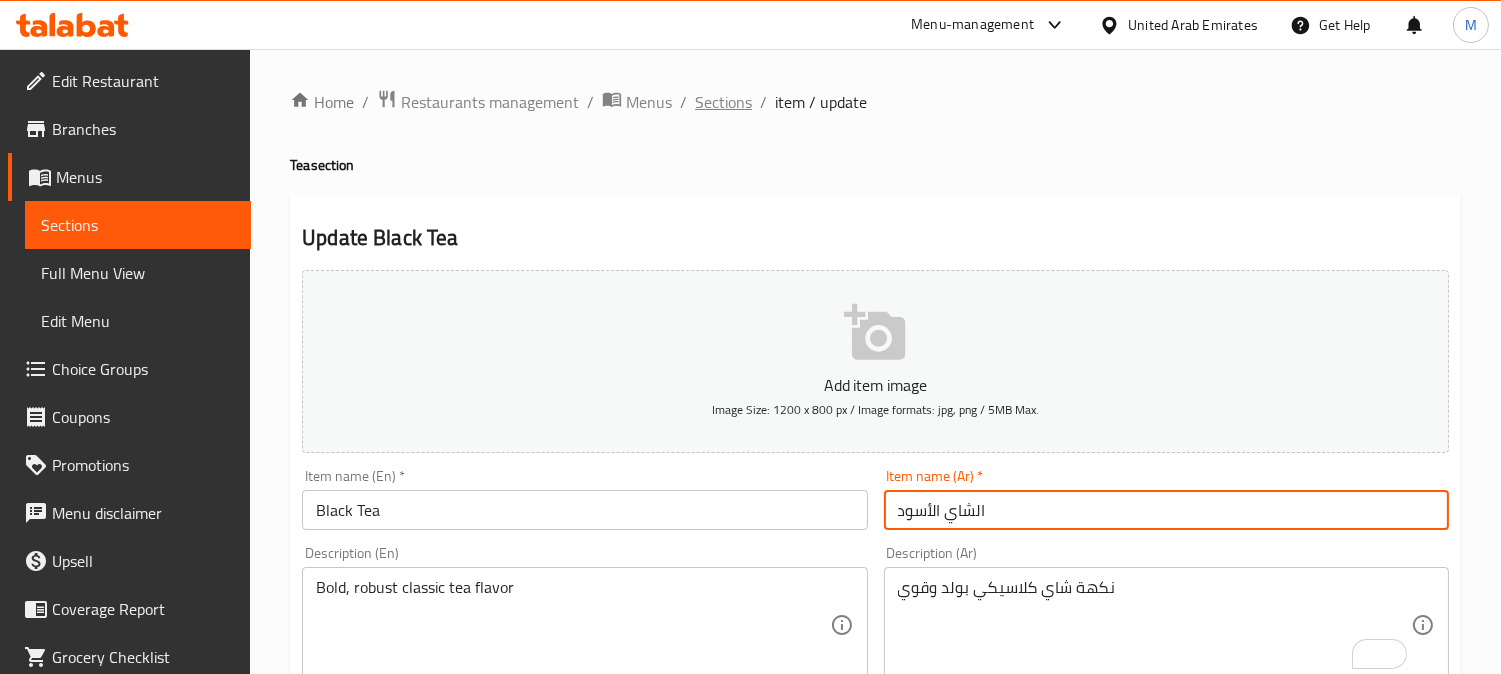 click on "Sections" at bounding box center (723, 102) 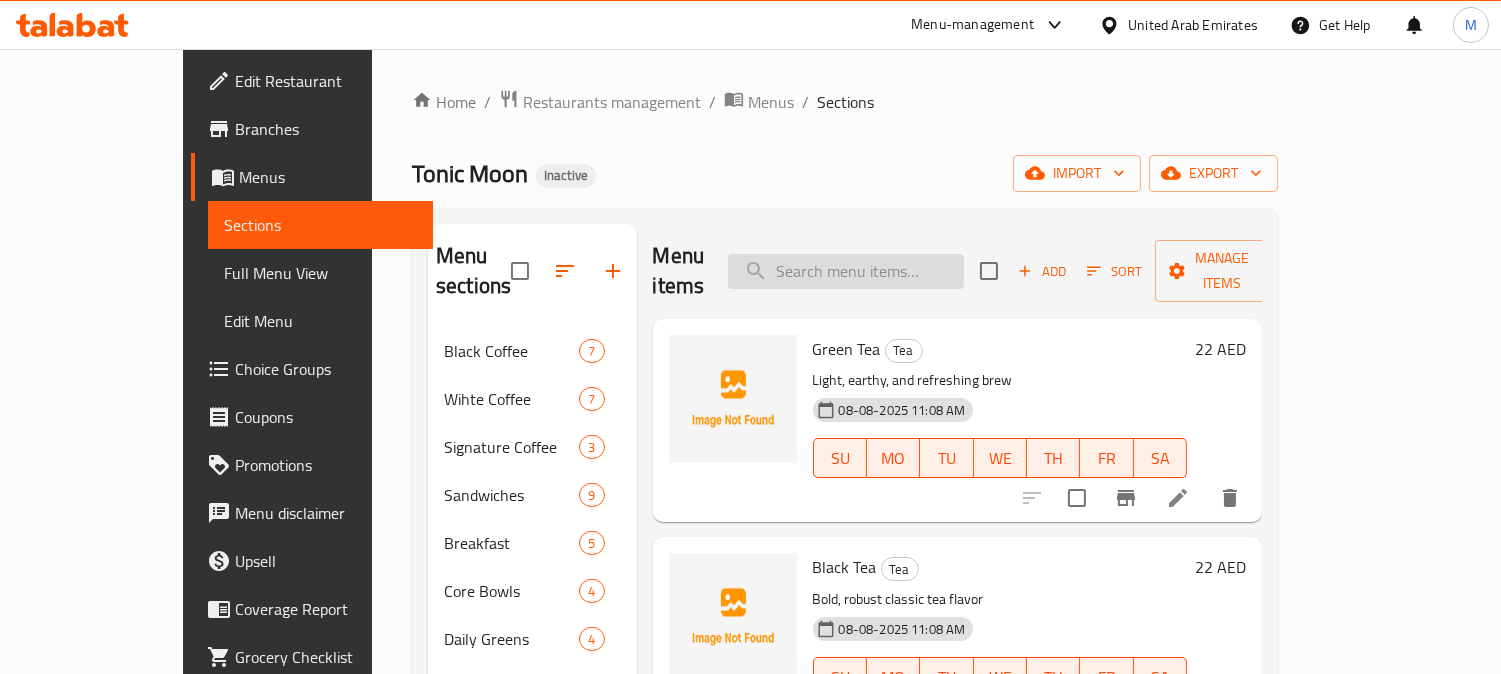 click at bounding box center [846, 271] 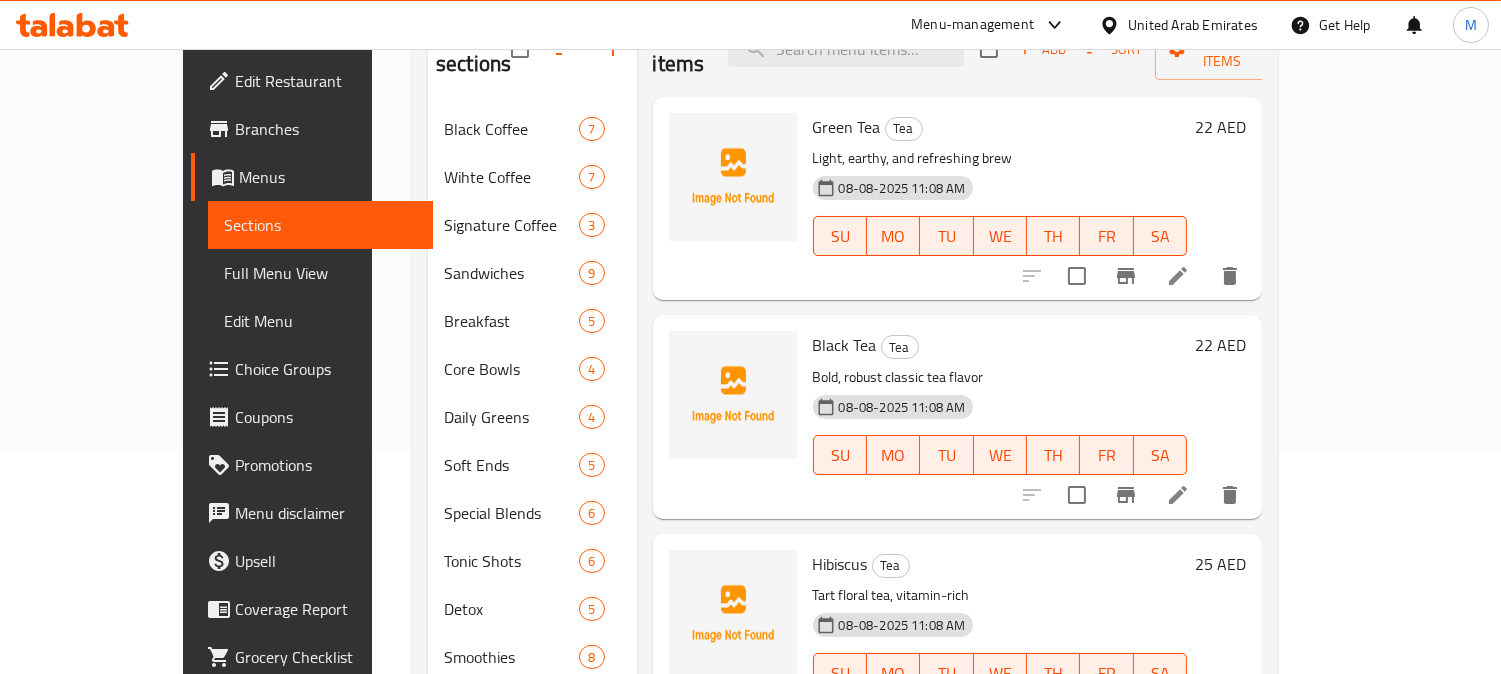 scroll, scrollTop: 333, scrollLeft: 0, axis: vertical 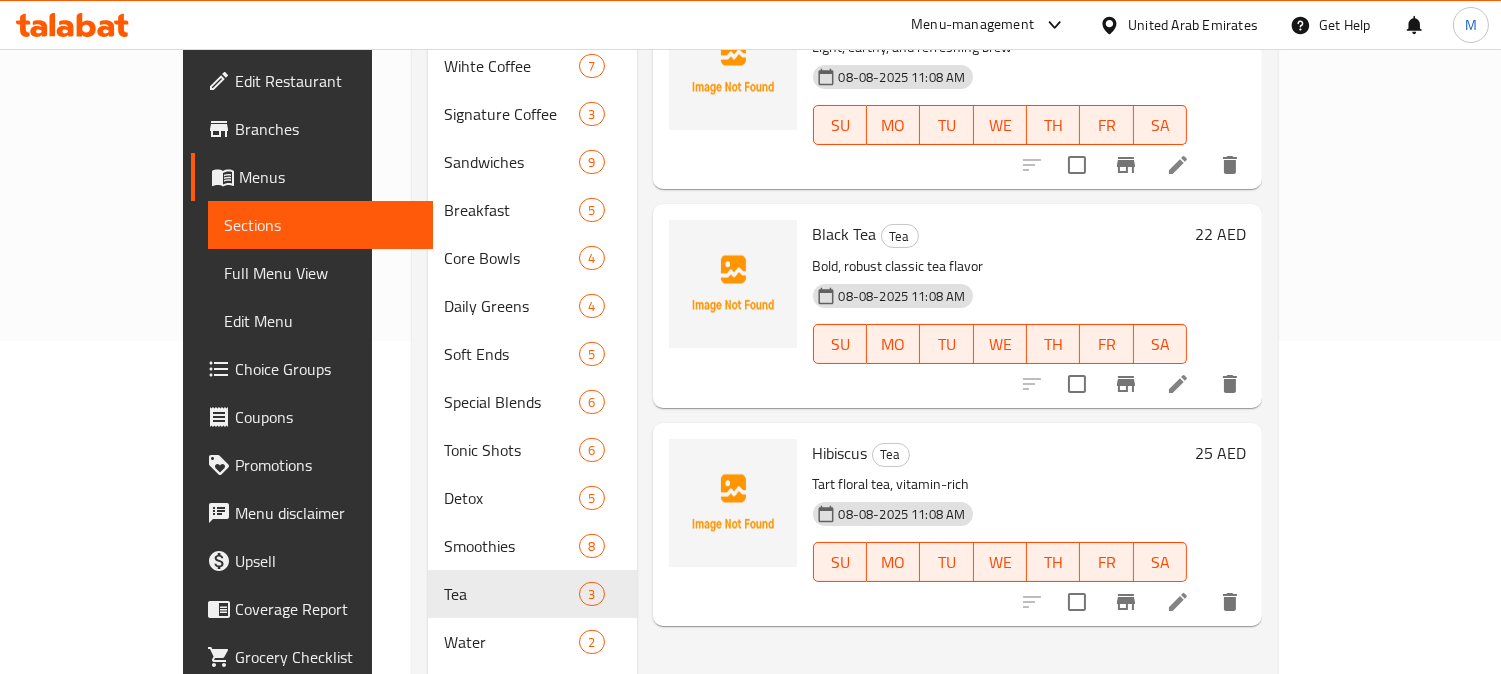 click 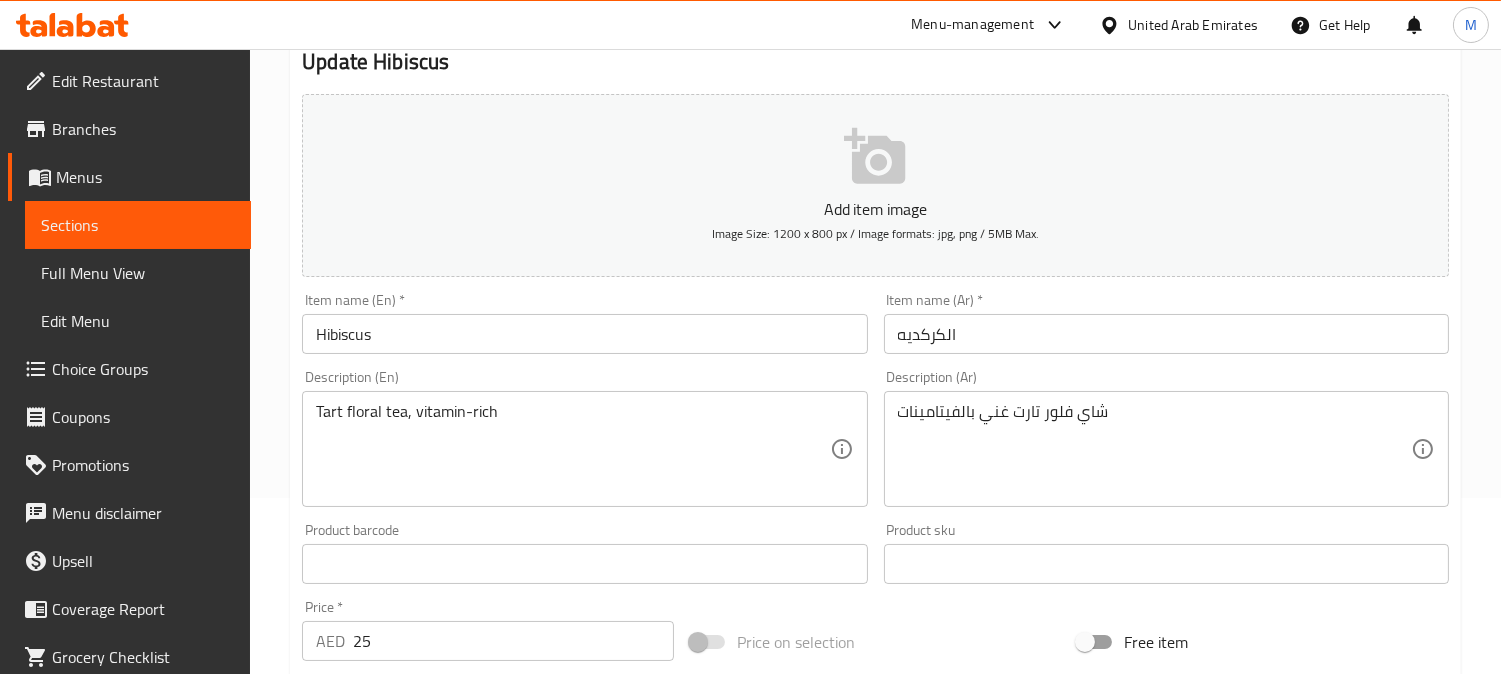 scroll, scrollTop: 333, scrollLeft: 0, axis: vertical 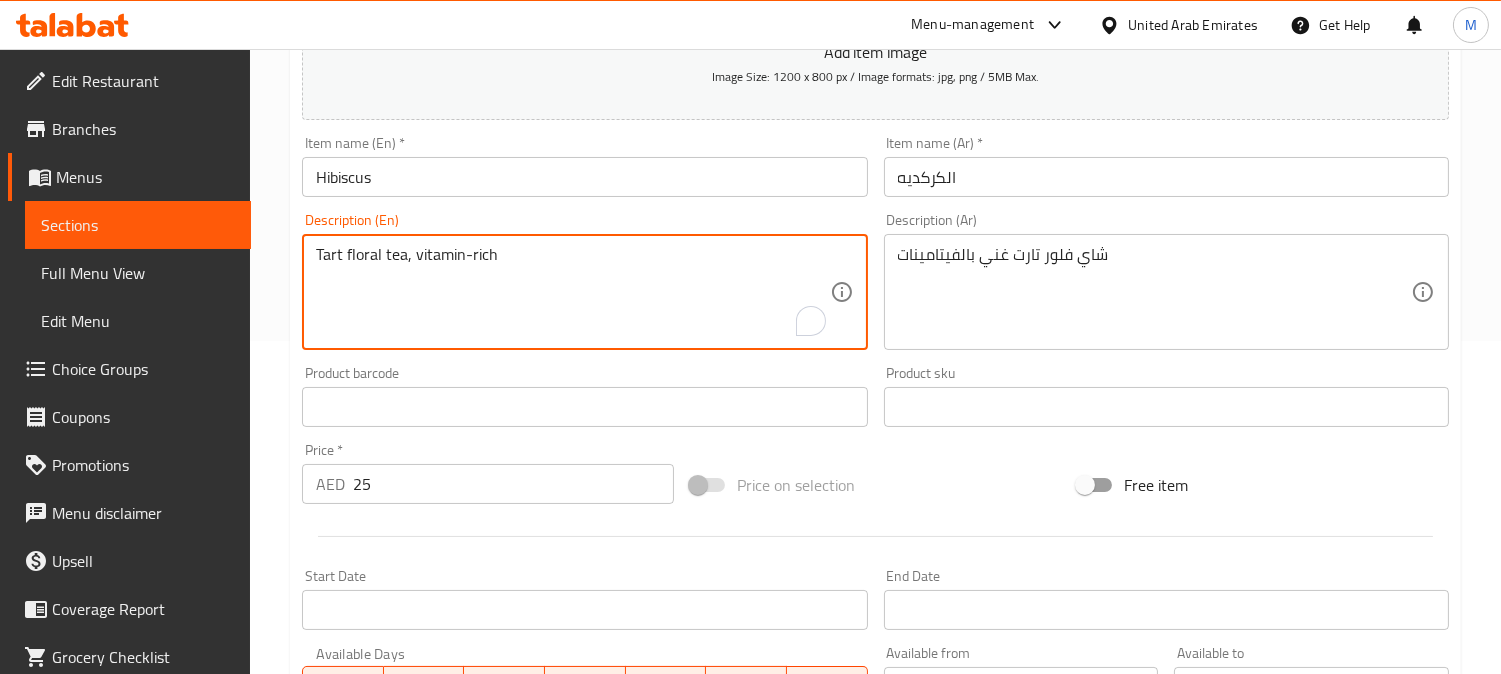 click on "Tart floral tea, vitamin-rich" at bounding box center [572, 292] 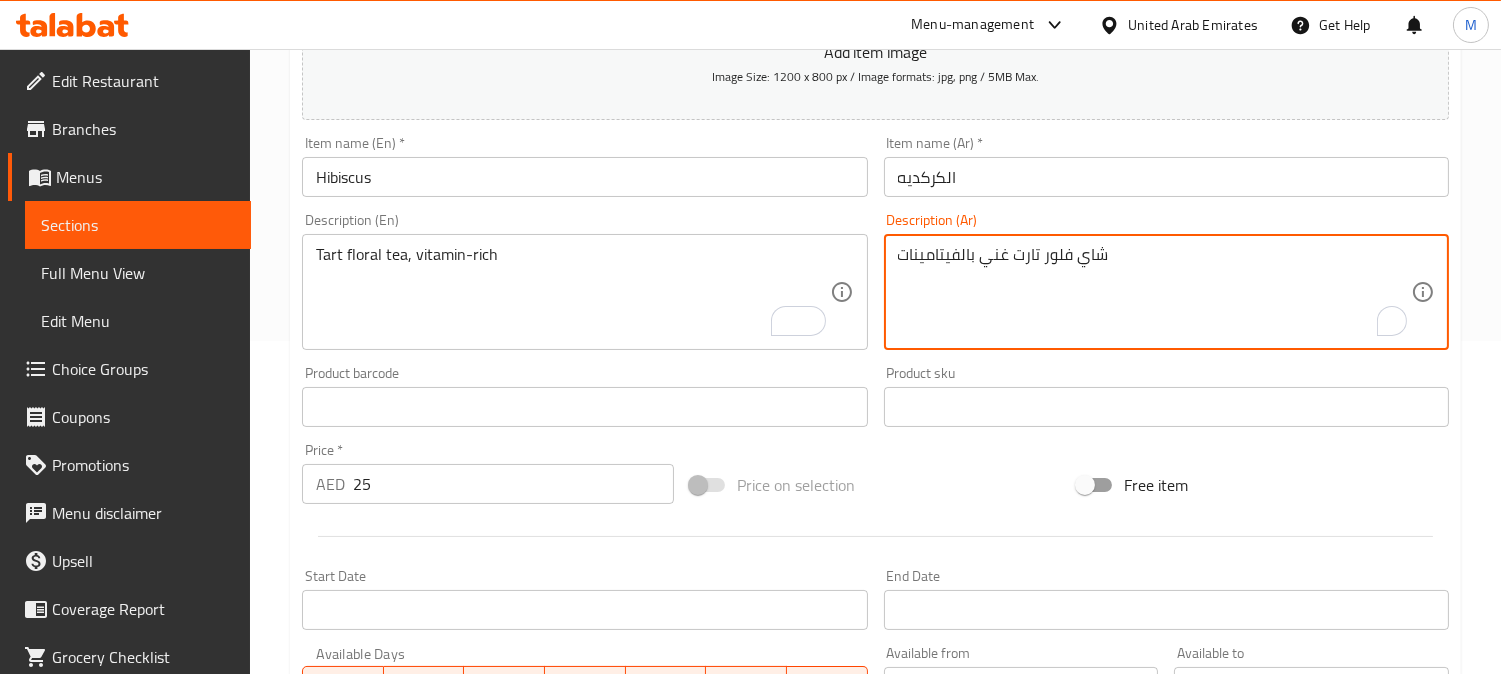 click on "شاي فلور تارت غني بالفيتامينات" at bounding box center [1154, 292] 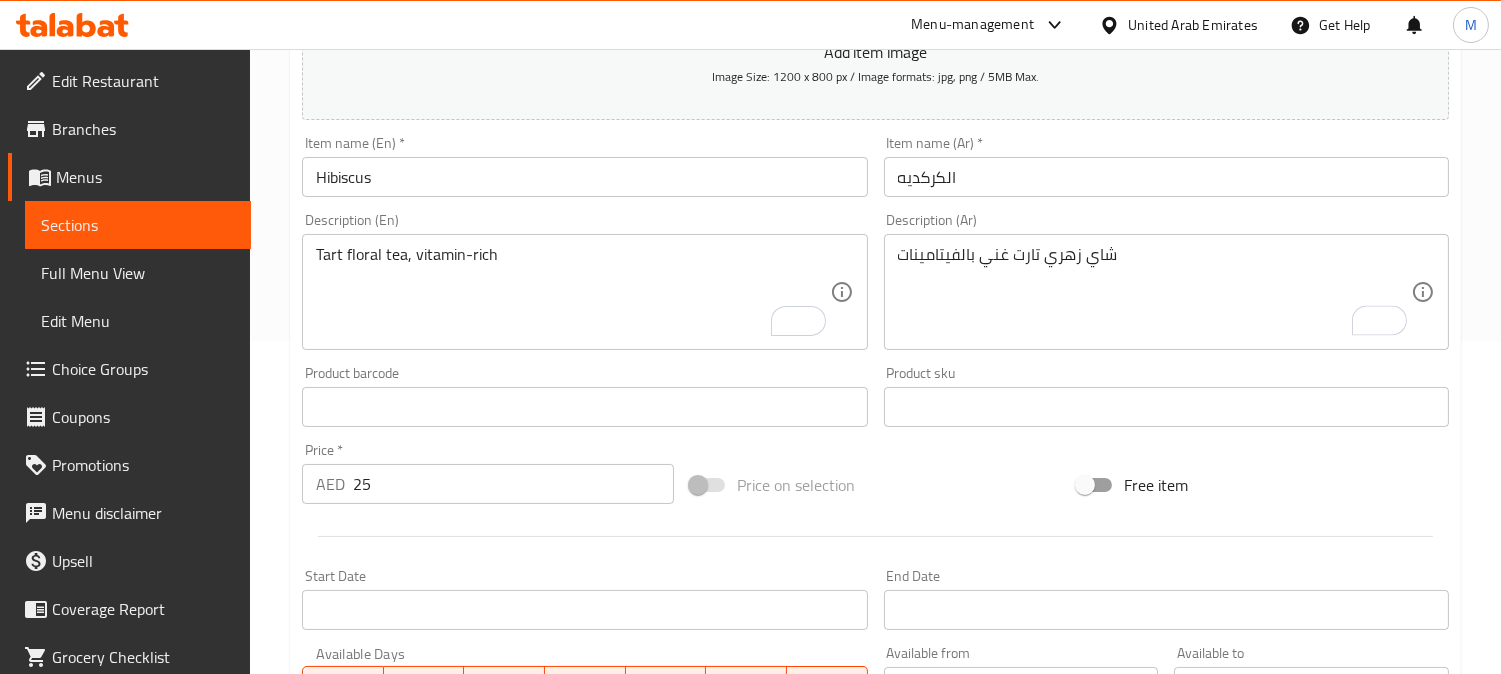 click on "Item name (Ar)   * الكركديه Item name (Ar)  *" at bounding box center [1166, 166] 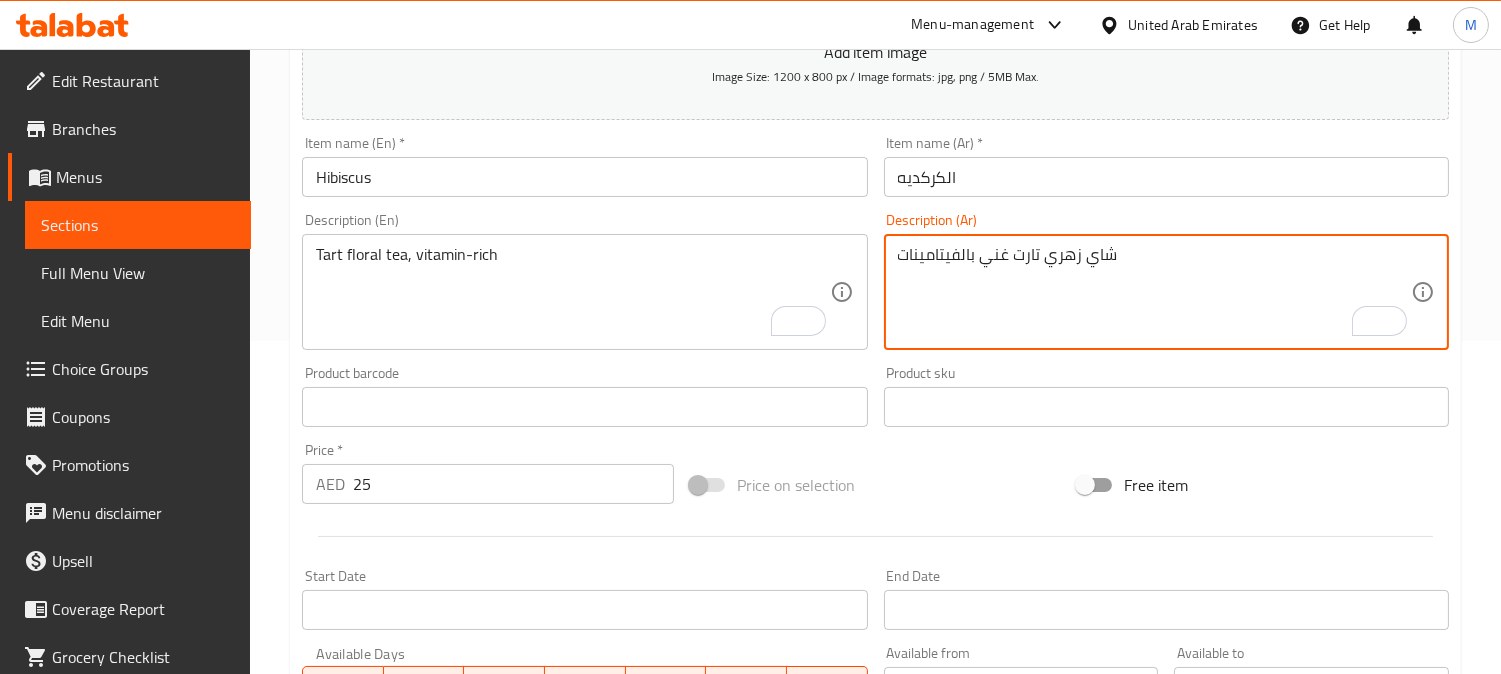 drag, startPoint x: 913, startPoint y: 254, endPoint x: 890, endPoint y: 254, distance: 23 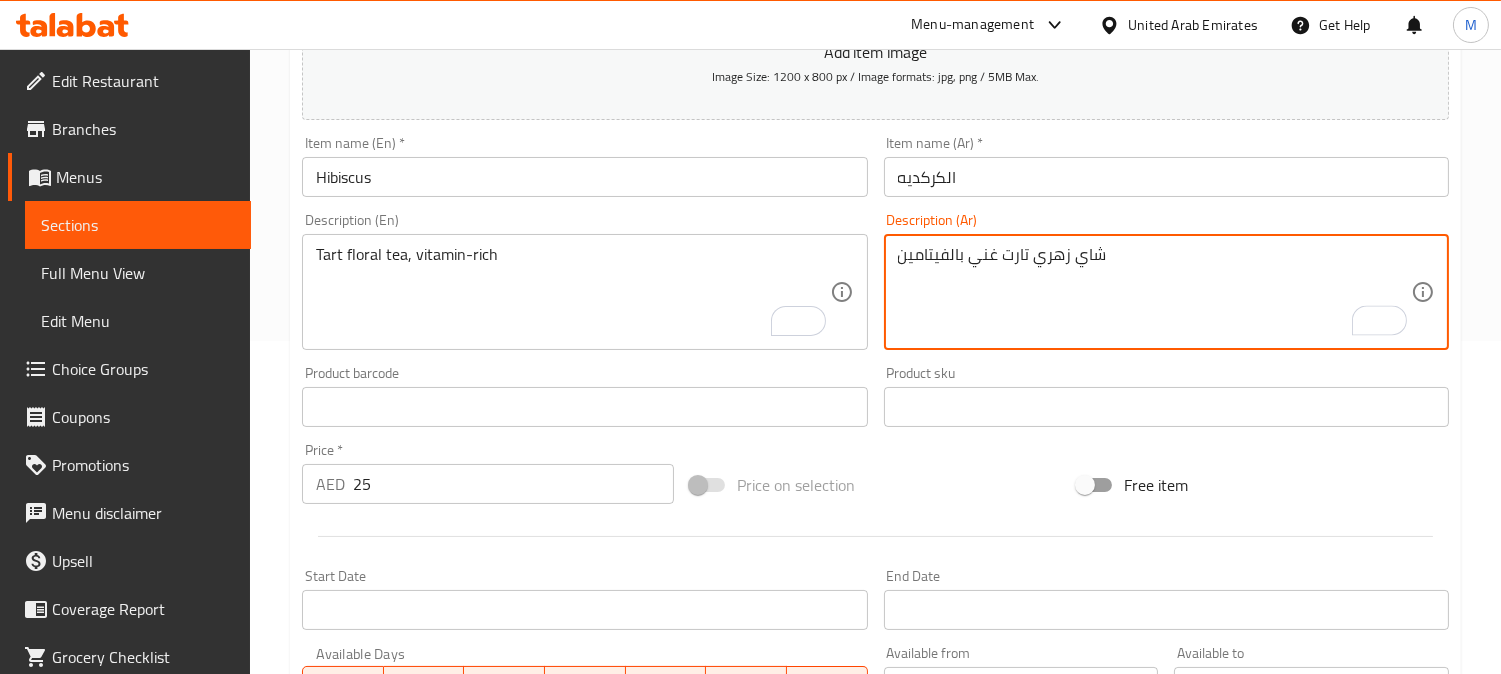 type on "شاي زهري تارت غني بالفيتامين" 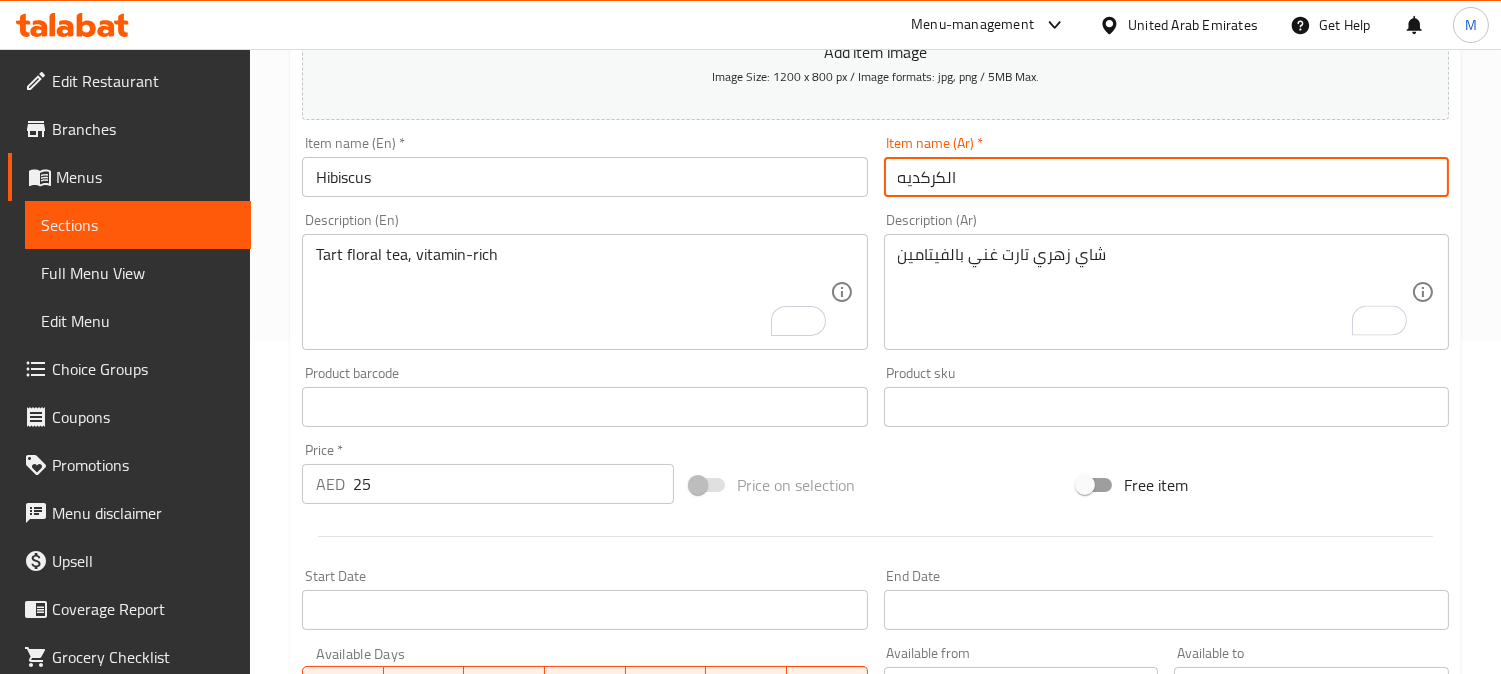 click on "Update" at bounding box center (439, 993) 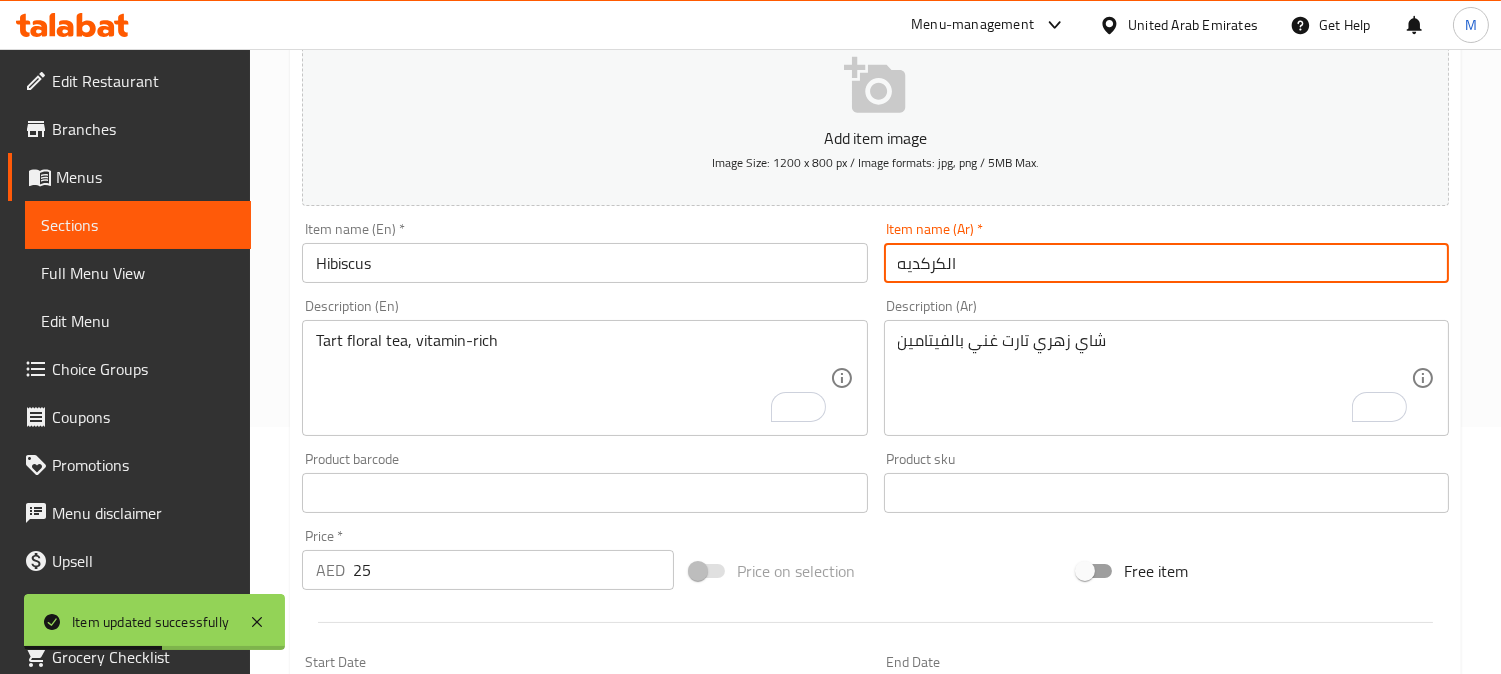 scroll, scrollTop: 111, scrollLeft: 0, axis: vertical 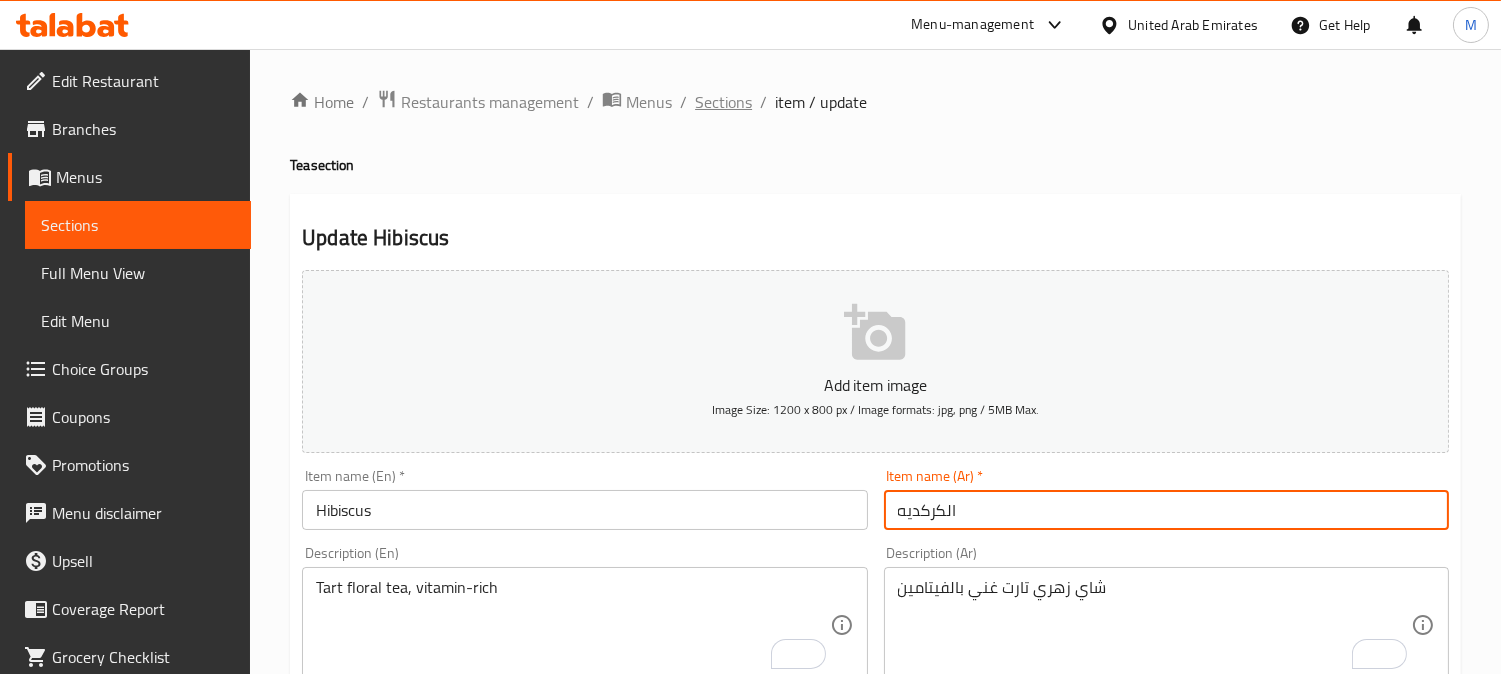 click on "Sections" at bounding box center (723, 102) 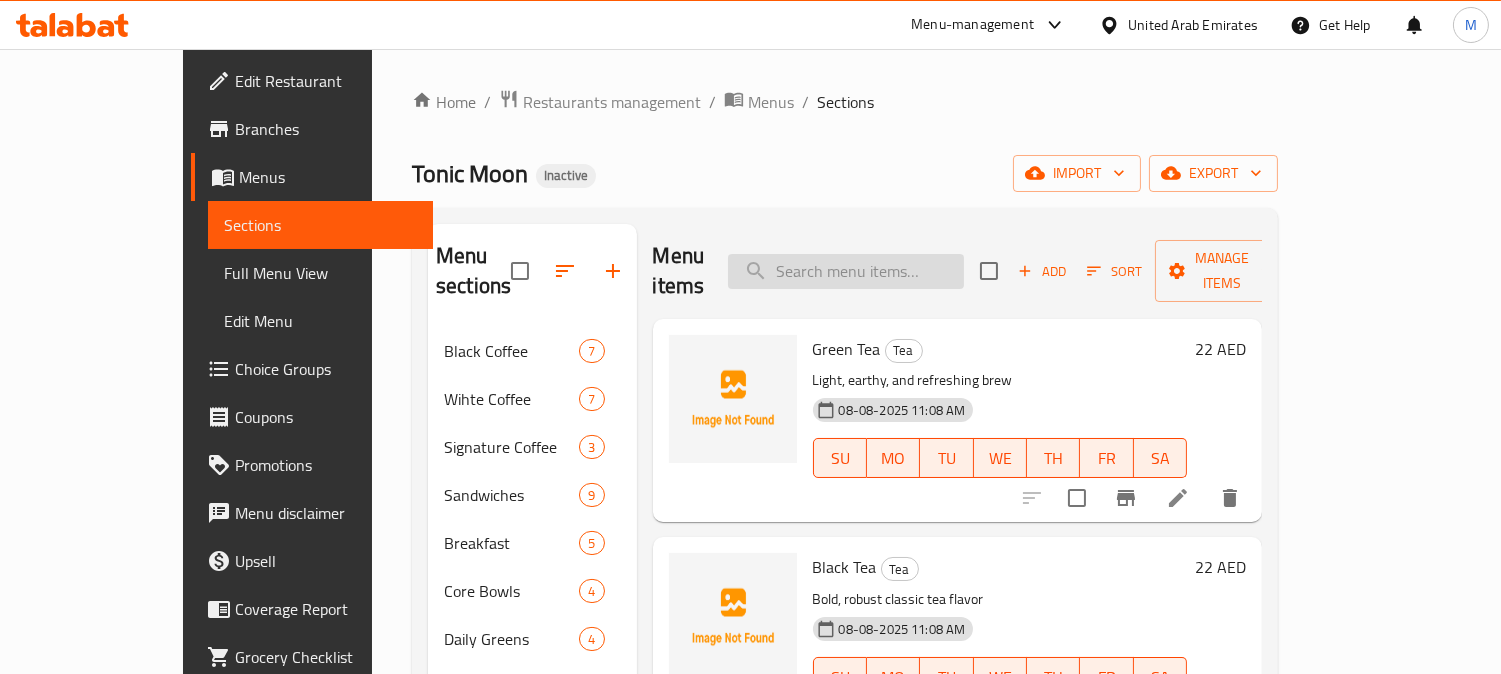 click at bounding box center [846, 271] 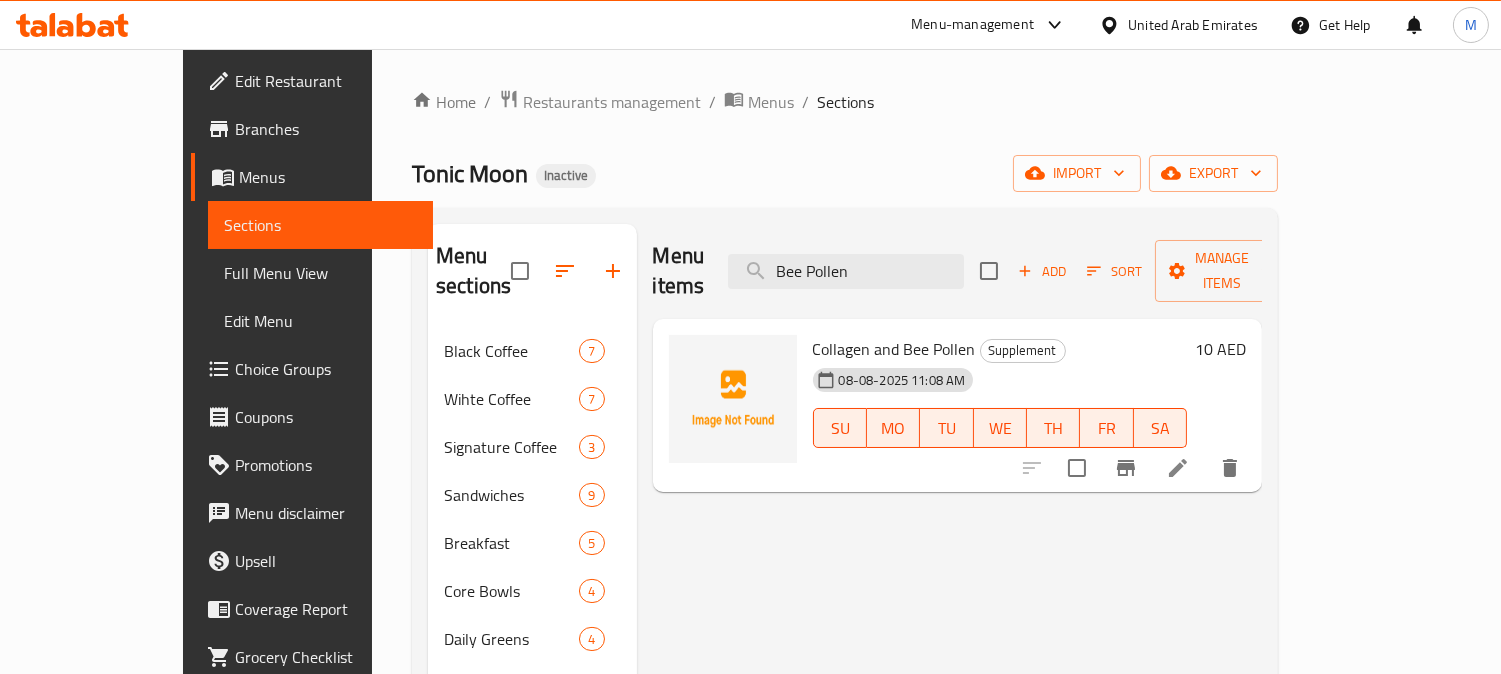 type on "Bee Pollen" 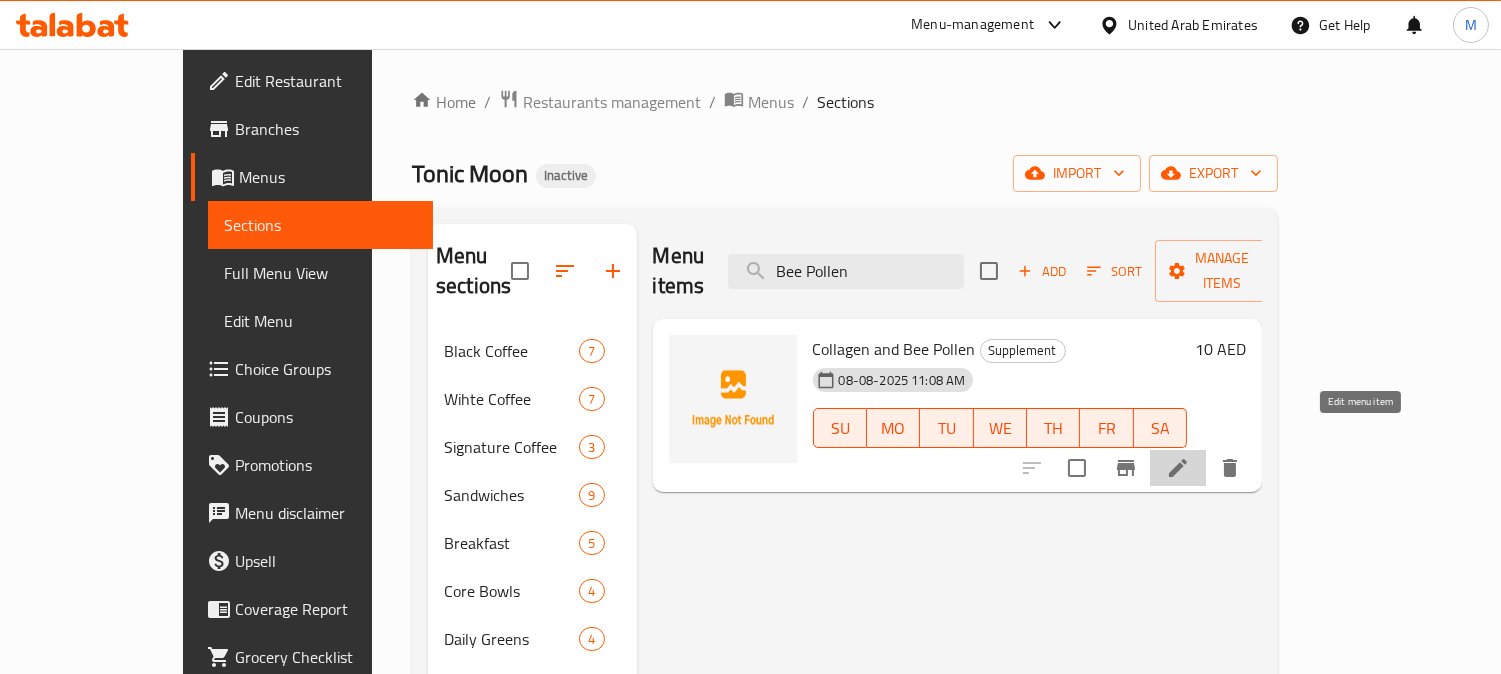 click 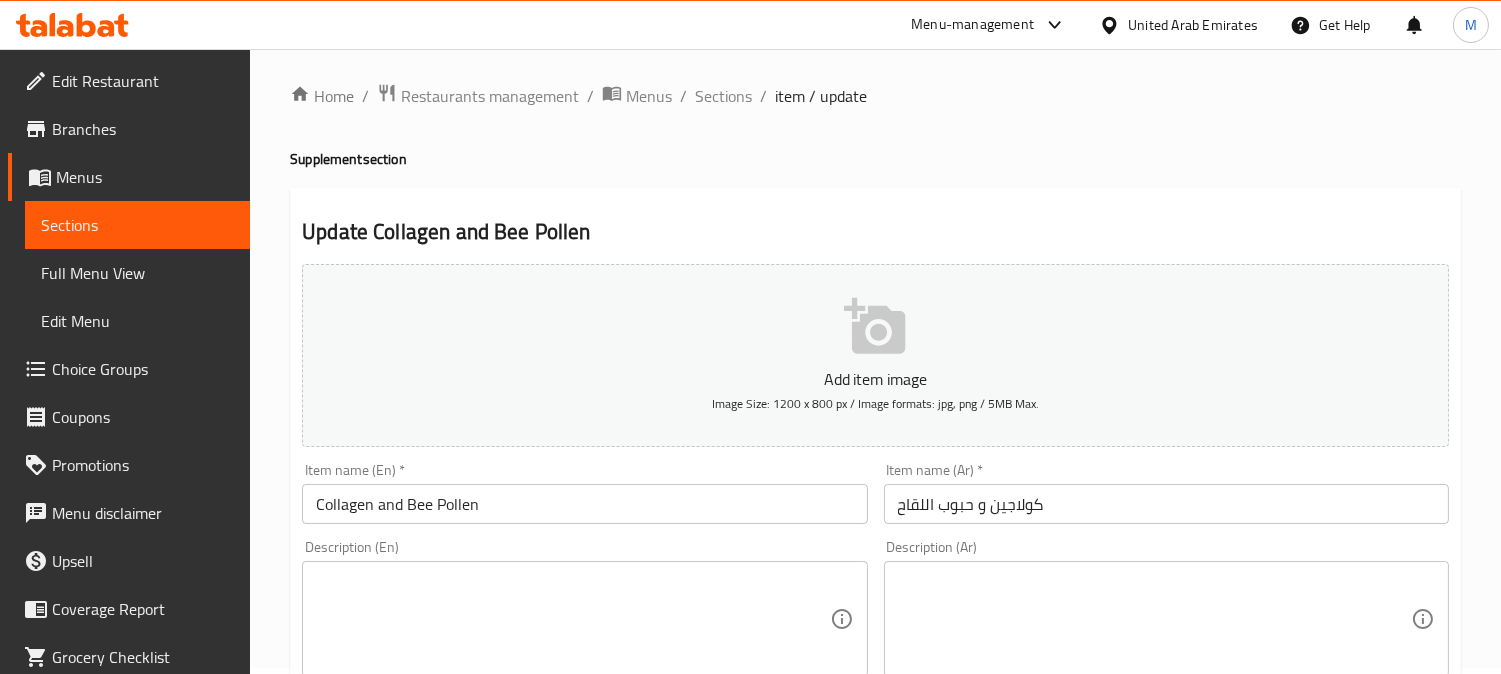 scroll, scrollTop: 222, scrollLeft: 0, axis: vertical 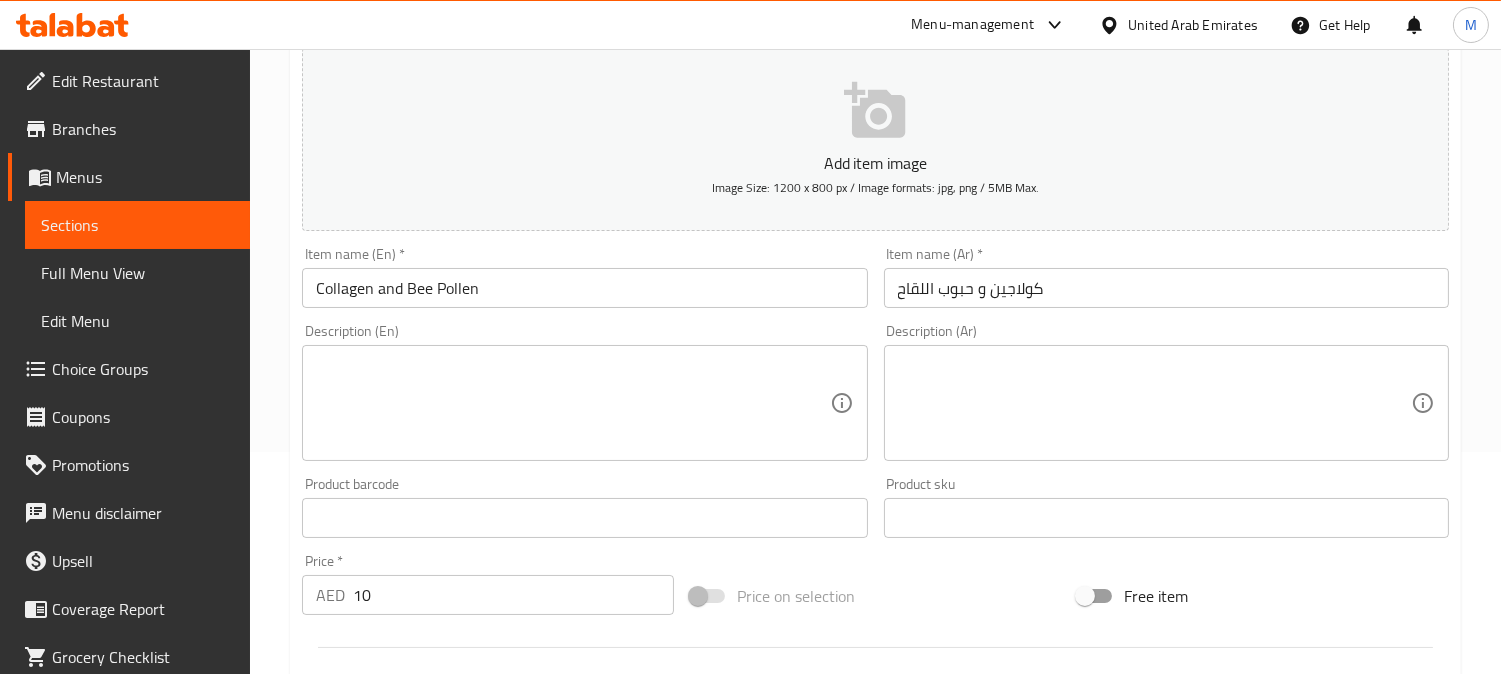 click on "Item name (Ar)   * كولاجين و حبوب اللقاح Item name (Ar)  *" at bounding box center [1166, 277] 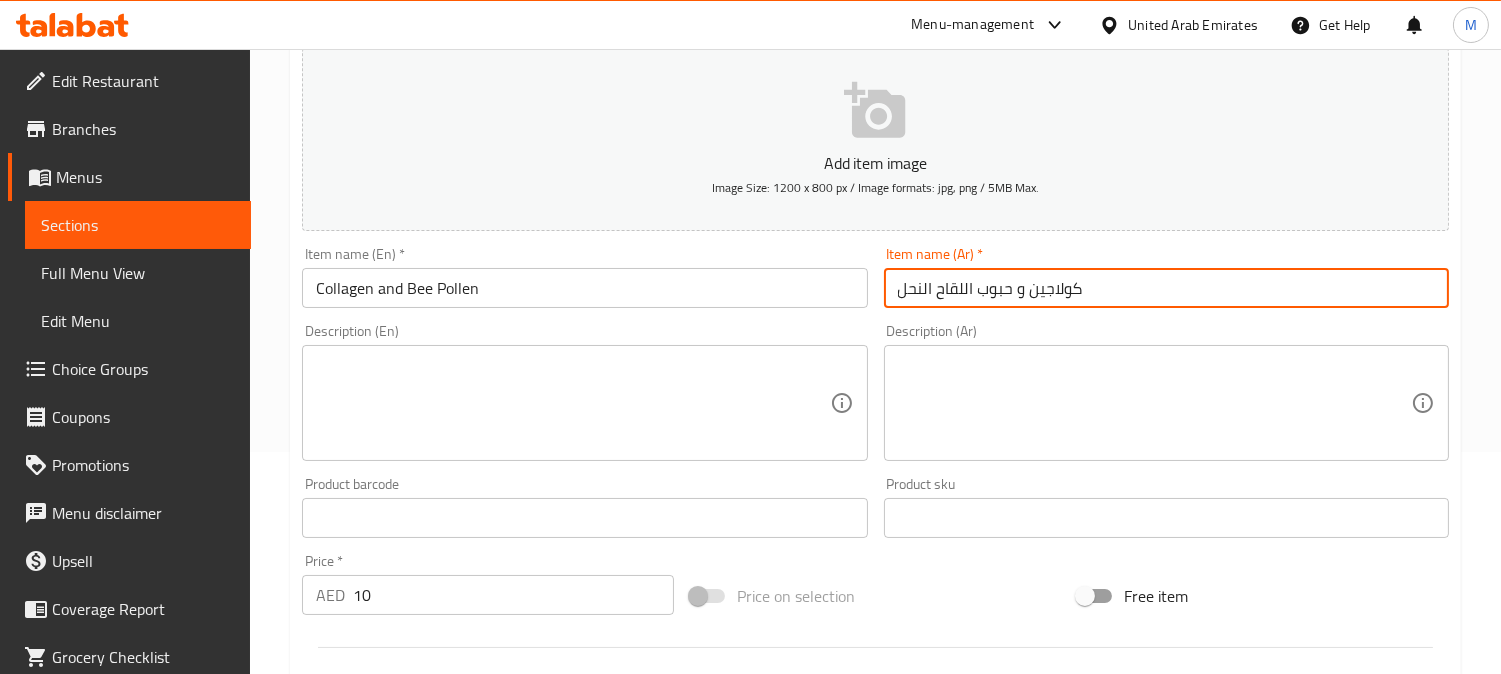 type on "كولاجين و حبوب اللقاح النحل" 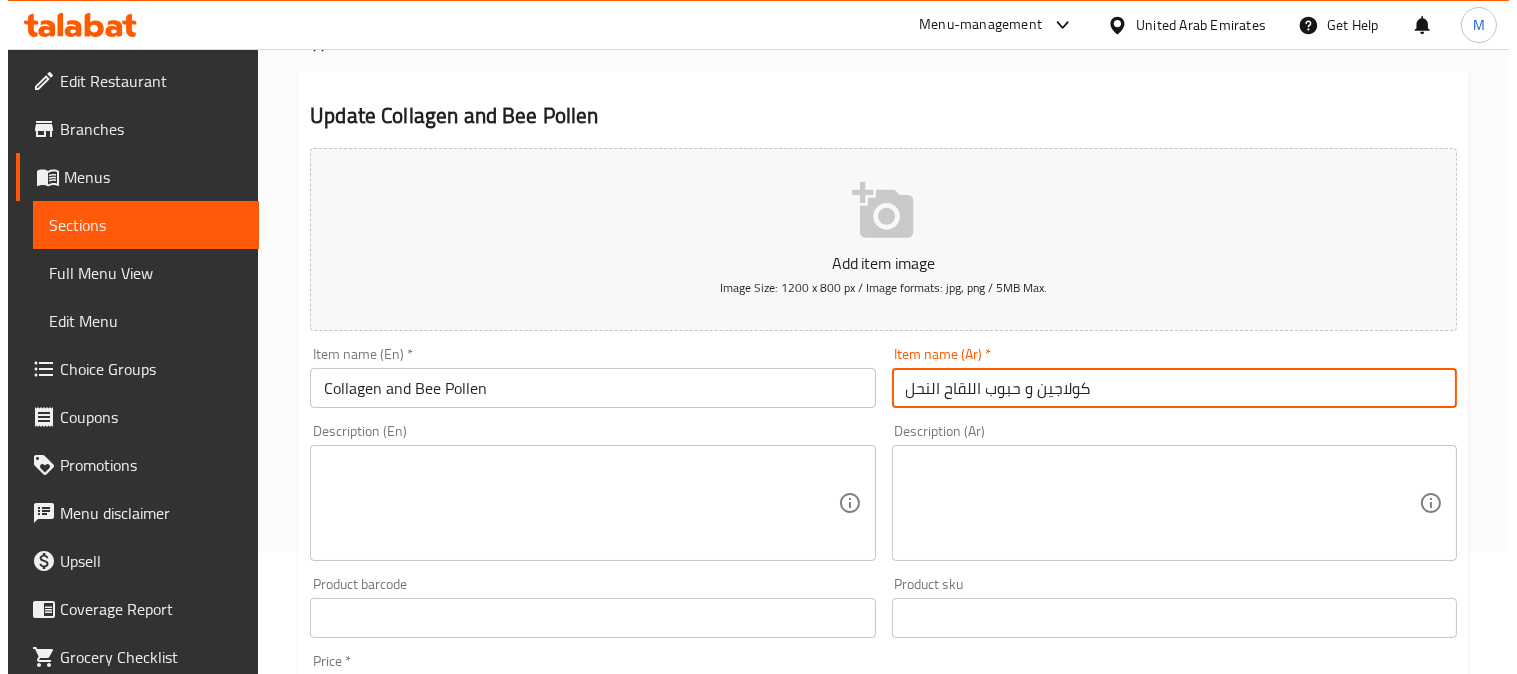 scroll, scrollTop: 0, scrollLeft: 0, axis: both 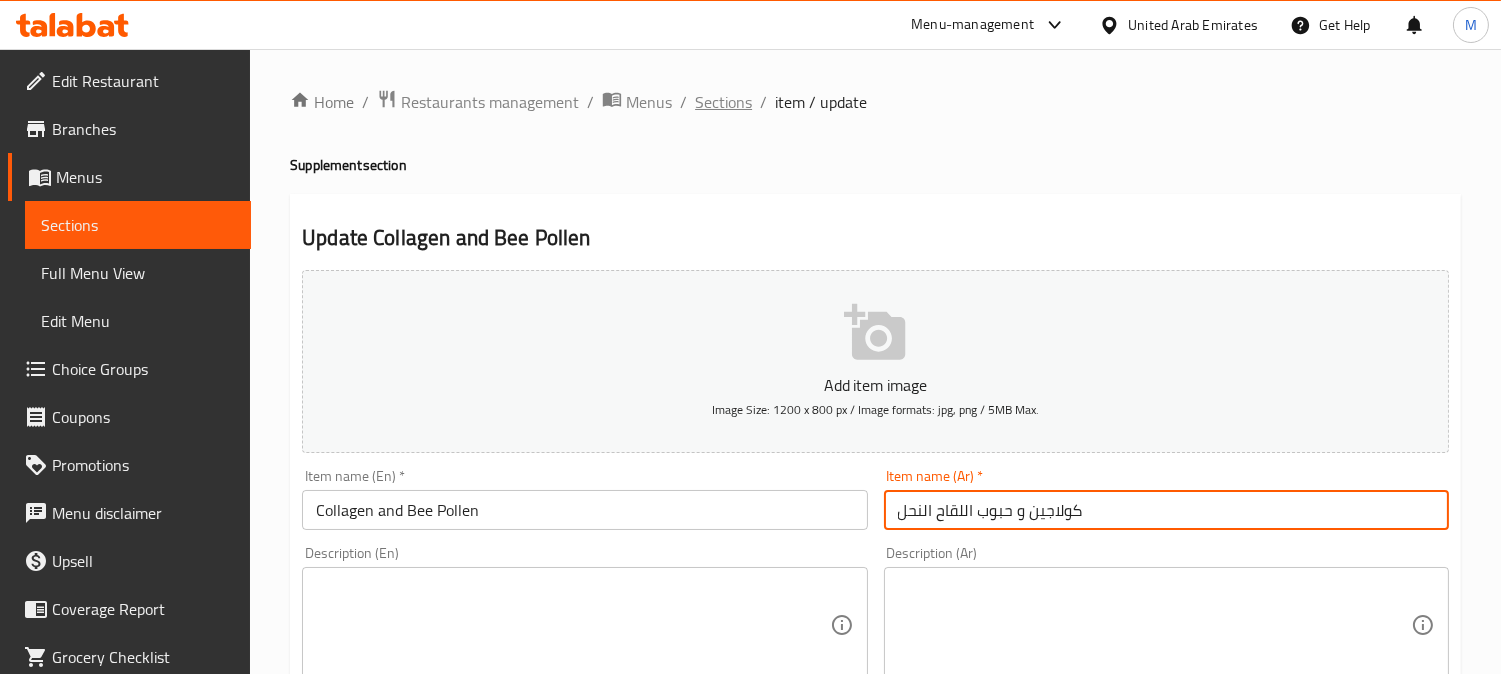 click on "Sections" at bounding box center (723, 102) 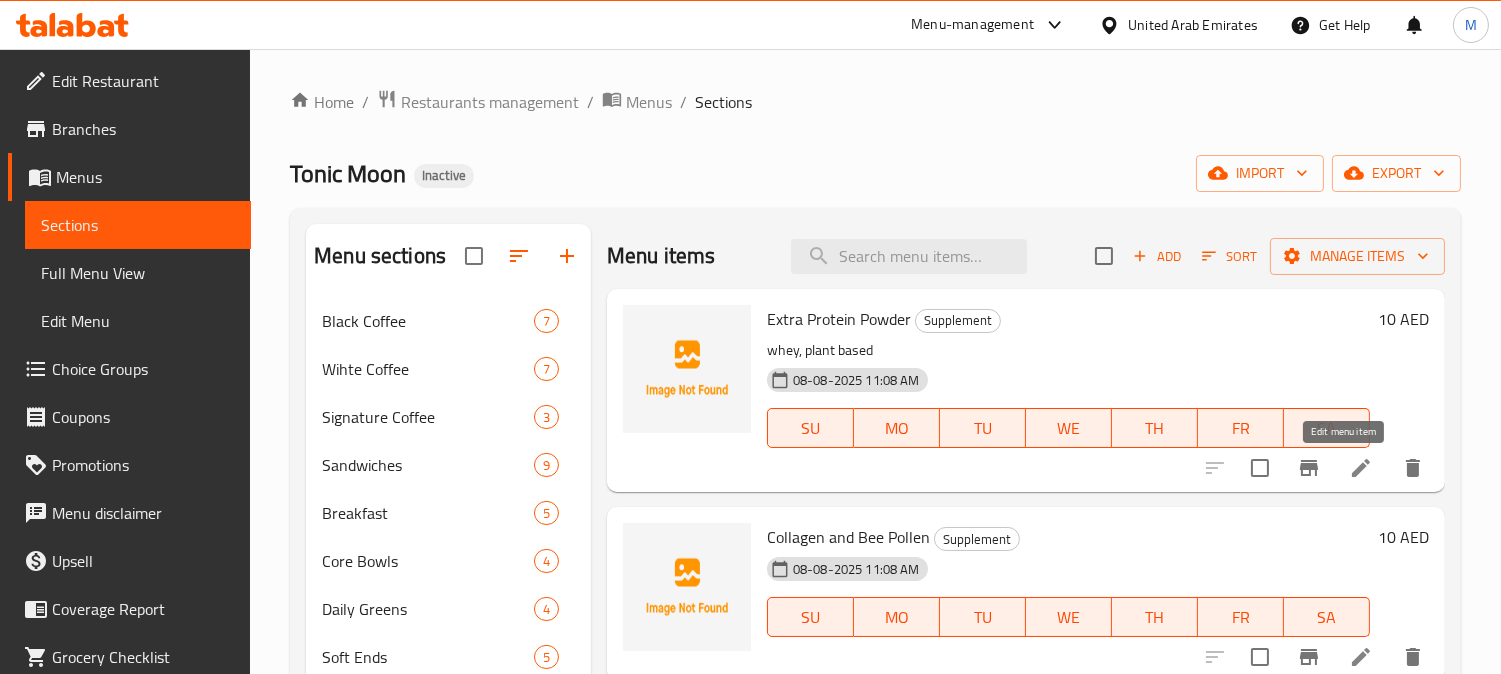 click 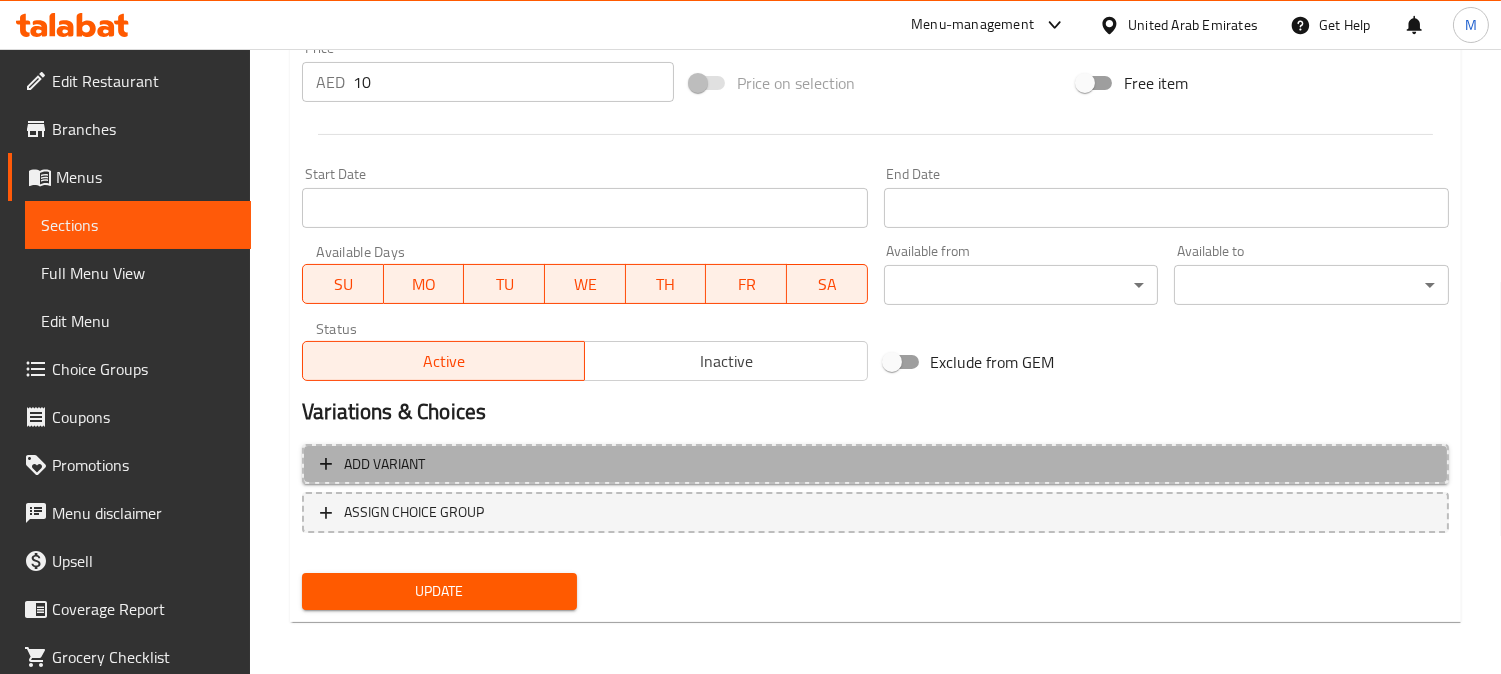click on "Add variant" at bounding box center [875, 464] 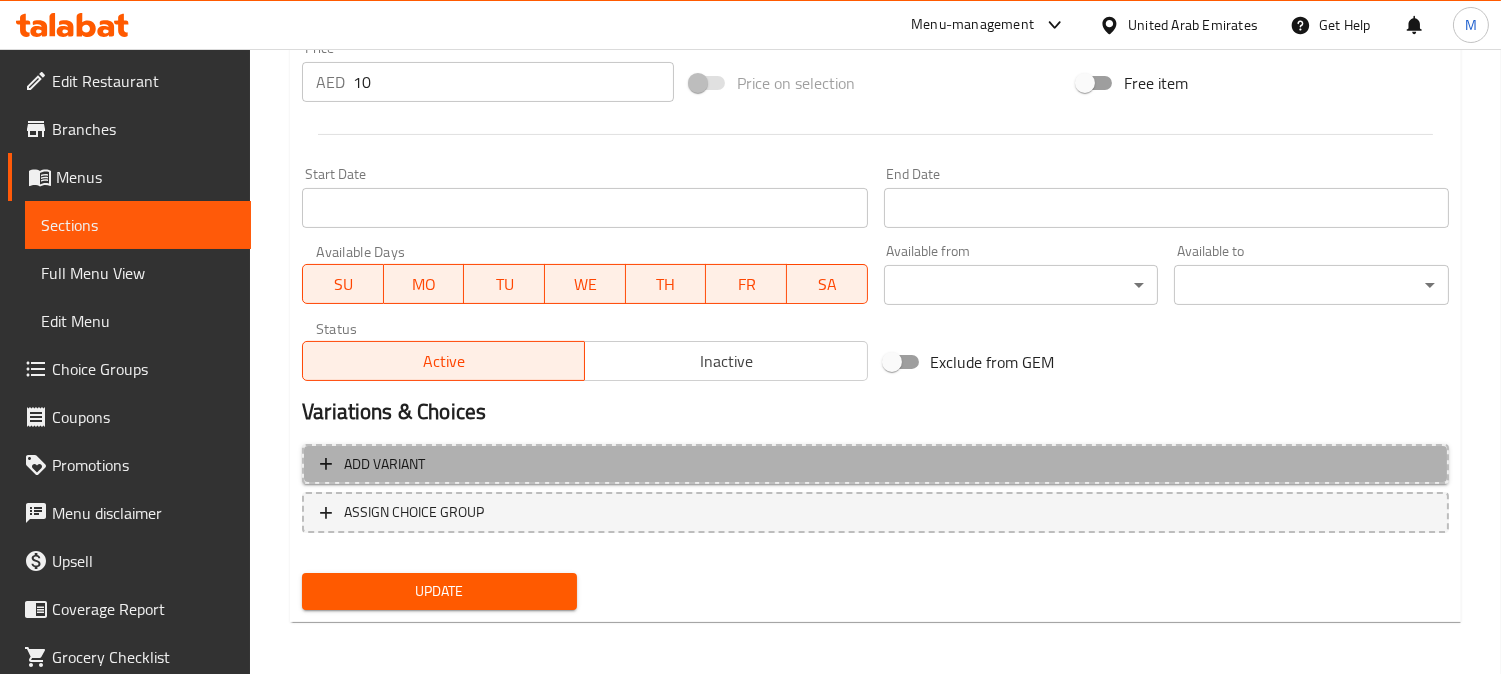 scroll, scrollTop: 725, scrollLeft: 0, axis: vertical 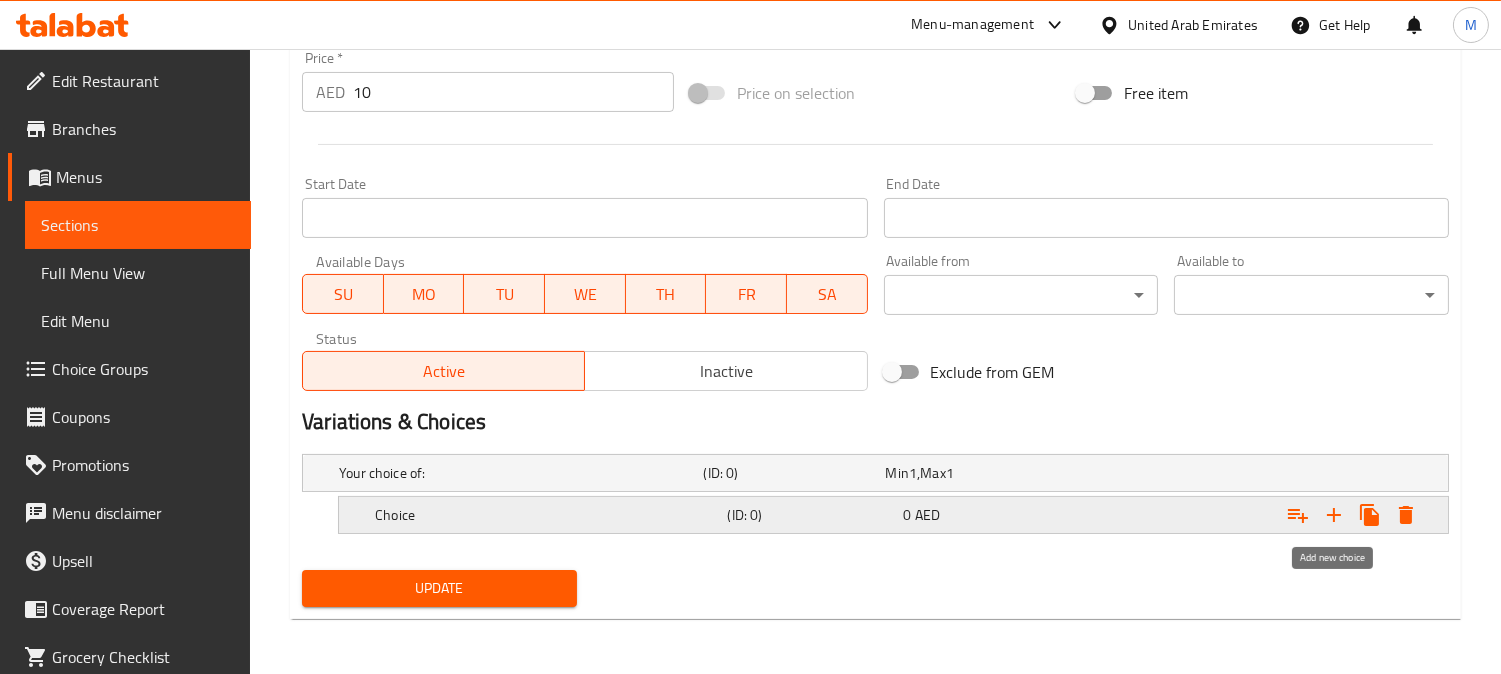 click 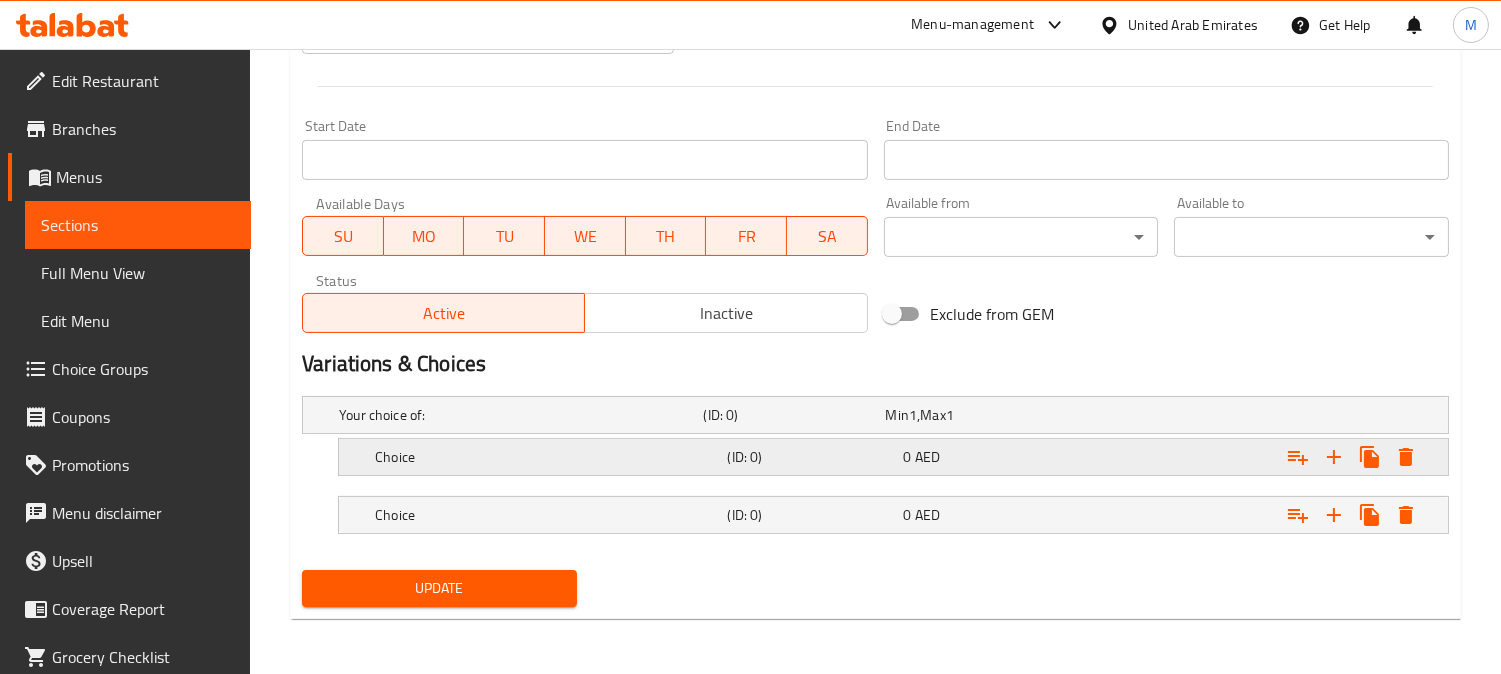 click on "Choice" at bounding box center (517, 415) 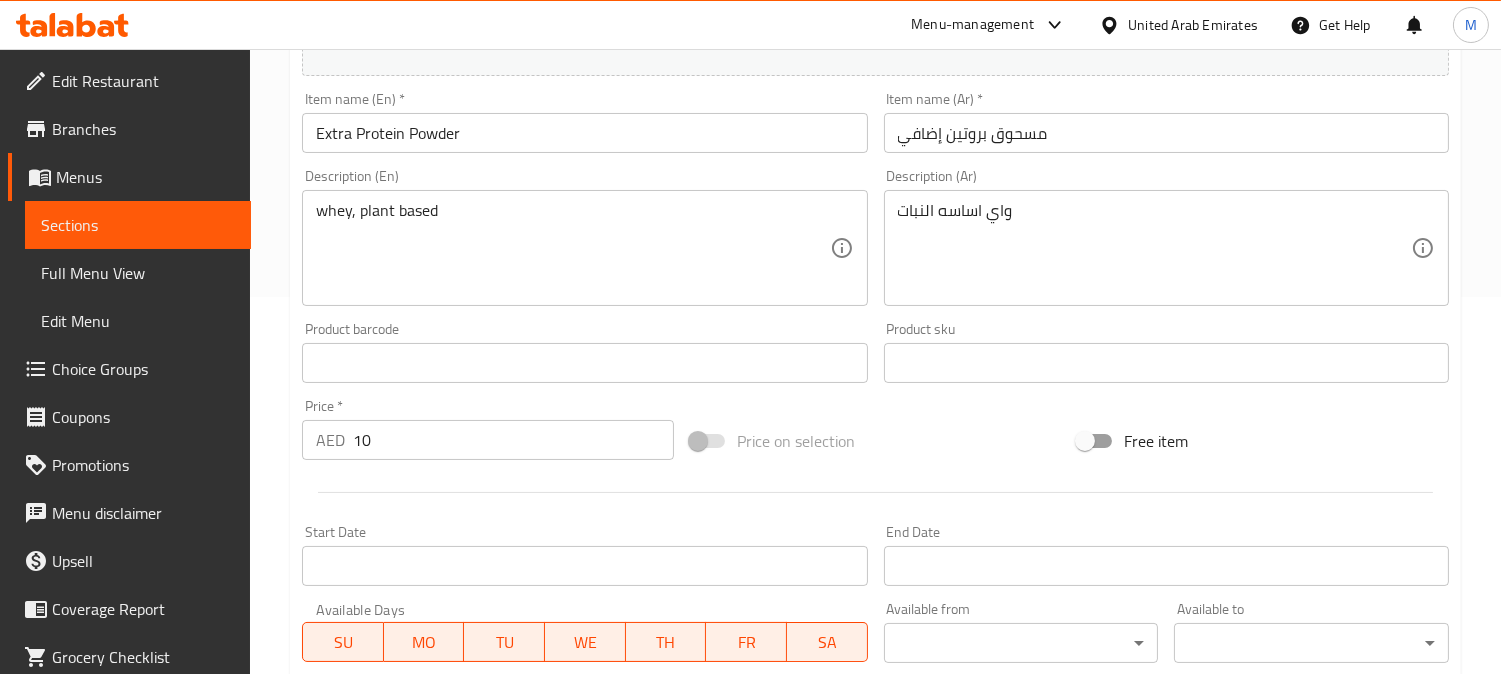 scroll, scrollTop: 338, scrollLeft: 0, axis: vertical 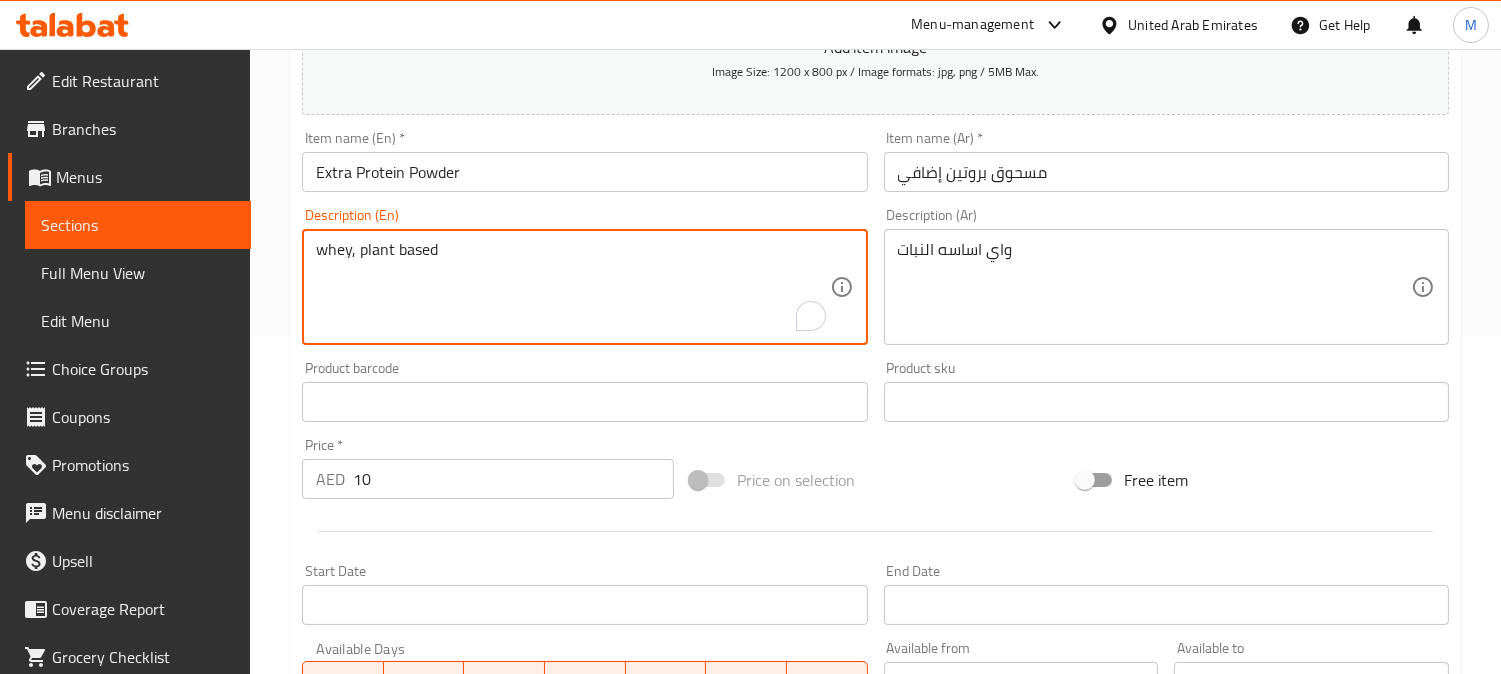 click on "whey, plant based" at bounding box center [572, 287] 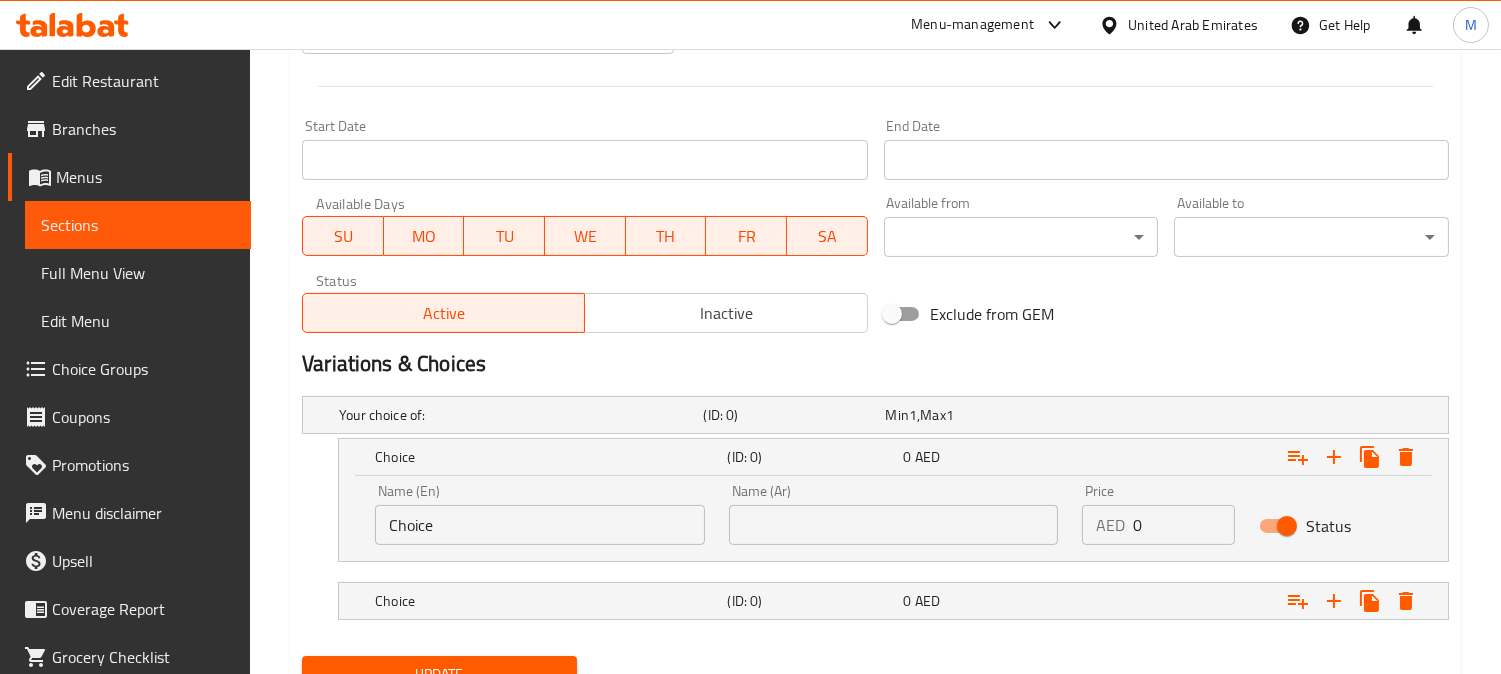 type on "whey, plant based" 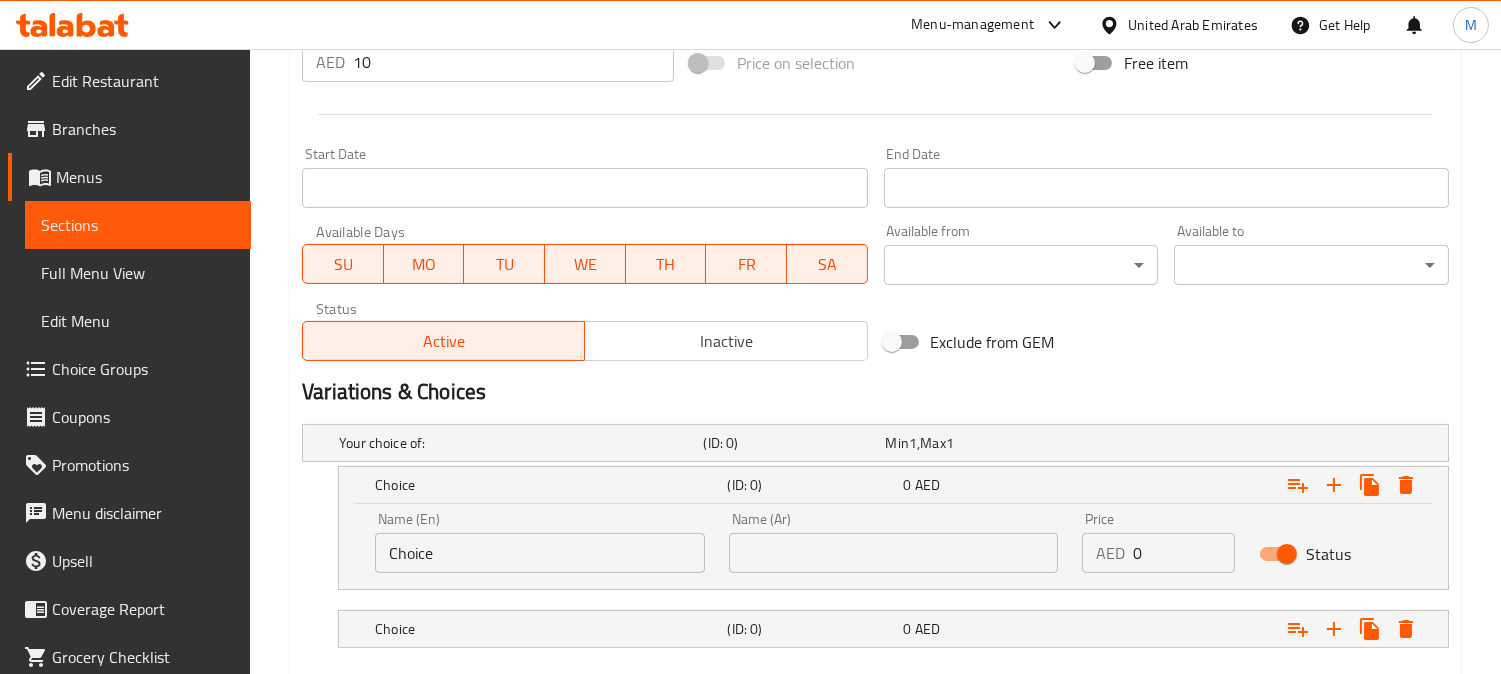scroll, scrollTop: 783, scrollLeft: 0, axis: vertical 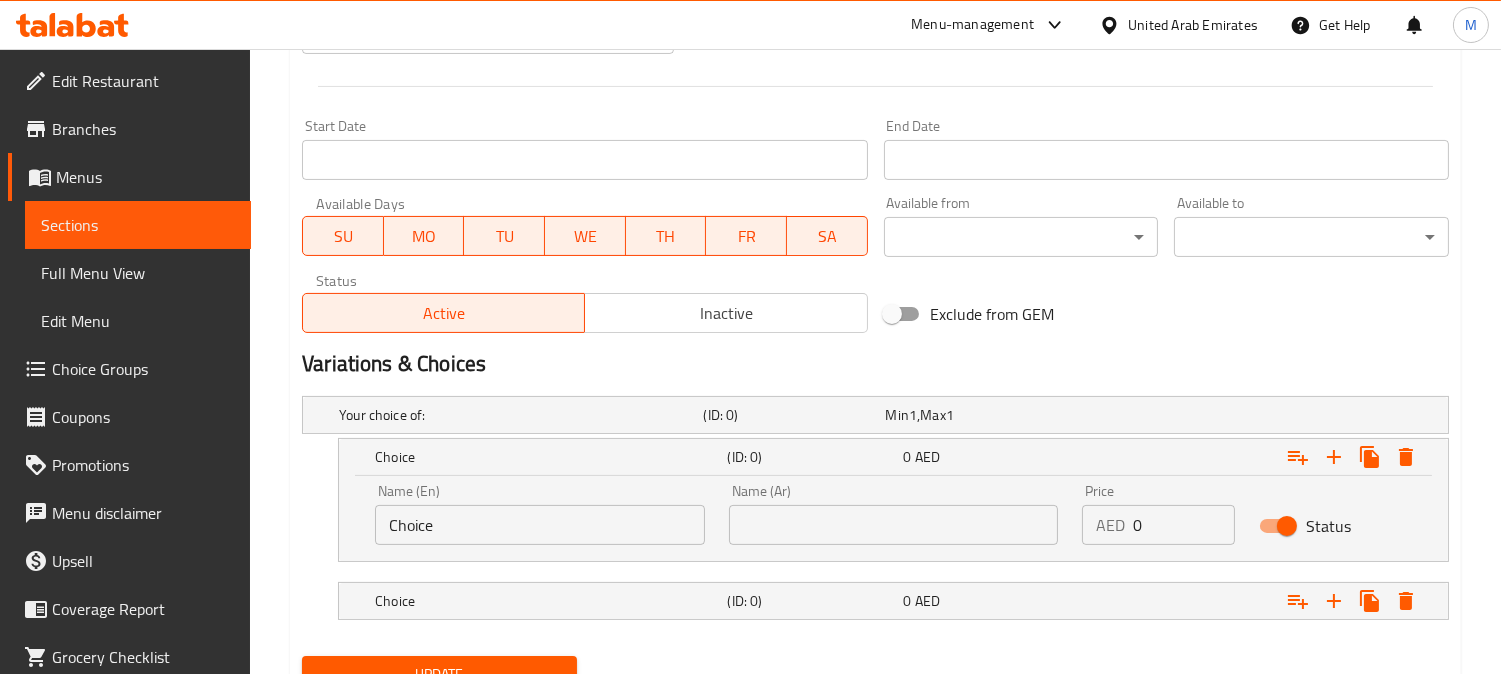 click on "Choice" at bounding box center (540, 525) 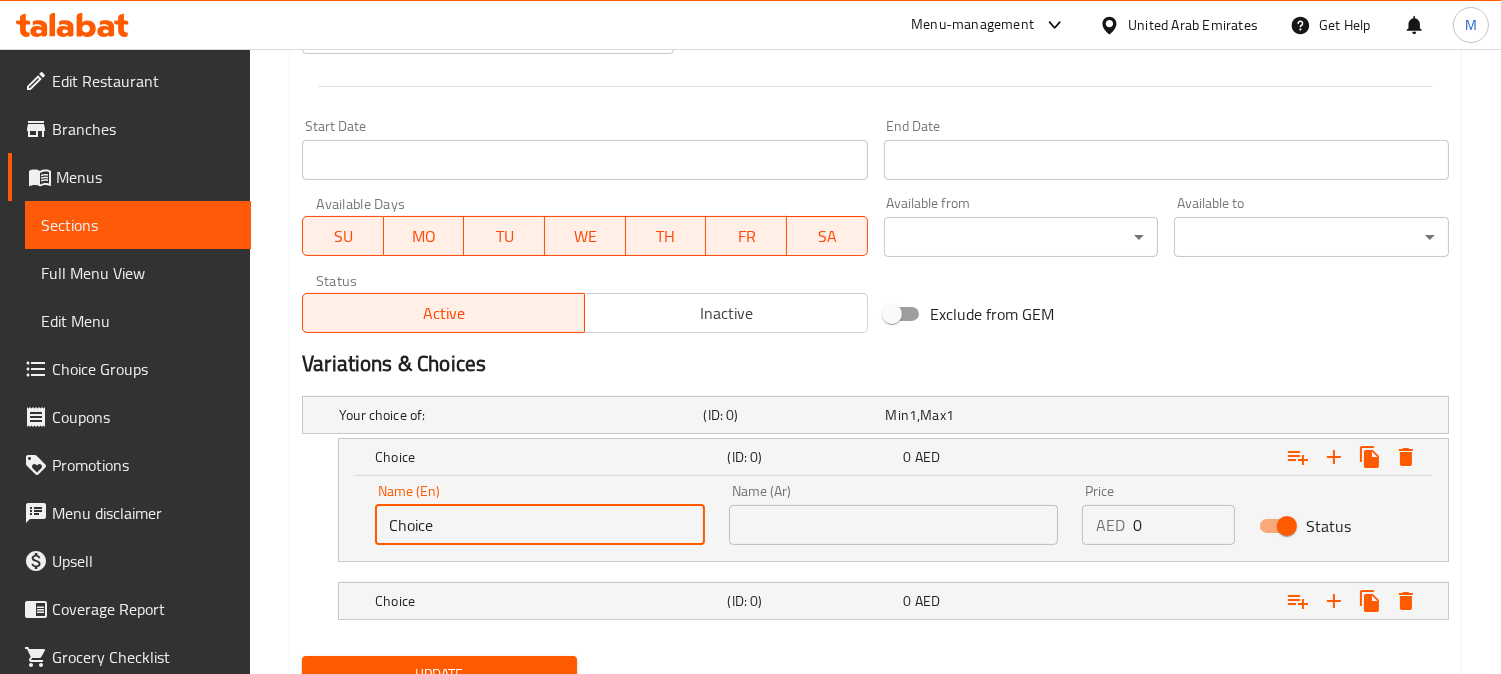 click on "Choice" at bounding box center [540, 525] 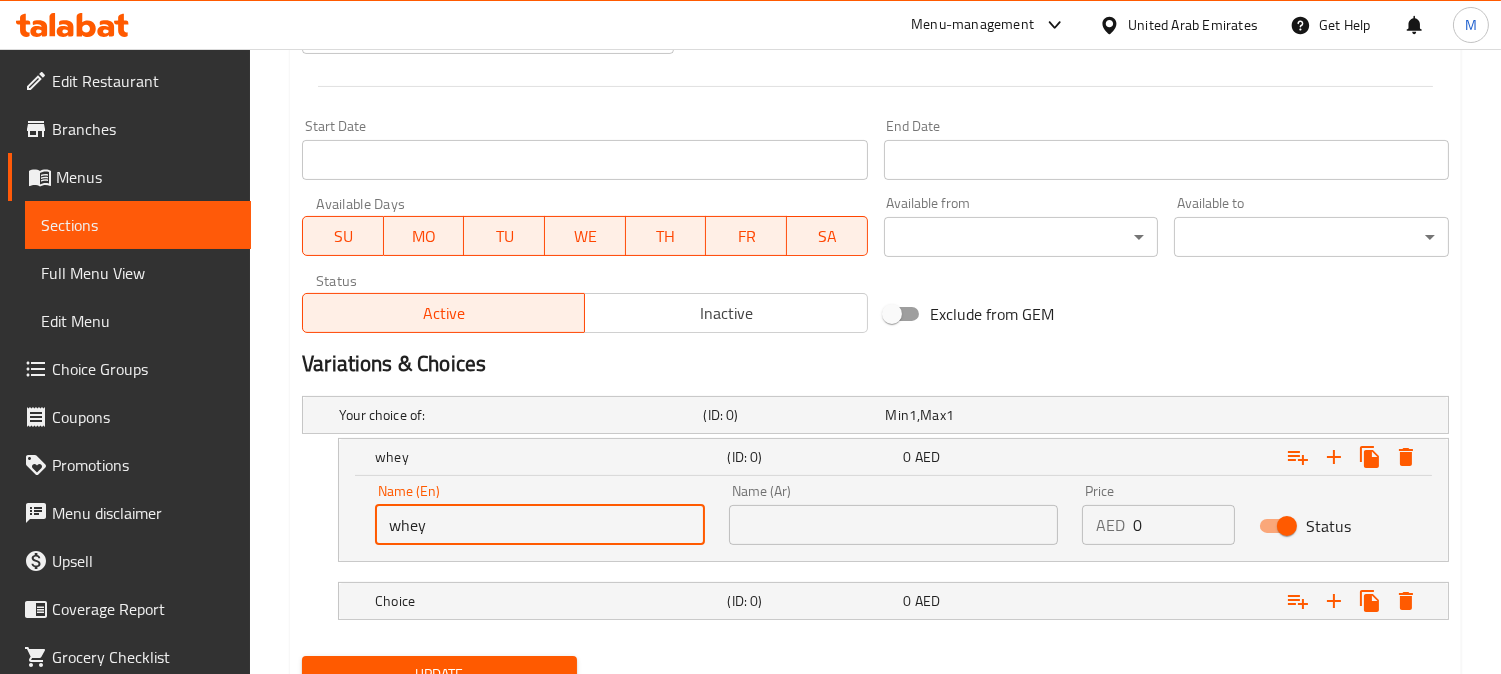 type on "whey" 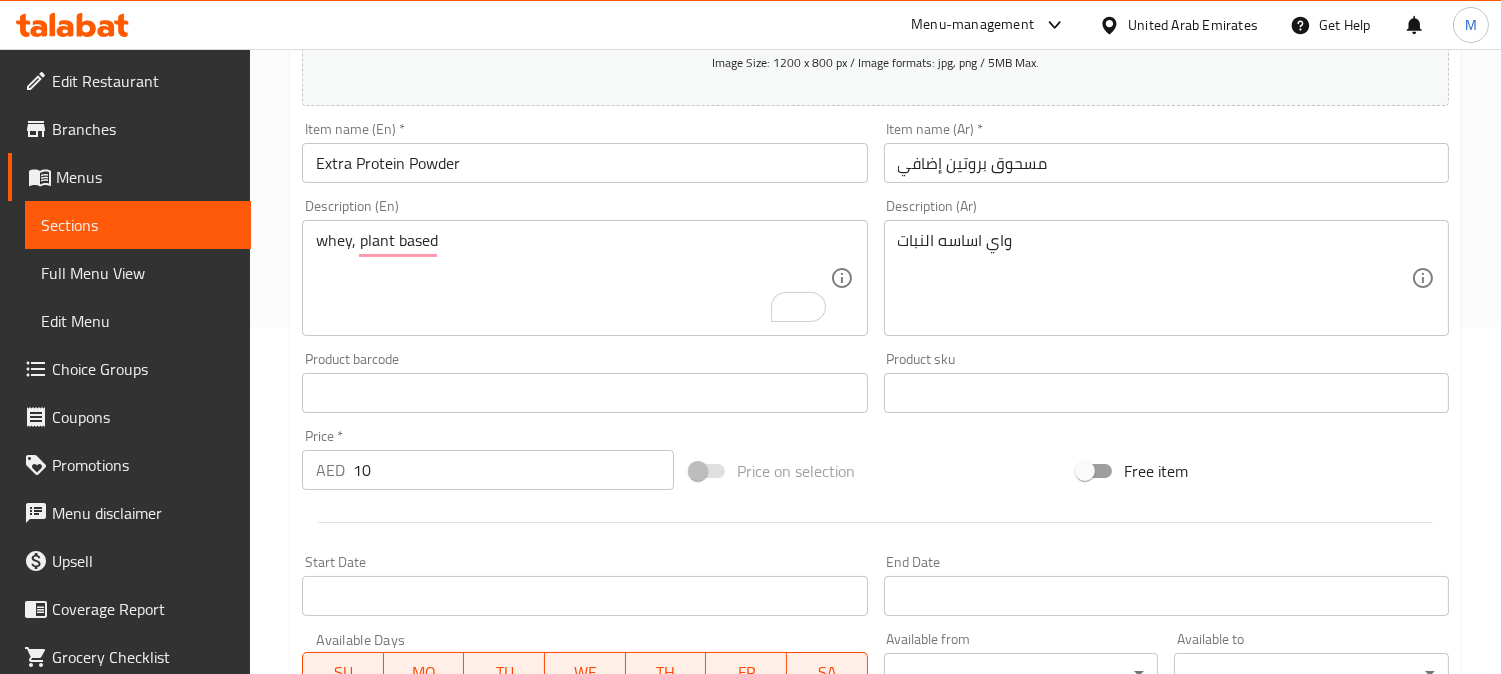 scroll, scrollTop: 338, scrollLeft: 0, axis: vertical 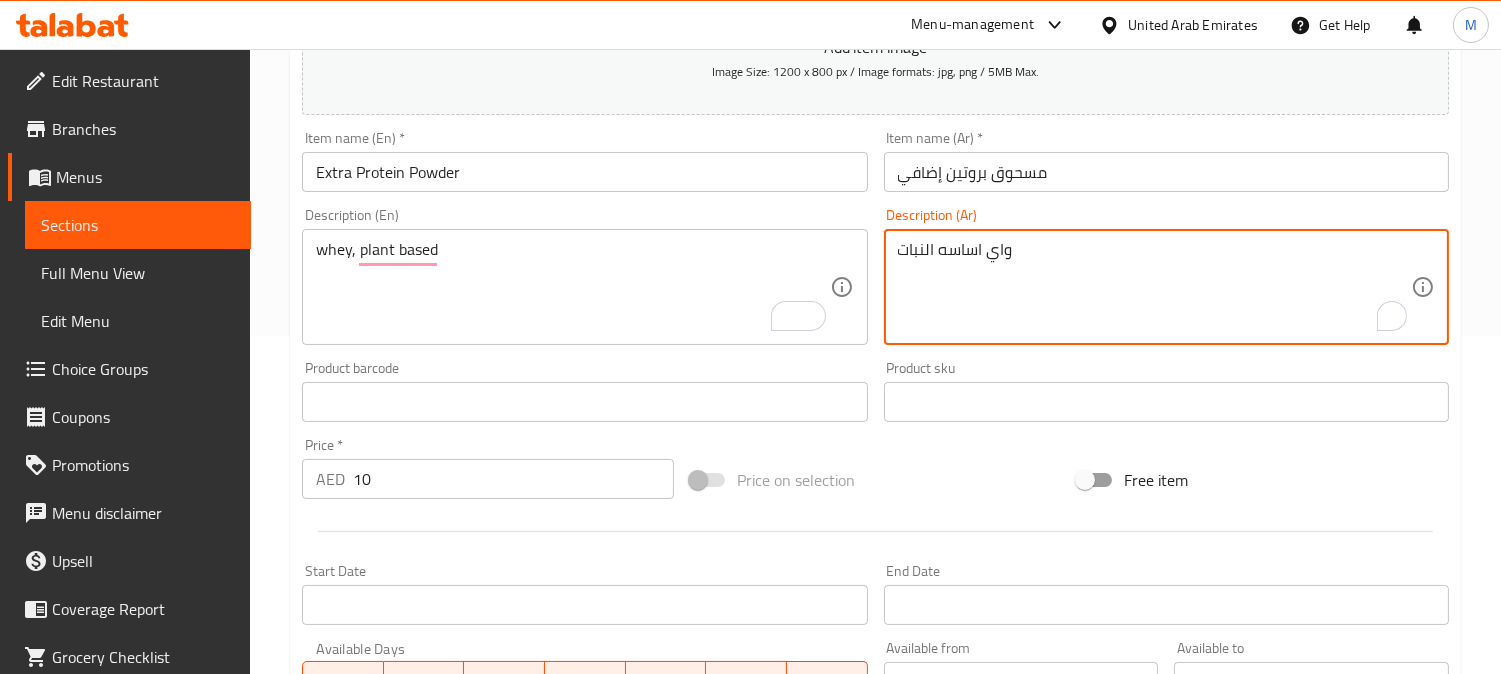 click on "واي اساسه النبات" at bounding box center (1154, 287) 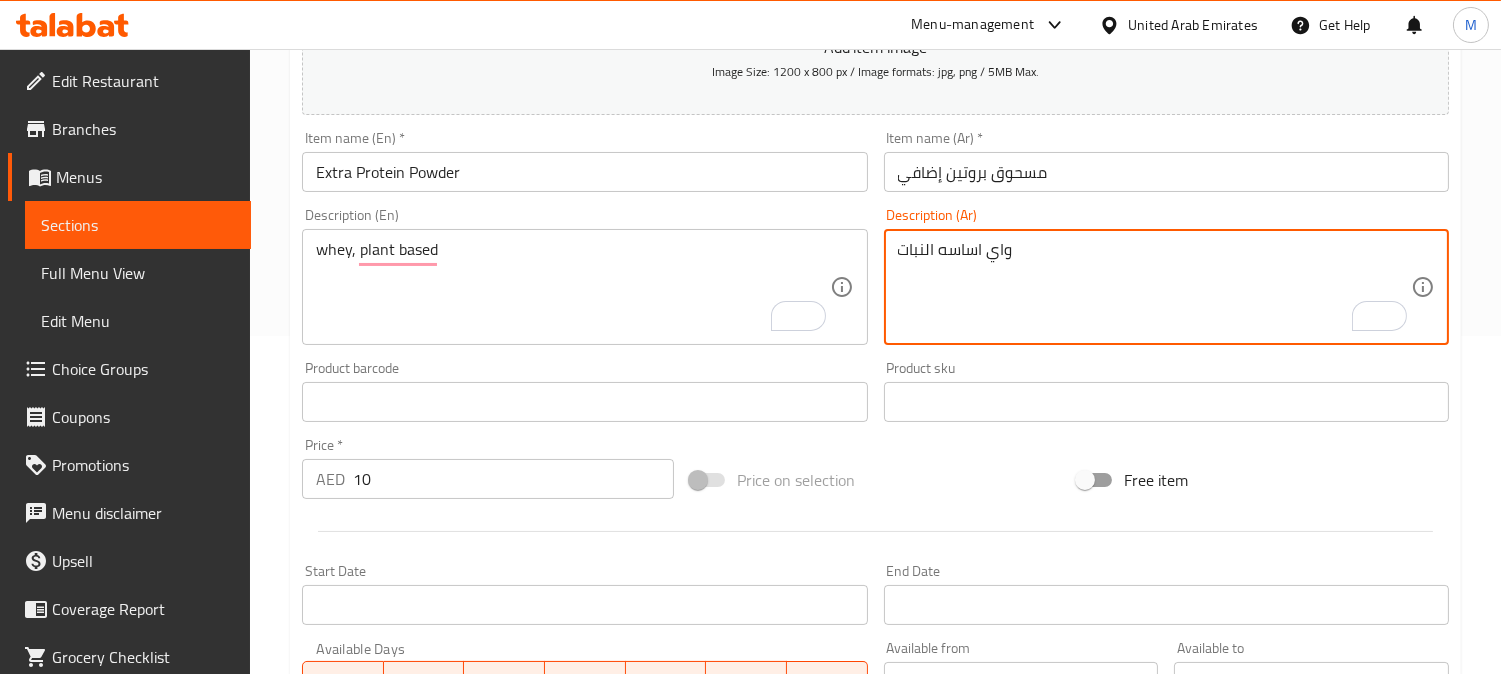 click on "واي اساسه النبات" at bounding box center (1154, 287) 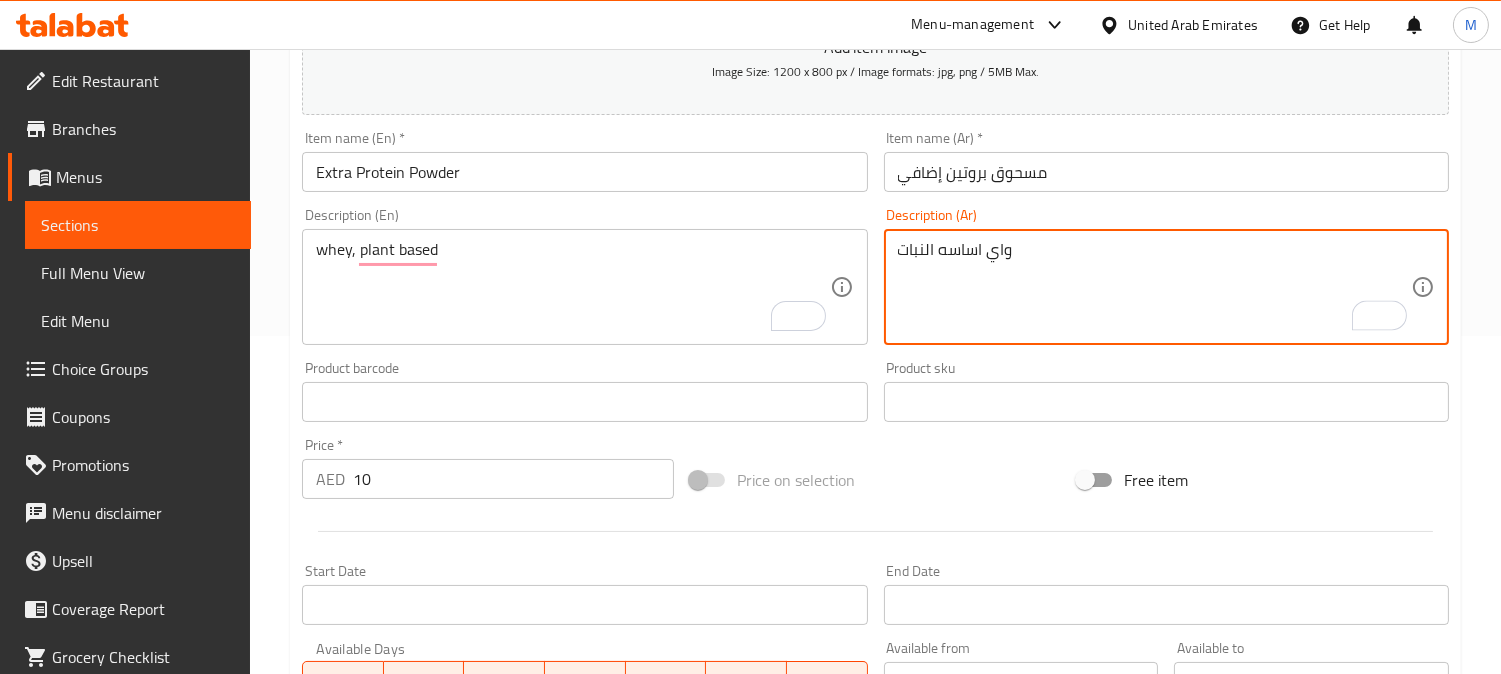 click on "واي اساسه النبات" at bounding box center [1154, 287] 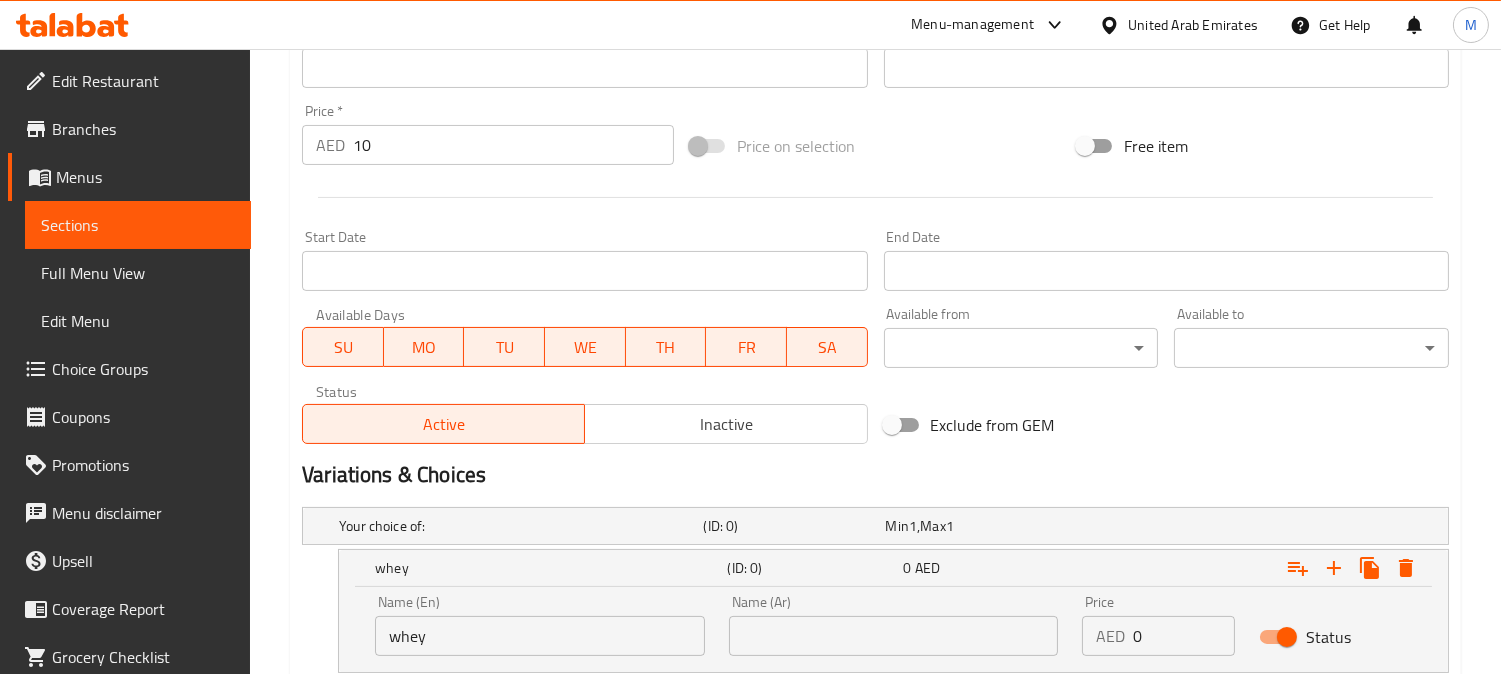 click at bounding box center [894, 636] 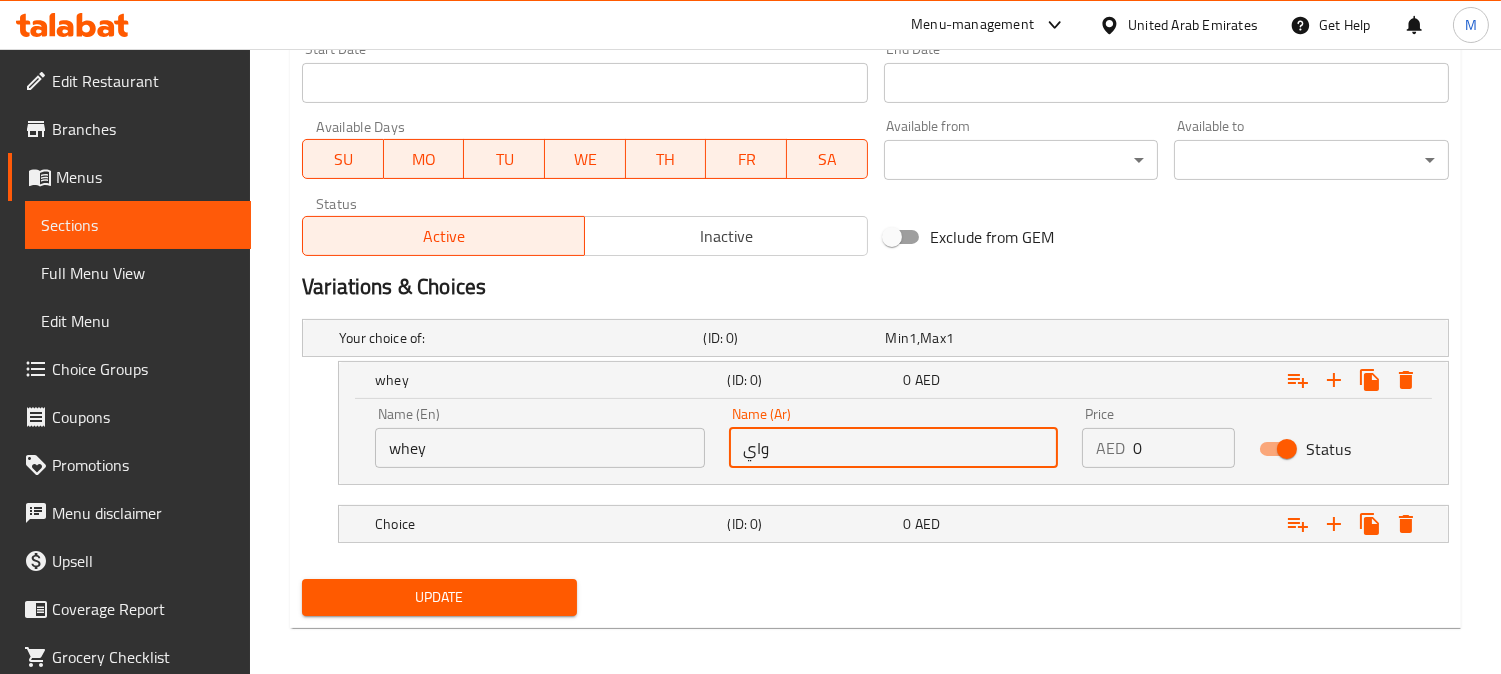 scroll, scrollTop: 870, scrollLeft: 0, axis: vertical 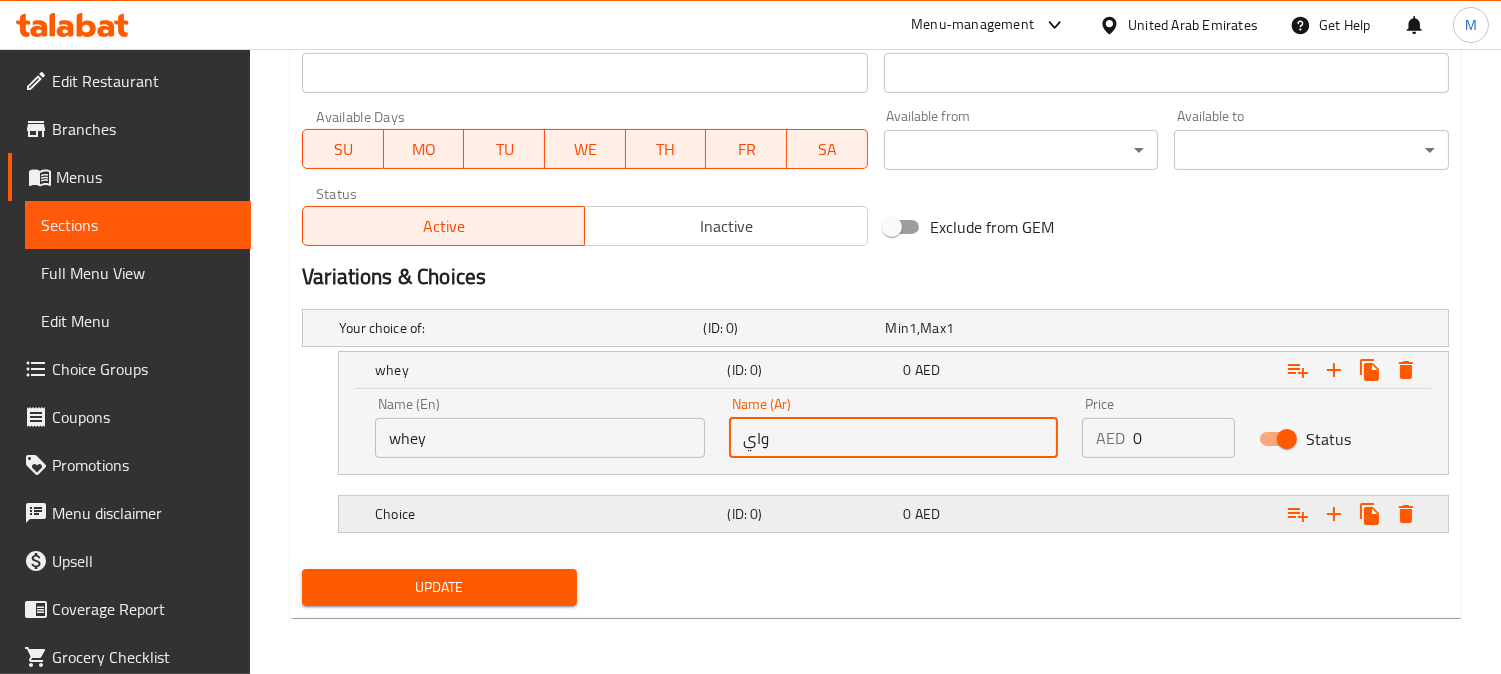type on "واي" 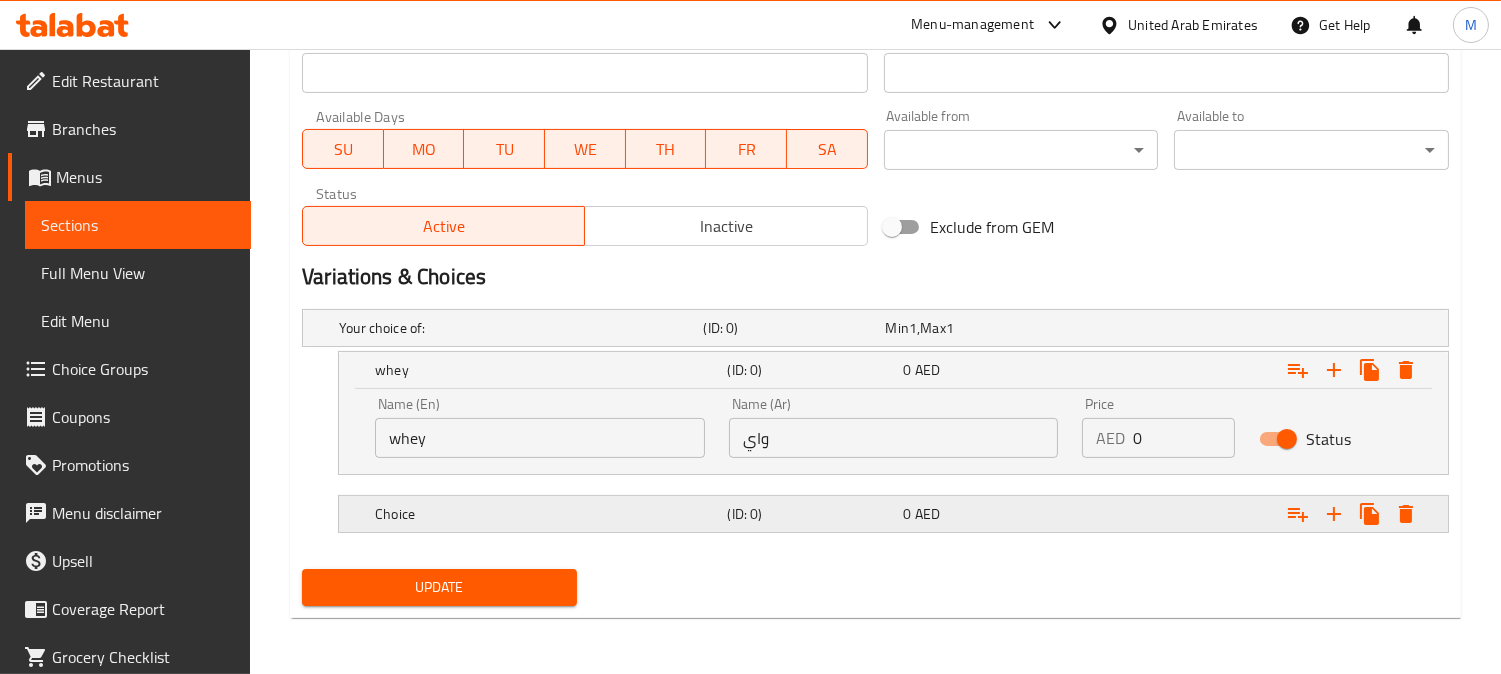 click on "Choice" at bounding box center [517, 328] 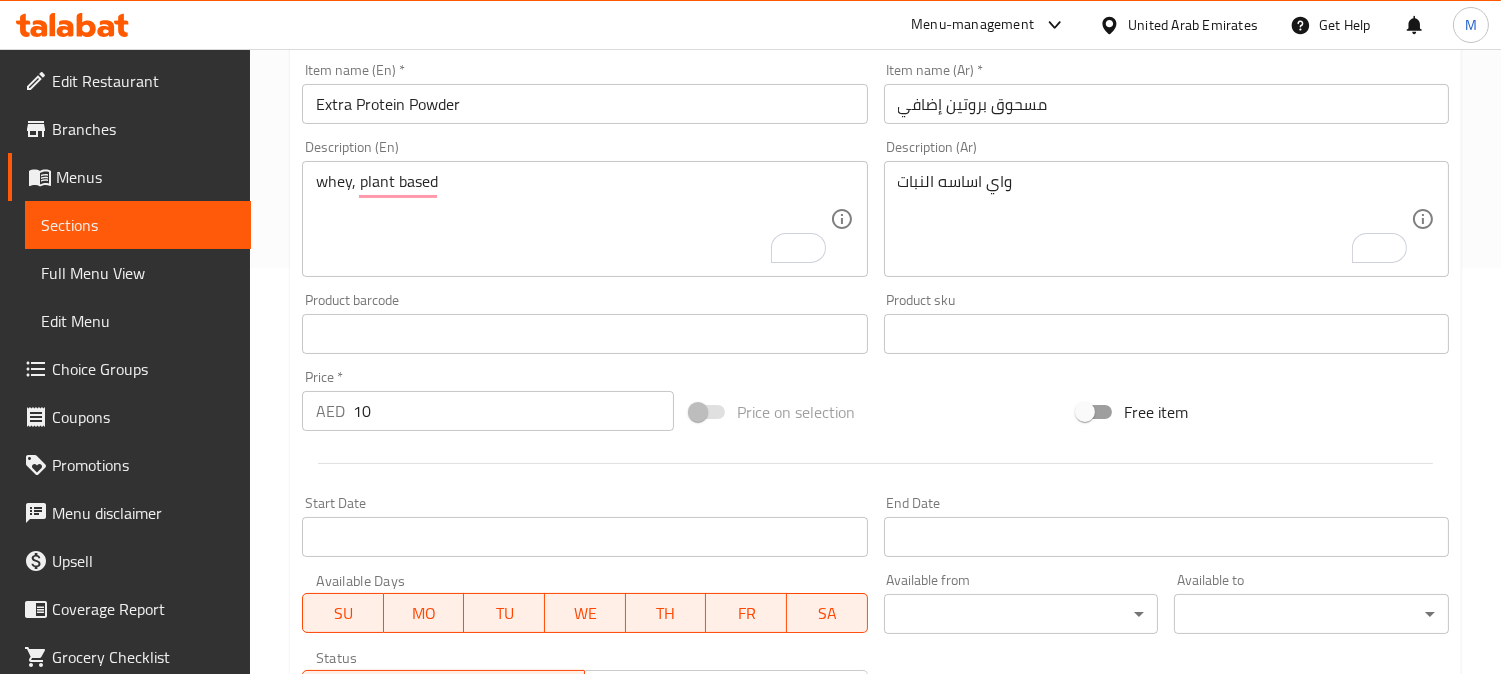 scroll, scrollTop: 203, scrollLeft: 0, axis: vertical 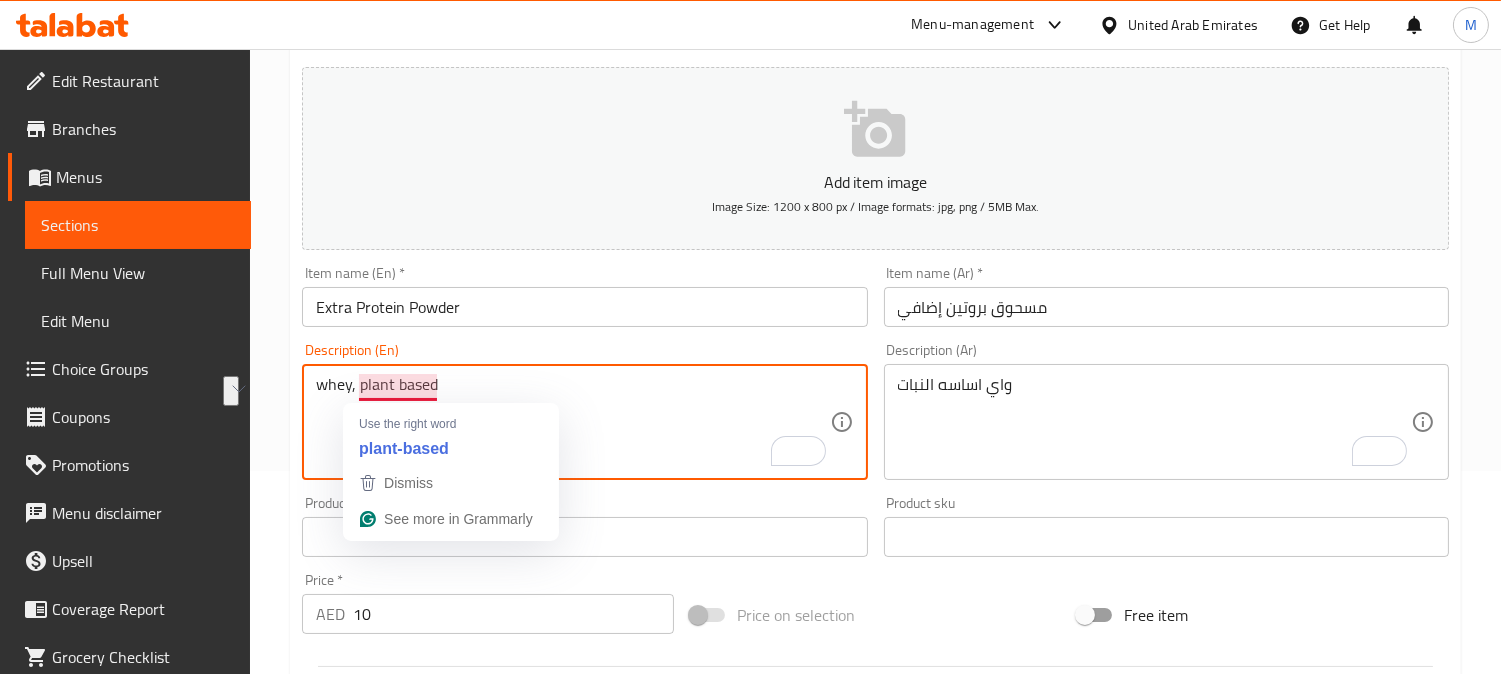 drag, startPoint x: 470, startPoint y: 382, endPoint x: 361, endPoint y: 392, distance: 109.457756 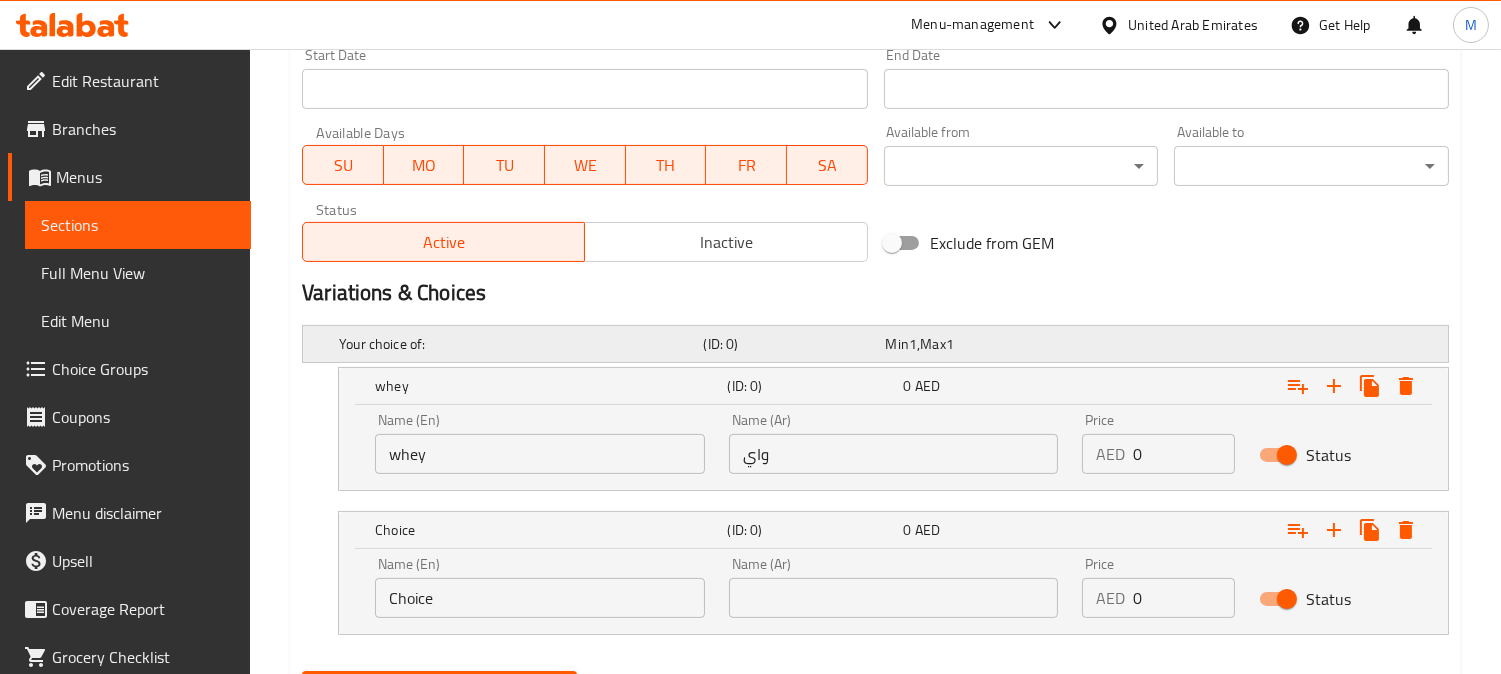 scroll, scrollTop: 955, scrollLeft: 0, axis: vertical 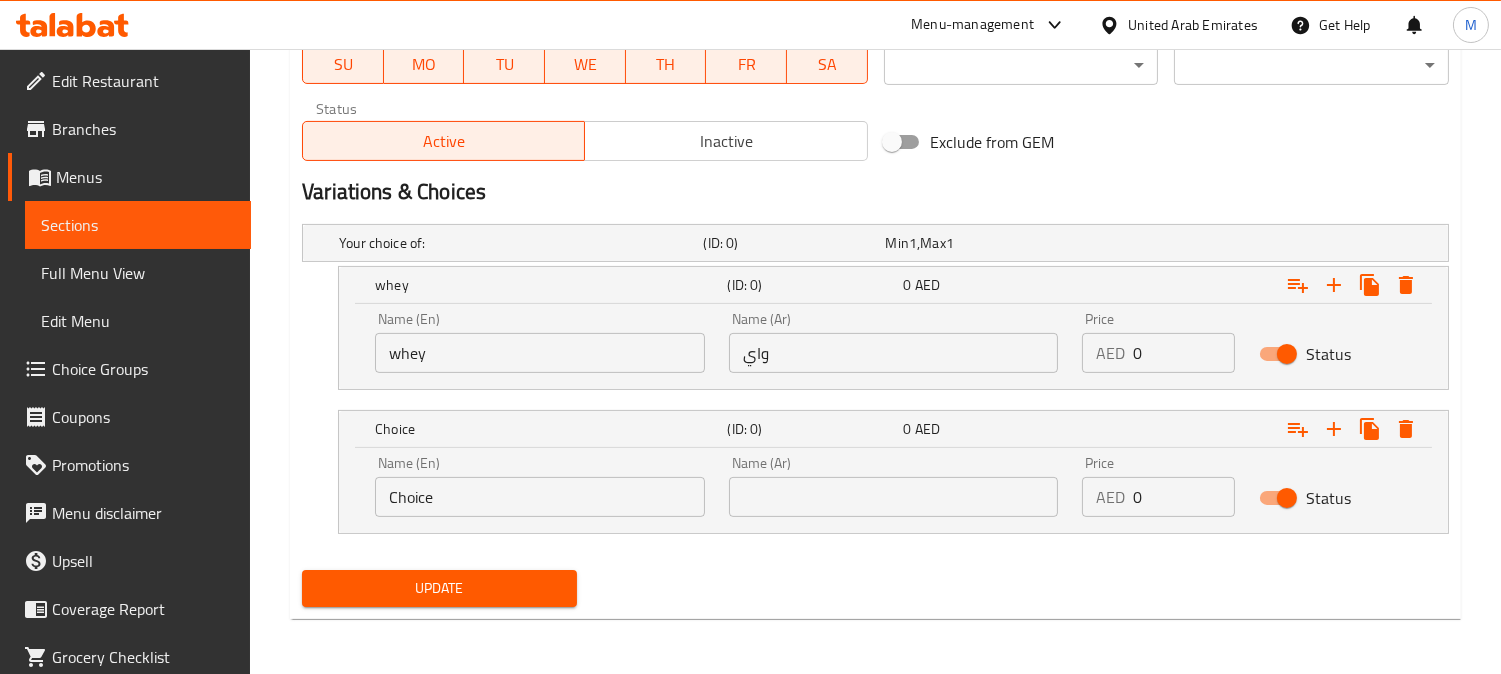 type on "whey," 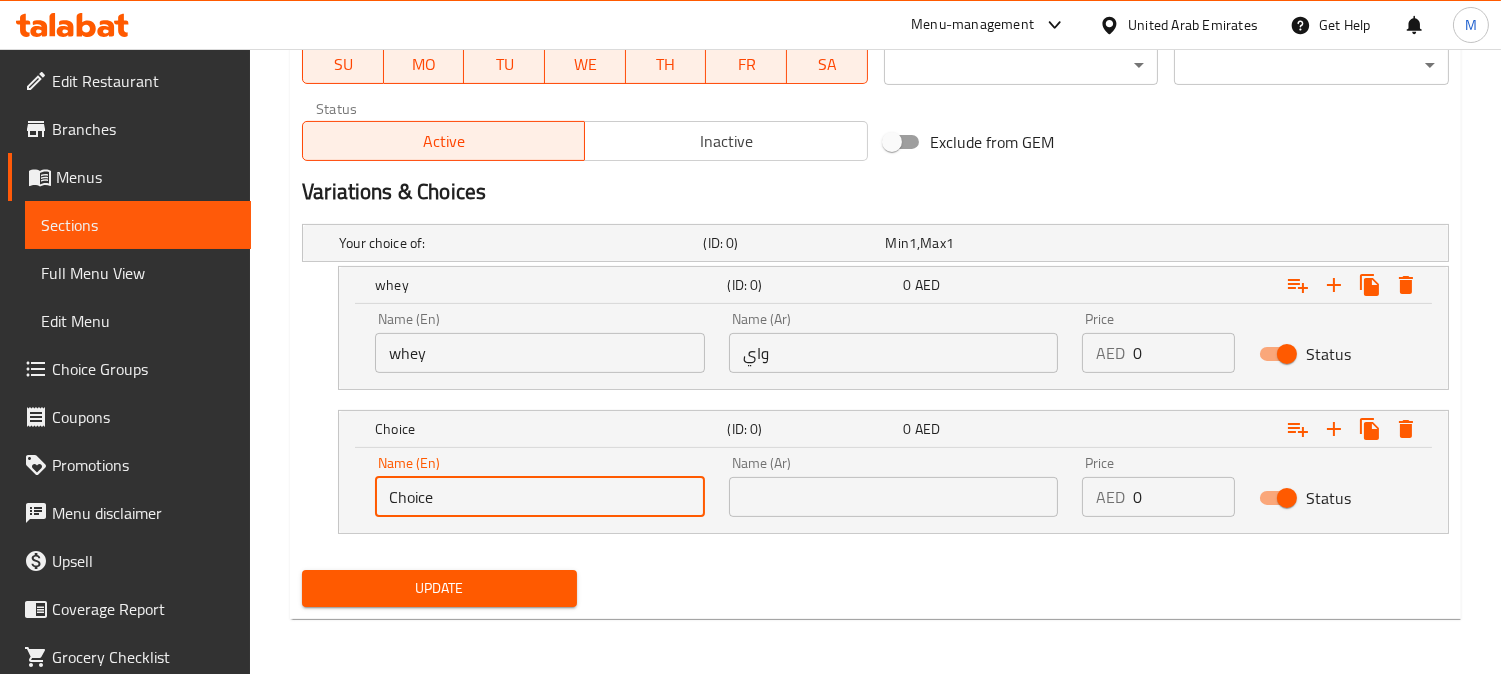 click on "Choice" at bounding box center (540, 497) 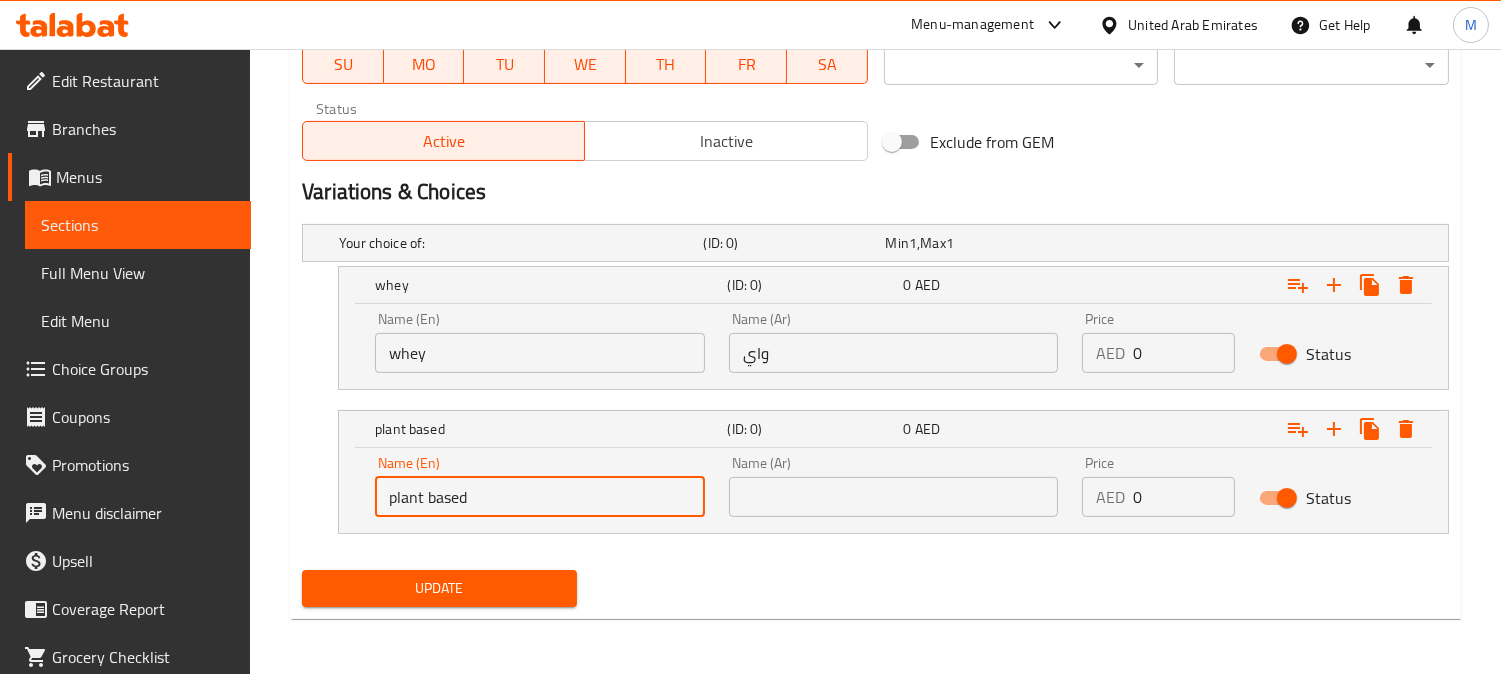 type on "plant based" 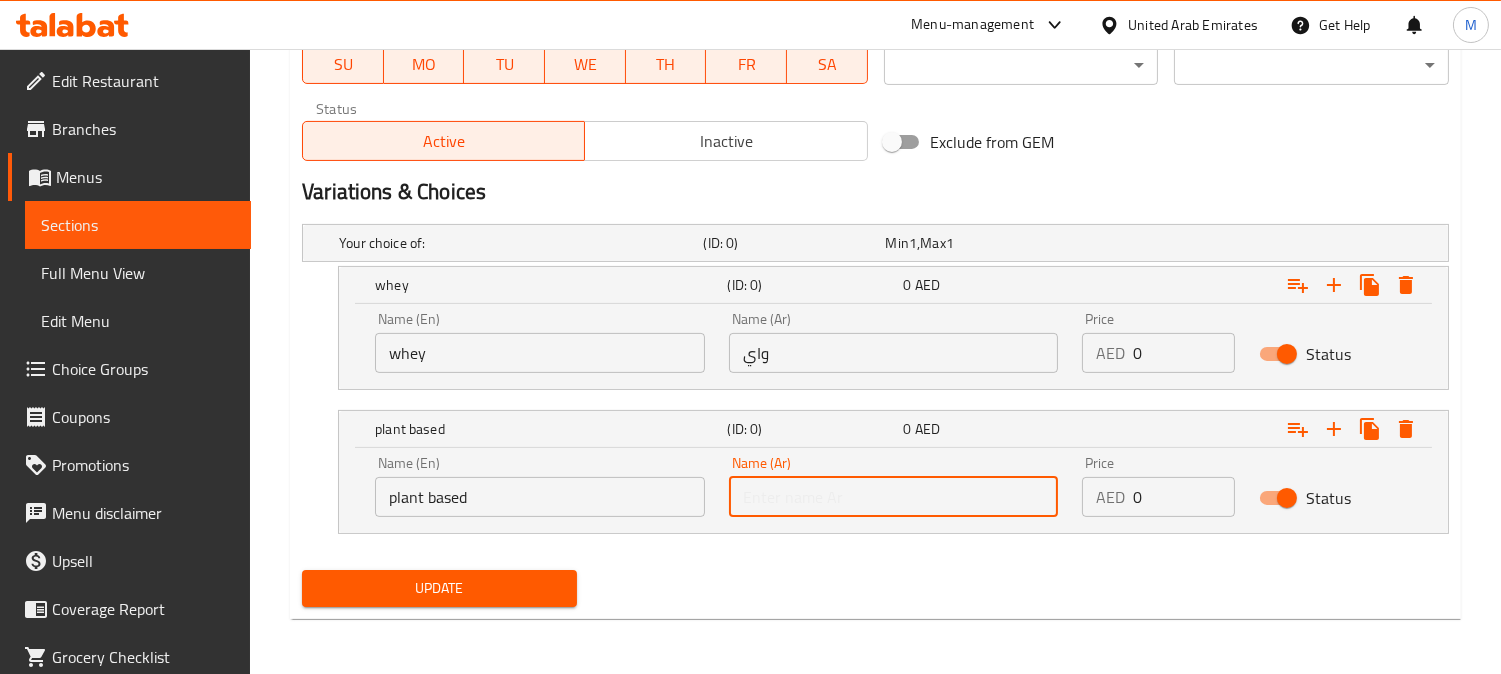 paste on "أساس نباتي" 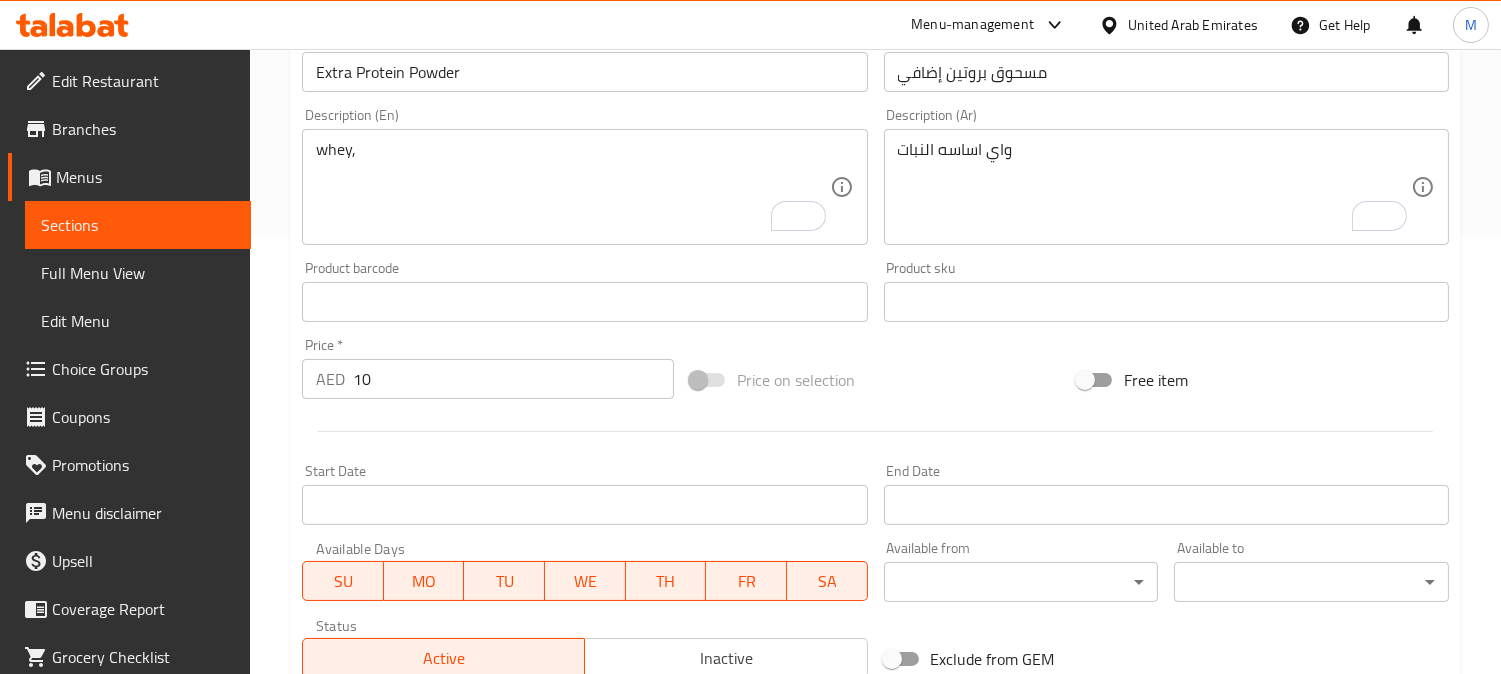 scroll, scrollTop: 400, scrollLeft: 0, axis: vertical 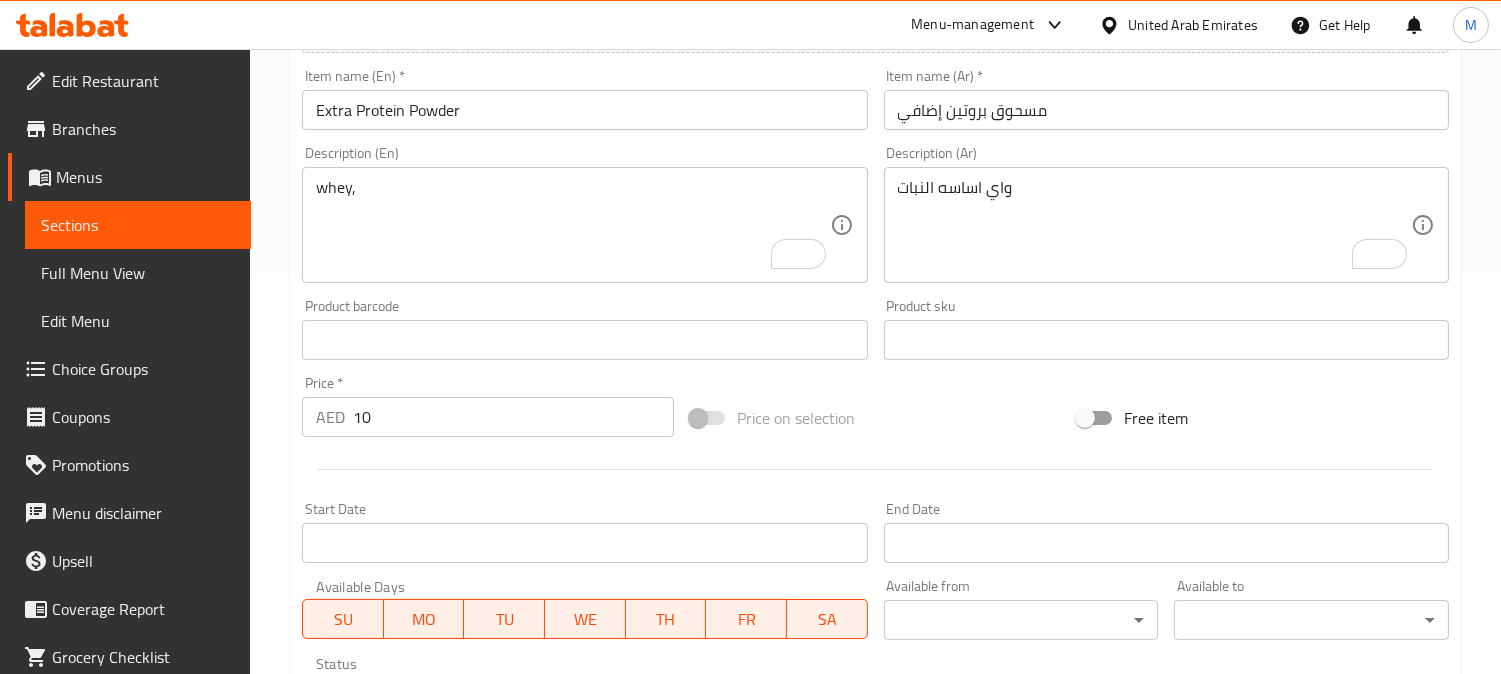 type on "أساس نباتي" 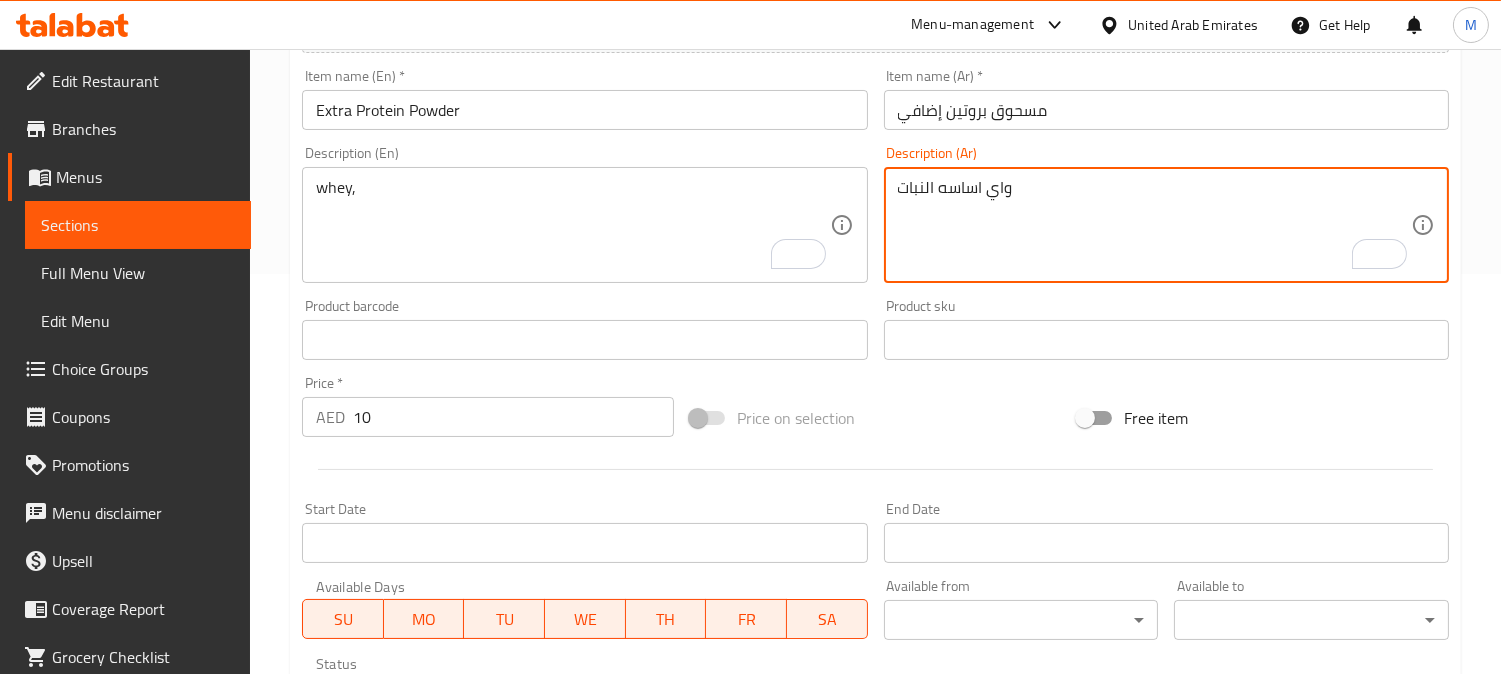 click on "واي اساسه النبات" at bounding box center (1154, 225) 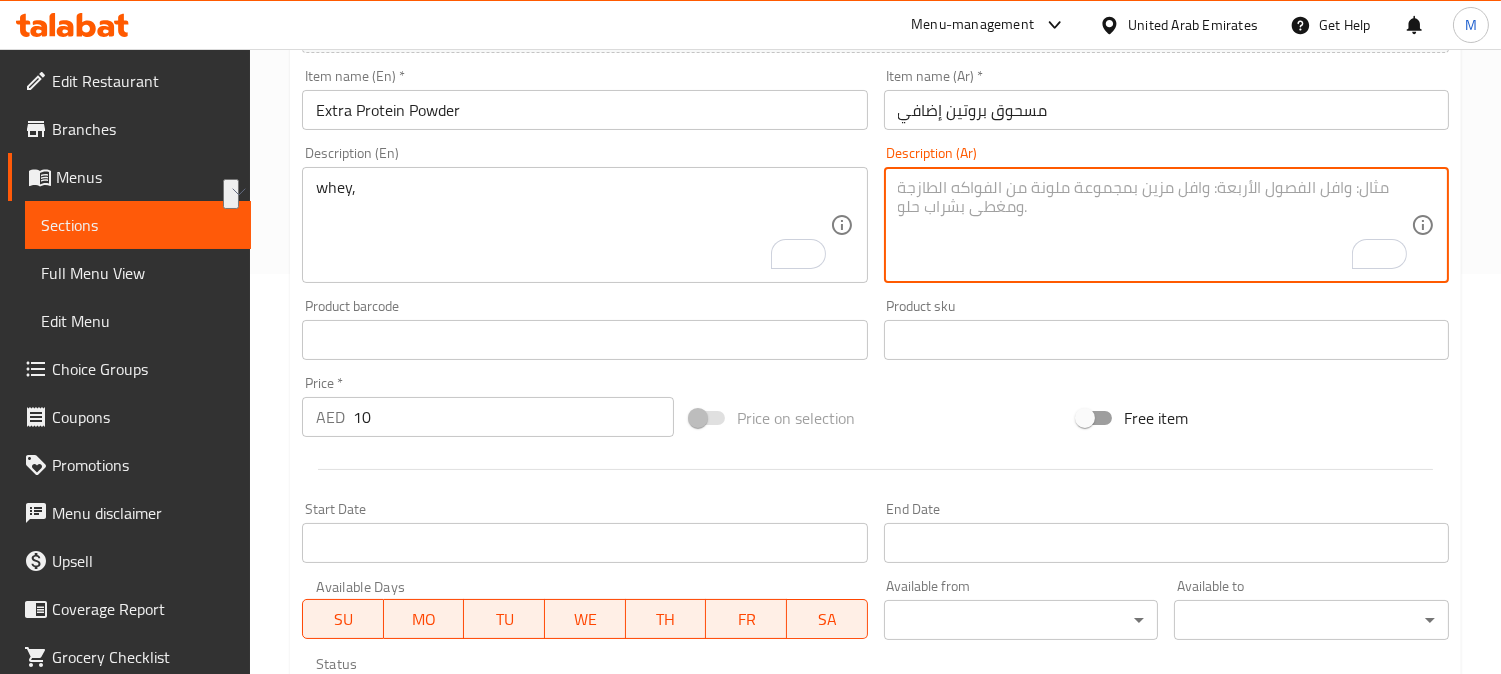 type 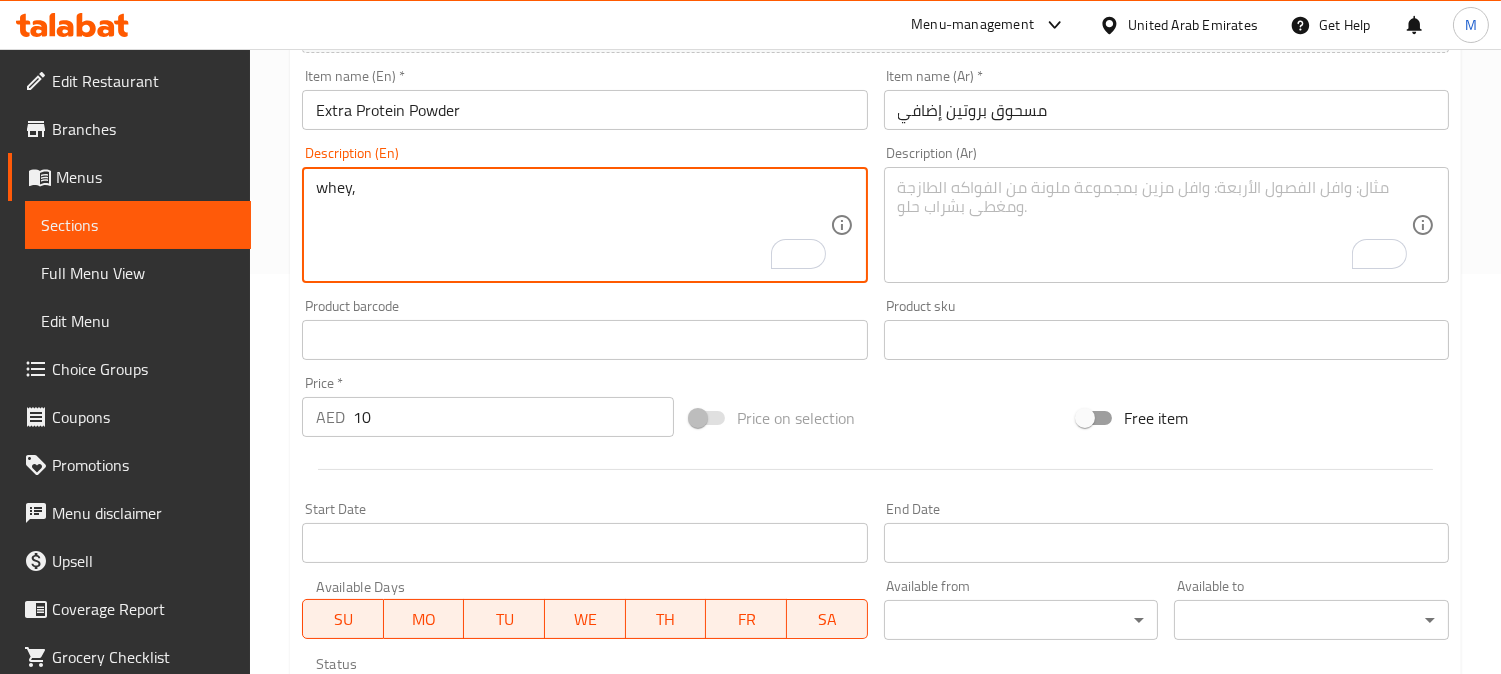 click on "whey," at bounding box center [572, 225] 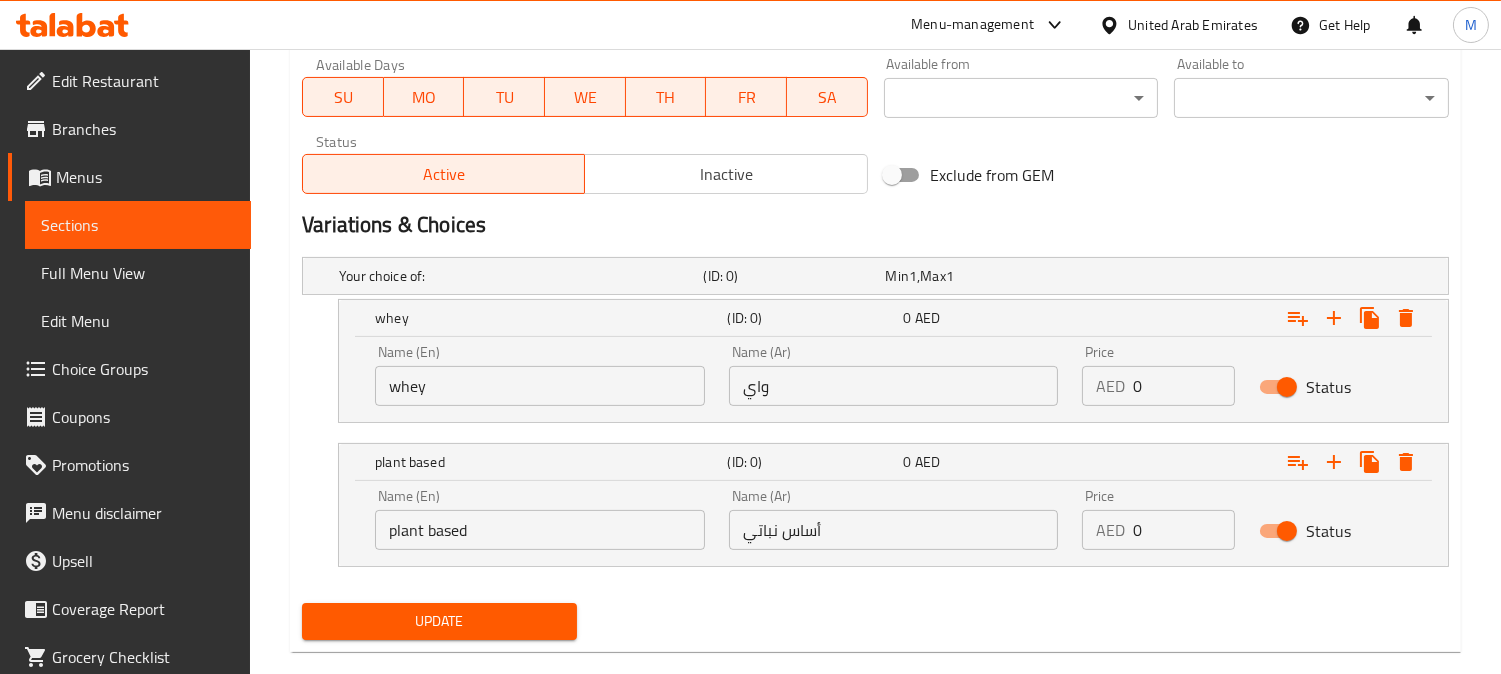 scroll, scrollTop: 955, scrollLeft: 0, axis: vertical 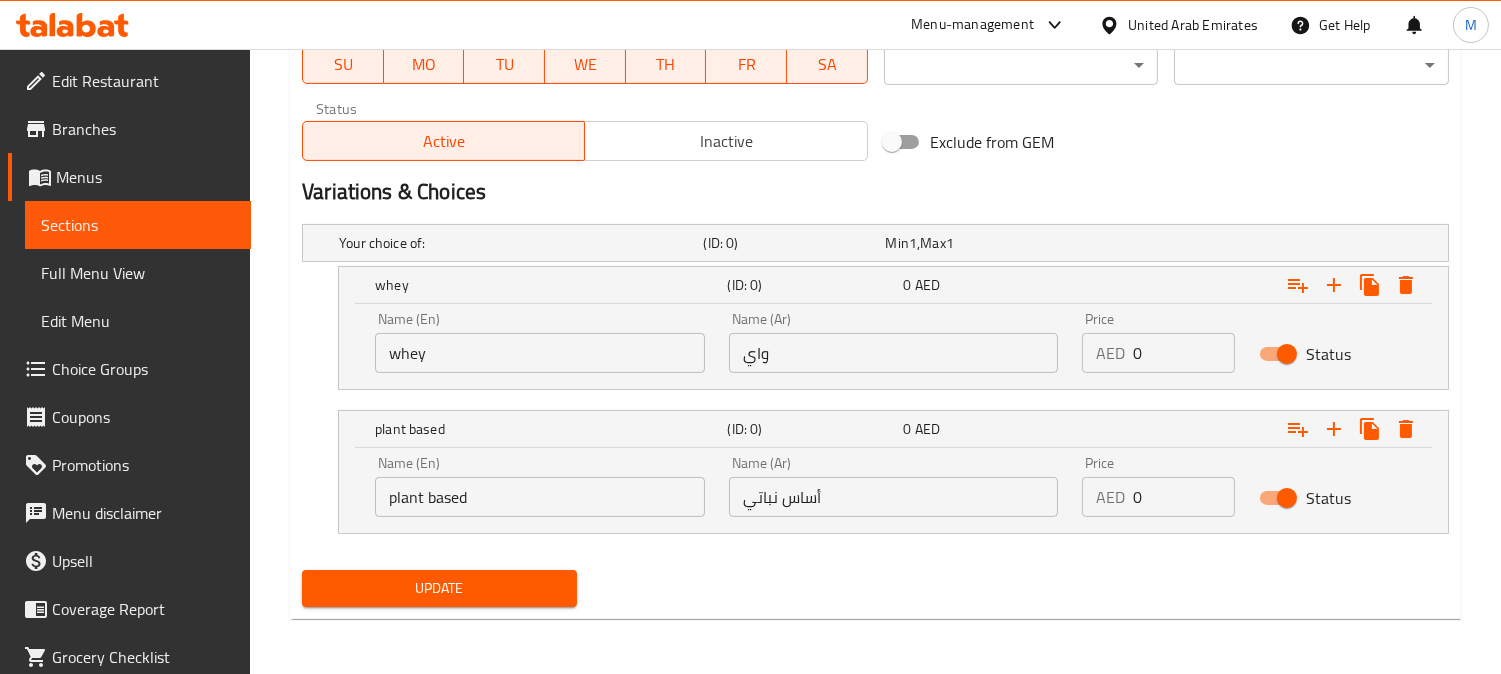 type 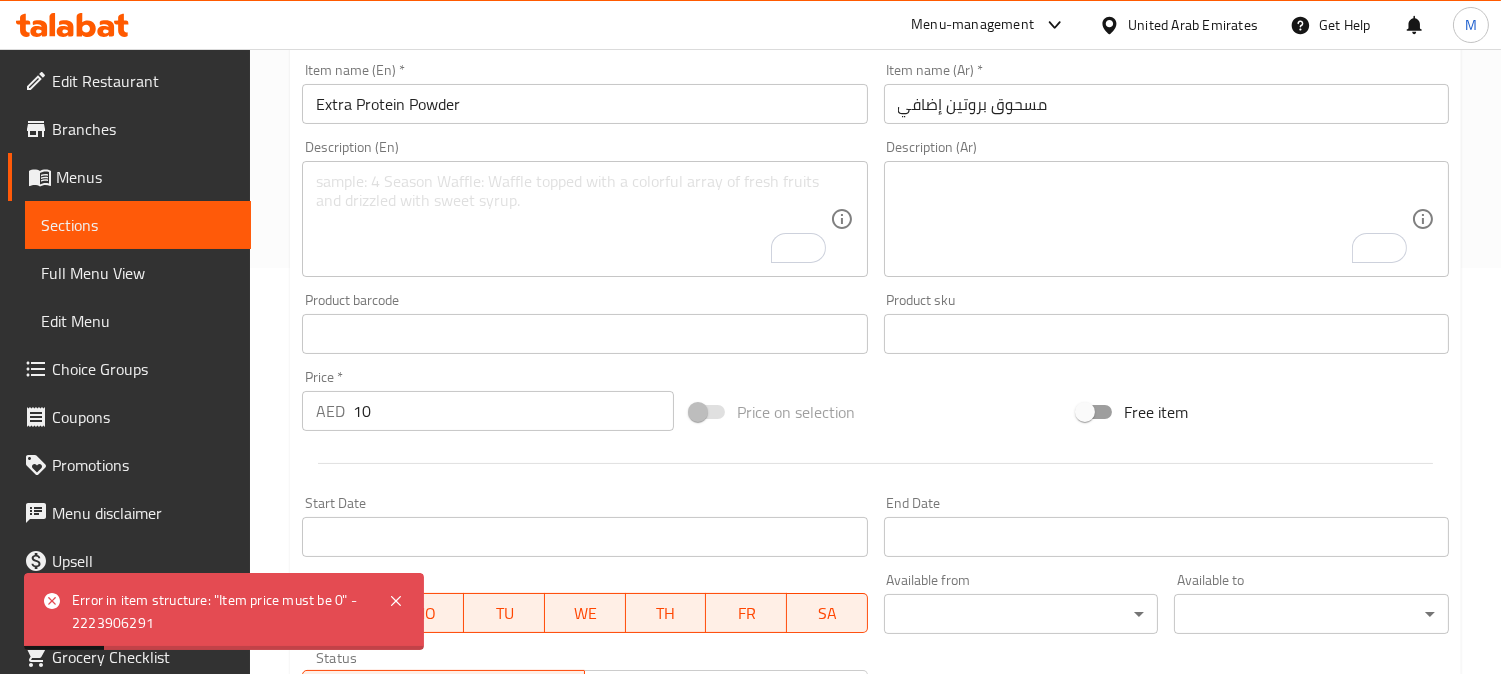 scroll, scrollTop: 400, scrollLeft: 0, axis: vertical 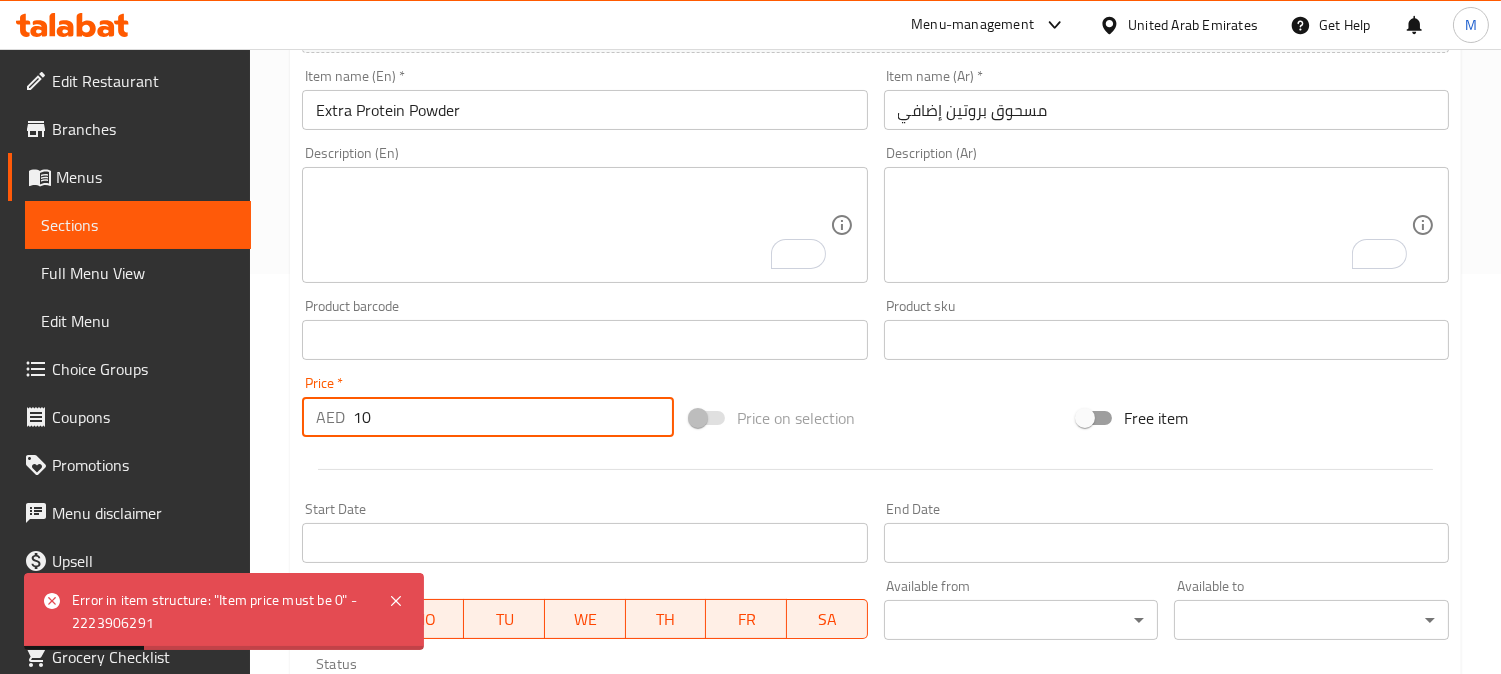 drag, startPoint x: 393, startPoint y: 427, endPoint x: 344, endPoint y: 434, distance: 49.497475 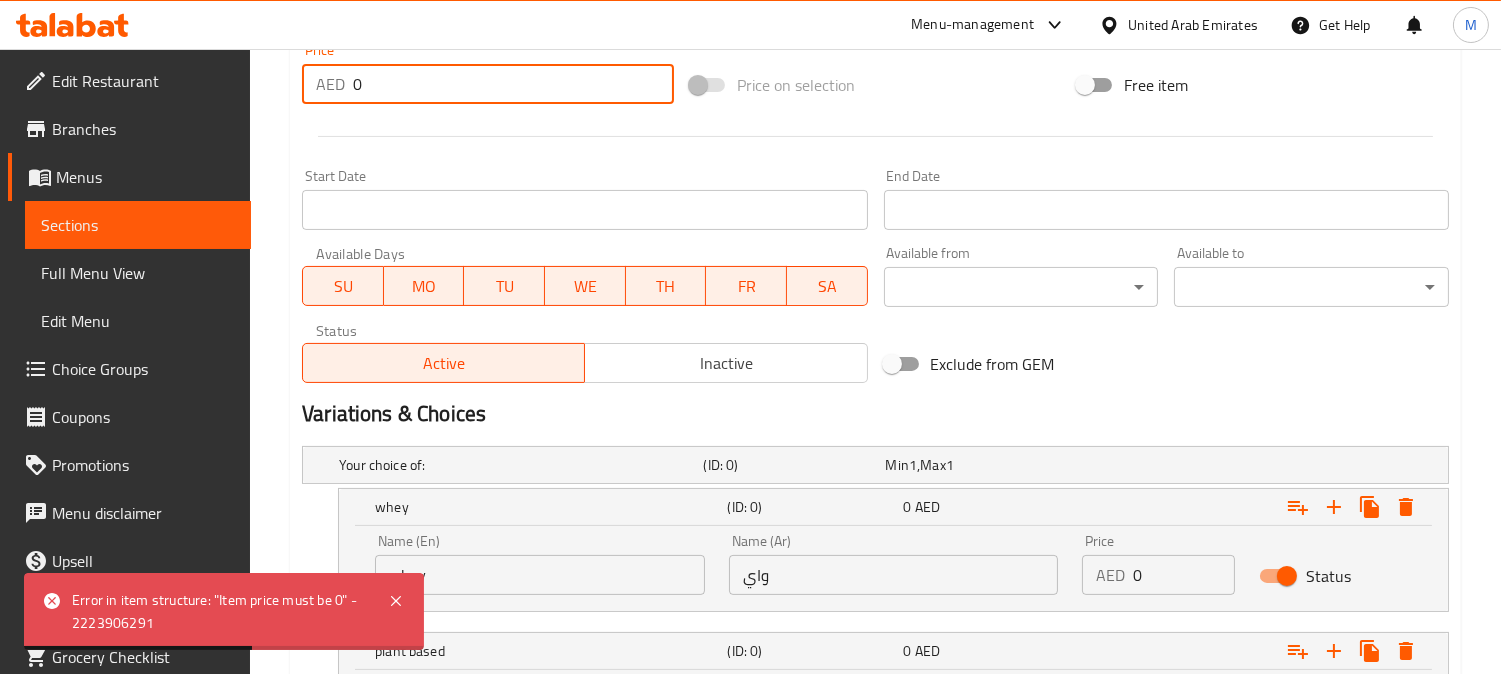 scroll, scrollTop: 844, scrollLeft: 0, axis: vertical 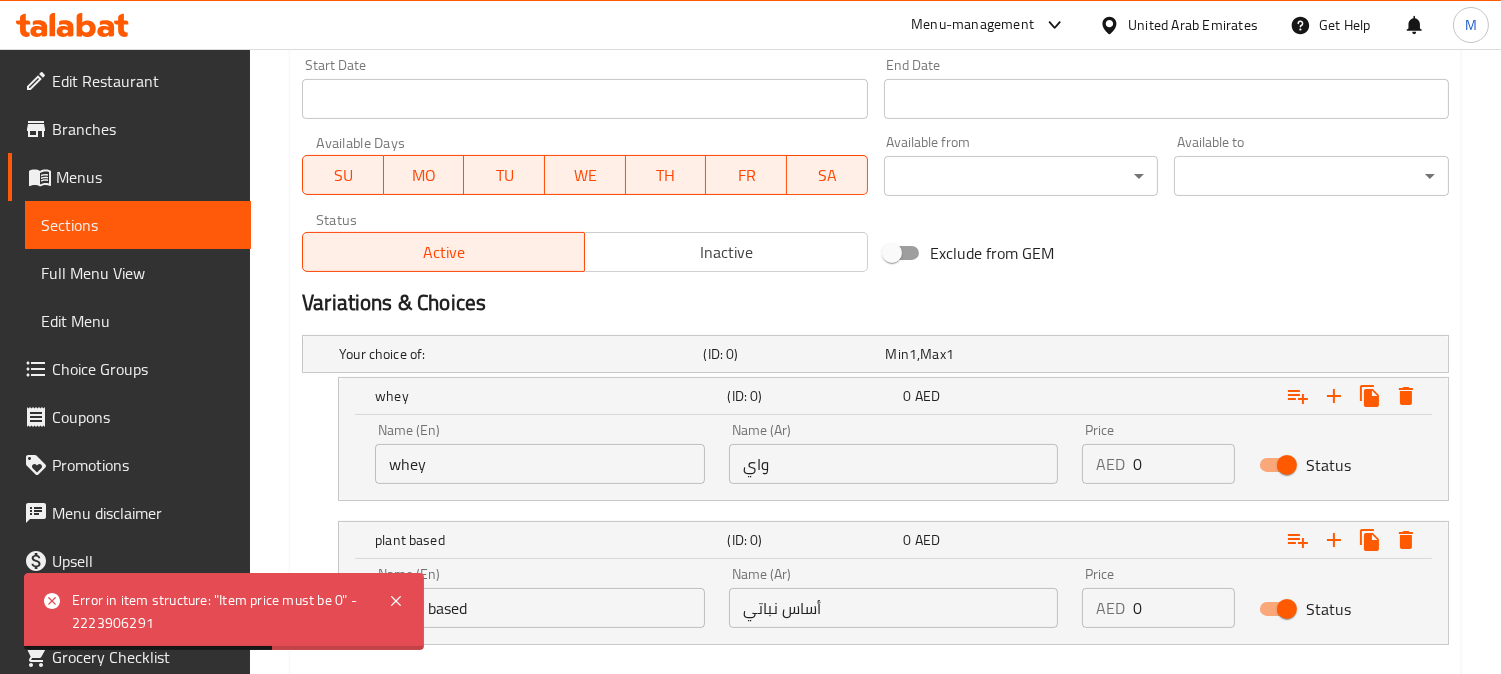 type on "0" 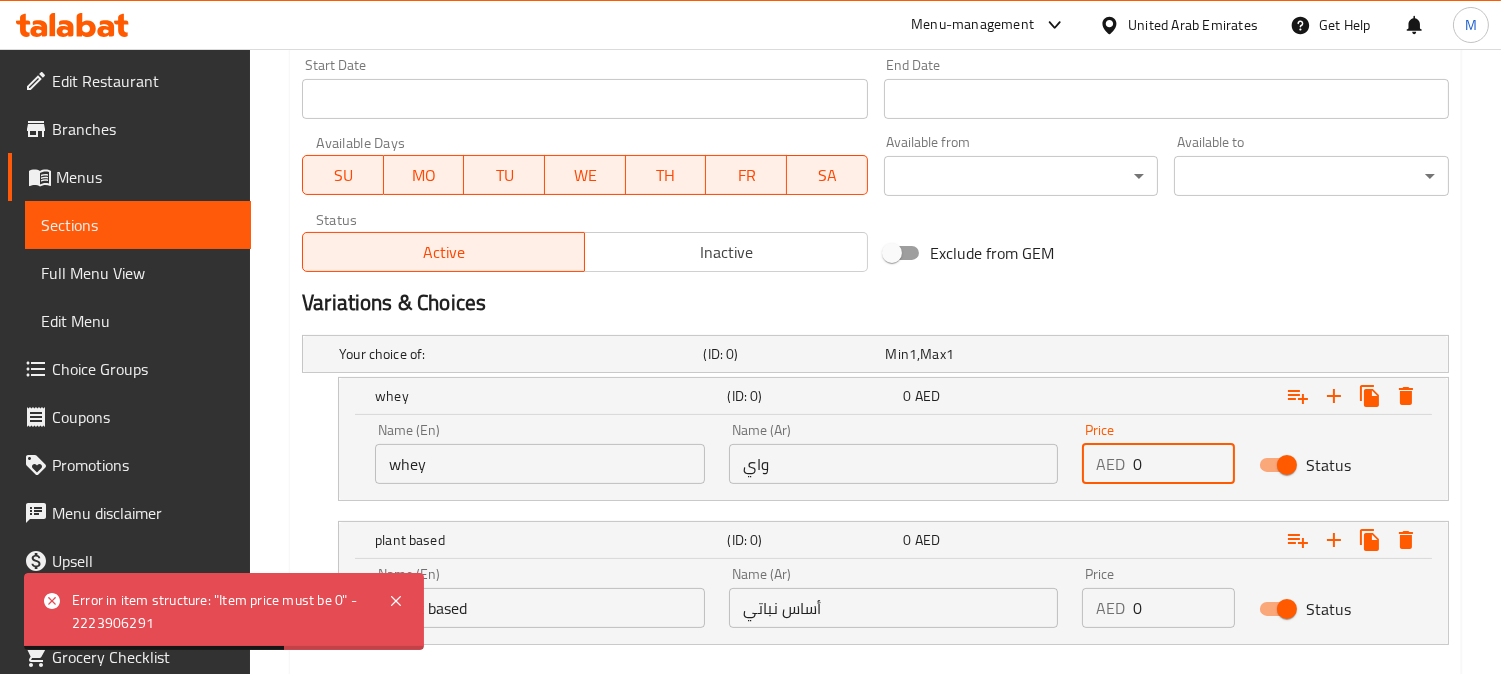 drag, startPoint x: 1154, startPoint y: 467, endPoint x: 1117, endPoint y: 465, distance: 37.054016 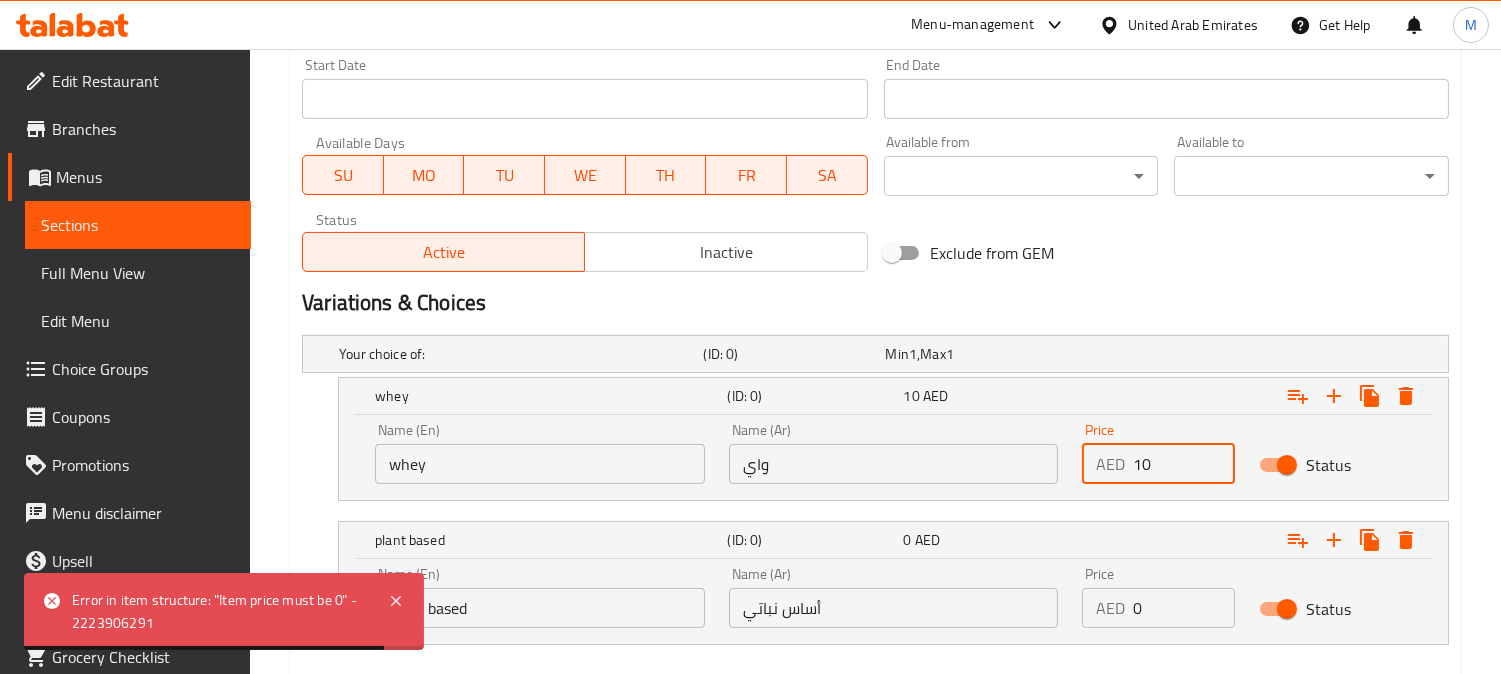type on "10" 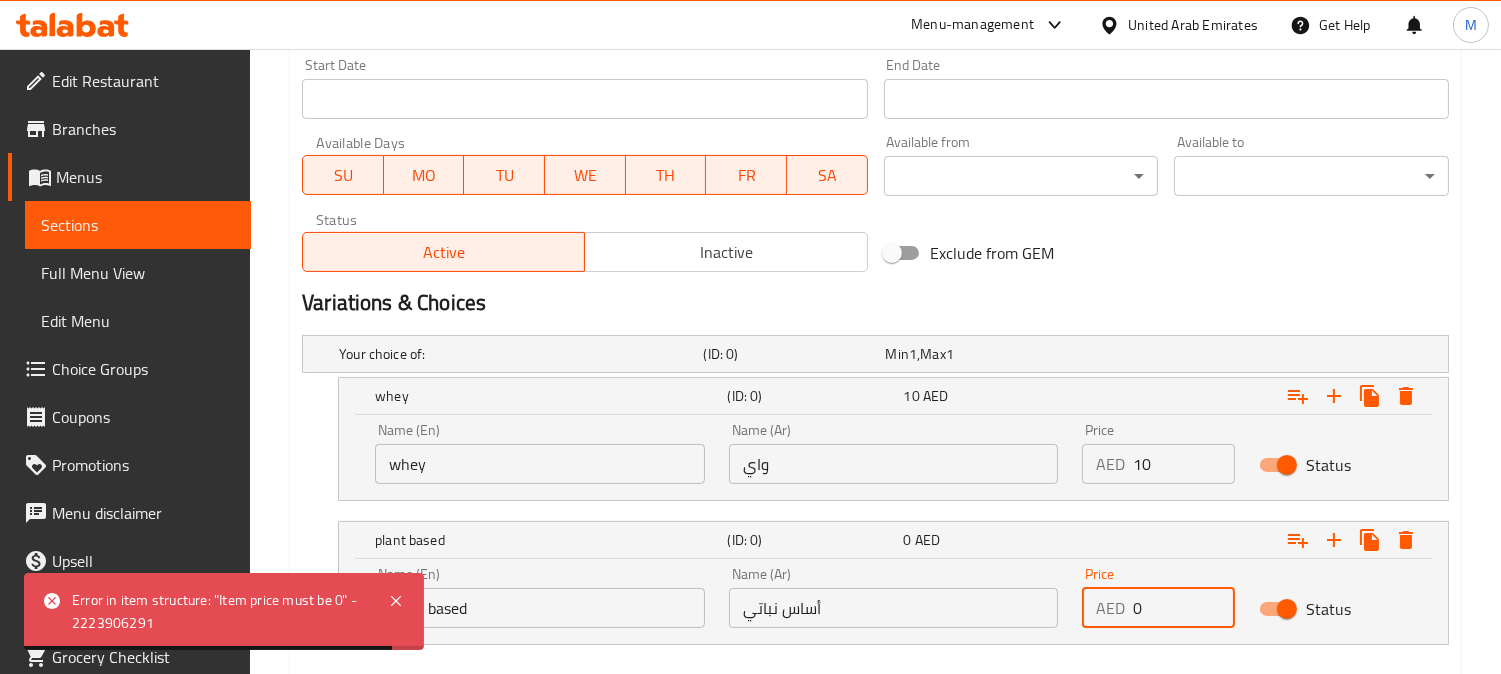 click on "AED 0 Price" at bounding box center [1158, 608] 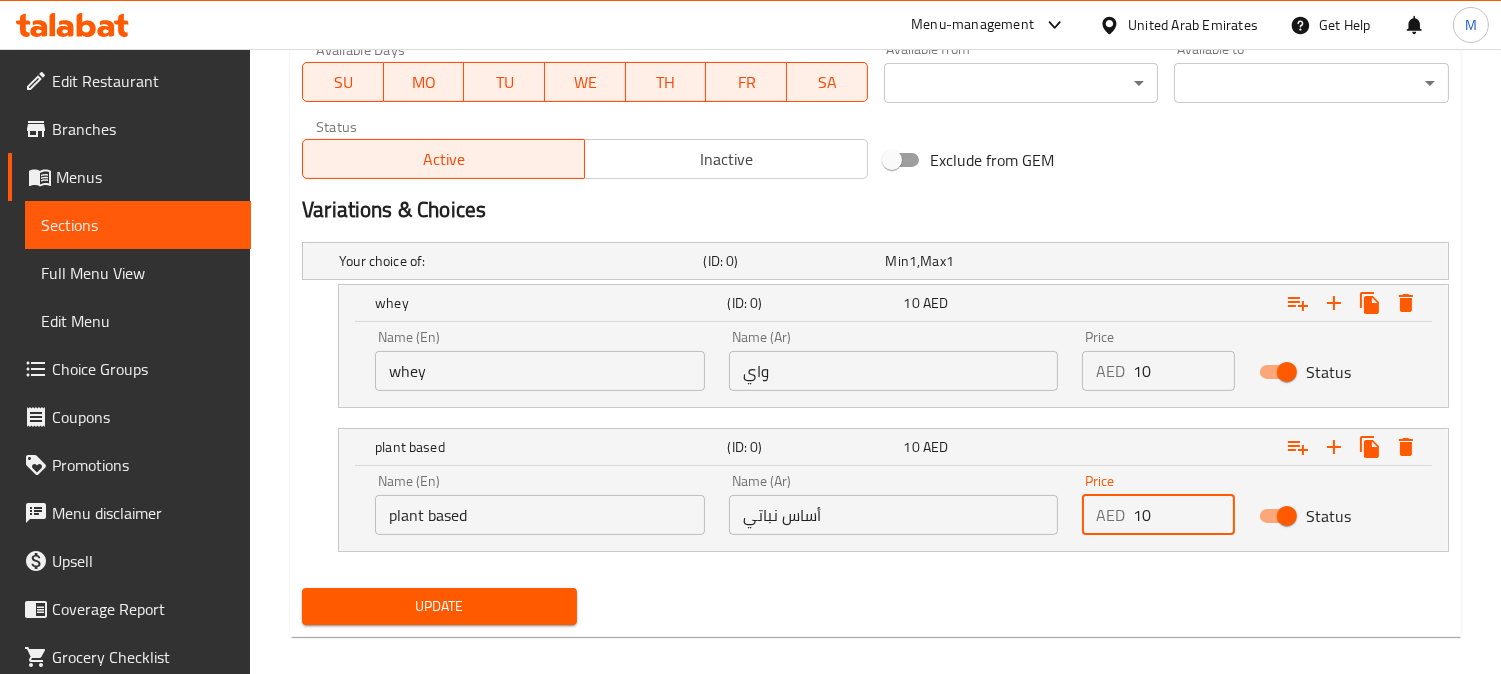 scroll, scrollTop: 955, scrollLeft: 0, axis: vertical 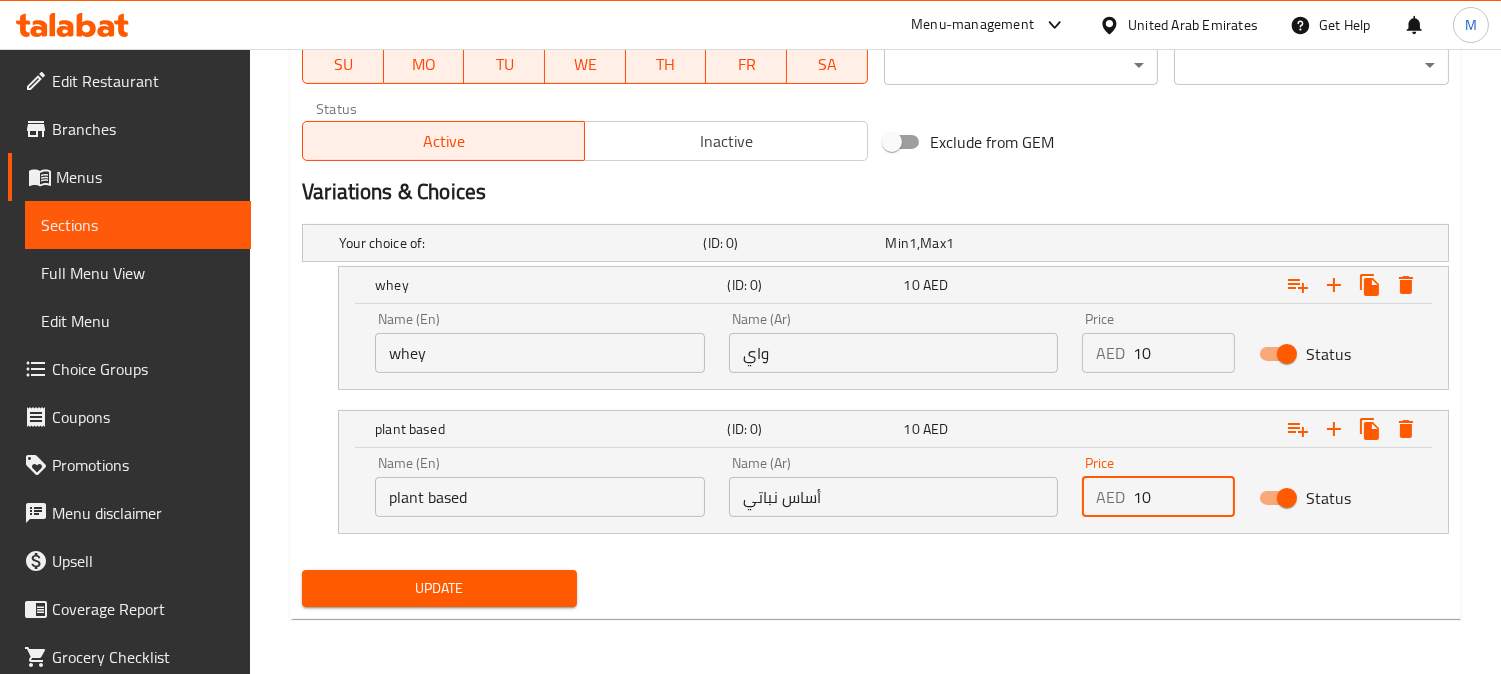 type on "10" 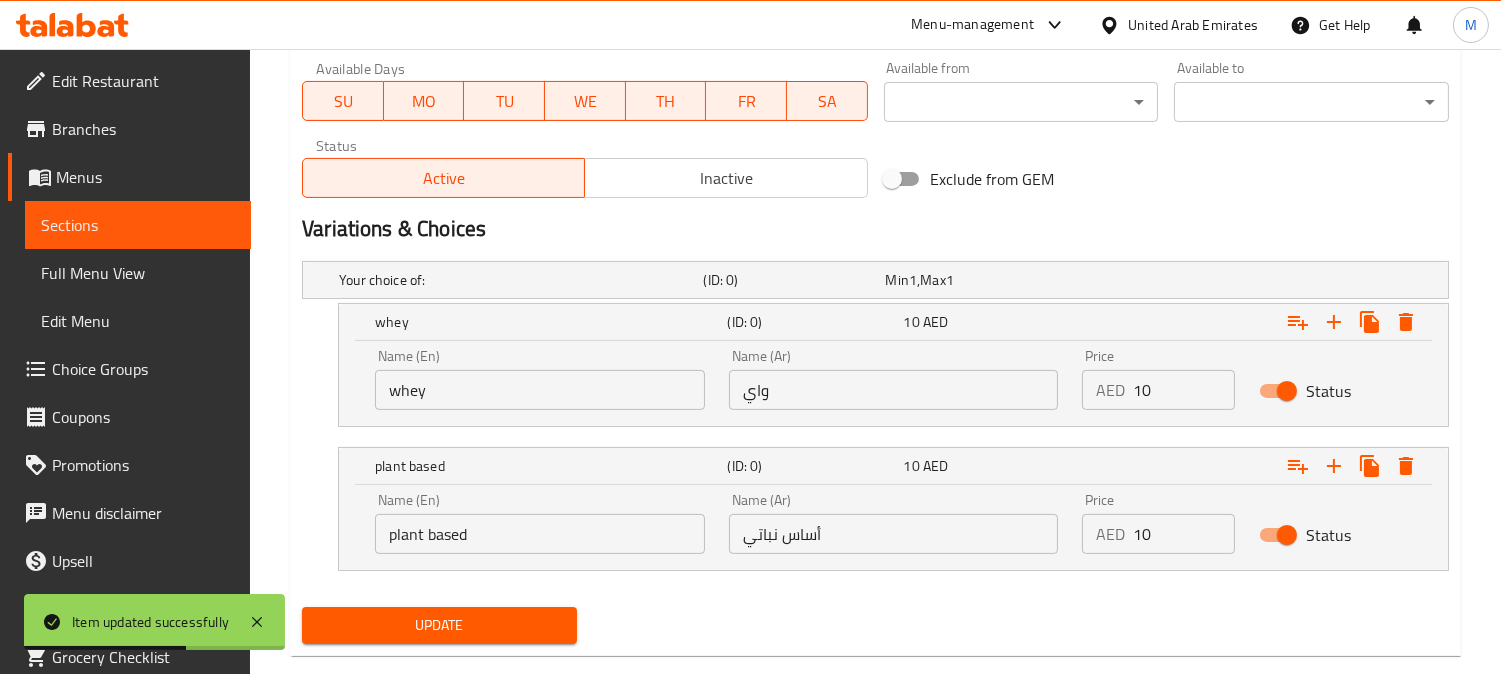 scroll, scrollTop: 955, scrollLeft: 0, axis: vertical 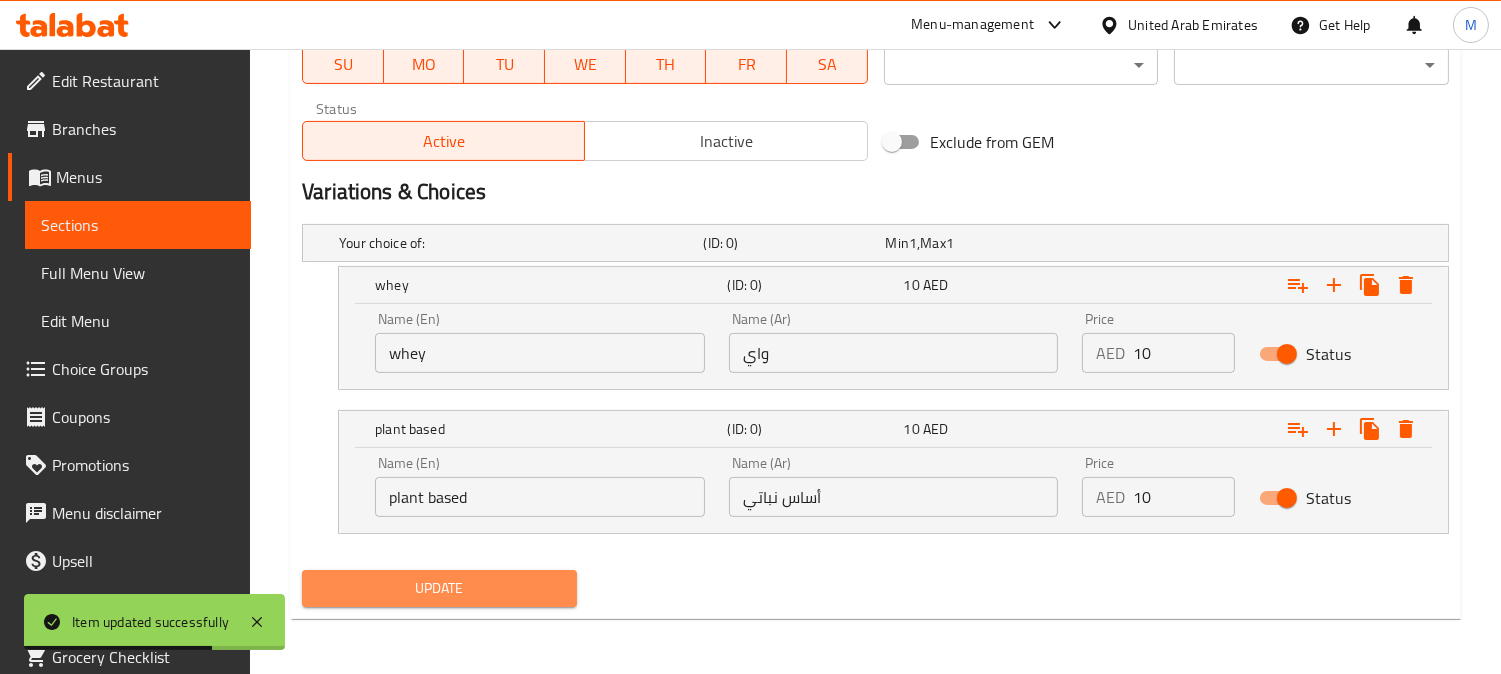 click on "Update" at bounding box center [439, 588] 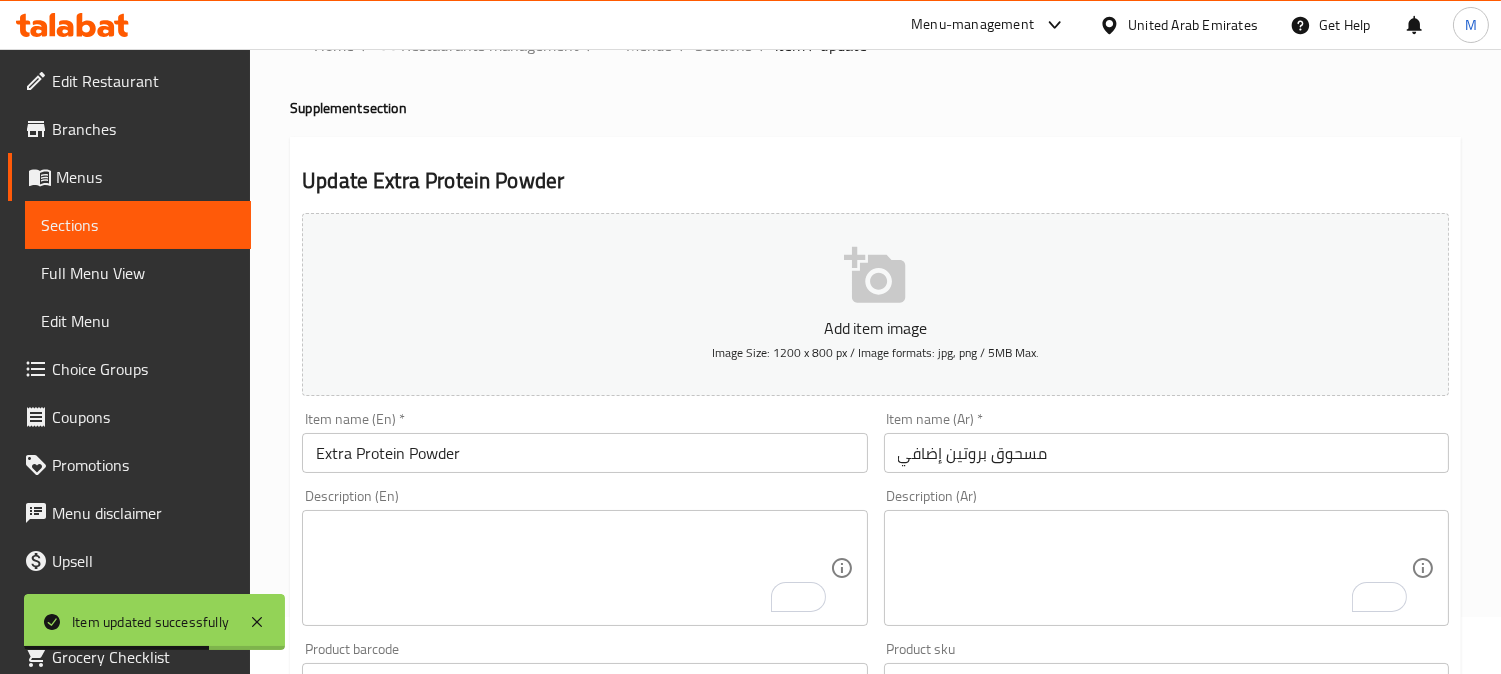 scroll, scrollTop: 0, scrollLeft: 0, axis: both 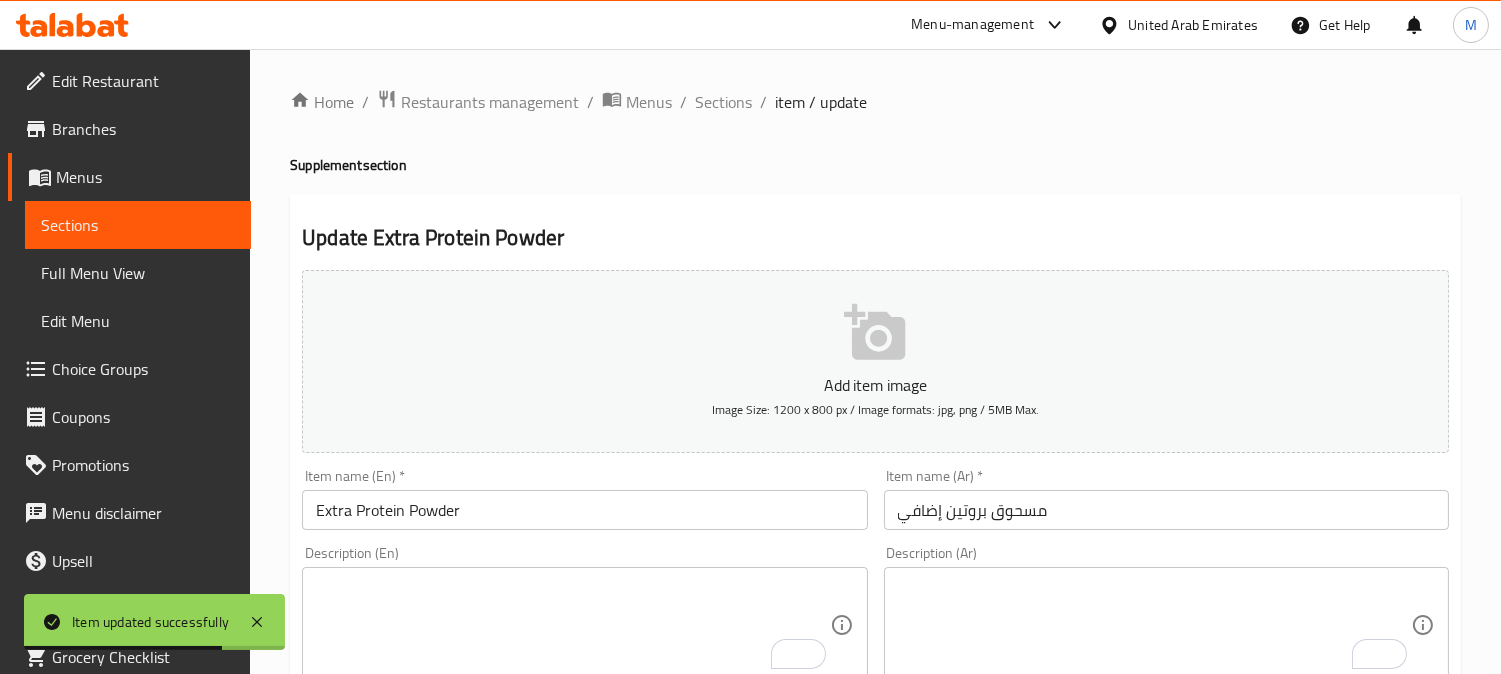 click on "Home / Restaurants management / Menus / Sections / item / update Supplement  section Update Extra Protein Powder Add item image Image Size: 1200 x 800 px / Image formats: jpg, png / 5MB Max. Item name (En)   * Extra Protein Powder Item name (En)  * Item name (Ar)   * مسحوق بروتين إضافي Item name (Ar)  * Description (En) Description (En) Description (Ar) Description (Ar) Product barcode Product barcode Product sku Product sku Price   * AED 0 Price  * Price on selection Free item Start Date Start Date End Date End Date Available Days SU MO TU WE TH FR SA Available from ​ ​ Available to ​ ​ Status Active Inactive Exclude from GEM Variations & Choices Your choice of: (ID: 0) Min 1  ,  Max 1 Name (En) Your choice of: Name (En) Name (Ar) اختيارك من: Name (Ar) Min 1 Min Max 1 Max whey (ID: 0) 10   AED Name (En) whey Name (En) Name (Ar) واي Name (Ar) Price AED 10 Price Status plant based (ID: 0) 10   AED Name (En) plant based Name (En) Name (Ar) أساس نباتي Price" at bounding box center (875, 839) 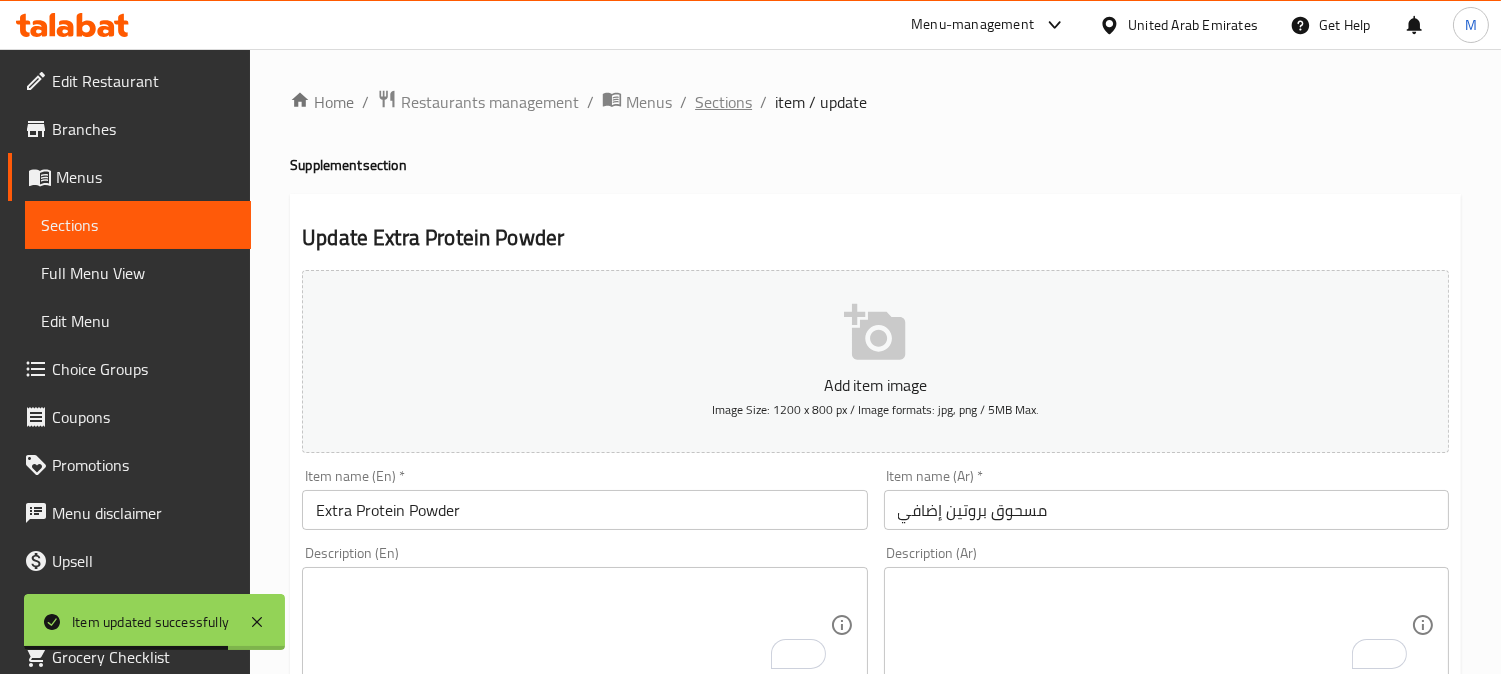 click on "Sections" at bounding box center (723, 102) 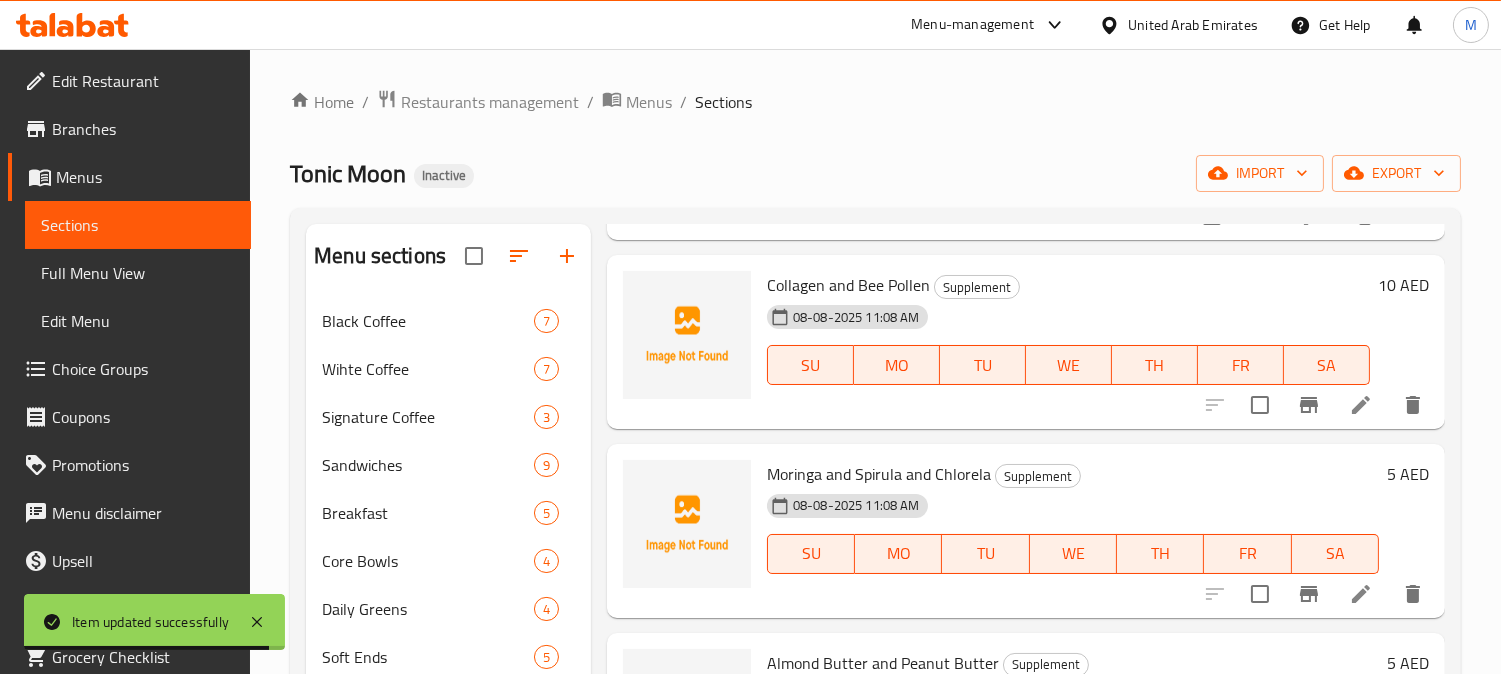 scroll, scrollTop: 111, scrollLeft: 0, axis: vertical 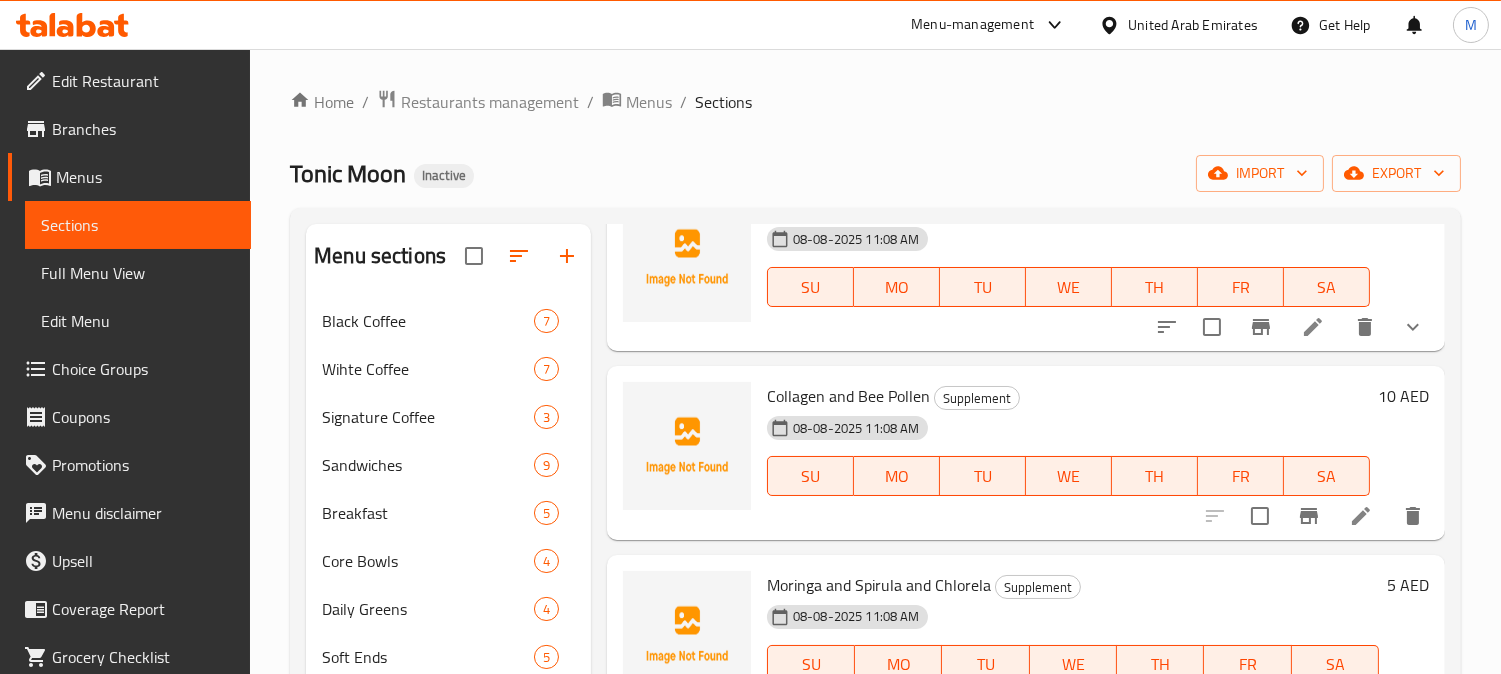 click 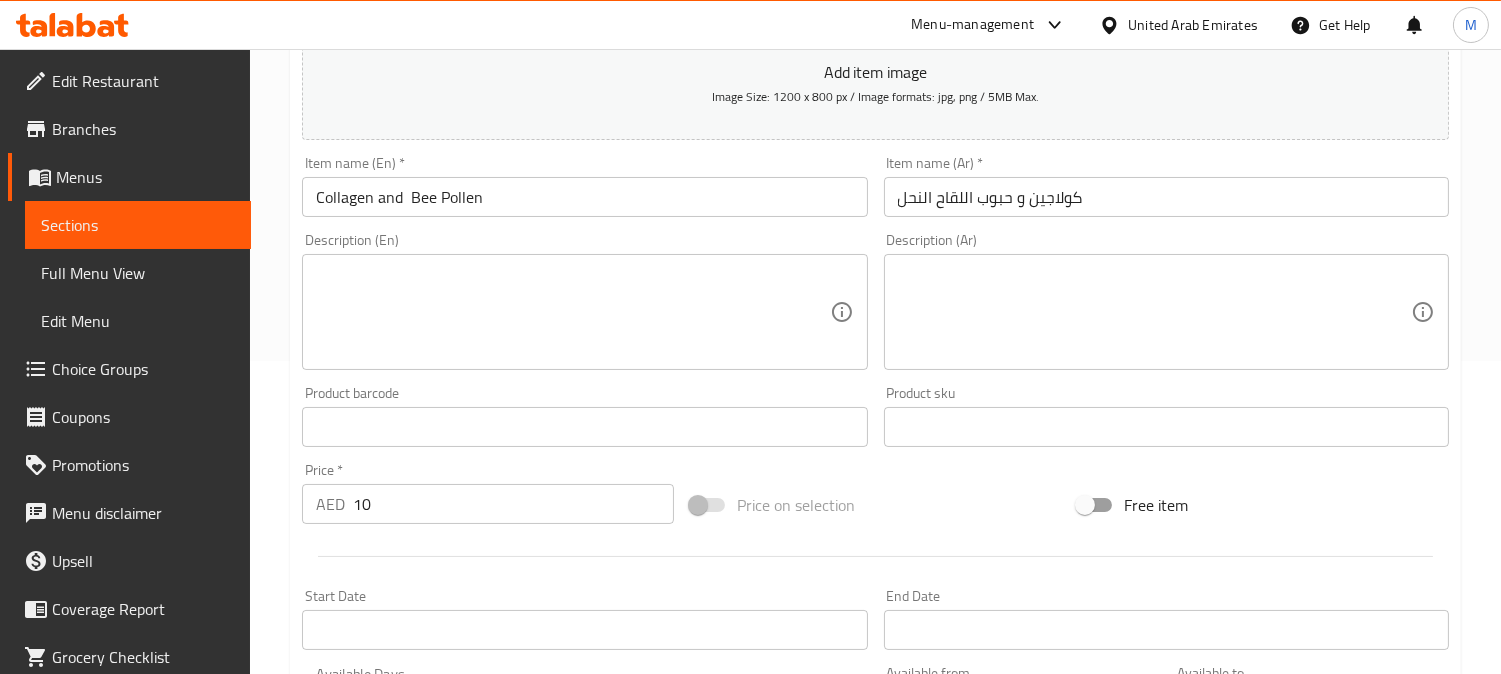 scroll, scrollTop: 333, scrollLeft: 0, axis: vertical 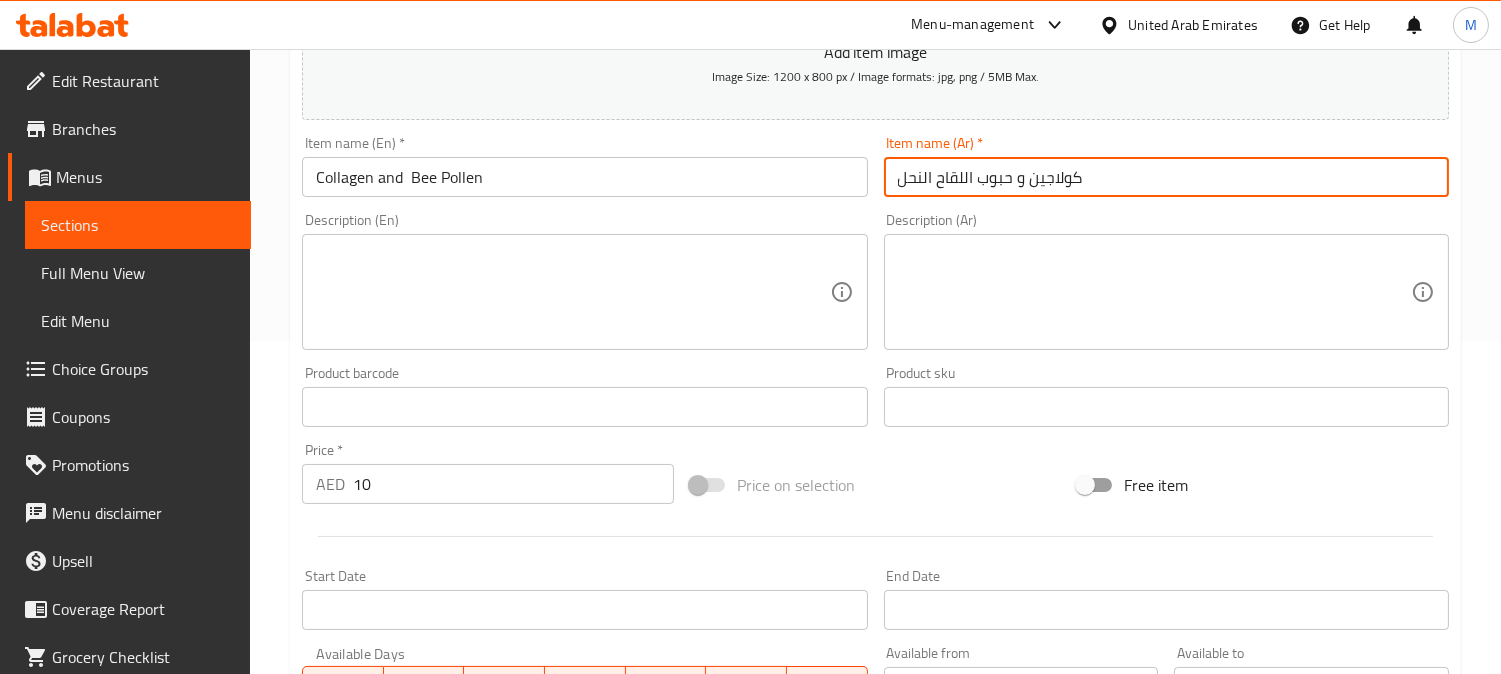 click on "كولاجين و حبوب اللقاح النحل" at bounding box center [1166, 177] 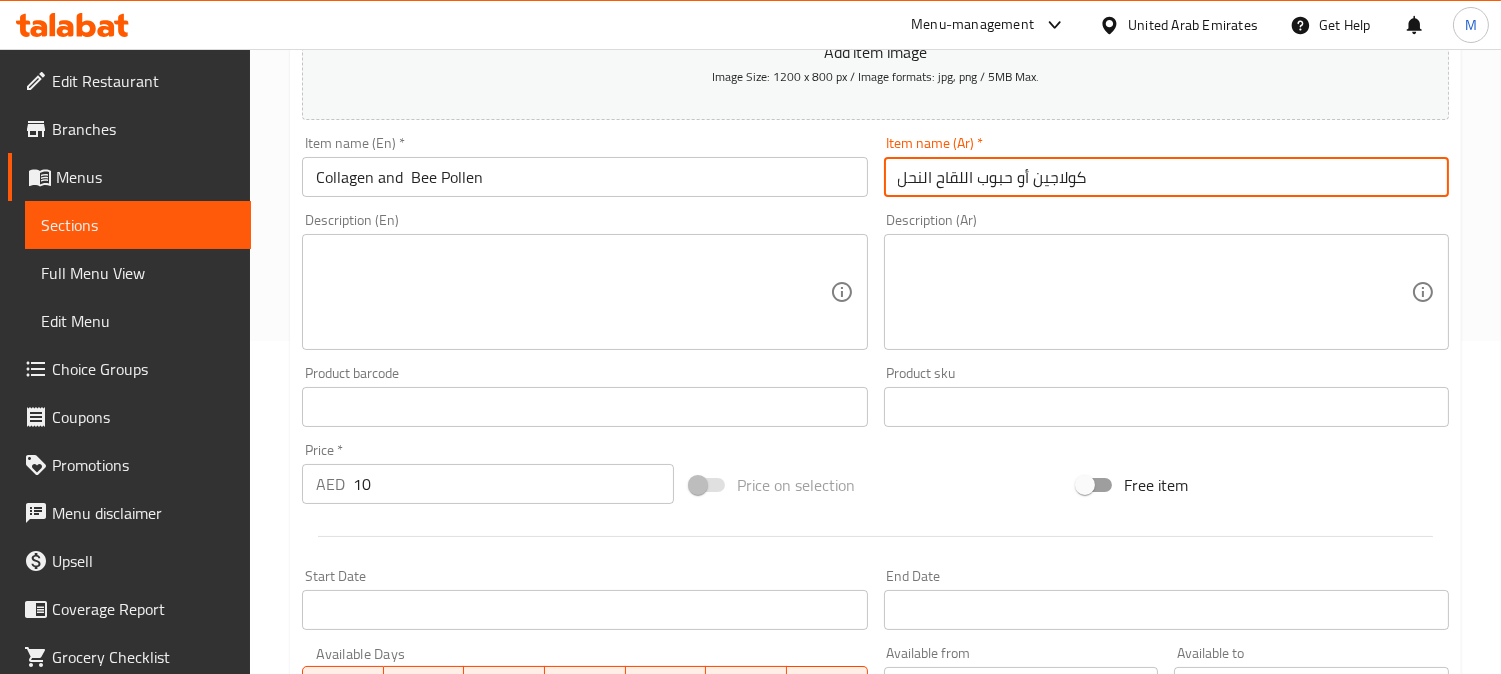 type on "كولاجين أو حبوب اللقاح النحل" 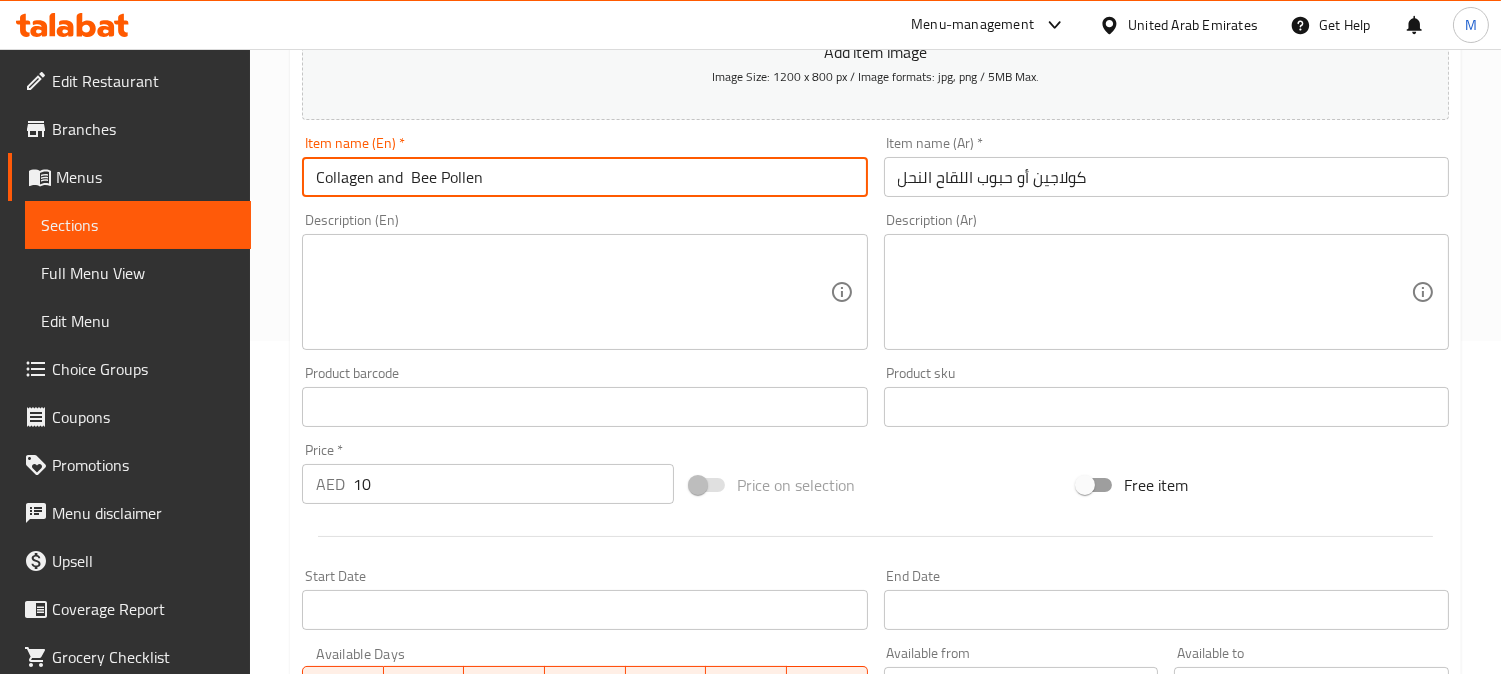 click on "Collagen and  Bee Pollen" at bounding box center [584, 177] 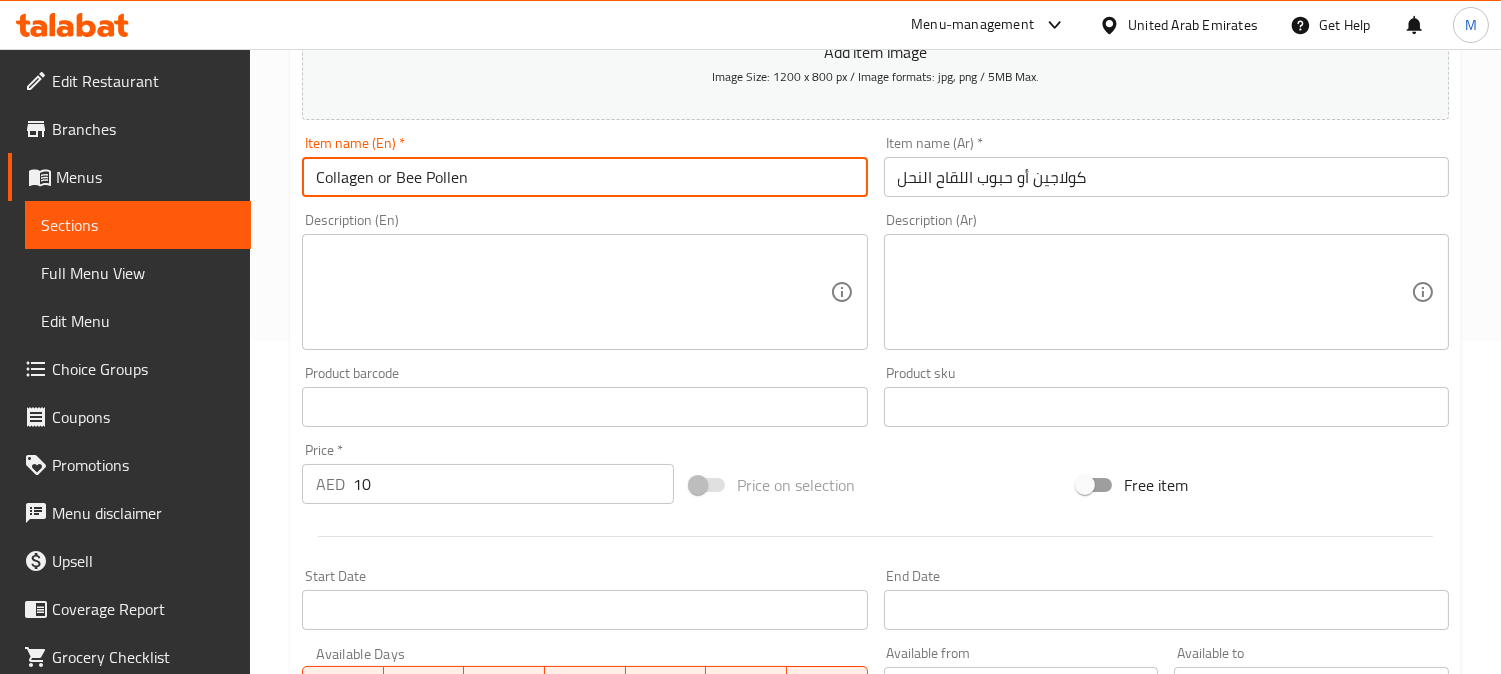 type on "Collagen or Bee Pollen" 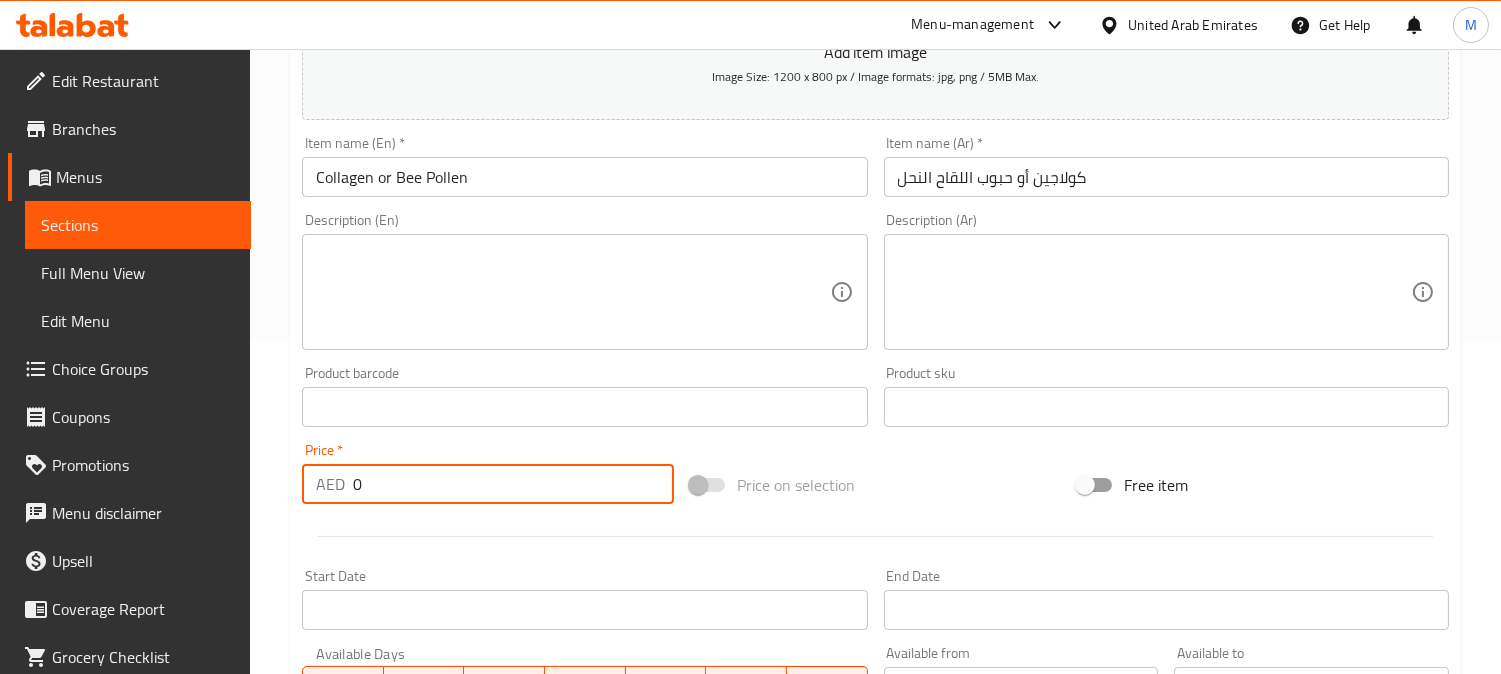 type on "0" 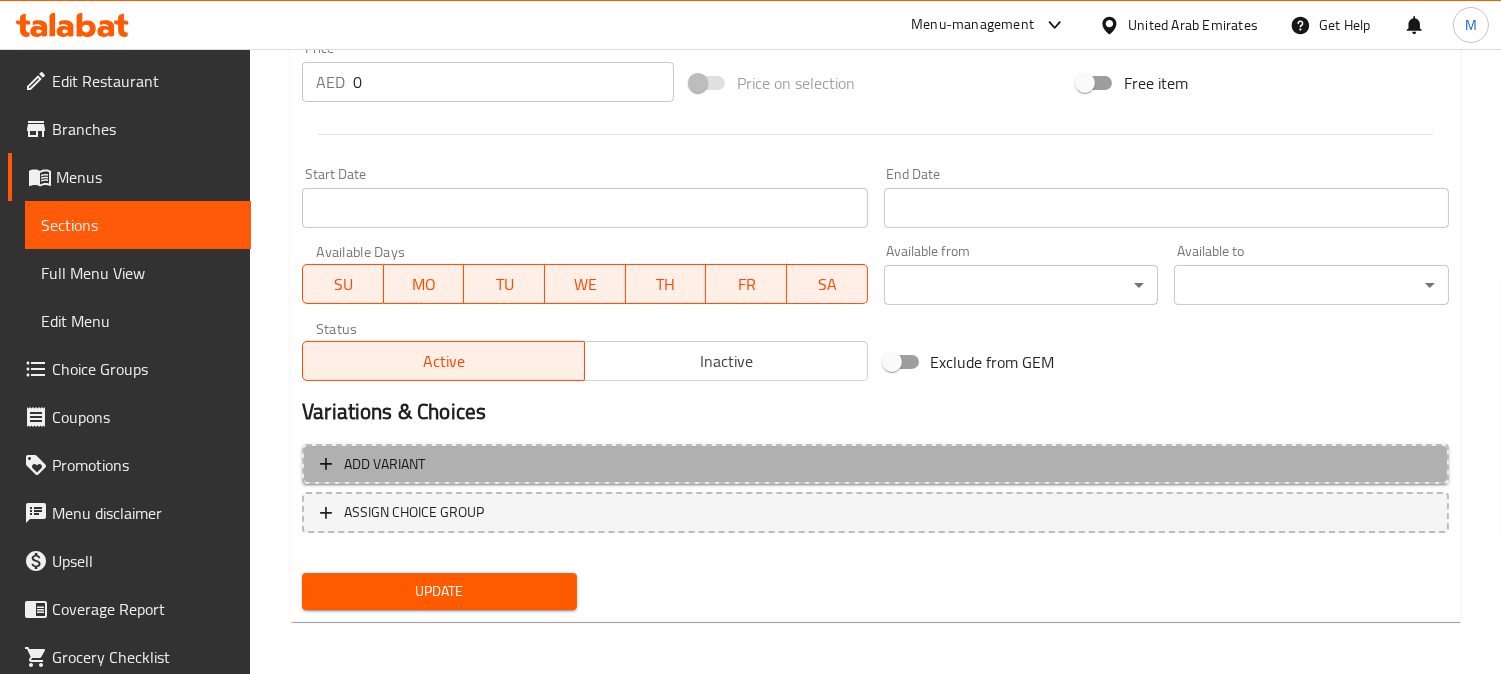 click on "Add variant" at bounding box center (875, 464) 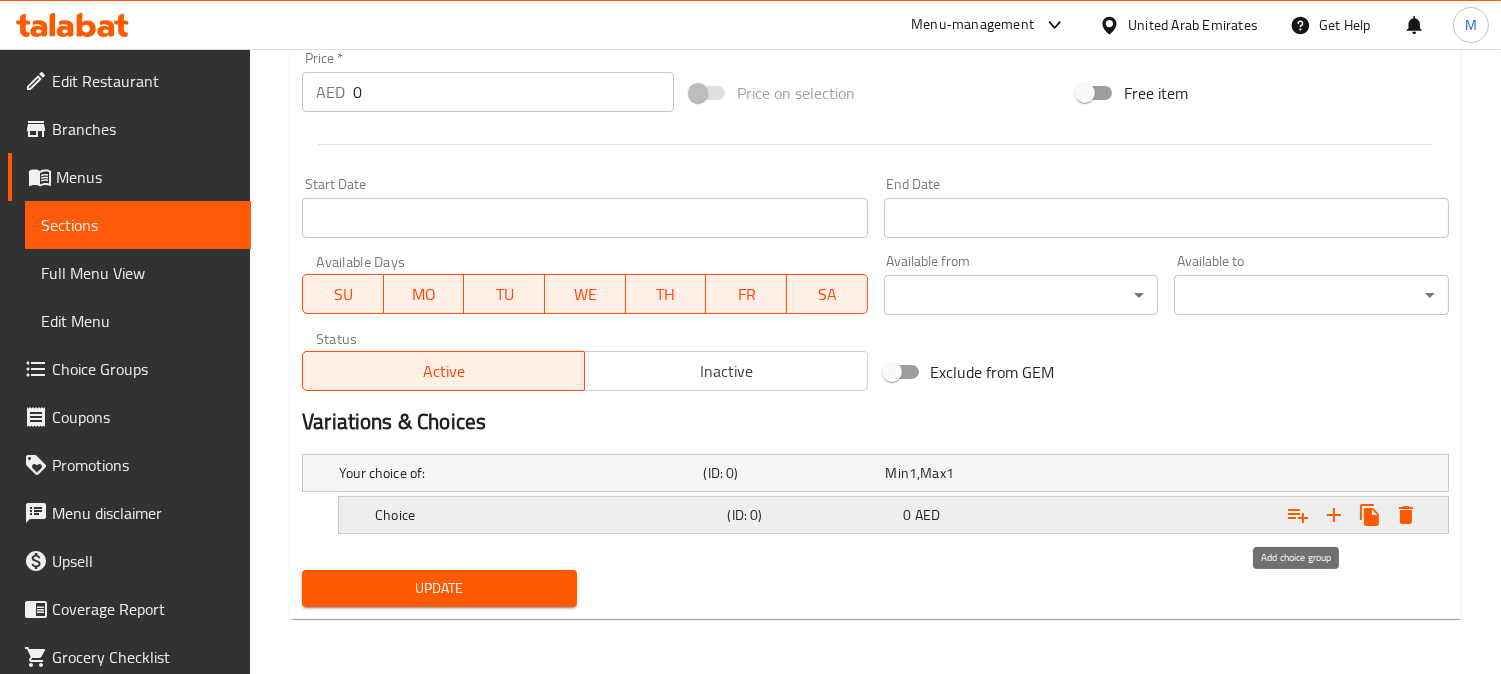click 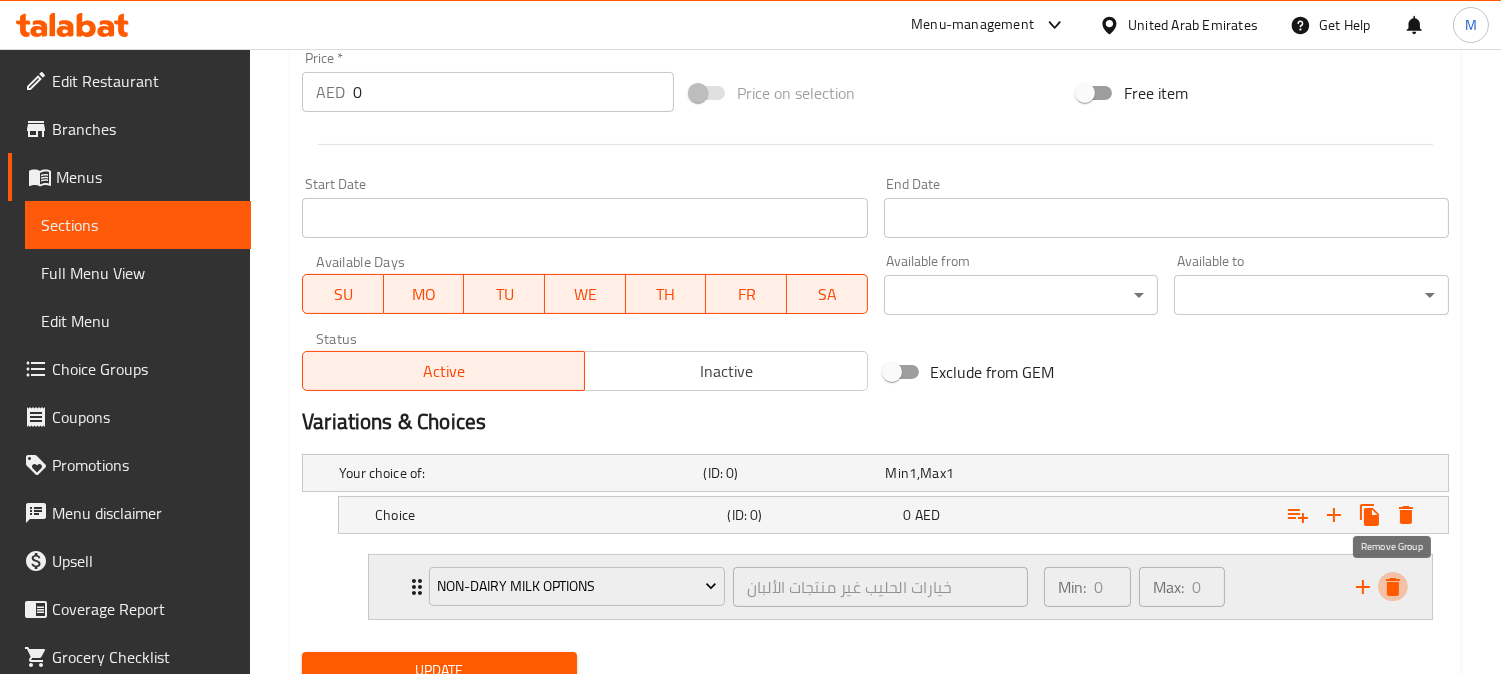 click 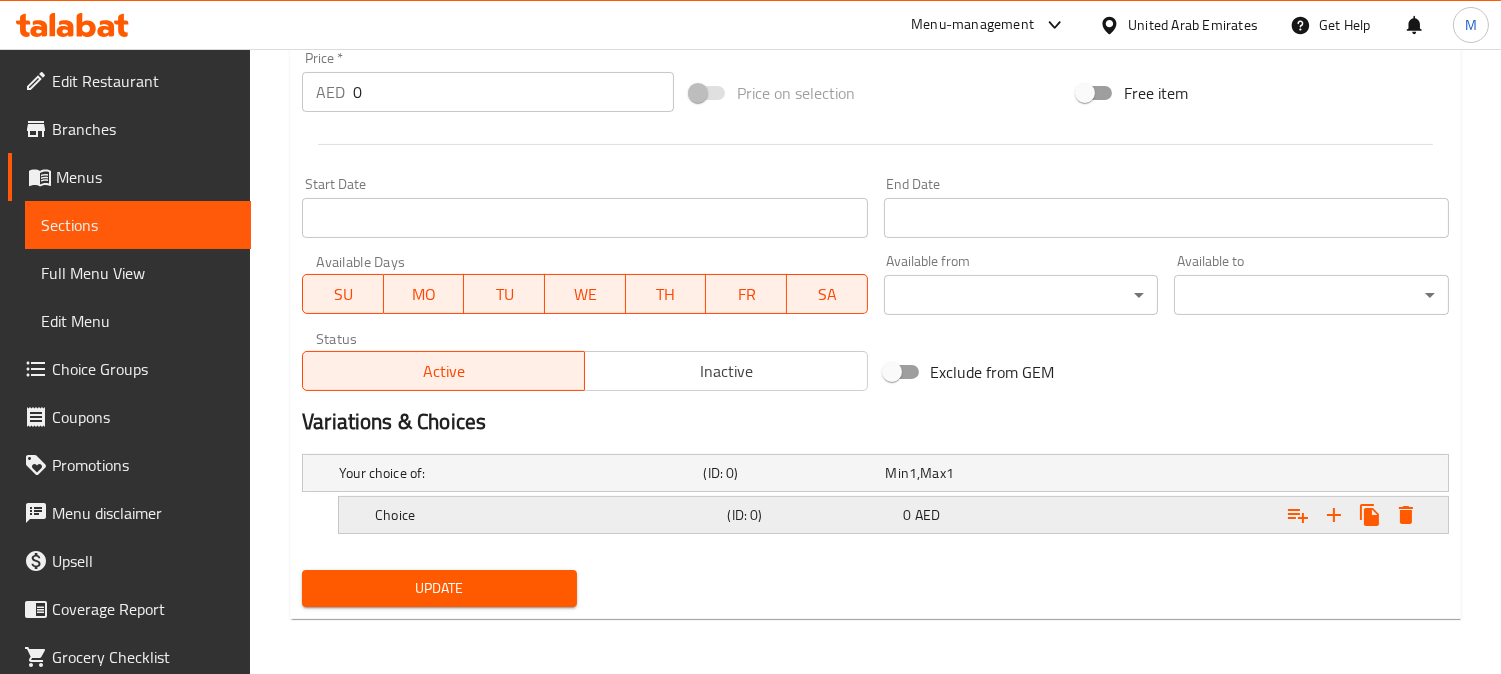 click 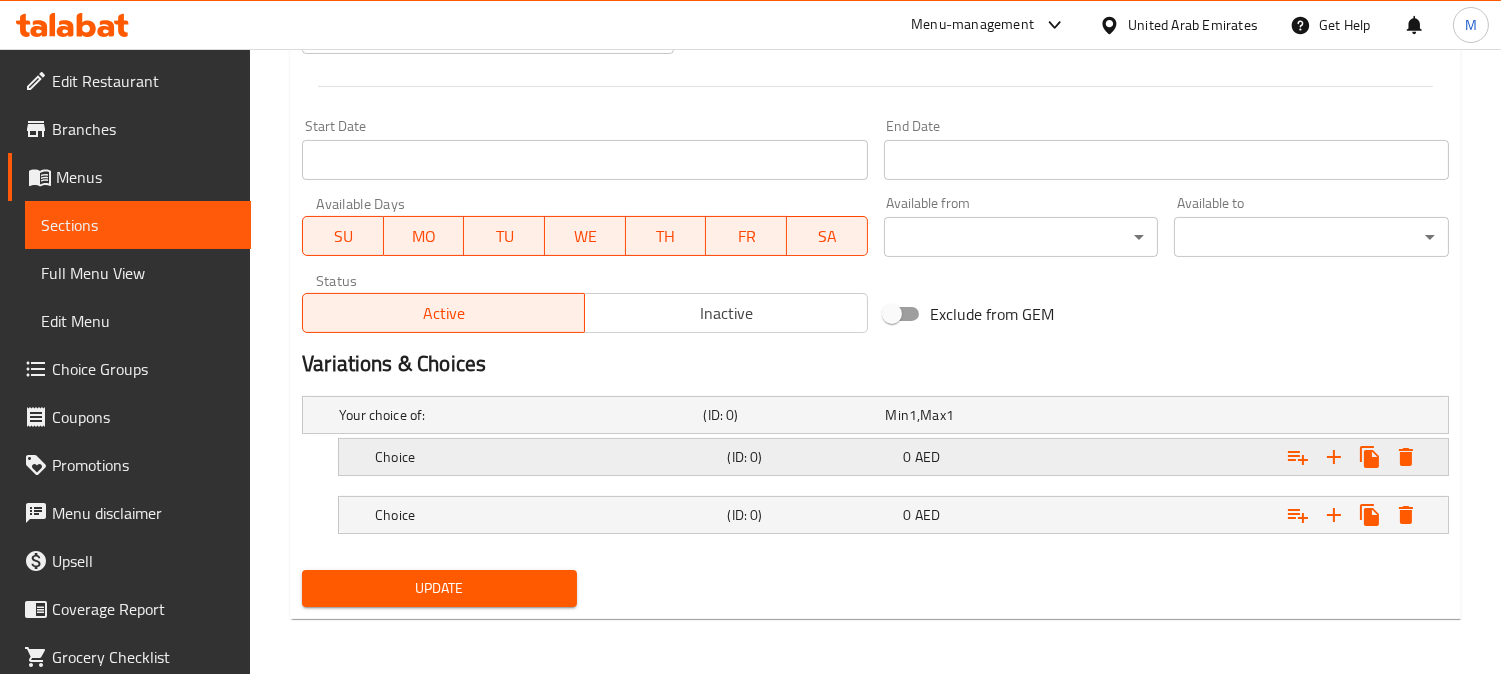 click on "Choice (ID: 0) 0   AED" at bounding box center (881, 415) 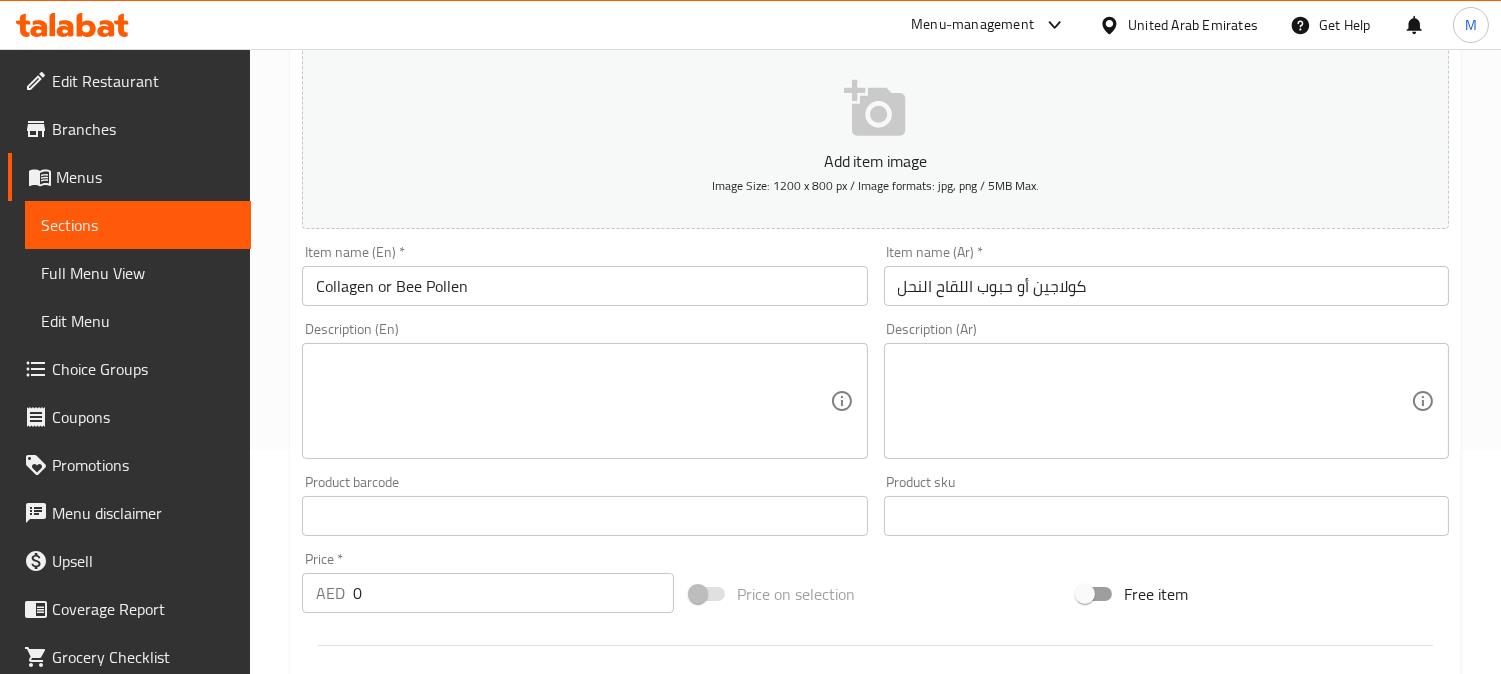 scroll, scrollTop: 116, scrollLeft: 0, axis: vertical 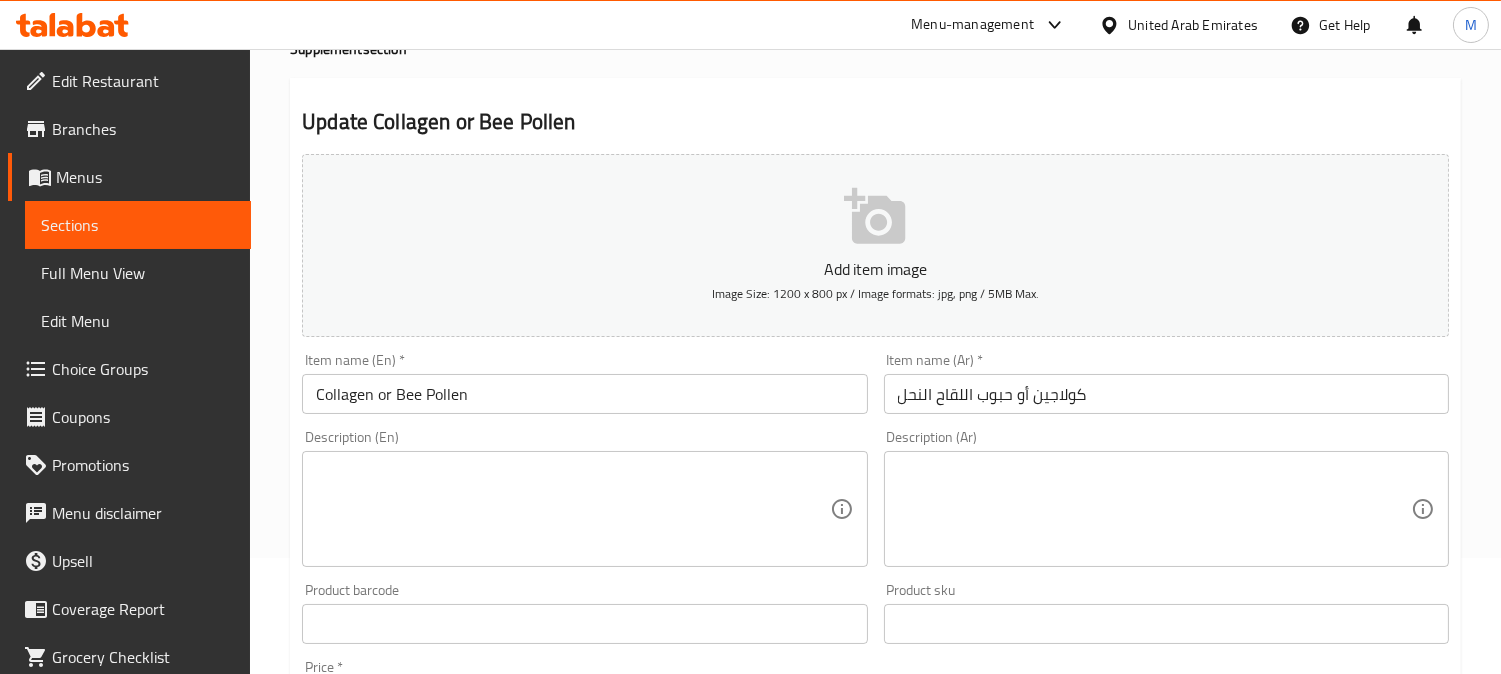 click on "Collagen or Bee Pollen" at bounding box center [584, 394] 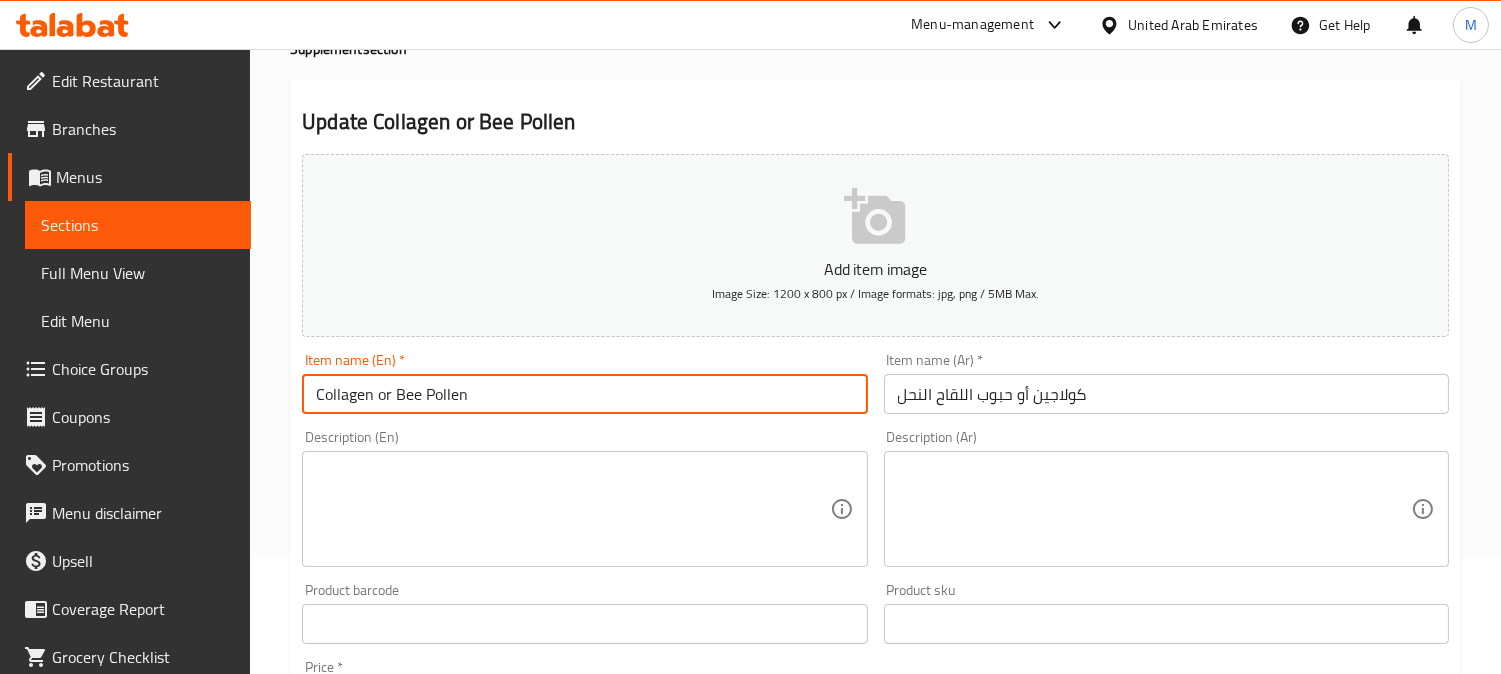 click on "Collagen or Bee Pollen" at bounding box center [584, 394] 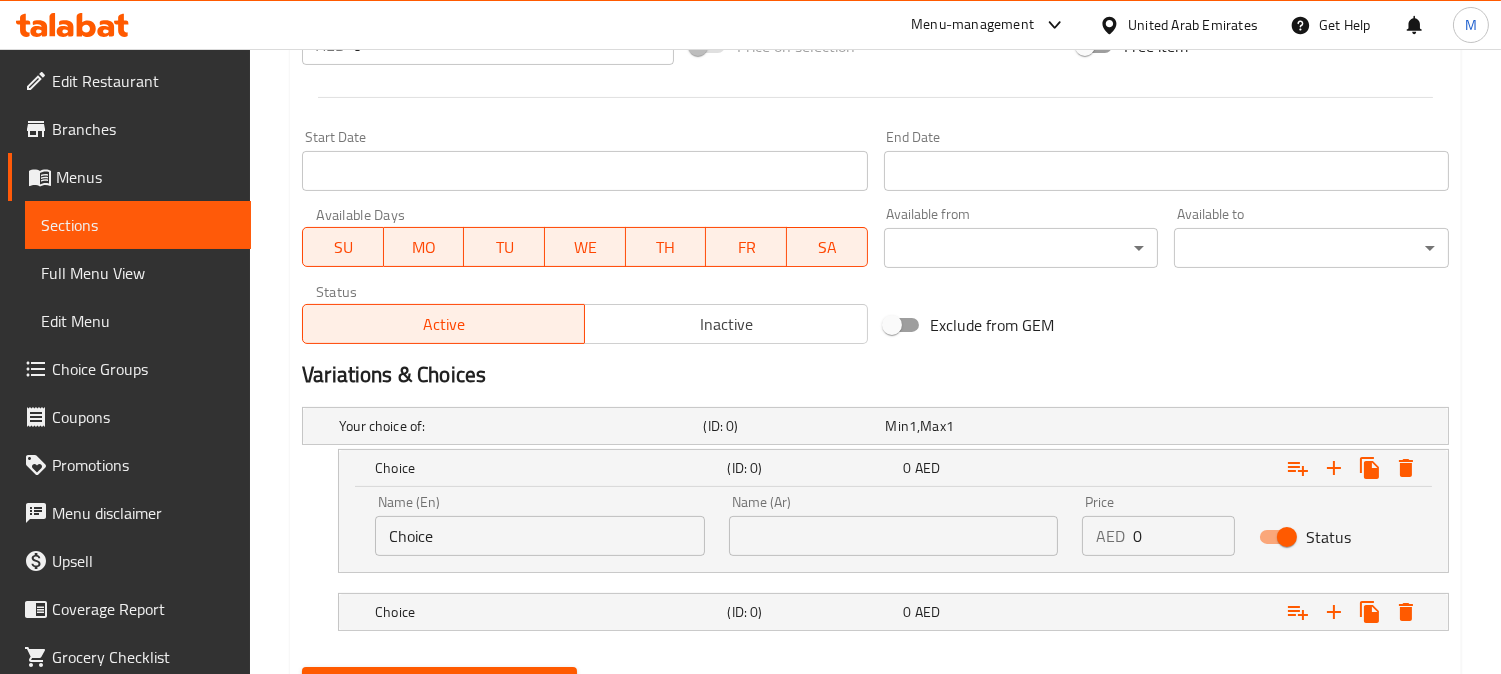 scroll, scrollTop: 870, scrollLeft: 0, axis: vertical 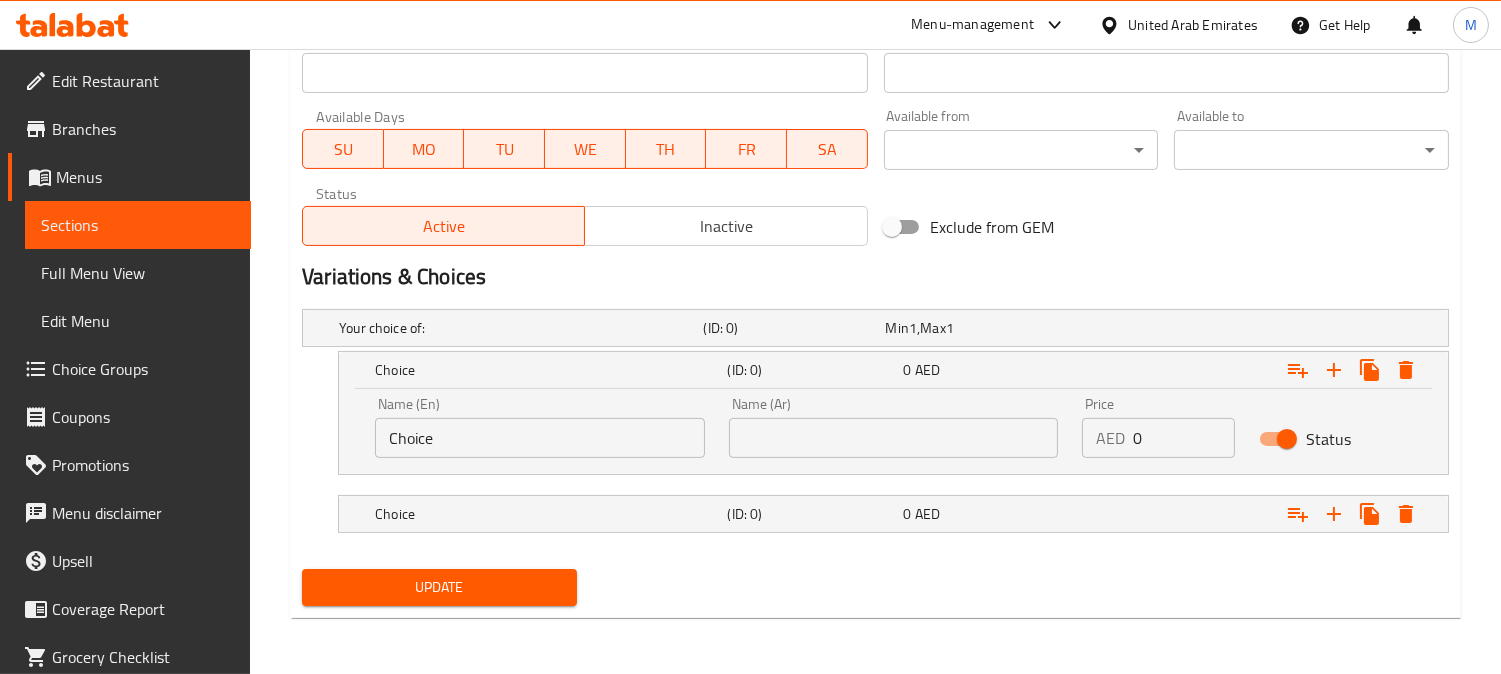 click on "Choice" at bounding box center (540, 438) 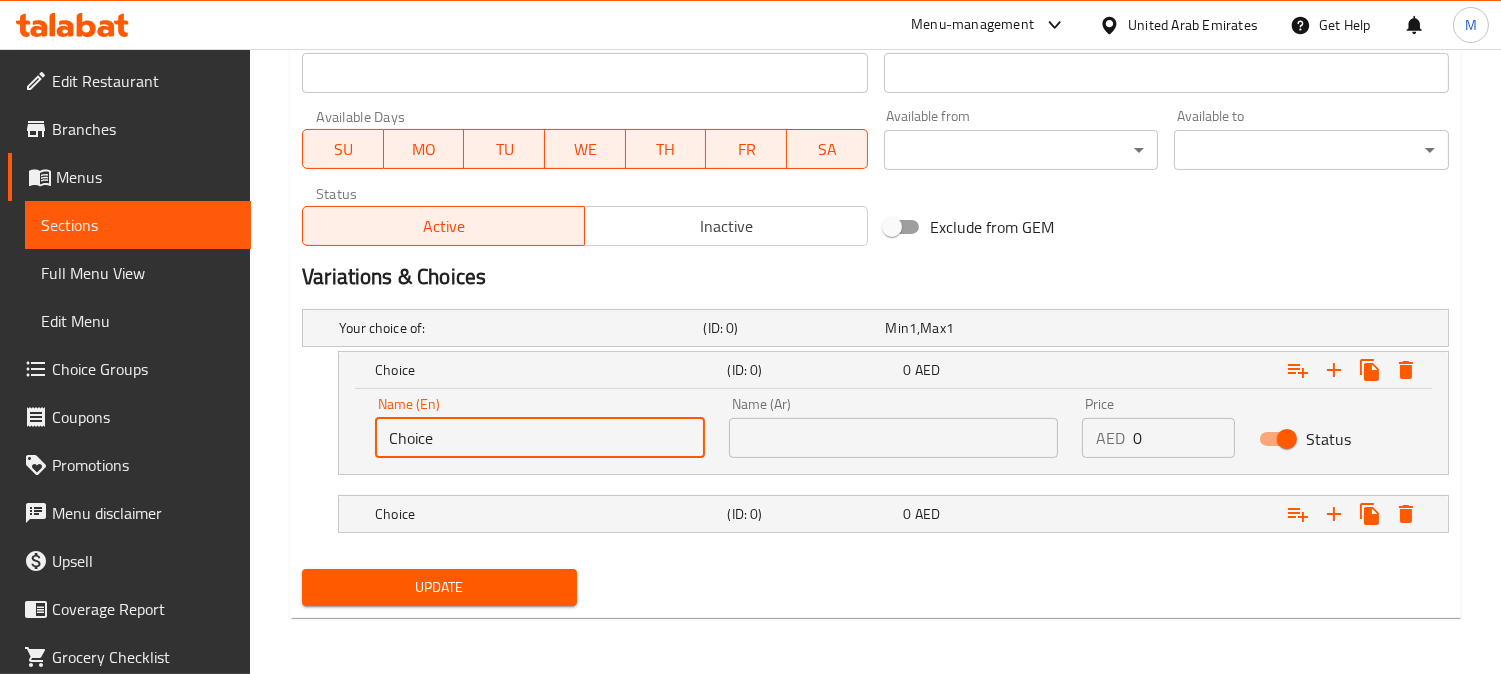 click on "Choice" at bounding box center [540, 438] 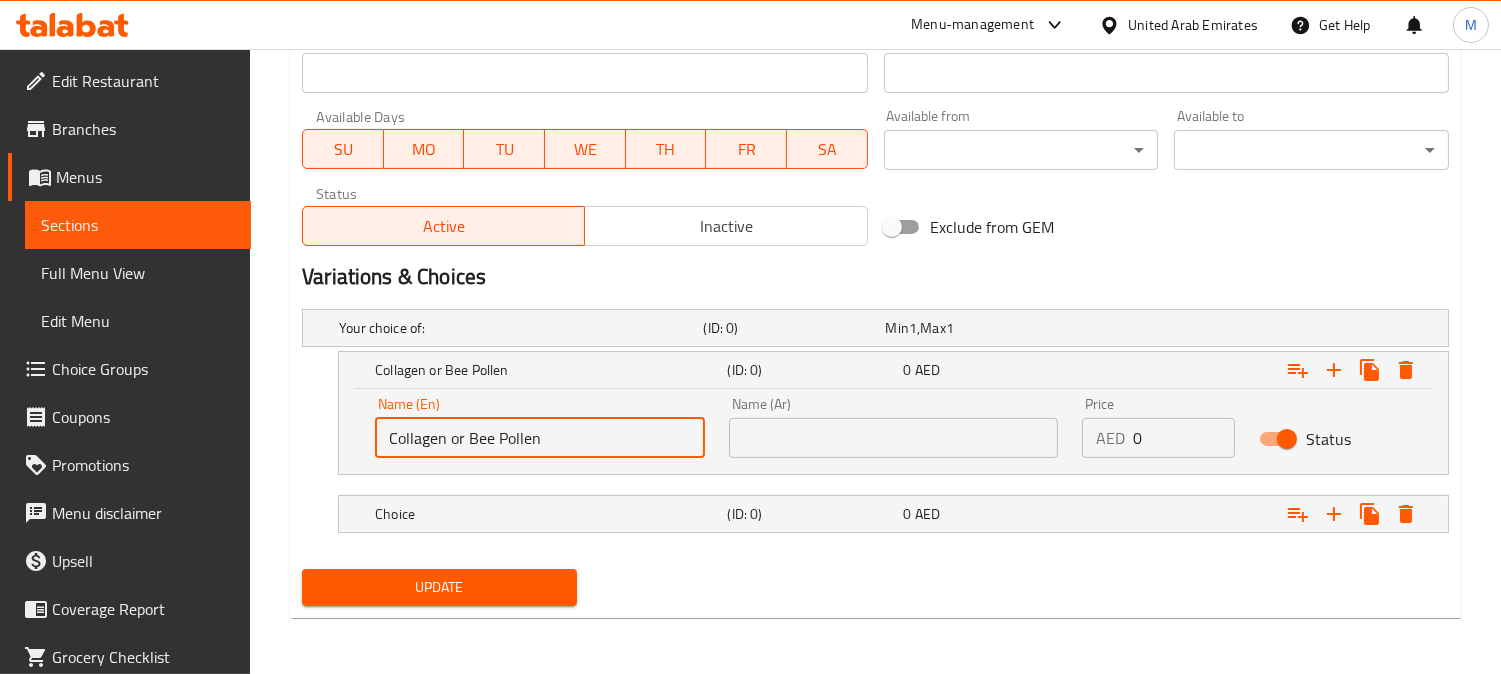 drag, startPoint x: 466, startPoint y: 438, endPoint x: 606, endPoint y: 438, distance: 140 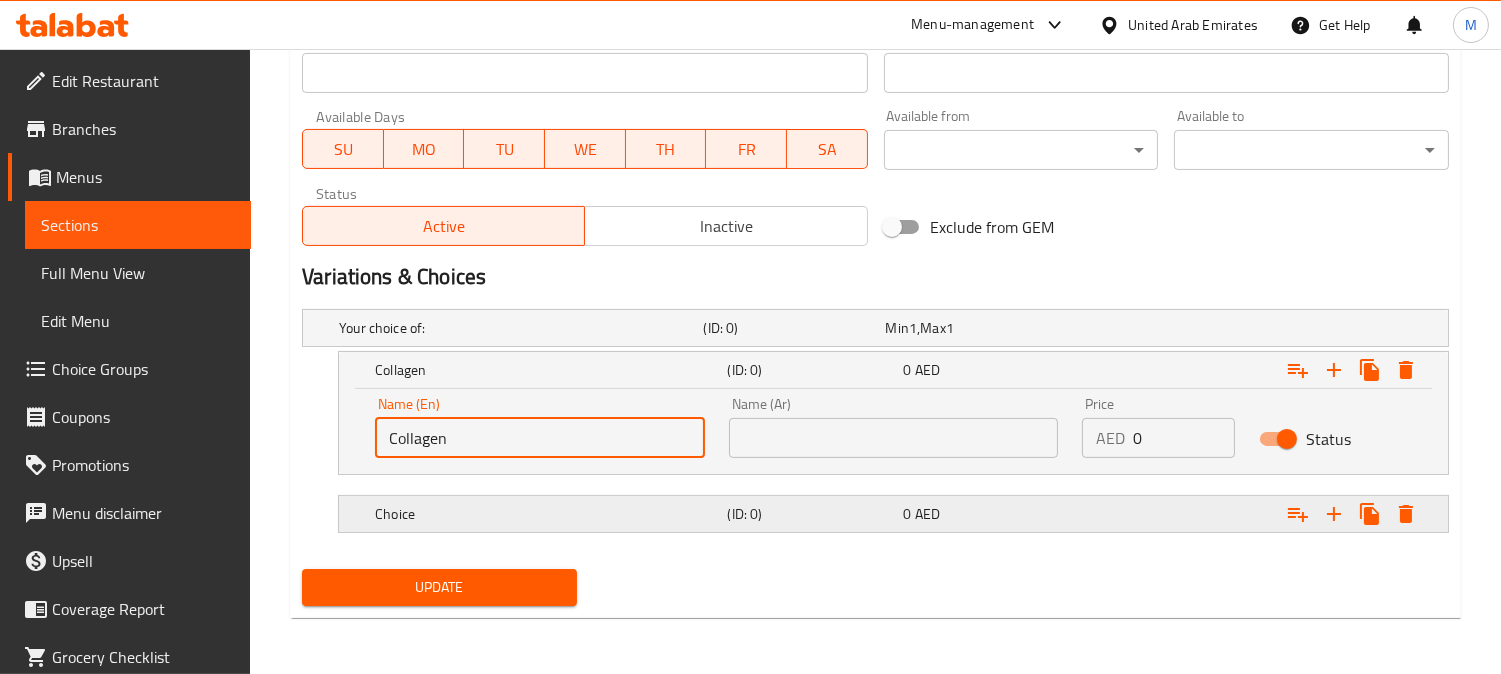 type on "Collagen" 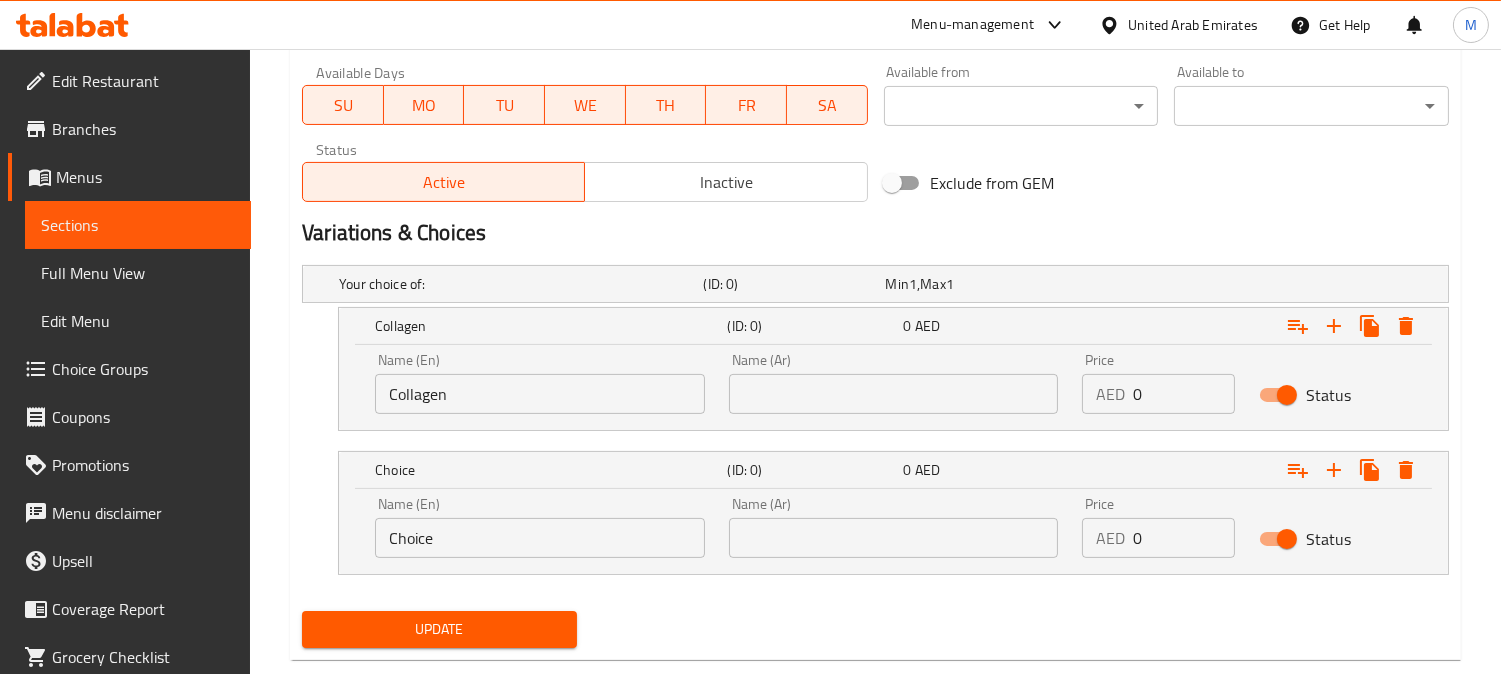 scroll, scrollTop: 955, scrollLeft: 0, axis: vertical 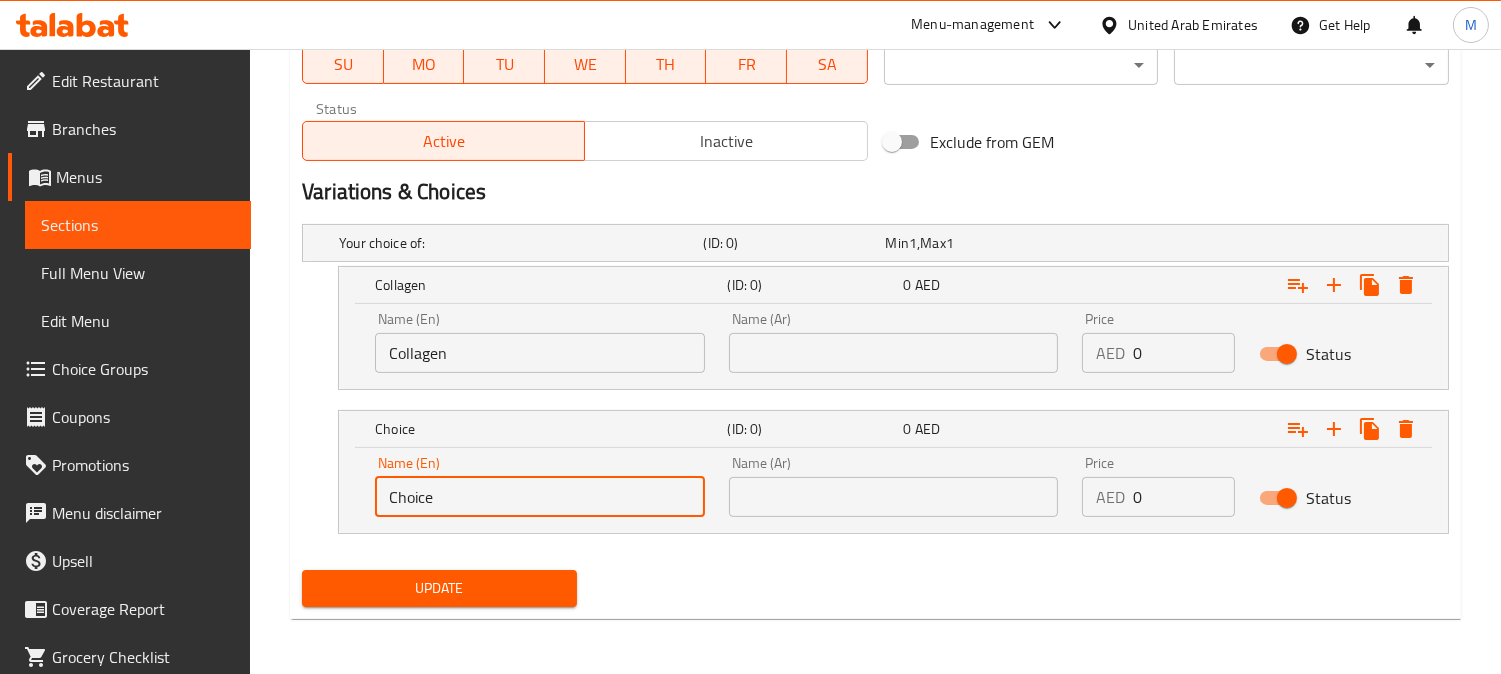 click on "Choice" at bounding box center (540, 497) 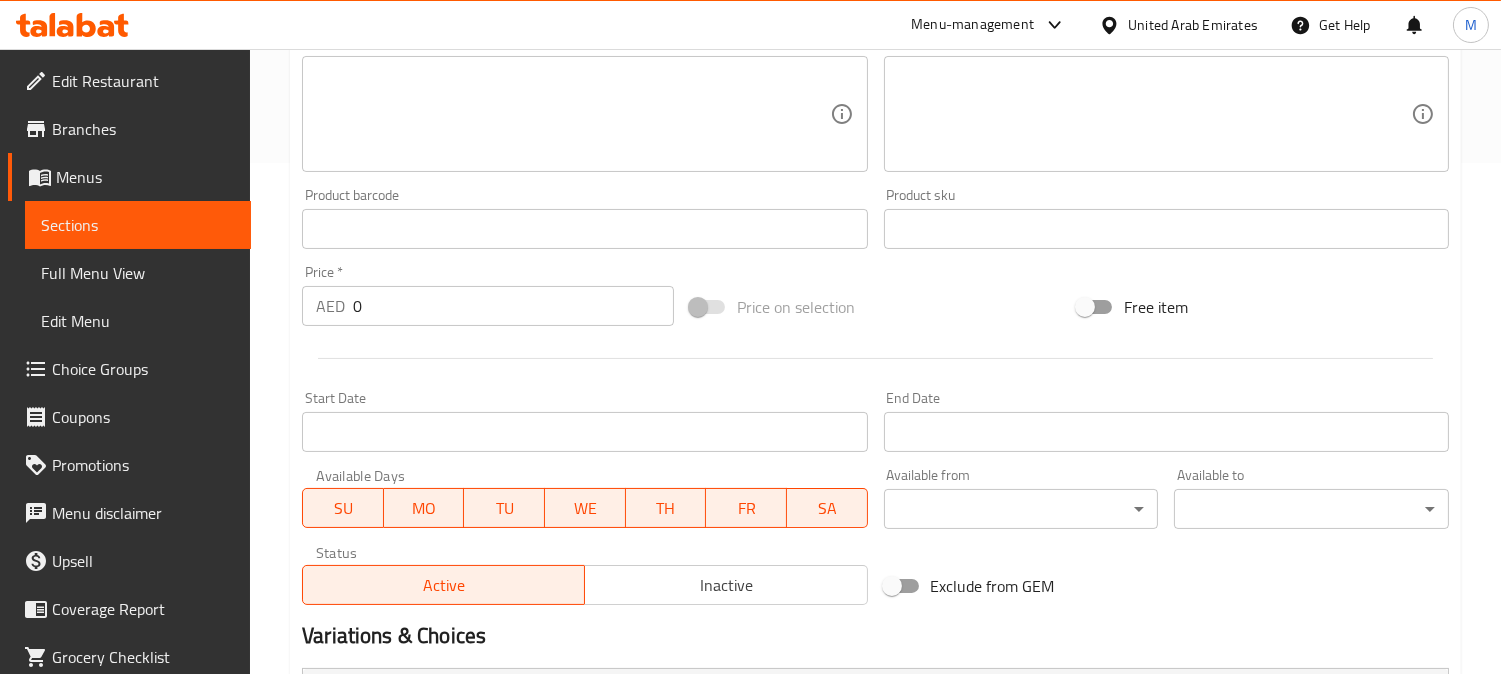 scroll, scrollTop: 177, scrollLeft: 0, axis: vertical 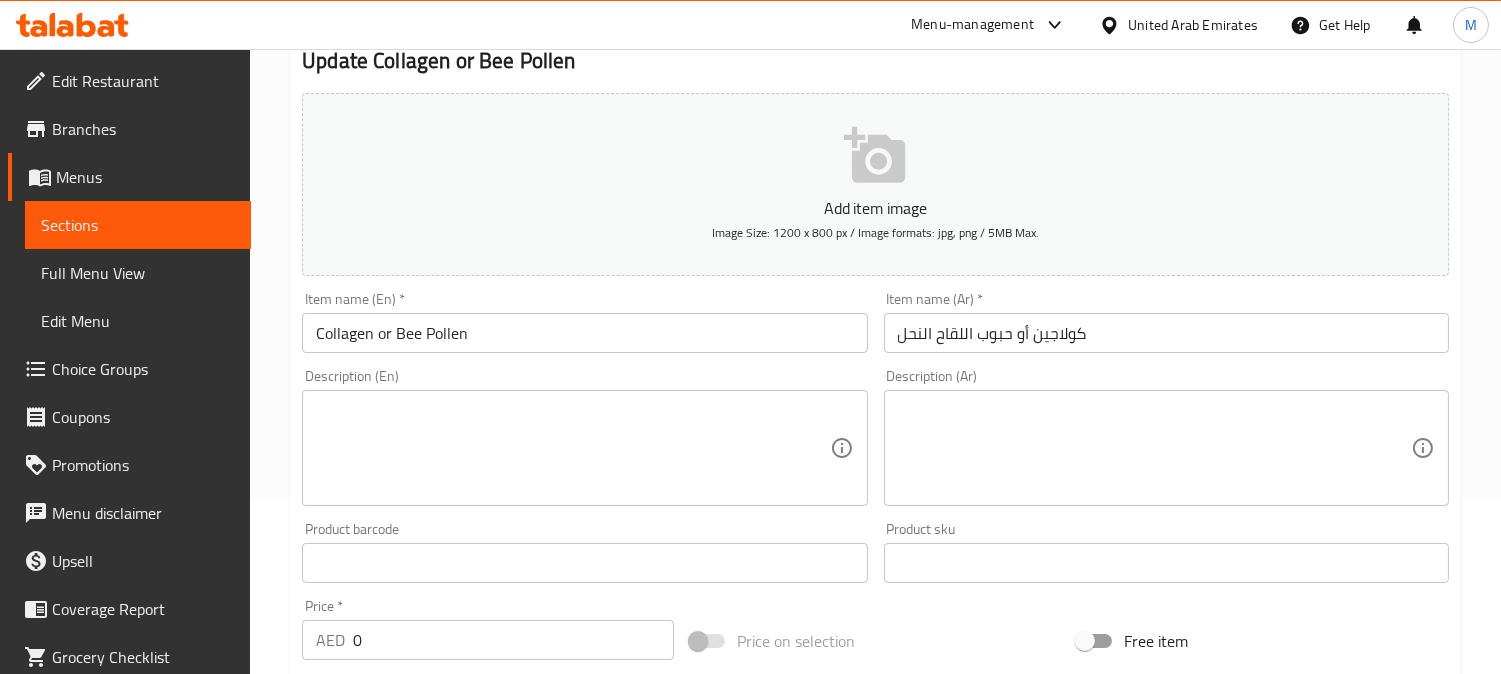 type on "Bee Pollen" 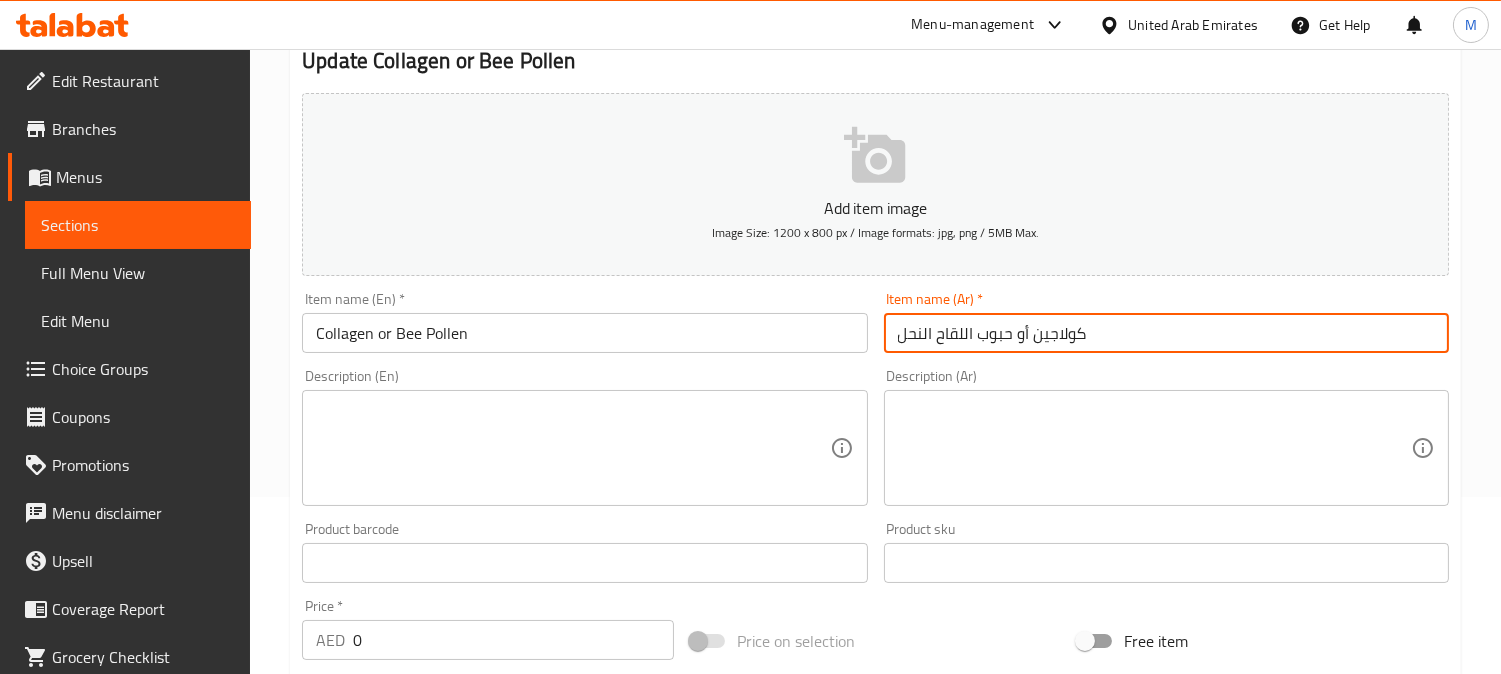 click on "كولاجين أو حبوب اللقاح النحل" at bounding box center [1166, 333] 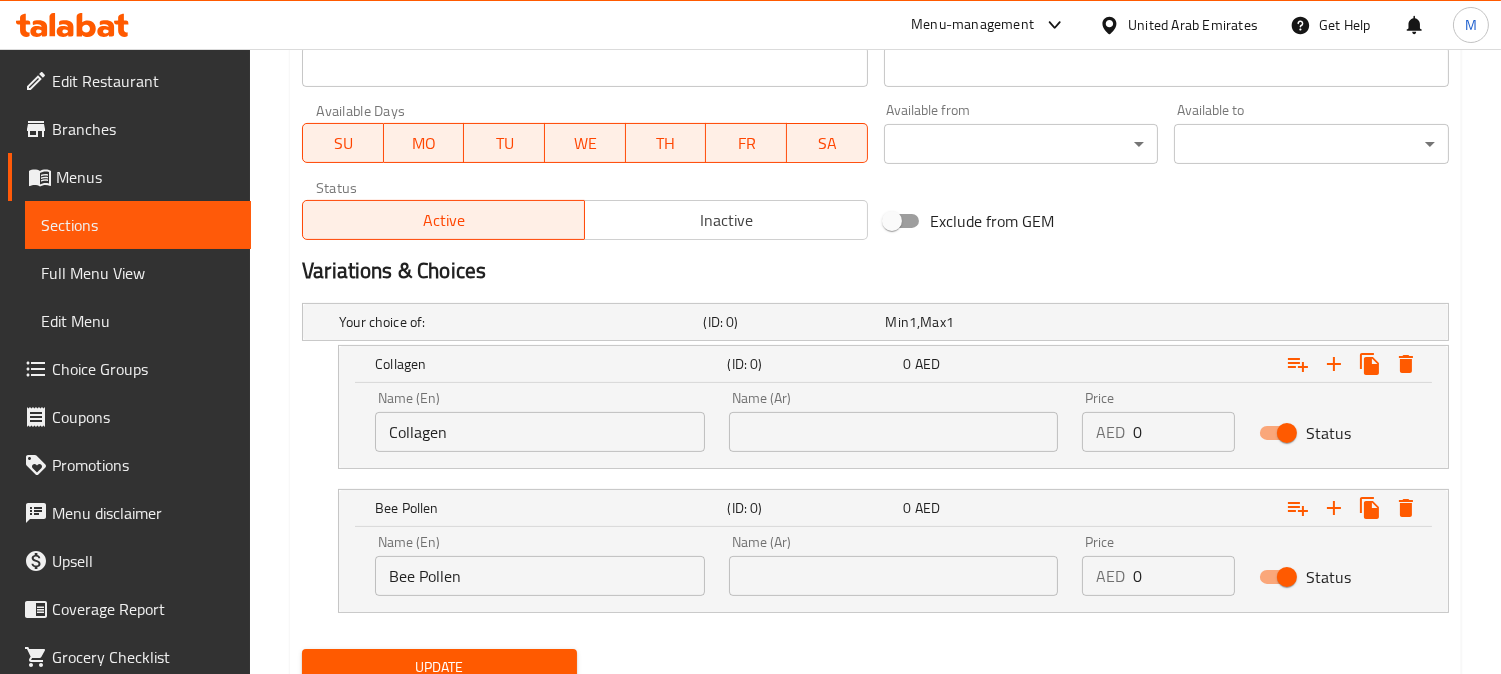 scroll, scrollTop: 955, scrollLeft: 0, axis: vertical 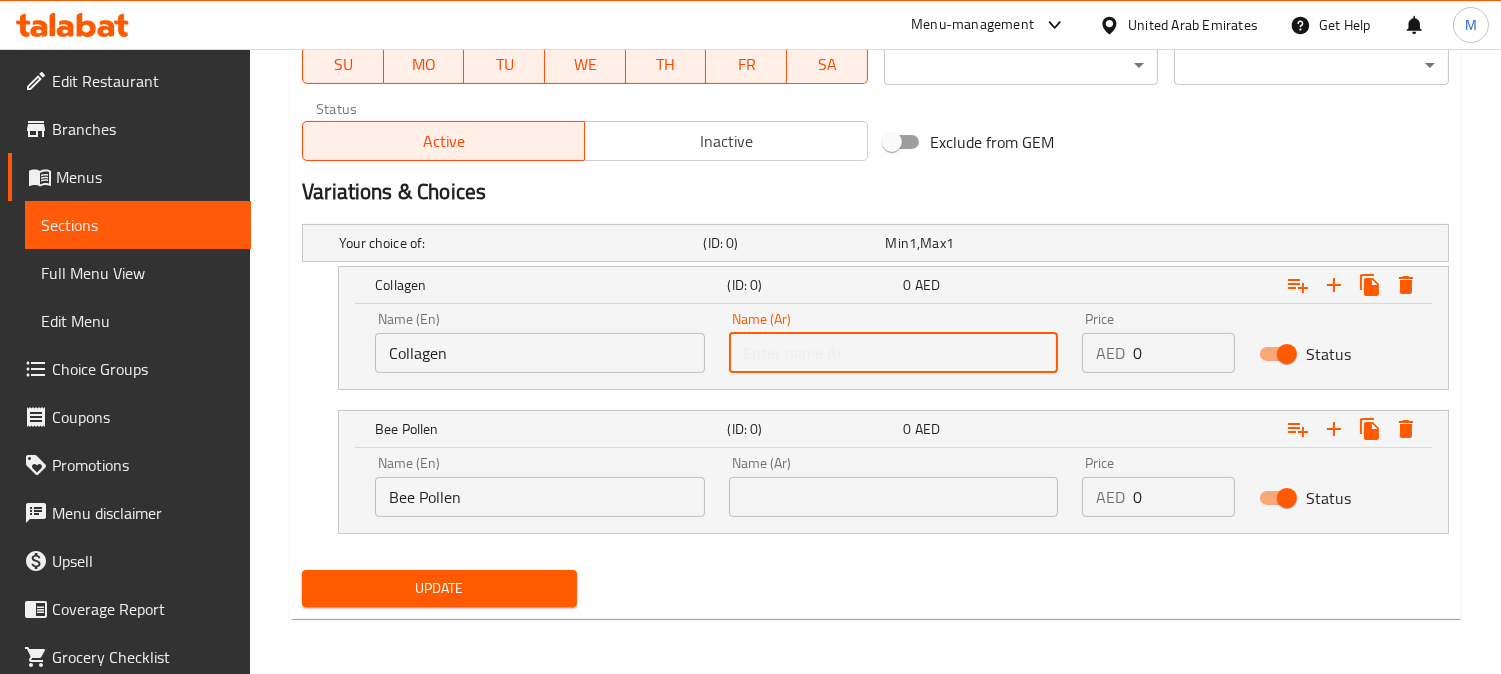 click at bounding box center [894, 353] 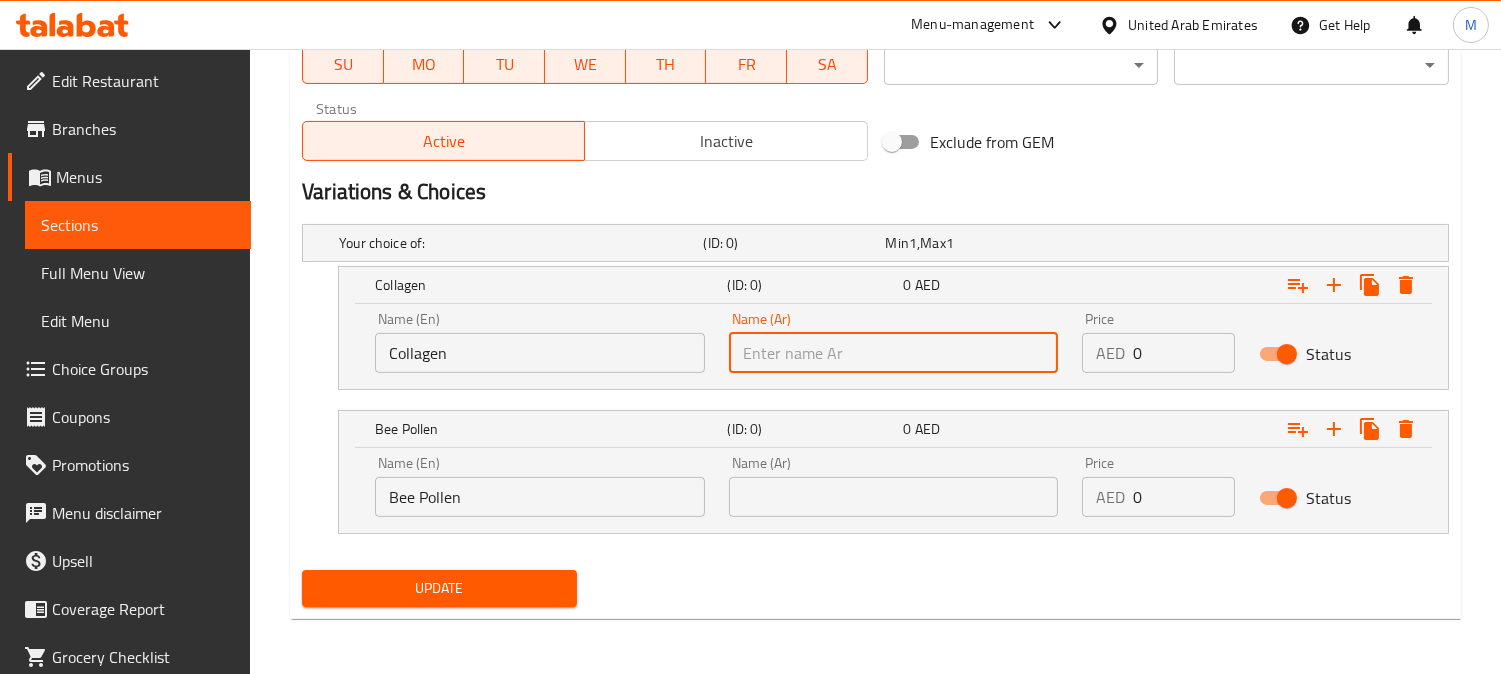 paste on "كولاجين أو حبوب اللقاح النحل" 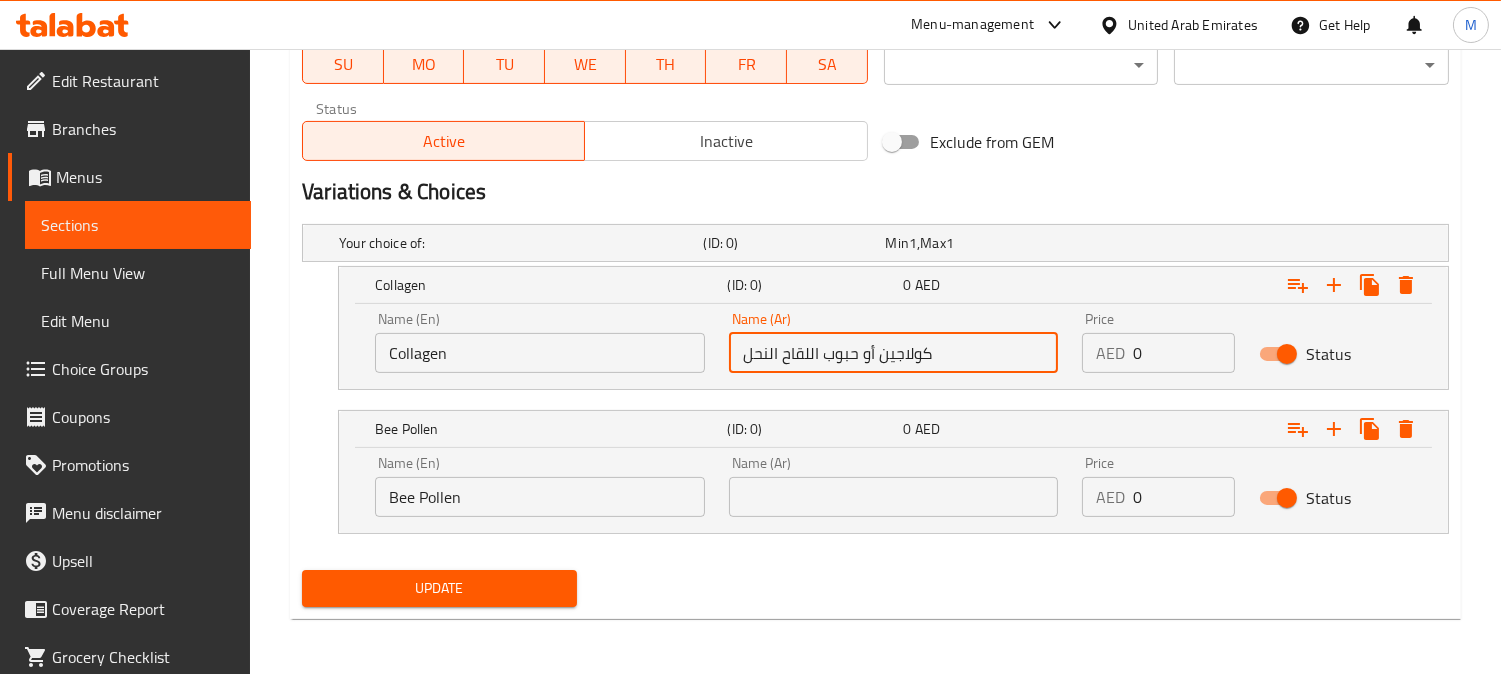 drag, startPoint x: 854, startPoint y: 360, endPoint x: 710, endPoint y: 351, distance: 144.28098 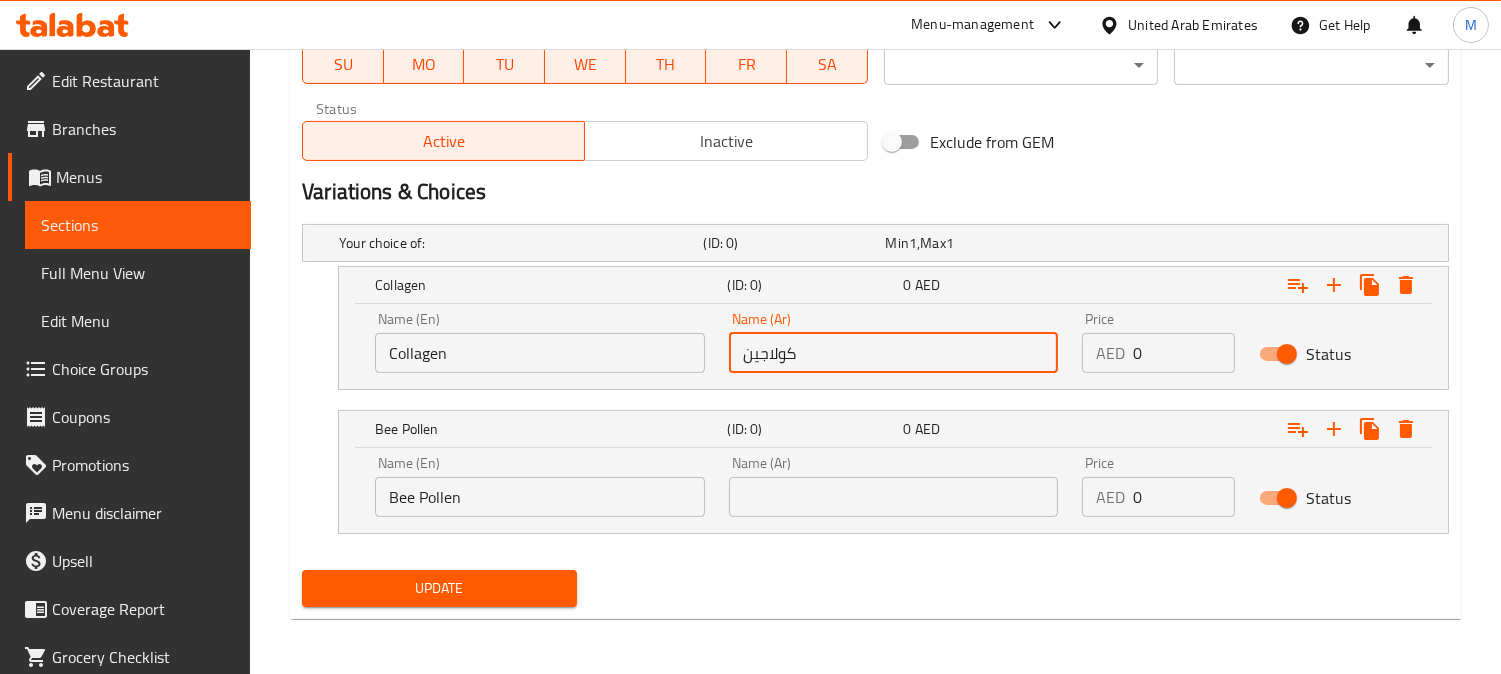 type on "كولاجين" 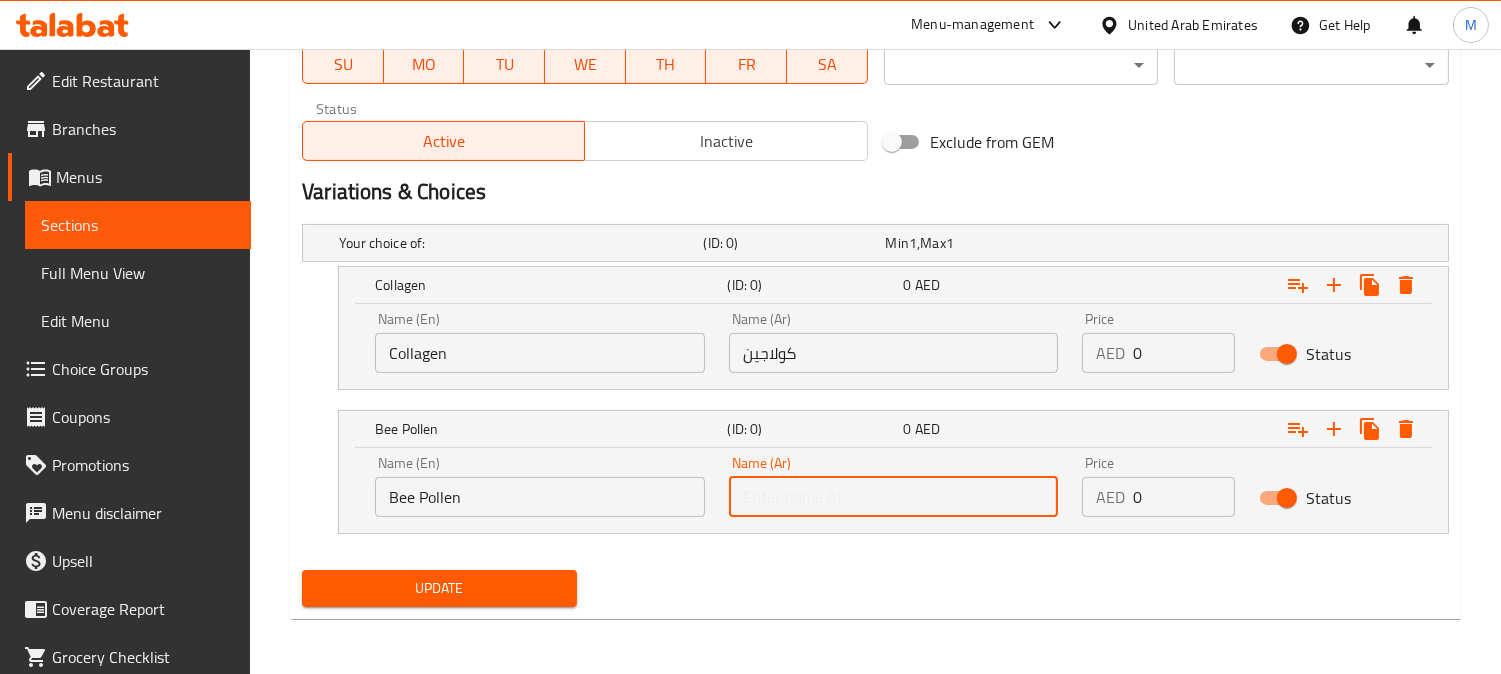 drag, startPoint x: 832, startPoint y: 495, endPoint x: 738, endPoint y: 542, distance: 105.09519 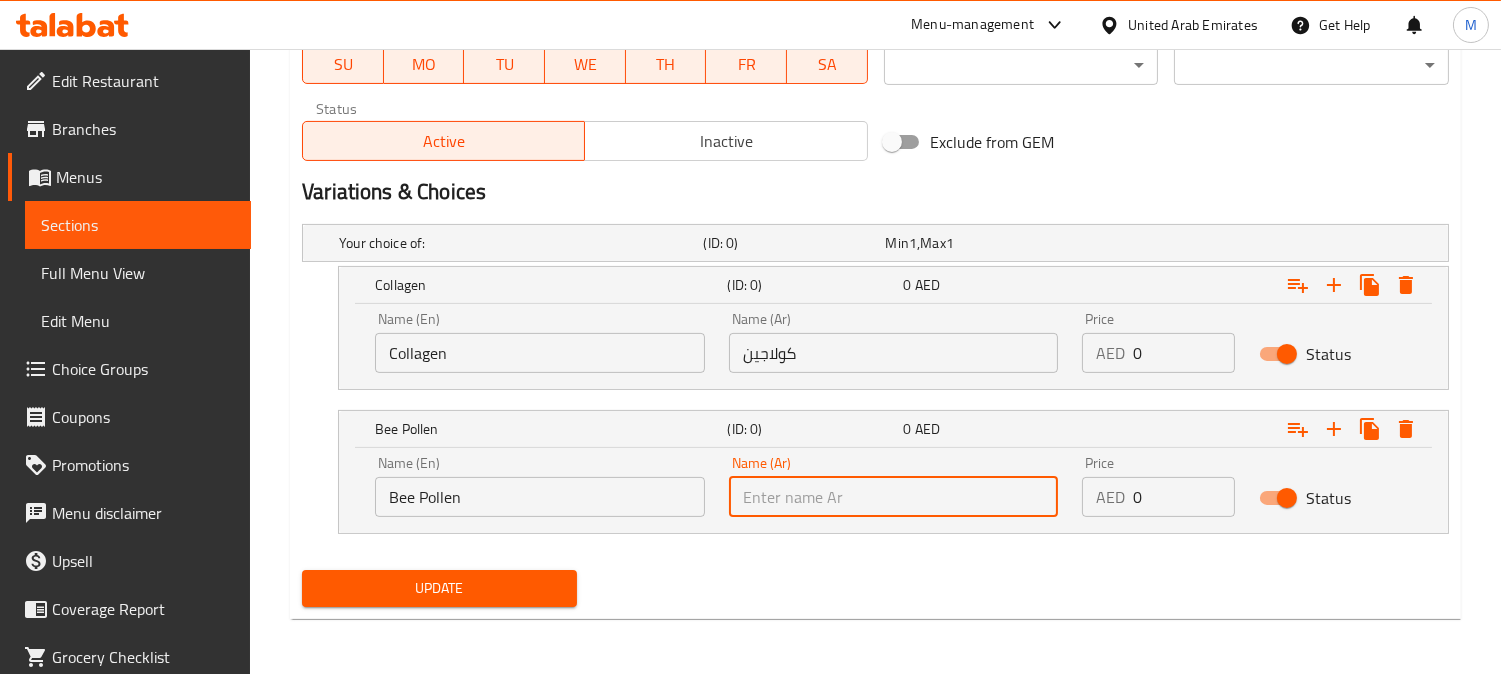 click at bounding box center (894, 497) 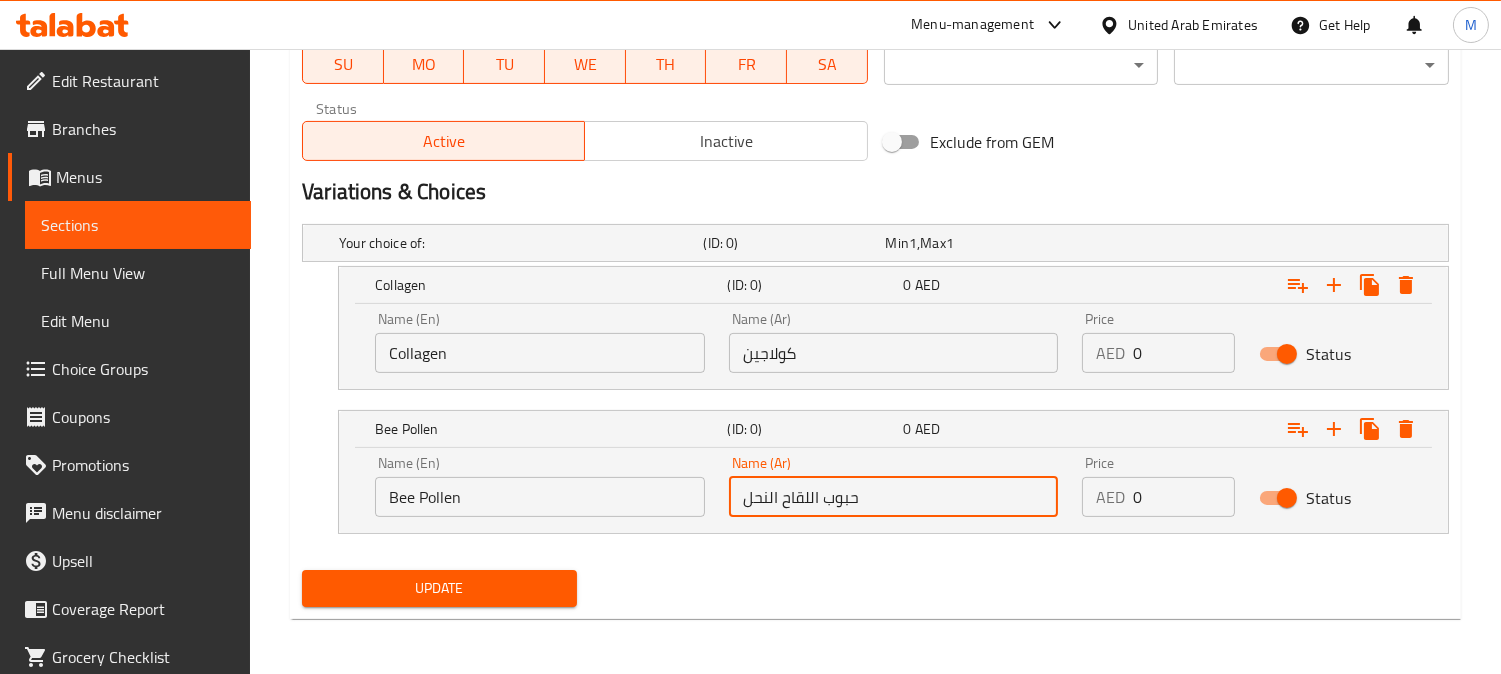 type on "حبوب اللقاح النحل" 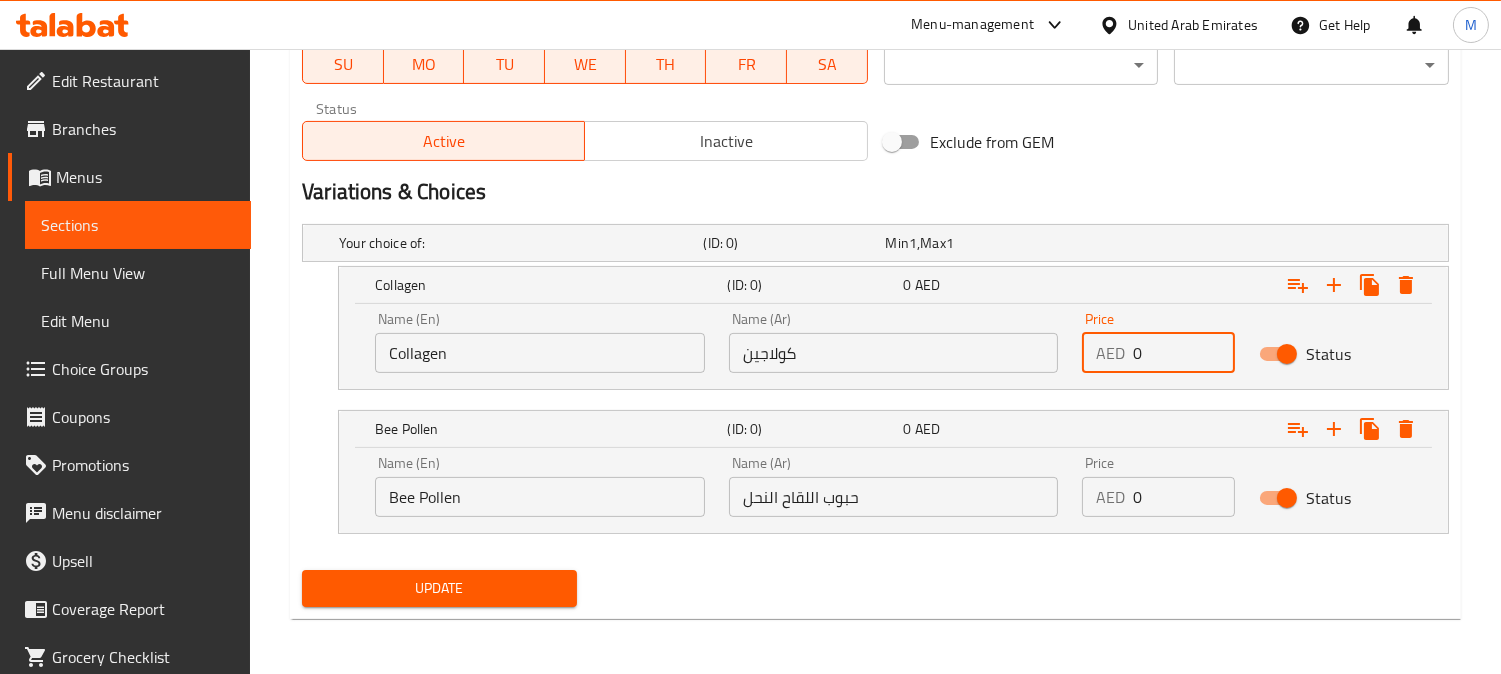 drag, startPoint x: 1128, startPoint y: 352, endPoint x: 1120, endPoint y: 344, distance: 11.313708 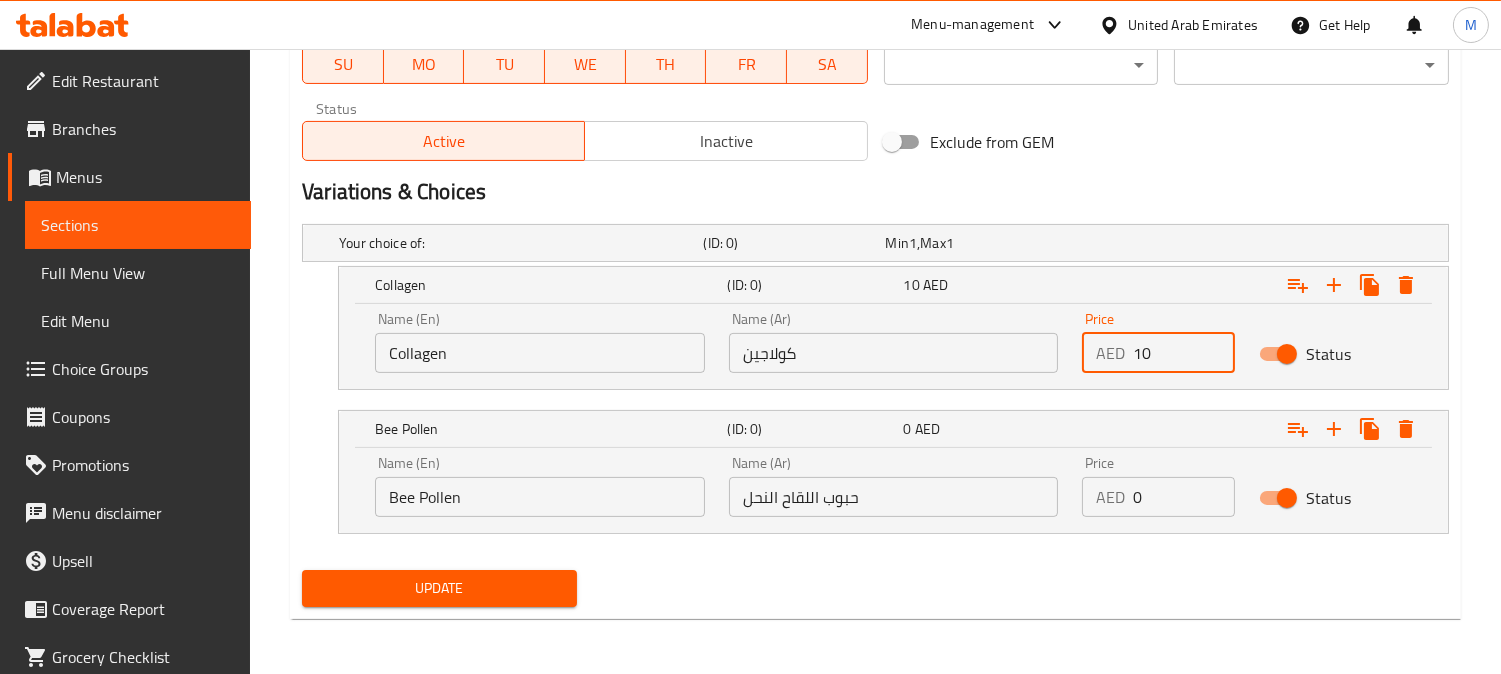 type on "10" 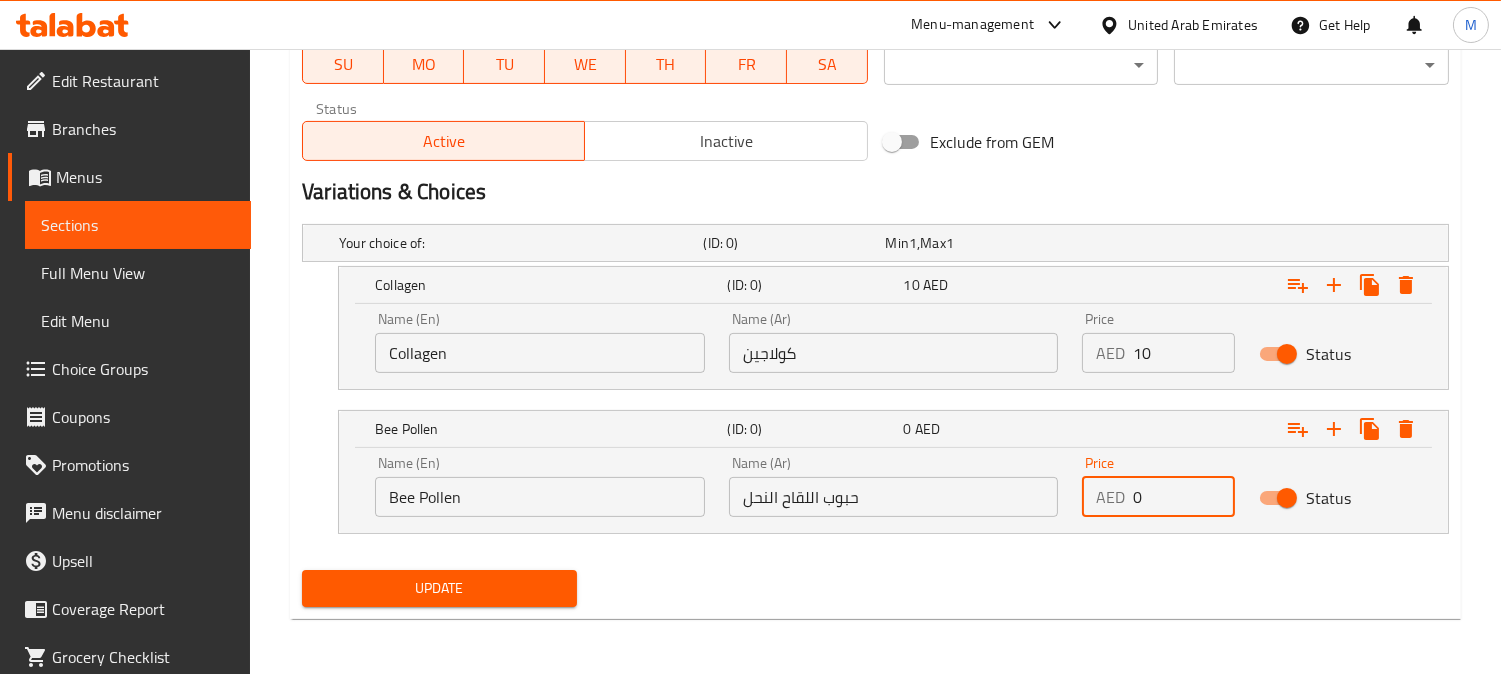 drag, startPoint x: 1160, startPoint y: 484, endPoint x: 1128, endPoint y: 492, distance: 32.984844 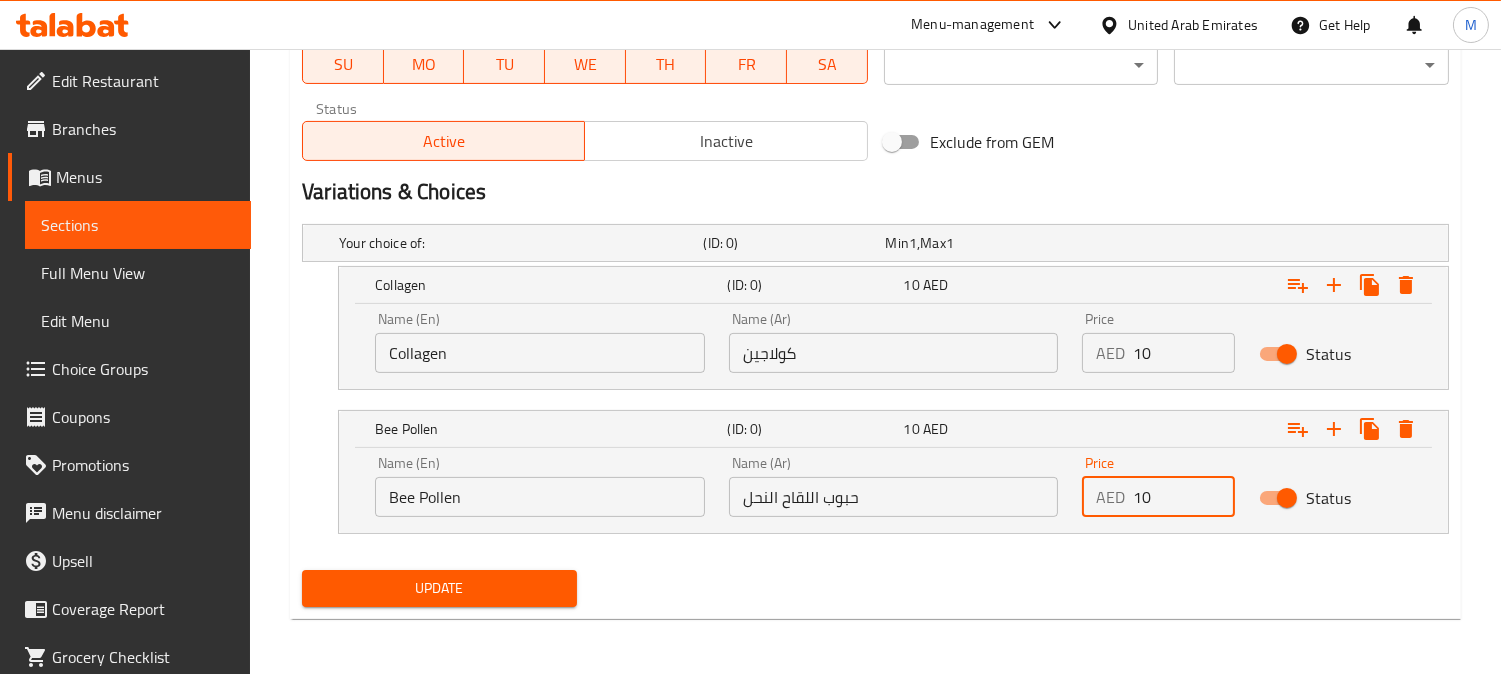 type on "10" 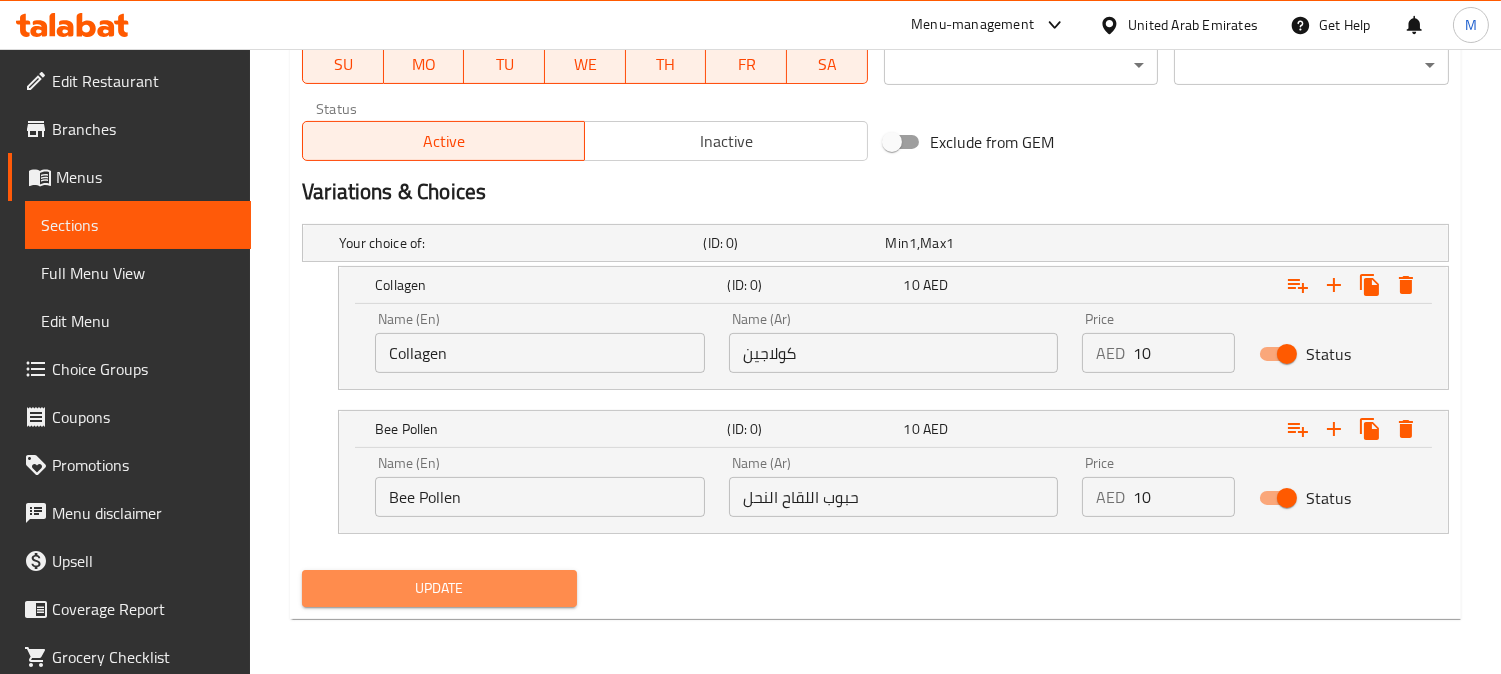 click on "Update" at bounding box center [439, 588] 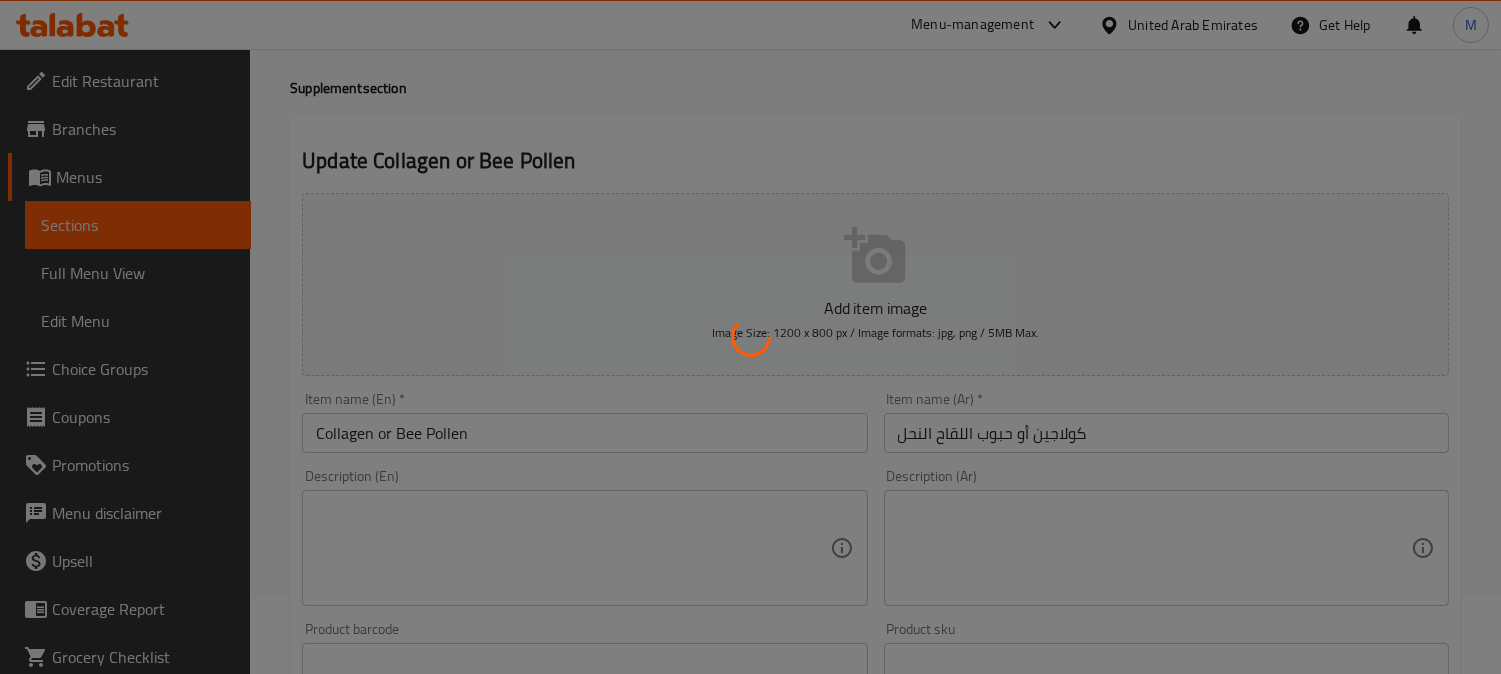scroll, scrollTop: 66, scrollLeft: 0, axis: vertical 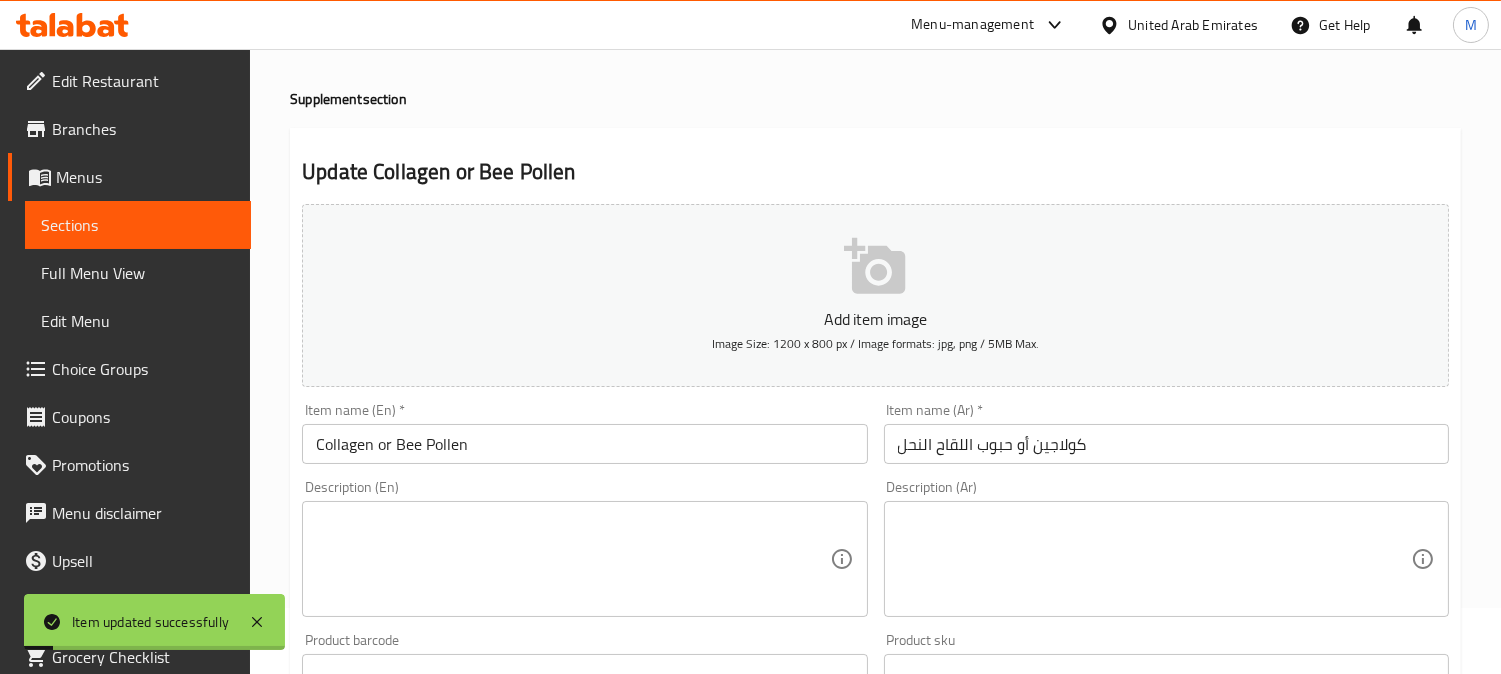 click on "Collagen or Bee Pollen" at bounding box center (584, 444) 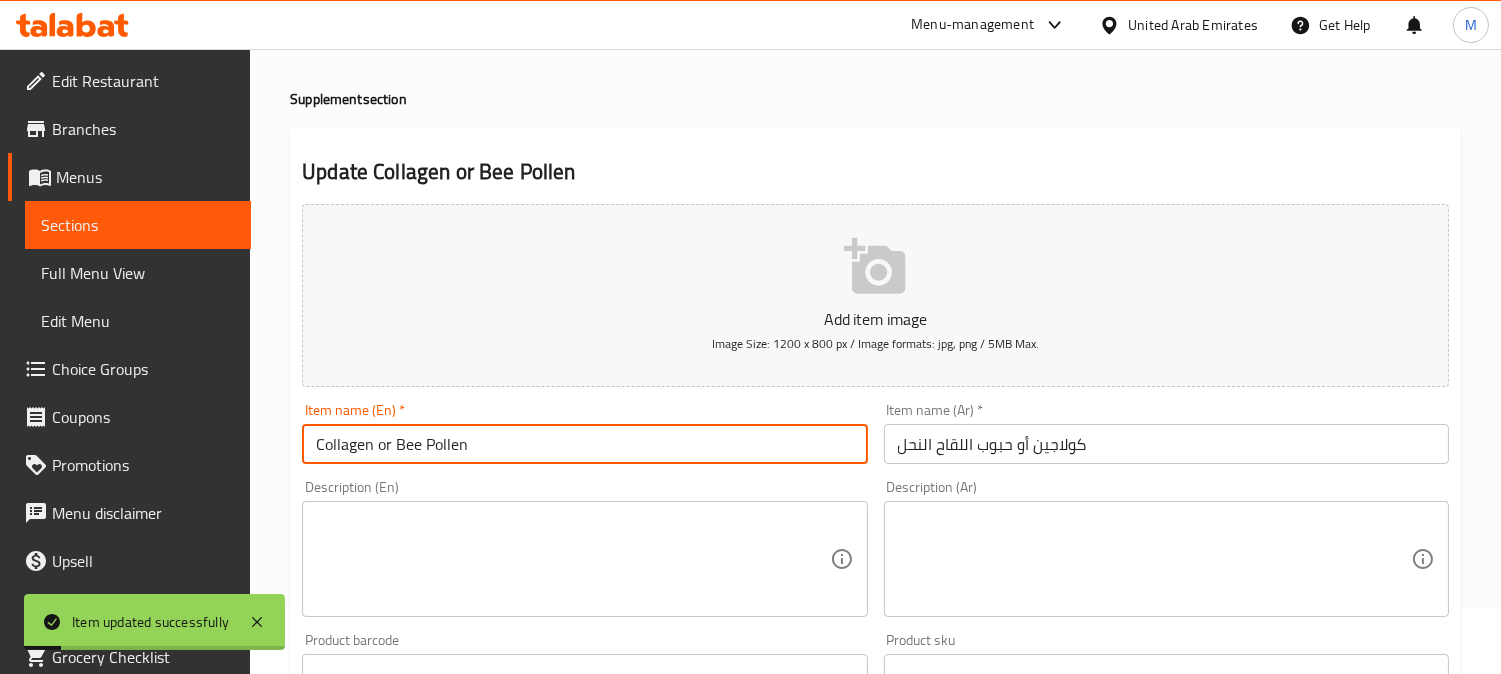 click on "Collagen or Bee Pollen" at bounding box center (584, 444) 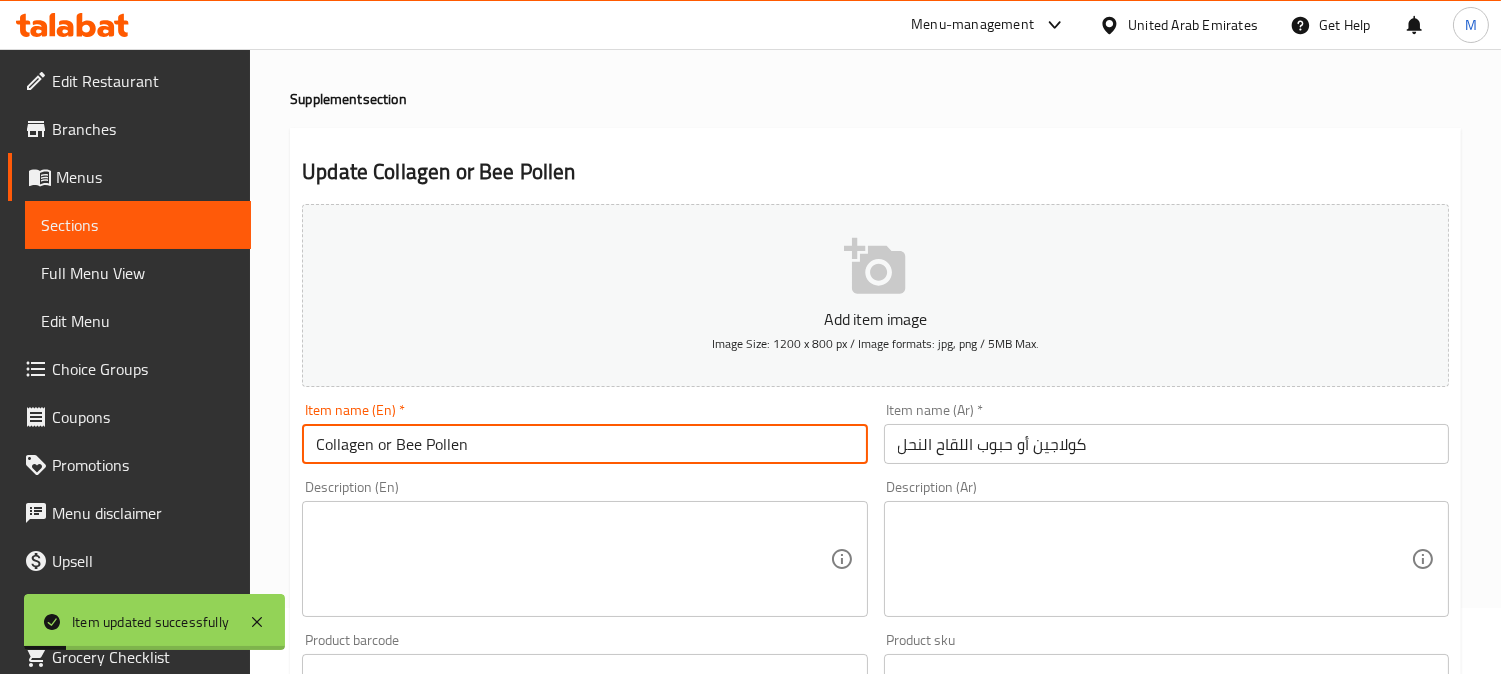 click on "Collagen or Bee Pollen" at bounding box center [584, 444] 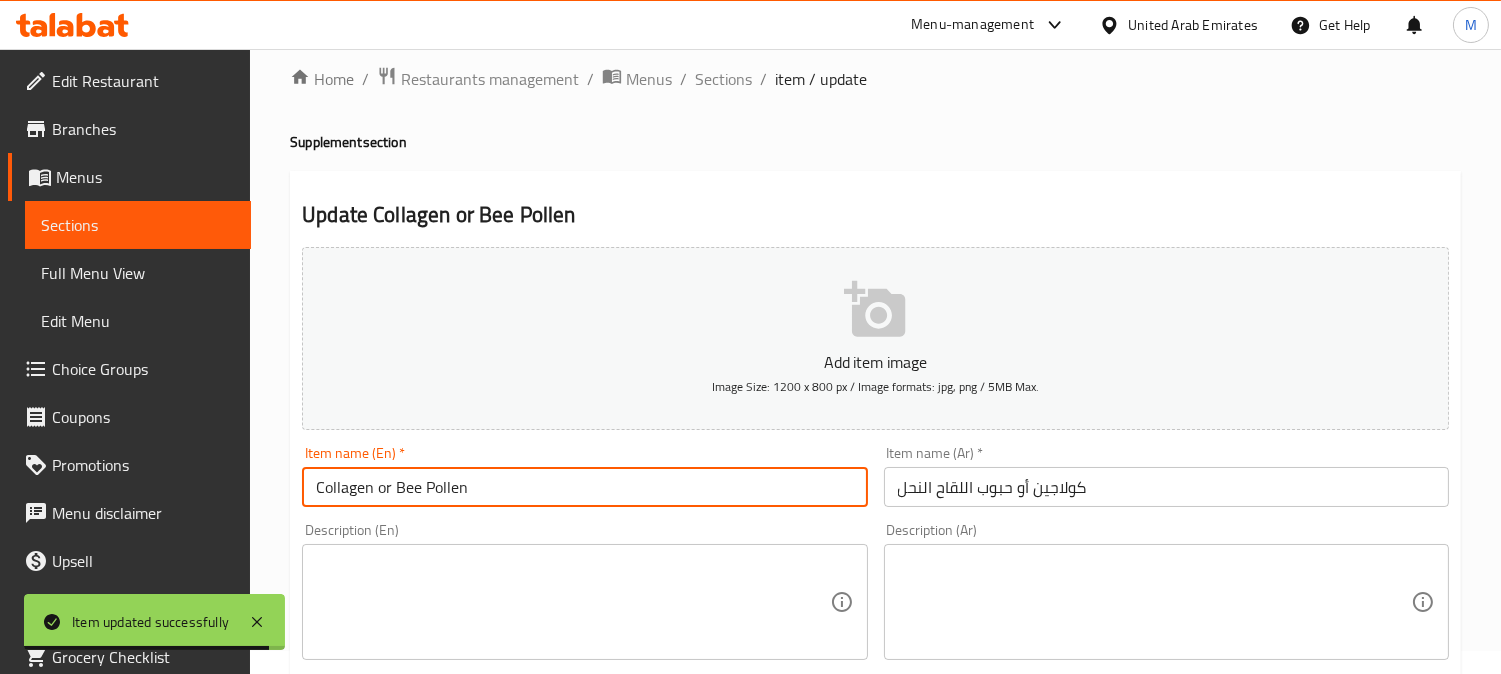 scroll, scrollTop: 0, scrollLeft: 0, axis: both 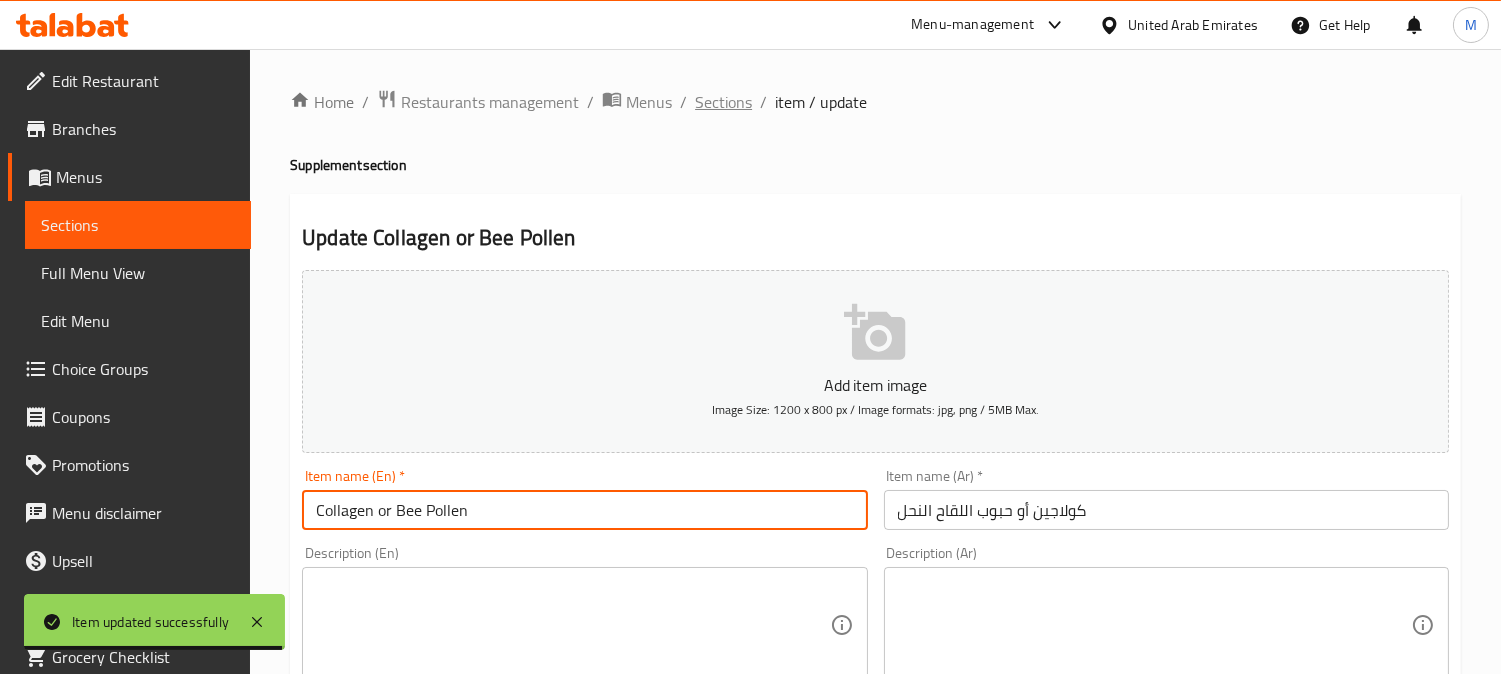 click on "Sections" at bounding box center [723, 102] 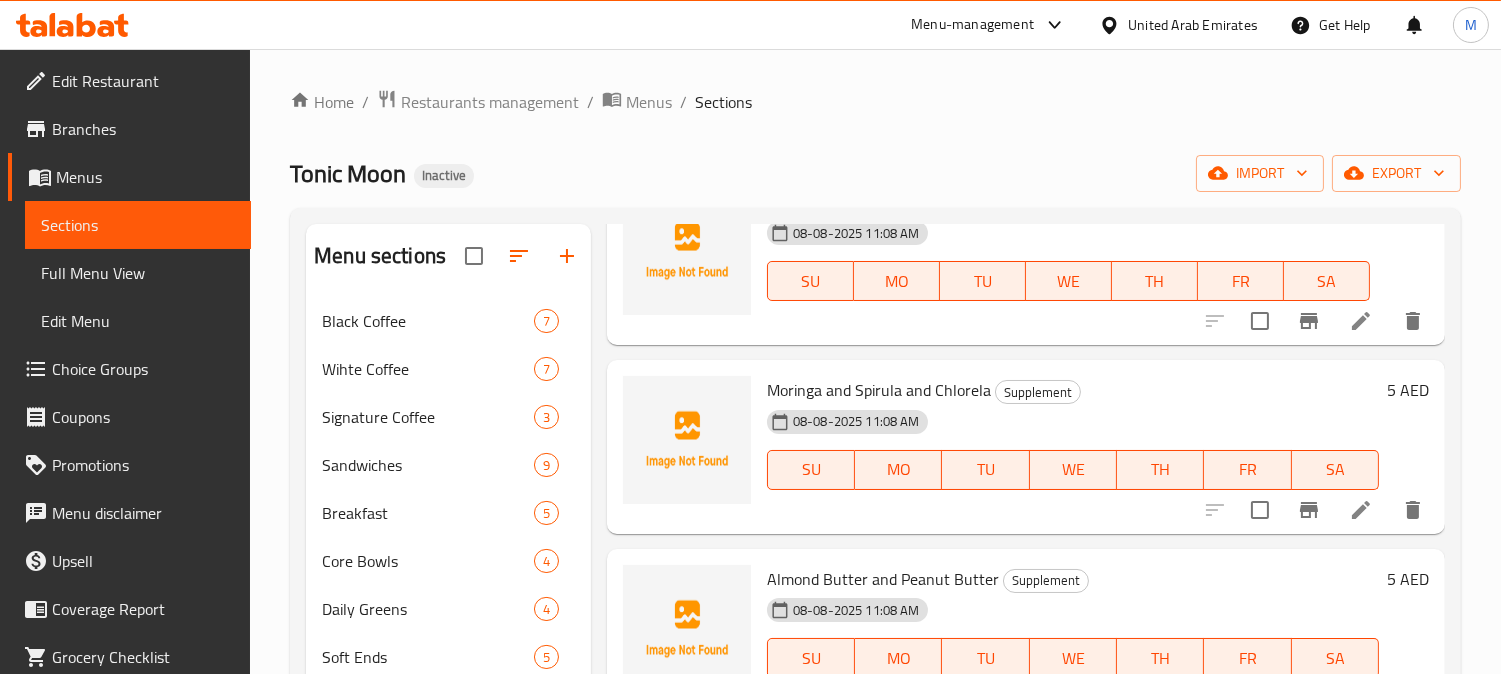scroll, scrollTop: 333, scrollLeft: 0, axis: vertical 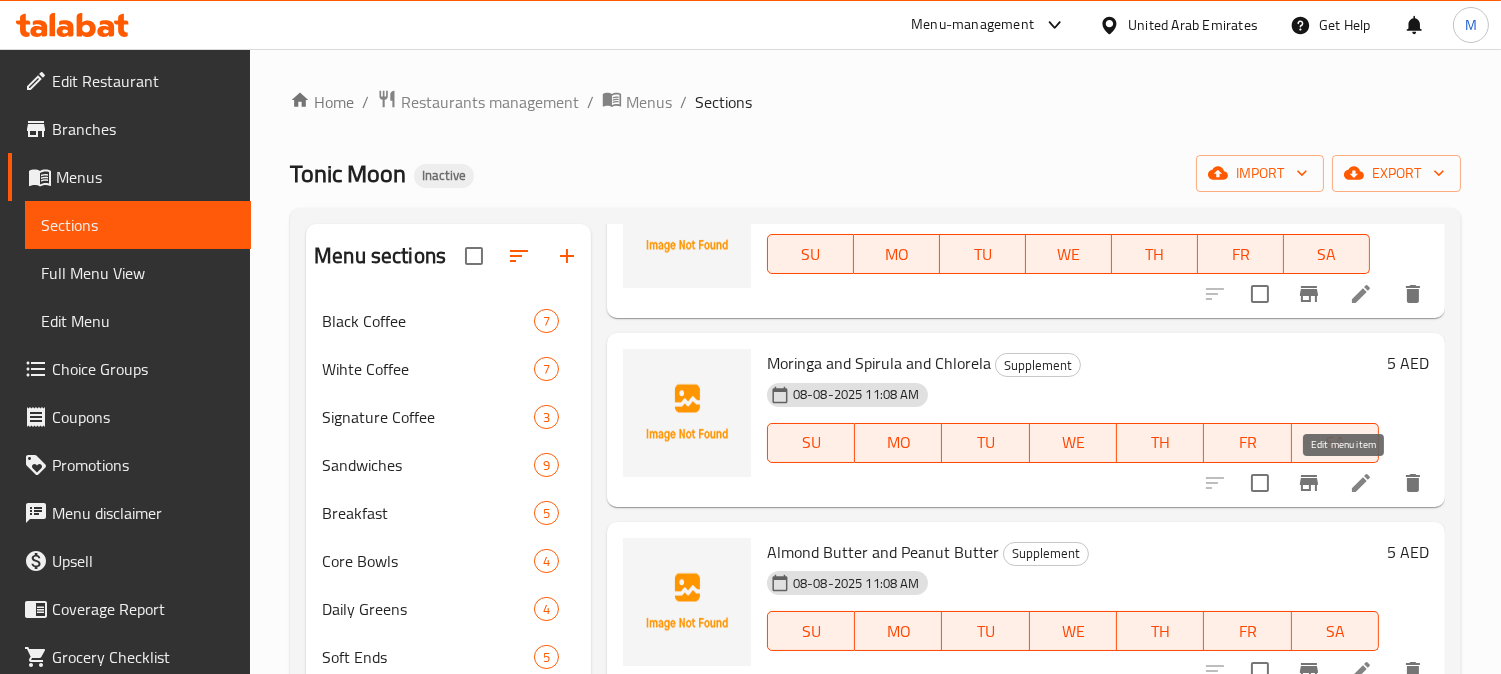 click 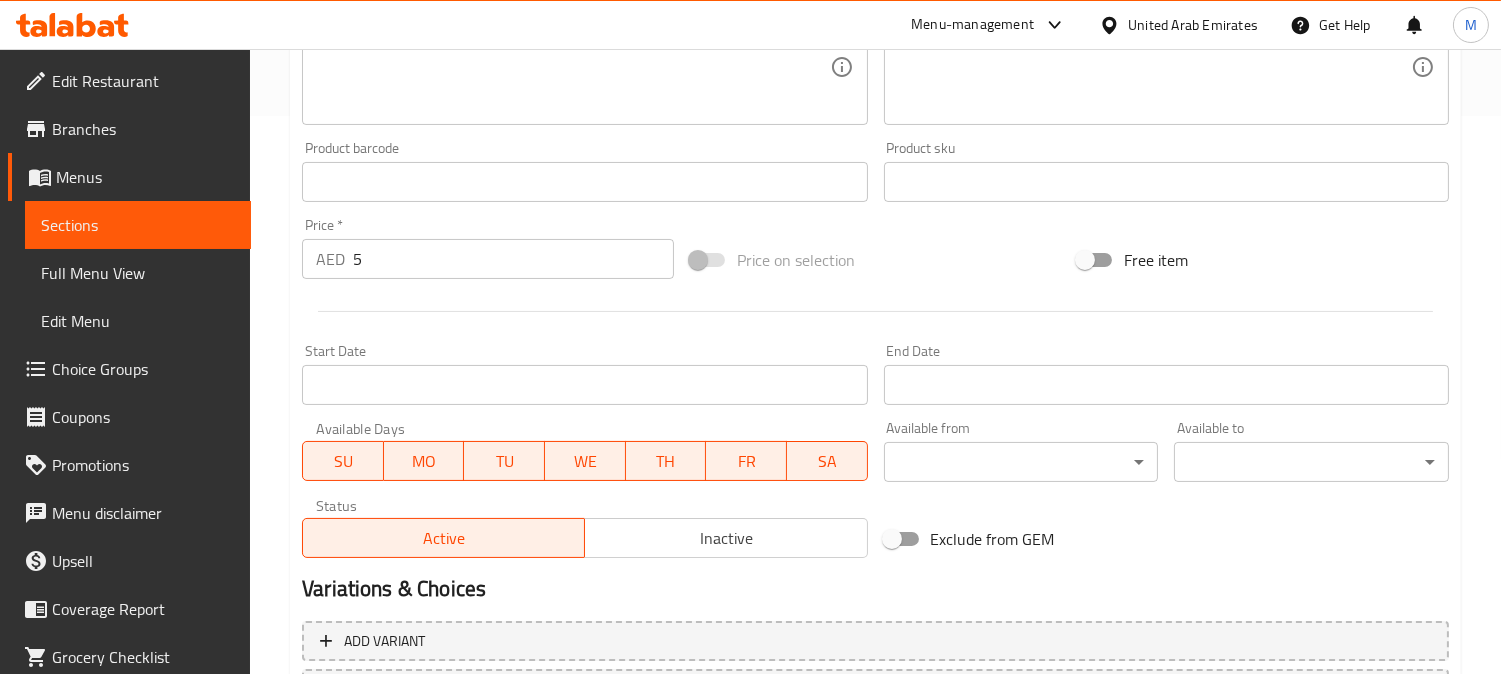 scroll, scrollTop: 666, scrollLeft: 0, axis: vertical 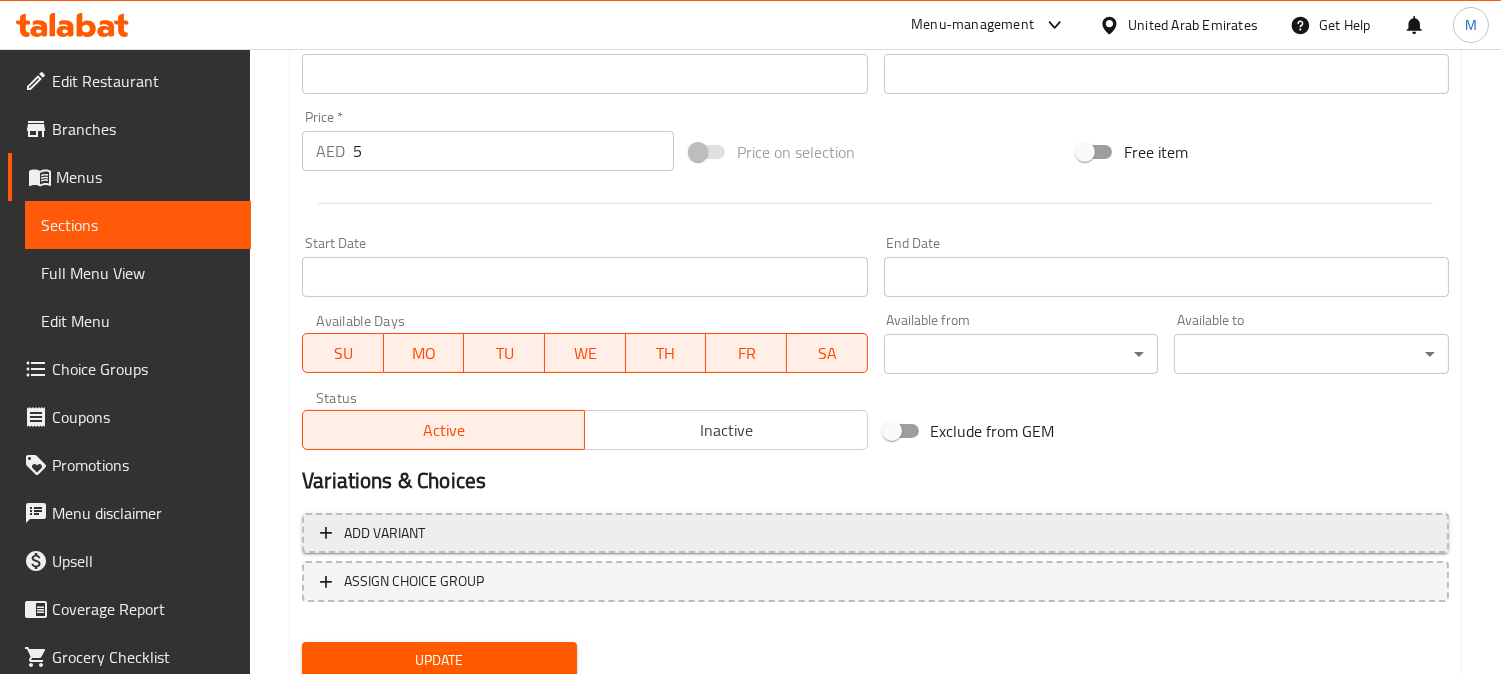 click on "Add variant" at bounding box center [875, 533] 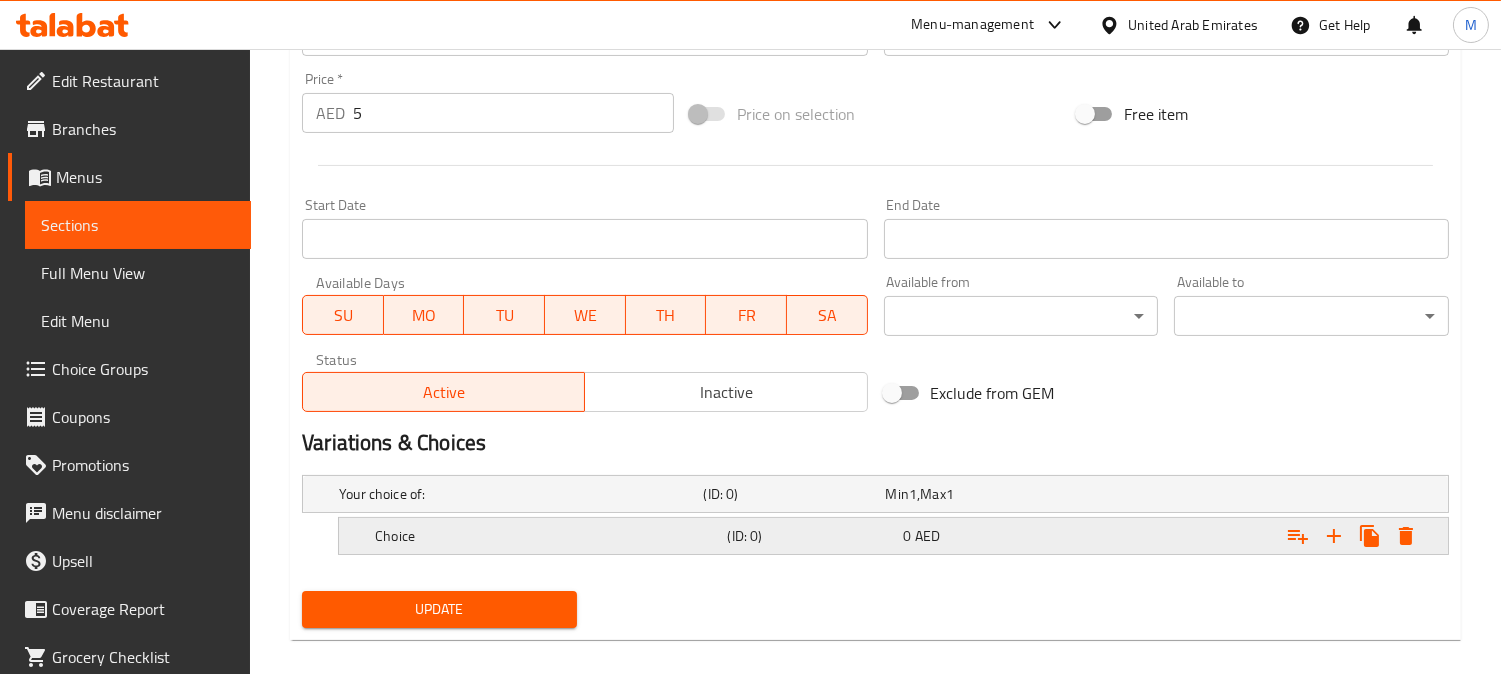 scroll, scrollTop: 725, scrollLeft: 0, axis: vertical 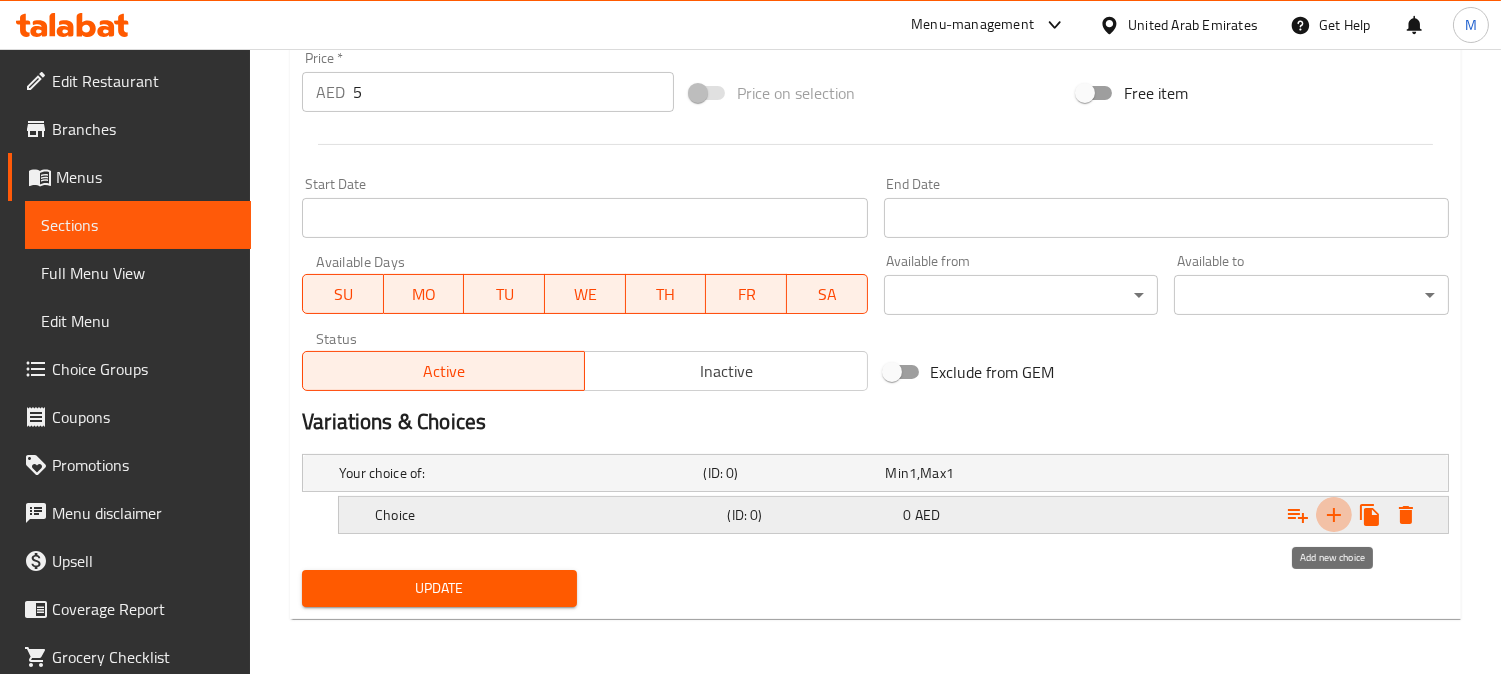 click 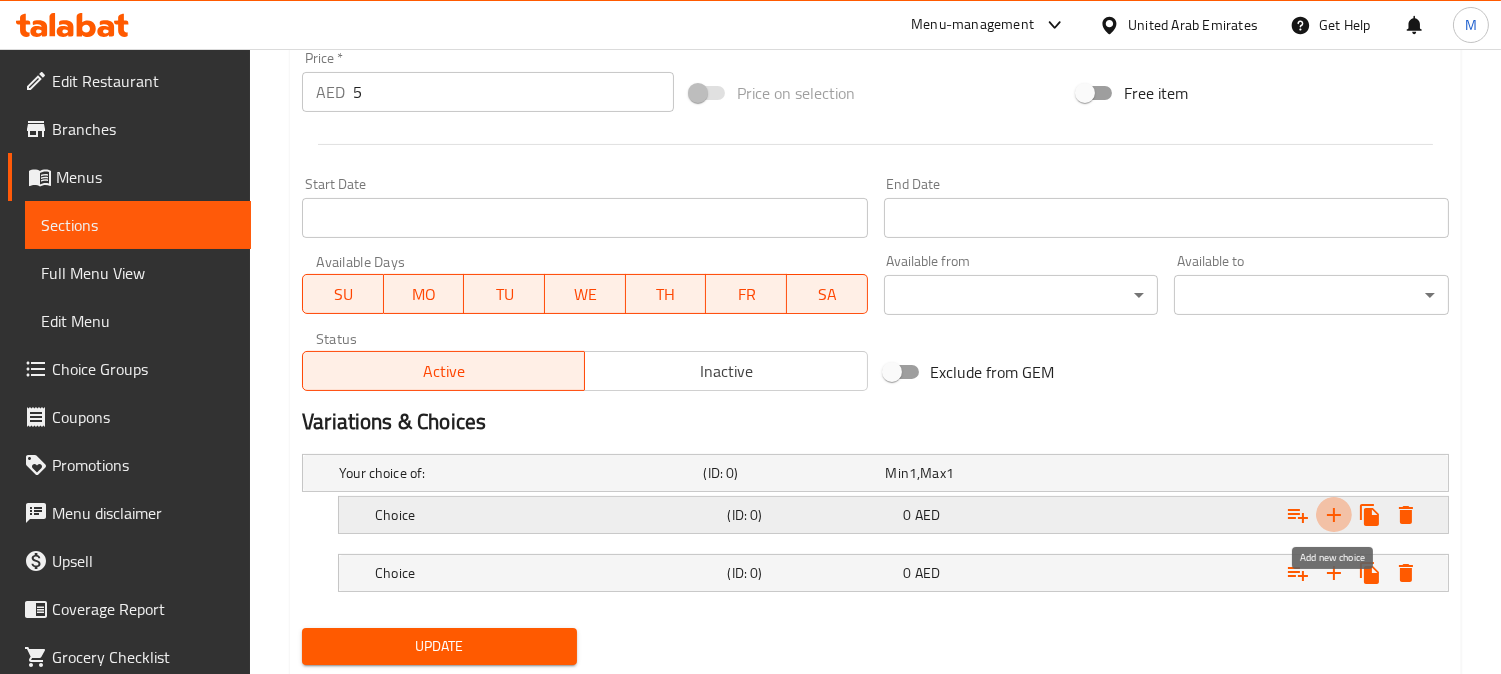 click 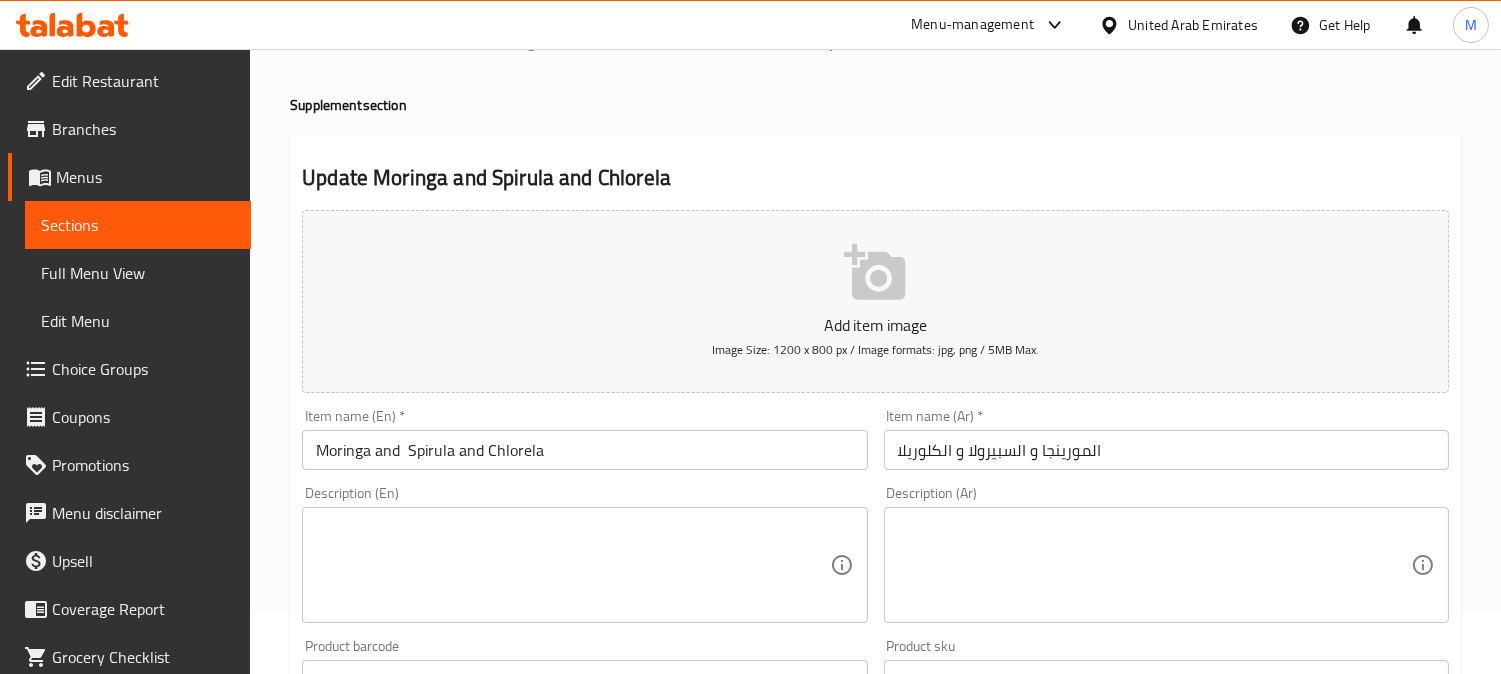 scroll, scrollTop: 58, scrollLeft: 0, axis: vertical 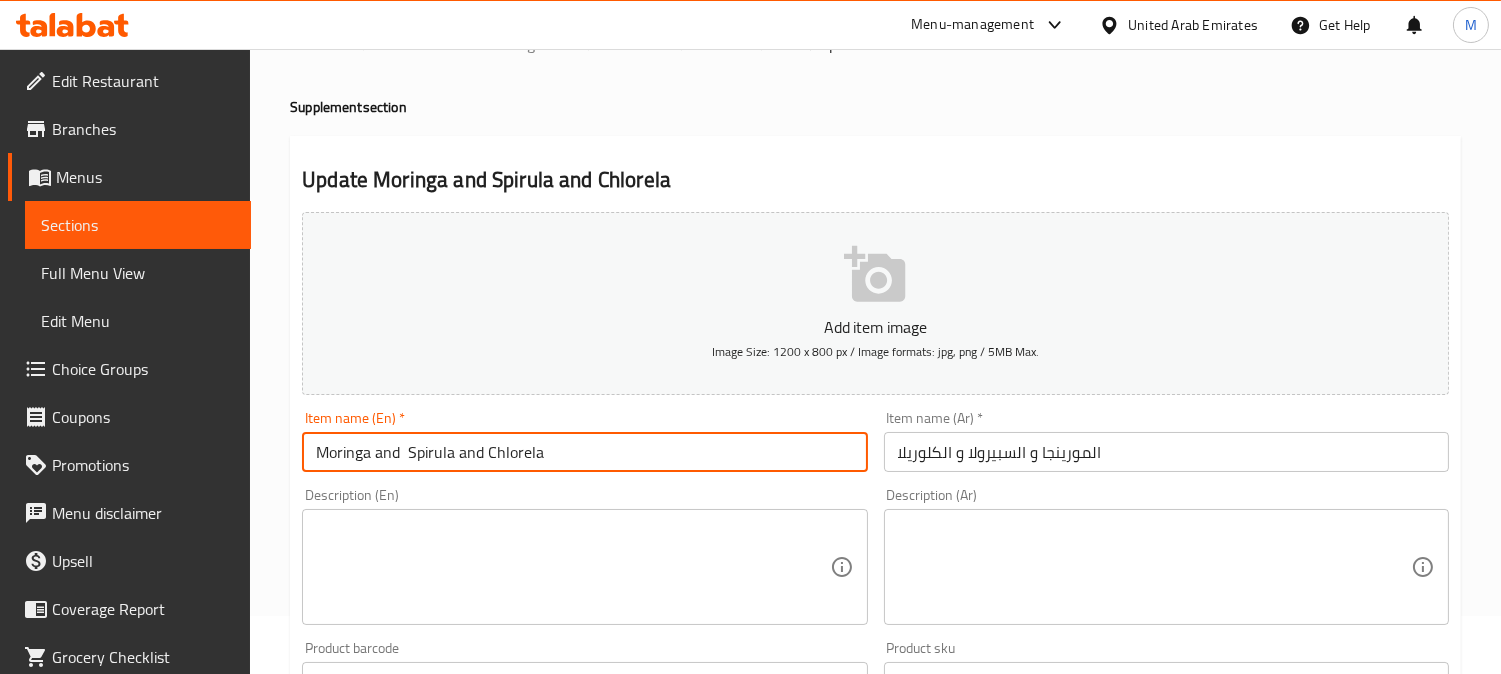 click on "Moringa and  Spirula and Chlorela" at bounding box center (584, 452) 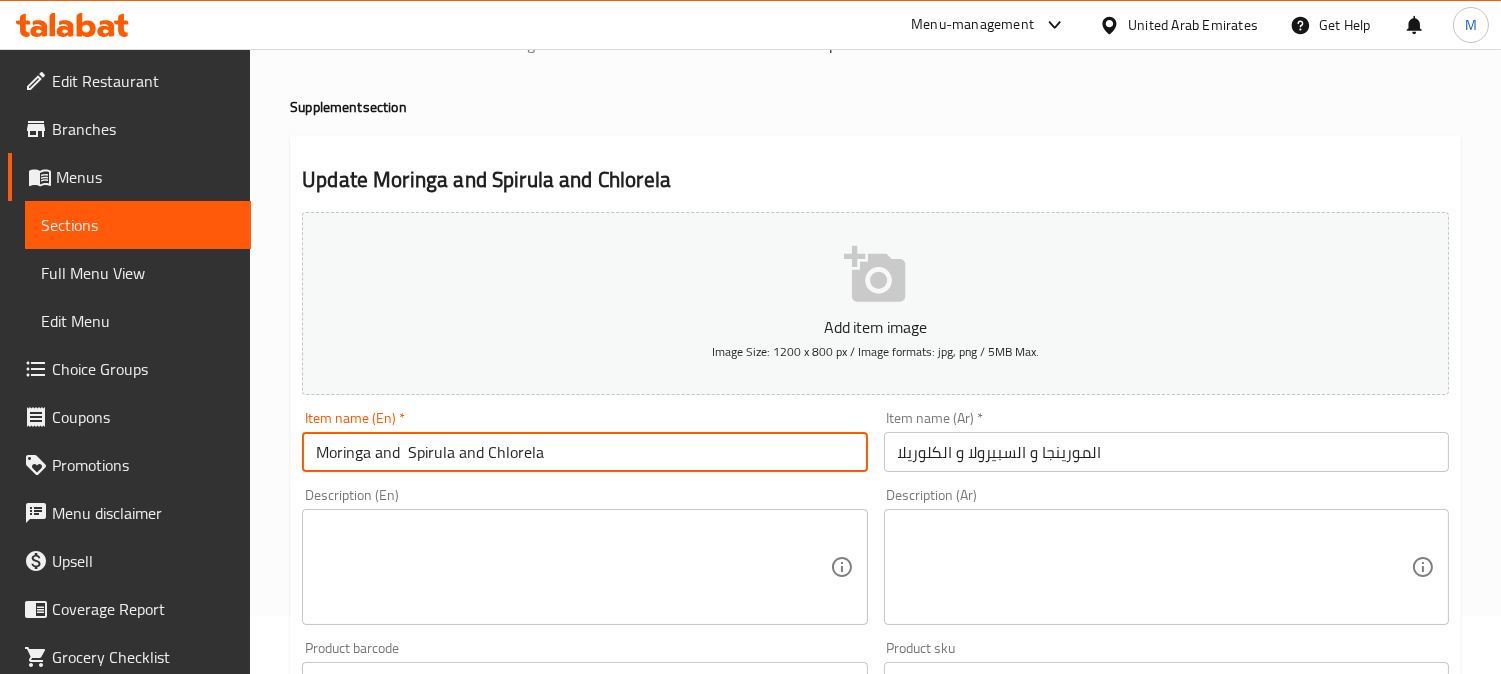 click on "Moringa and  Spirula and Chlorela" at bounding box center (584, 452) 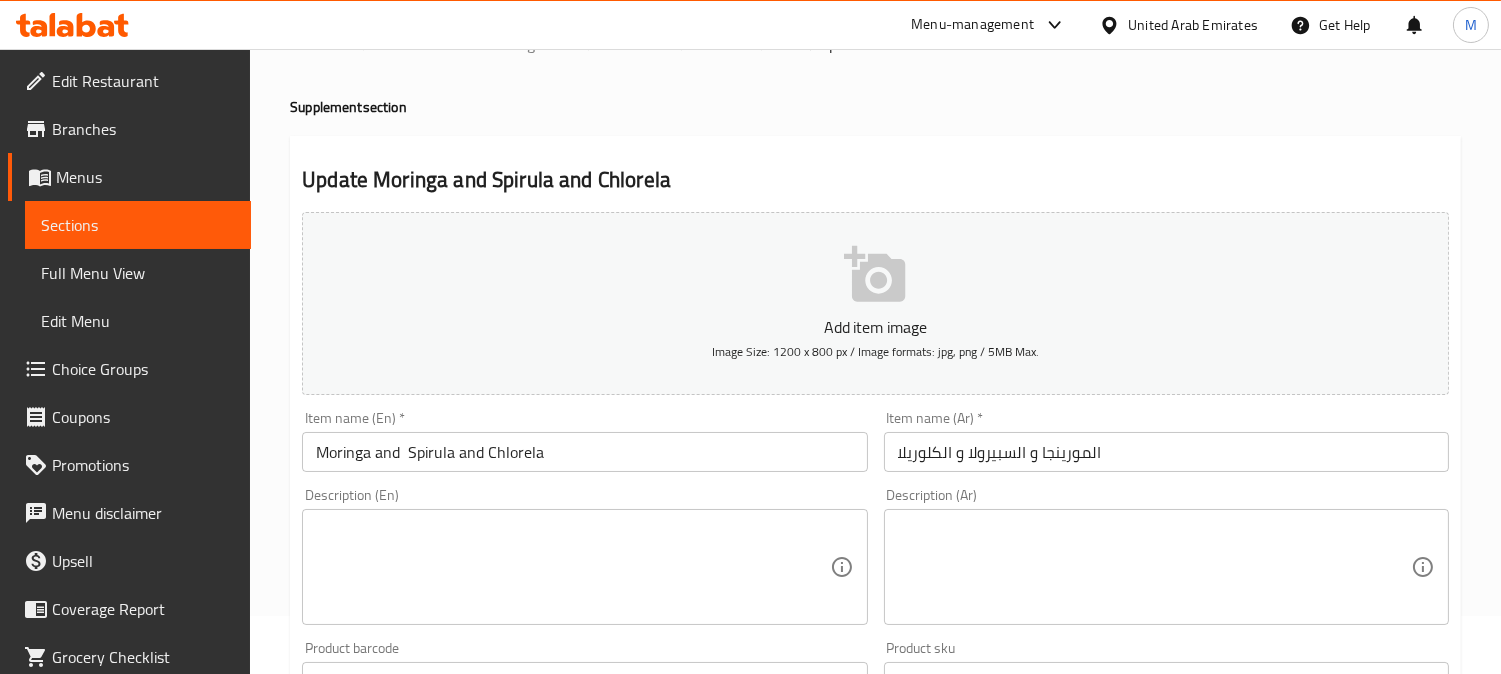 drag, startPoint x: 374, startPoint y: 433, endPoint x: 388, endPoint y: 445, distance: 18.439089 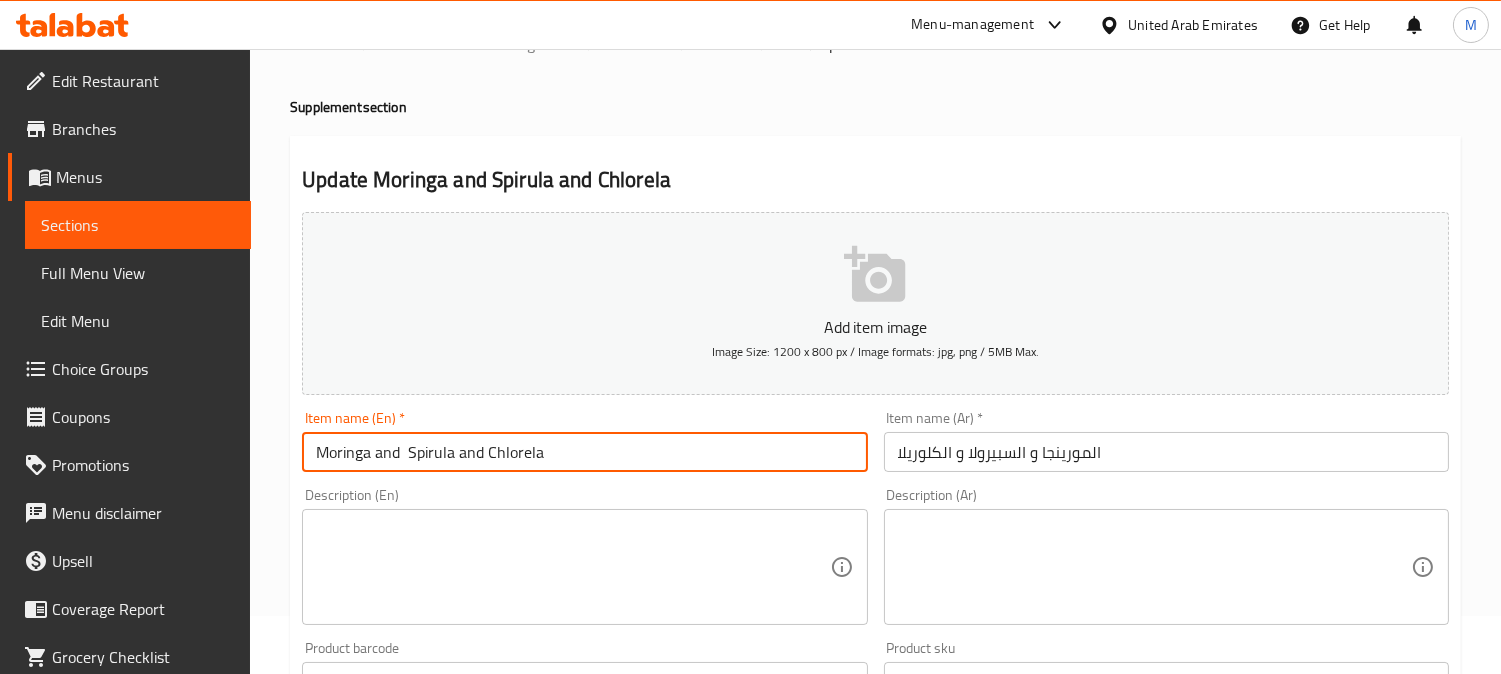 click on "Moringa and  Spirula and Chlorela" at bounding box center (584, 452) 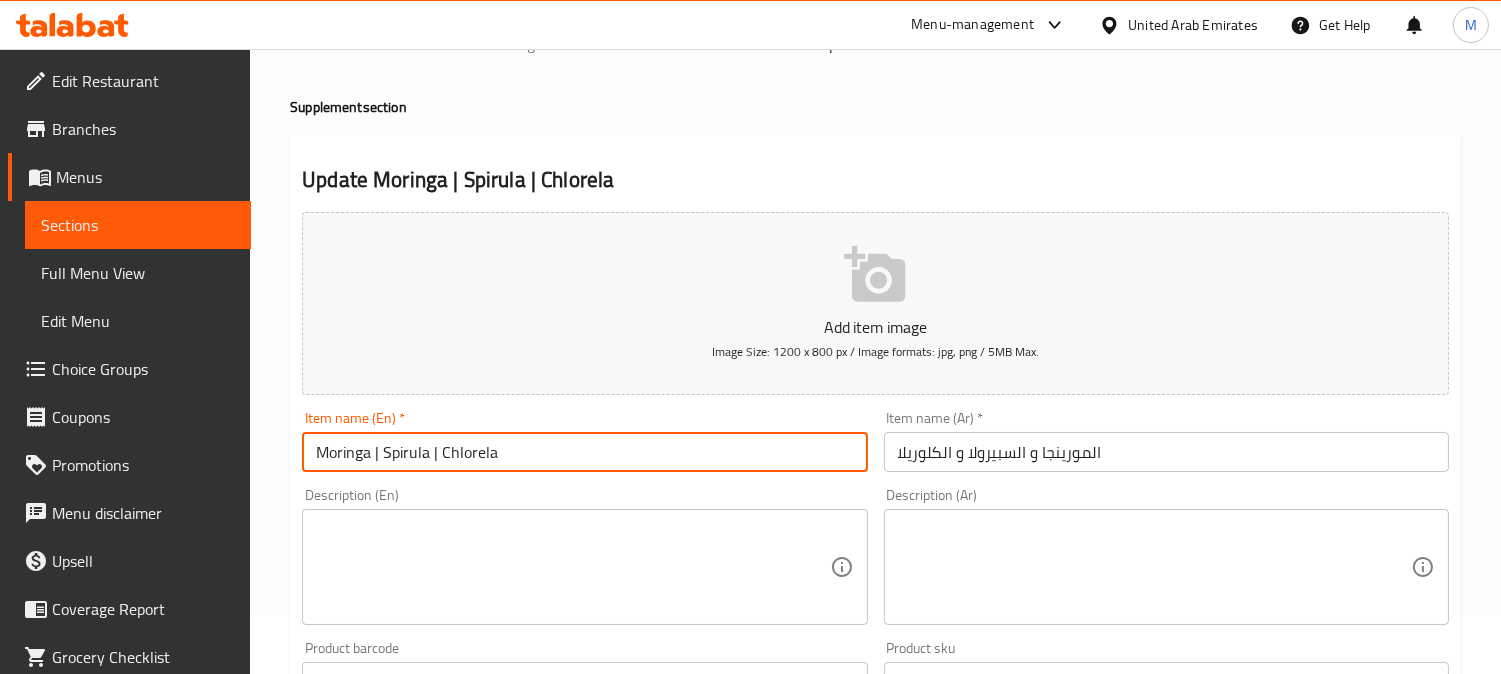 type on "Moringa | Spirula | Chlorela" 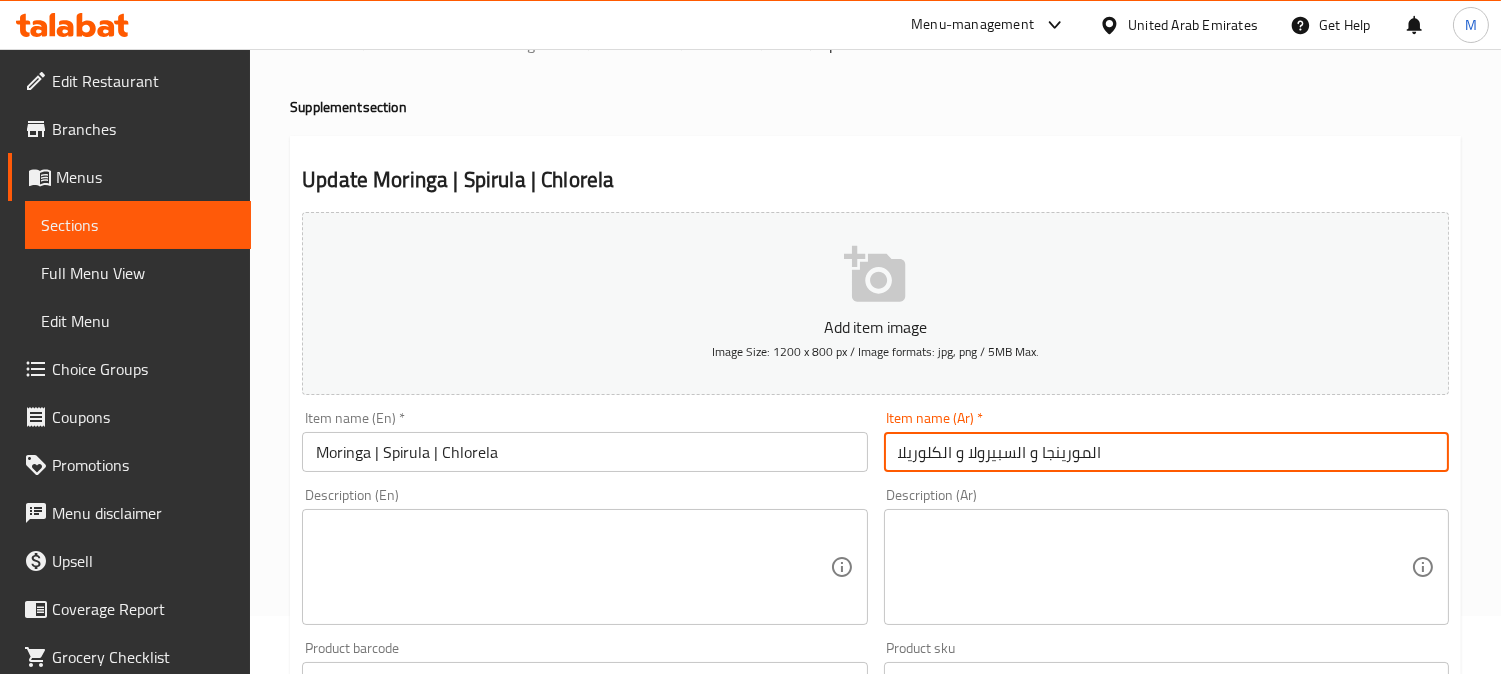 click on "المورينجا و السبيرولا و الكلوريلا" at bounding box center [1166, 452] 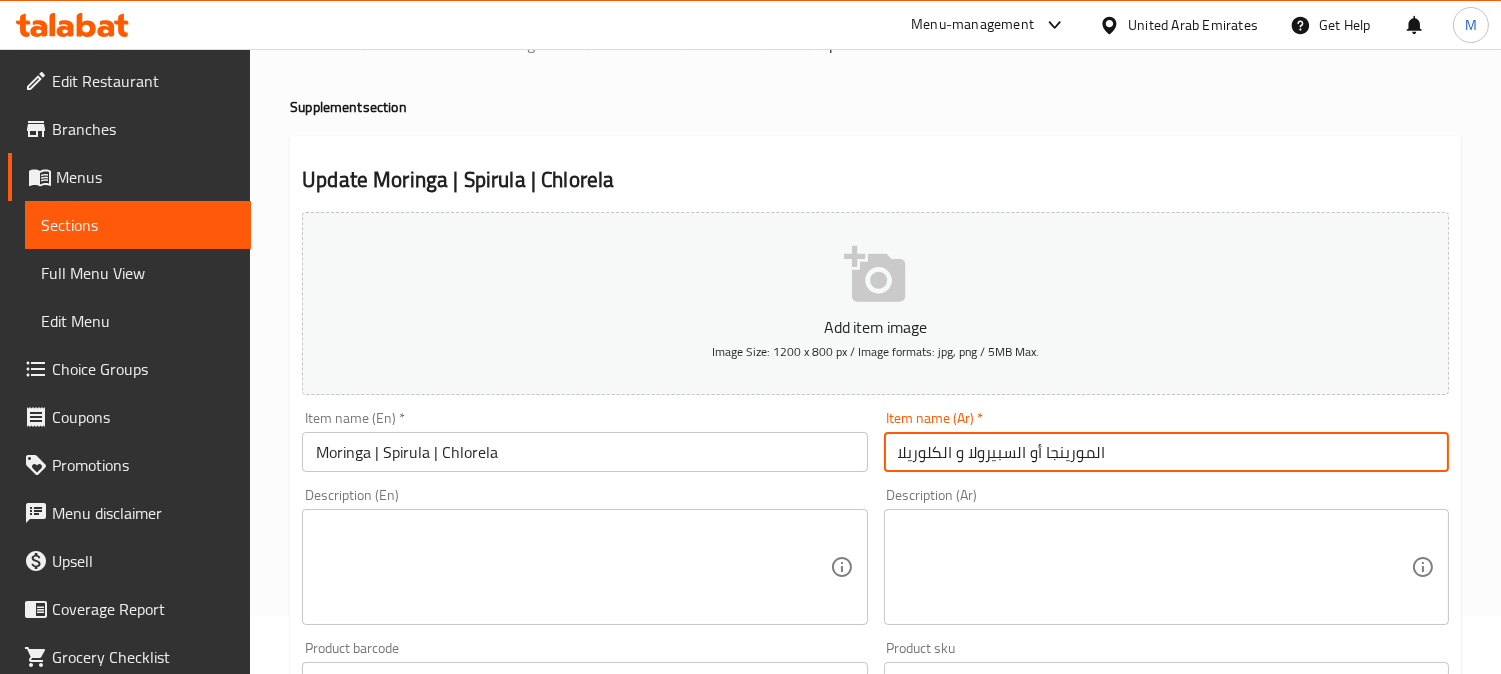 click on "المورينجا أو السبيرولا و الكلوريلا" at bounding box center (1166, 452) 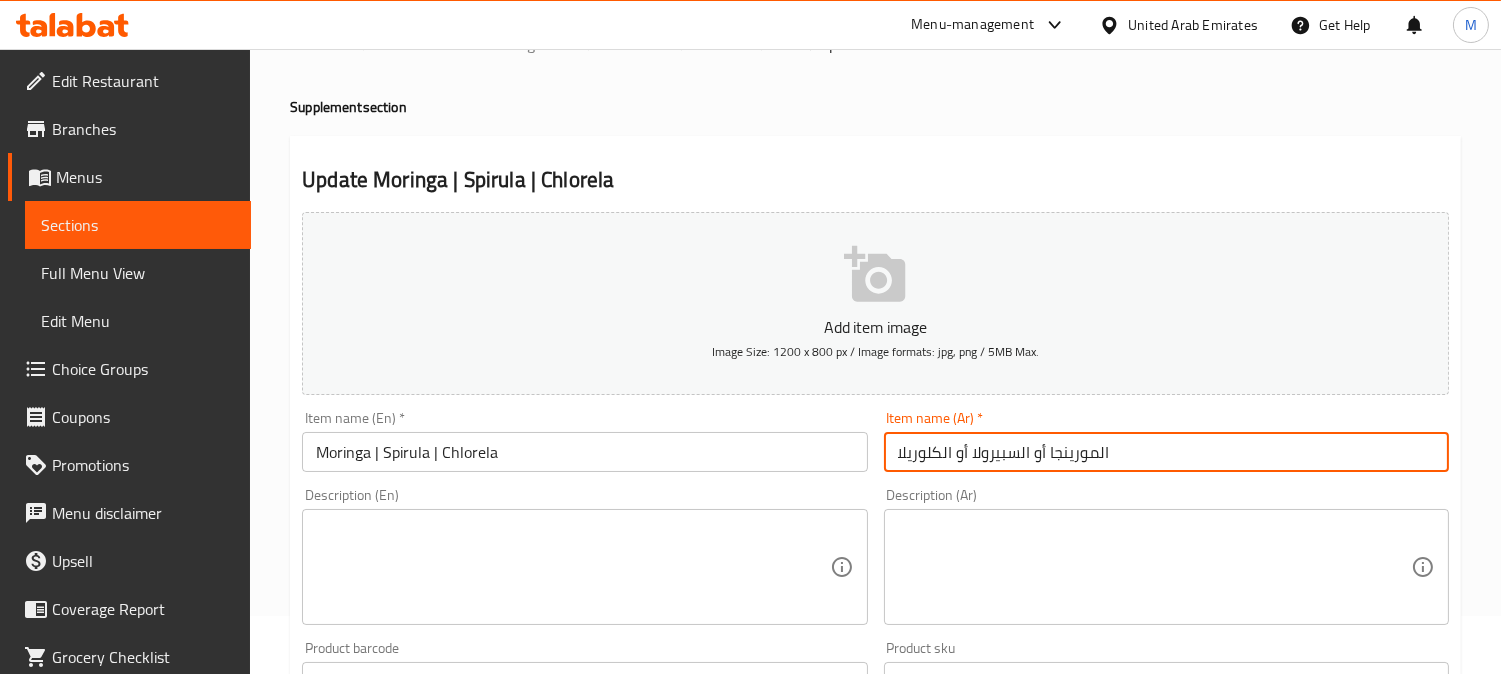 type on "المورينجا أو السبيرولا أو الكلوريلا" 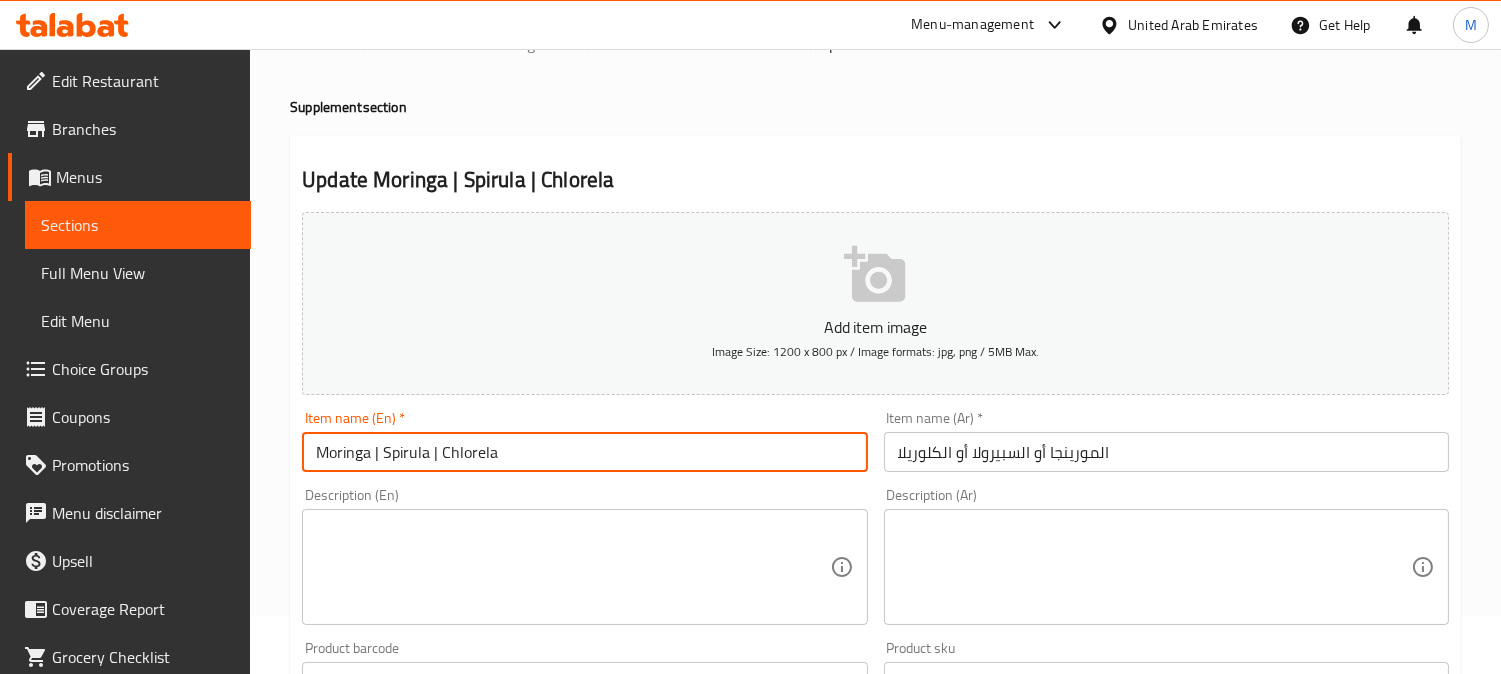 click on "Moringa | Spirula | Chlorela" at bounding box center [584, 452] 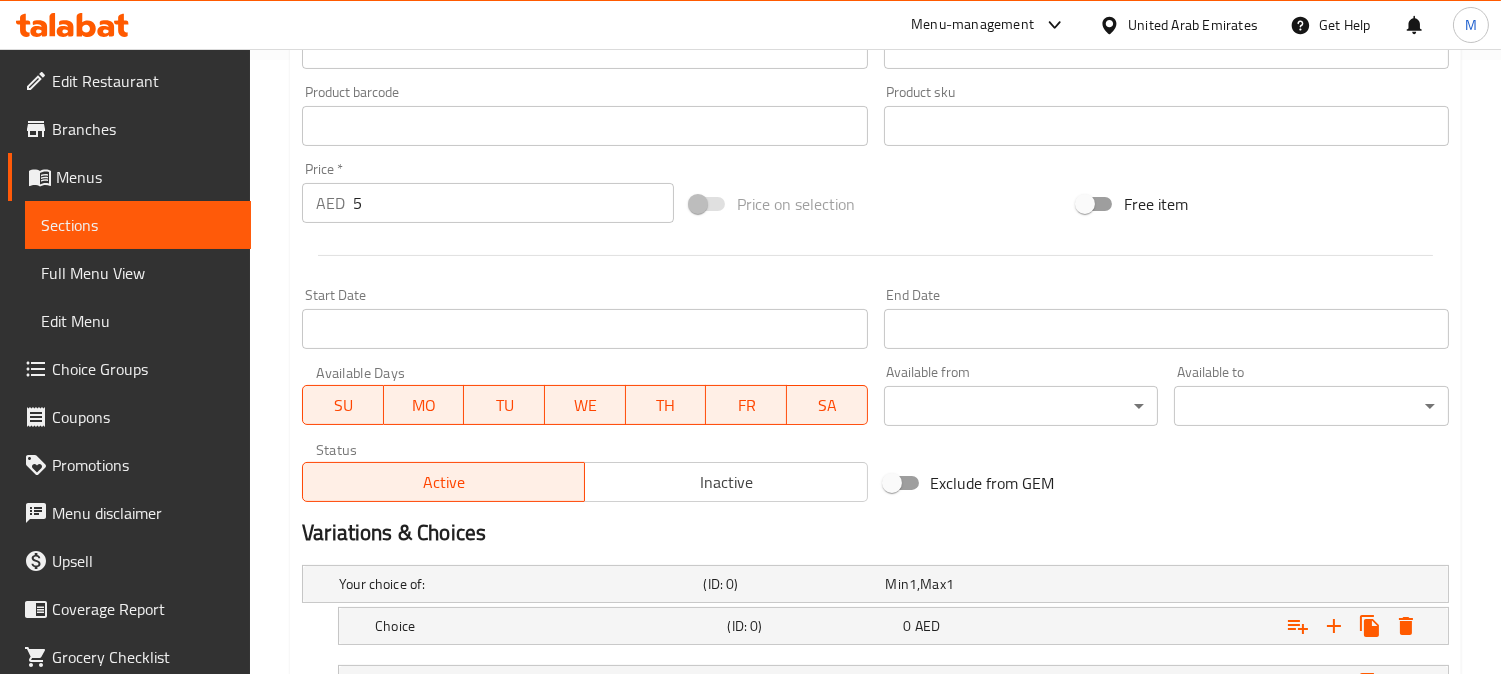 scroll, scrollTop: 836, scrollLeft: 0, axis: vertical 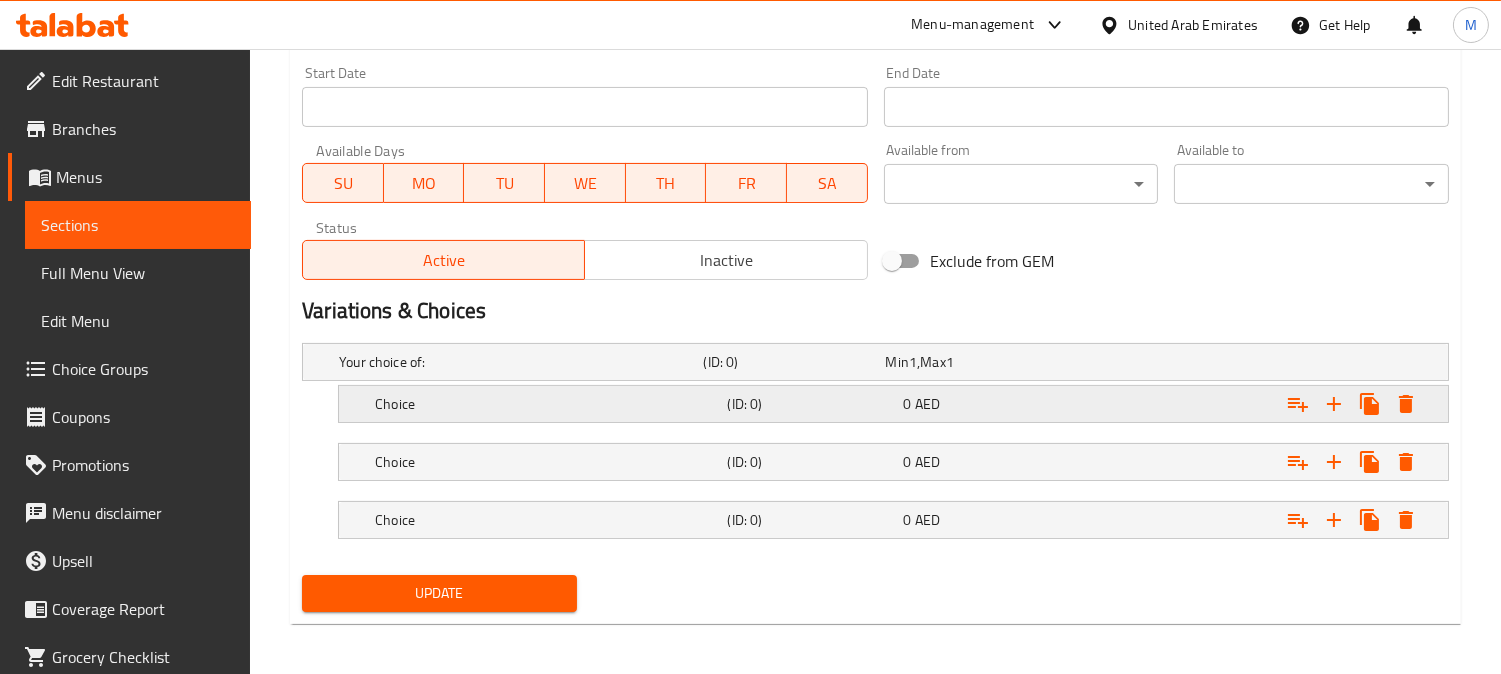 click on "Choice" at bounding box center (517, 362) 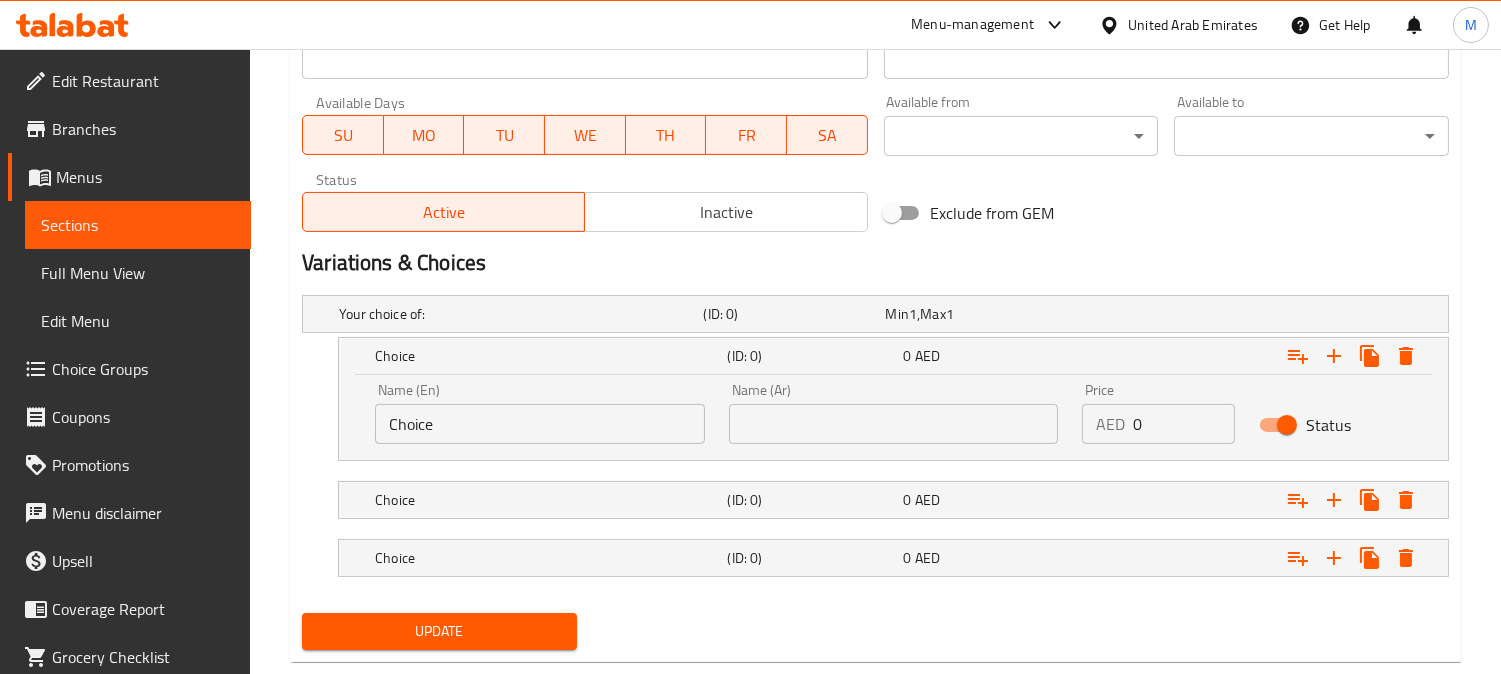 scroll, scrollTop: 927, scrollLeft: 0, axis: vertical 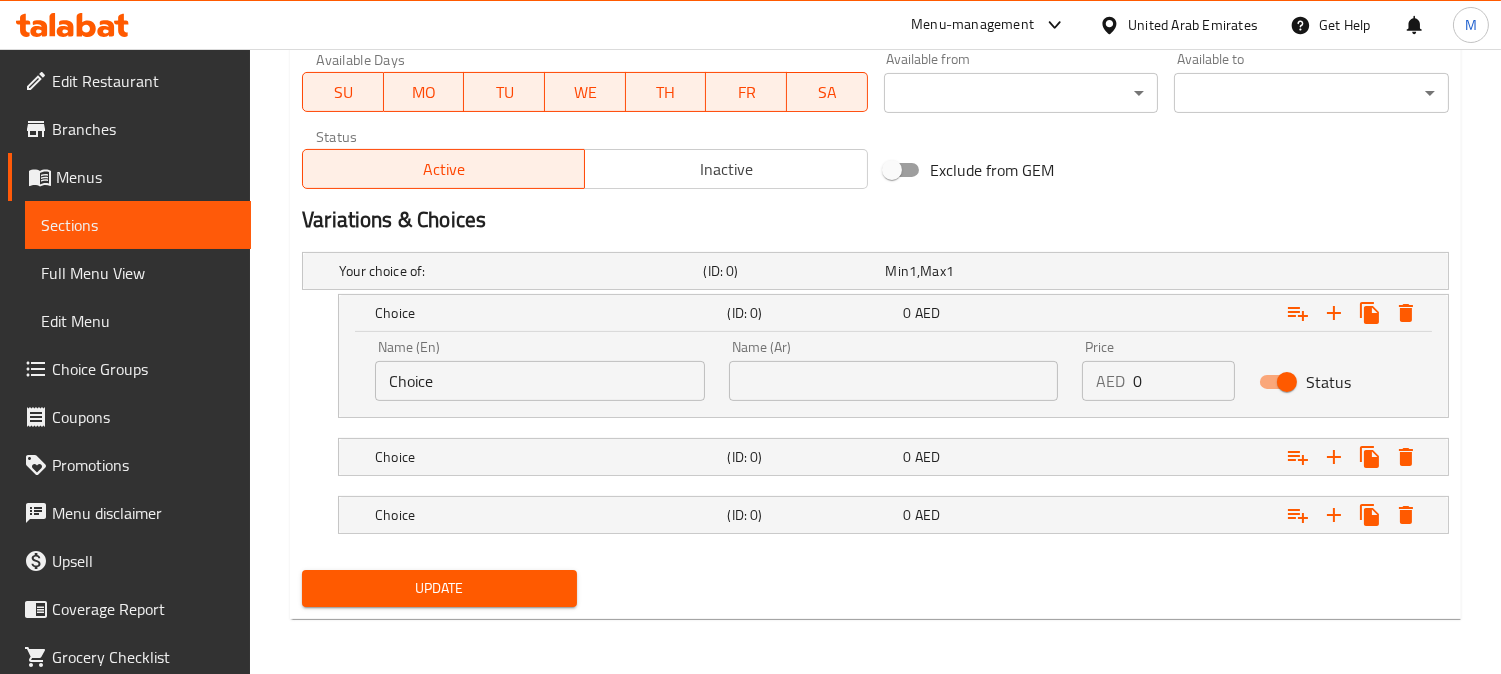 click on "Choice" at bounding box center (540, 381) 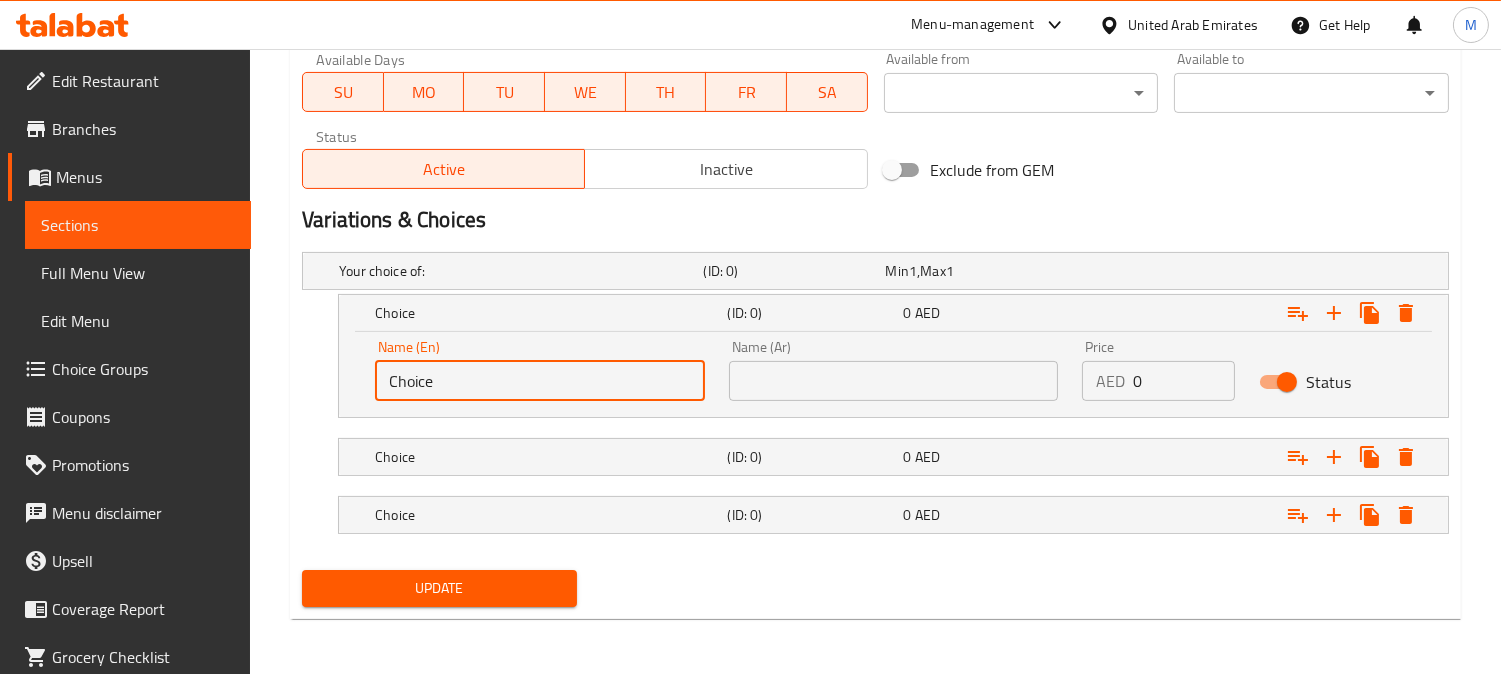 click on "Choice" at bounding box center [540, 381] 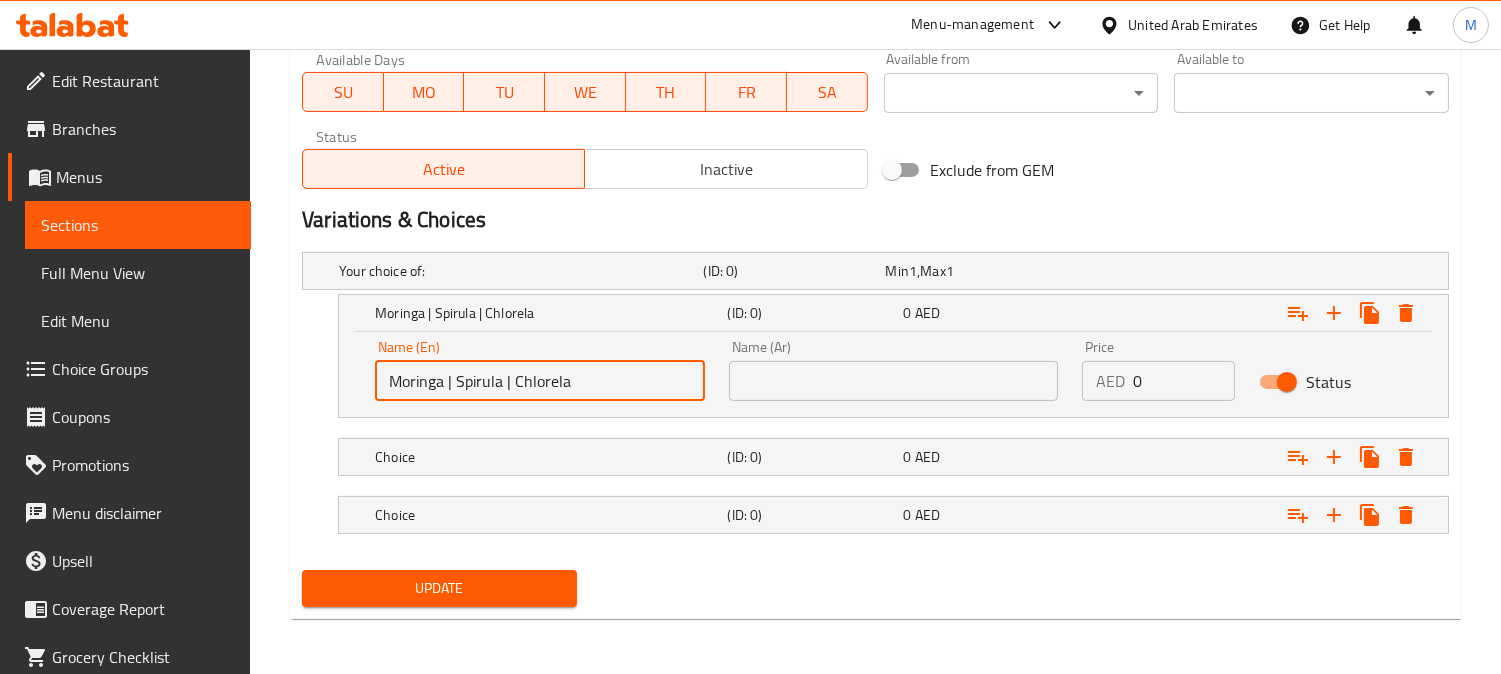 click on "Moringa | Spirula | Chlorela" at bounding box center [540, 381] 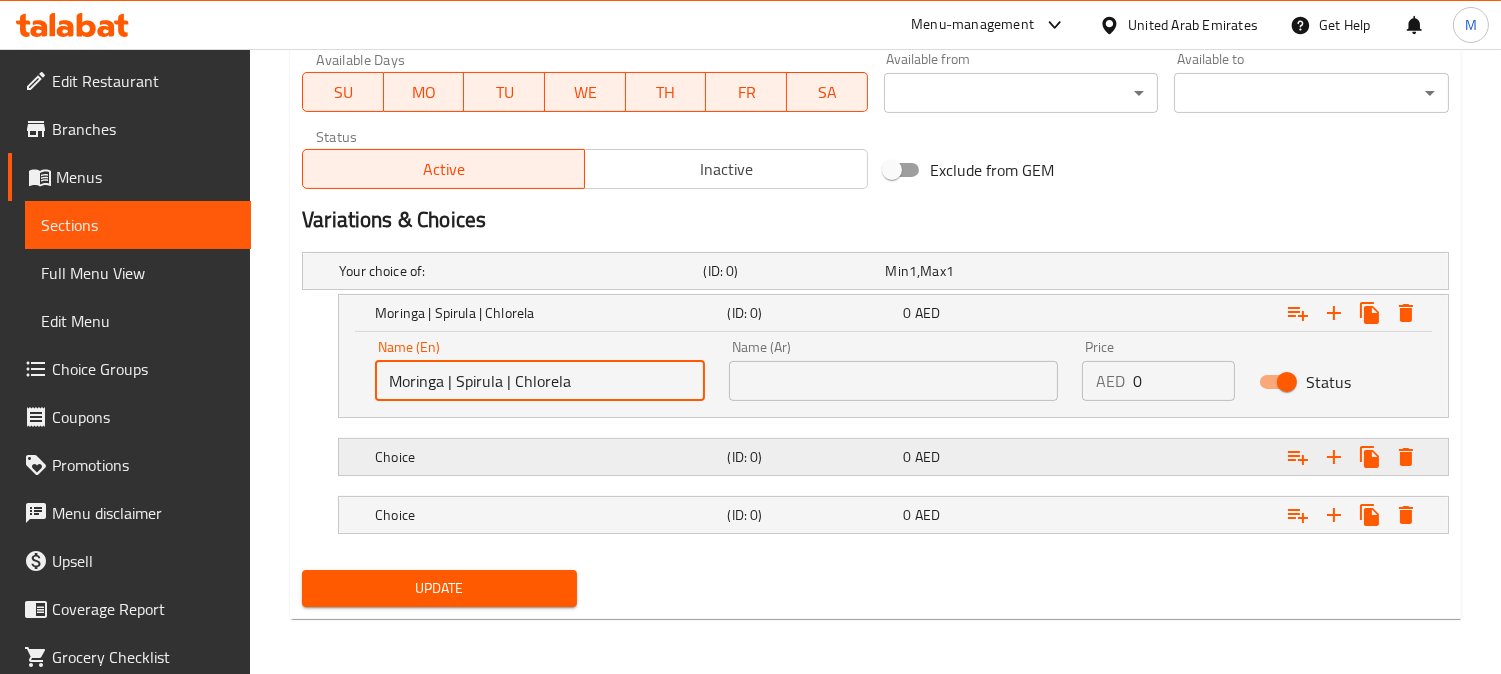 type on "Moringa | Spirula | Chlorela" 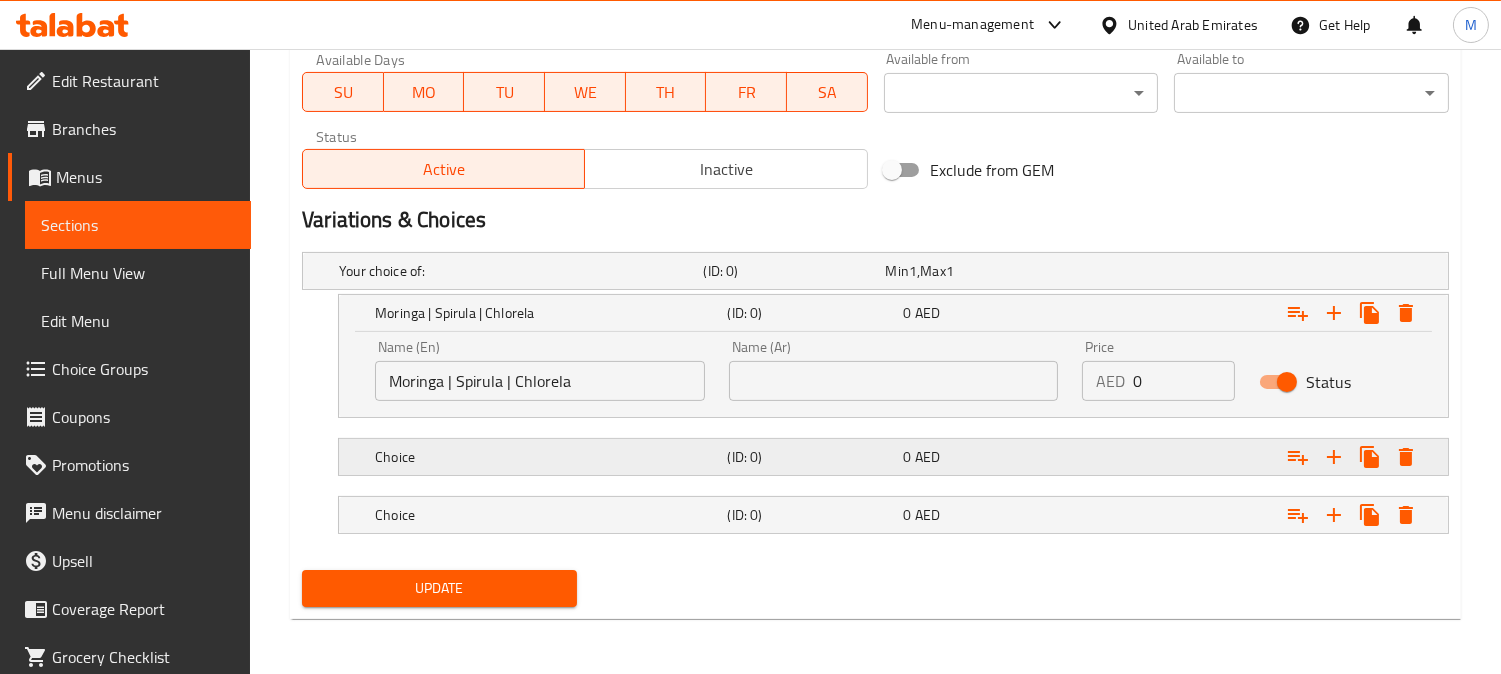 click on "Choice" at bounding box center (517, 271) 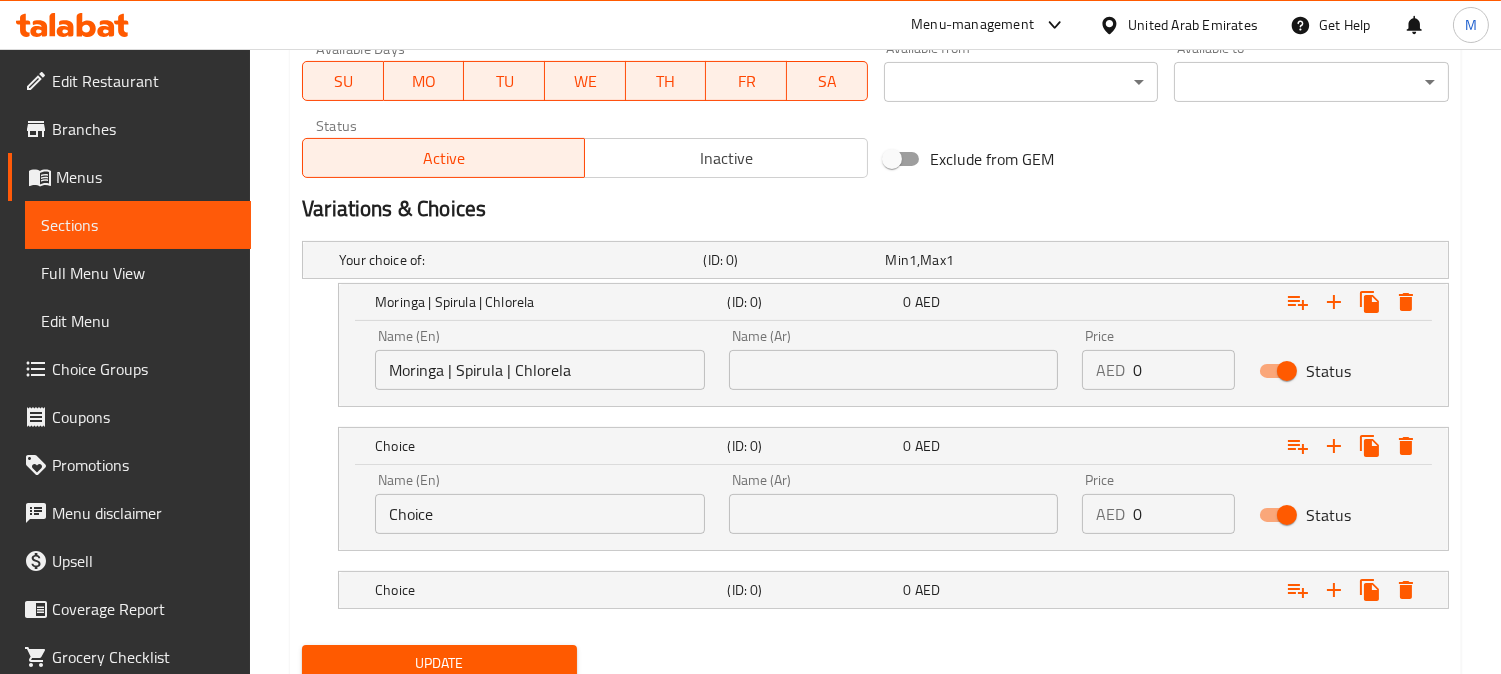 scroll, scrollTop: 1013, scrollLeft: 0, axis: vertical 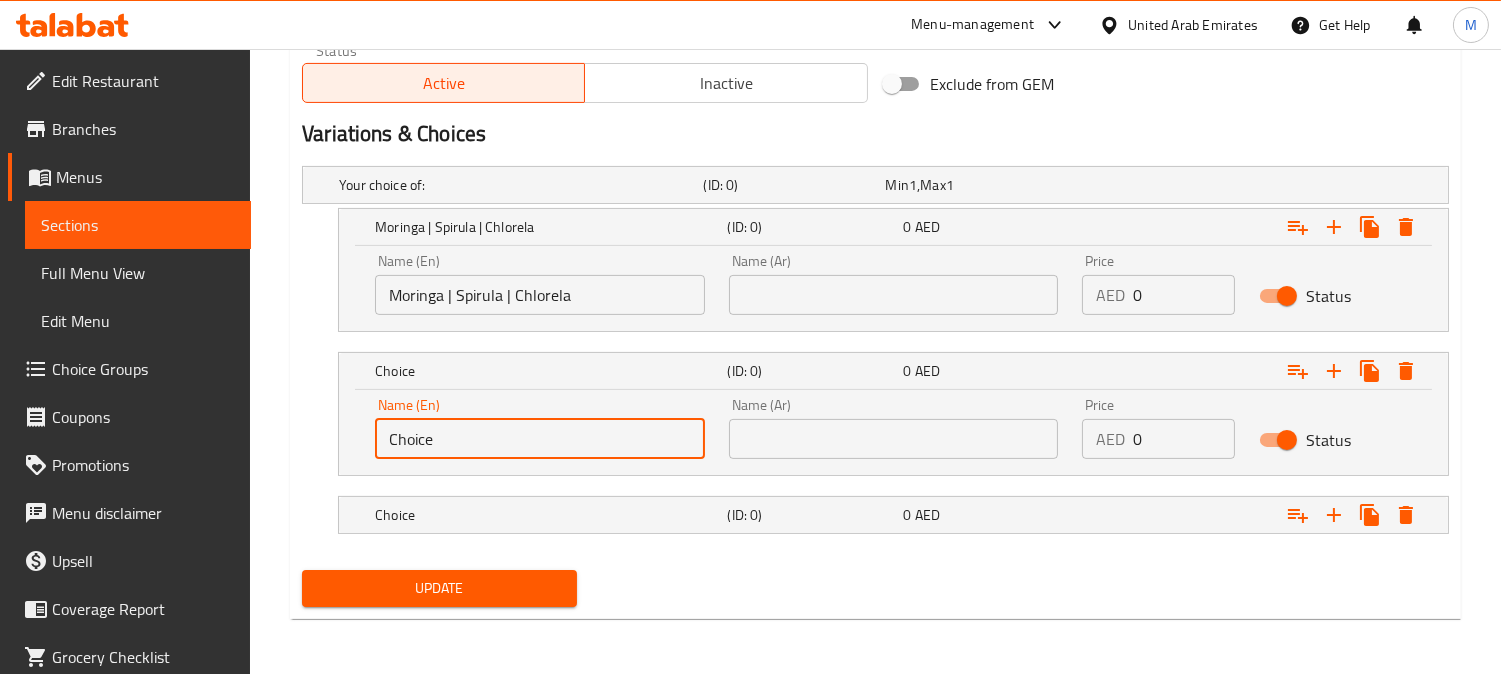 click on "Choice" at bounding box center [540, 439] 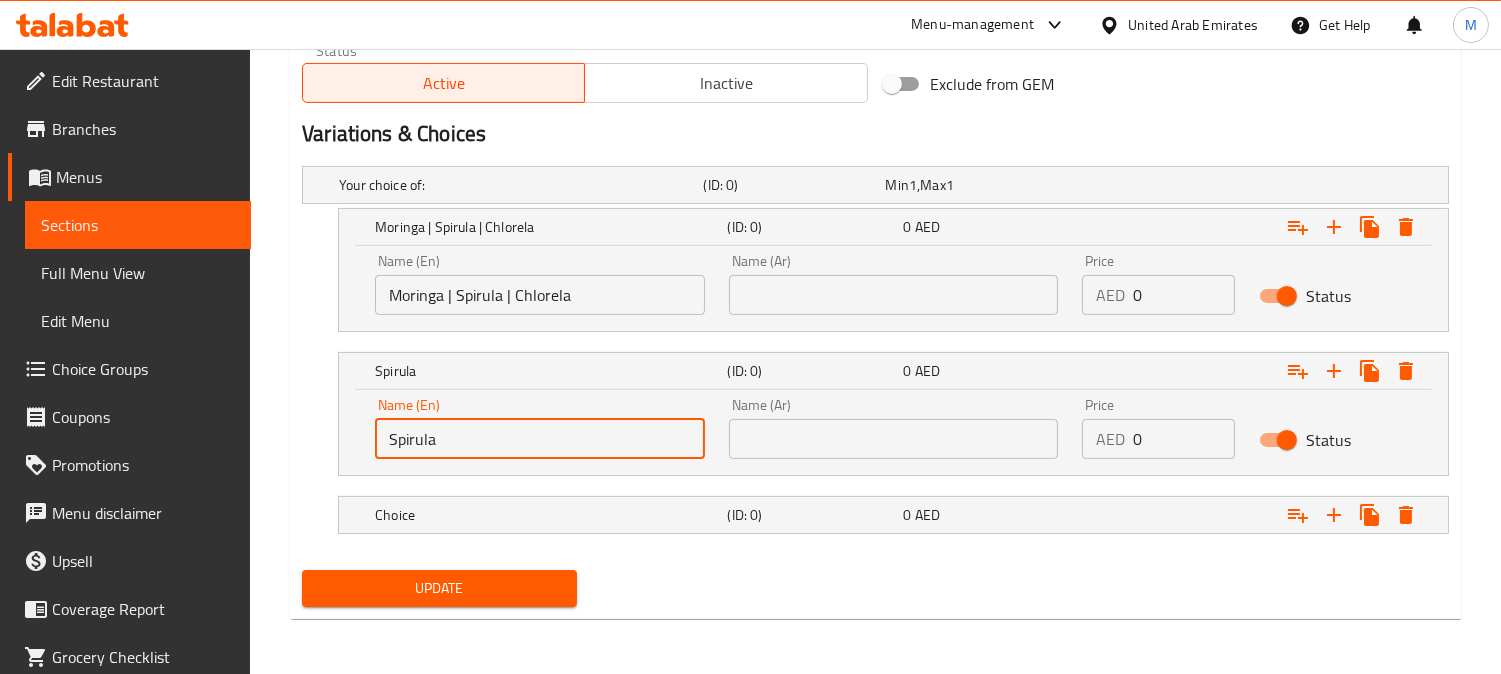 type on "Spirula" 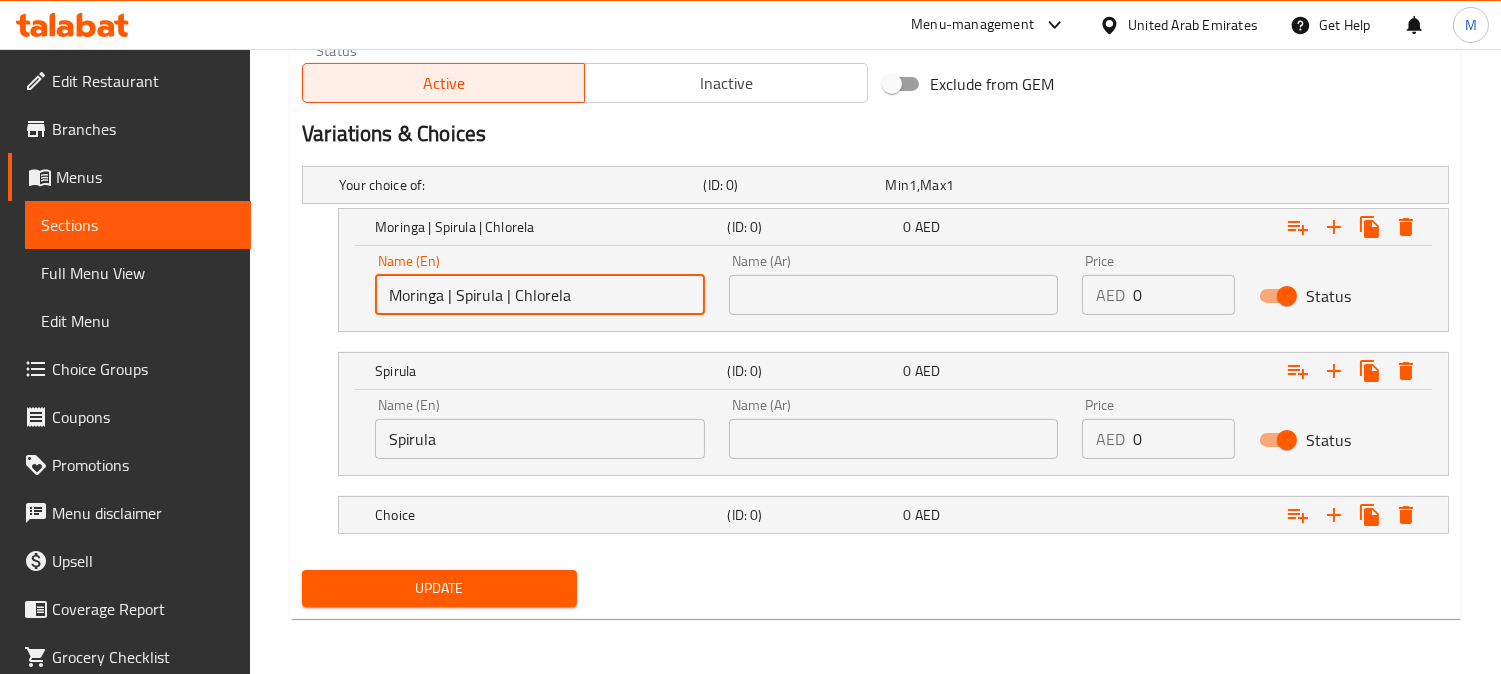 click on "Moringa | Spirula | Chlorela" at bounding box center [540, 295] 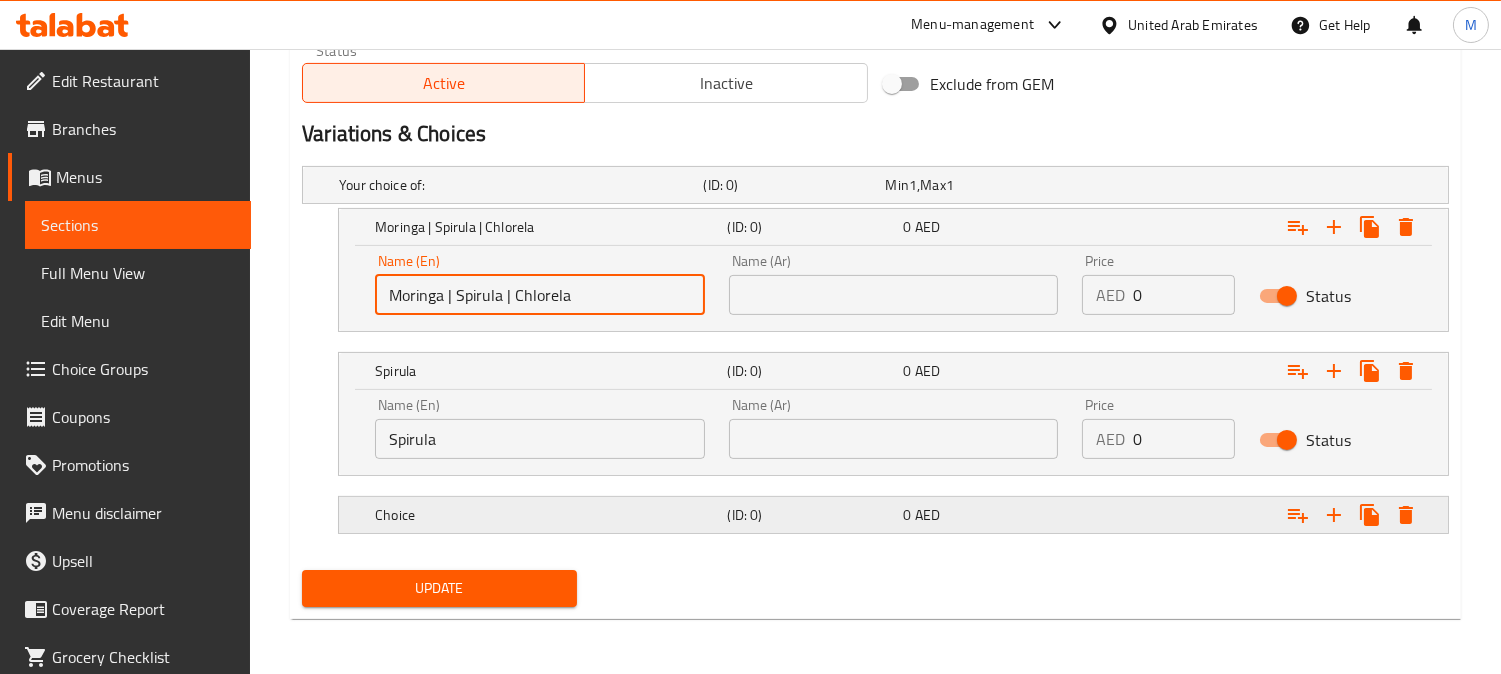 click on "Choice" at bounding box center [517, 185] 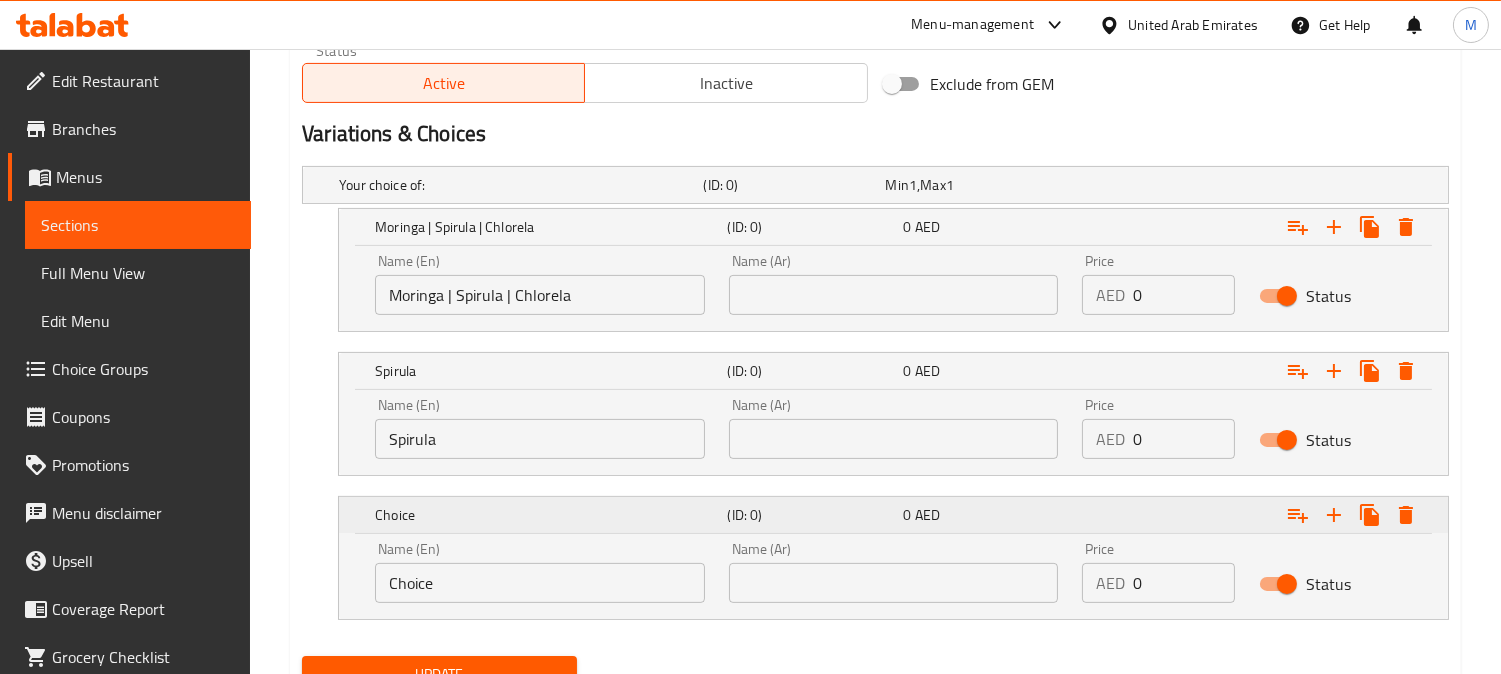 scroll, scrollTop: 1100, scrollLeft: 0, axis: vertical 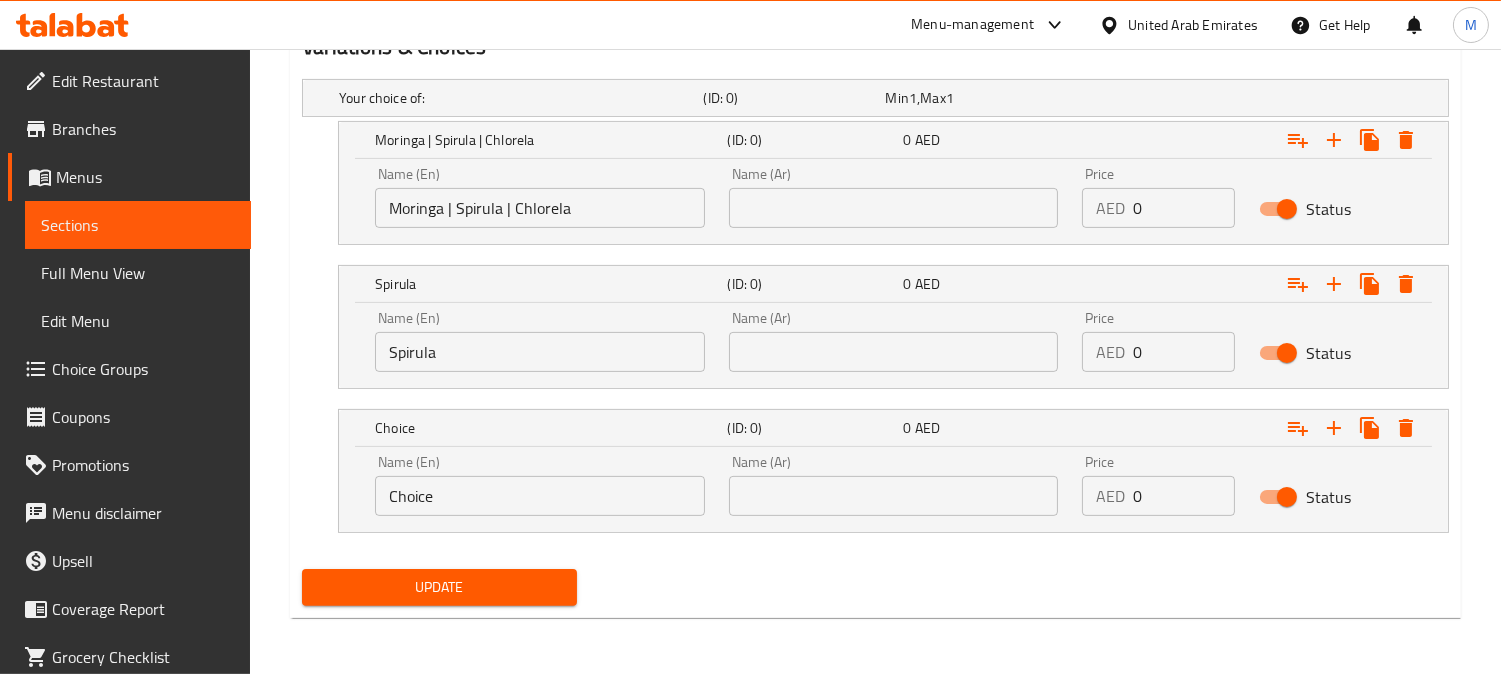 click on "Choice" at bounding box center (540, 496) 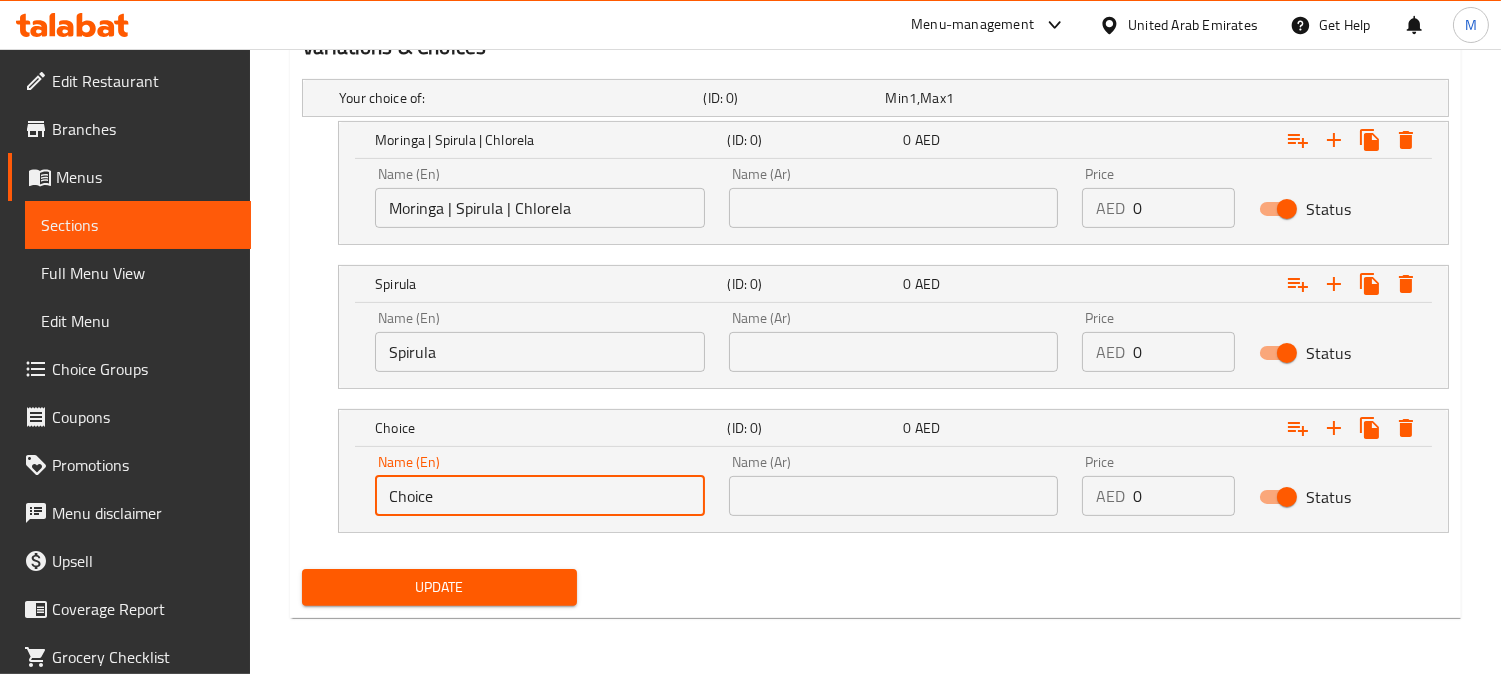 click on "Choice" at bounding box center [540, 496] 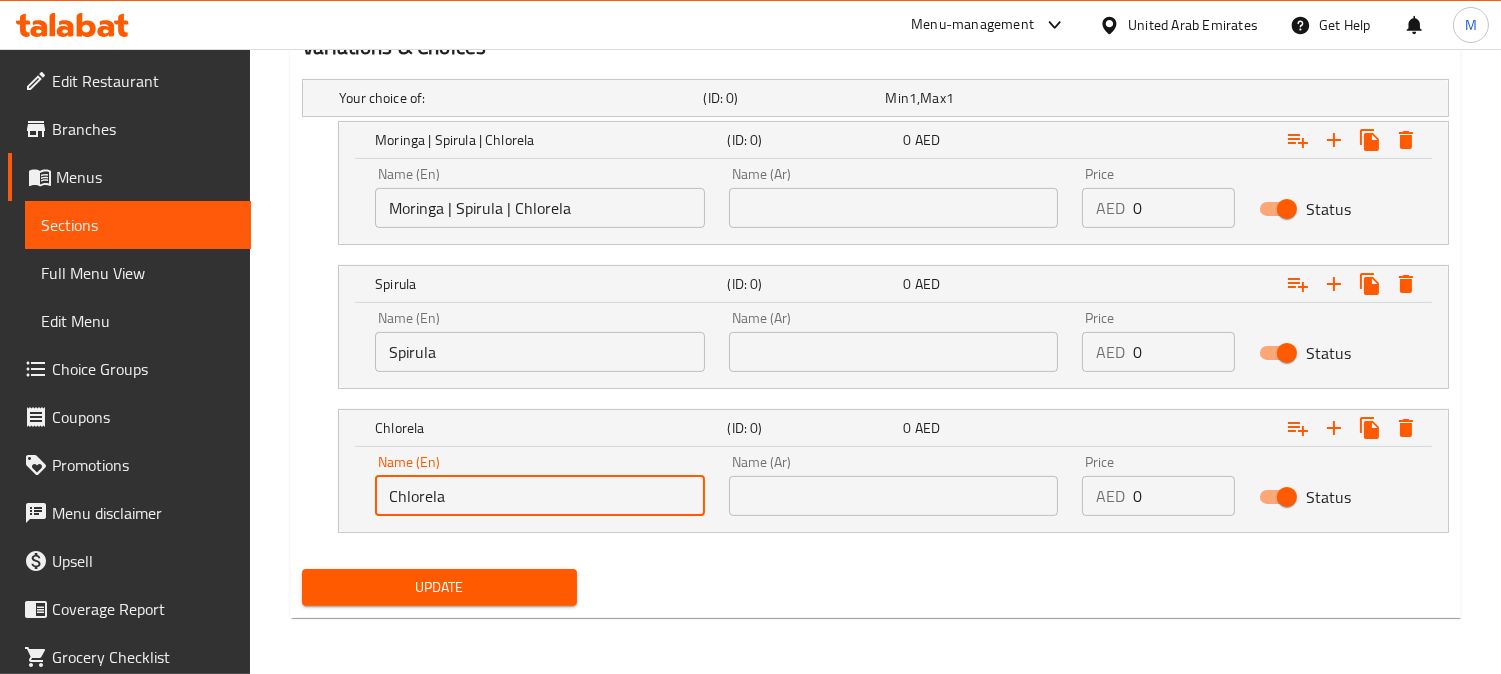 type on "Chlorela" 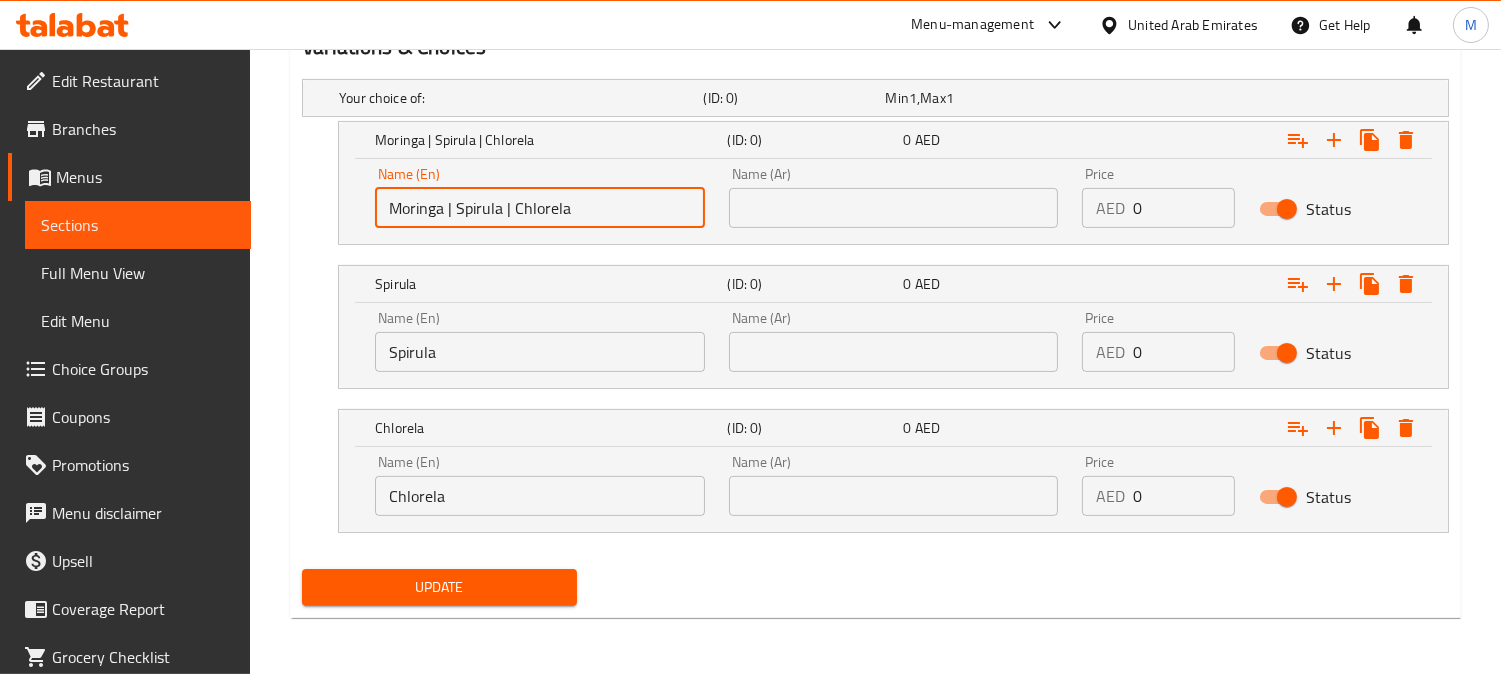 drag, startPoint x: 558, startPoint y: 208, endPoint x: 450, endPoint y: 218, distance: 108.461975 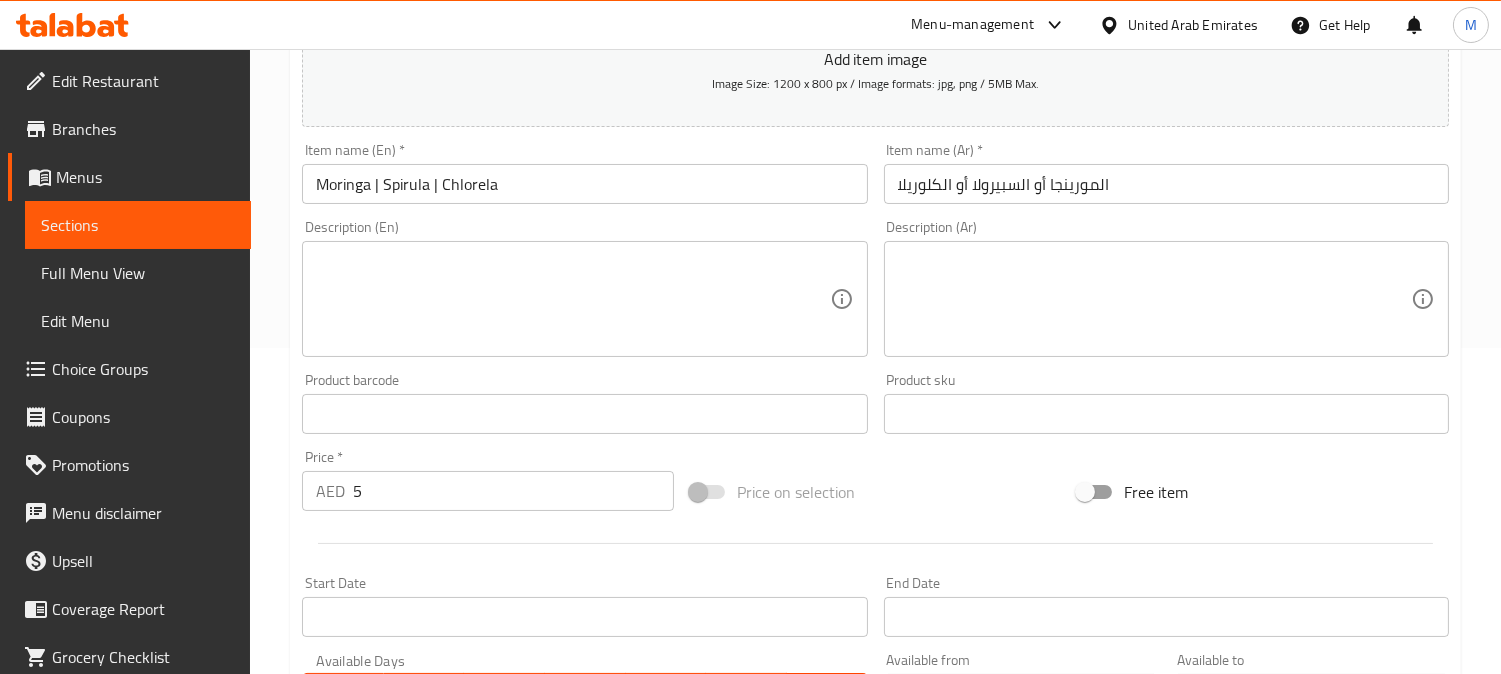 scroll, scrollTop: 322, scrollLeft: 0, axis: vertical 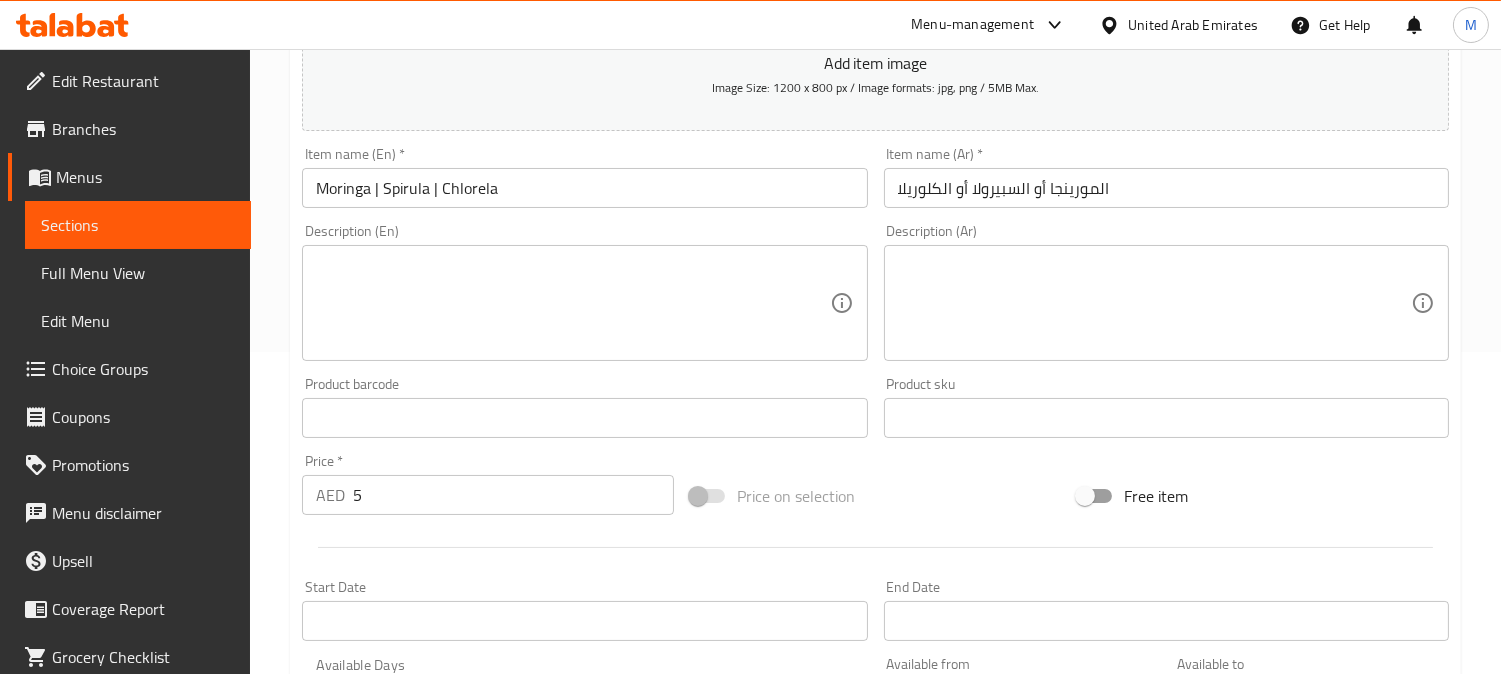 type on "Moringa" 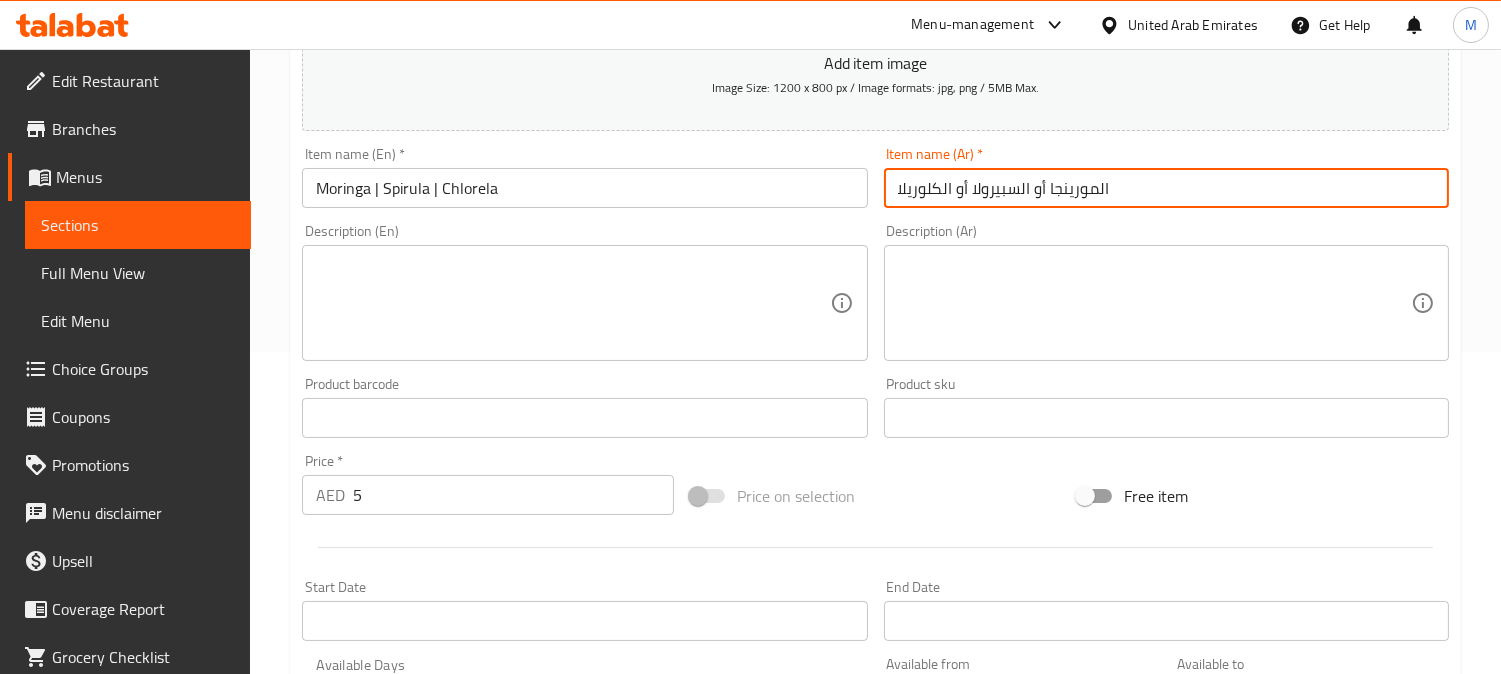 click on "المورينجا أو السبيرولا أو الكلوريلا" at bounding box center [1166, 188] 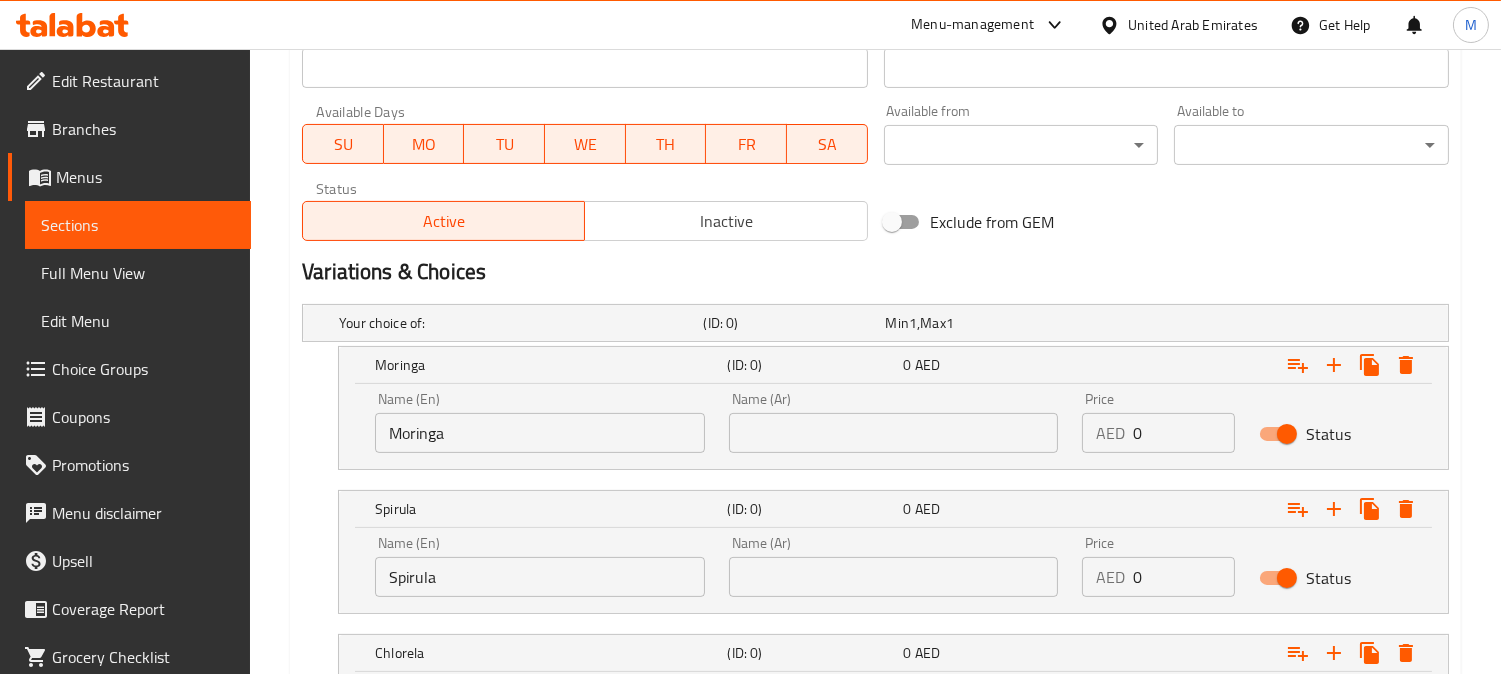 scroll, scrollTop: 877, scrollLeft: 0, axis: vertical 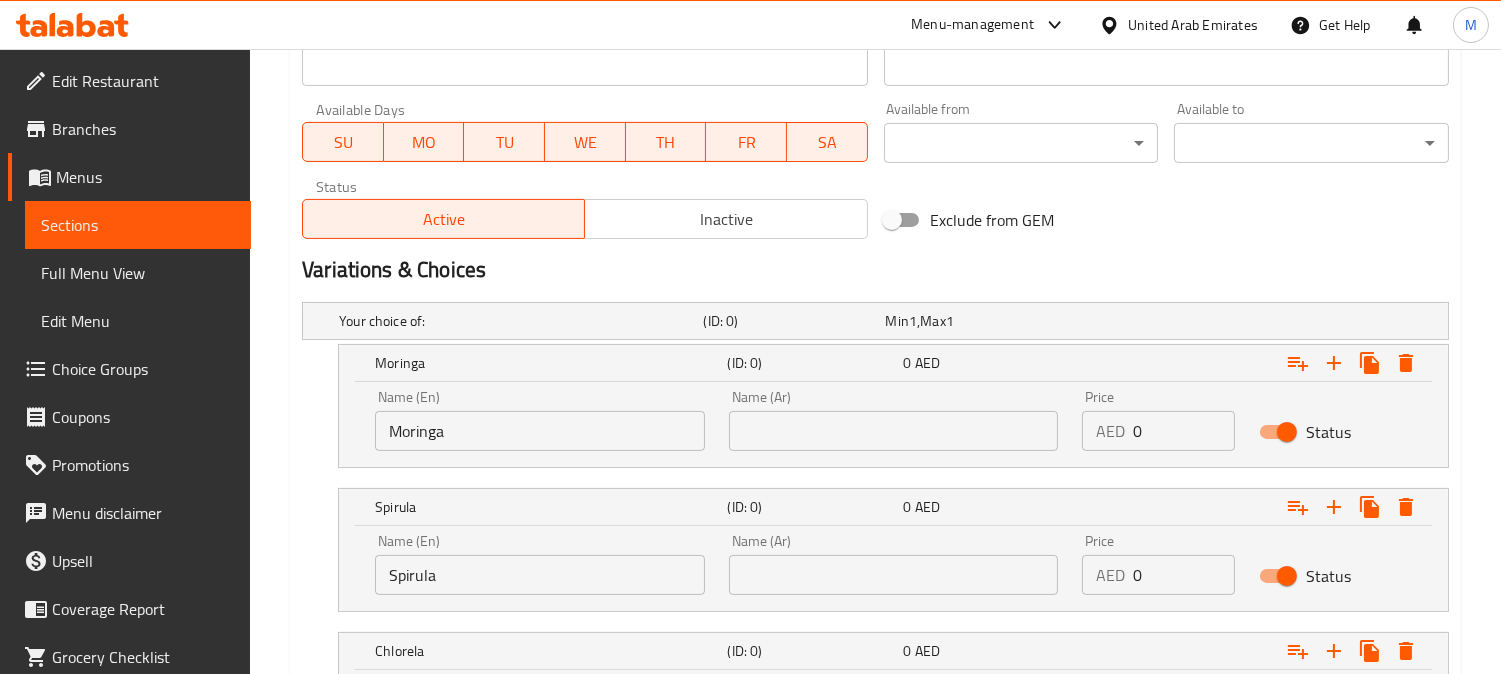 click at bounding box center [894, 431] 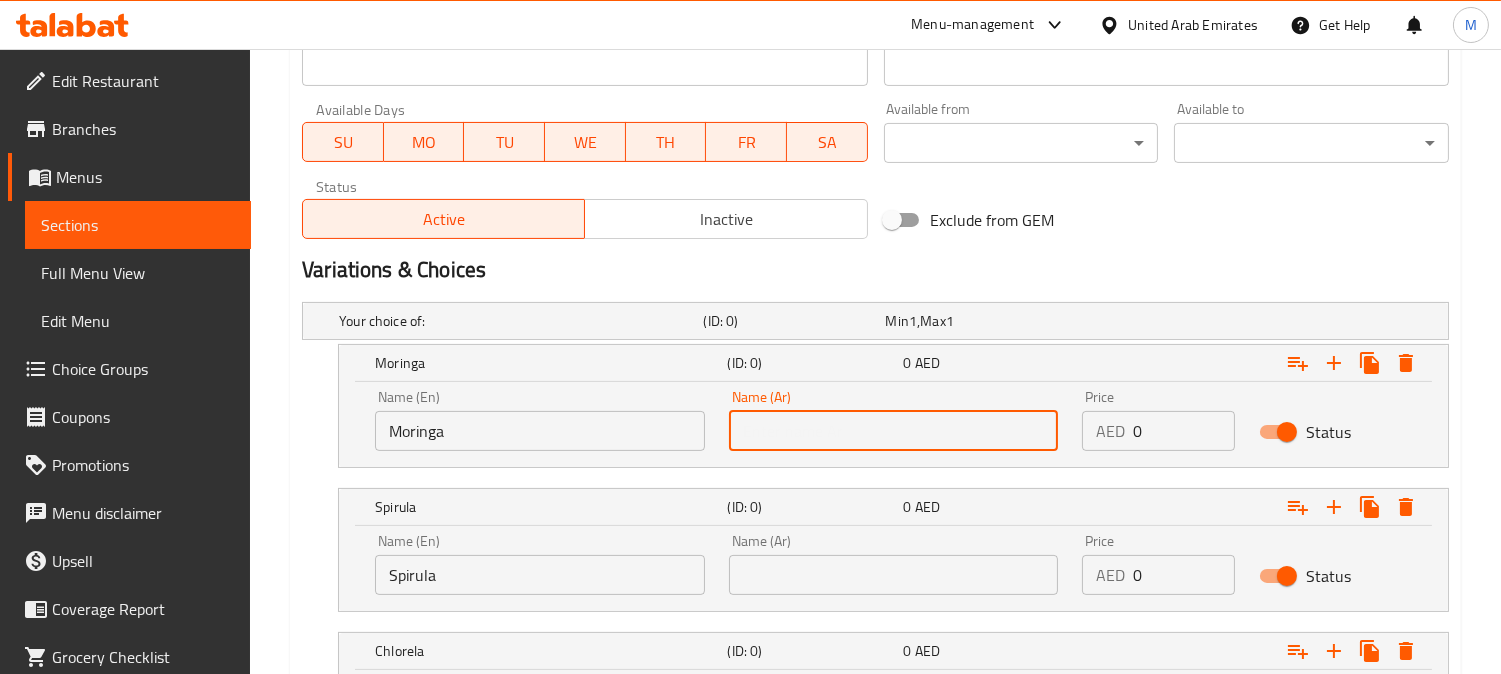 click at bounding box center (894, 431) 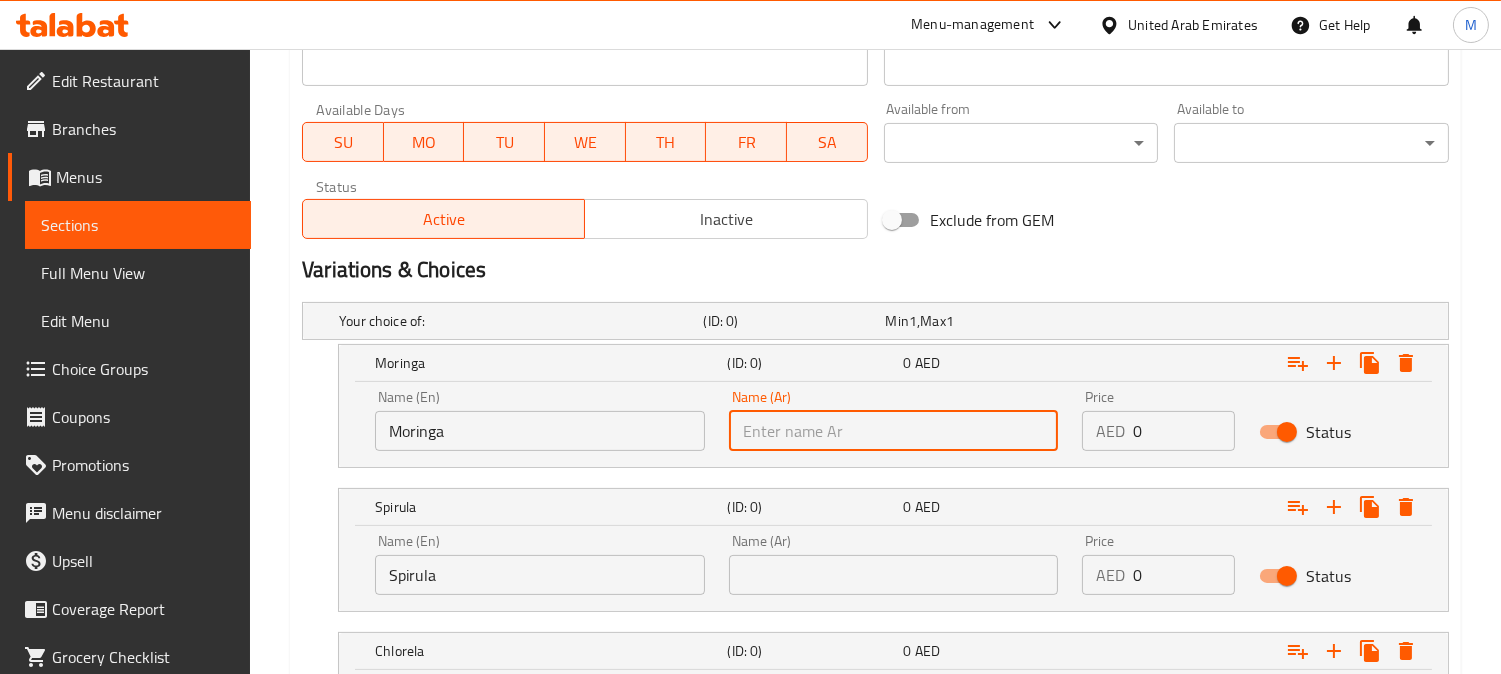 paste on "المورينجا أو السبيرولا أو الكلوريلا" 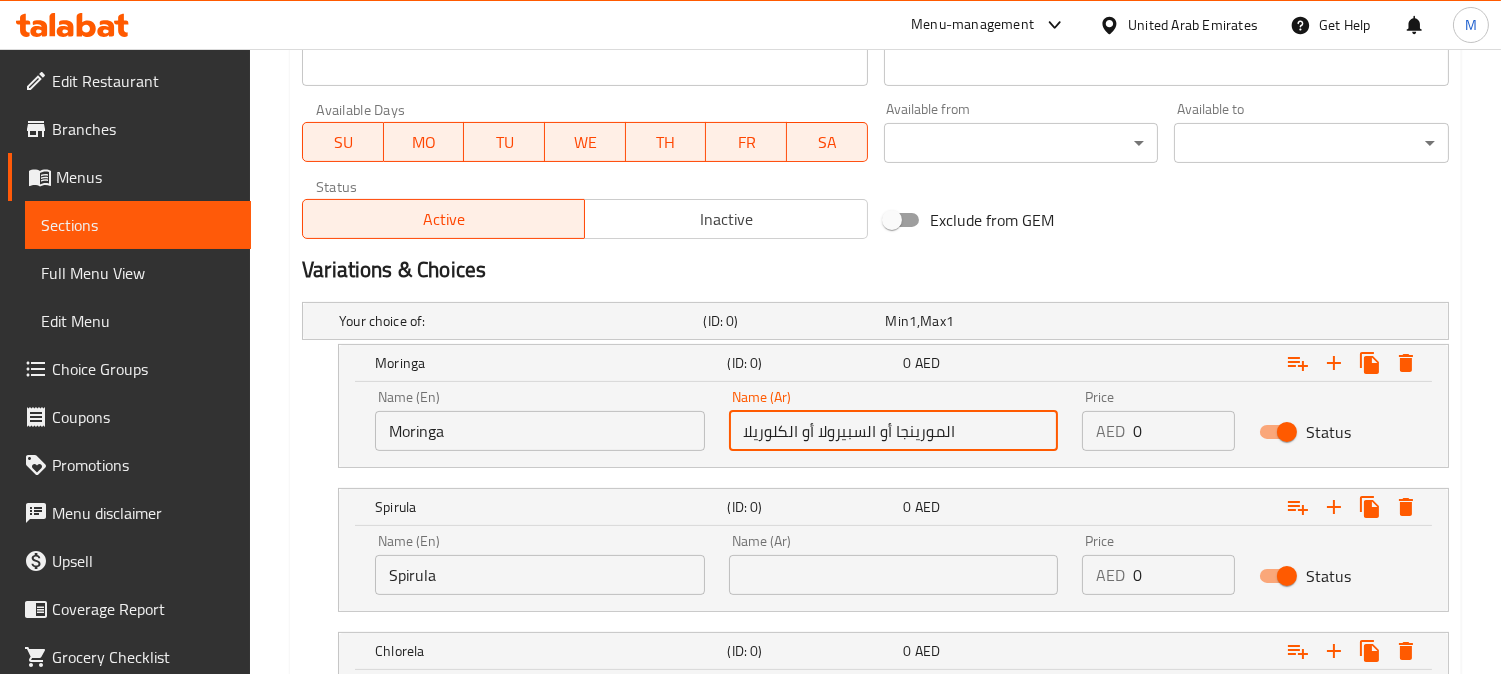 drag, startPoint x: 940, startPoint y: 427, endPoint x: 957, endPoint y: 436, distance: 19.235384 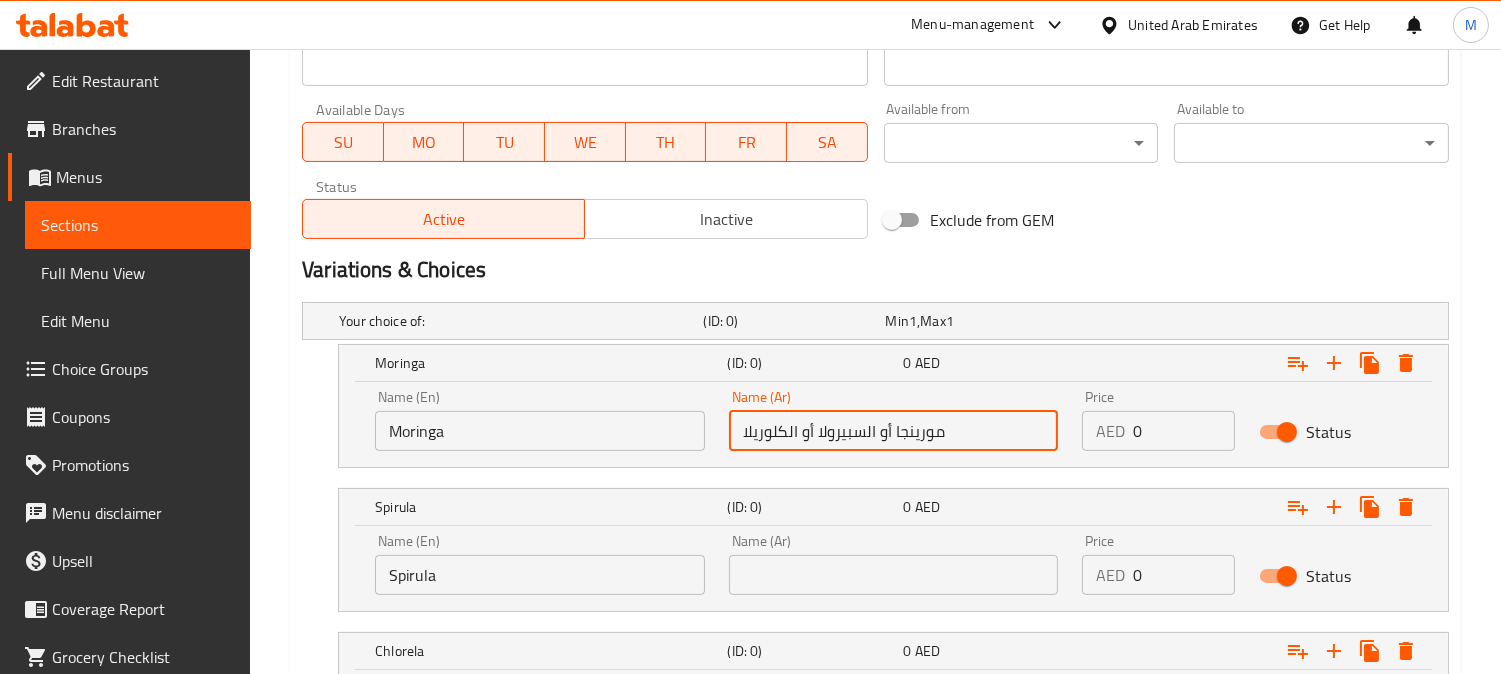 click on "مورينجا أو السبيرولا أو الكلوريلا" at bounding box center [894, 431] 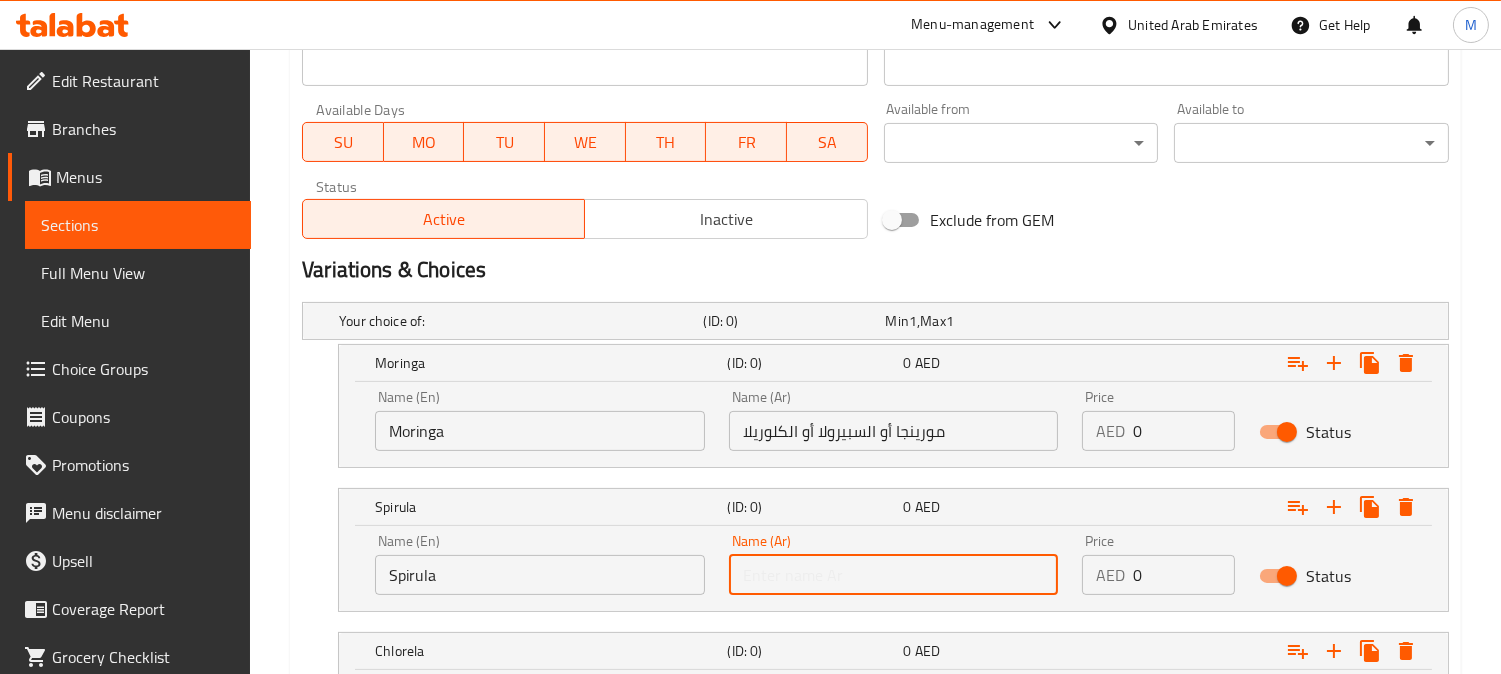 click at bounding box center [894, 575] 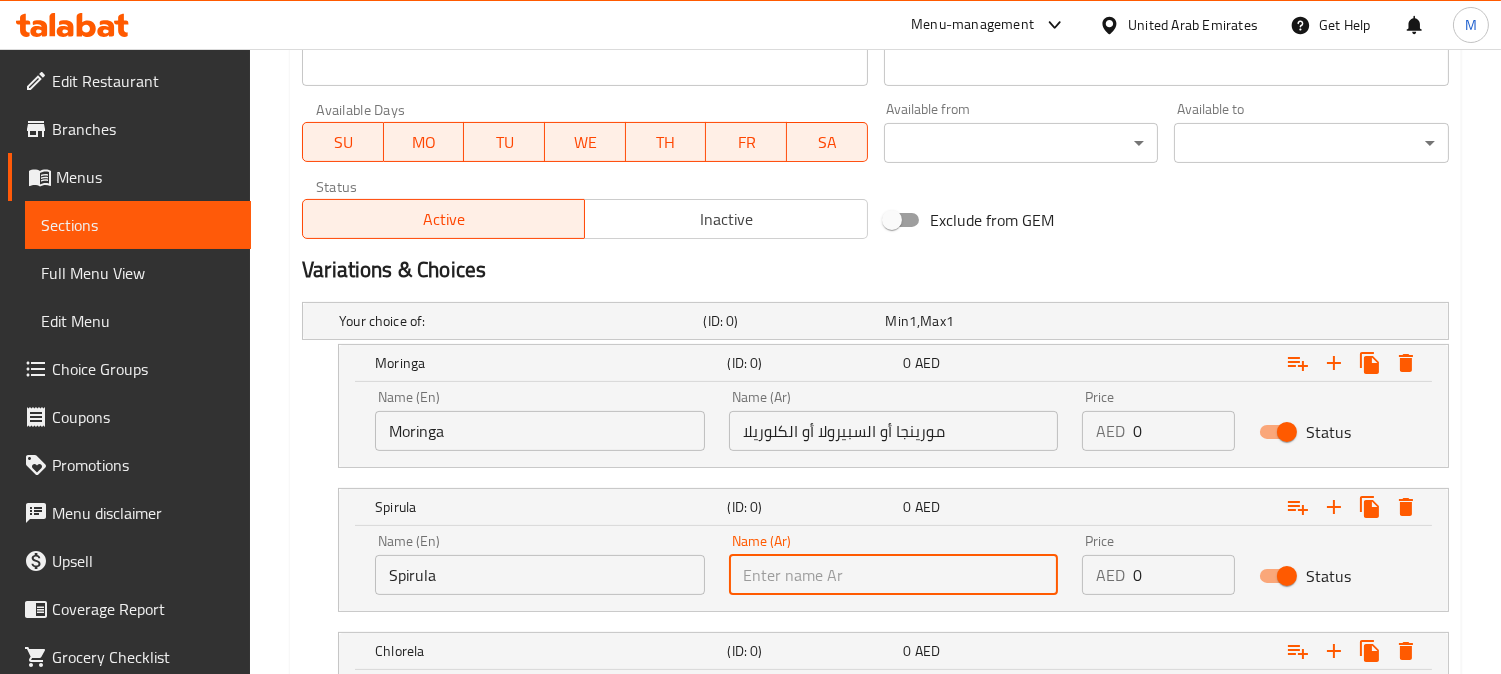 paste on "السبيرولا" 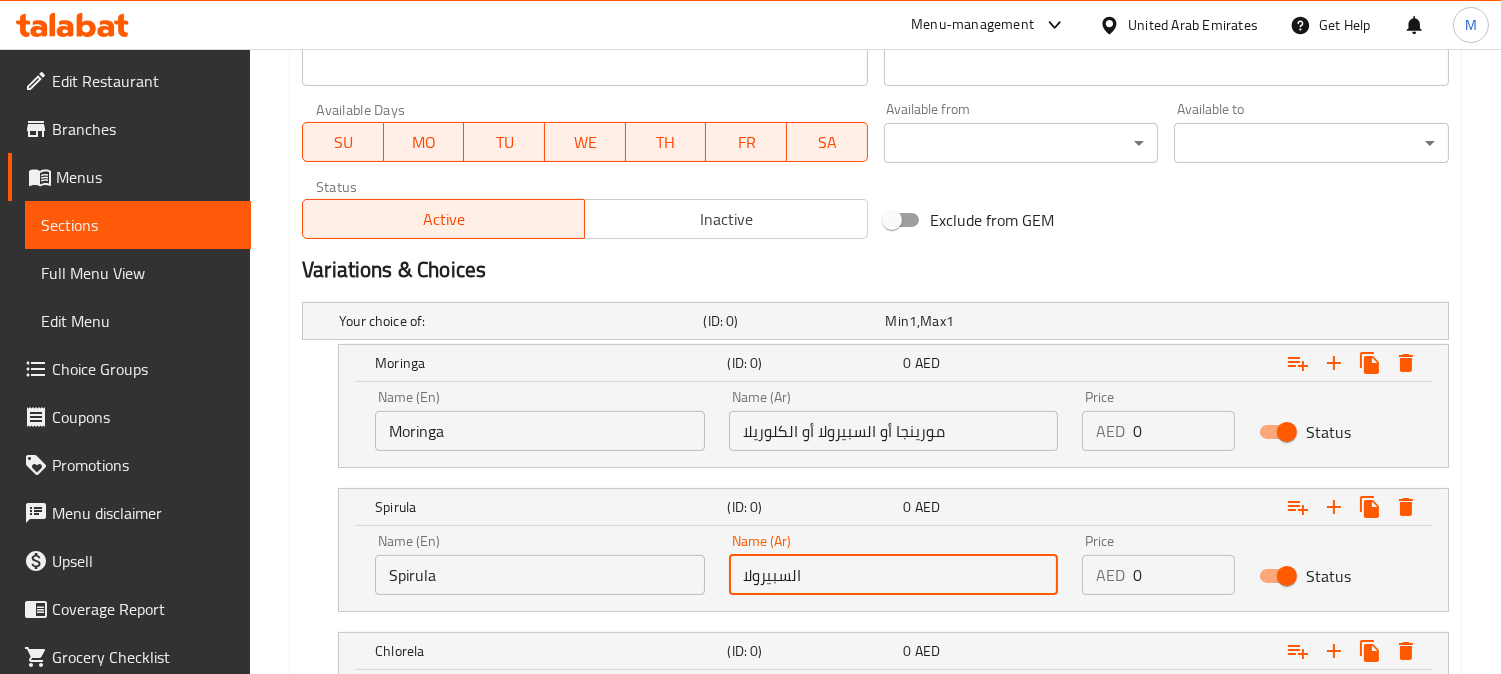 drag, startPoint x: 790, startPoint y: 574, endPoint x: 827, endPoint y: 573, distance: 37.01351 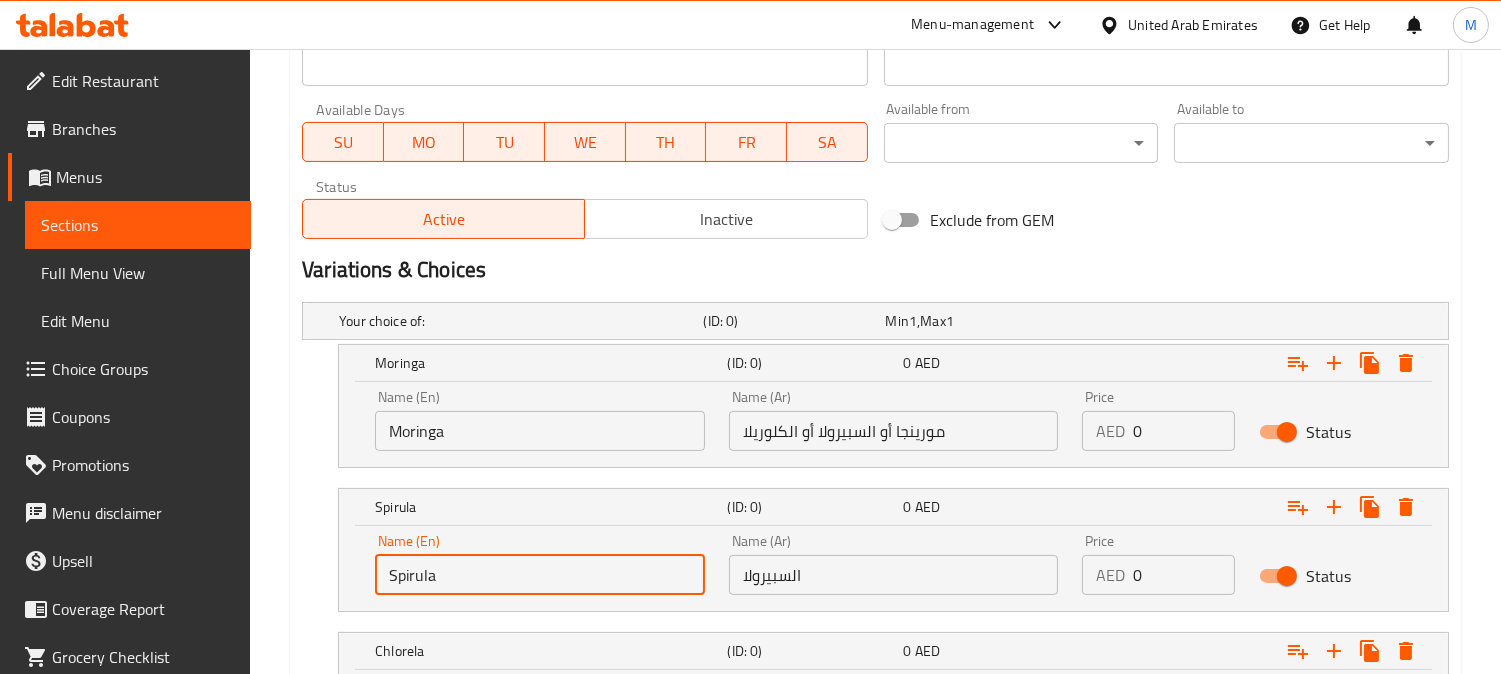 click on "Spirula" at bounding box center [540, 575] 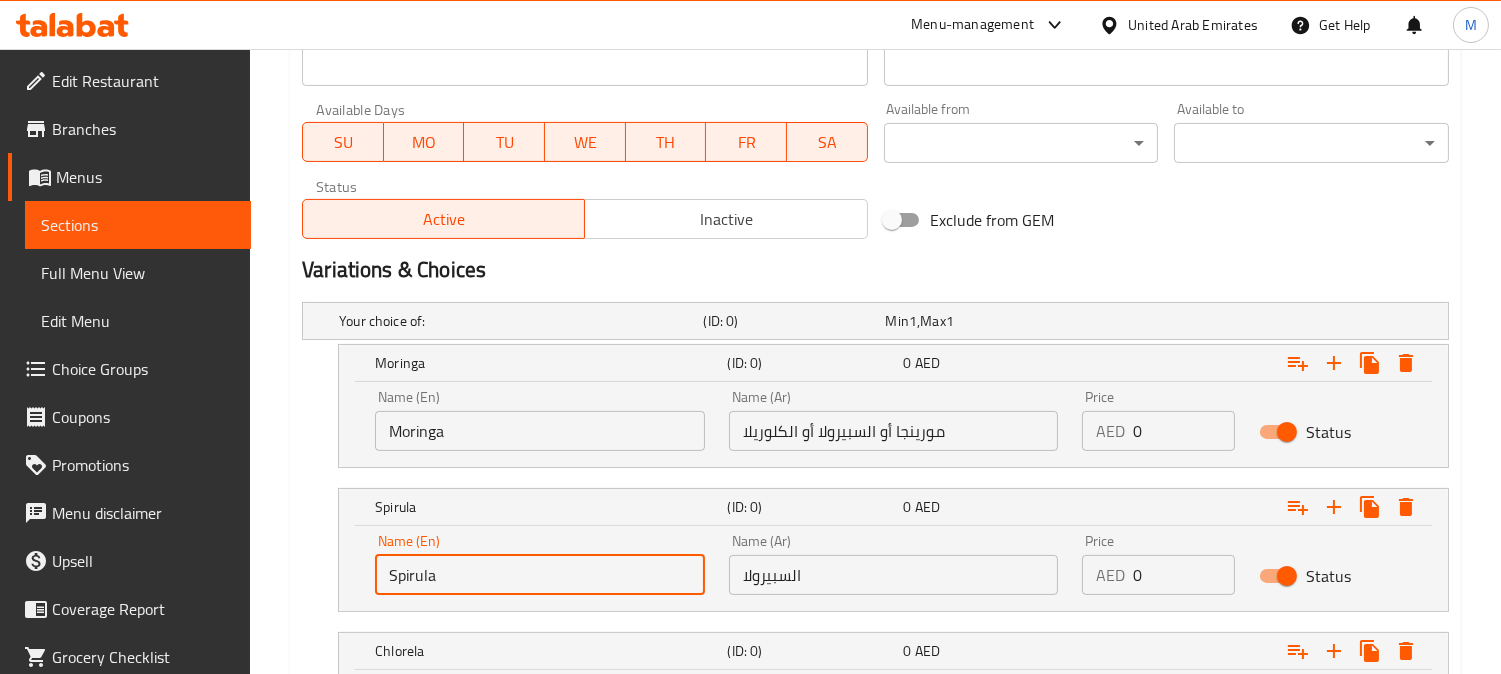 click on "Spirula" at bounding box center [540, 575] 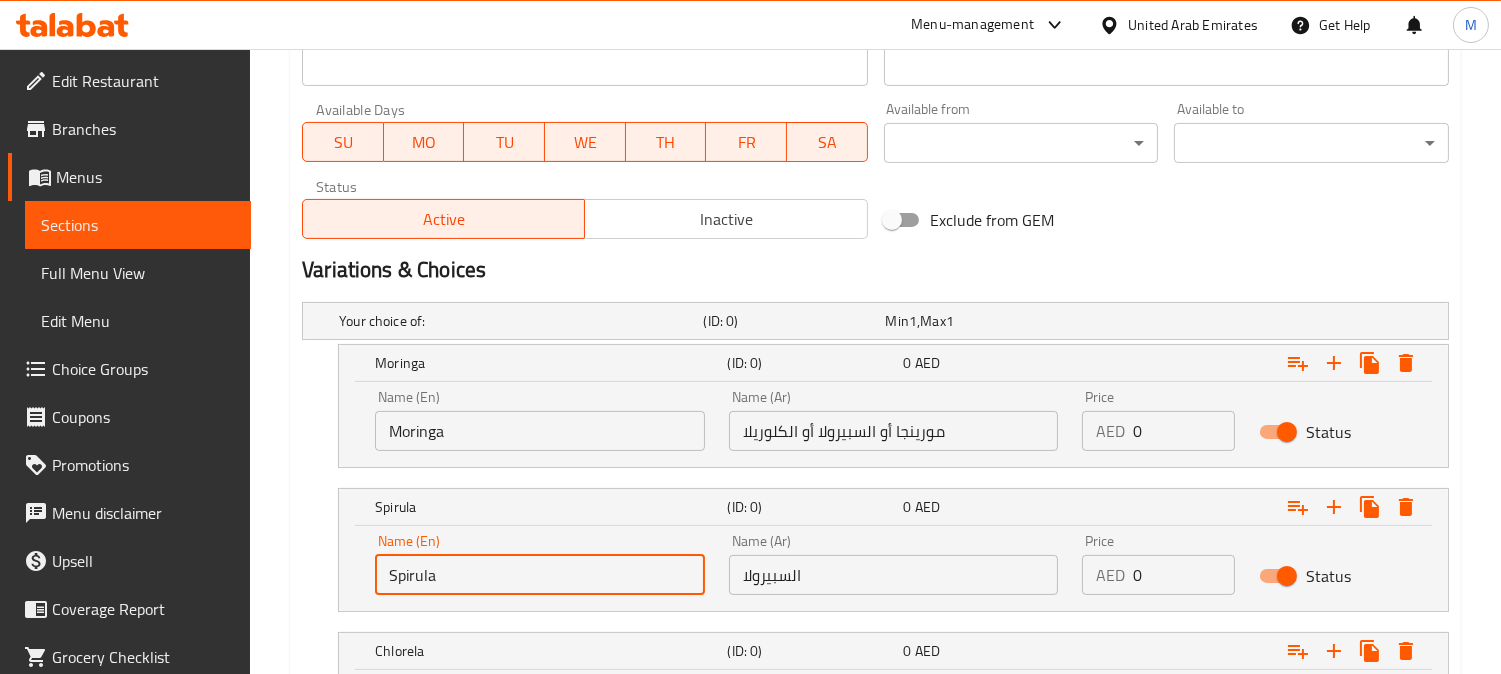 click on "السبيرولا" at bounding box center [894, 575] 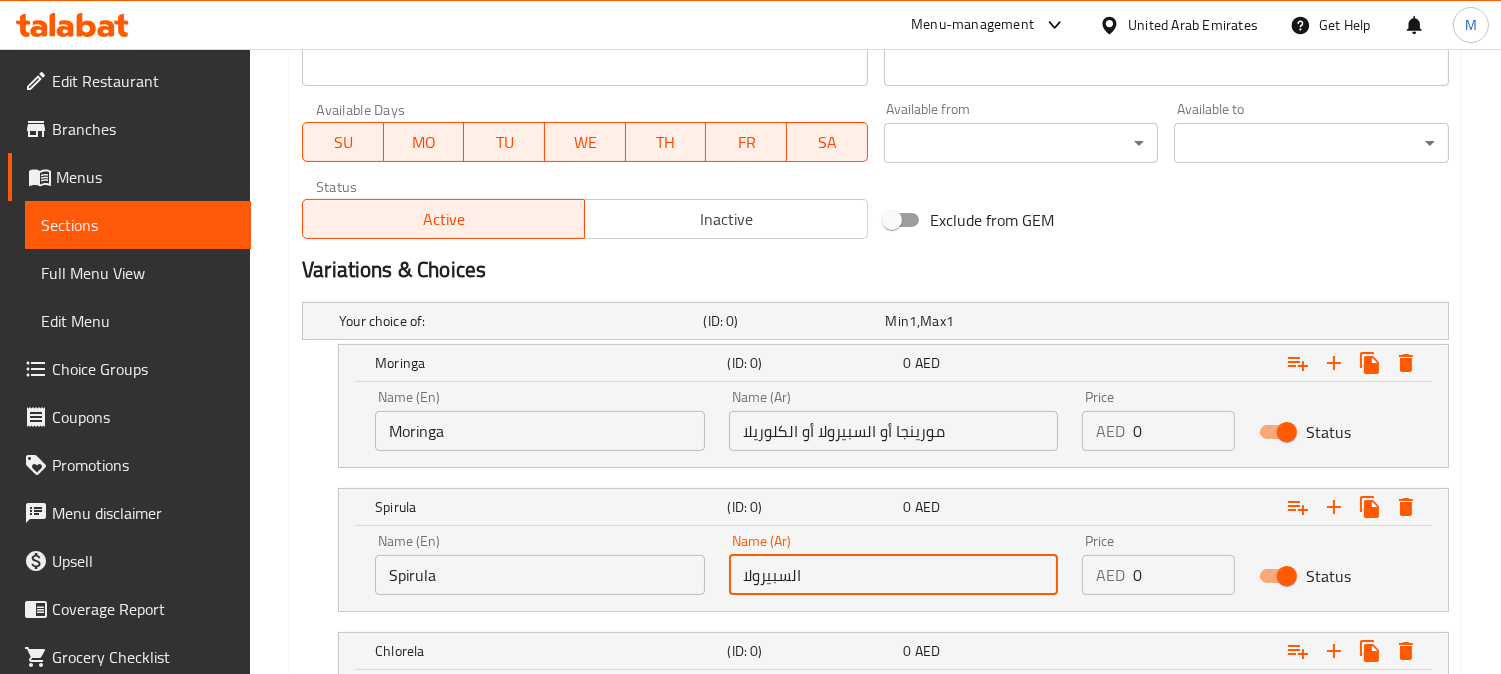 click on "السبيرولا" at bounding box center (894, 575) 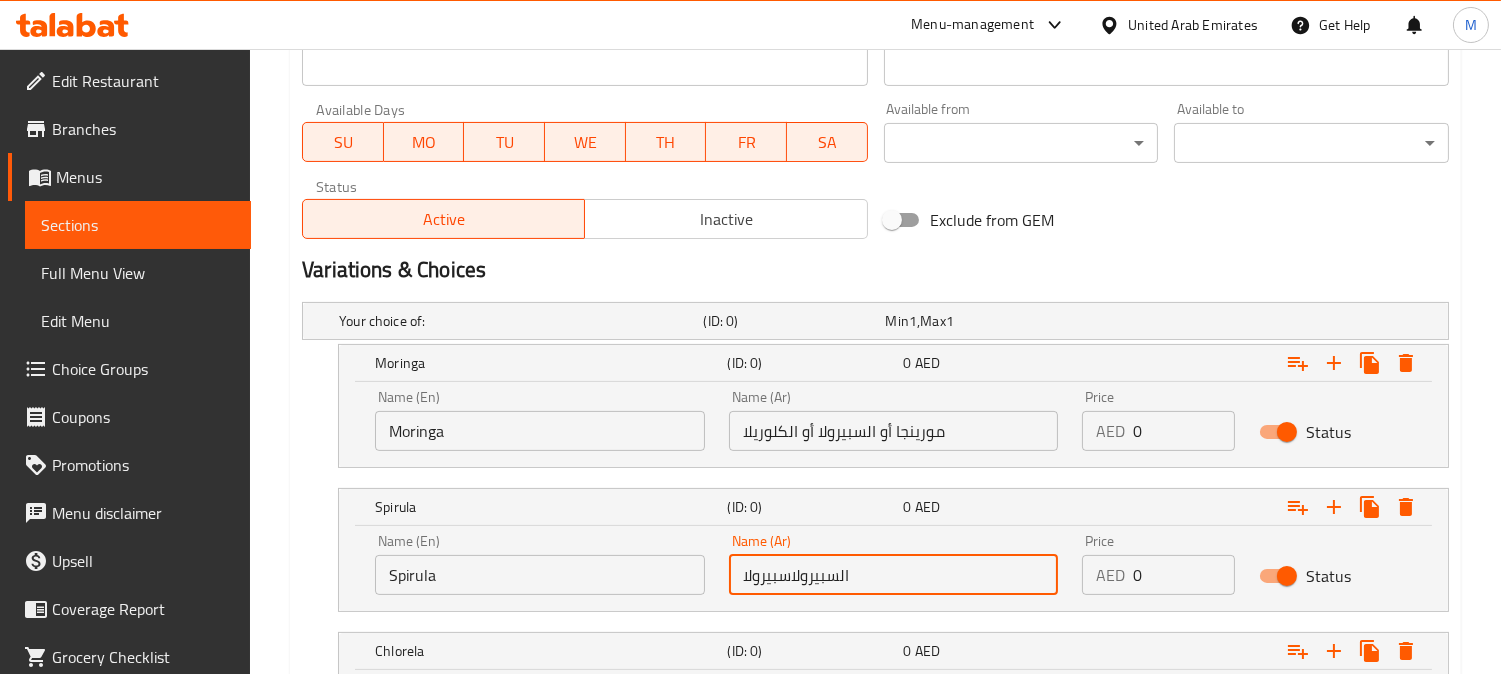 click on "السبيرولاسبيرولا" at bounding box center (894, 575) 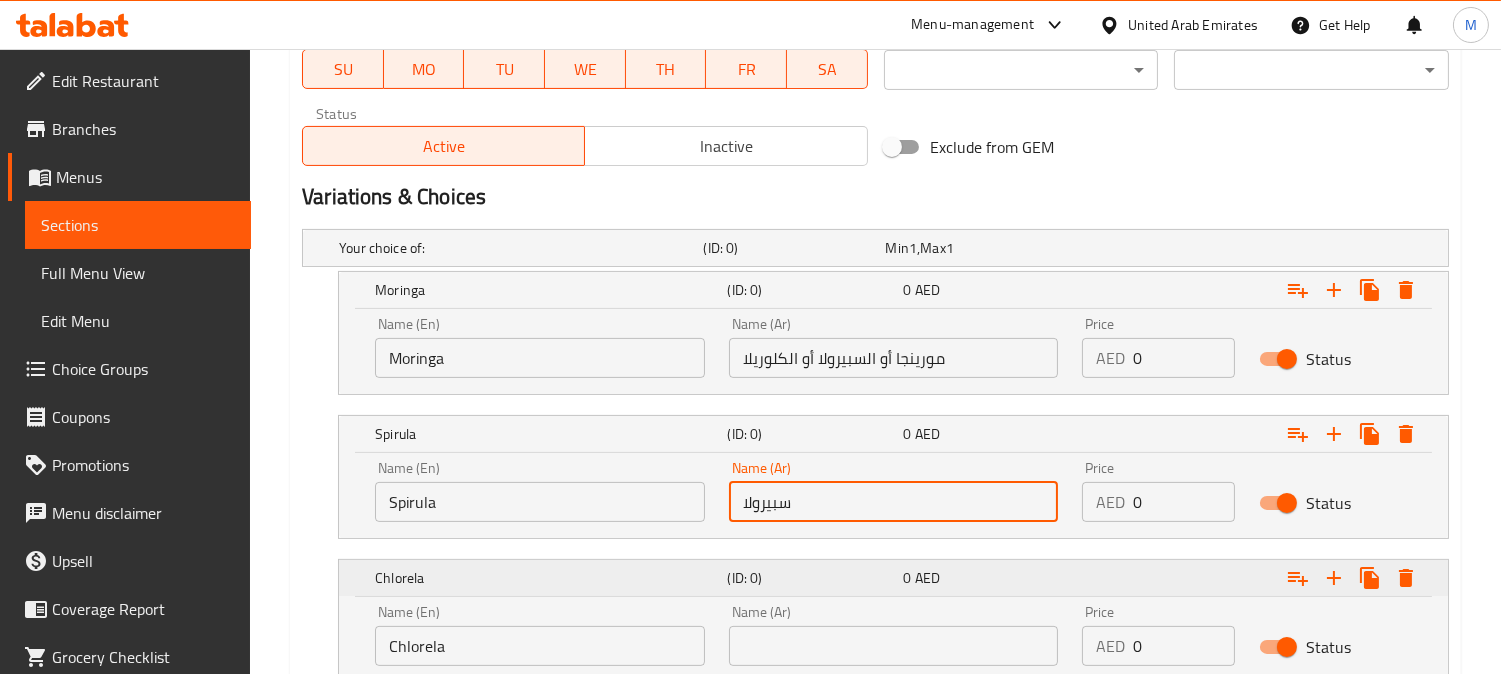scroll, scrollTop: 988, scrollLeft: 0, axis: vertical 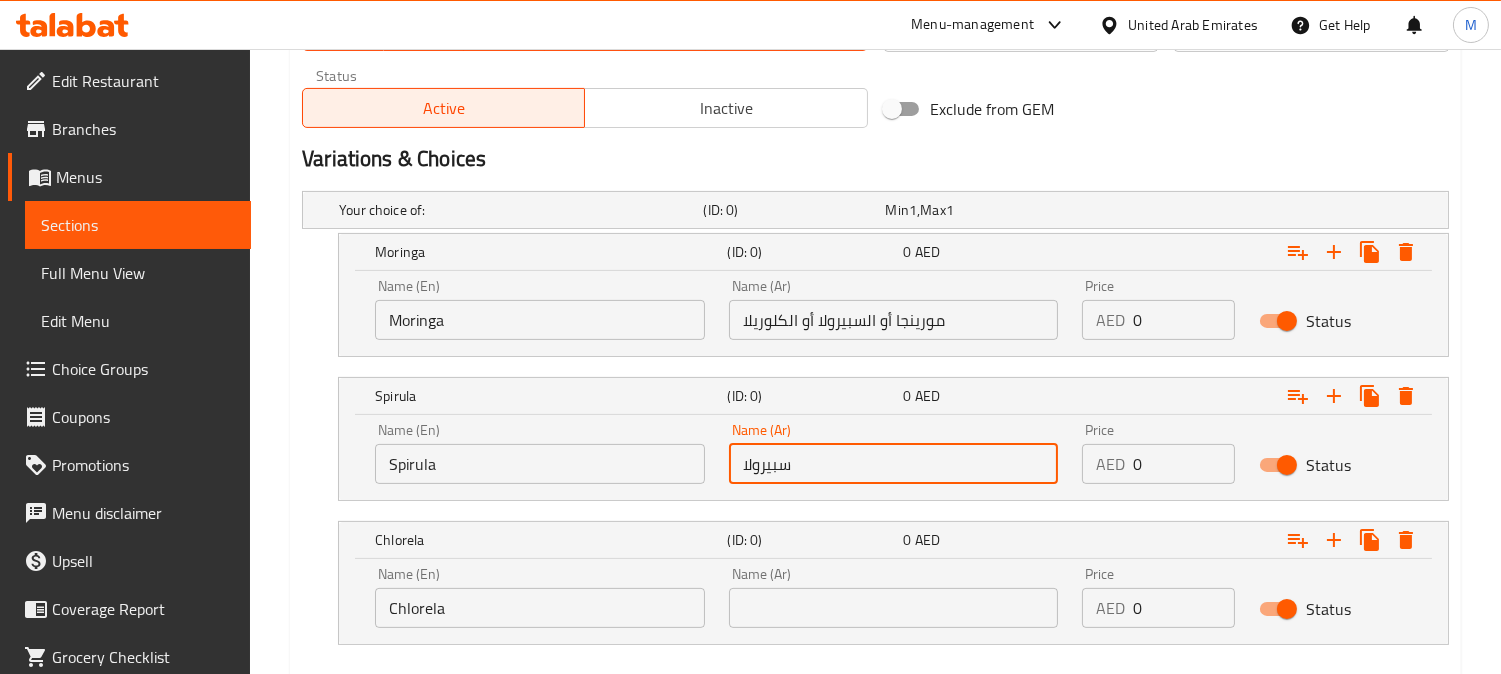 type on "سبيرولا" 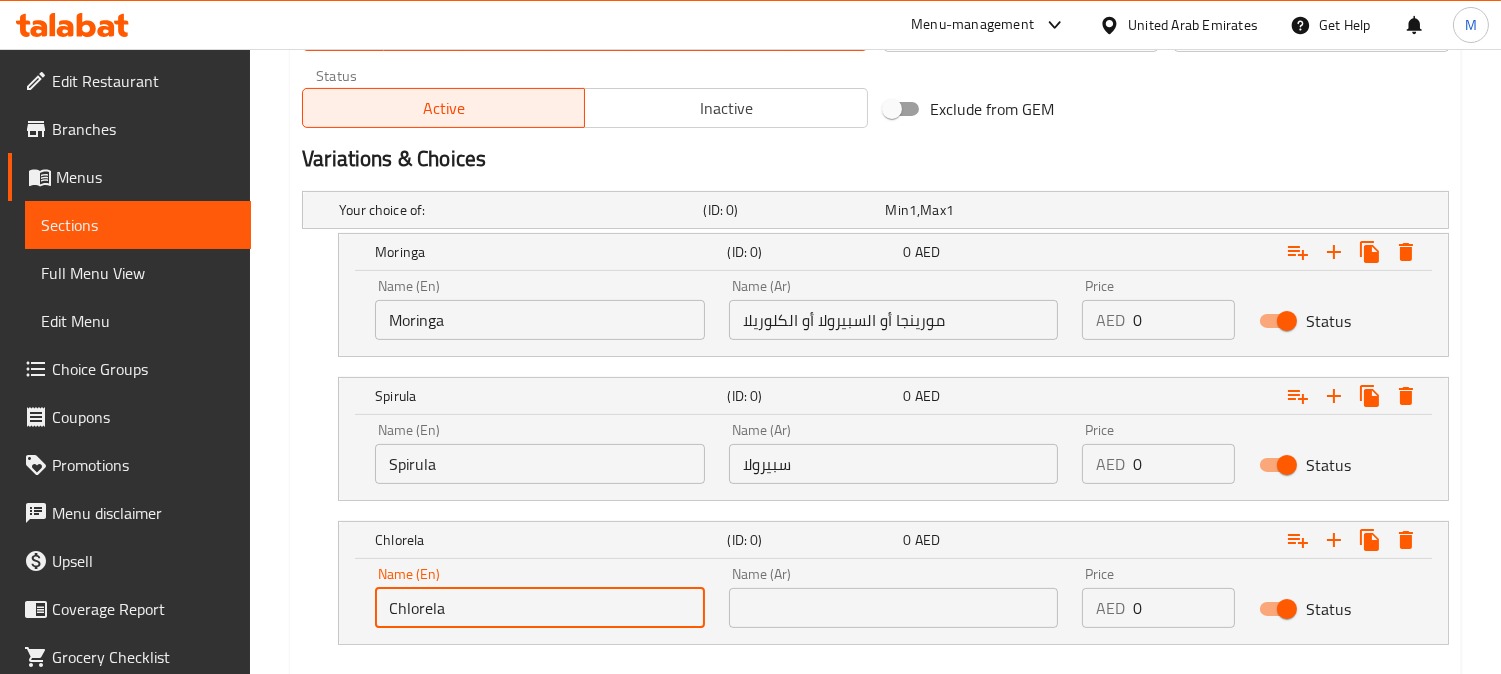 click on "Chlorela" at bounding box center (540, 608) 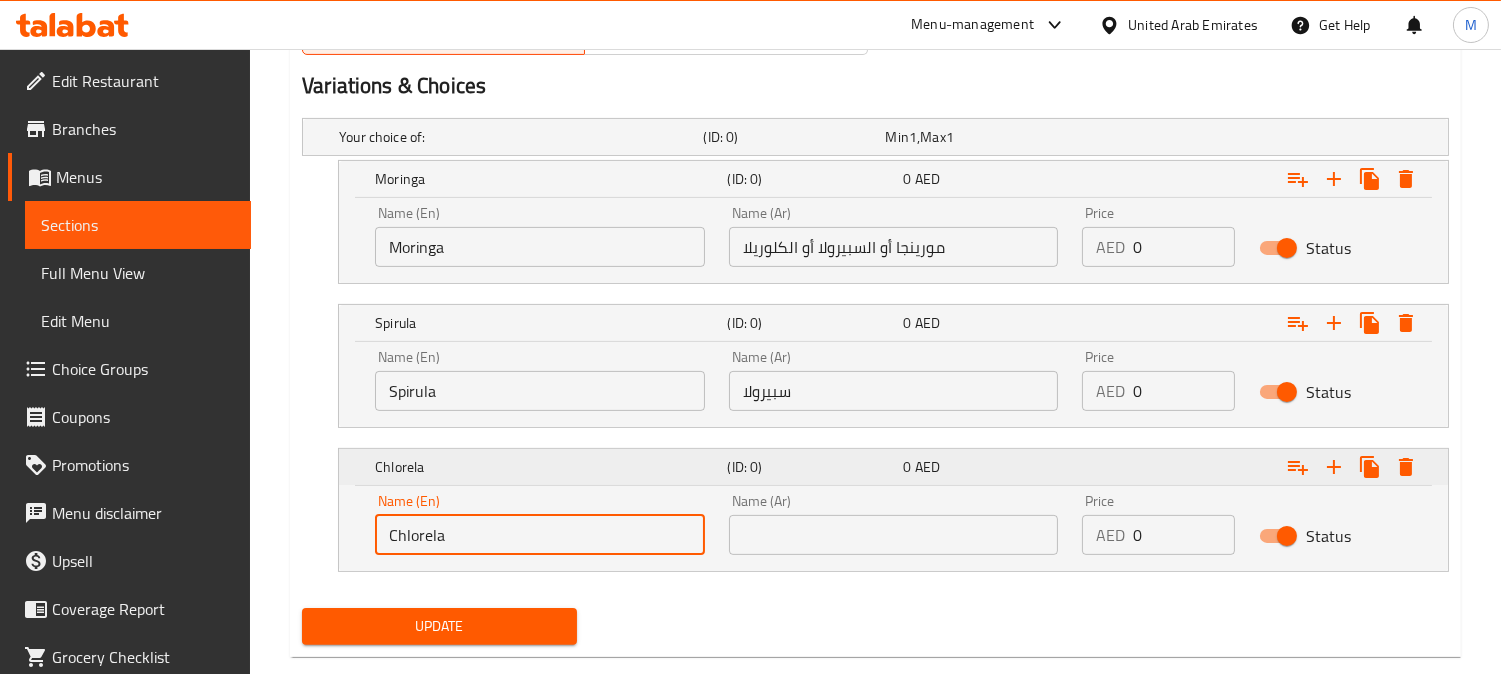 scroll, scrollTop: 1100, scrollLeft: 0, axis: vertical 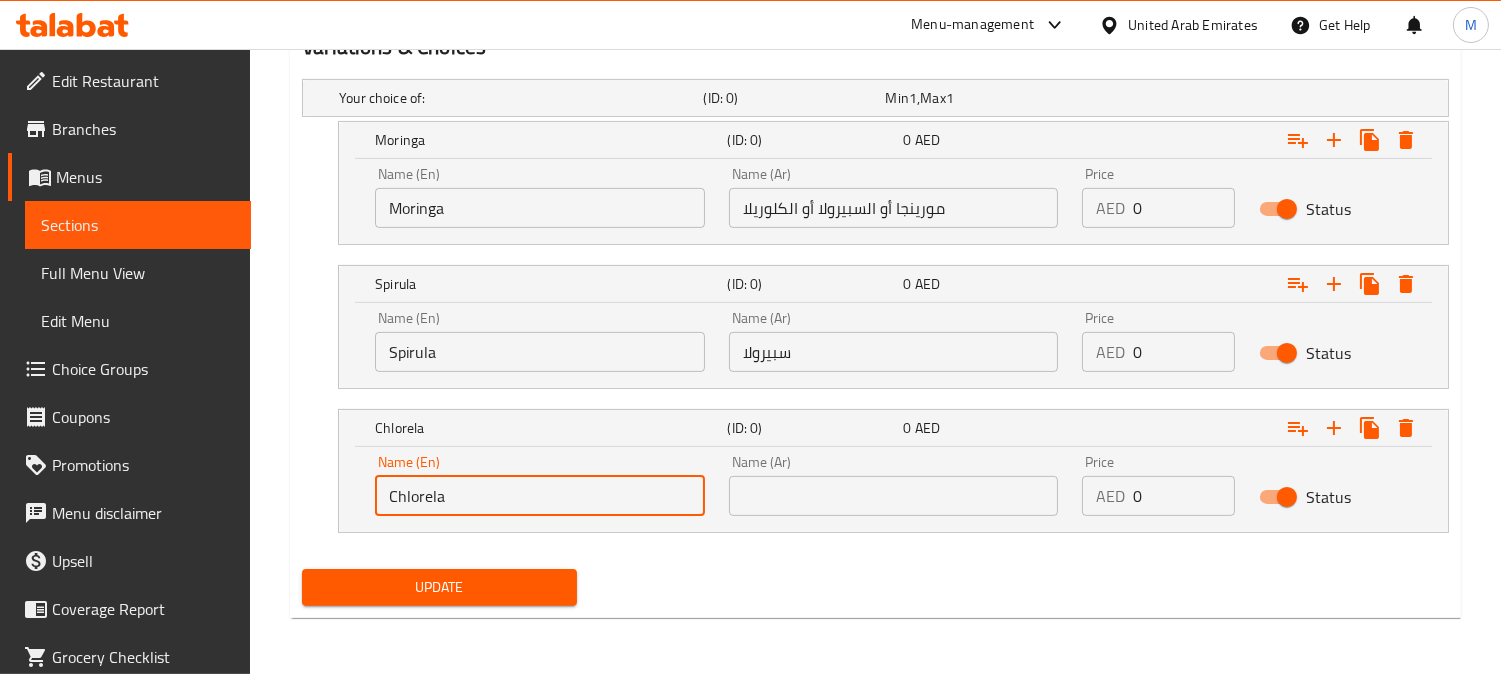 click on "Chlorela" at bounding box center (540, 496) 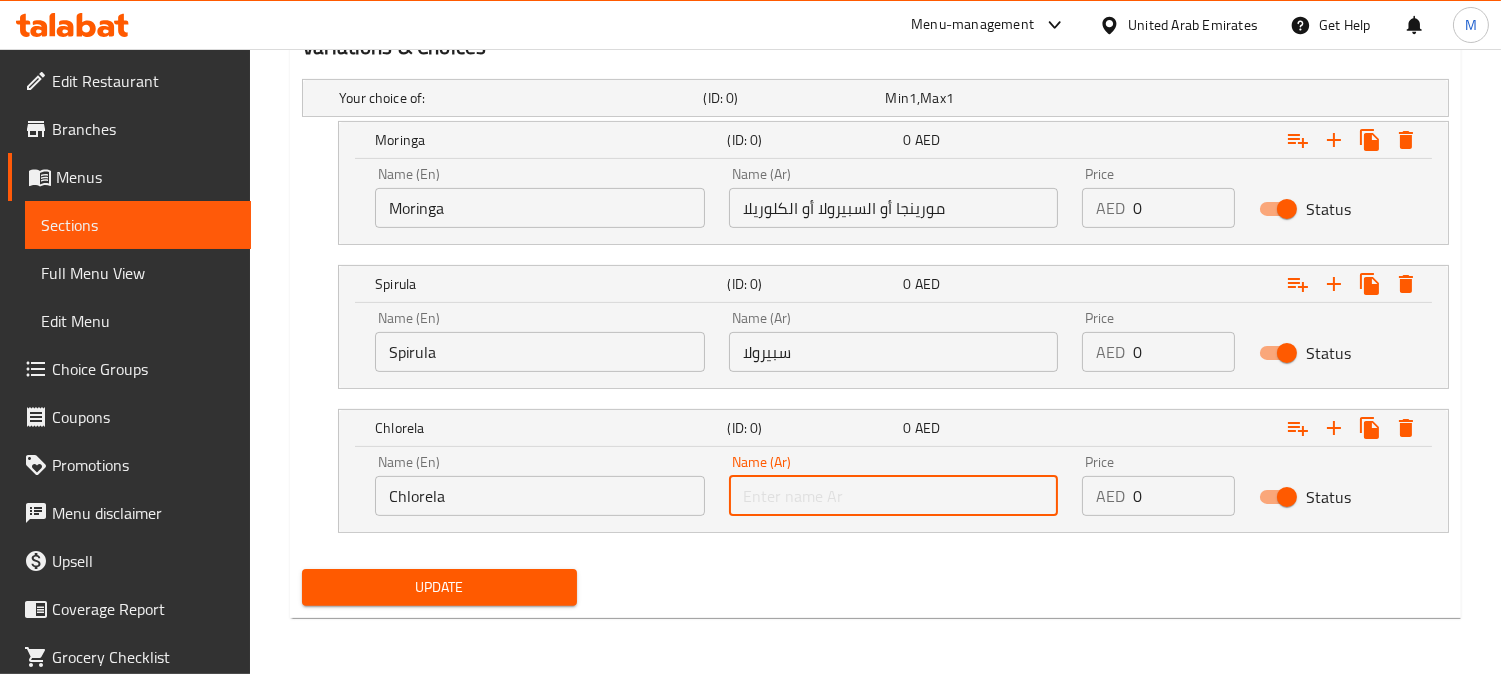 paste on "كلوريلا" 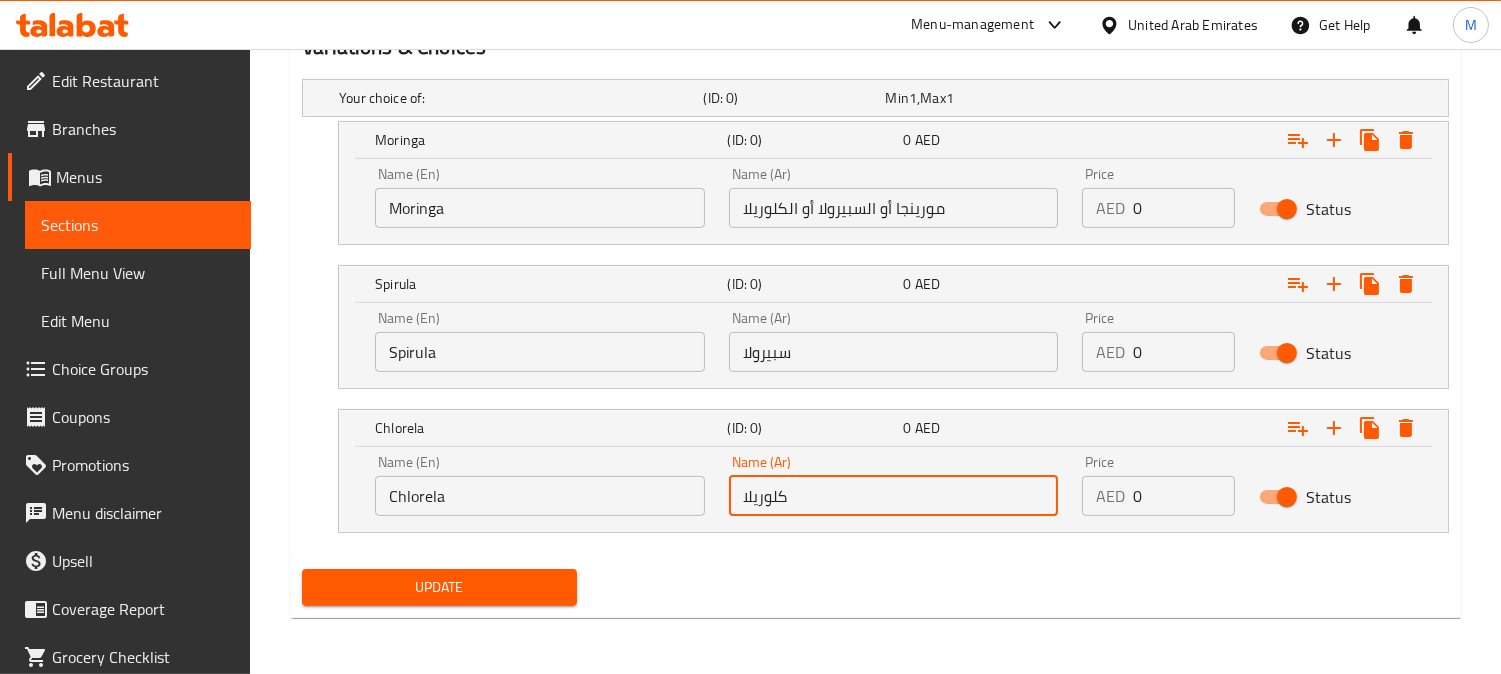type on "كلوريلا" 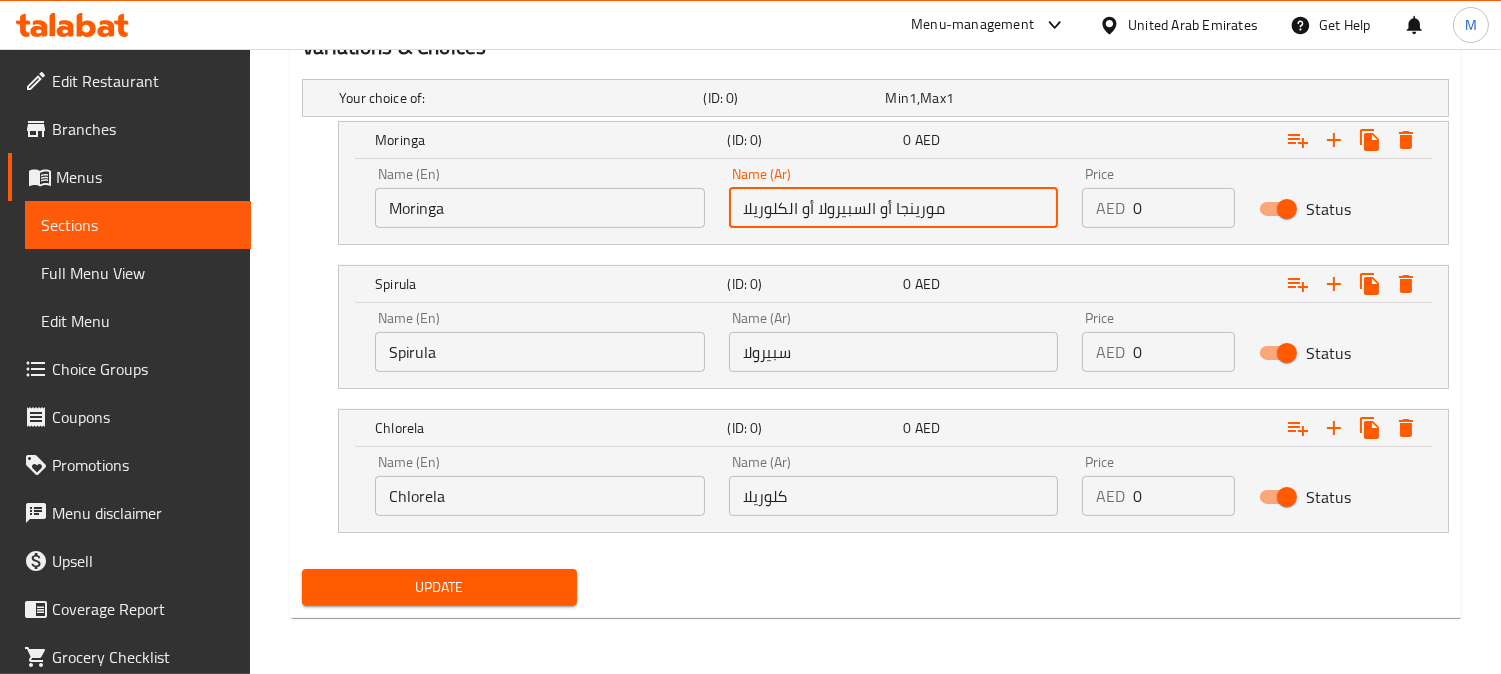 drag, startPoint x: 893, startPoint y: 210, endPoint x: 622, endPoint y: 218, distance: 271.11804 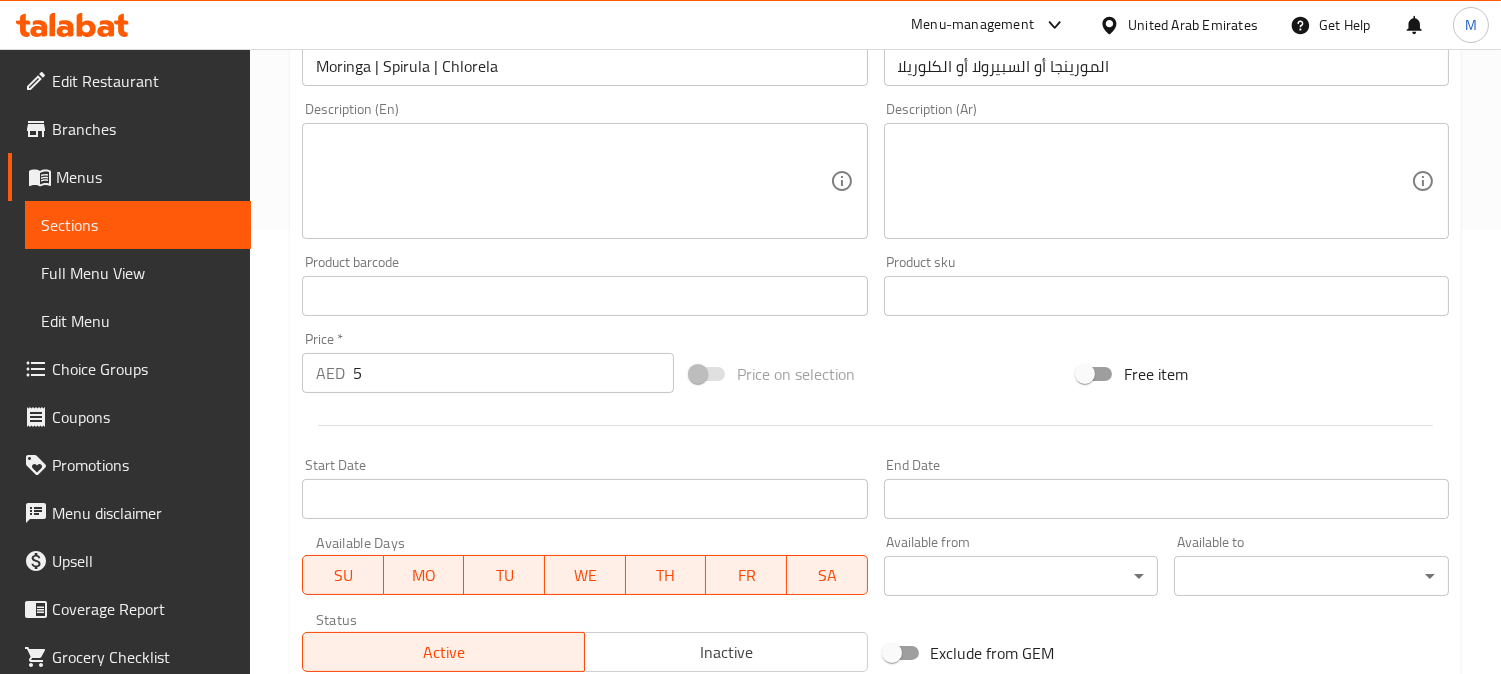 scroll, scrollTop: 433, scrollLeft: 0, axis: vertical 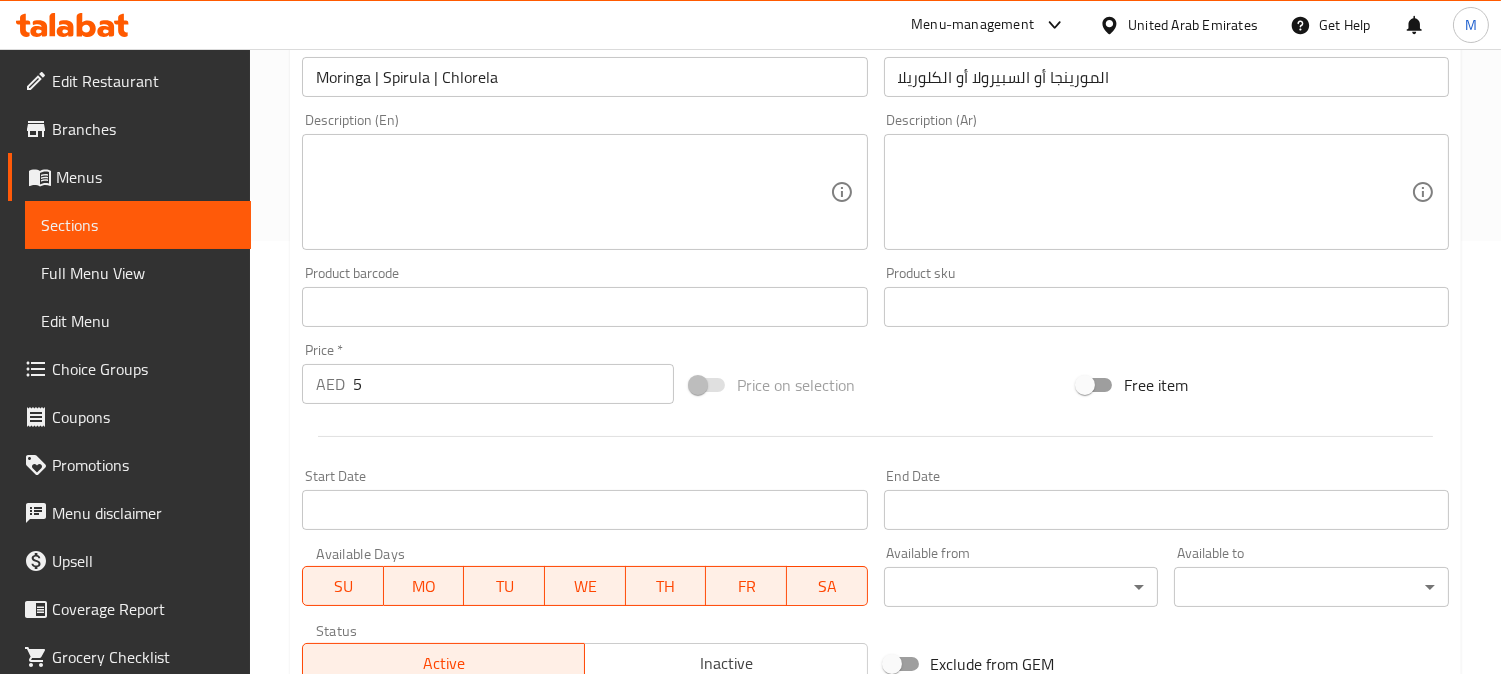 type on "مورينجا" 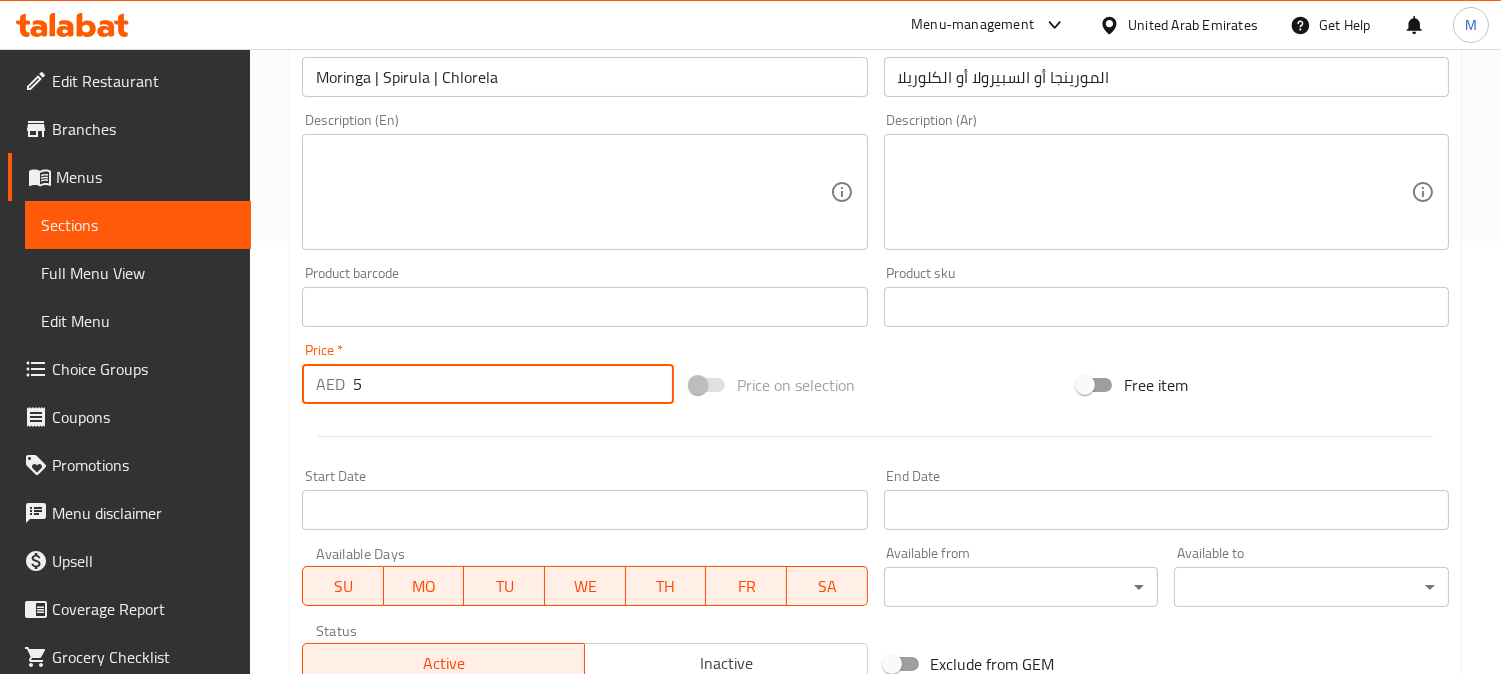 click on "5" at bounding box center (513, 384) 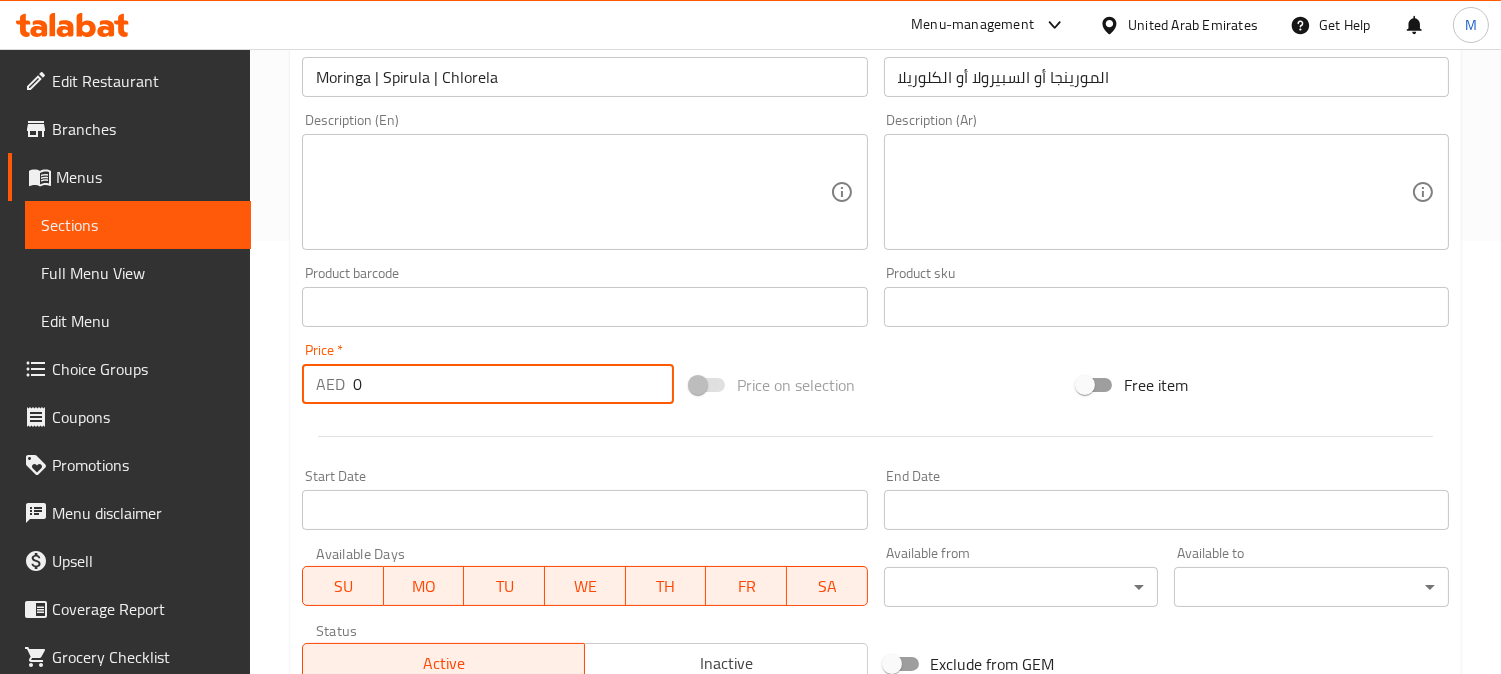 type on "0" 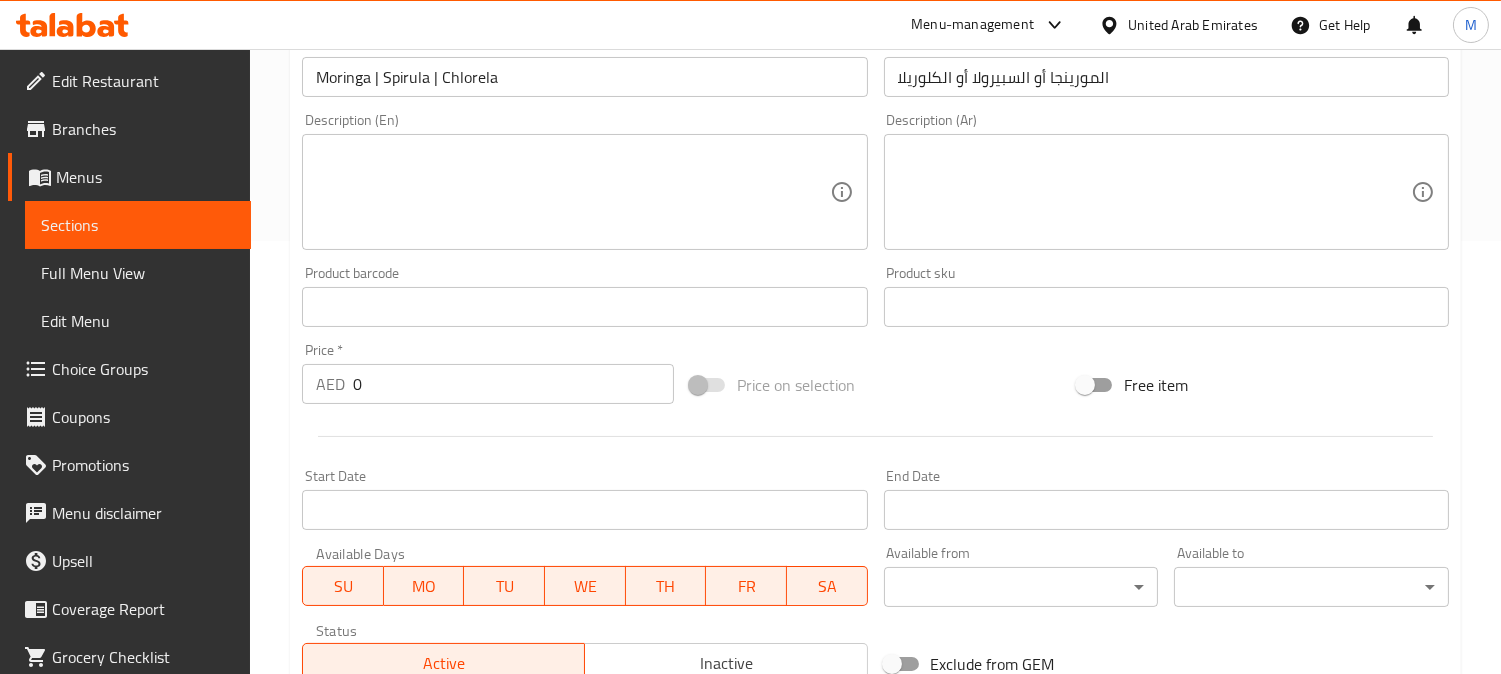click on "Price on selection" at bounding box center (876, 385) 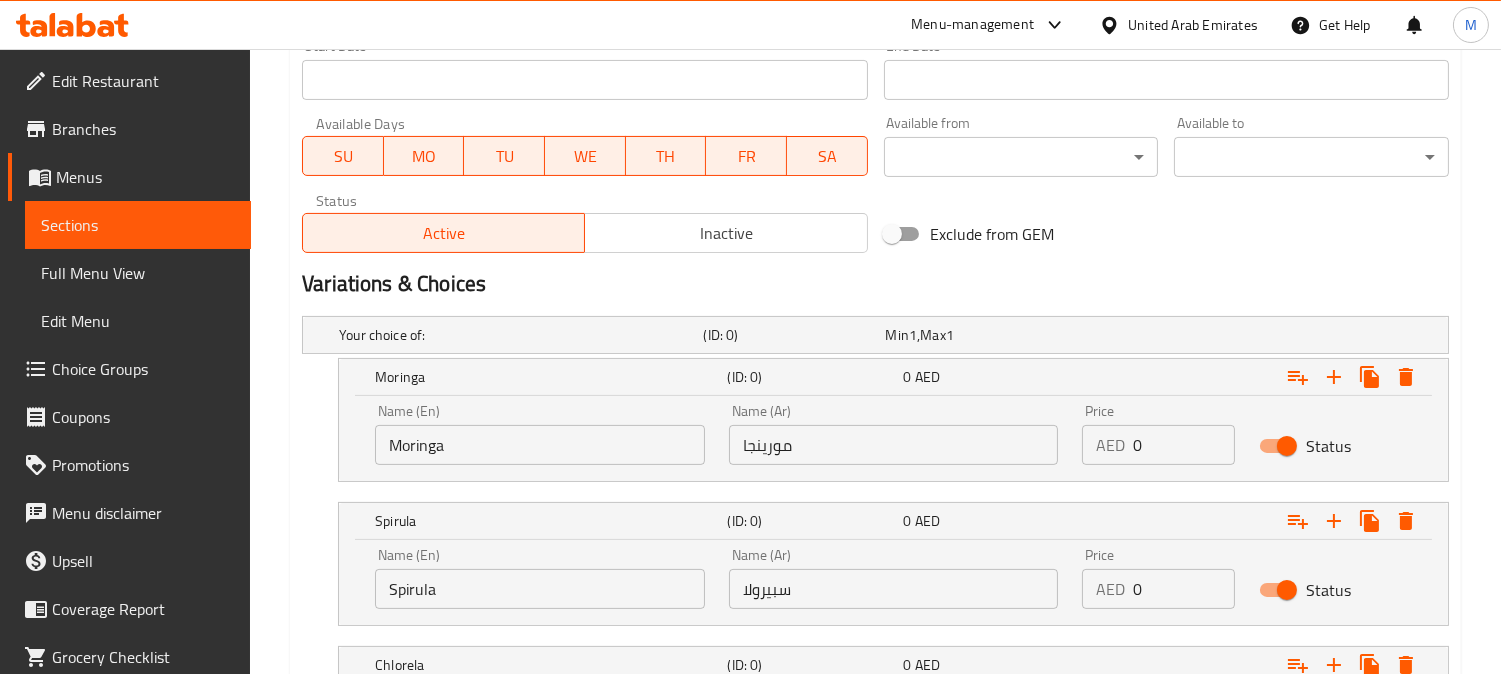 scroll, scrollTop: 988, scrollLeft: 0, axis: vertical 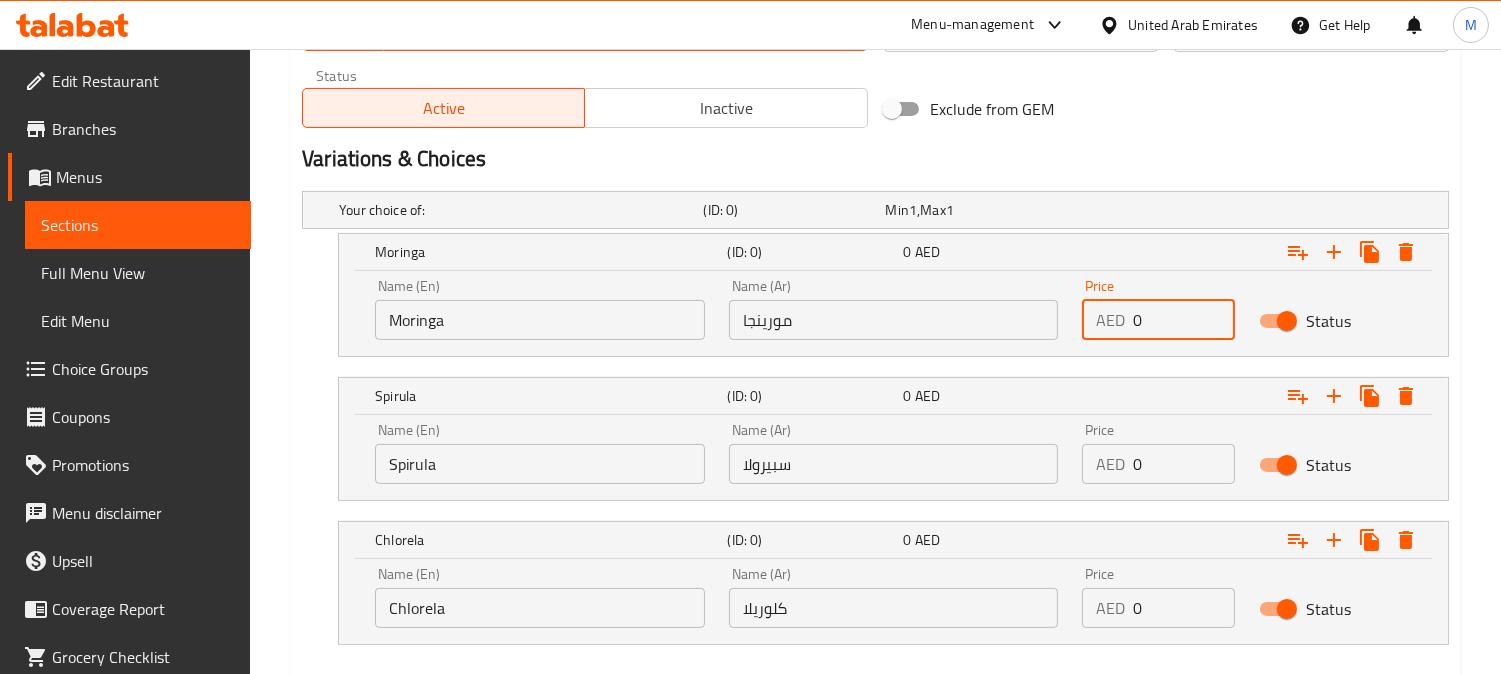 drag, startPoint x: 1144, startPoint y: 325, endPoint x: 1114, endPoint y: 324, distance: 30.016663 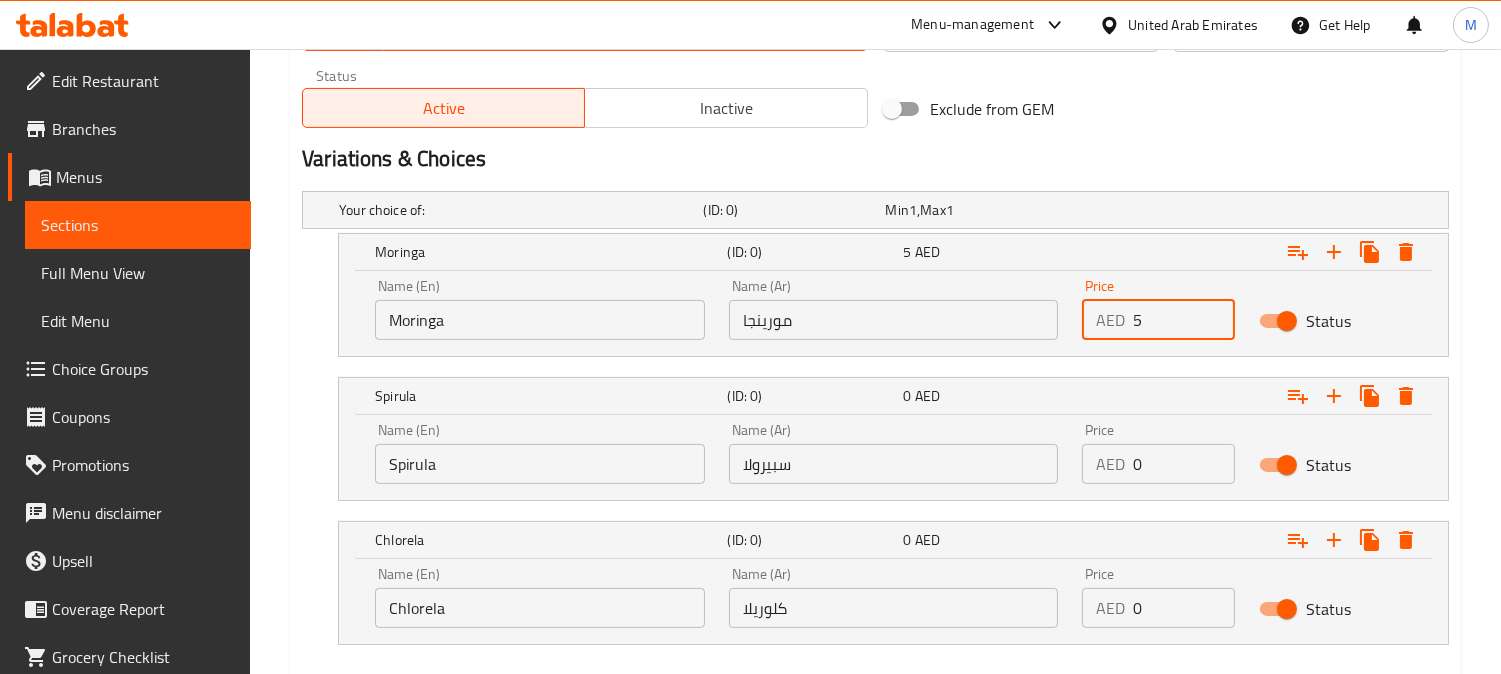 drag, startPoint x: 1131, startPoint y: 324, endPoint x: 1094, endPoint y: 340, distance: 40.311287 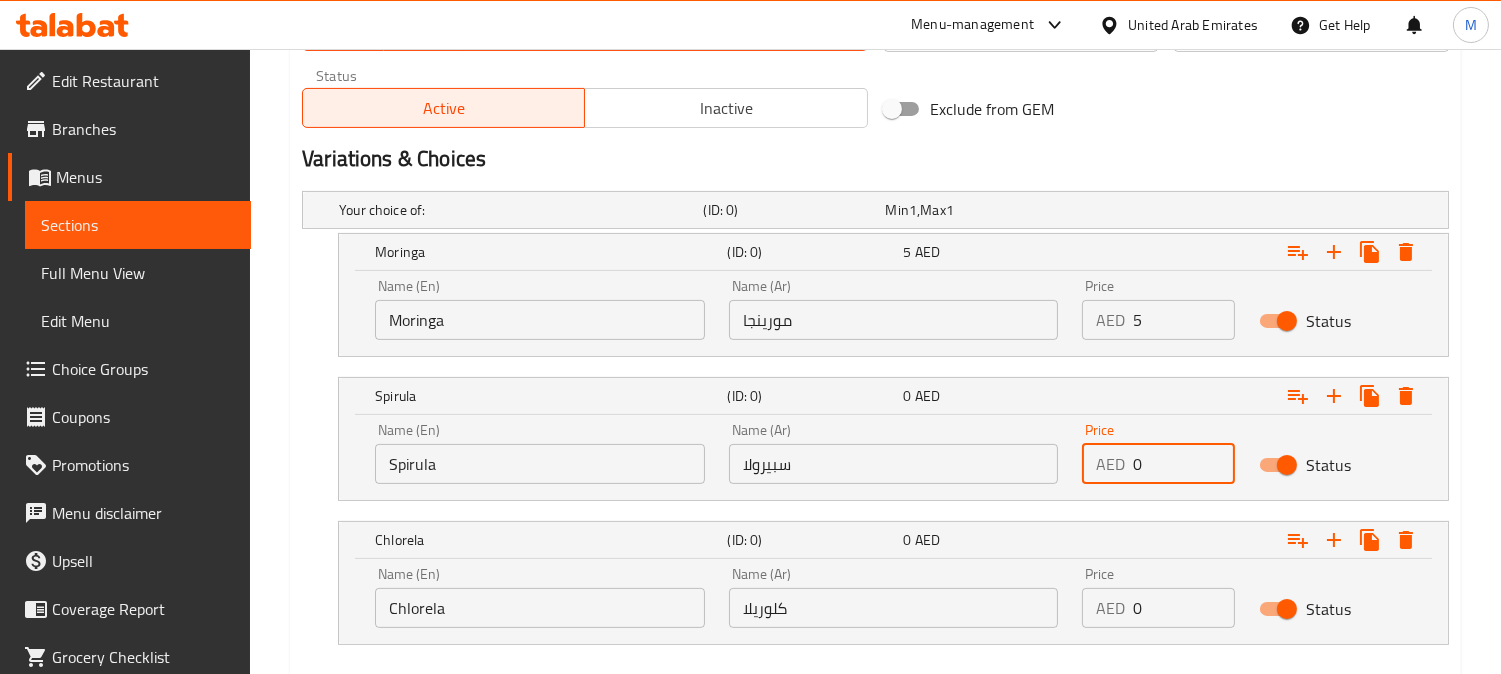 drag, startPoint x: 1144, startPoint y: 457, endPoint x: 1082, endPoint y: 462, distance: 62.201286 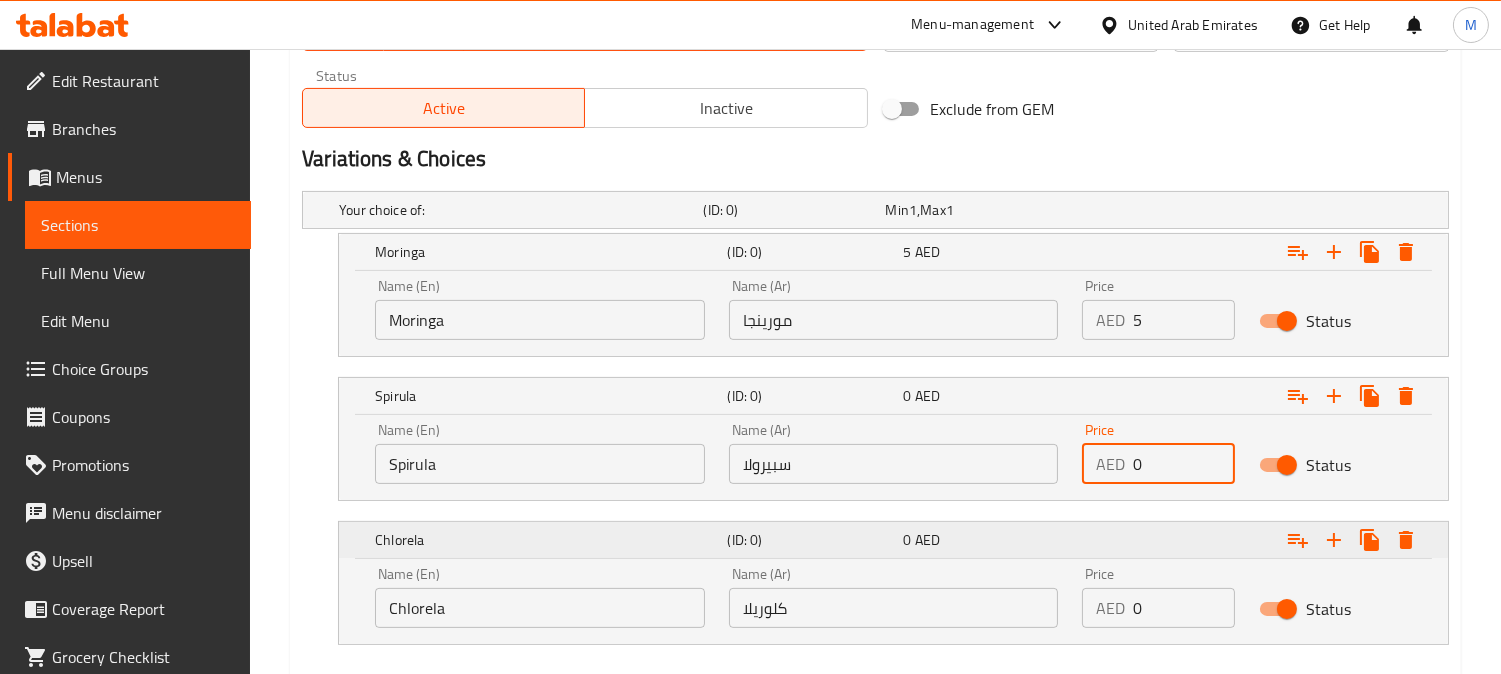 paste on "5" 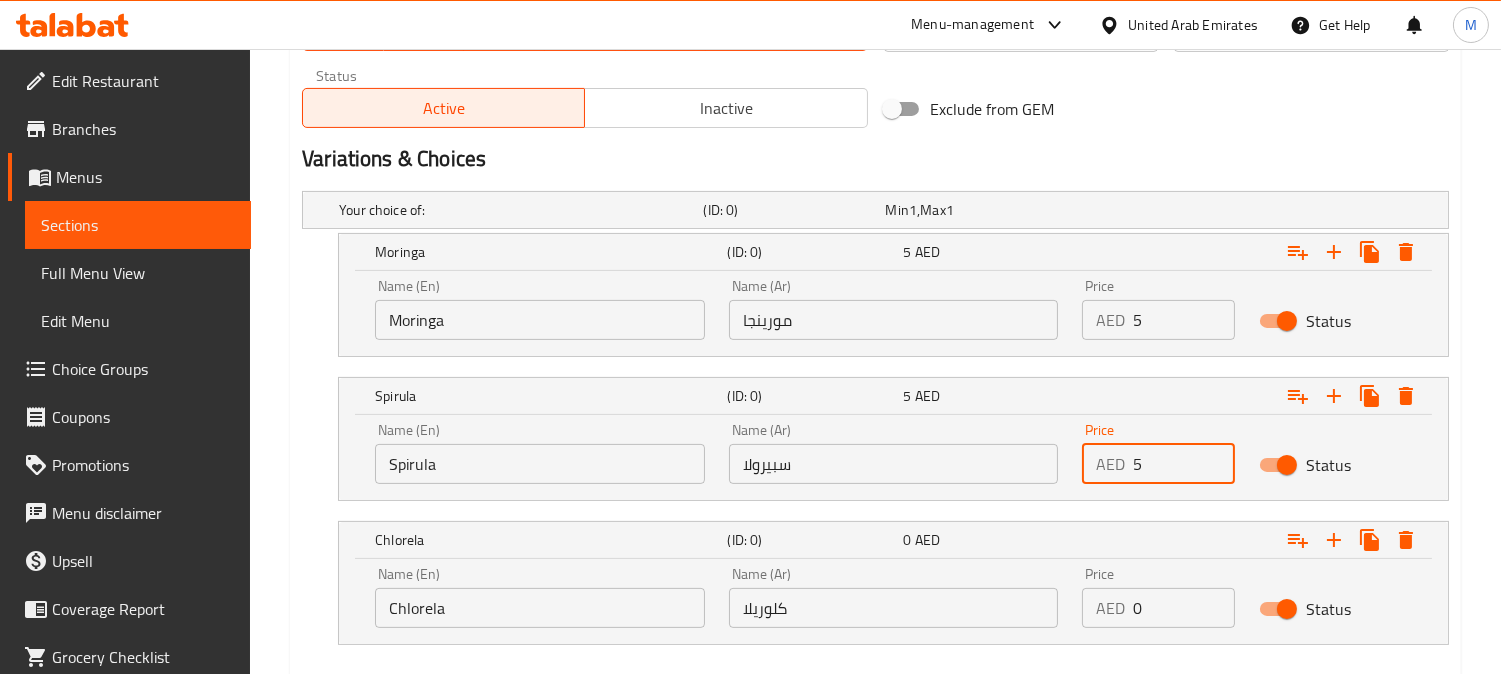 type on "5" 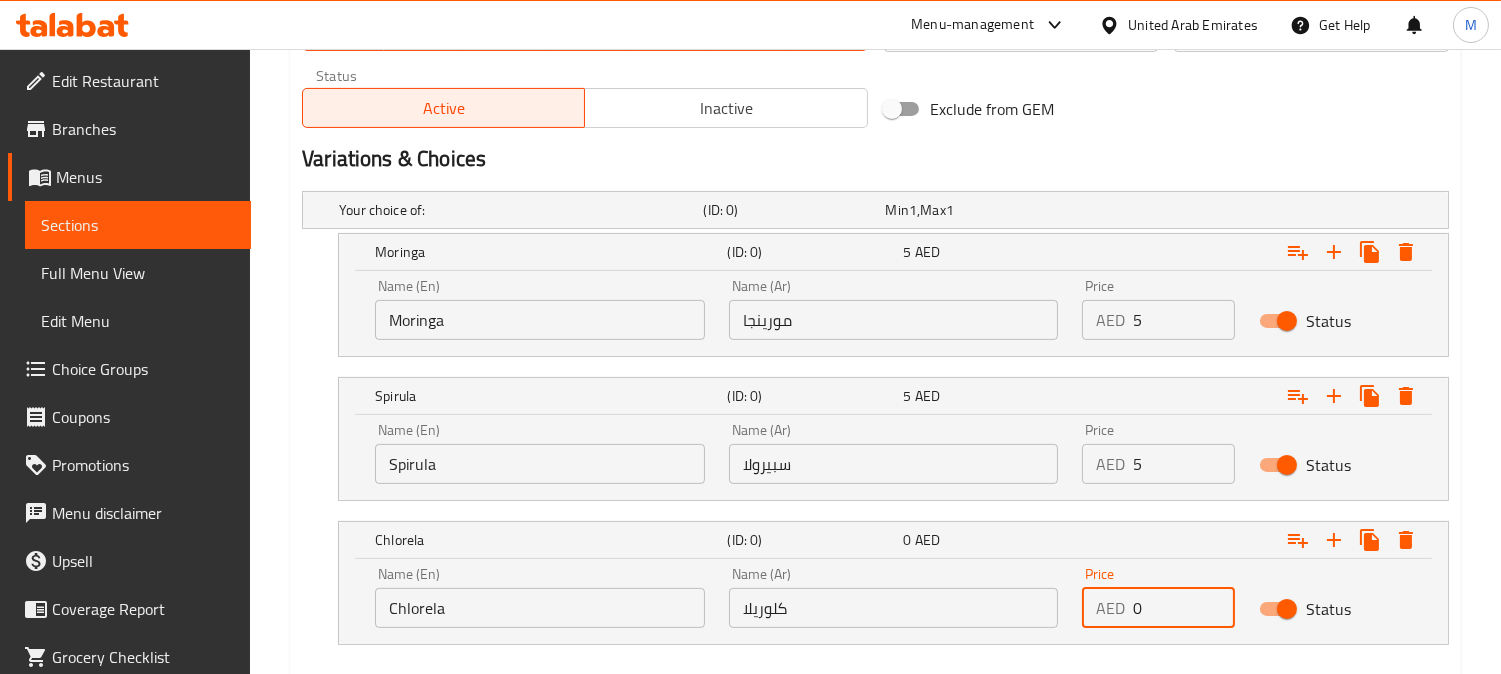 drag, startPoint x: 1148, startPoint y: 595, endPoint x: 1043, endPoint y: 585, distance: 105.47511 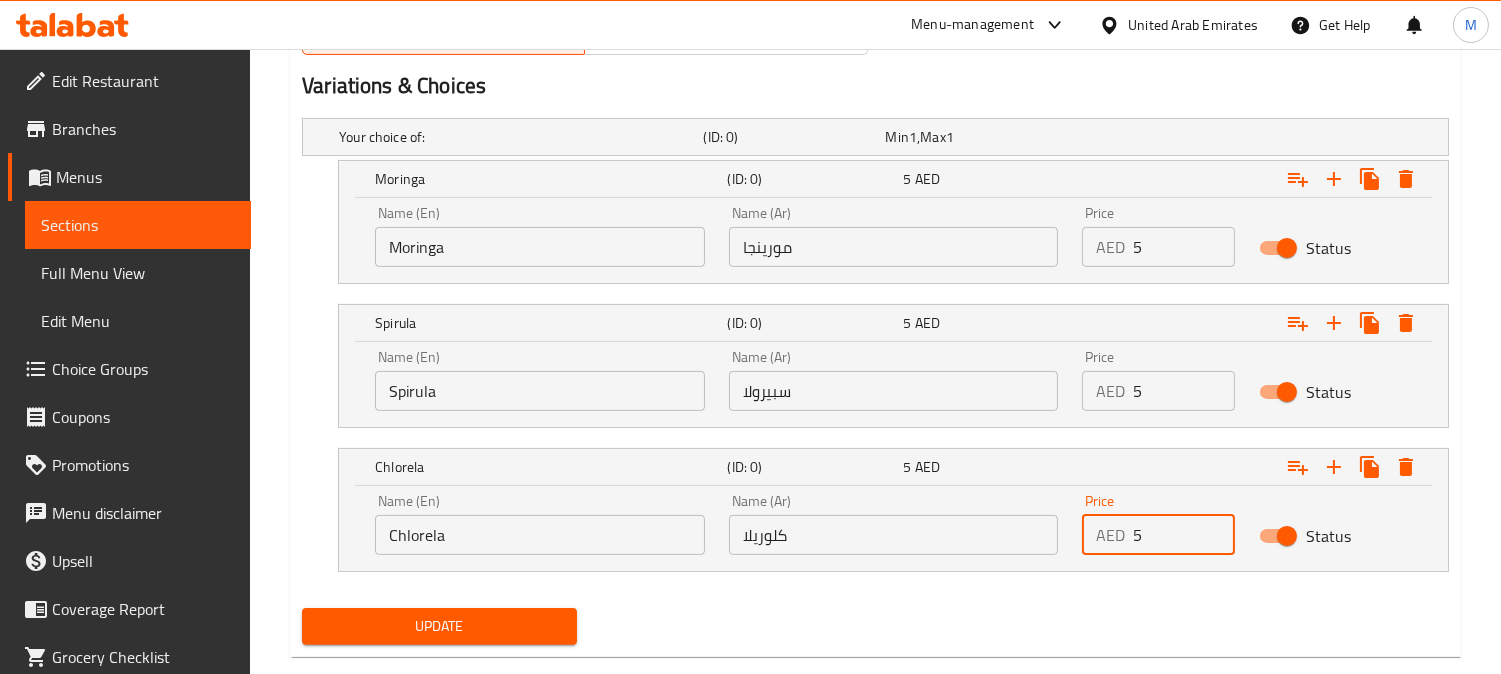 scroll, scrollTop: 1100, scrollLeft: 0, axis: vertical 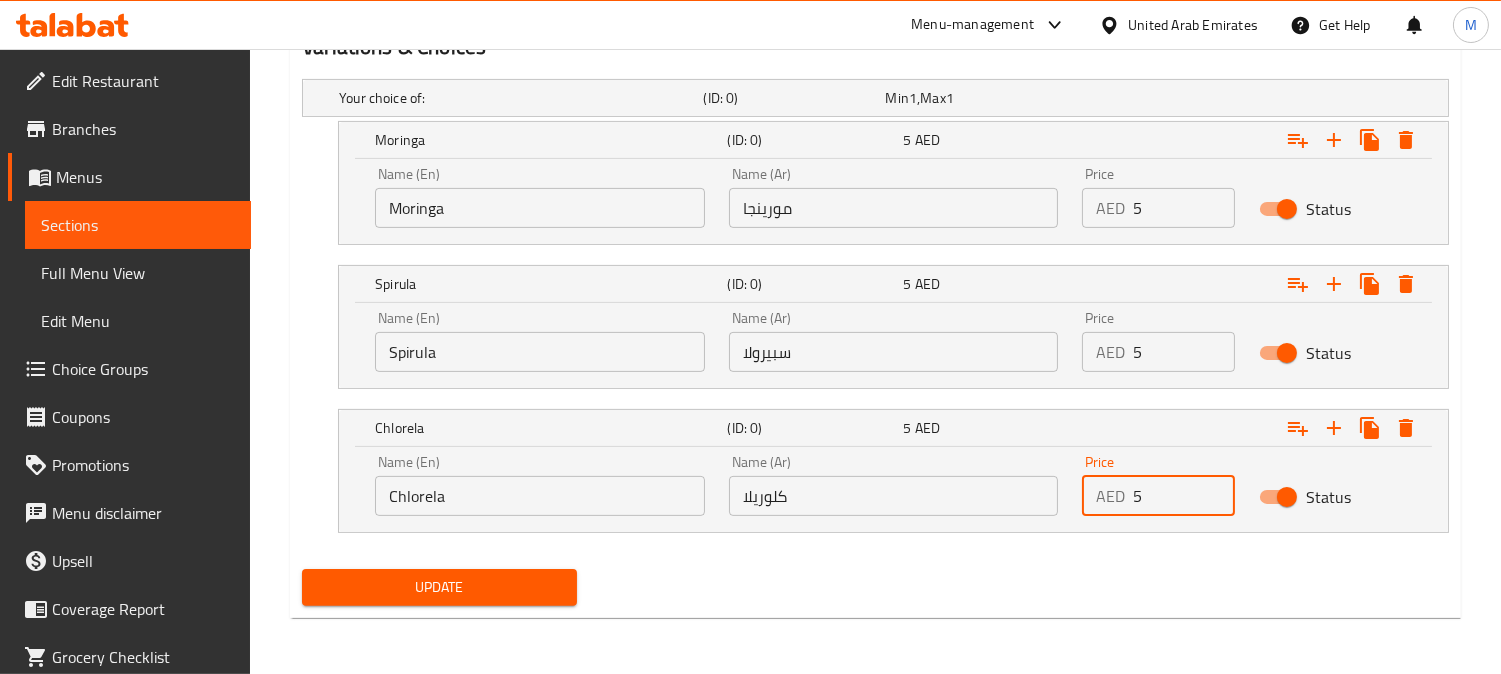 type on "5" 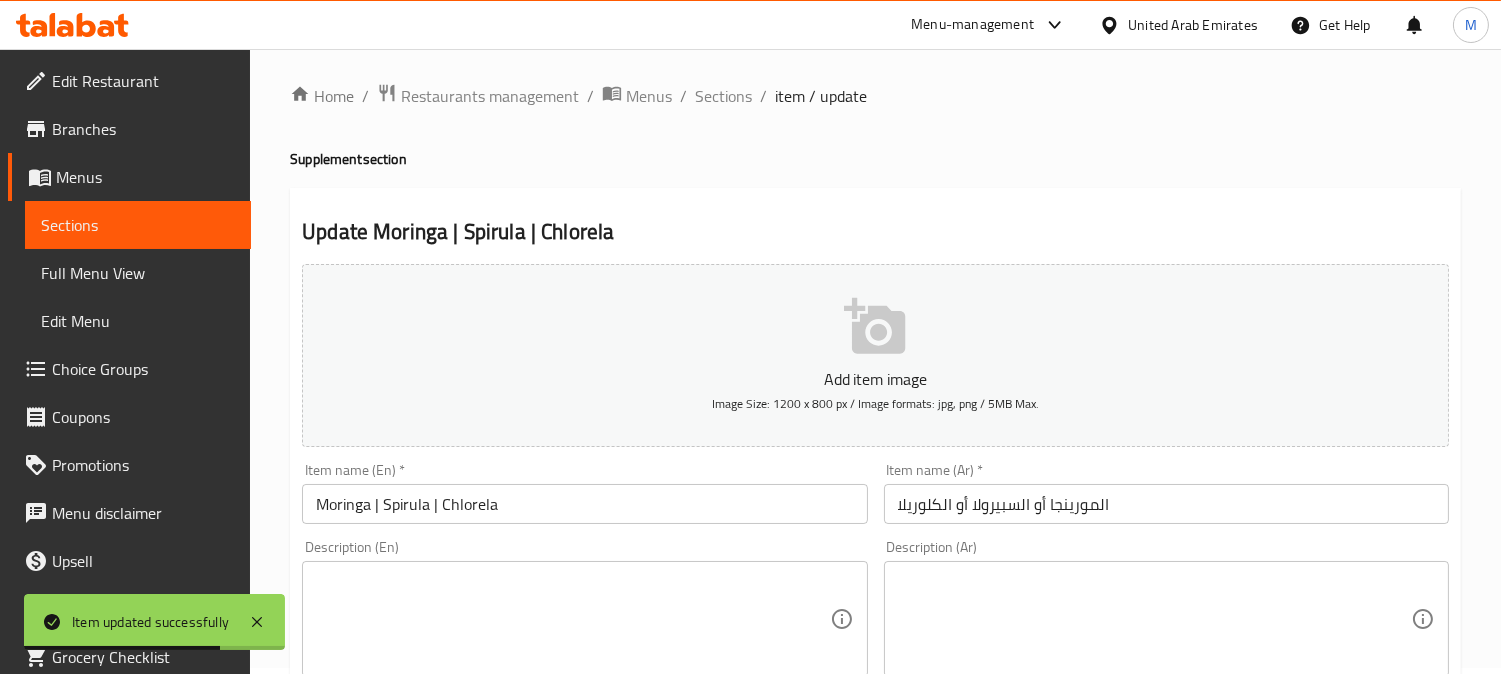 scroll, scrollTop: 0, scrollLeft: 0, axis: both 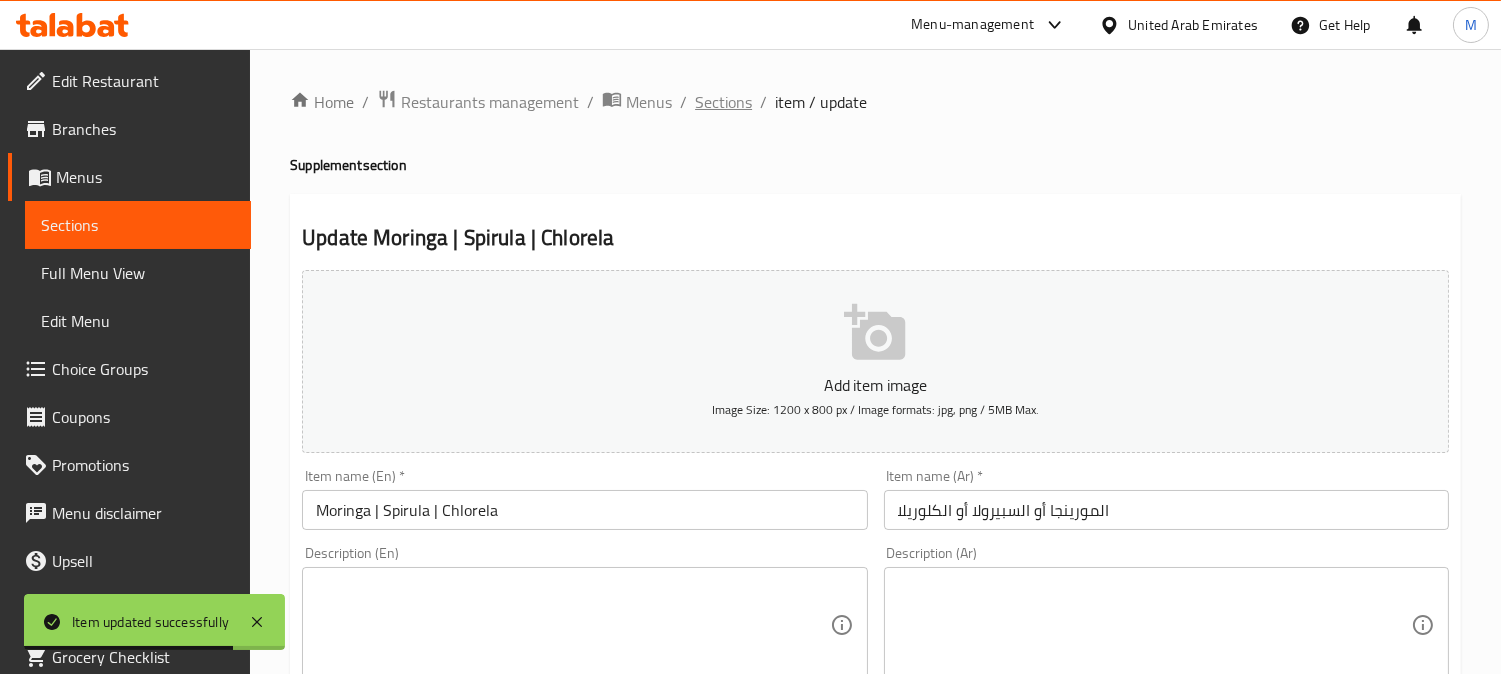 click on "Sections" at bounding box center [723, 102] 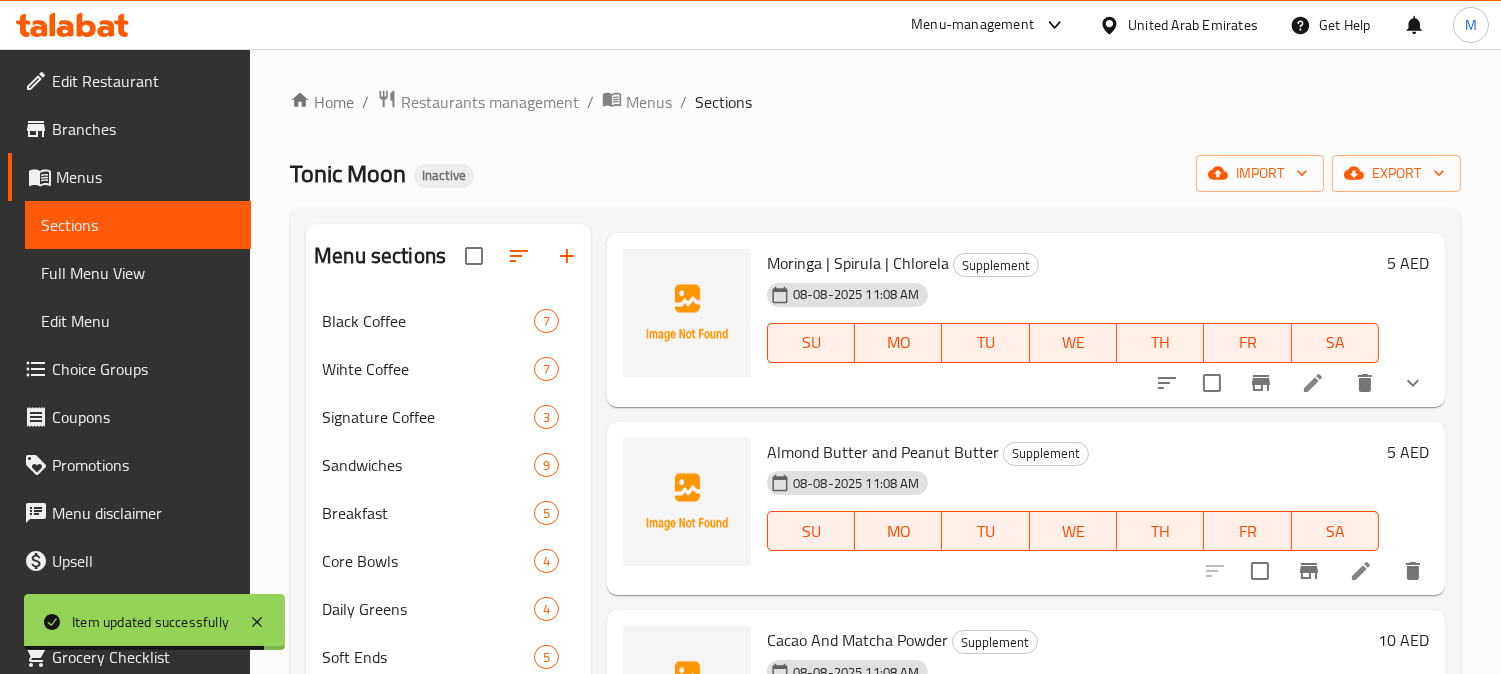 scroll, scrollTop: 435, scrollLeft: 0, axis: vertical 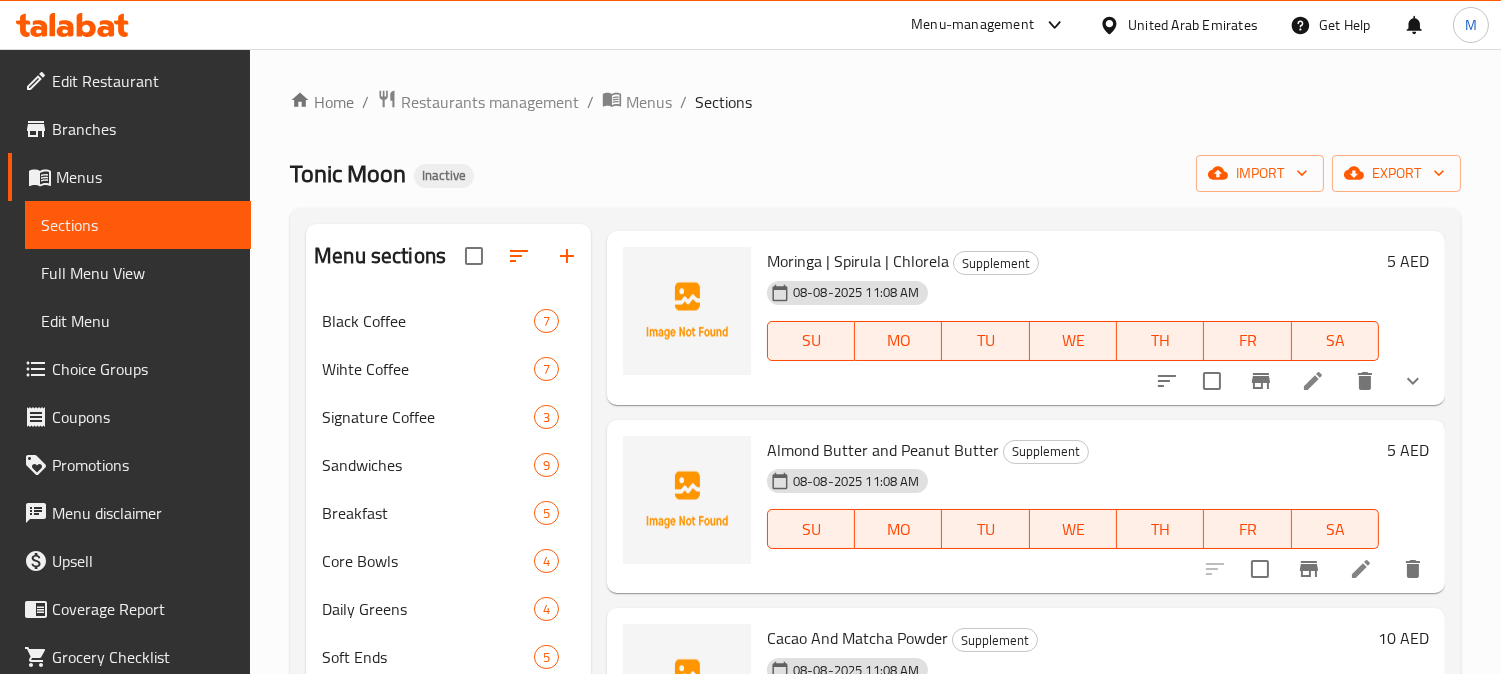 click at bounding box center [1361, 569] 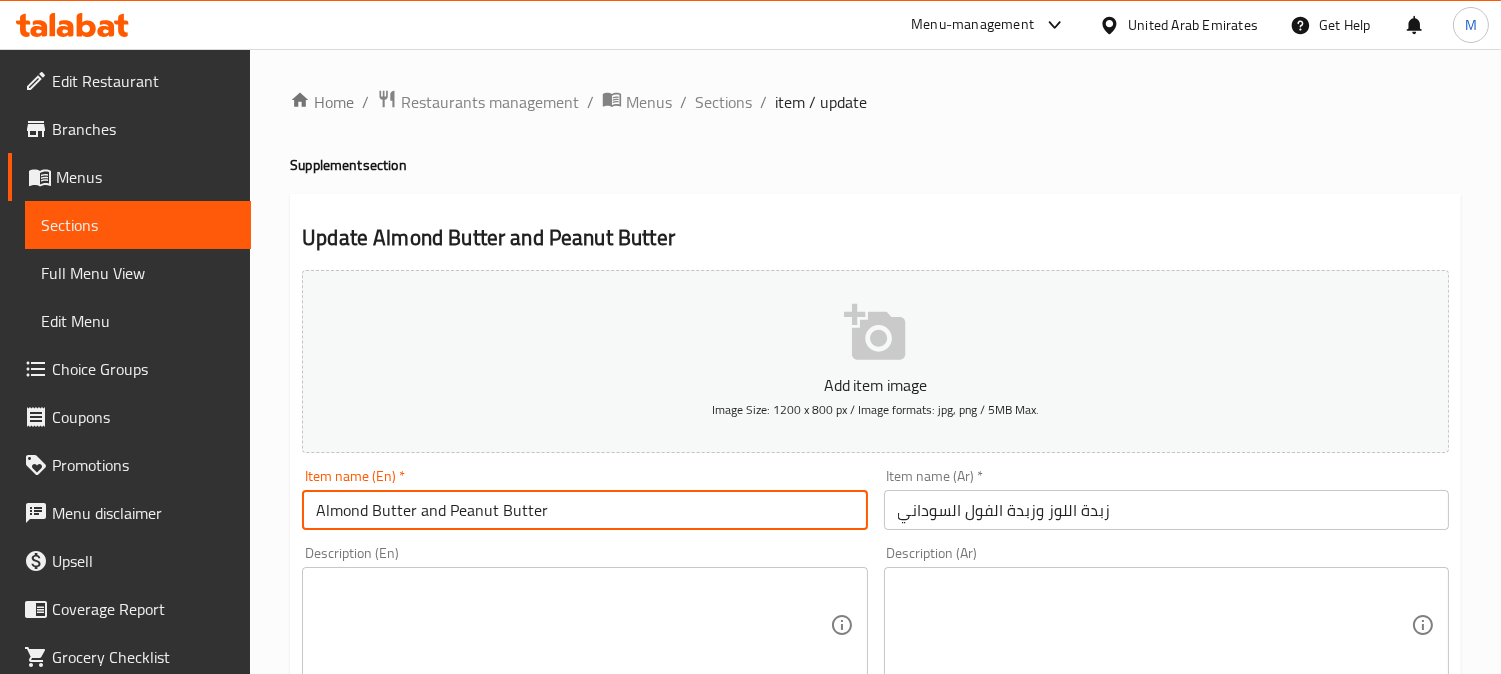 click on "Almond Butter and Peanut Butter" at bounding box center [584, 510] 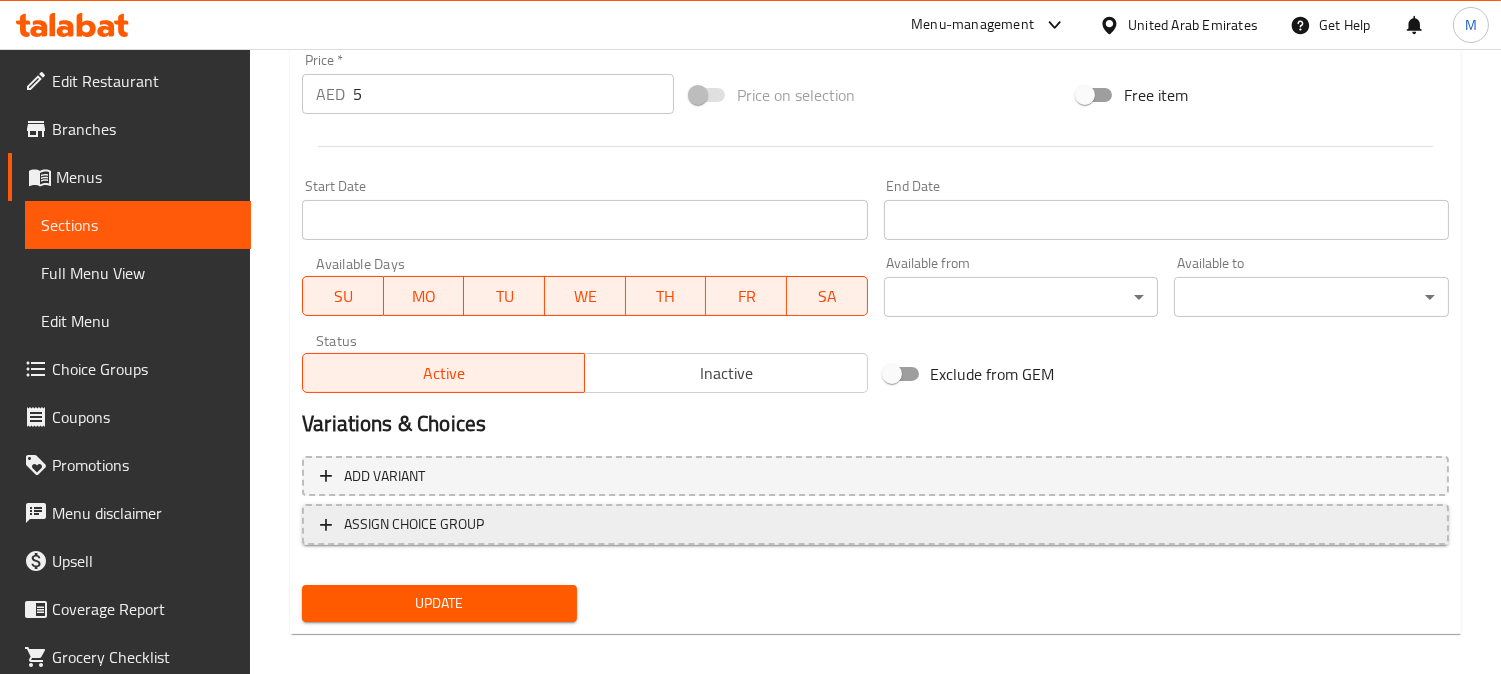 scroll, scrollTop: 735, scrollLeft: 0, axis: vertical 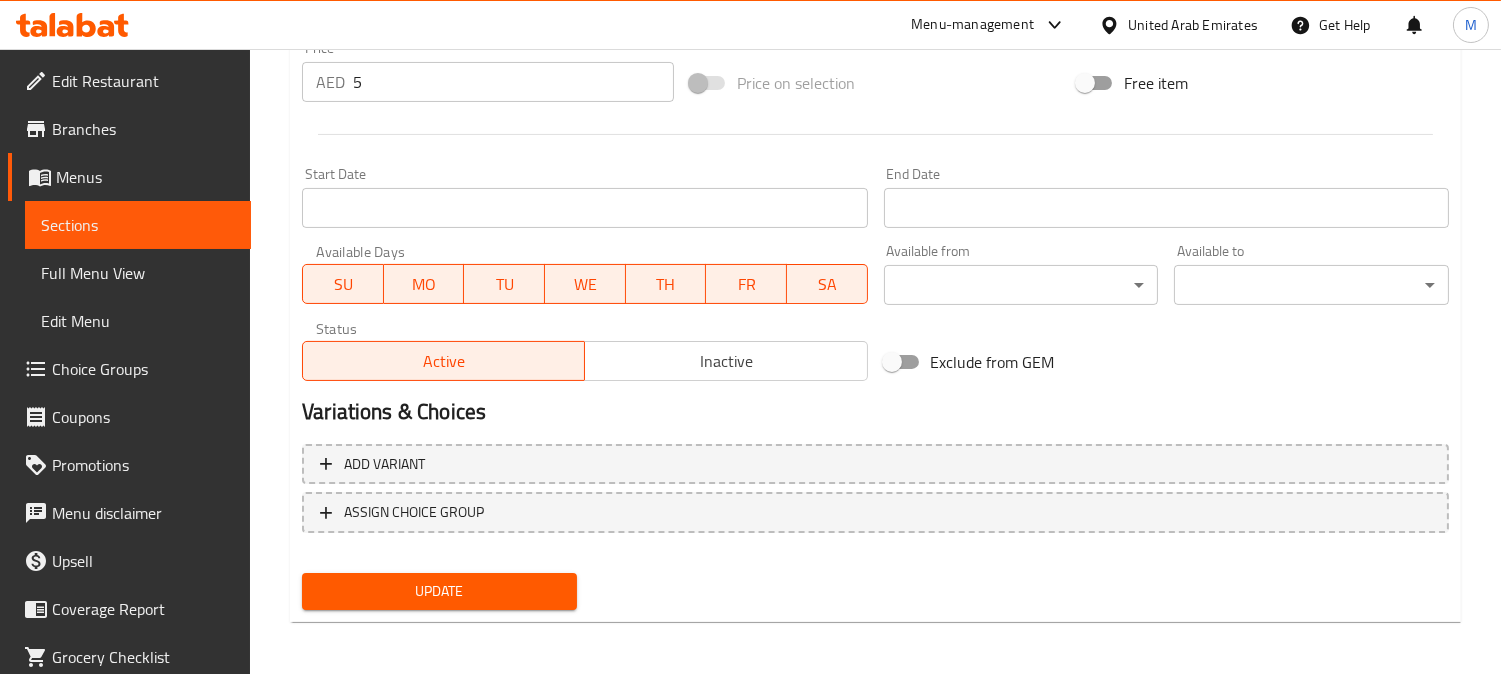 click on "Add variant ASSIGN CHOICE GROUP" at bounding box center (875, 501) 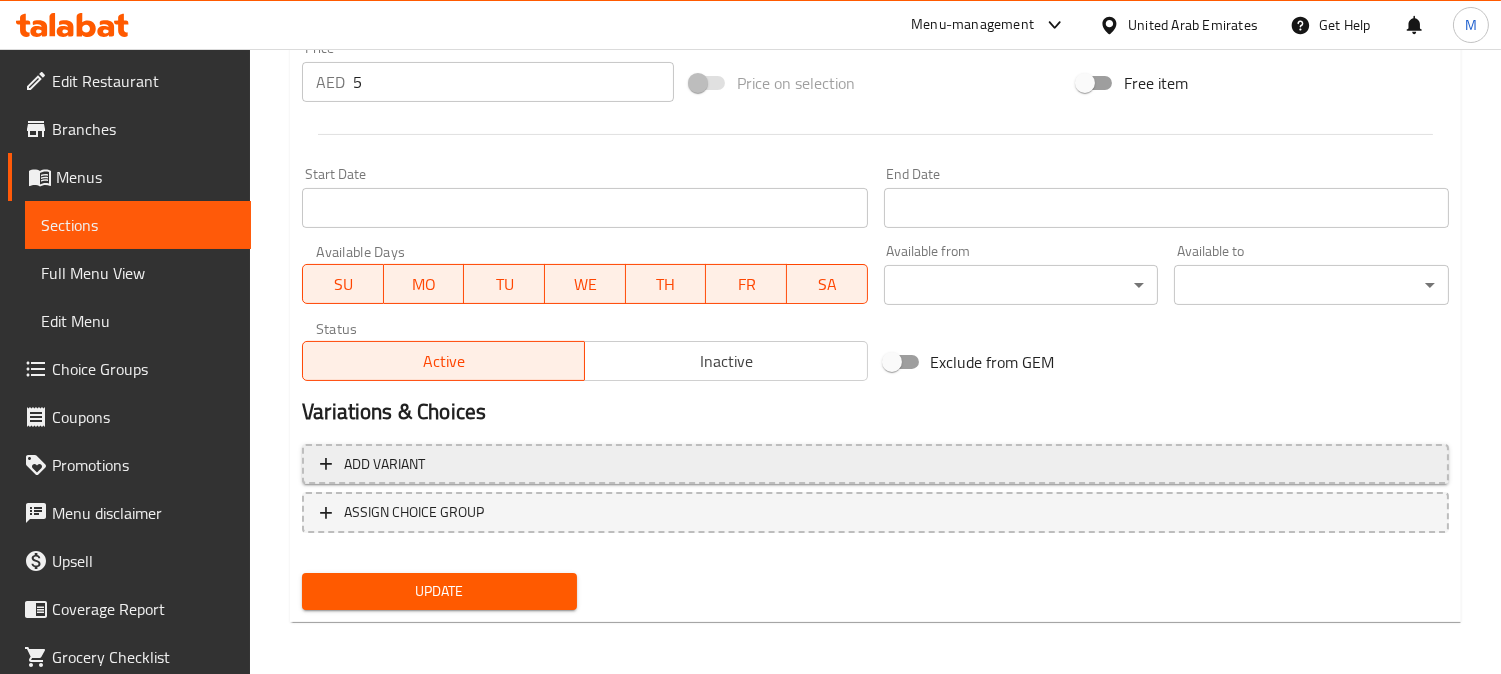 click on "Add variant" at bounding box center (875, 464) 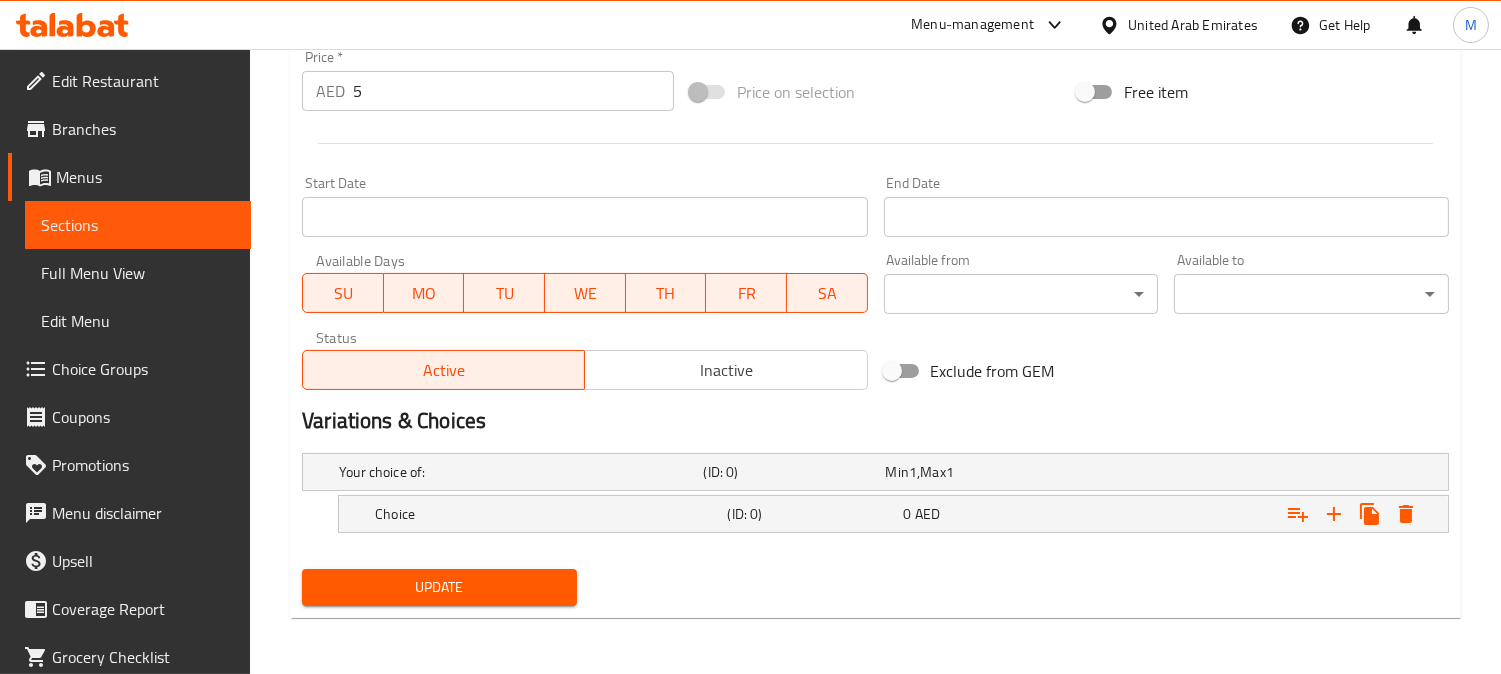 scroll, scrollTop: 725, scrollLeft: 0, axis: vertical 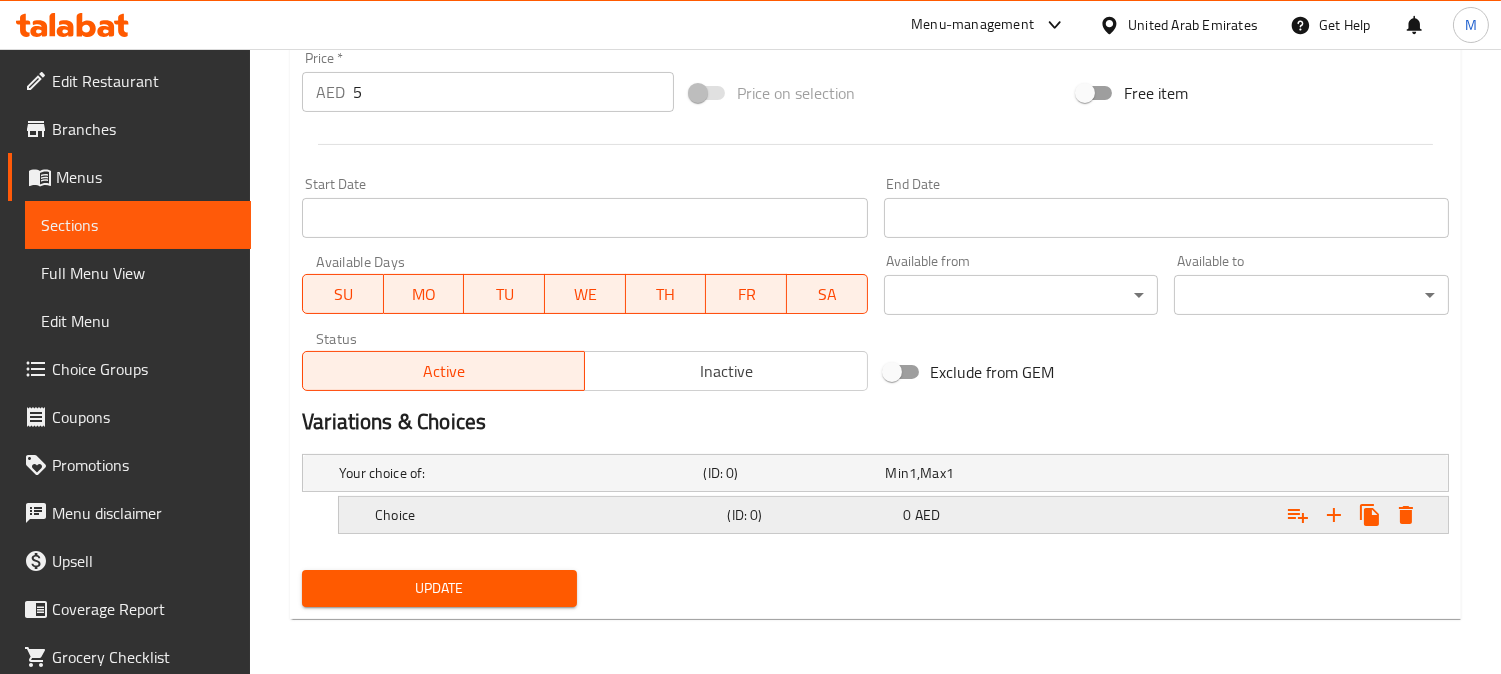 click 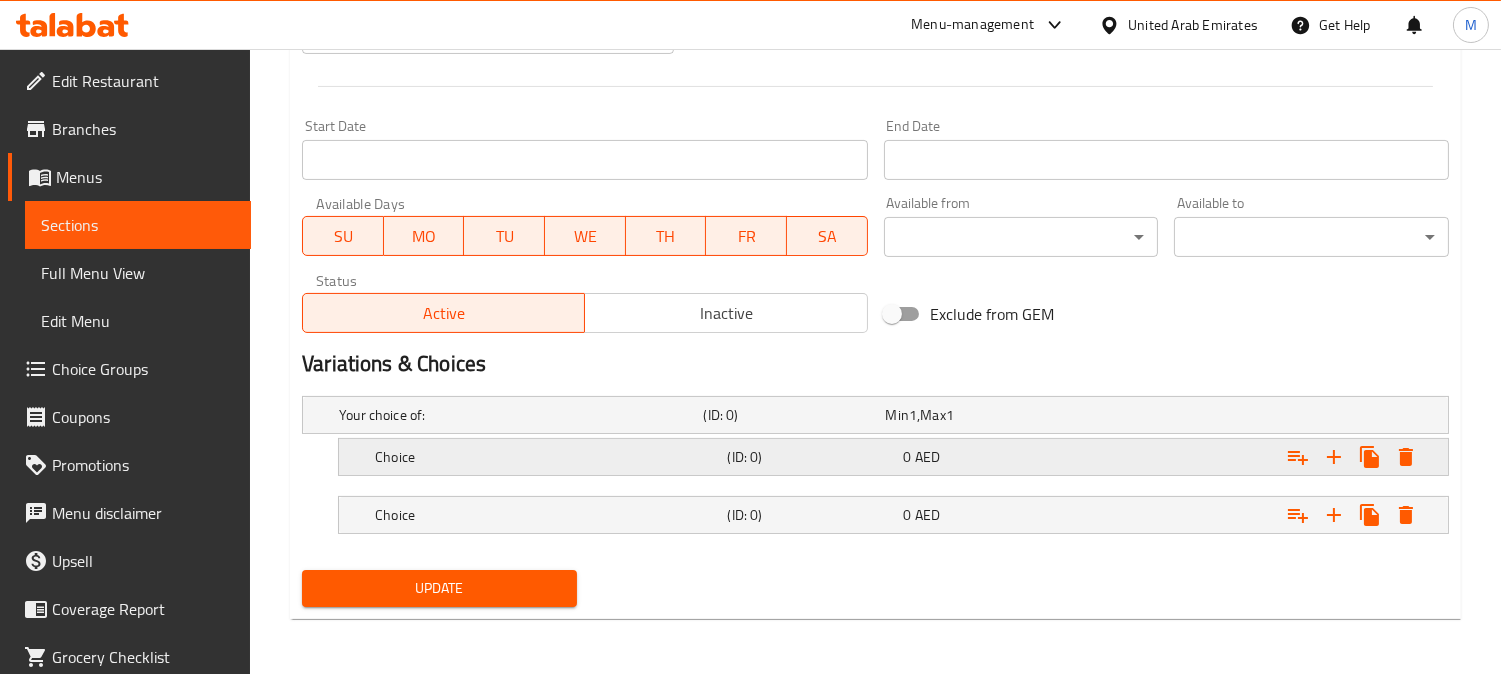 click on "Choice (ID: 0) 0   AED" at bounding box center (881, 415) 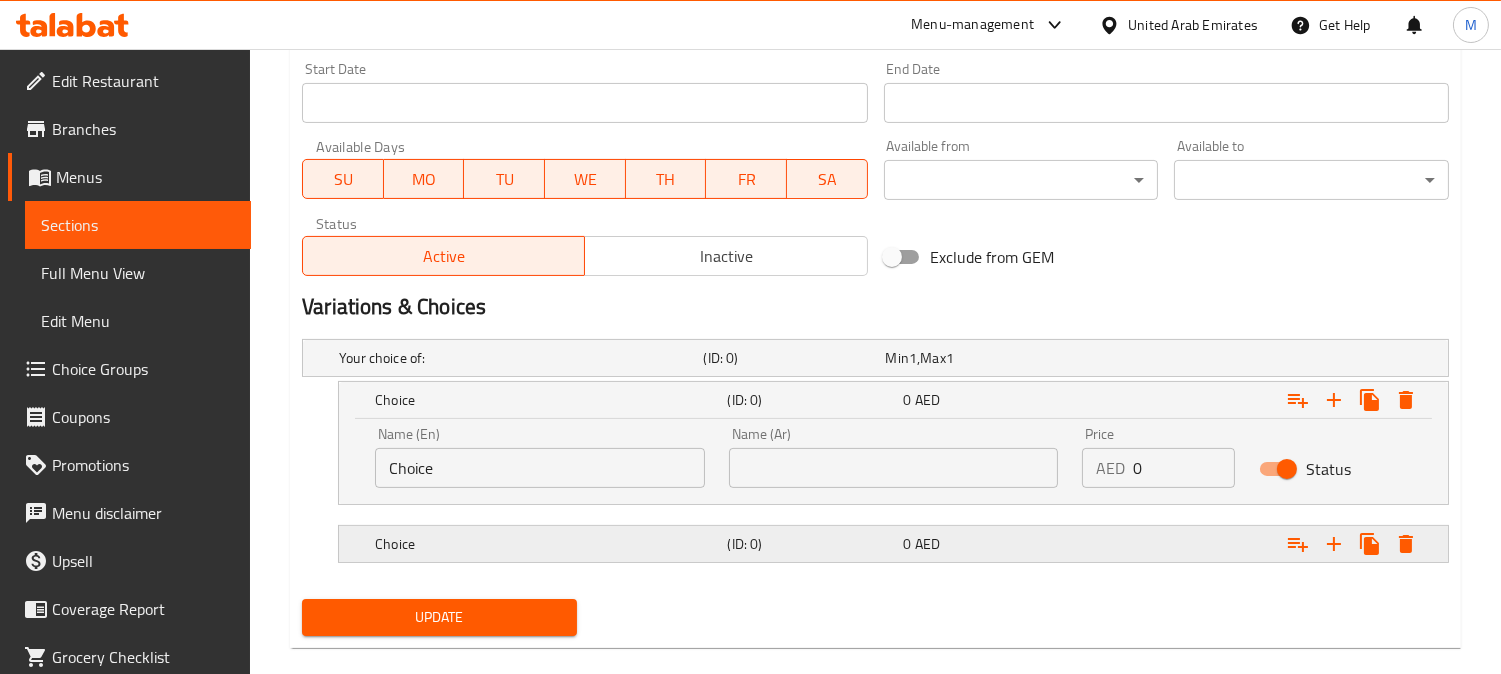scroll, scrollTop: 870, scrollLeft: 0, axis: vertical 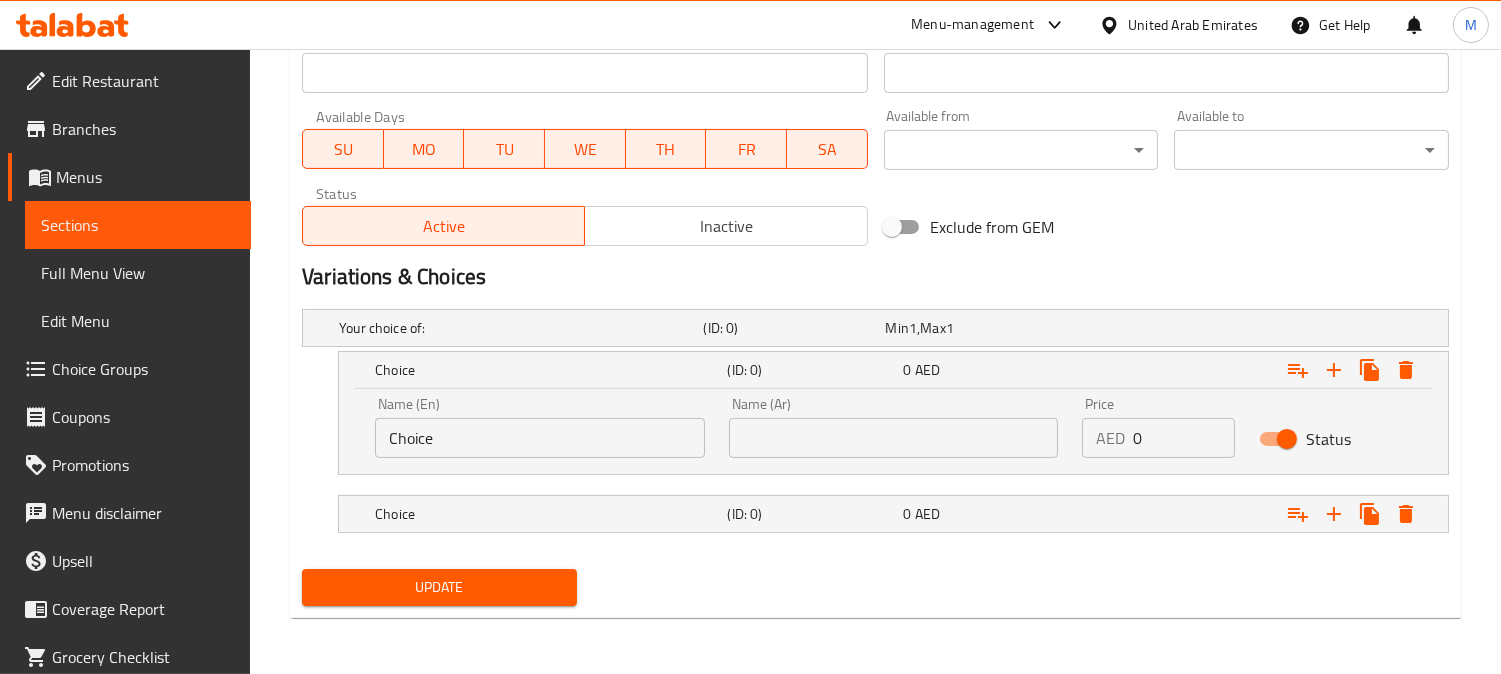 click on "Choice" at bounding box center (540, 438) 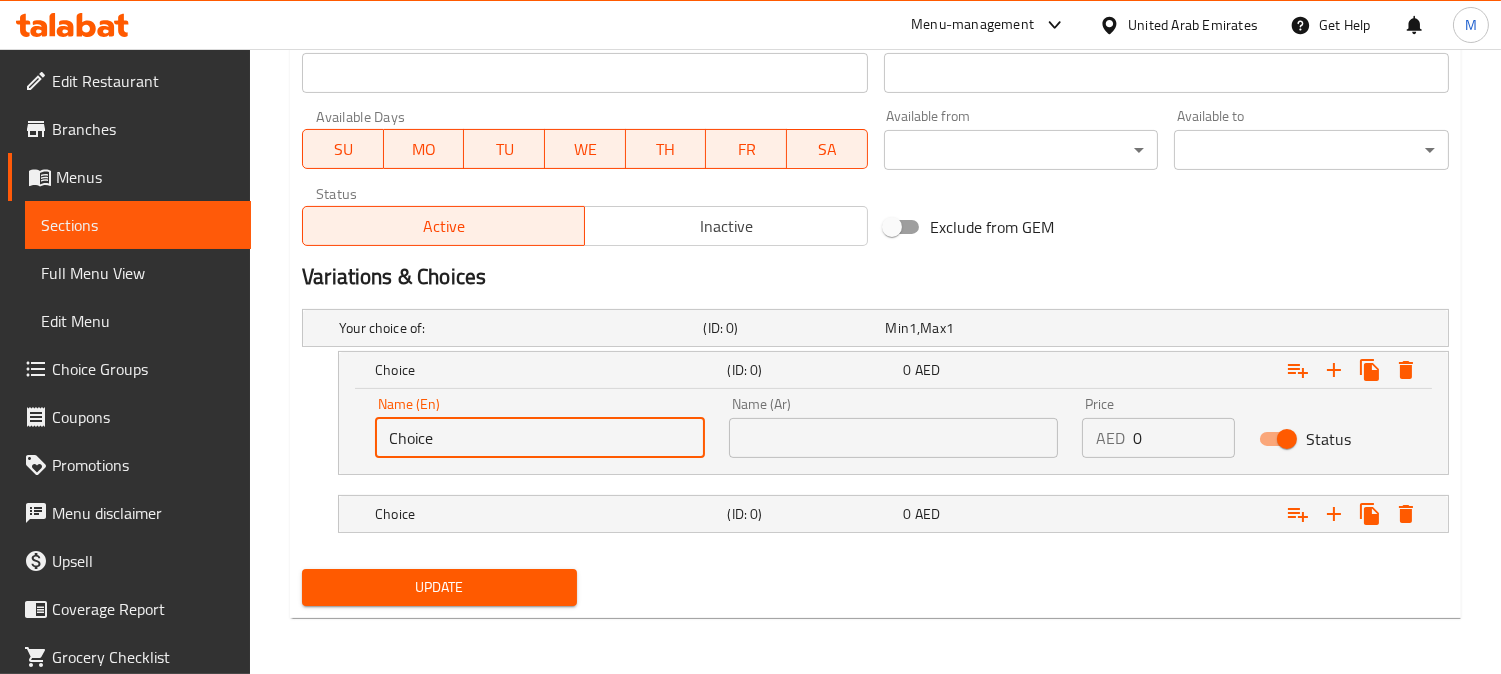 click on "Choice" at bounding box center [540, 438] 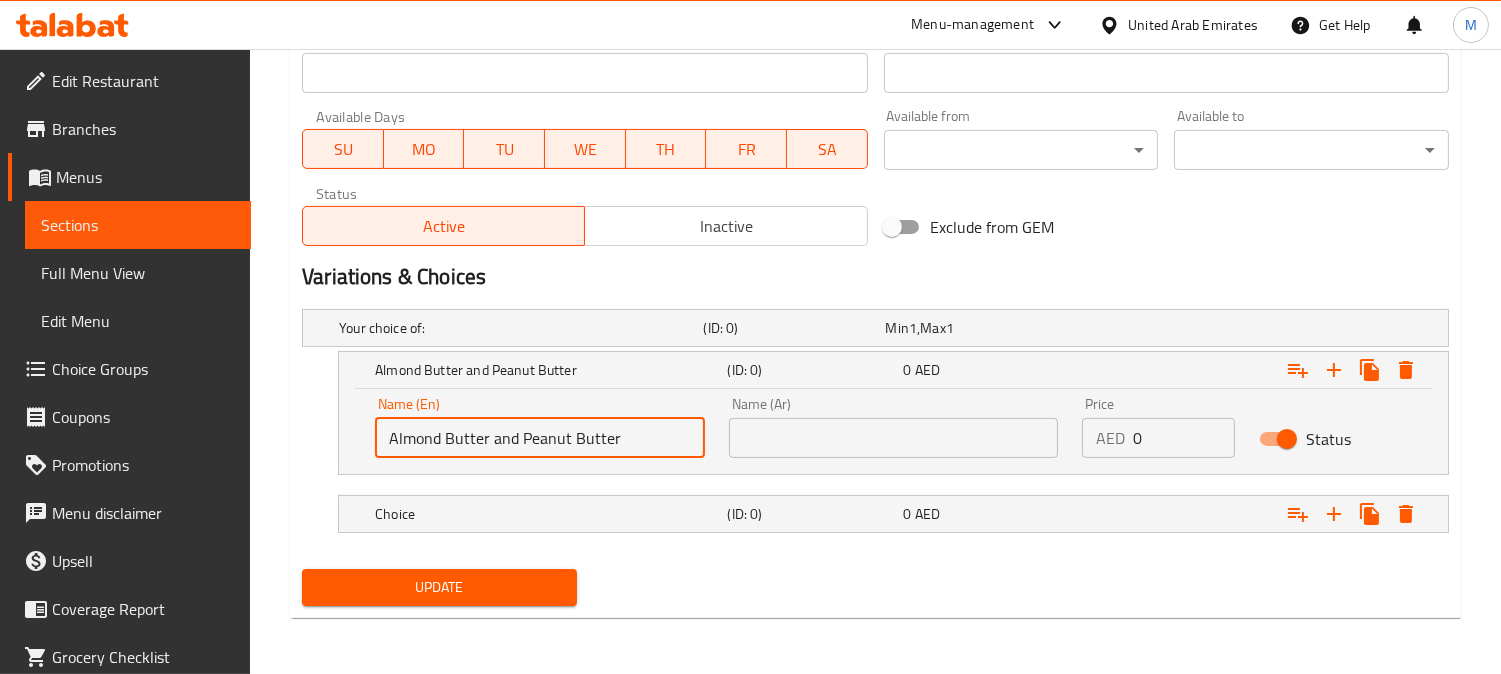 drag, startPoint x: 520, startPoint y: 441, endPoint x: 664, endPoint y: 435, distance: 144.12494 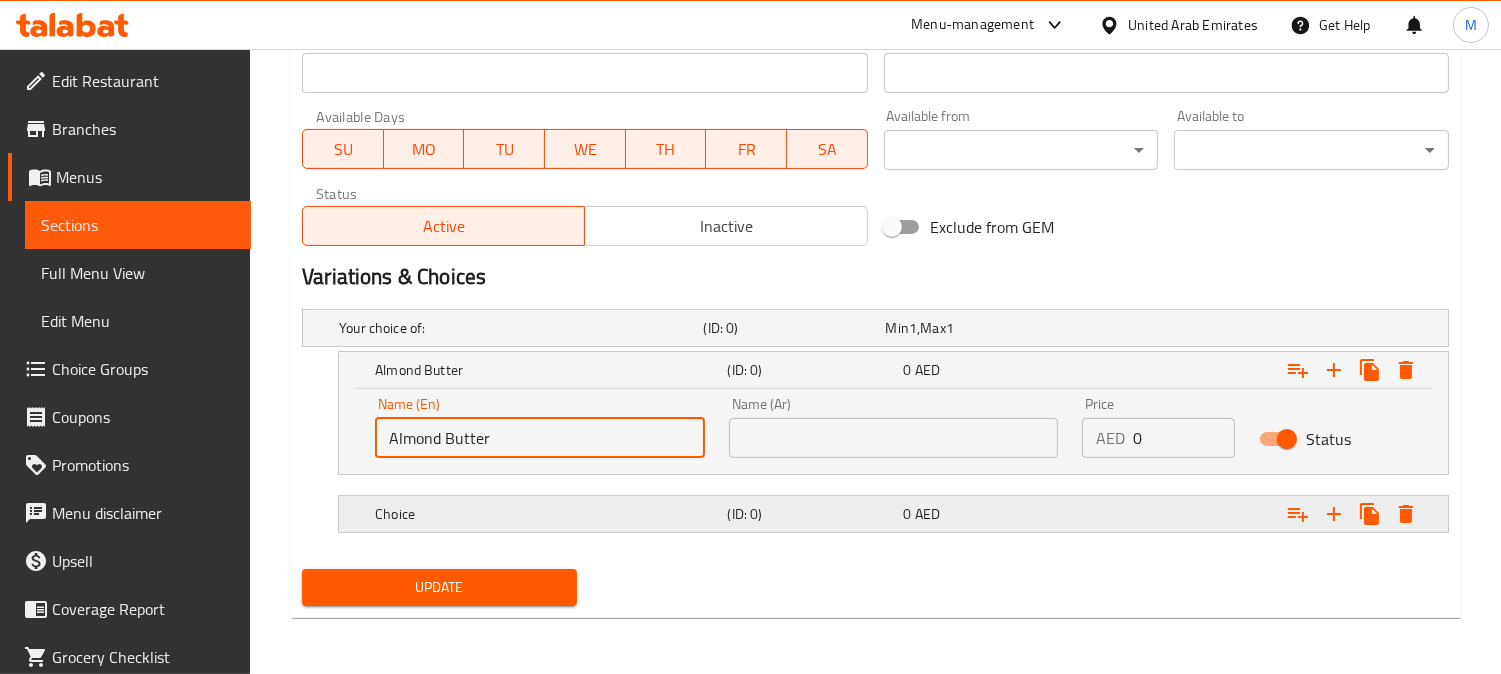 type on "Almond Butter" 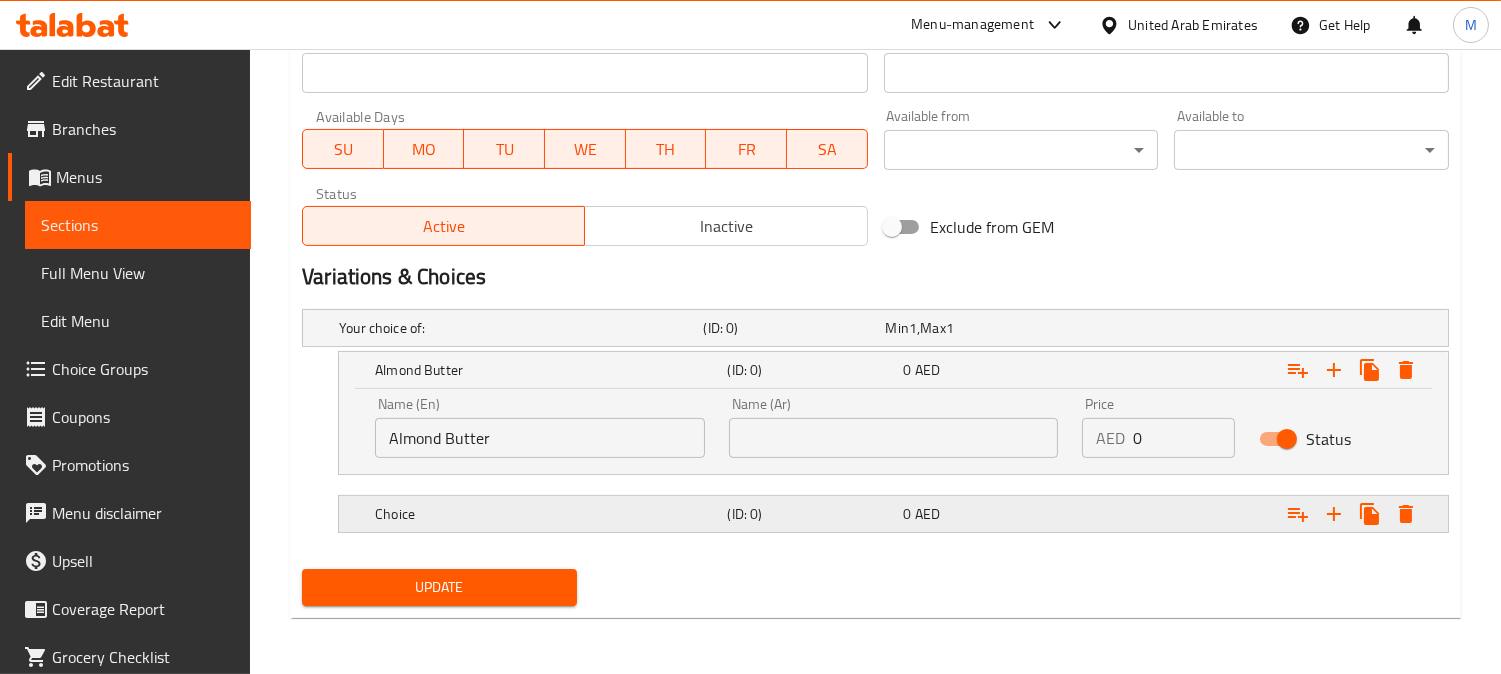 click on "Choice" at bounding box center (517, 328) 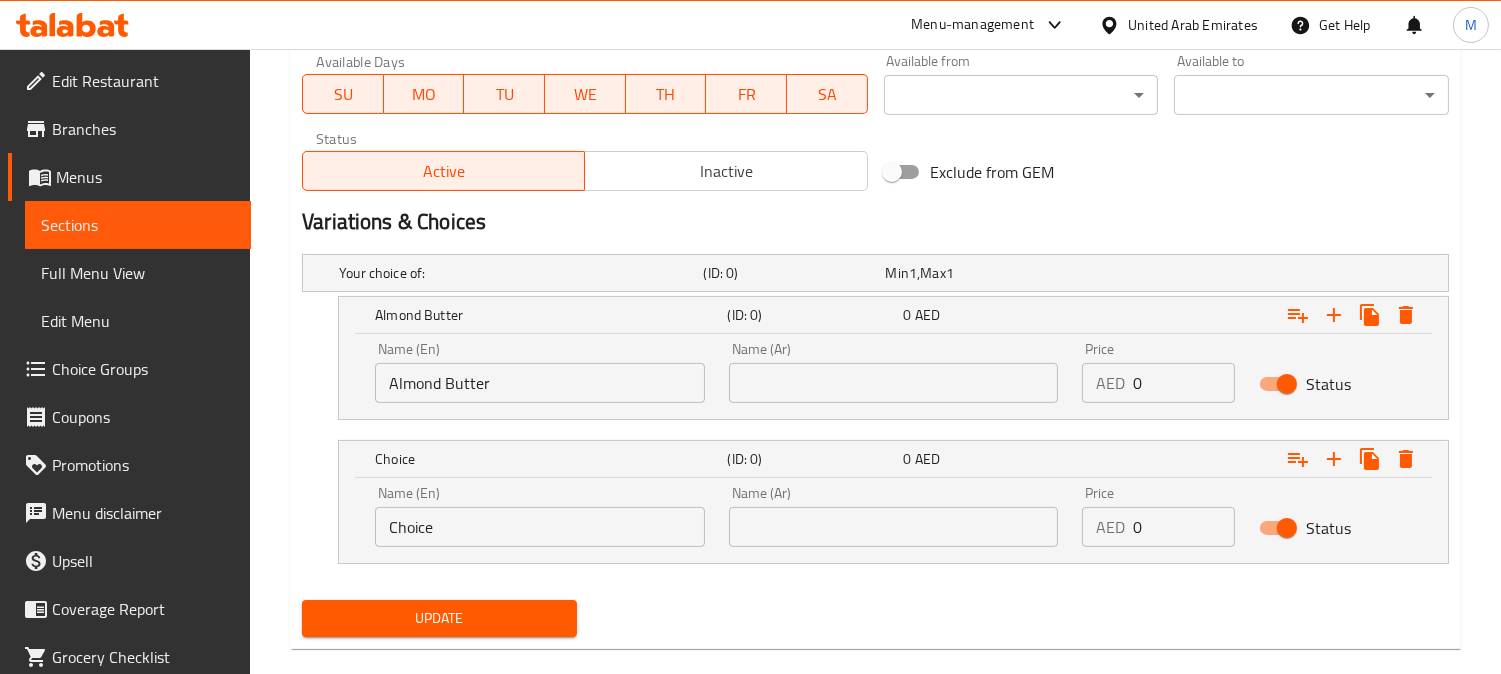 scroll, scrollTop: 955, scrollLeft: 0, axis: vertical 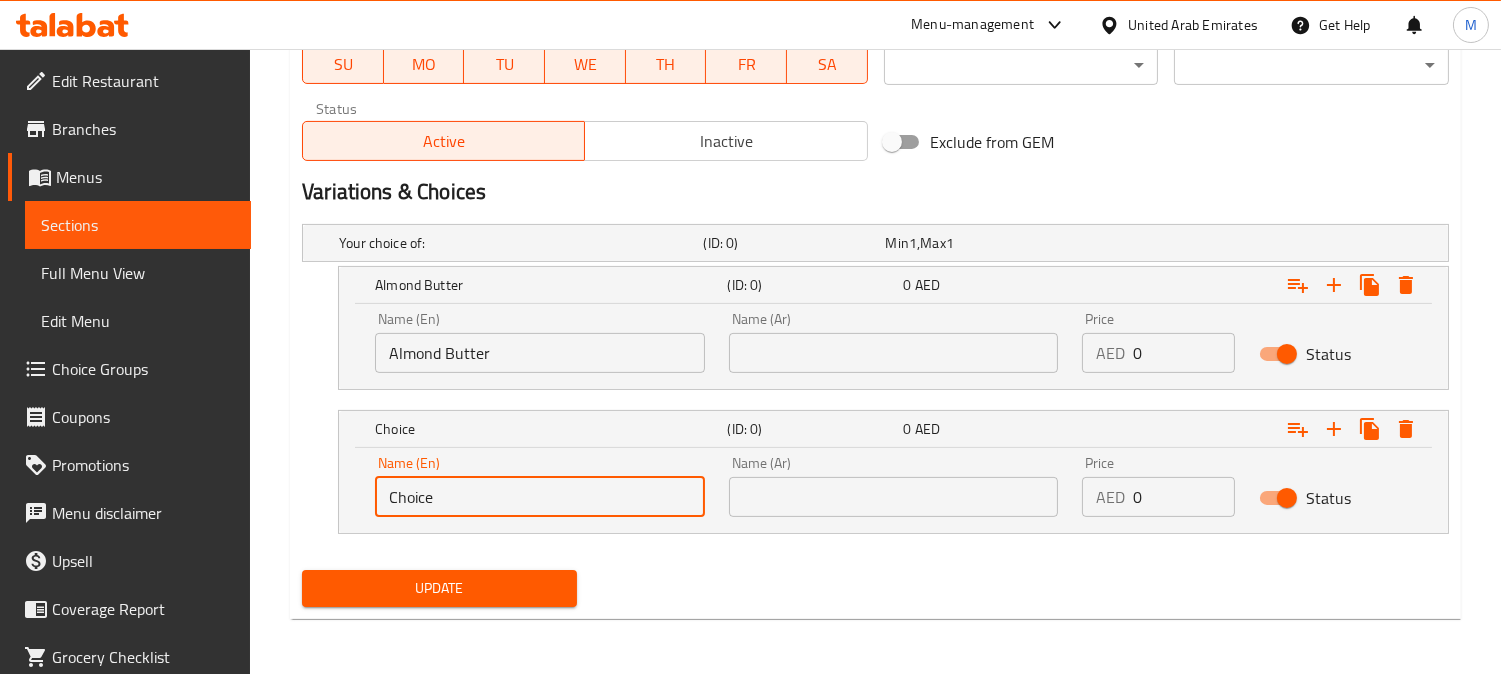 click on "Choice" at bounding box center (540, 497) 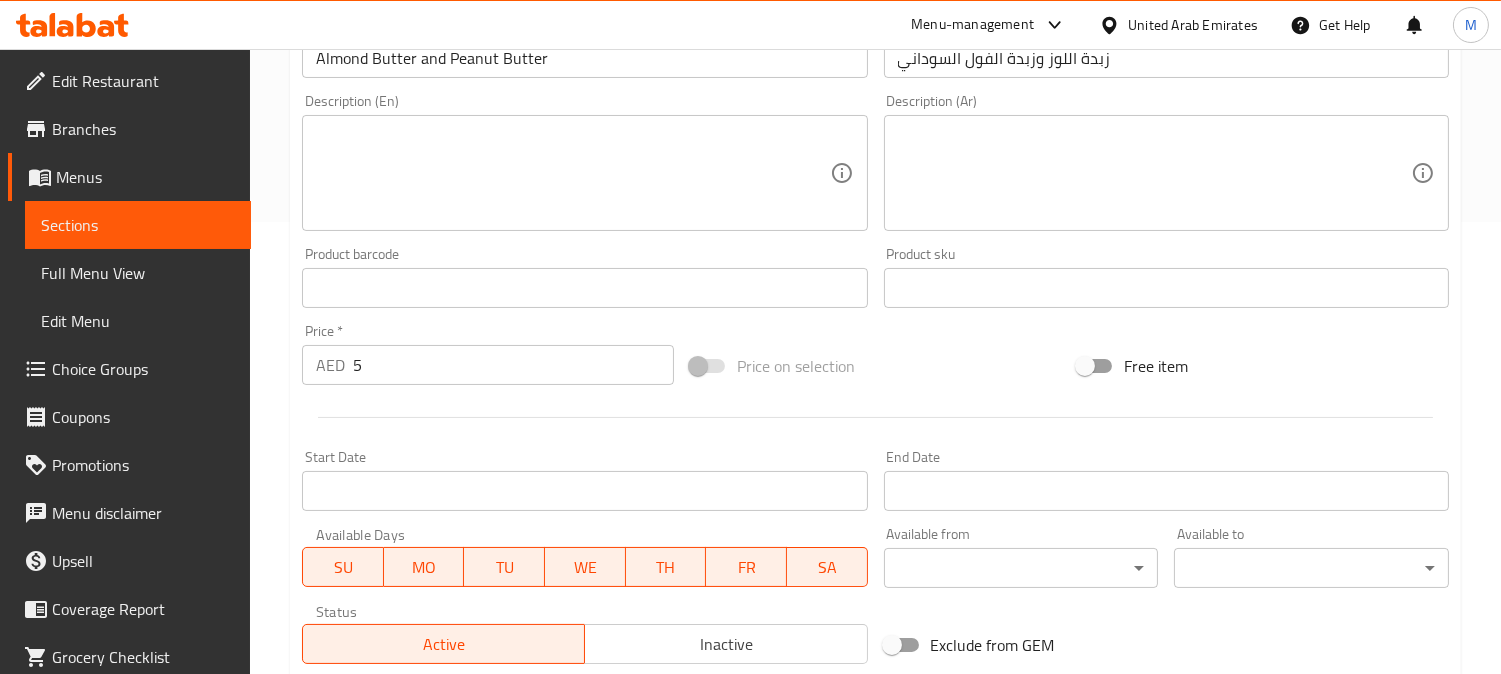 scroll, scrollTop: 177, scrollLeft: 0, axis: vertical 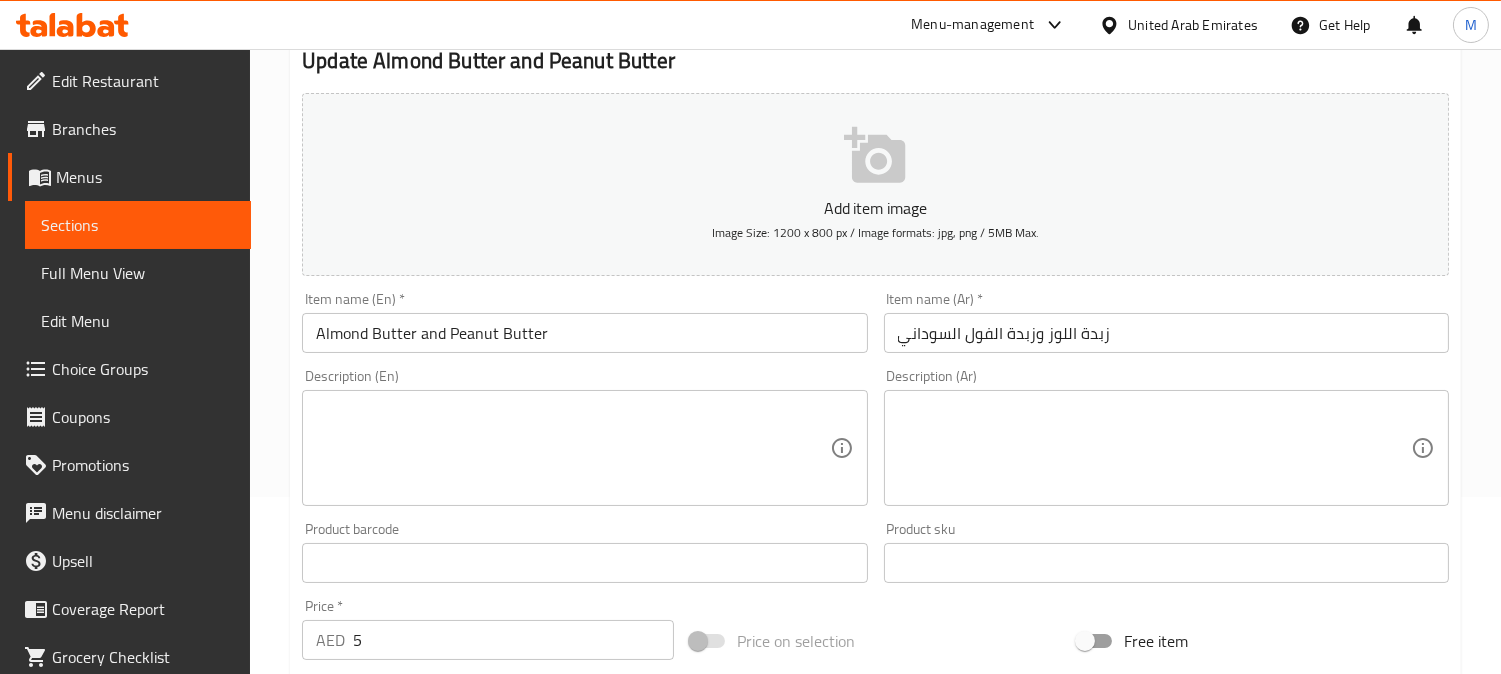 type on "Peanut Butter" 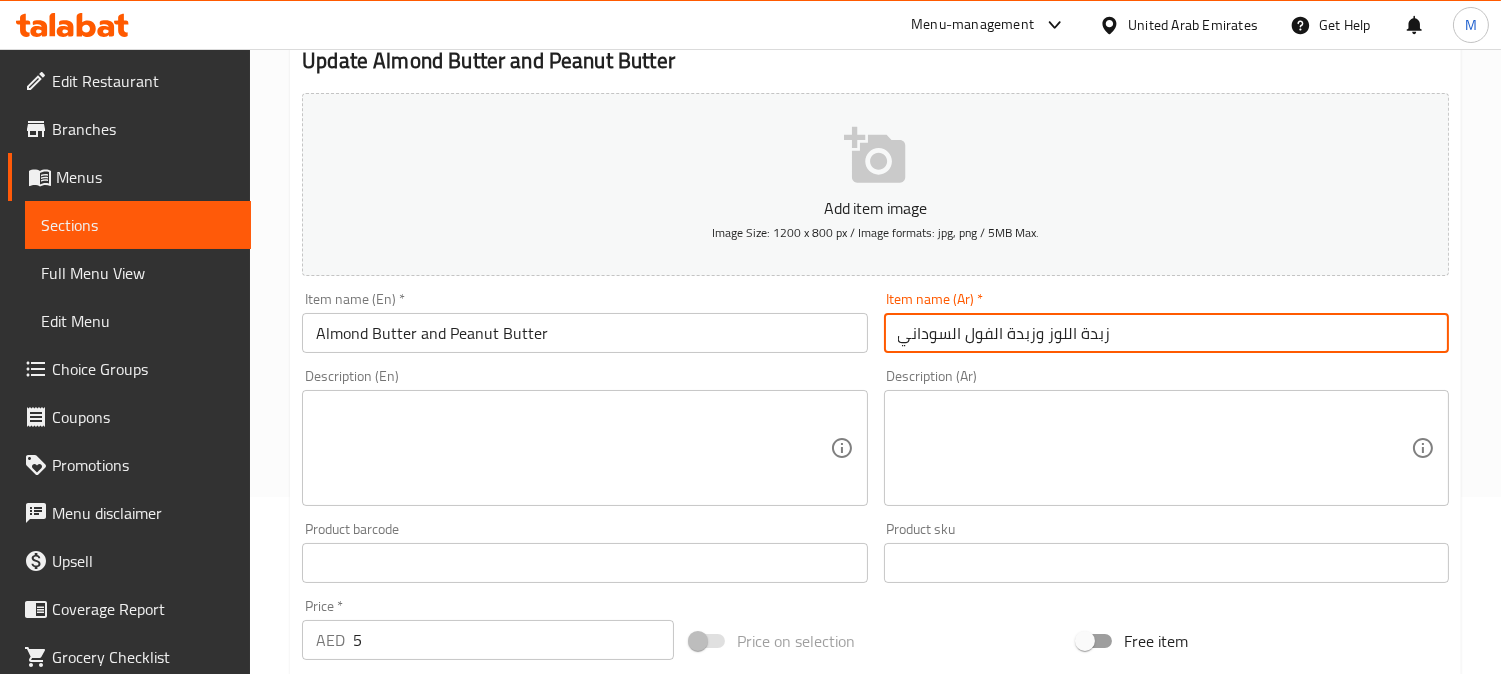 click on "زبدة اللوز وزبدة الفول السوداني" at bounding box center (1166, 333) 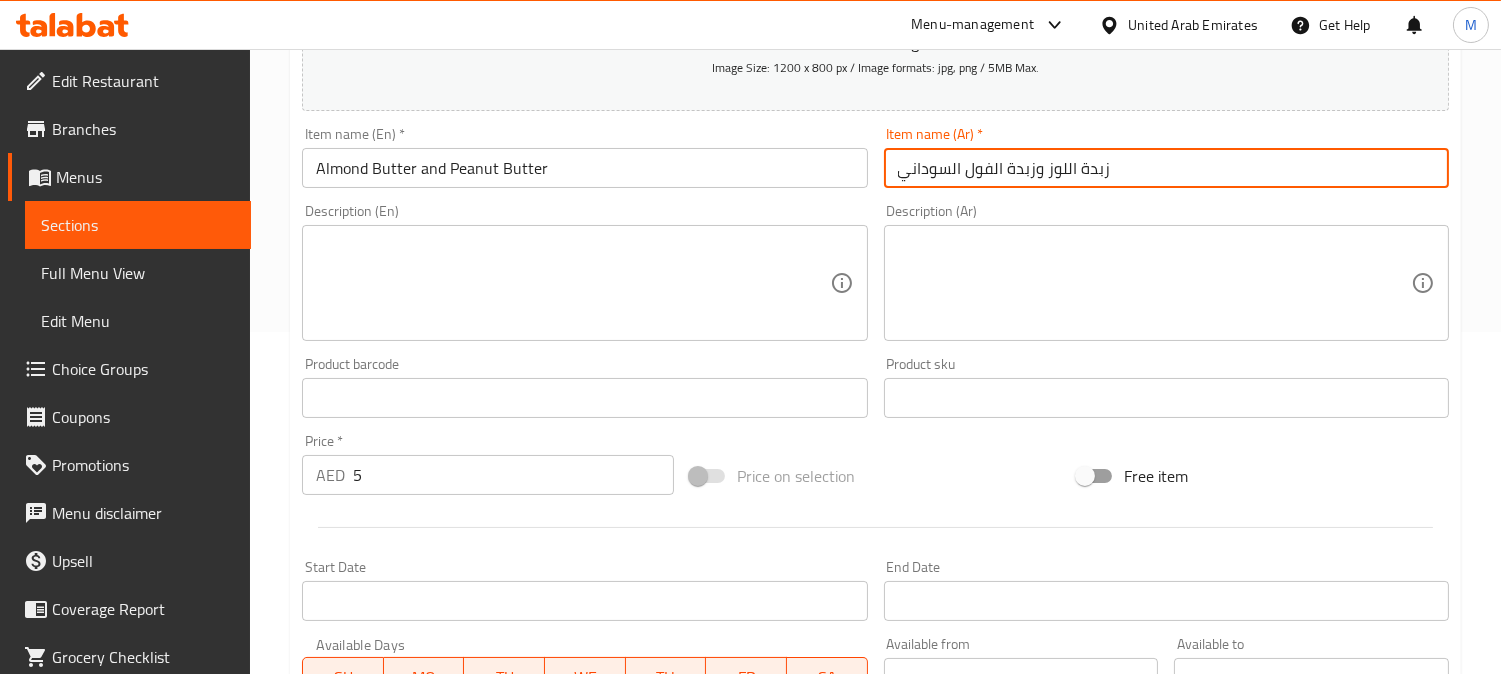 scroll, scrollTop: 511, scrollLeft: 0, axis: vertical 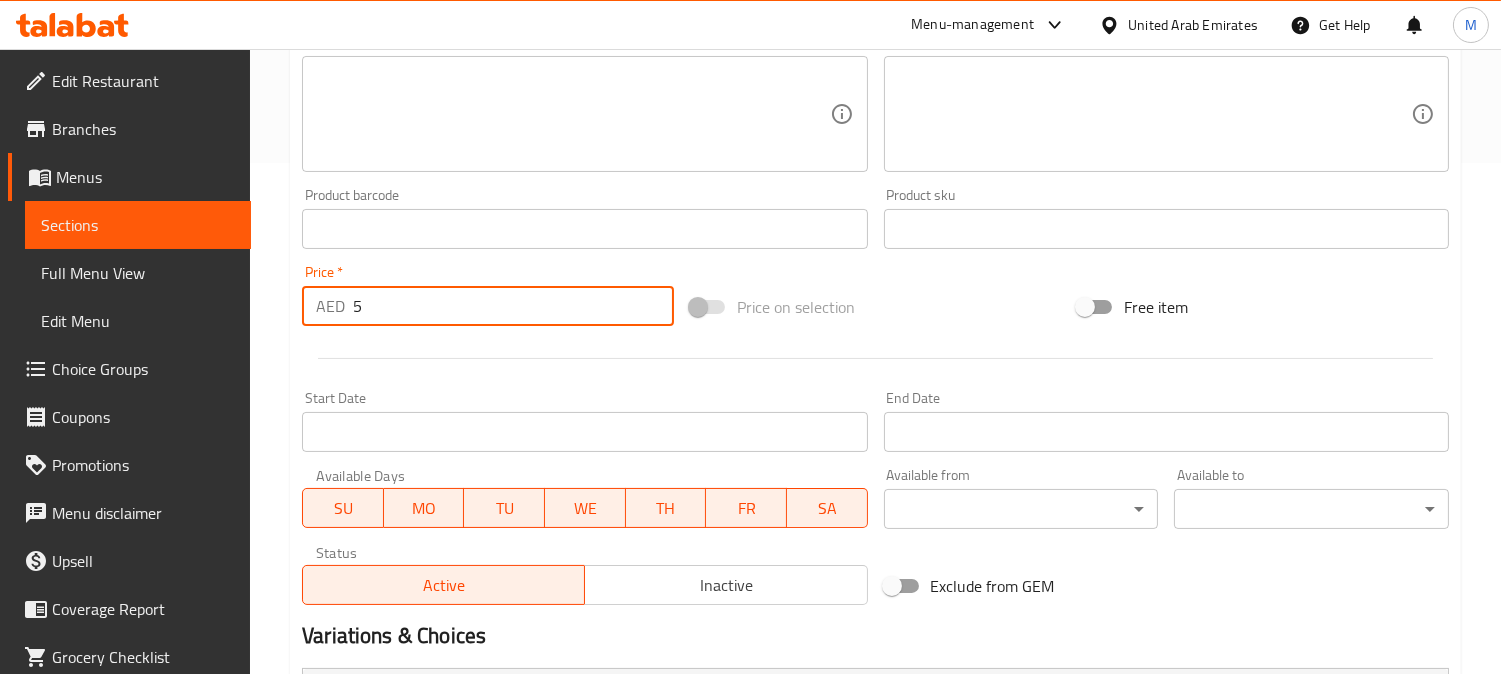 drag, startPoint x: 354, startPoint y: 310, endPoint x: 341, endPoint y: 313, distance: 13.341664 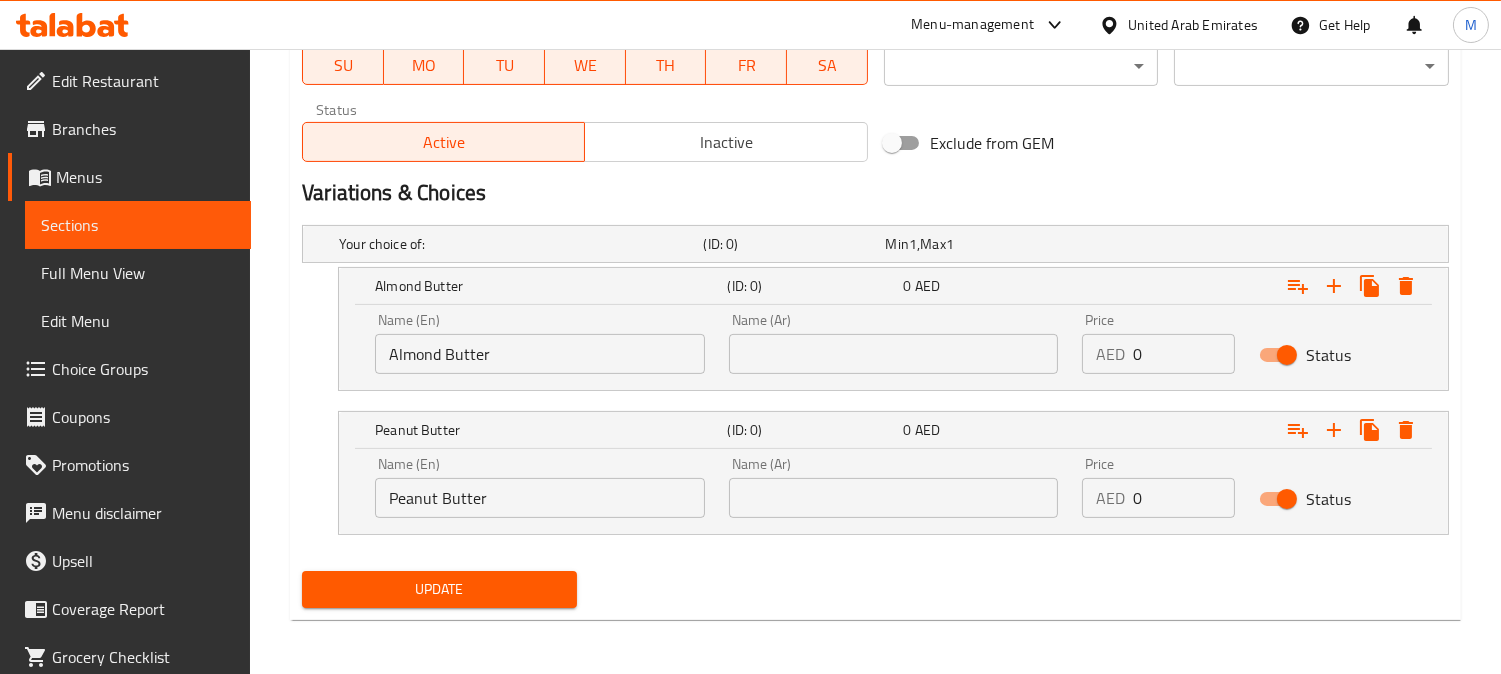 scroll, scrollTop: 955, scrollLeft: 0, axis: vertical 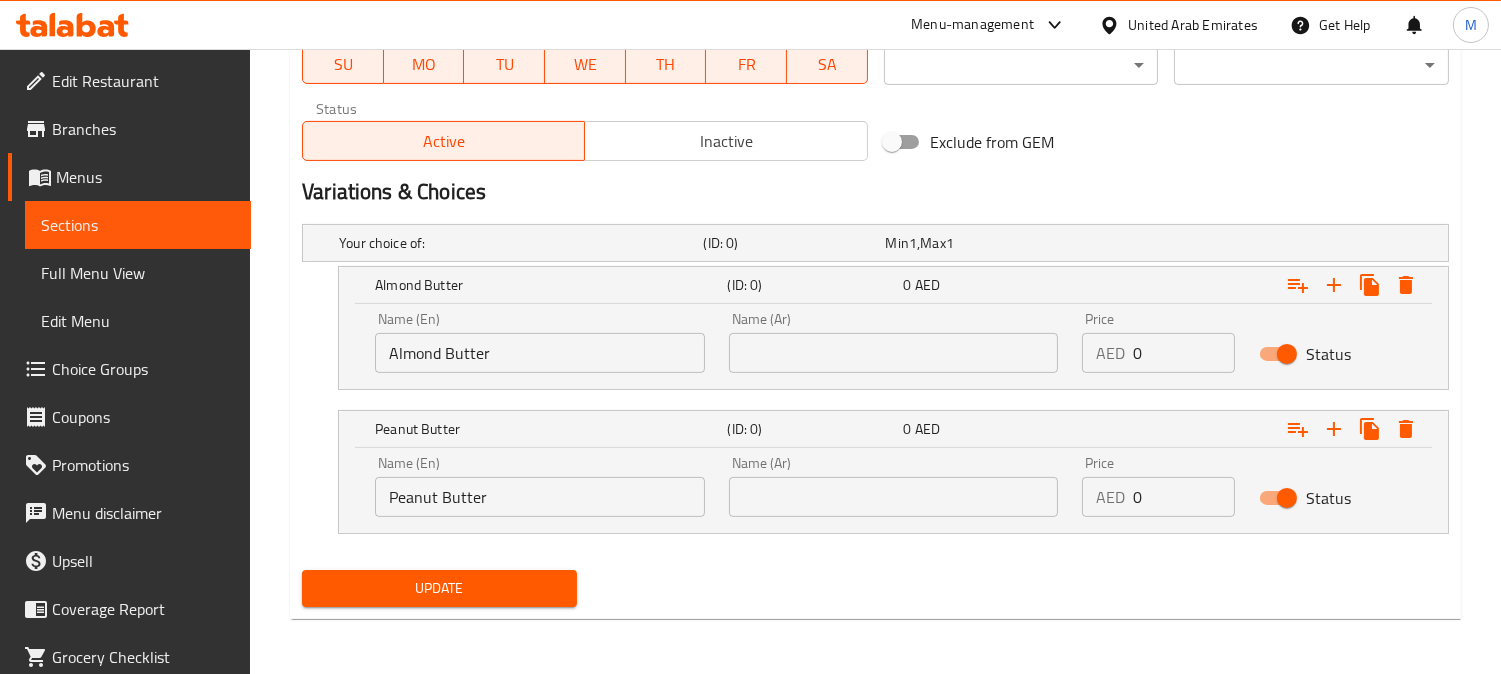 type on "0" 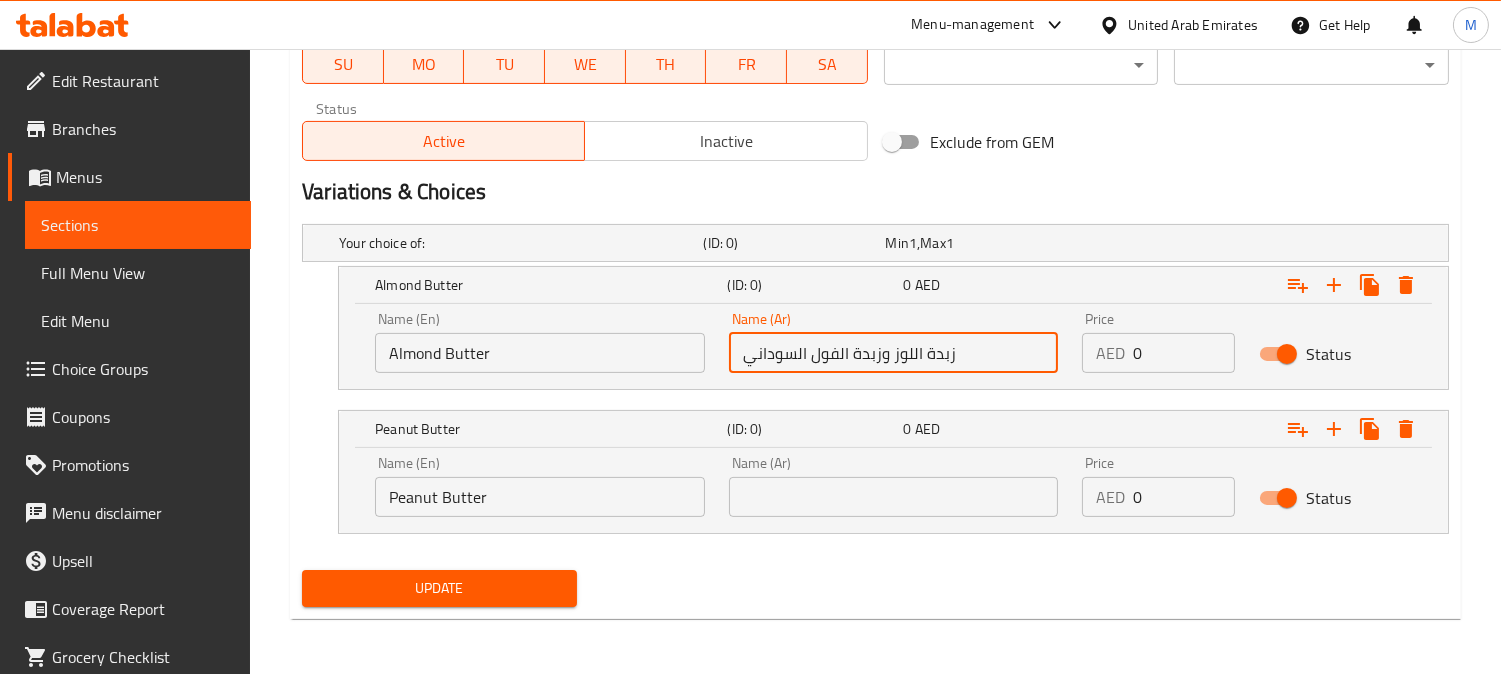 drag, startPoint x: 881, startPoint y: 354, endPoint x: 700, endPoint y: 353, distance: 181.00276 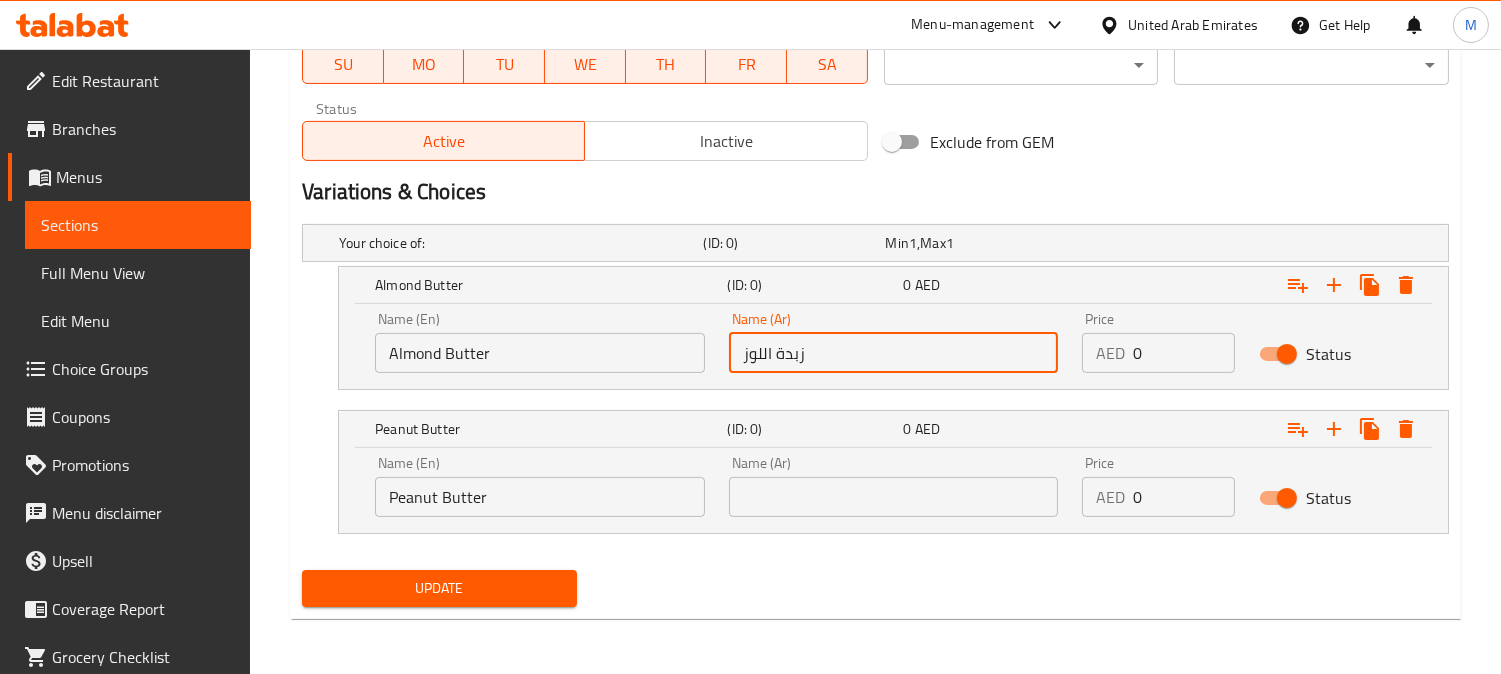 type on "زبدة اللوز" 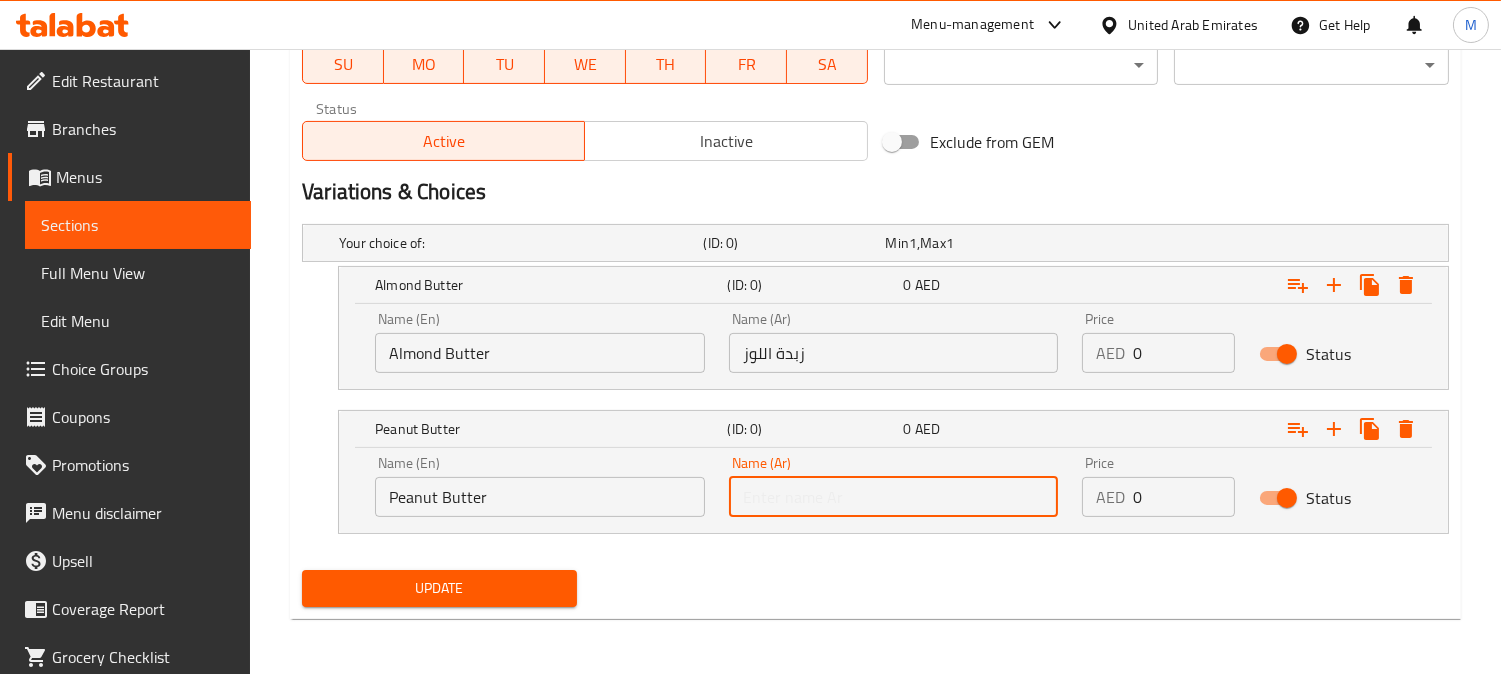 paste on "زبدة الفول السوداني" 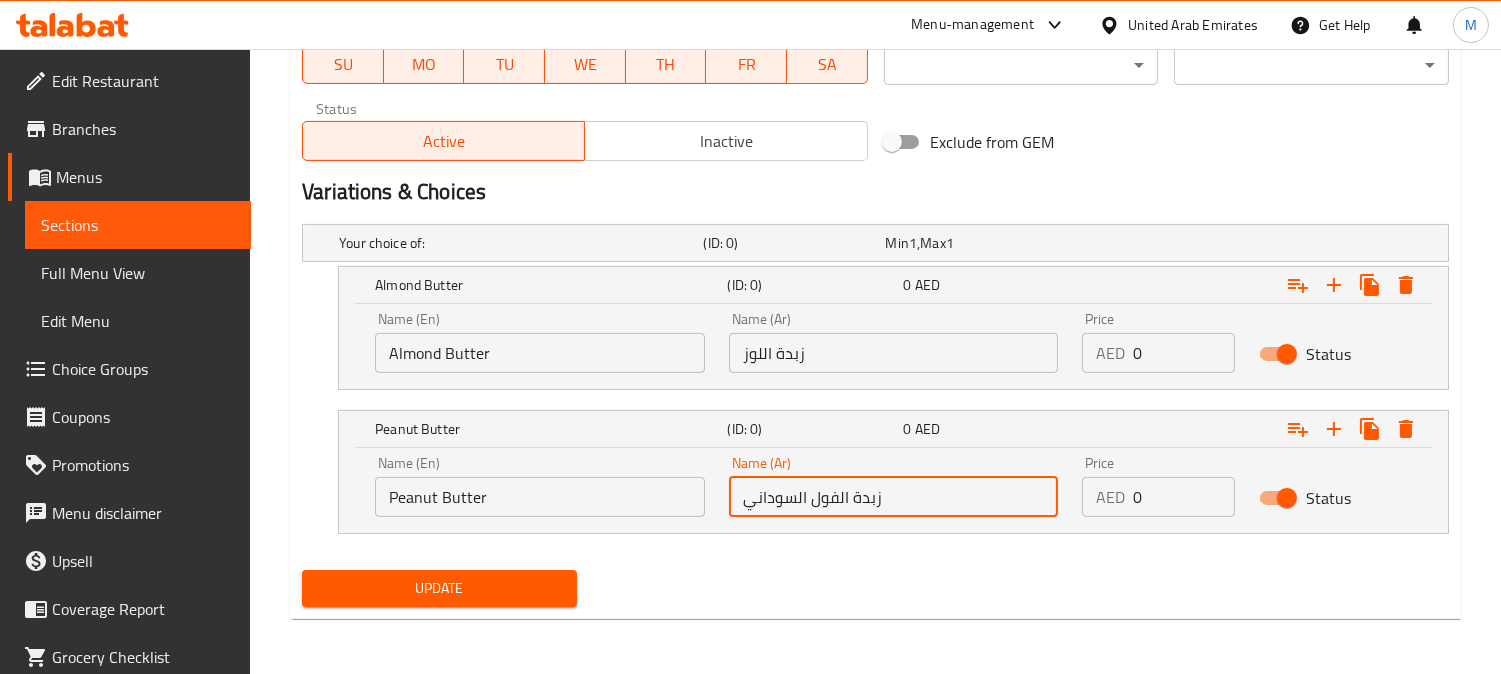 type on "زبدة الفول السوداني" 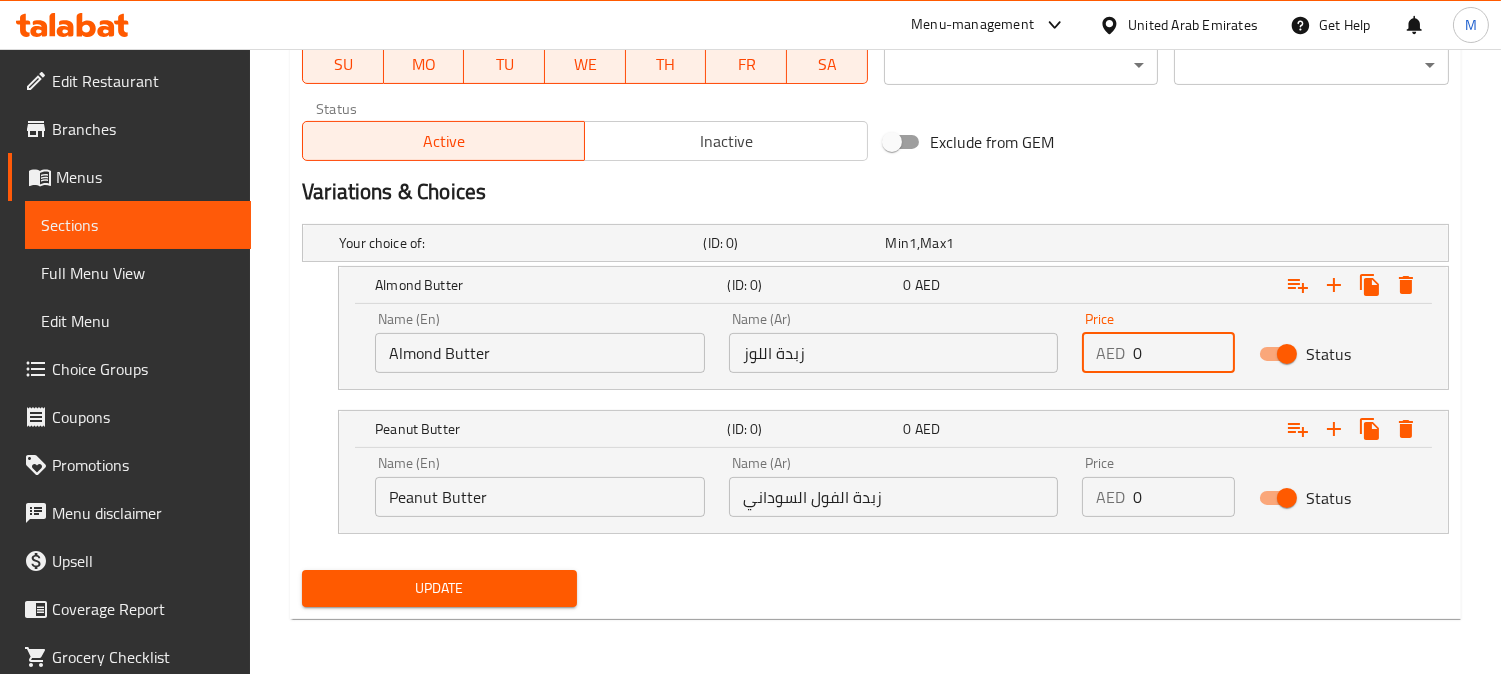 drag, startPoint x: 1144, startPoint y: 354, endPoint x: 1132, endPoint y: 354, distance: 12 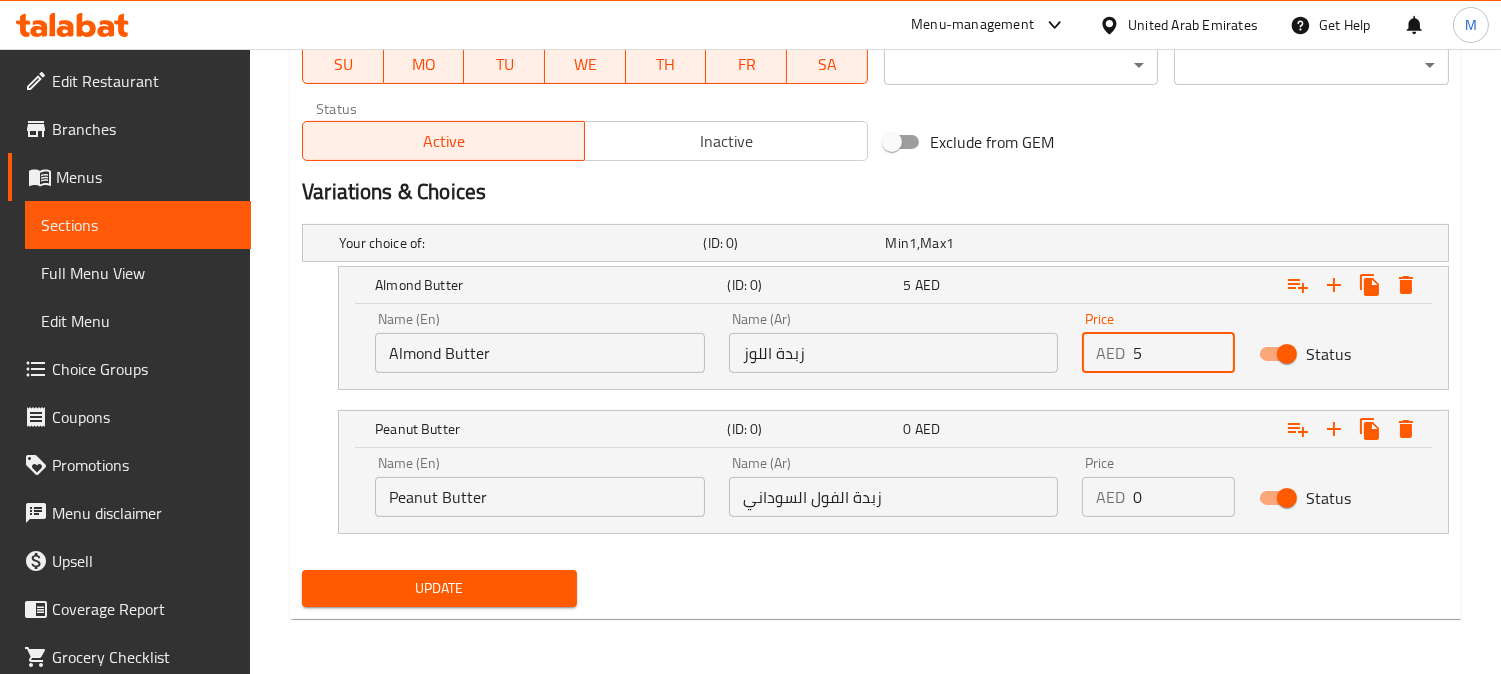 type on "5" 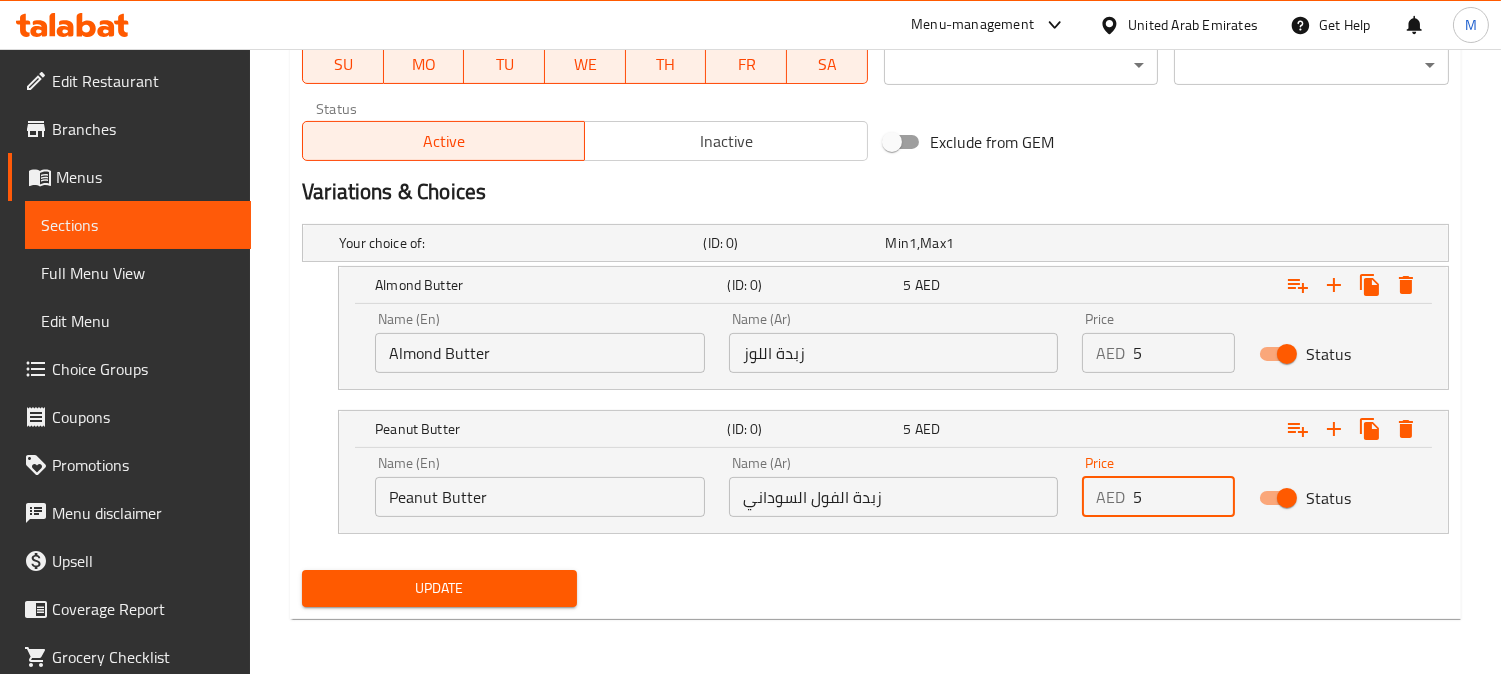 type on "5" 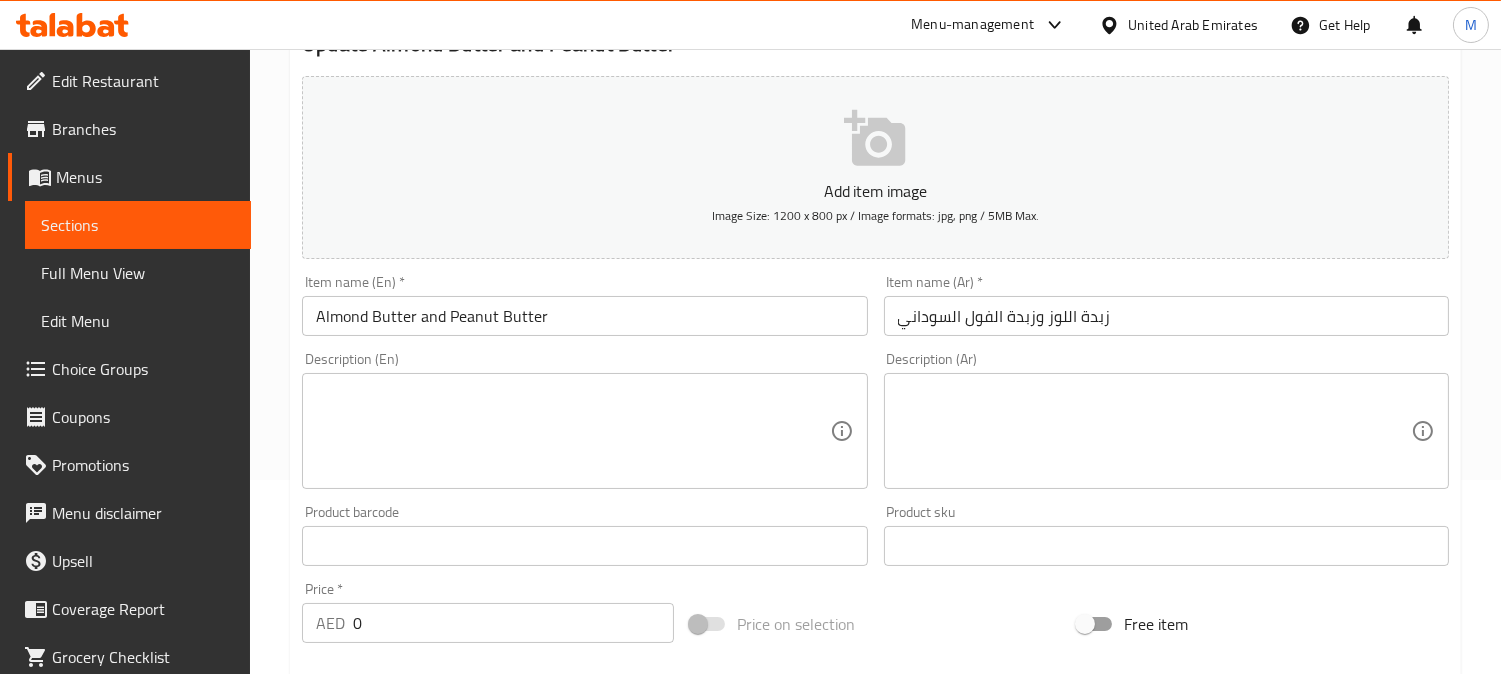 scroll, scrollTop: 177, scrollLeft: 0, axis: vertical 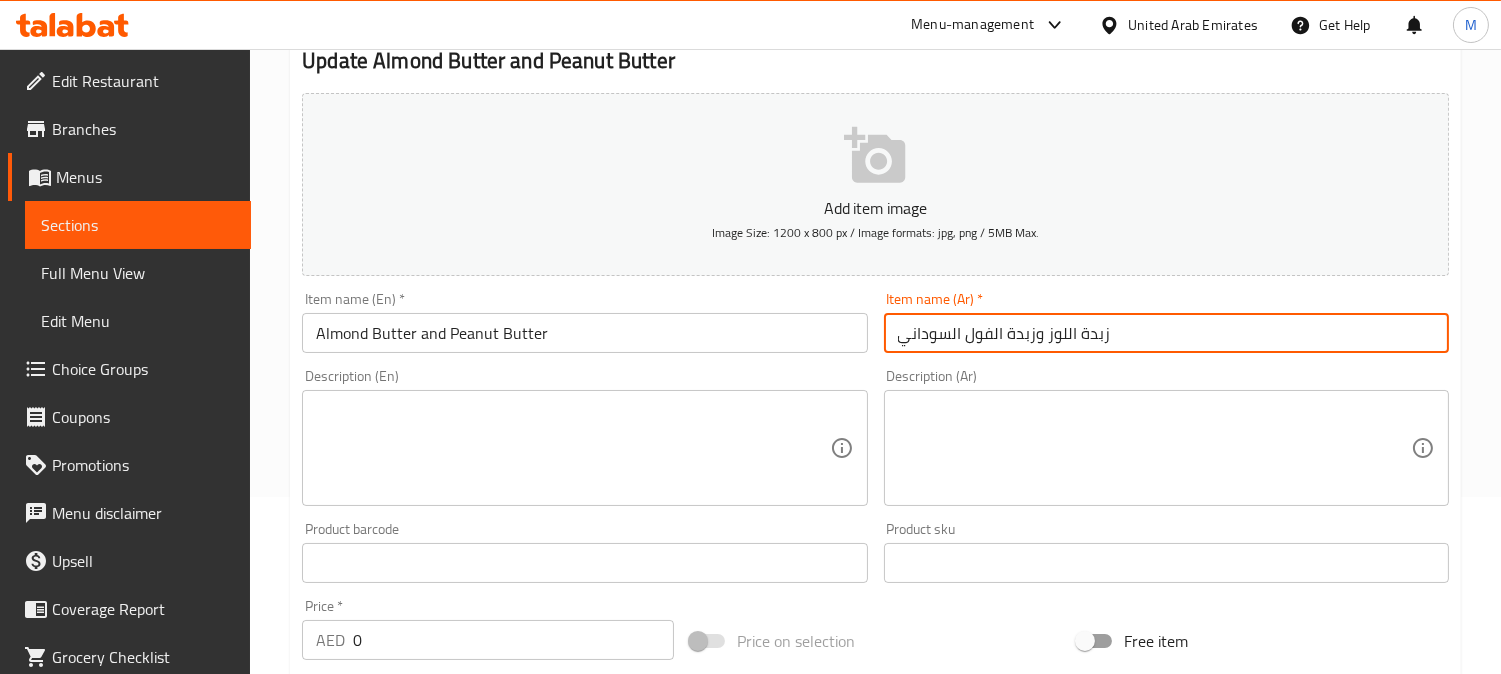 click on "زبدة اللوز وزبدة الفول السوداني" at bounding box center (1166, 333) 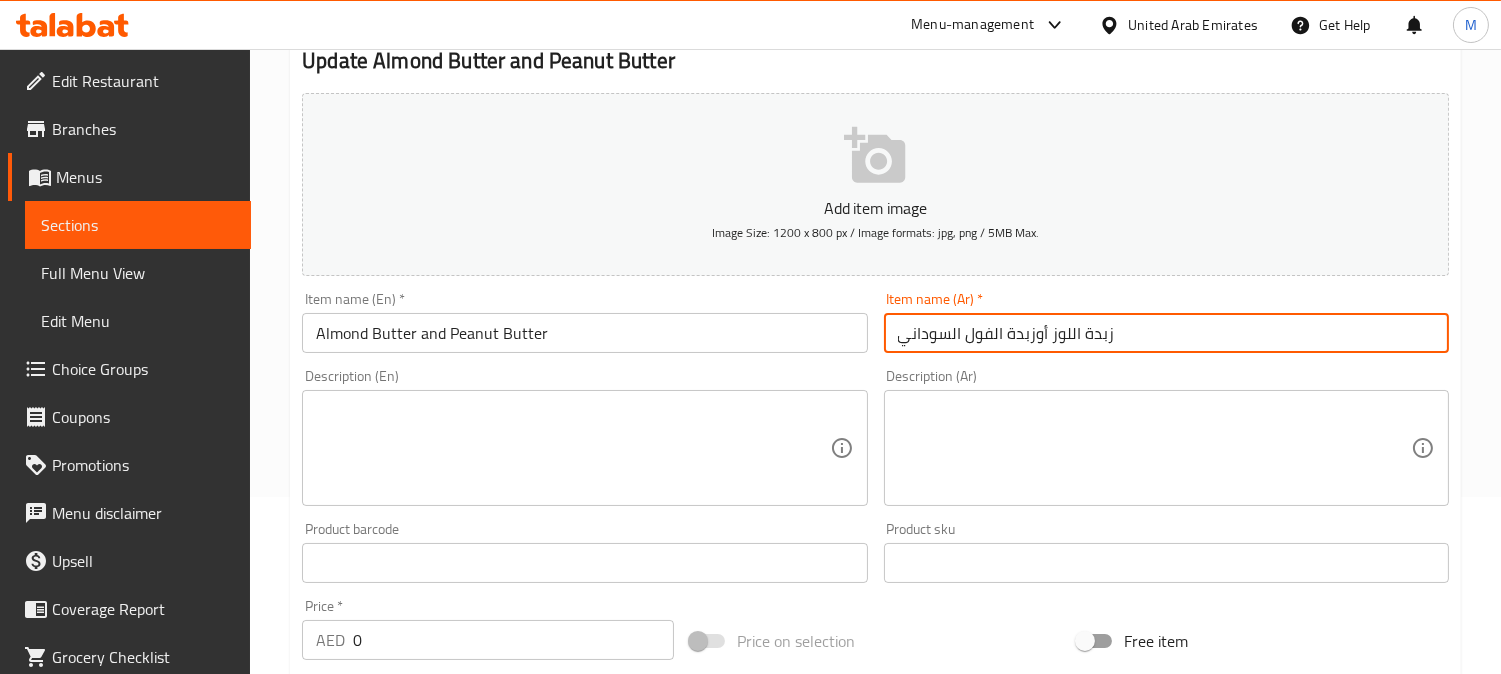 click on "زبدة اللوز أوزبدة الفول السوداني" at bounding box center [1166, 333] 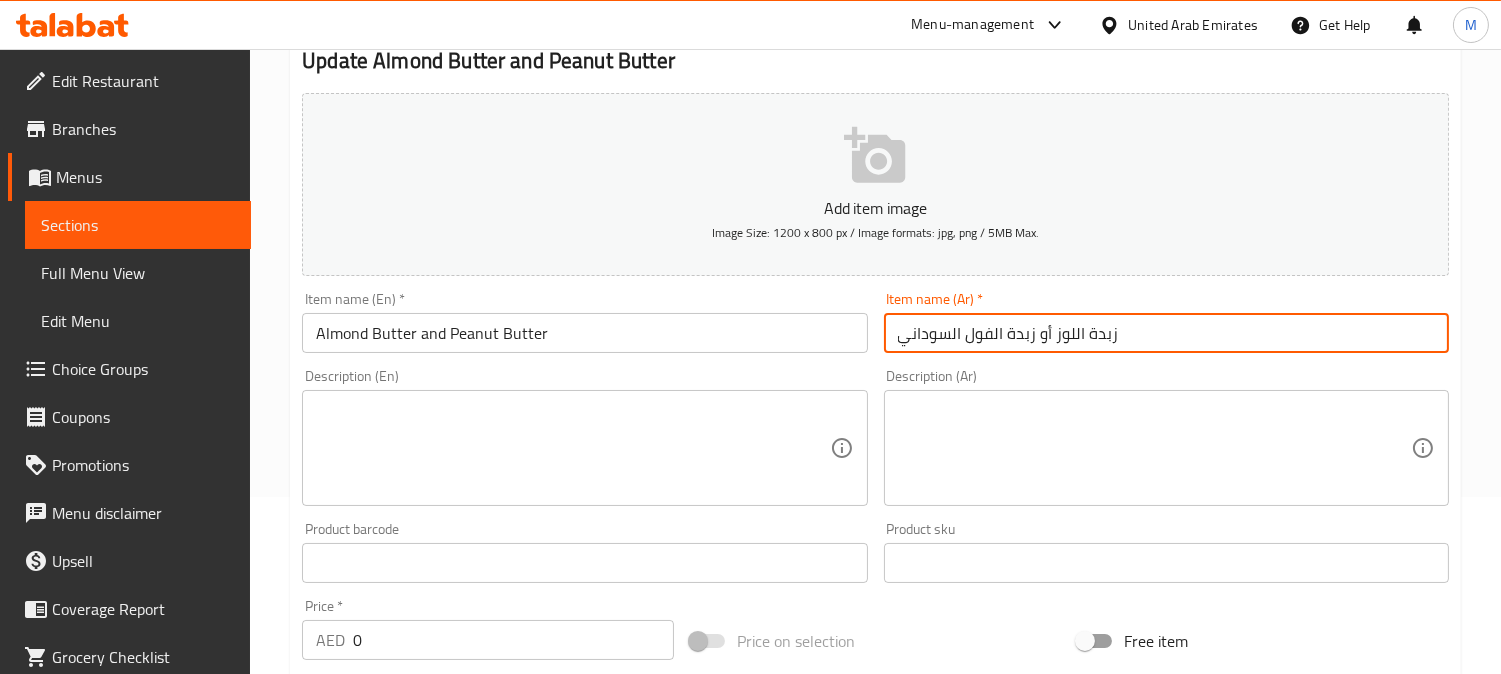 type on "زبدة اللوز أو زبدة الفول السوداني" 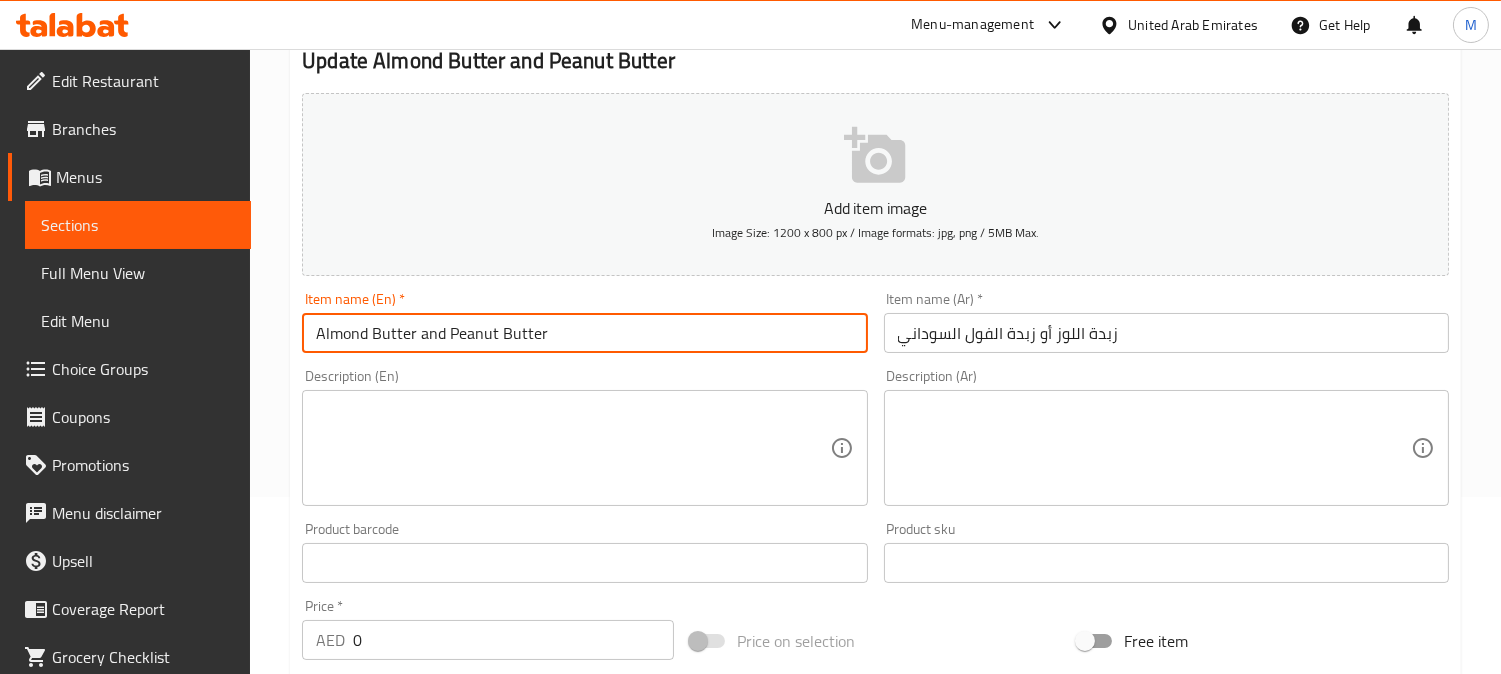 click on "Almond Butter and Peanut Butter" at bounding box center [584, 333] 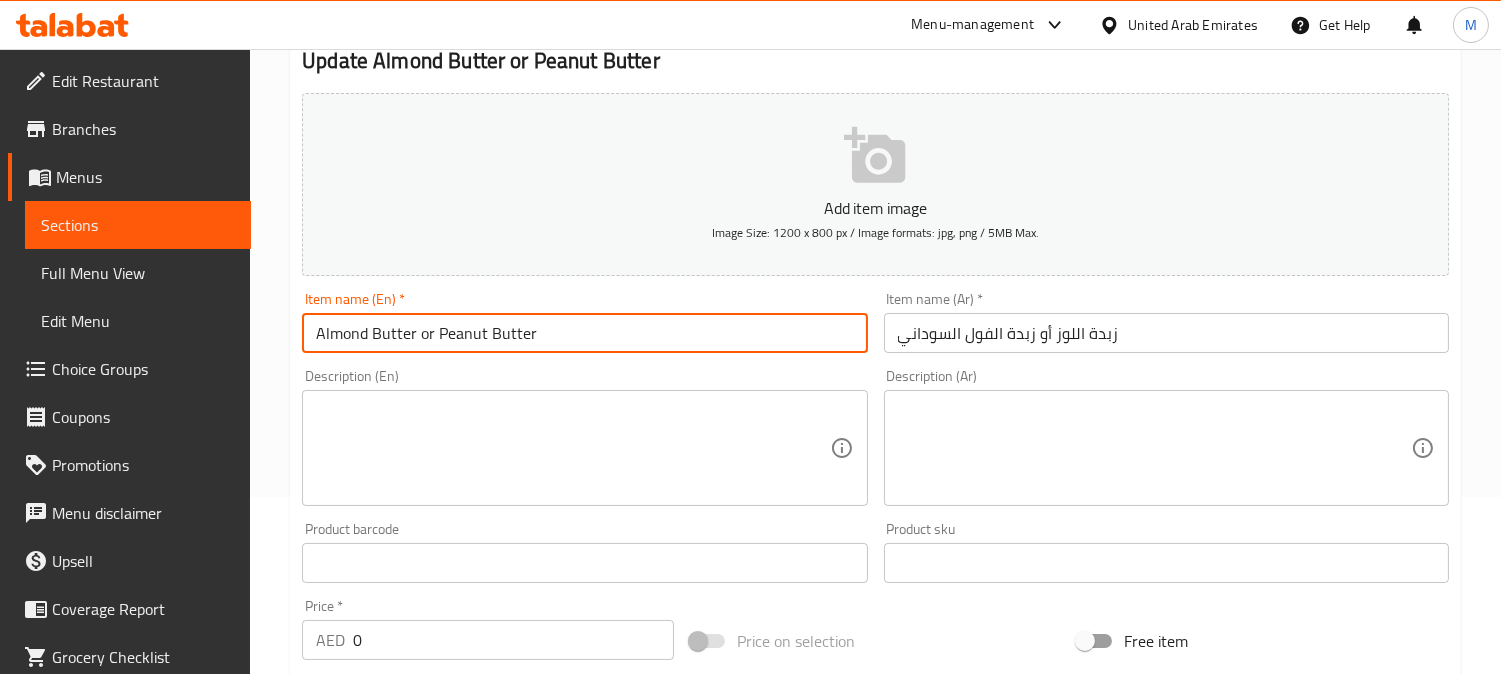type on "Almond Butter or Peanut Butter" 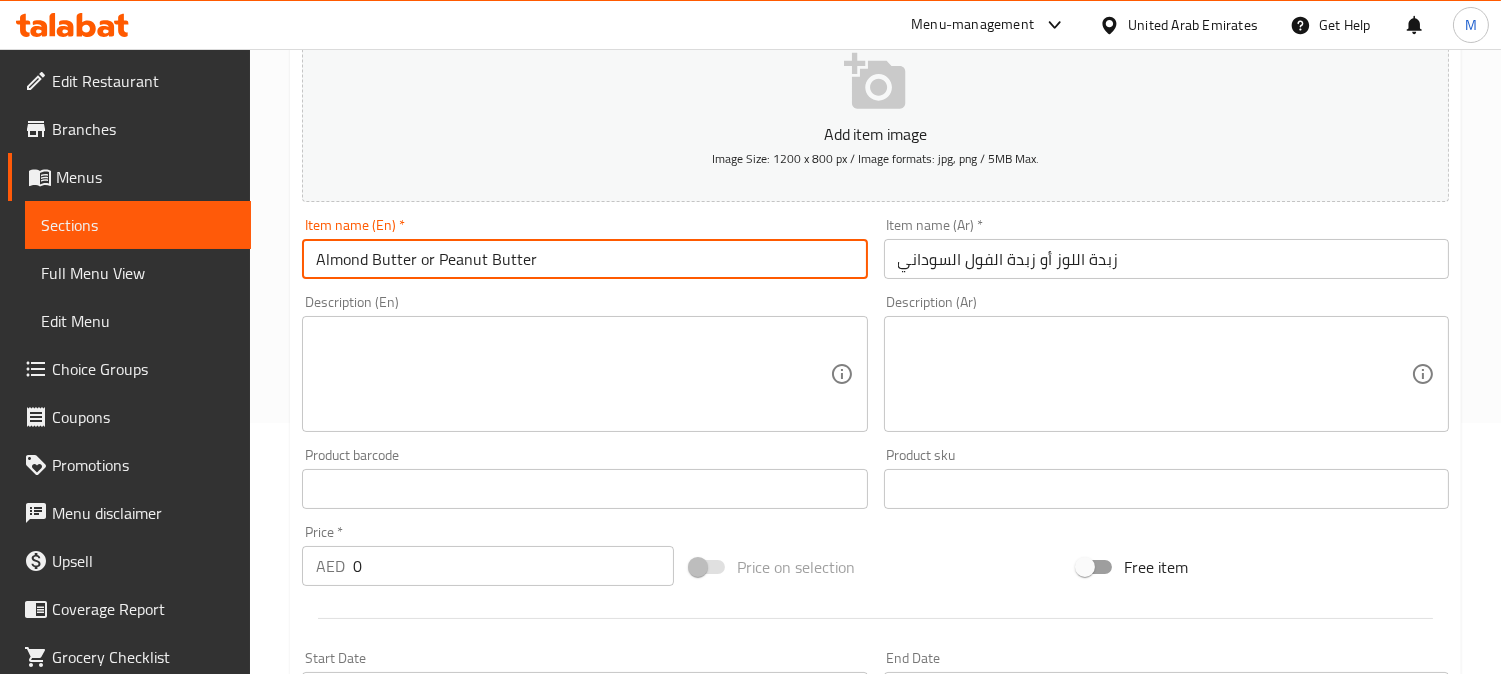scroll, scrollTop: 0, scrollLeft: 0, axis: both 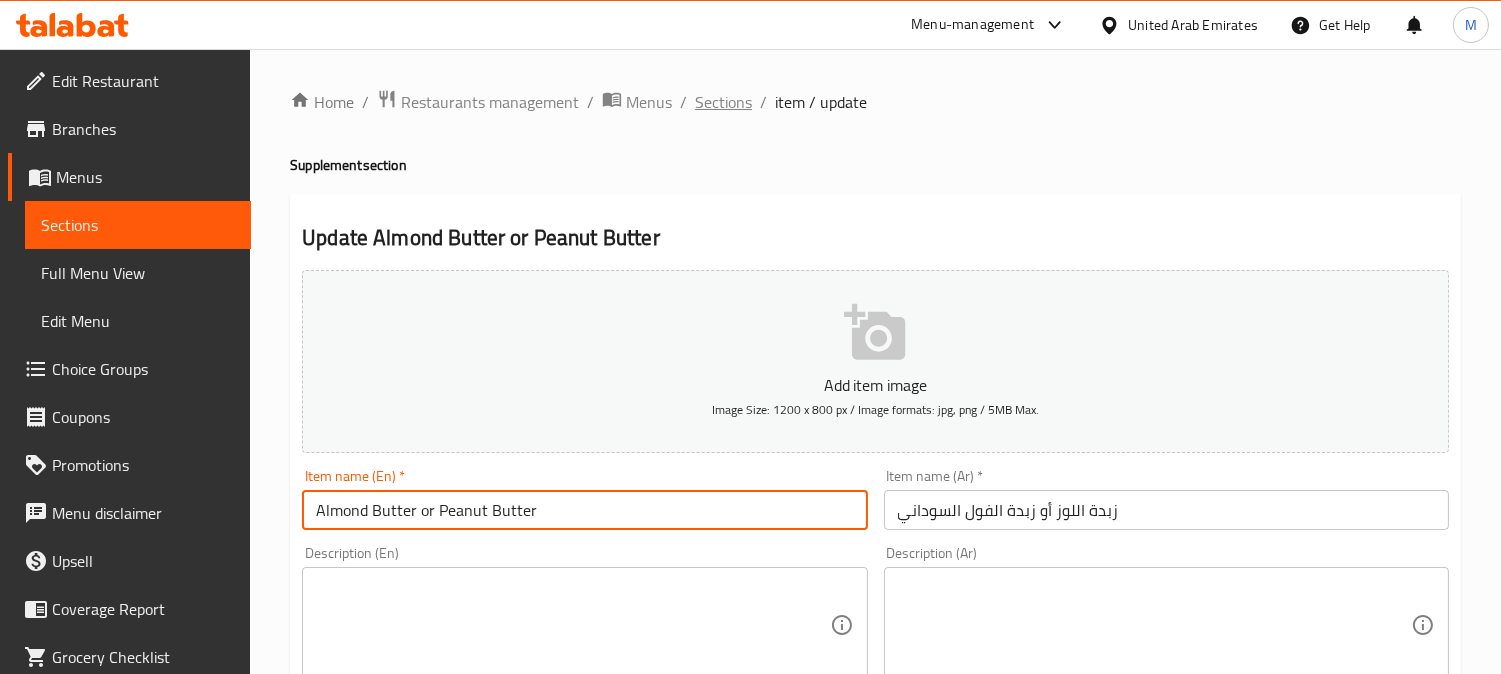 click on "Home / Restaurants management / Menus / Sections / item / update Supplement  section Update Almond Butter or Peanut Butter Add item image Image Size: 1200 x 800 px / Image formats: jpg, png / 5MB Max. Item name (En)   * Almond Butter or Peanut Butter Item name (En)  * Item name (Ar)   * زبدة اللوز أو زبدة الفول السوداني Item name (Ar)  * Description (En) Description (En) Description (Ar) Description (Ar) Product barcode Product barcode Product sku Product sku Price   * AED 0 Price  * Price on selection Free item Start Date Start Date End Date End Date Available Days SU MO TU WE TH FR SA Available from ​ ​ Available to ​ ​ Status Active Inactive Exclude from GEM Variations & Choices Your choice of: (ID: 0) Min 1  ,  Max 1 Name (En) Your choice of: Name (En) Name (Ar) اختيارك من: Name (Ar) Min 1 Min Max 1 Max Almond Butter  (ID: 0) 5   AED Name (En) Almond Butter Name (En) Name (Ar) زبدة اللوز Name (Ar) Price AED 5 Price Status Peanut Butter (ID: 0)" at bounding box center (875, 839) 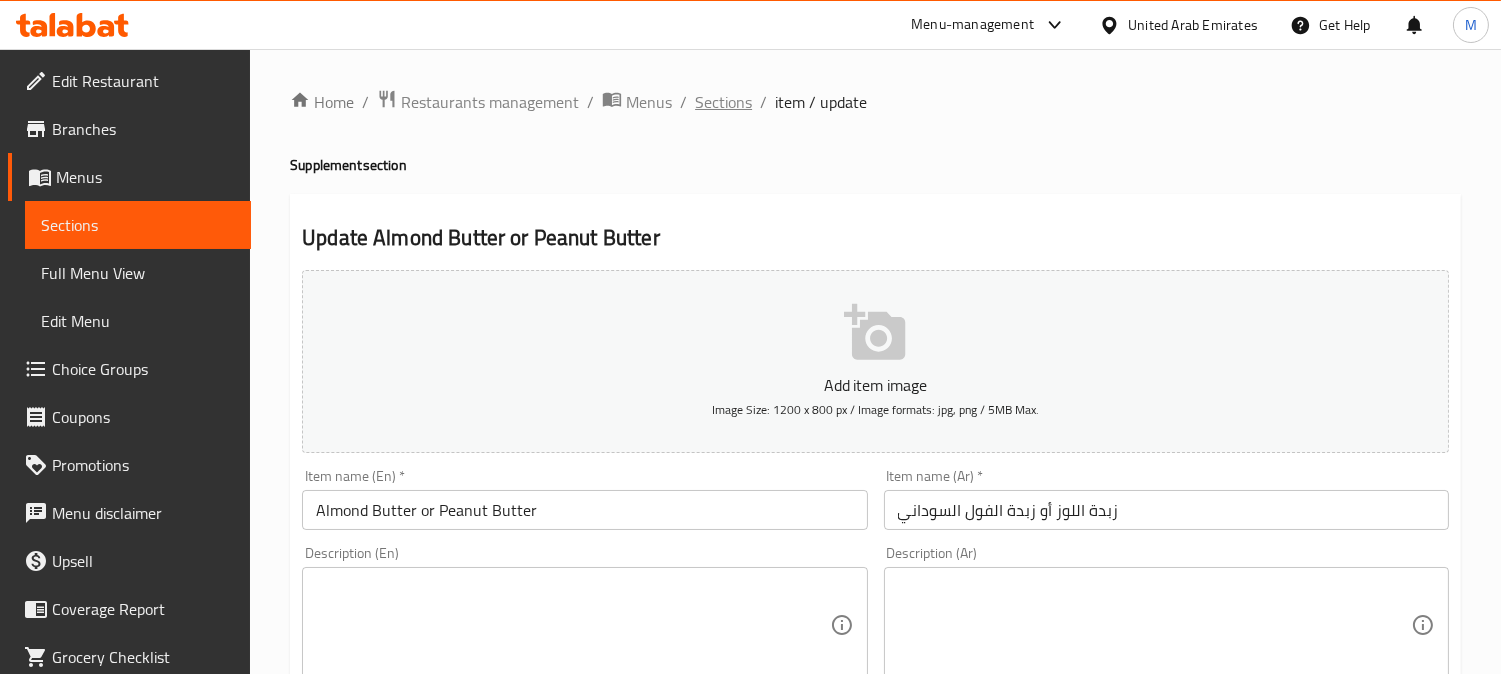 click on "Sections" at bounding box center [723, 102] 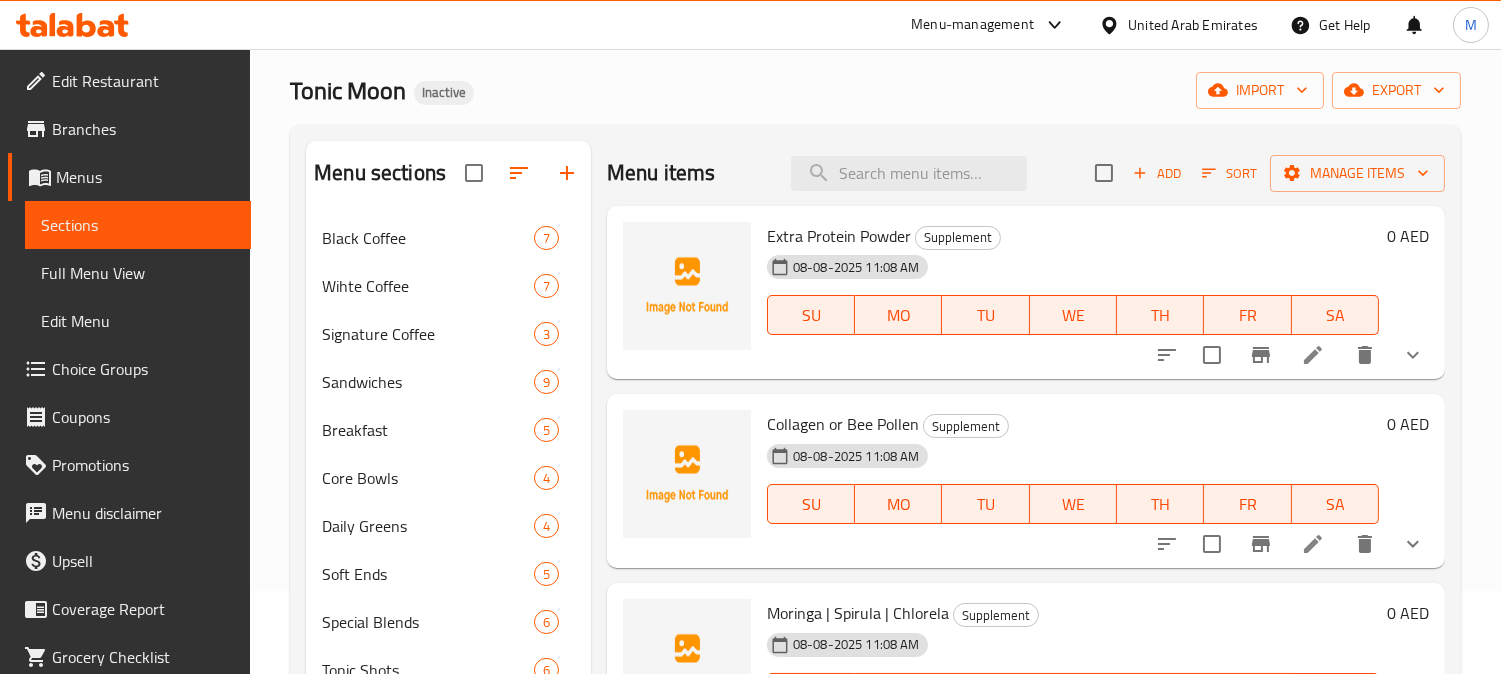 scroll, scrollTop: 222, scrollLeft: 0, axis: vertical 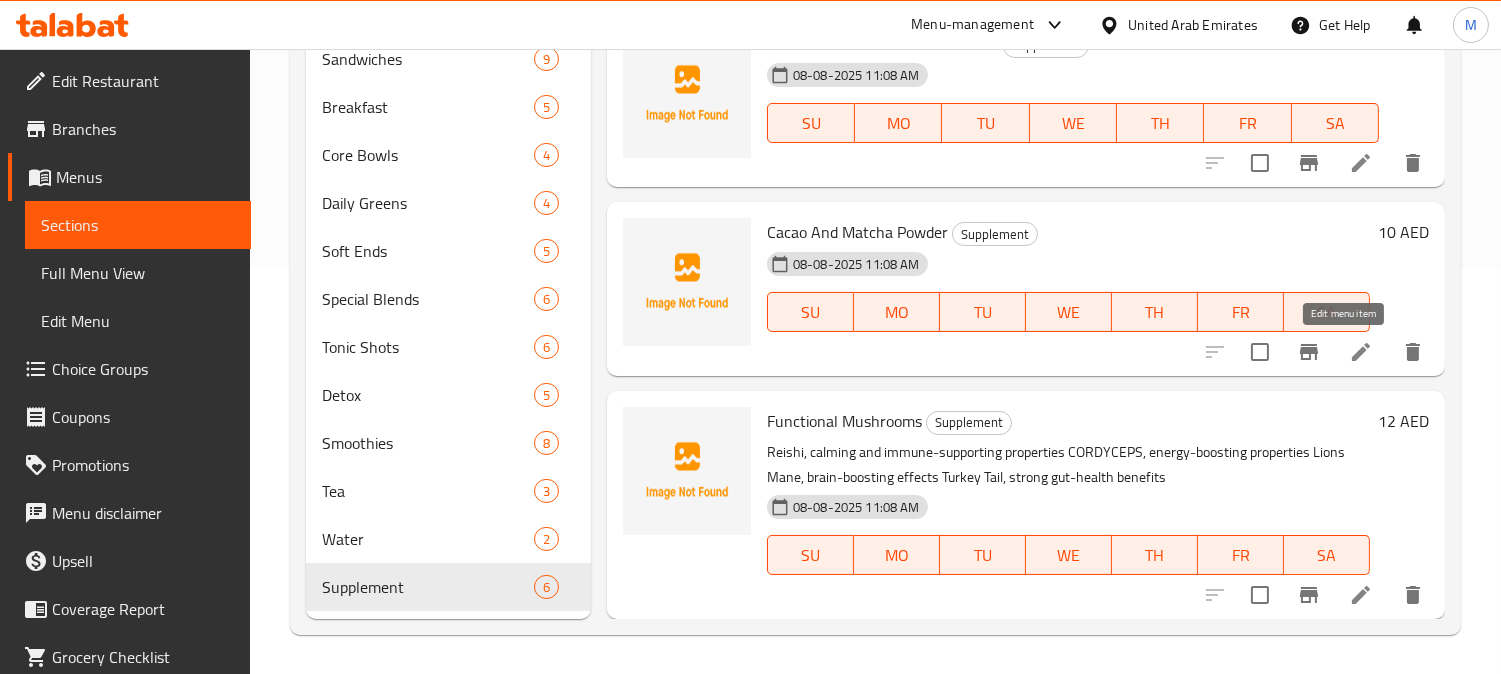 click 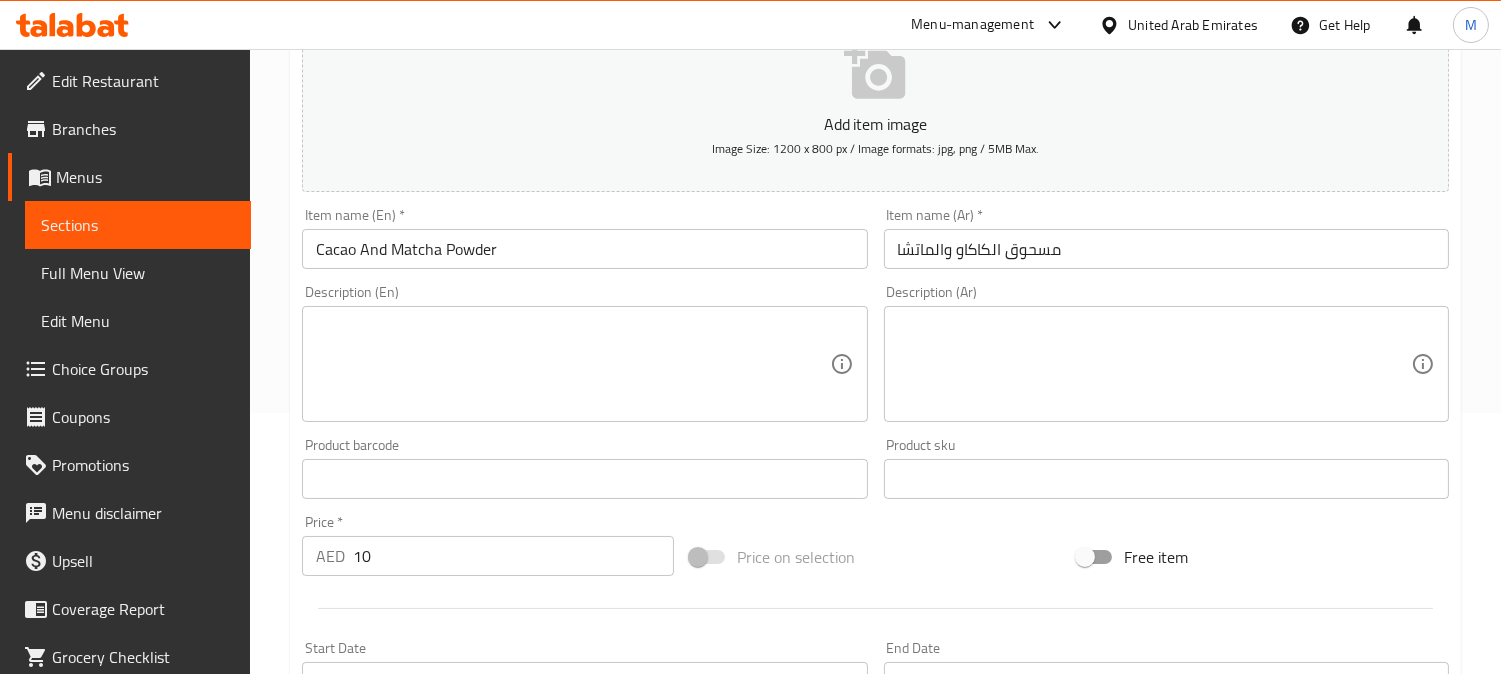 scroll, scrollTop: 222, scrollLeft: 0, axis: vertical 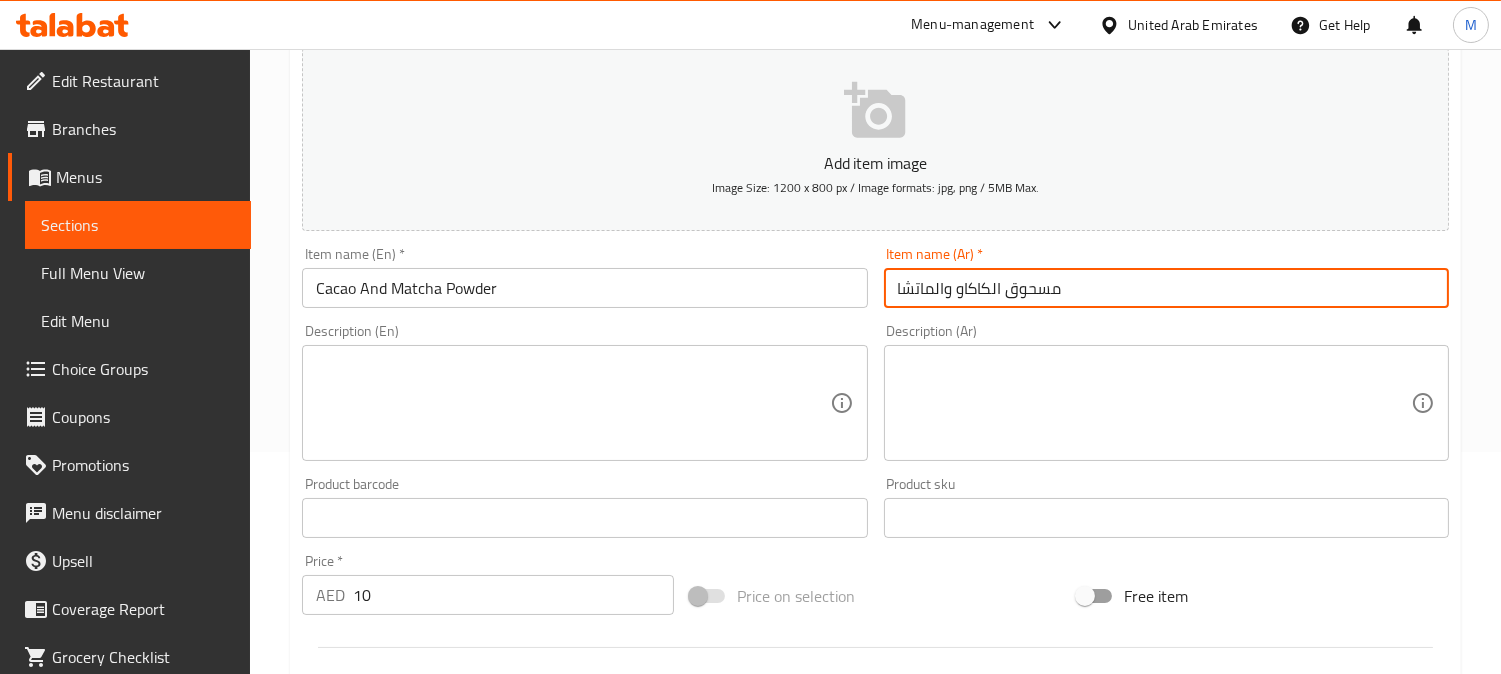 click on "مسحوق الكاكاو والماتشا" at bounding box center (1166, 288) 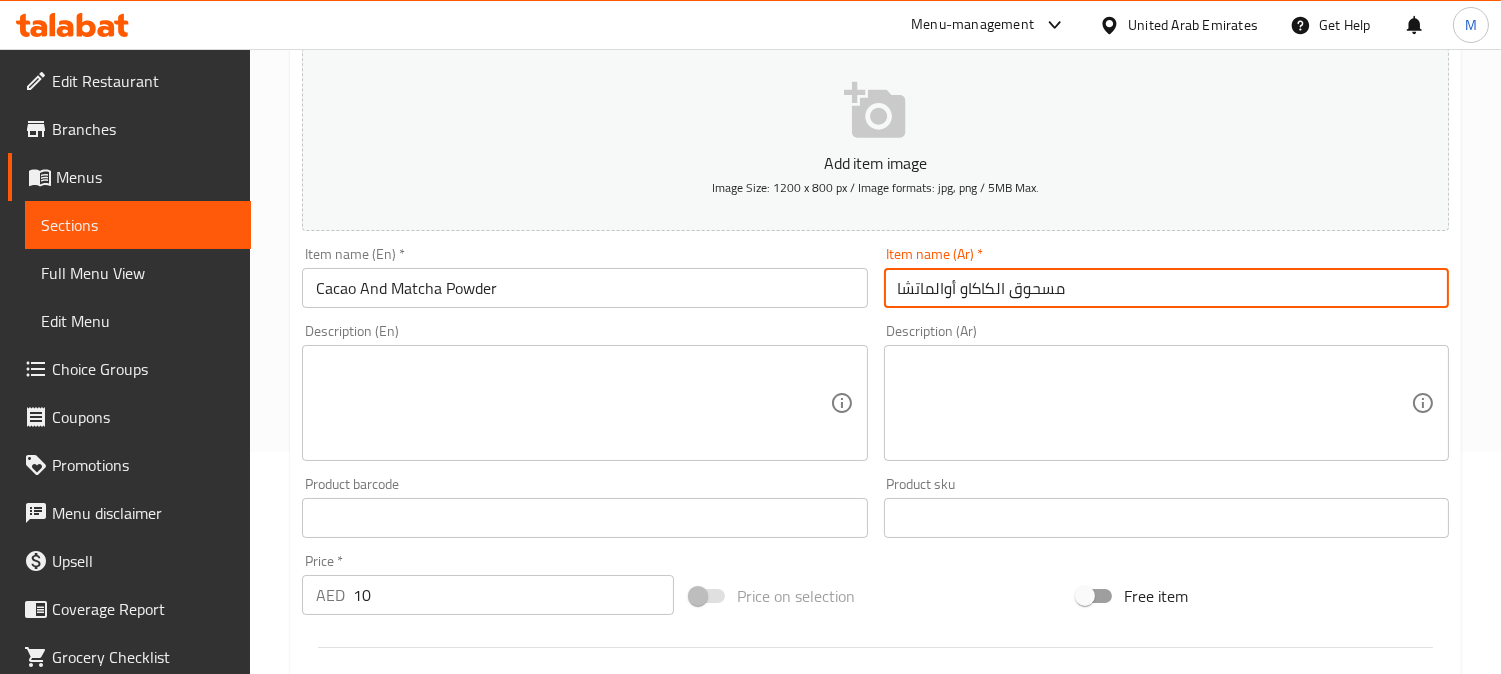 click on "مسحوق الكاكاو أوالماتشا" at bounding box center [1166, 288] 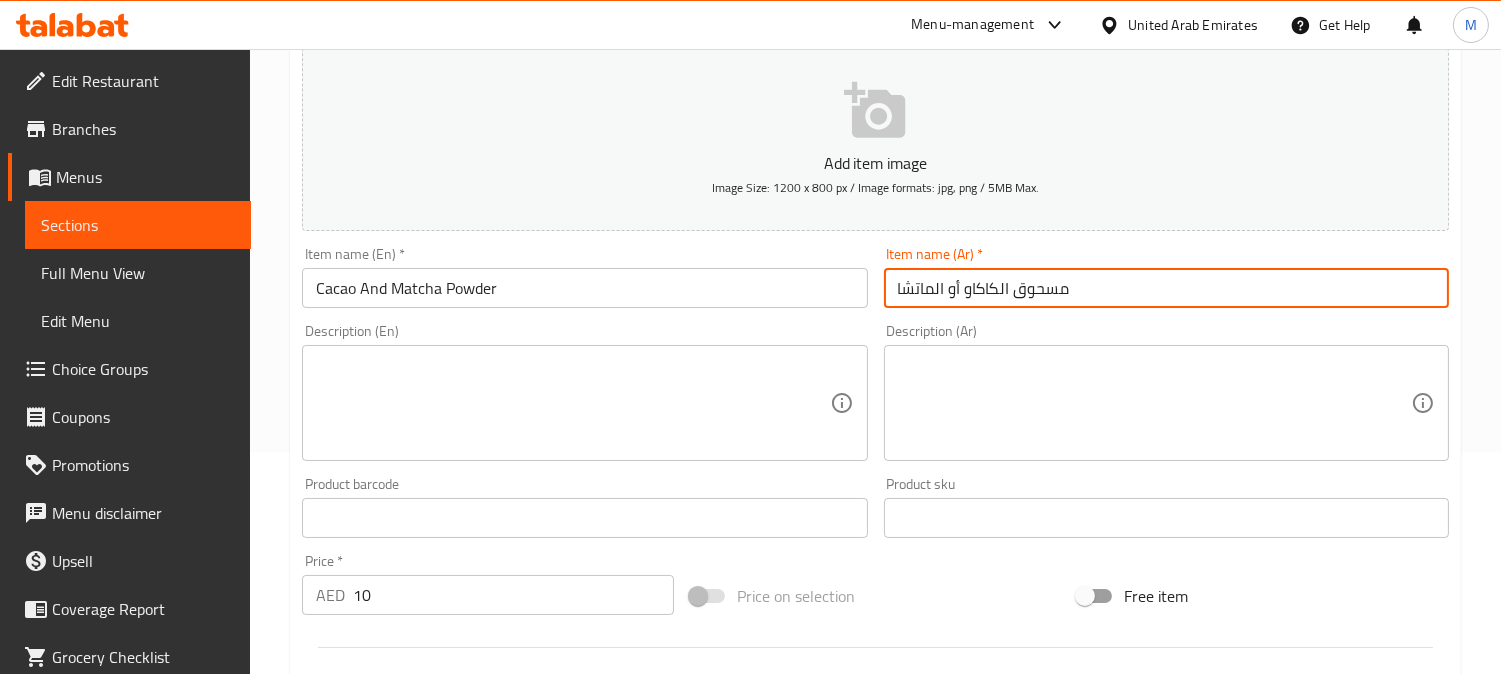 type on "مسحوق الكاكاو أو الماتشا" 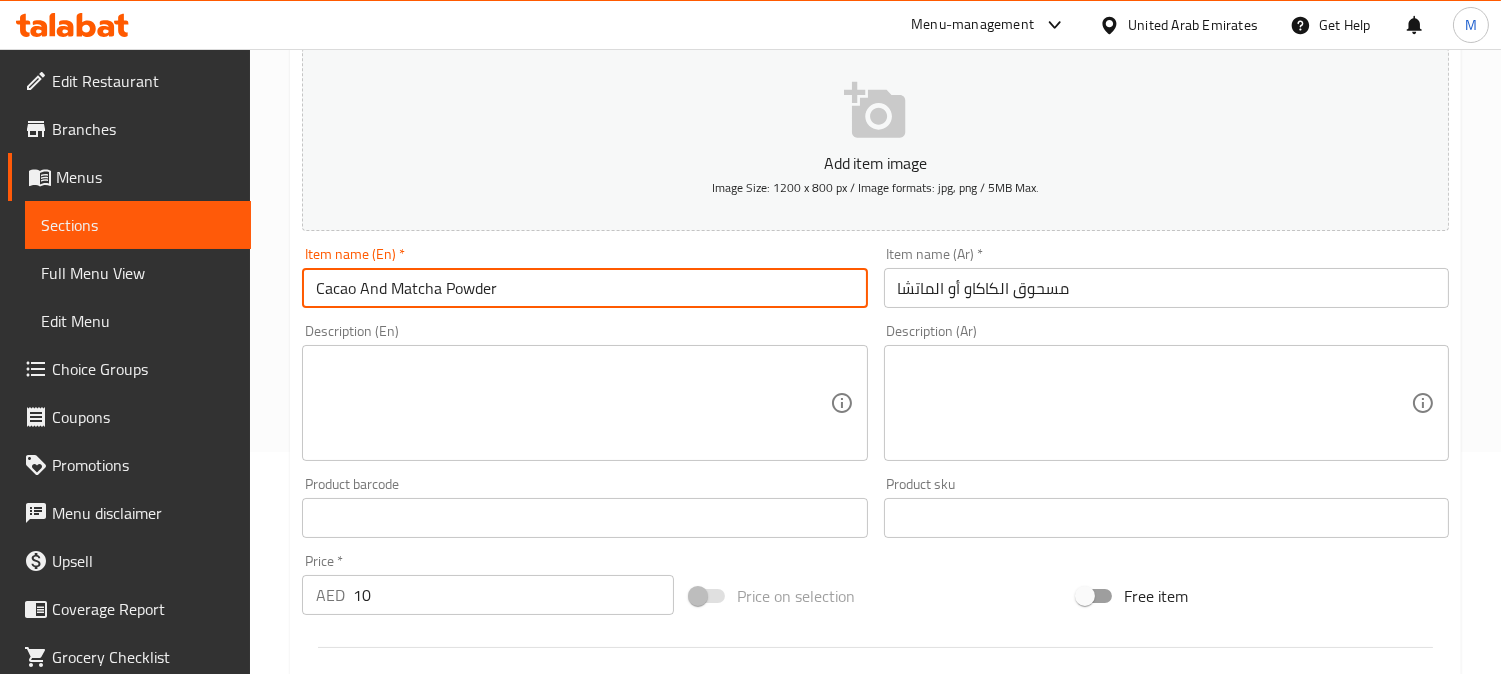 click on "Cacao And Matcha Powder" at bounding box center [584, 288] 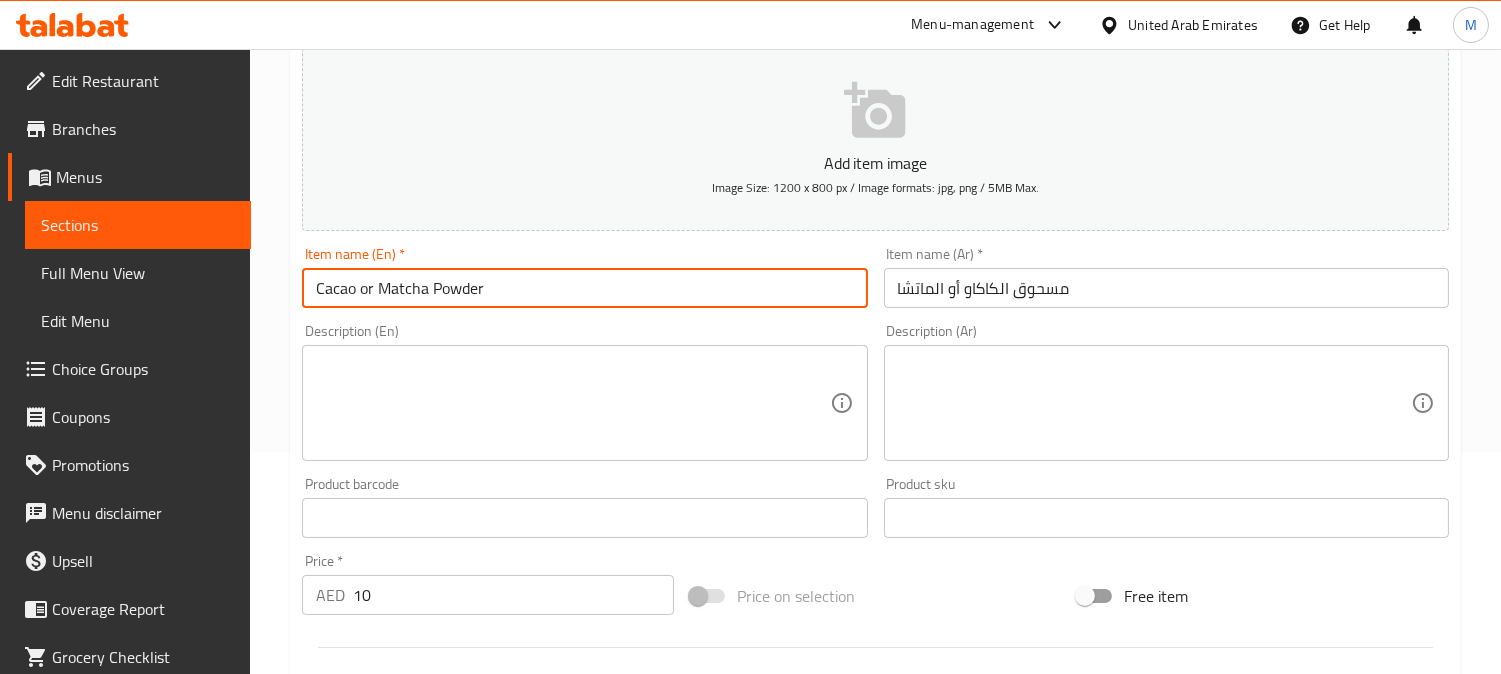 click on "Cacao or Matcha Powder" at bounding box center [584, 288] 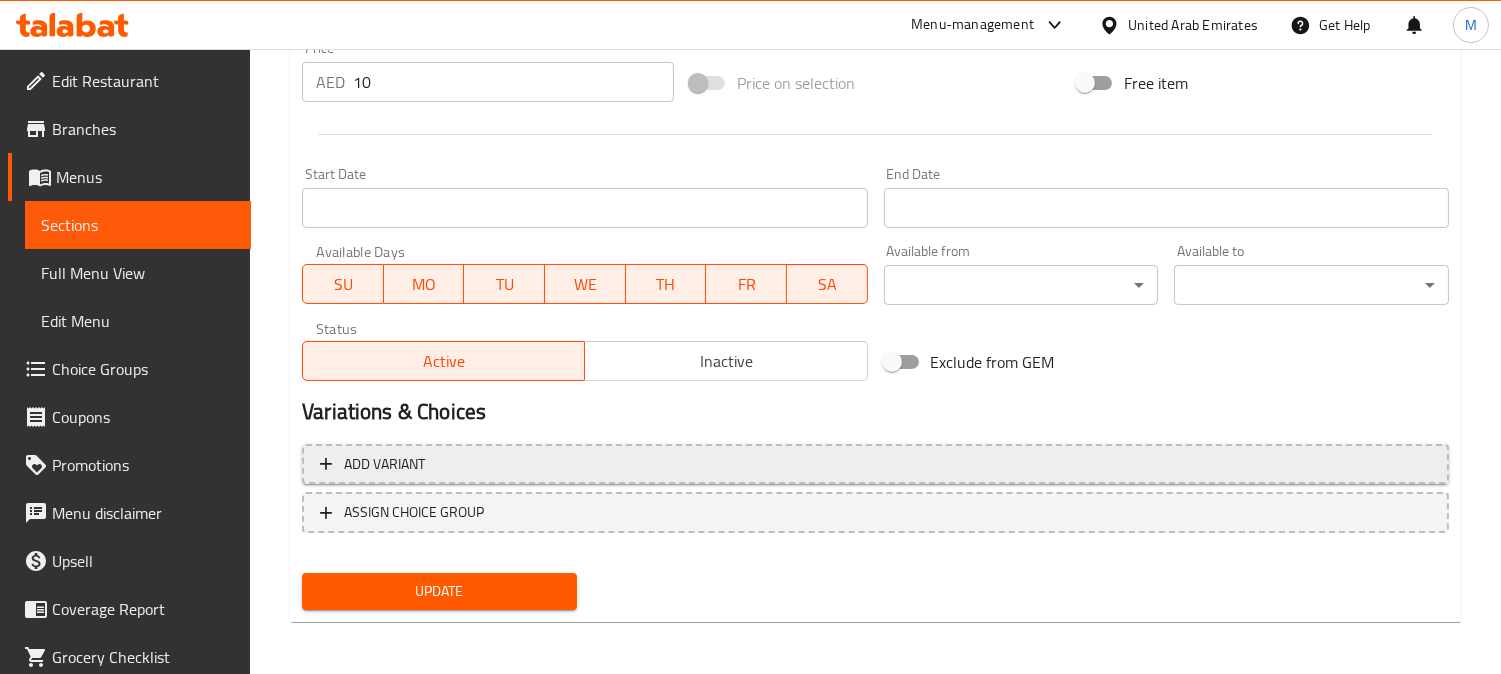 type on "Cacao or Matcha Powder" 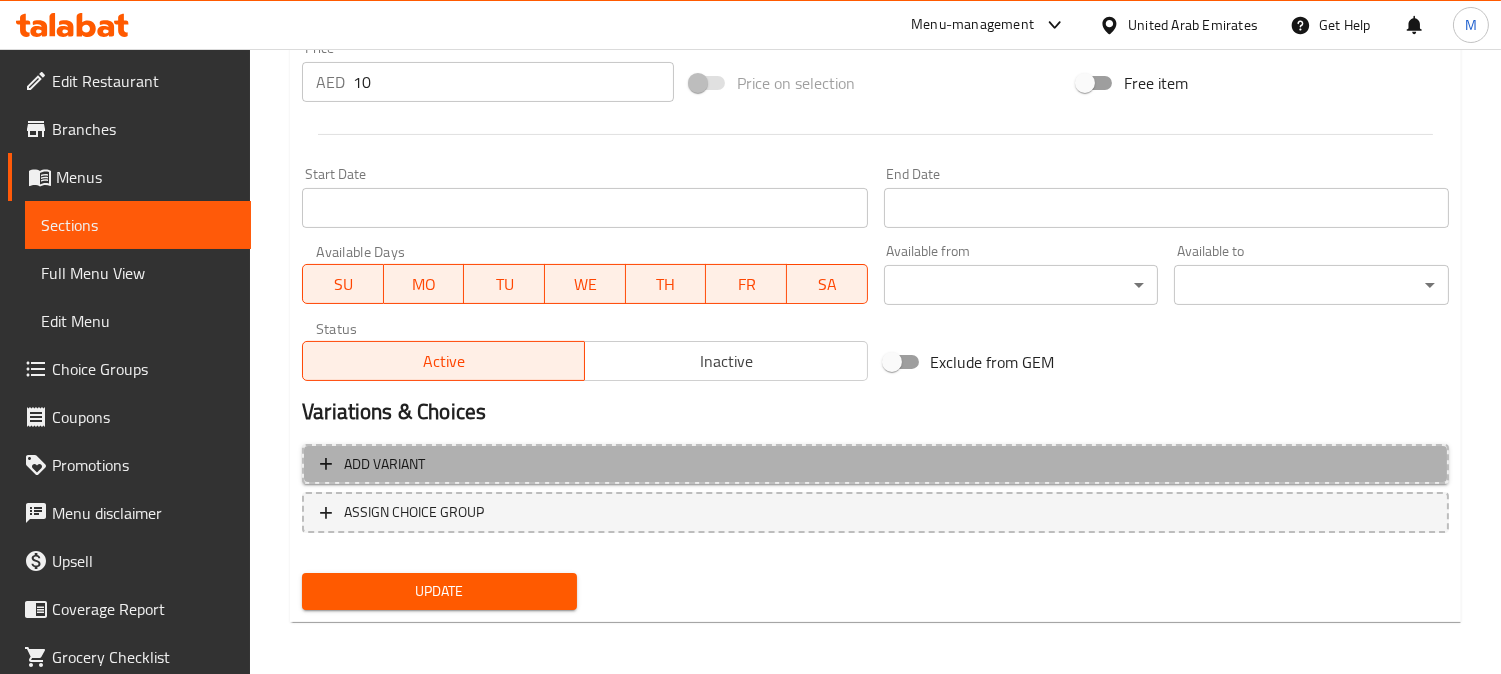 click on "Add variant" at bounding box center (875, 464) 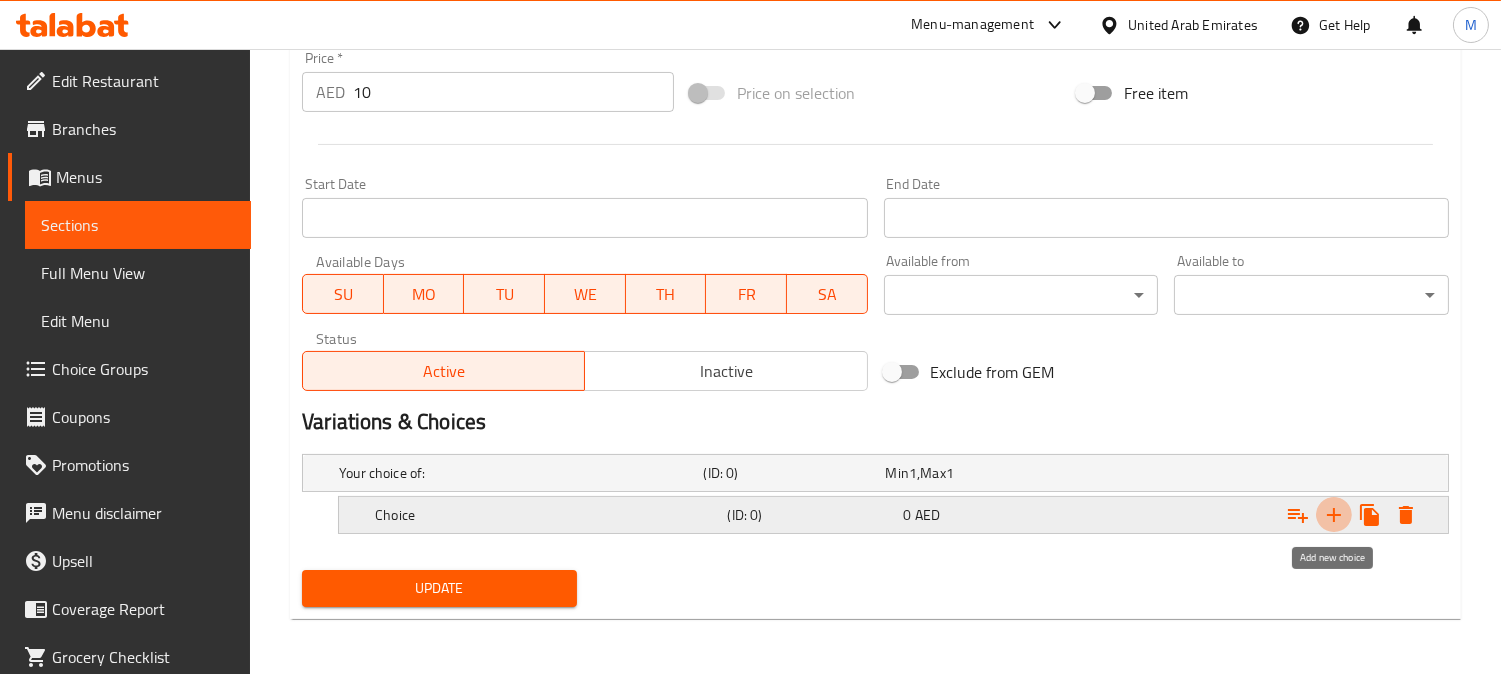 click 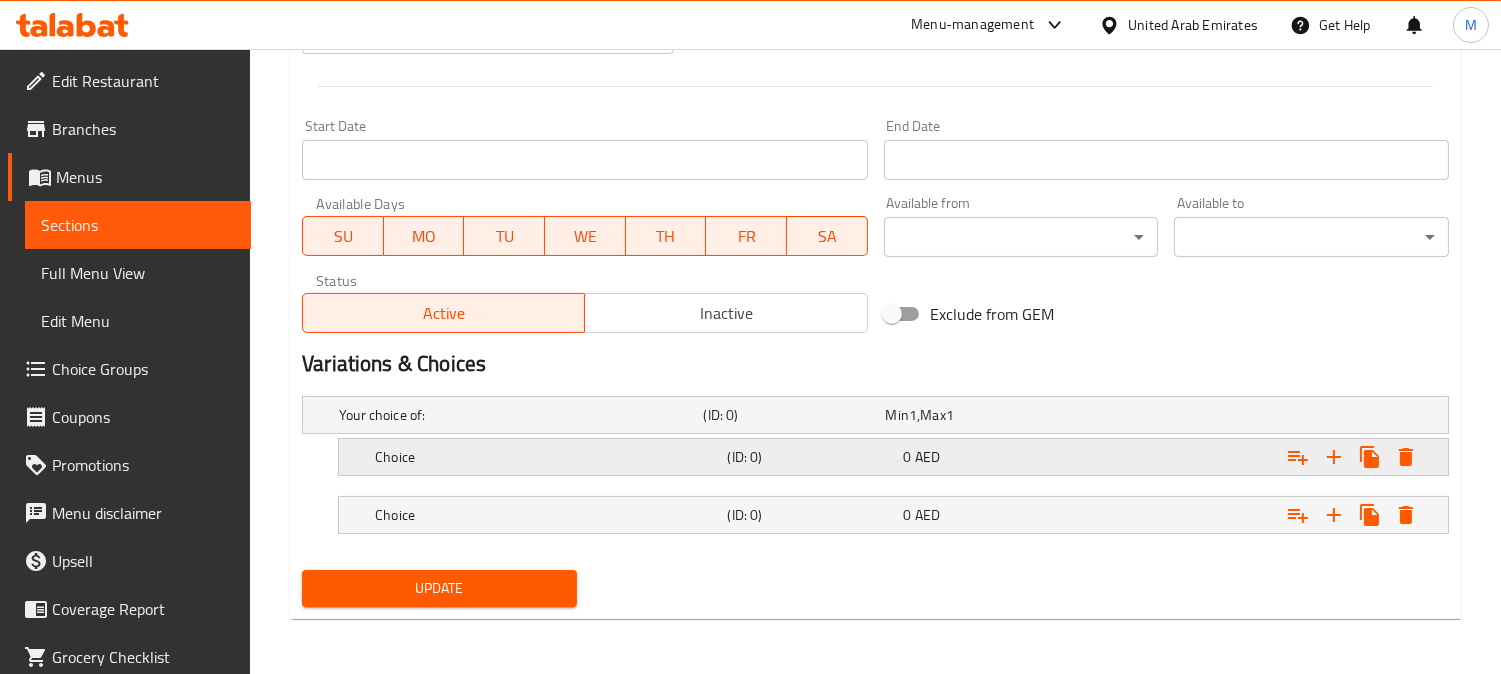 click on "Choice" at bounding box center (517, 415) 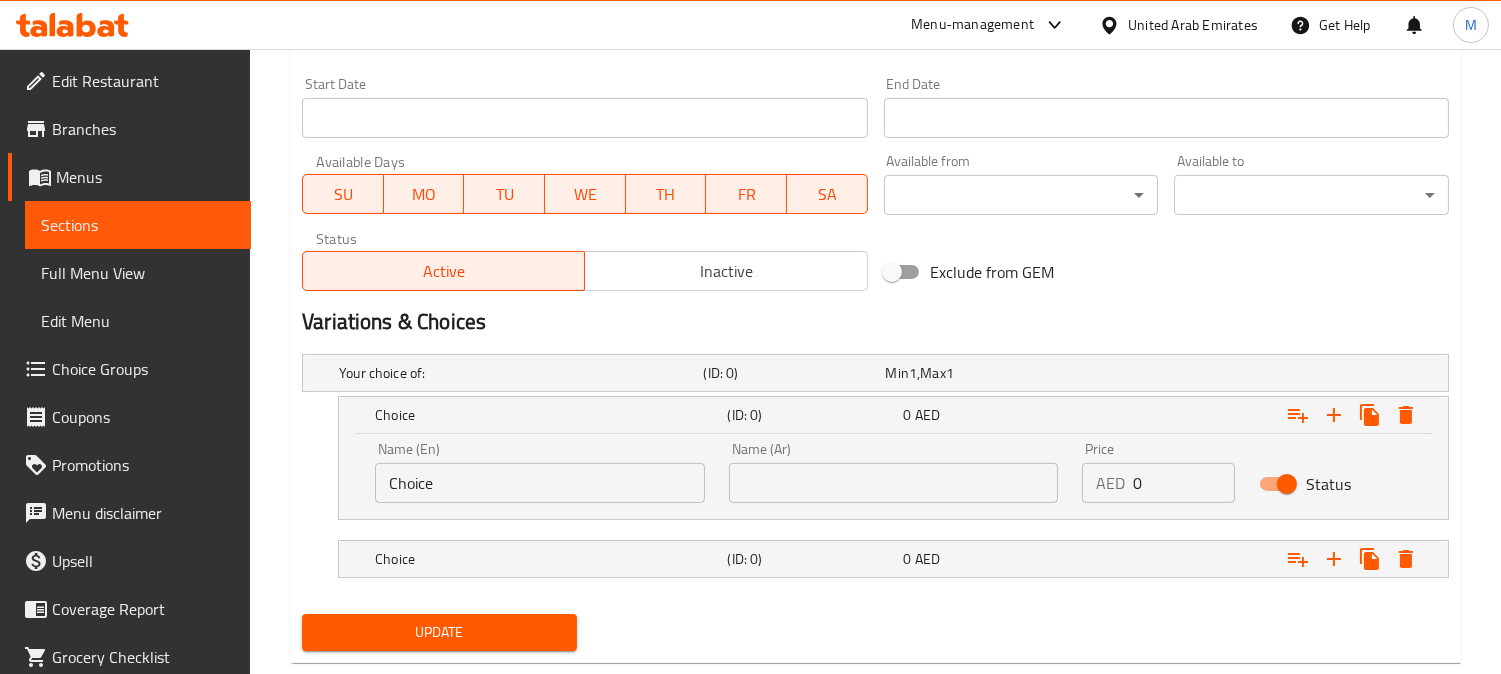 scroll, scrollTop: 870, scrollLeft: 0, axis: vertical 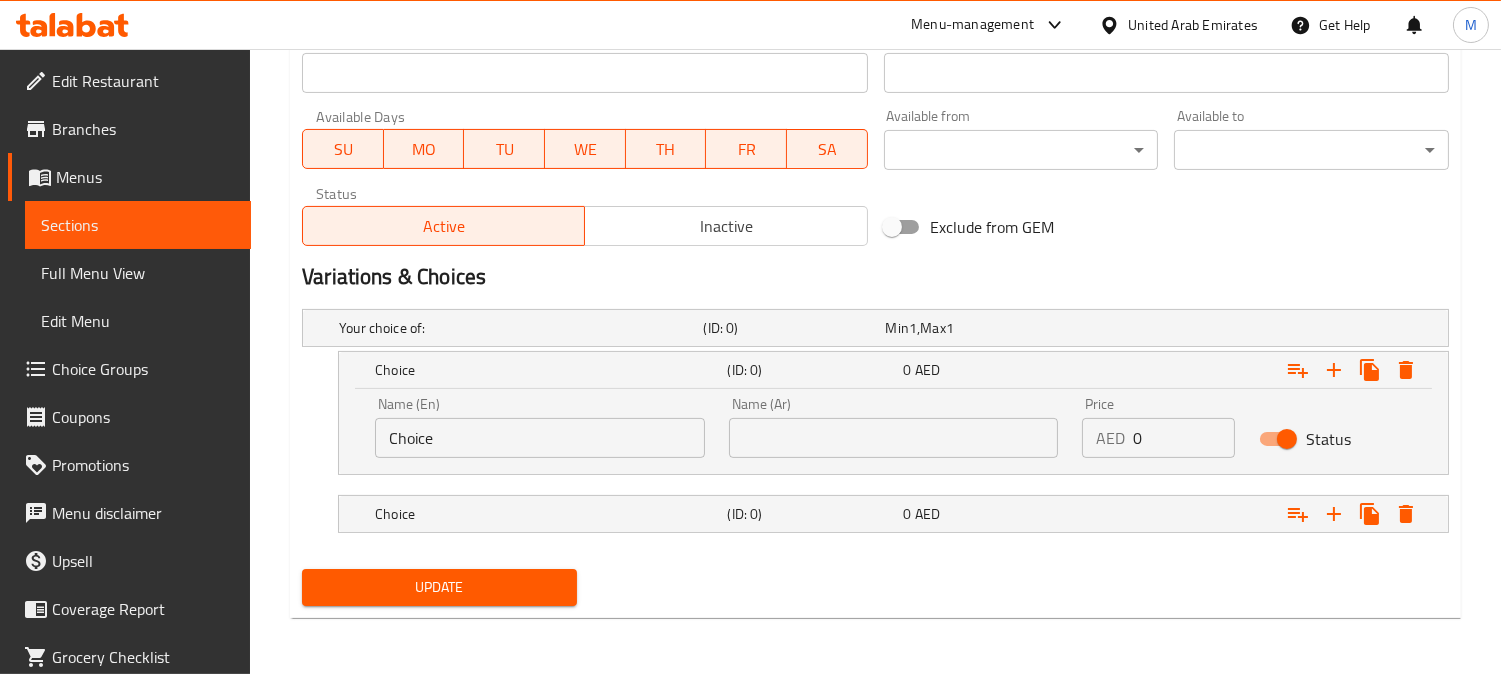 click on "Choice" at bounding box center [540, 438] 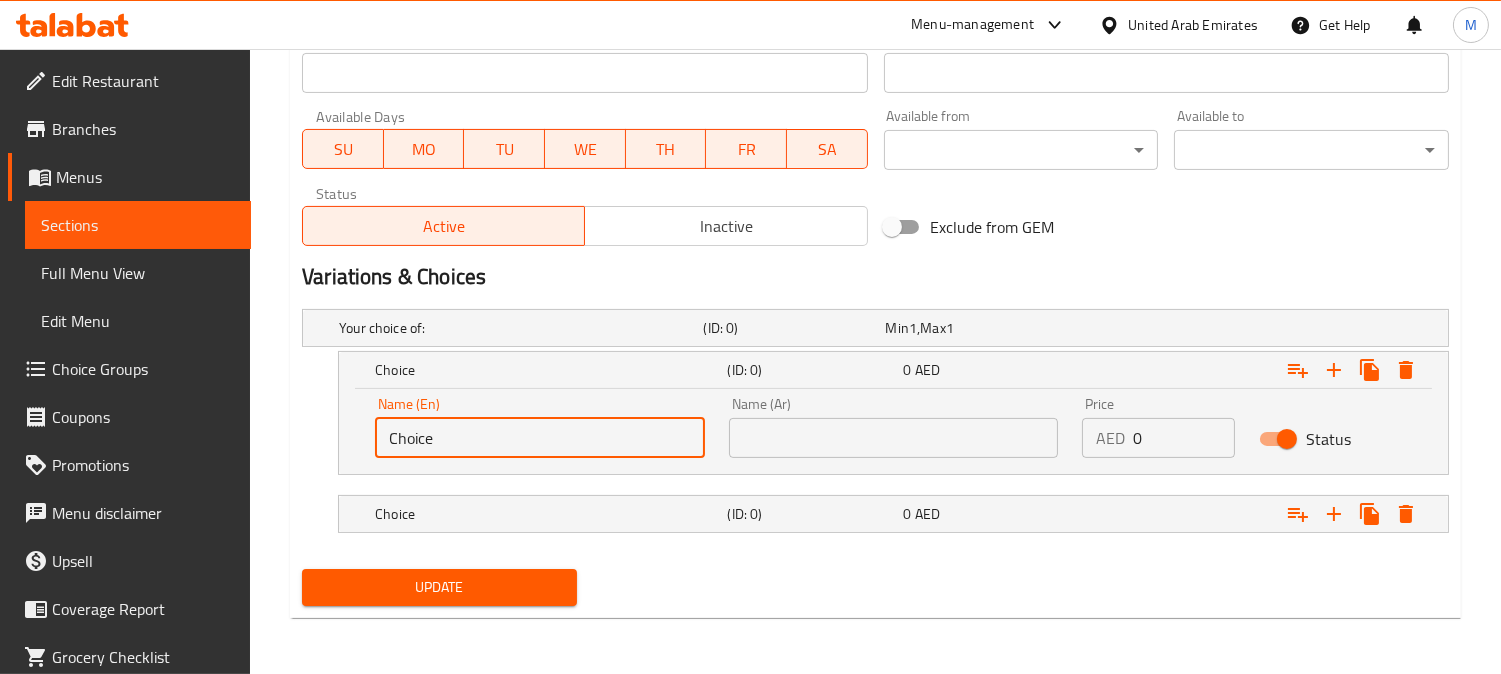 click on "Choice" at bounding box center [540, 438] 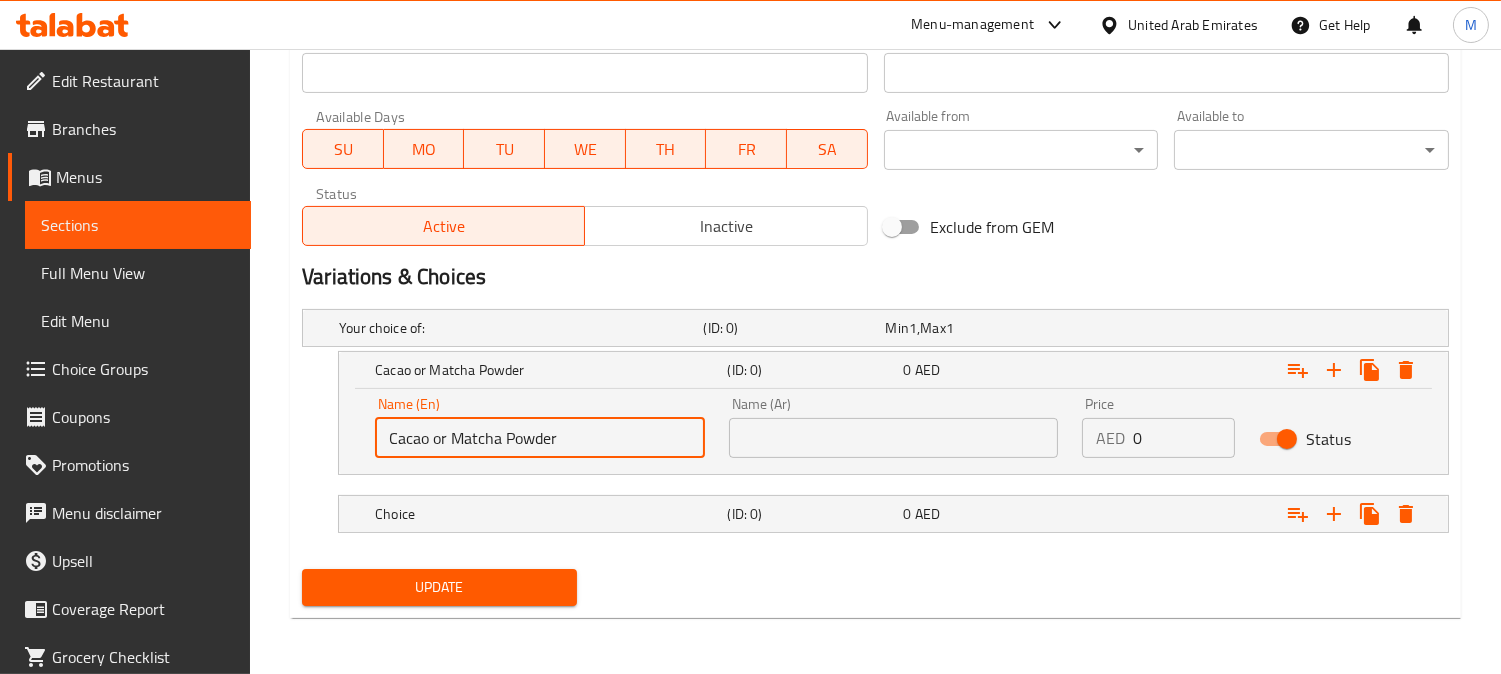 drag, startPoint x: 450, startPoint y: 437, endPoint x: 567, endPoint y: 447, distance: 117.426575 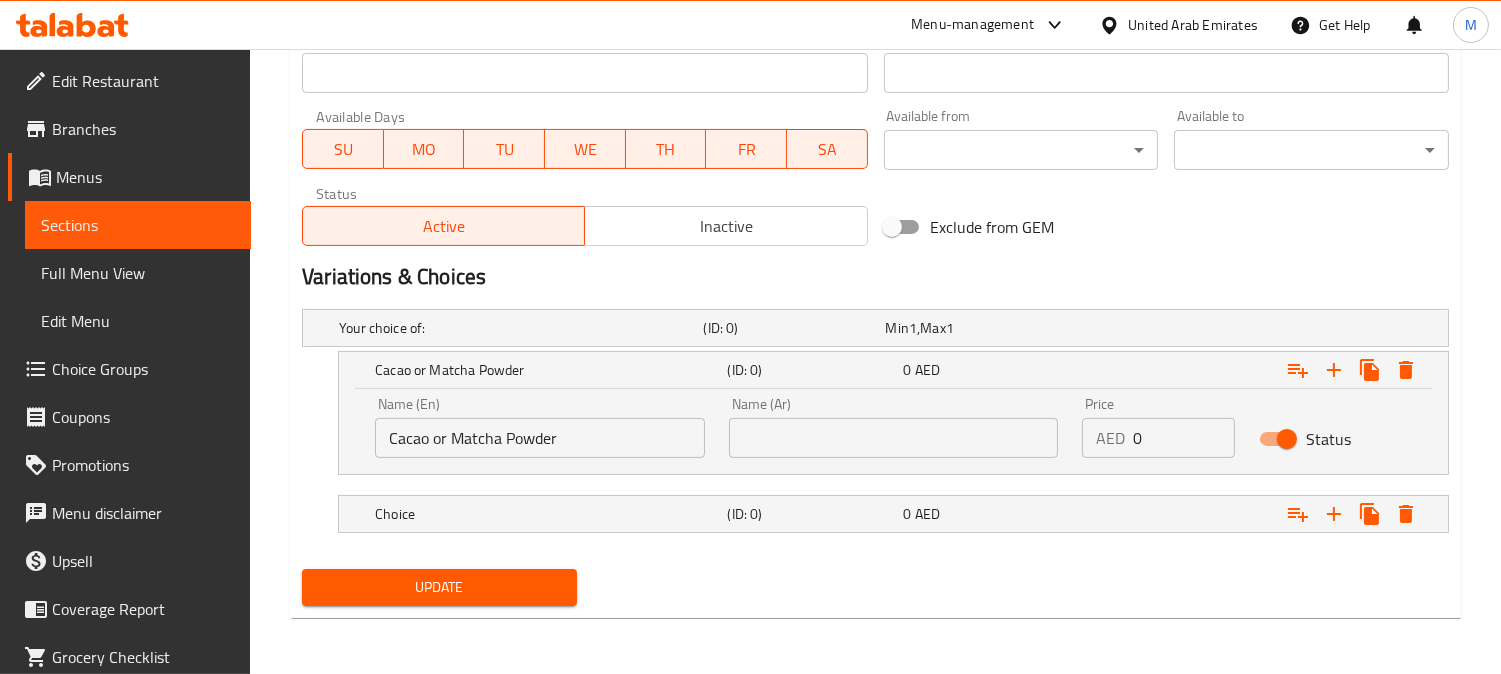 click at bounding box center [875, 545] 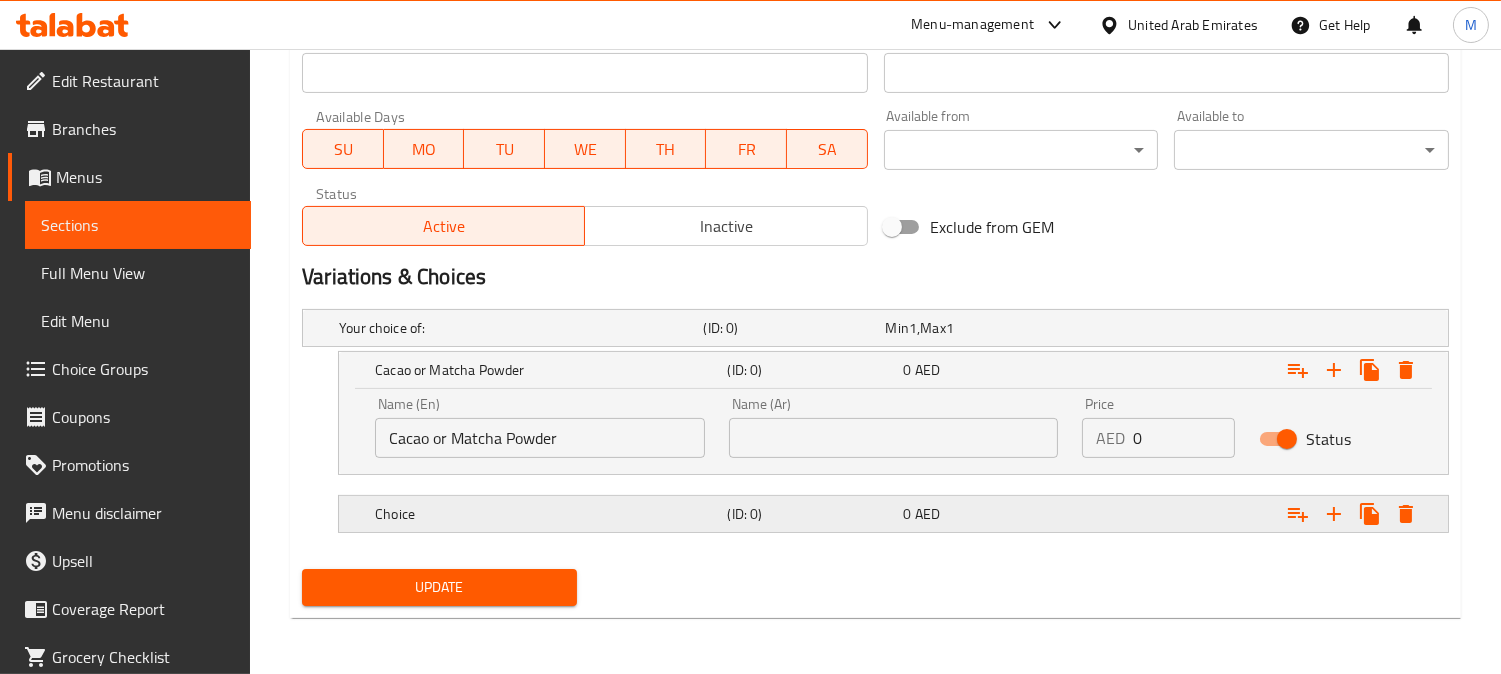 click on "Choice" at bounding box center [517, 328] 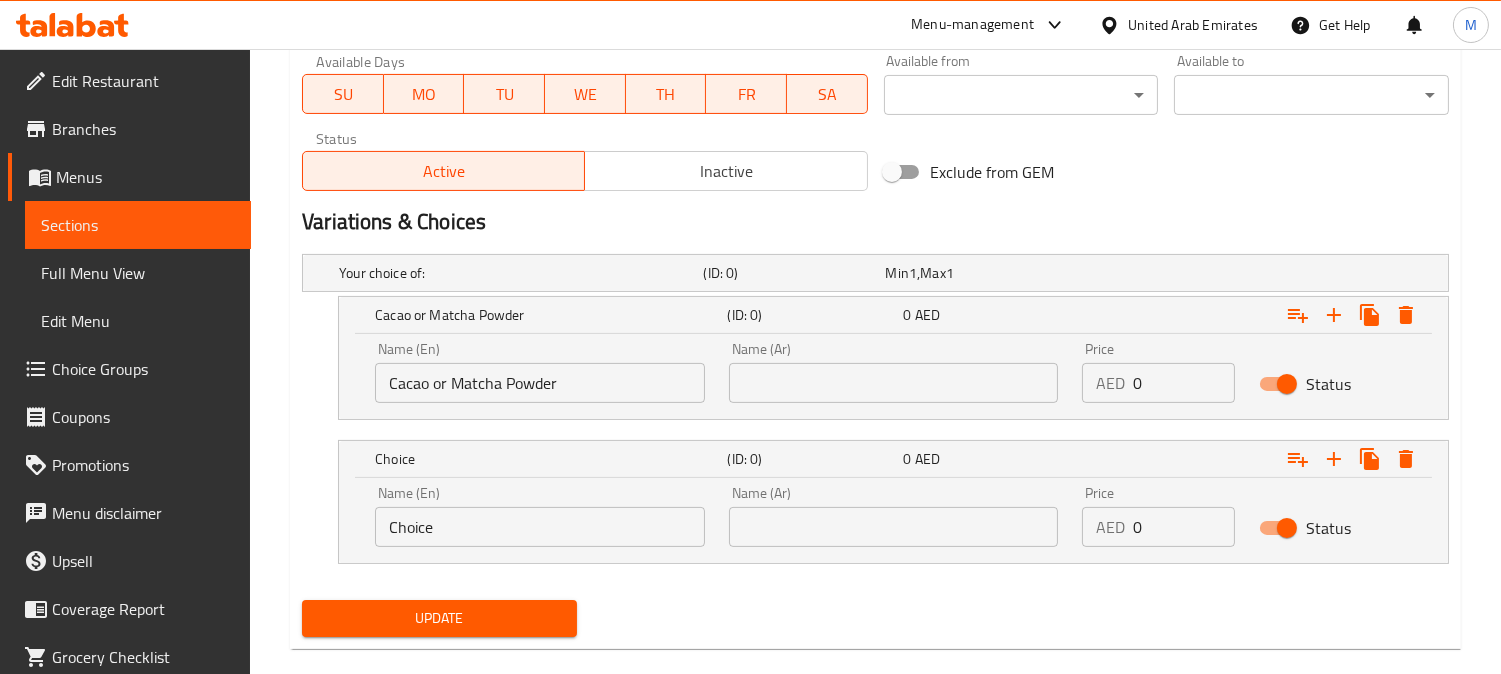 scroll, scrollTop: 955, scrollLeft: 0, axis: vertical 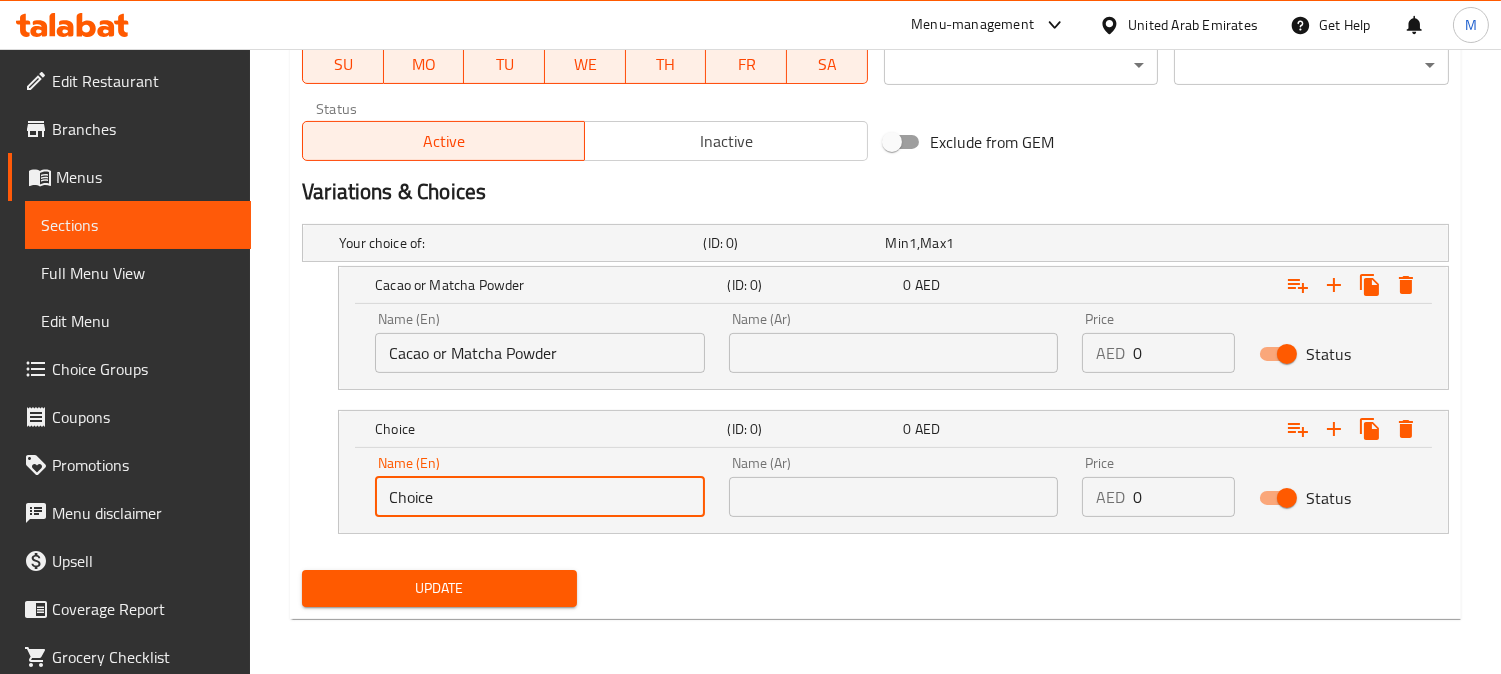 click on "Choice" at bounding box center (540, 497) 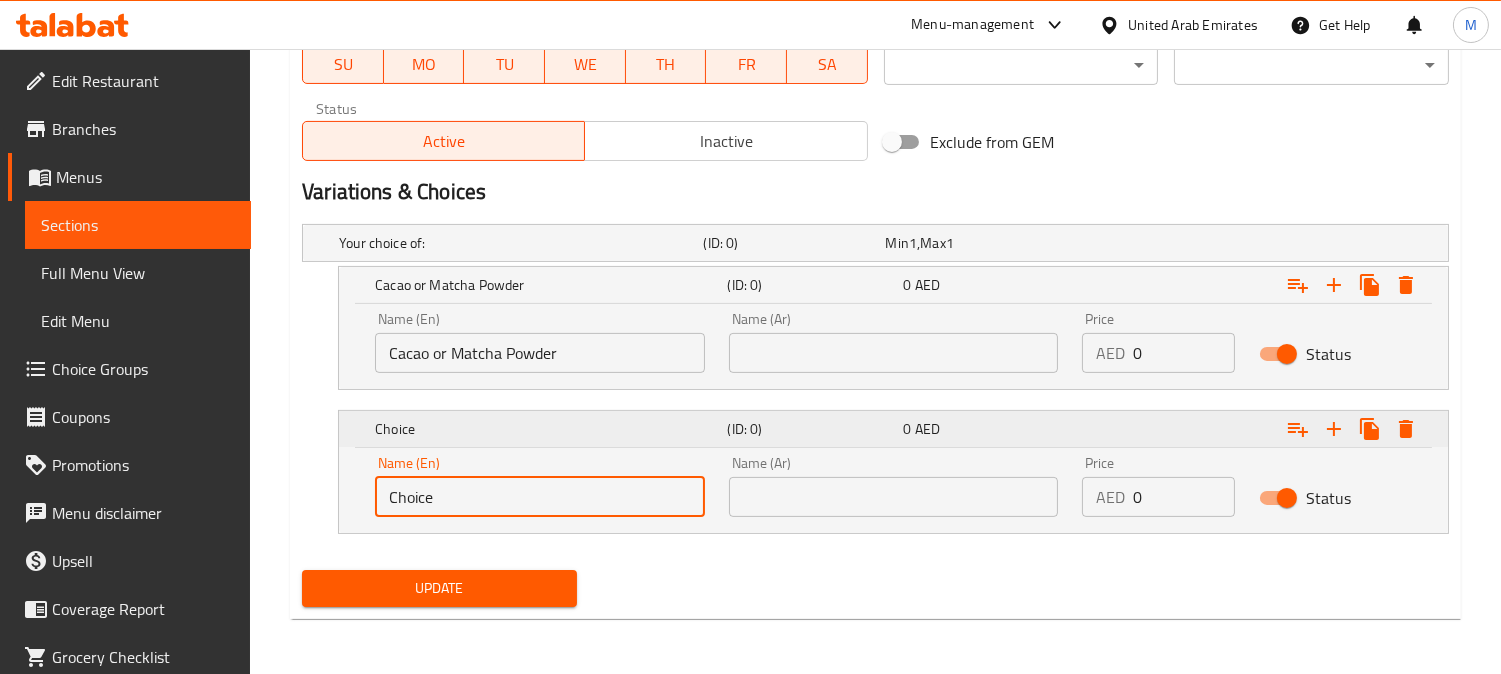 paste on "Matcha Powder" 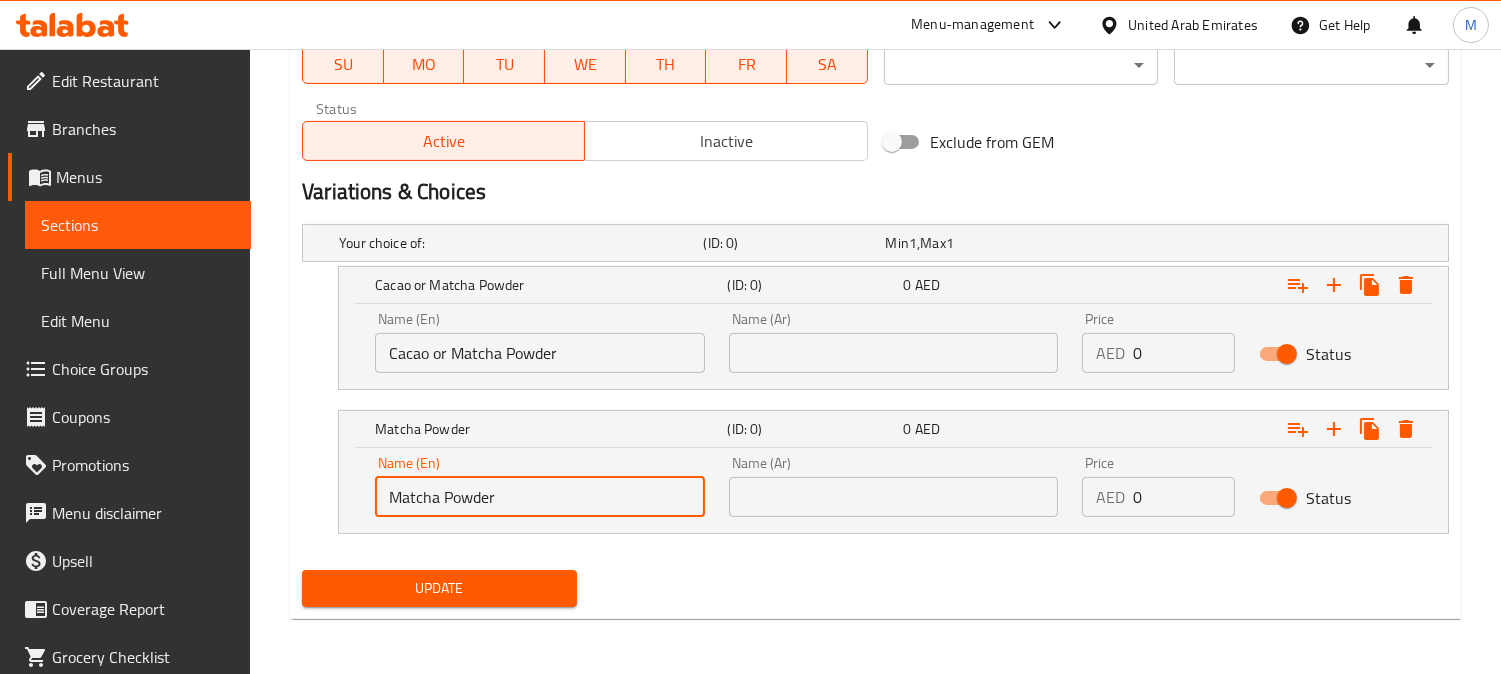 type on "Matcha Powder" 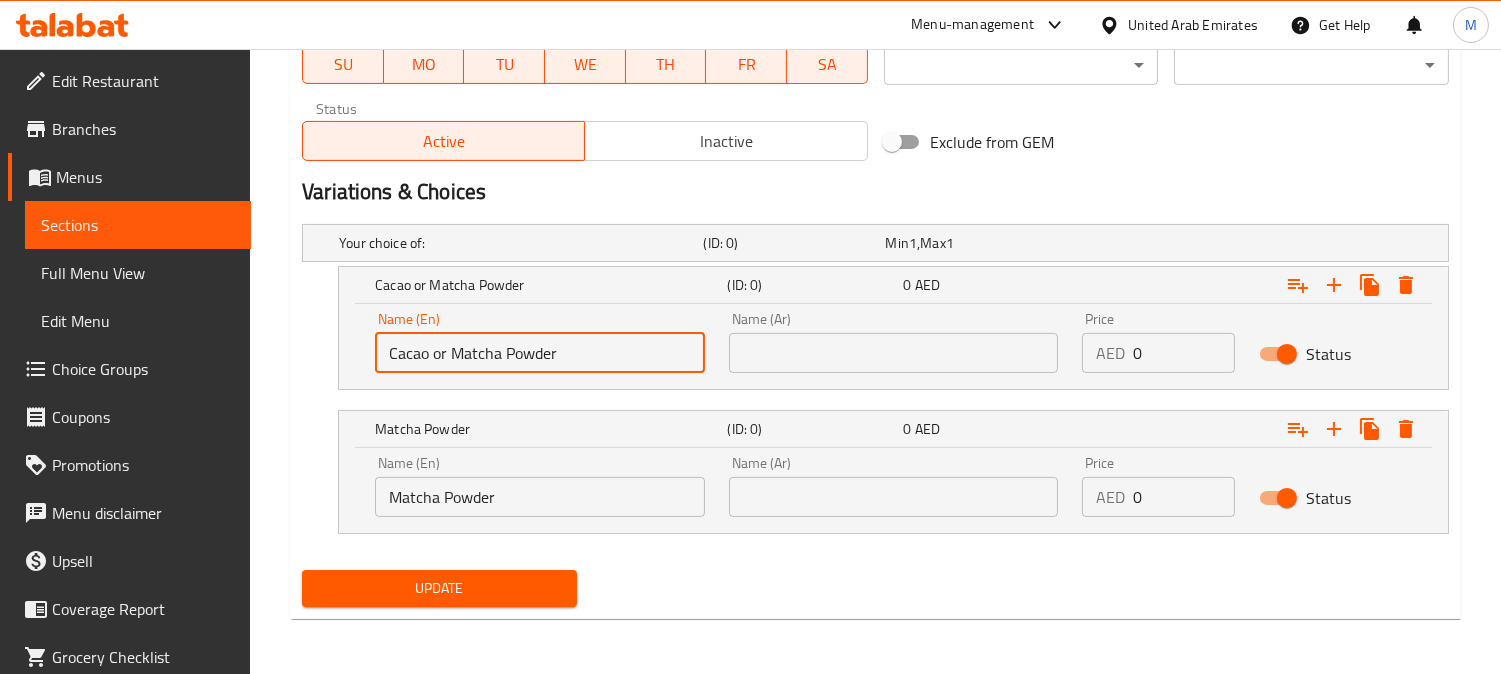 drag, startPoint x: 495, startPoint y: 351, endPoint x: 430, endPoint y: 356, distance: 65.192024 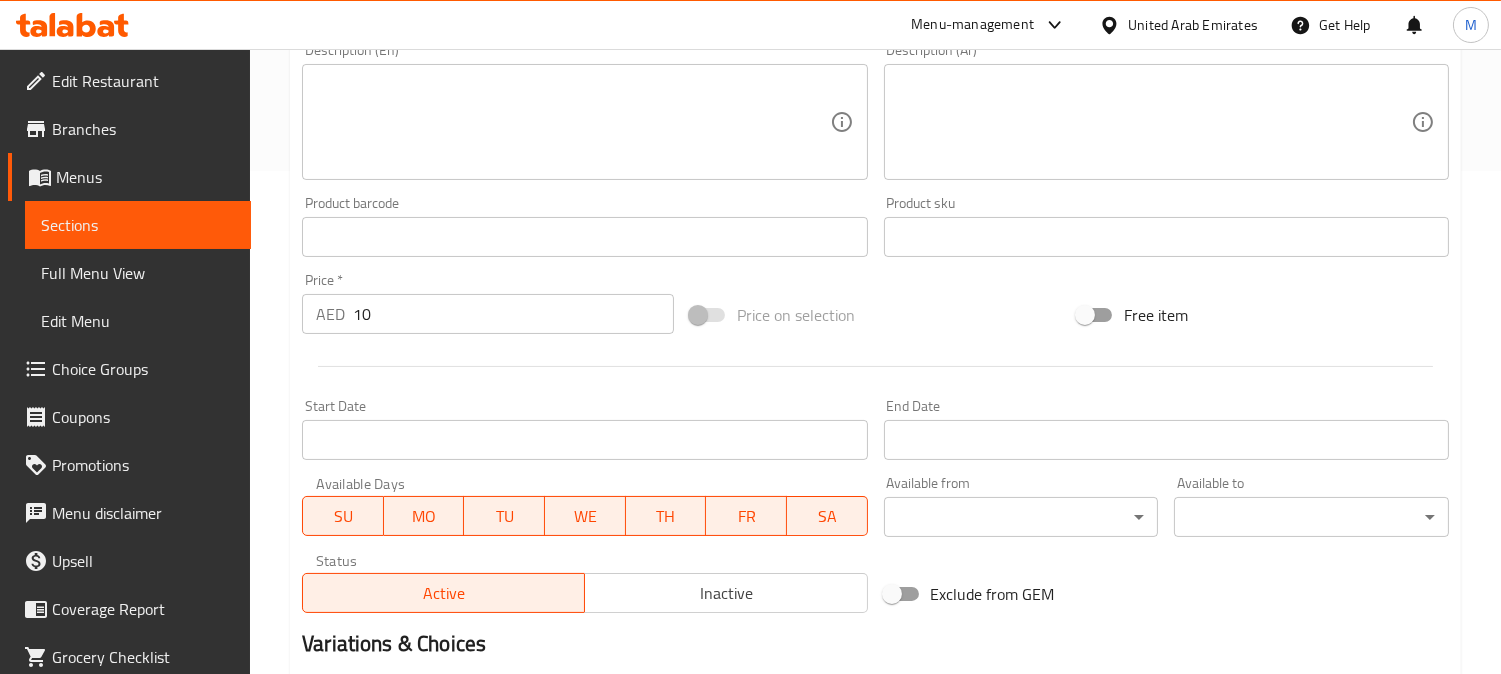 scroll, scrollTop: 288, scrollLeft: 0, axis: vertical 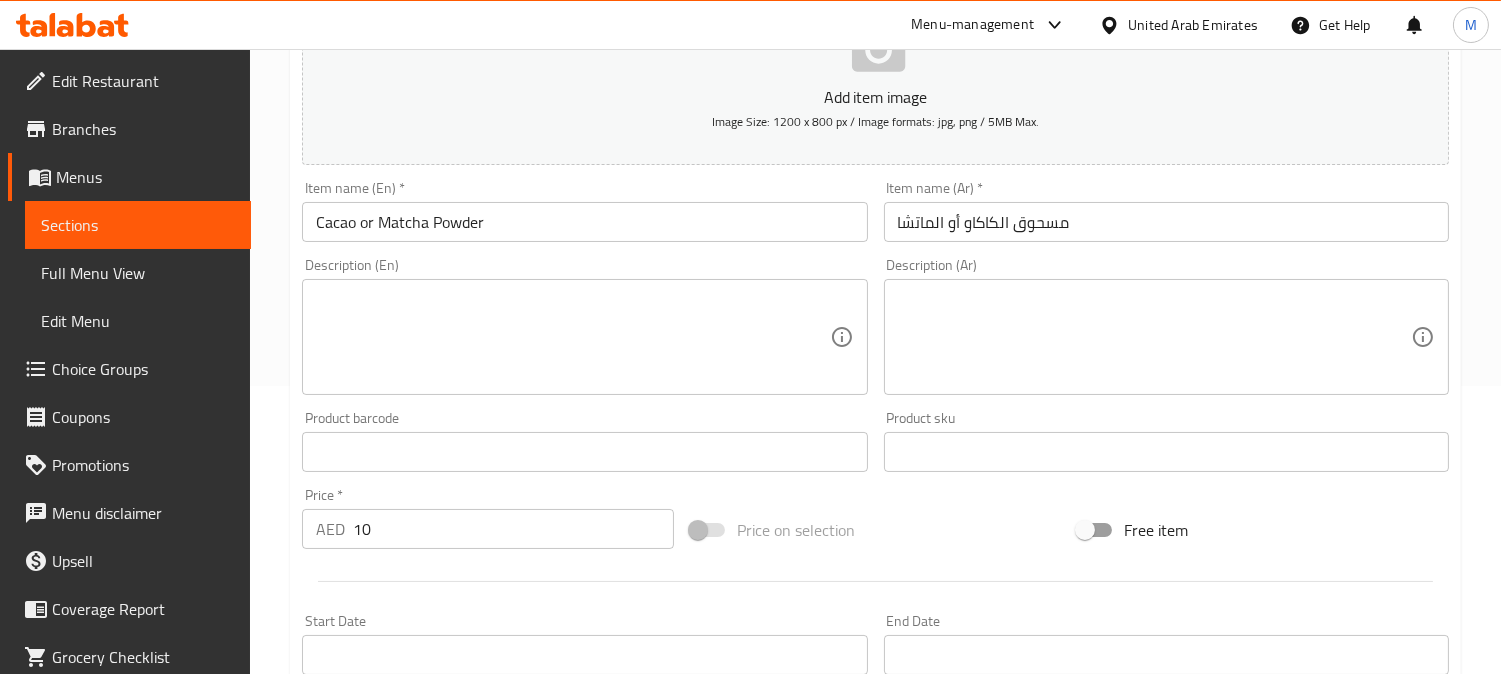 type on "Cacao Powder" 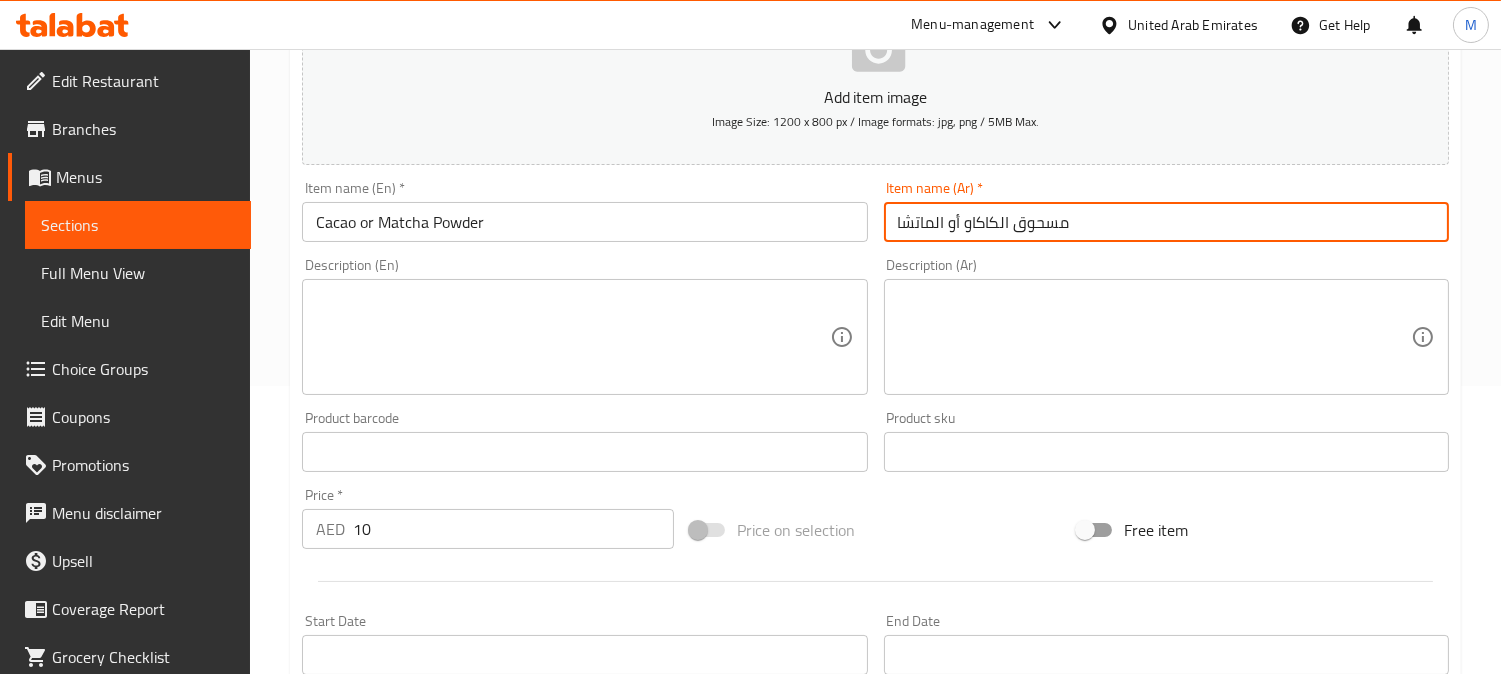 click on "مسحوق الكاكاو أو الماتشا" at bounding box center [1166, 222] 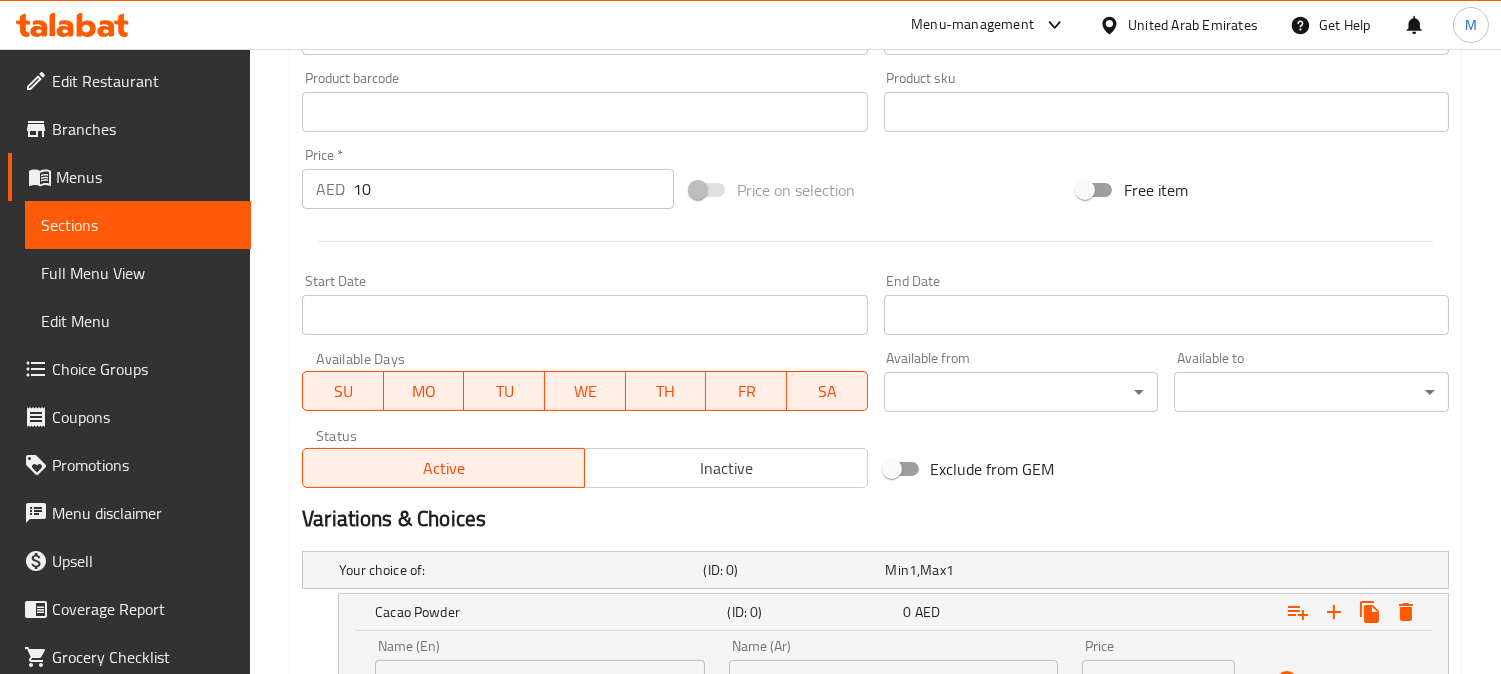 scroll, scrollTop: 844, scrollLeft: 0, axis: vertical 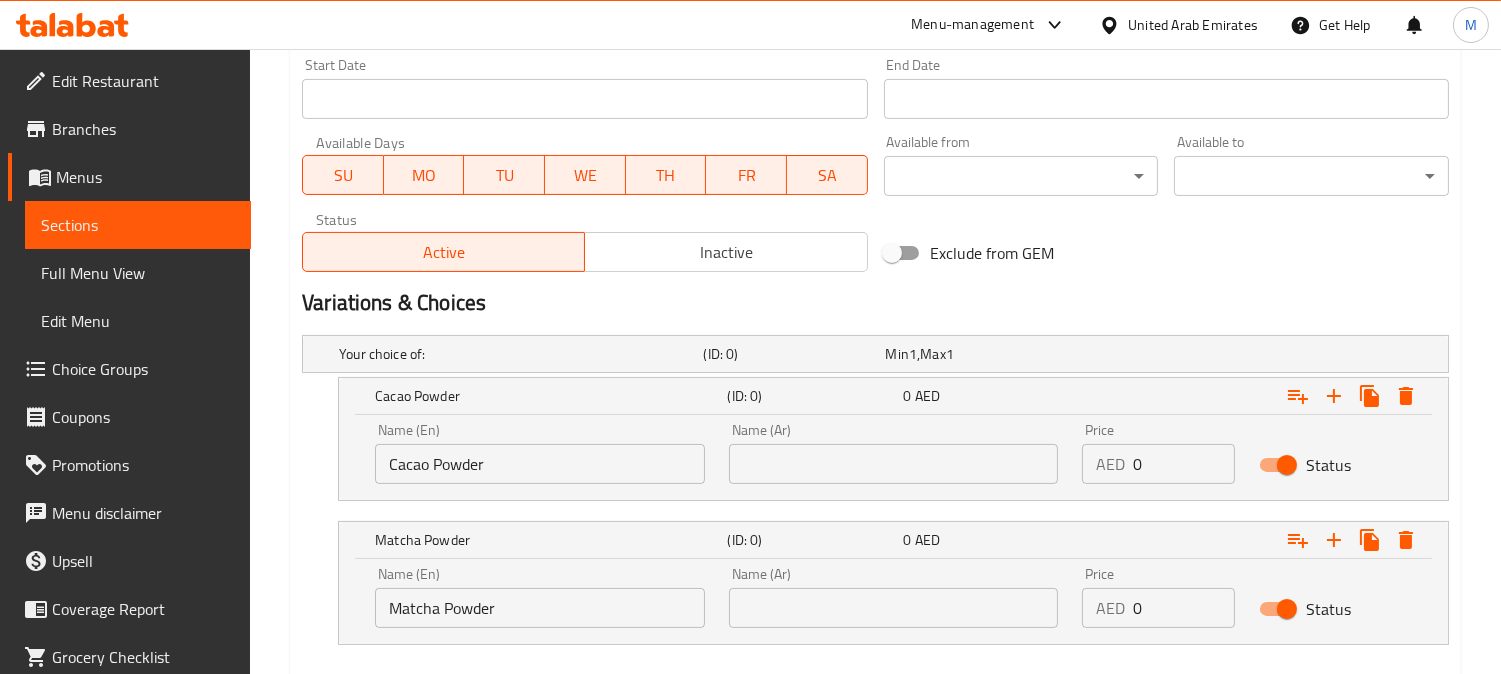 click at bounding box center (894, 464) 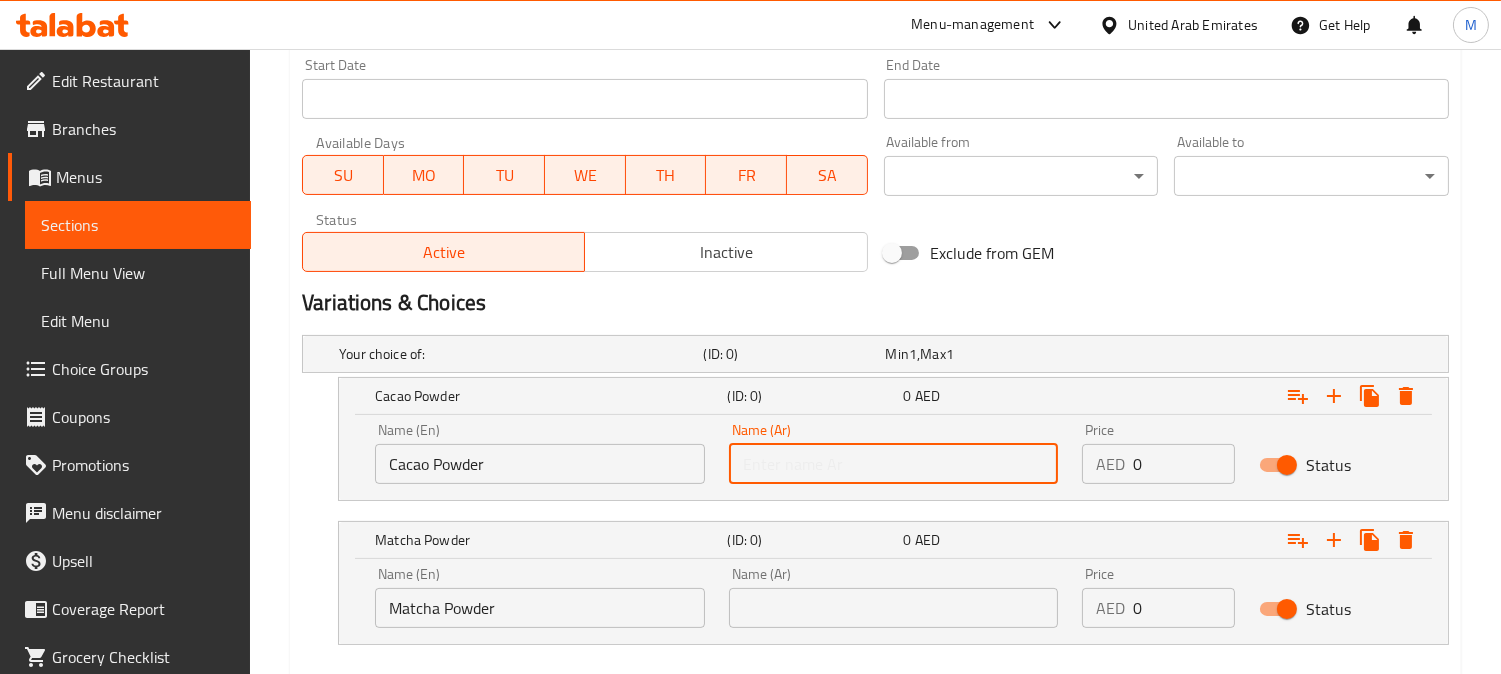 paste on "مسحوق الكاكاو أو الماتشا" 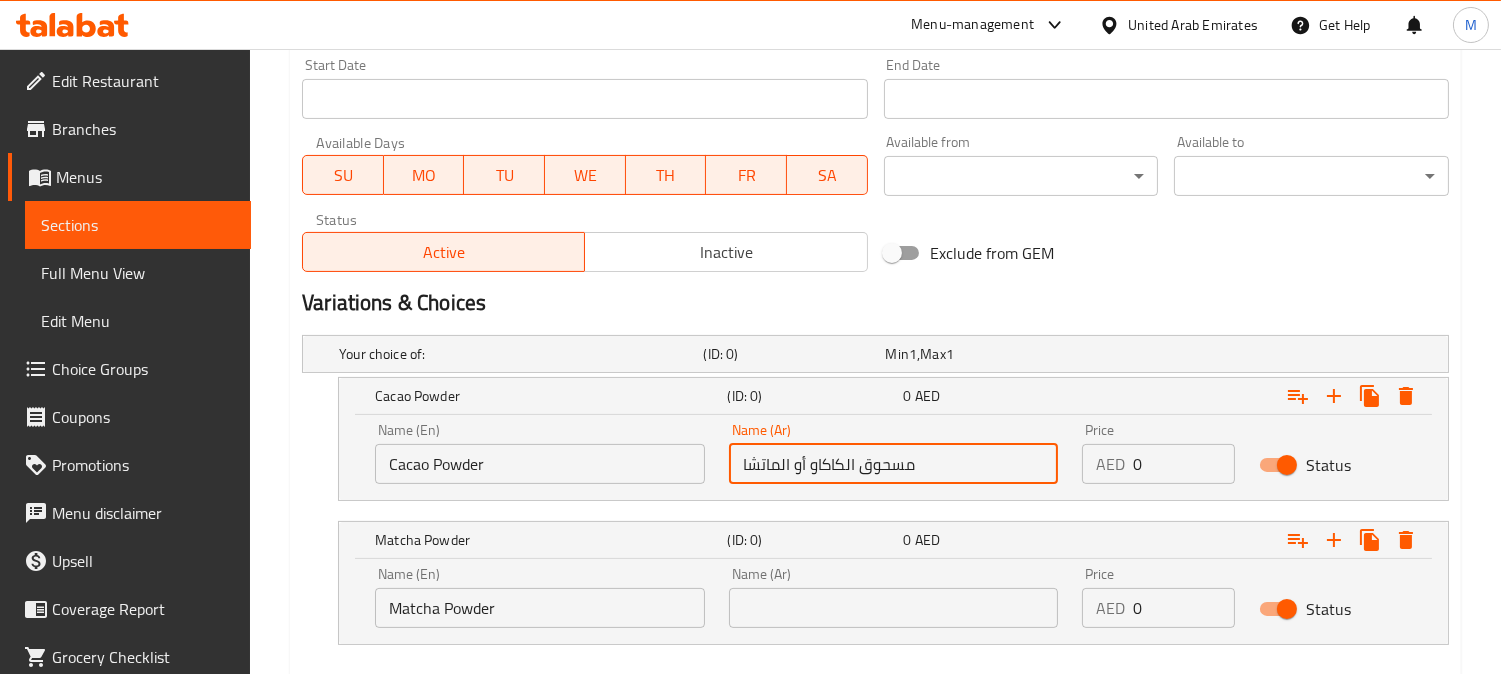 click on "مسحوق الكاكاو أو الماتشا" at bounding box center (894, 464) 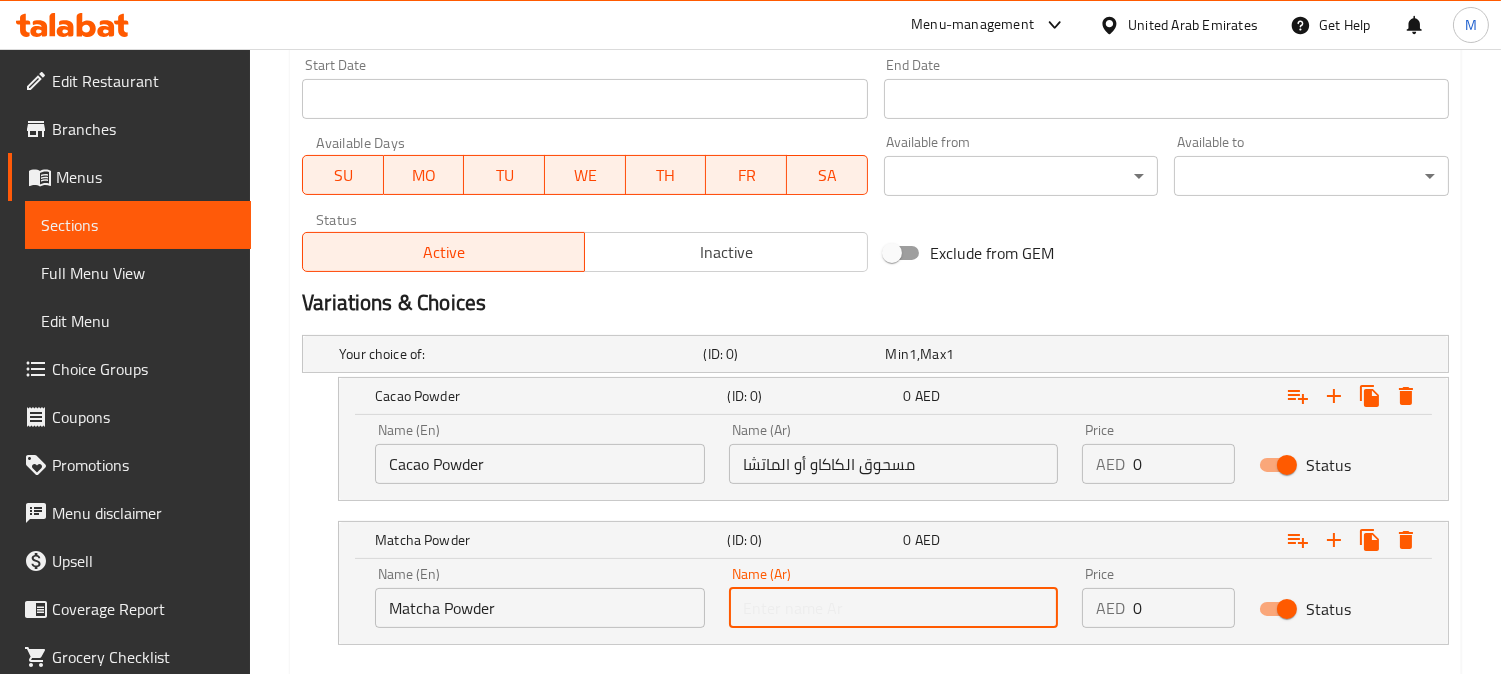 click at bounding box center [894, 608] 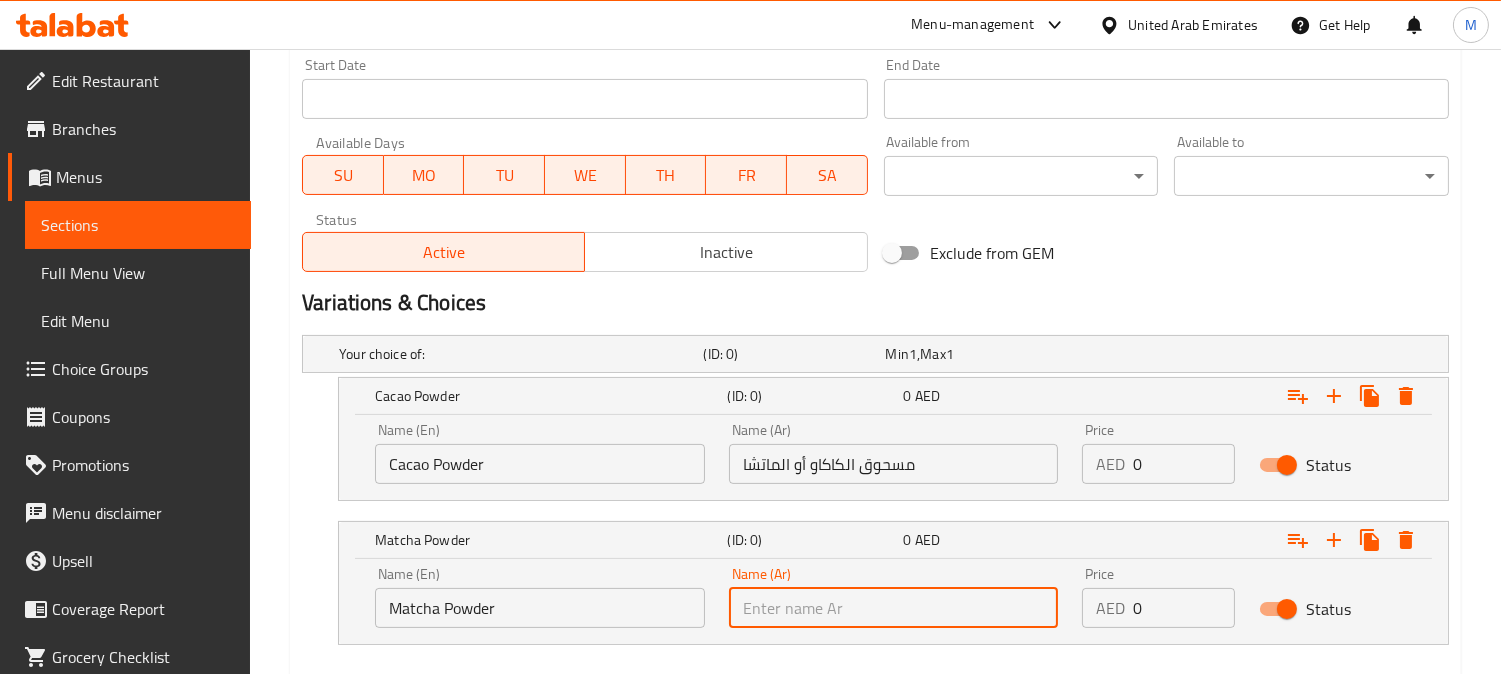 paste on "مسحوق الكاكاو أو الماتشا" 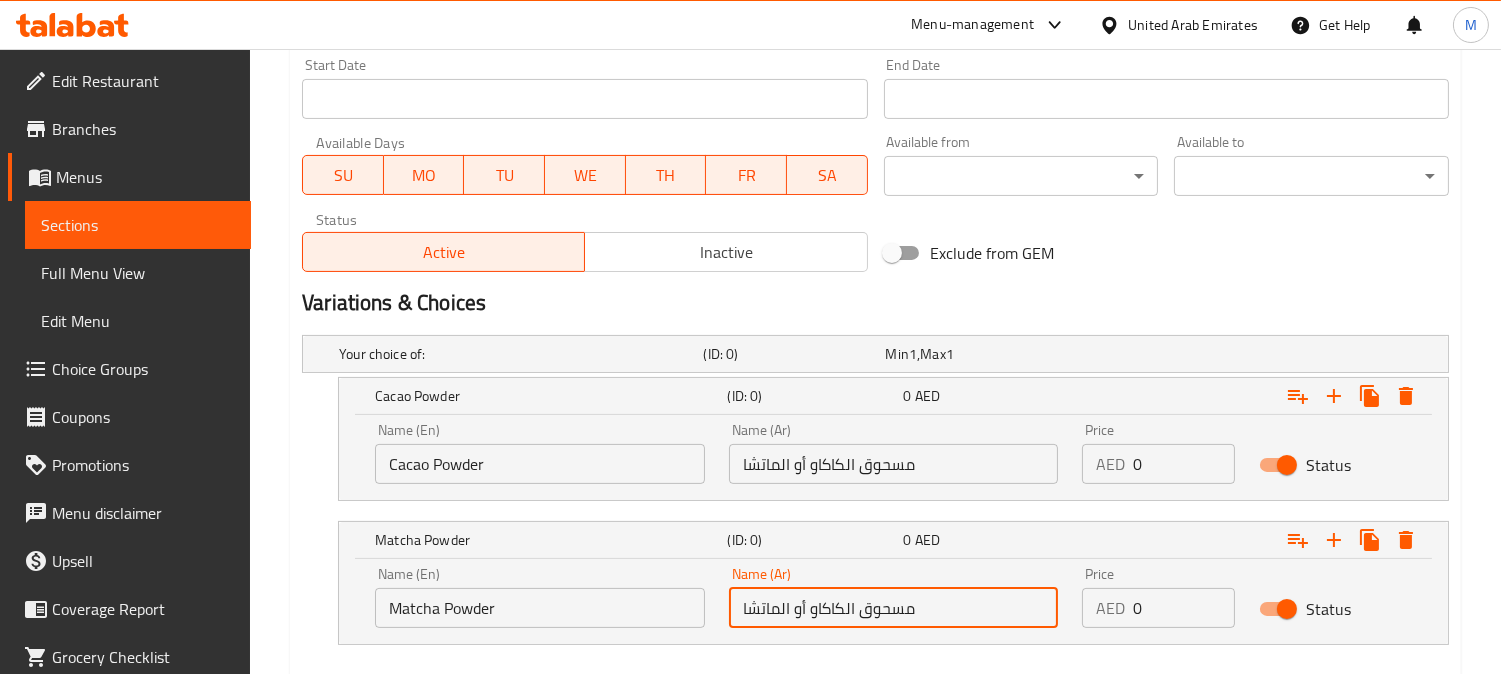 drag, startPoint x: 796, startPoint y: 608, endPoint x: 856, endPoint y: 607, distance: 60.00833 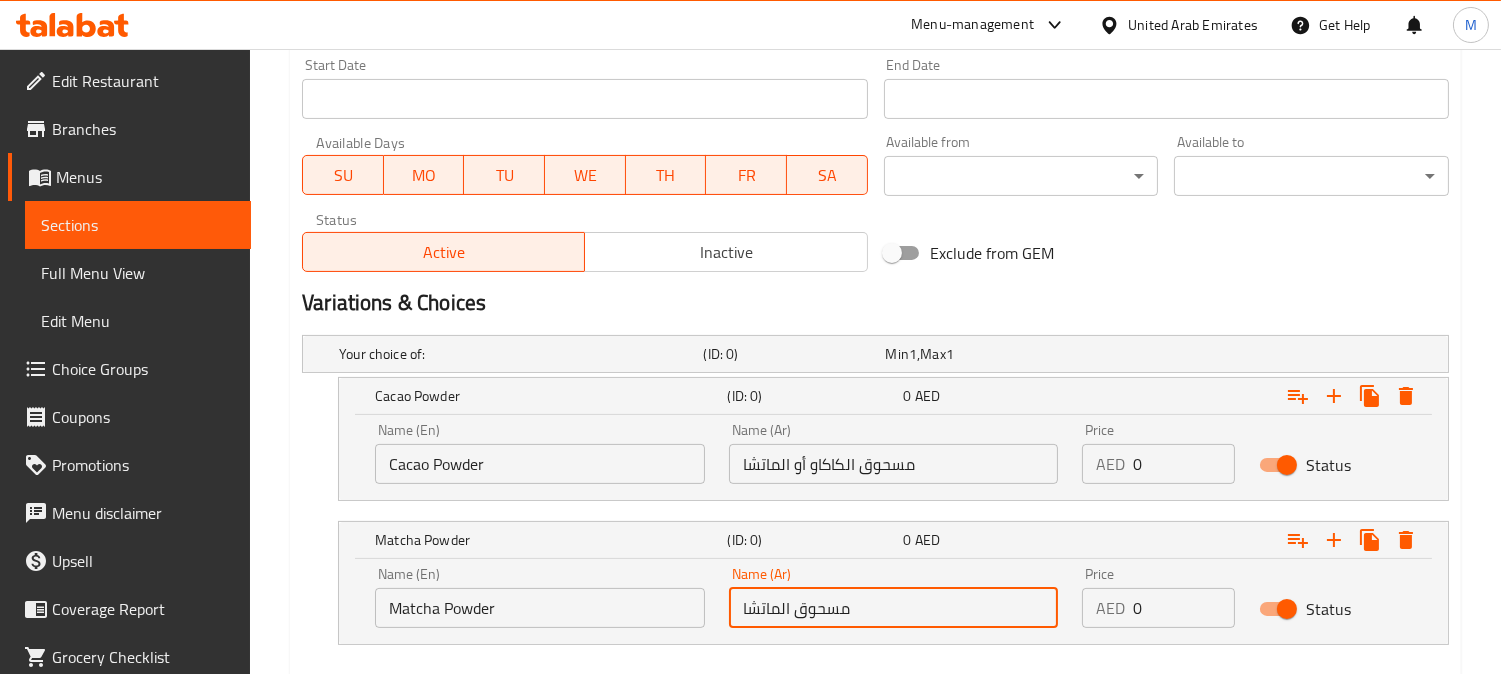 type on "مسحوق الماتشا" 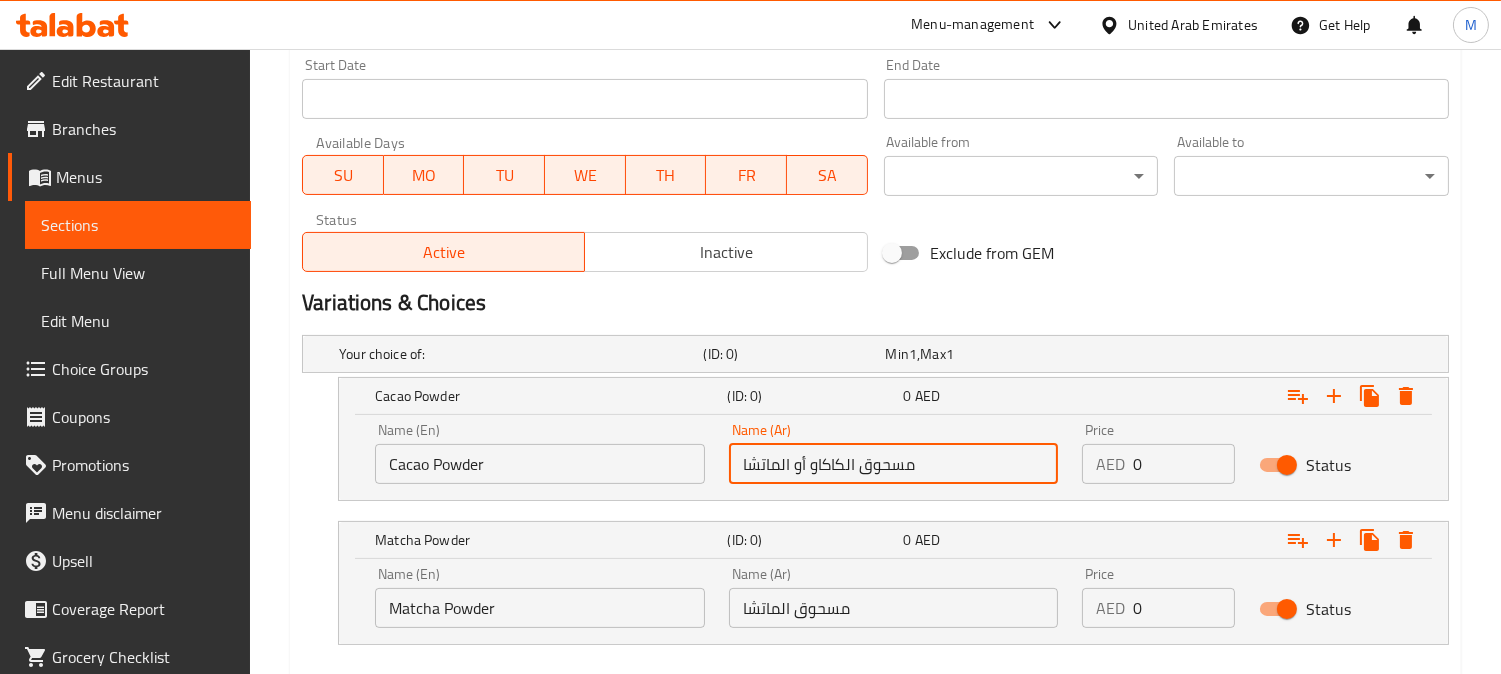 drag, startPoint x: 804, startPoint y: 467, endPoint x: 578, endPoint y: 448, distance: 226.79727 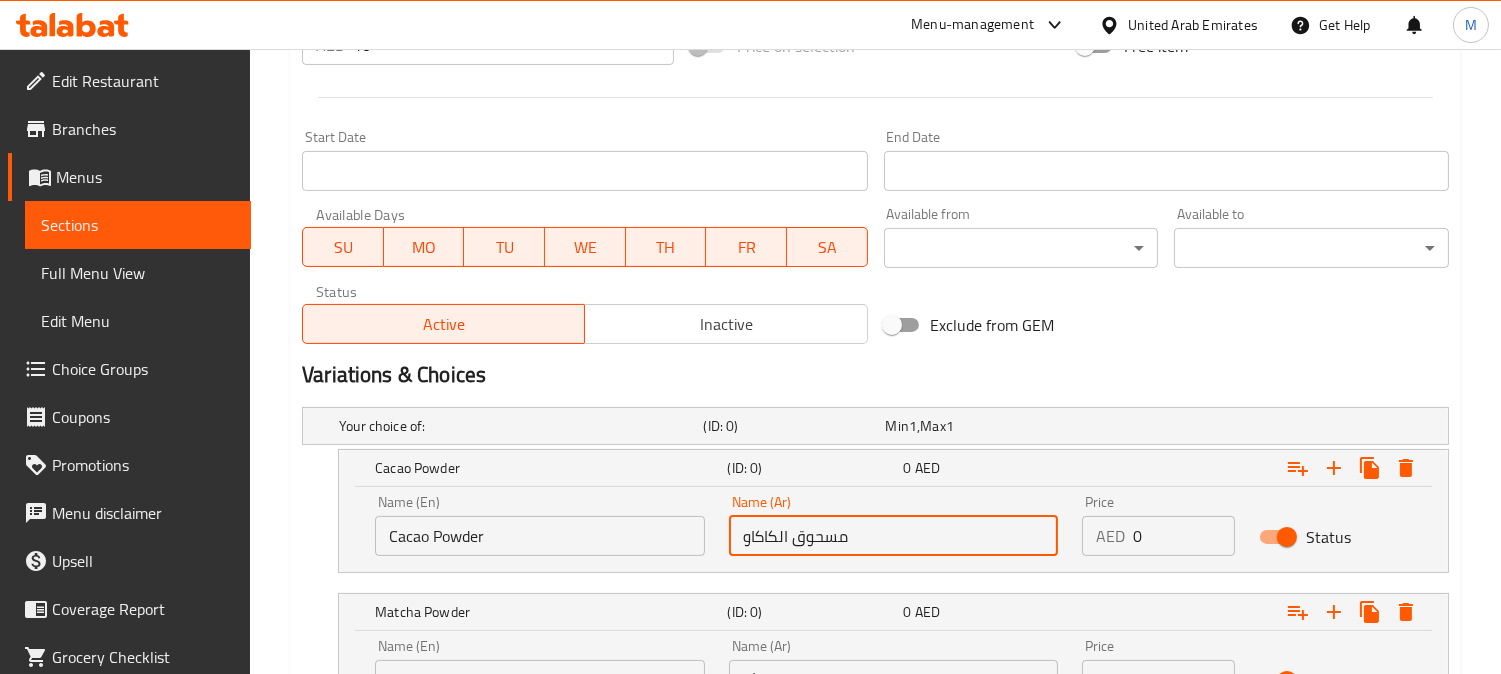 scroll, scrollTop: 733, scrollLeft: 0, axis: vertical 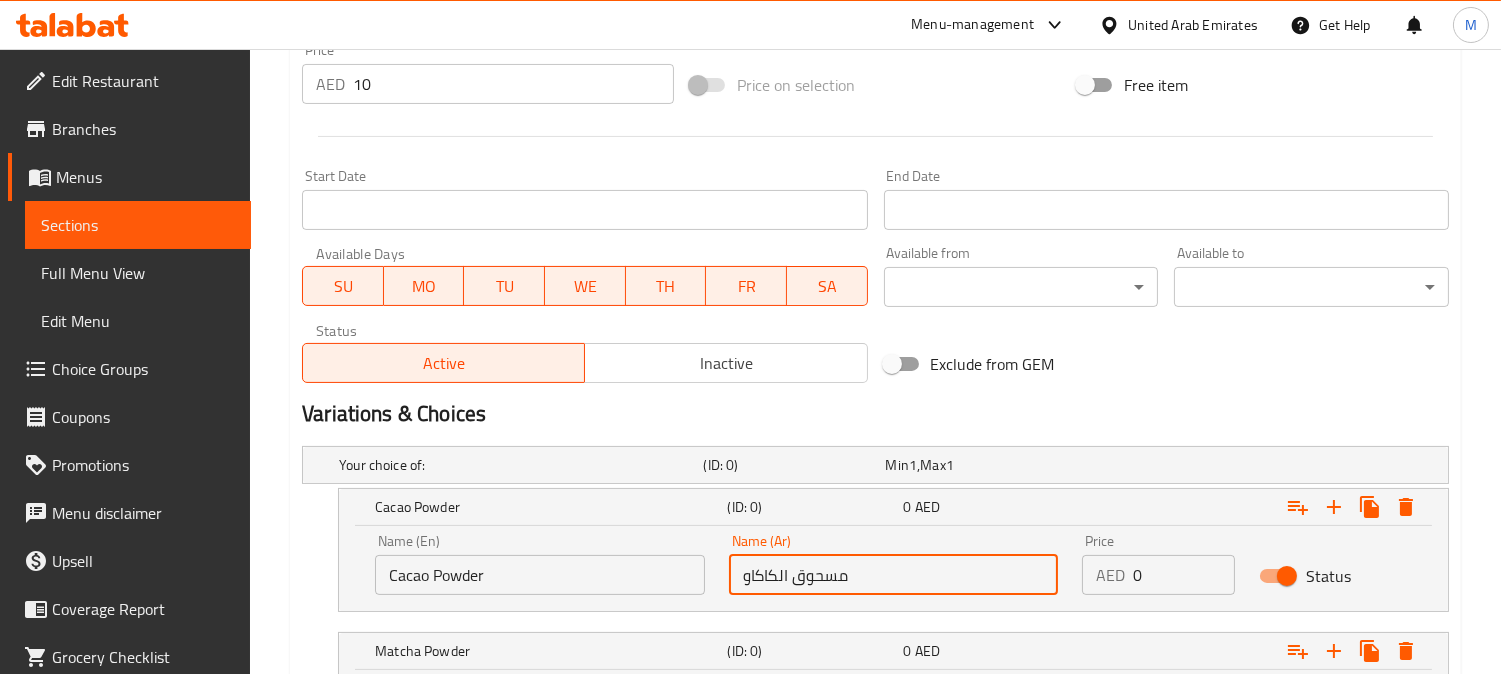 type on "مسحوق الكاكاو" 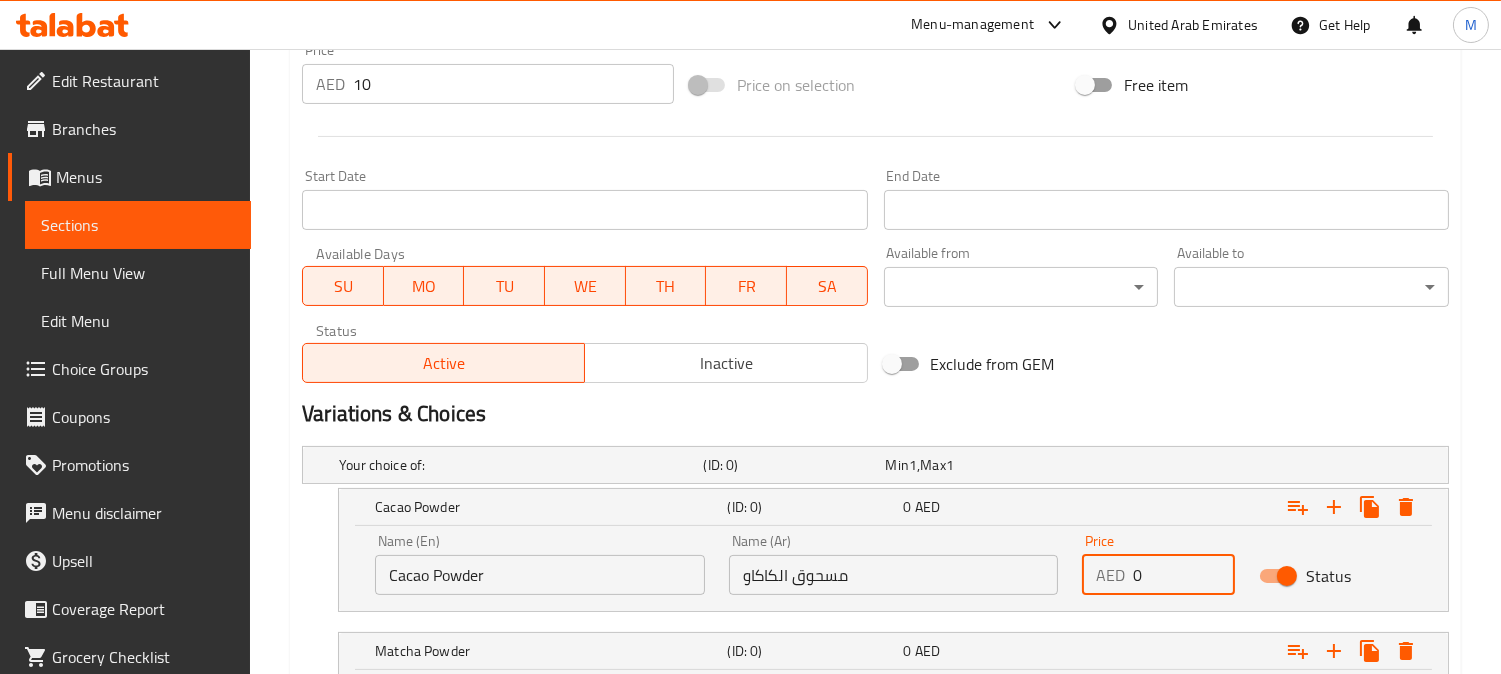 drag, startPoint x: 1175, startPoint y: 560, endPoint x: 1078, endPoint y: 558, distance: 97.020615 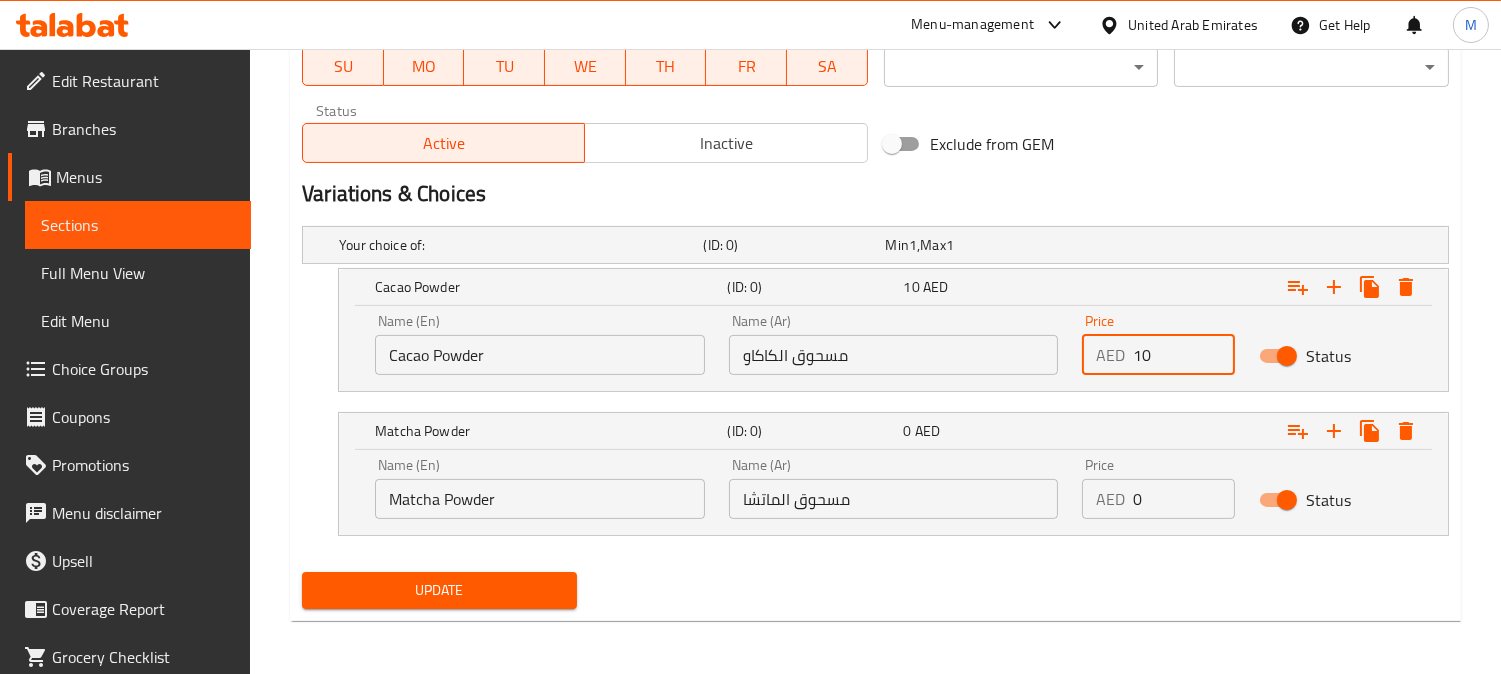 scroll, scrollTop: 955, scrollLeft: 0, axis: vertical 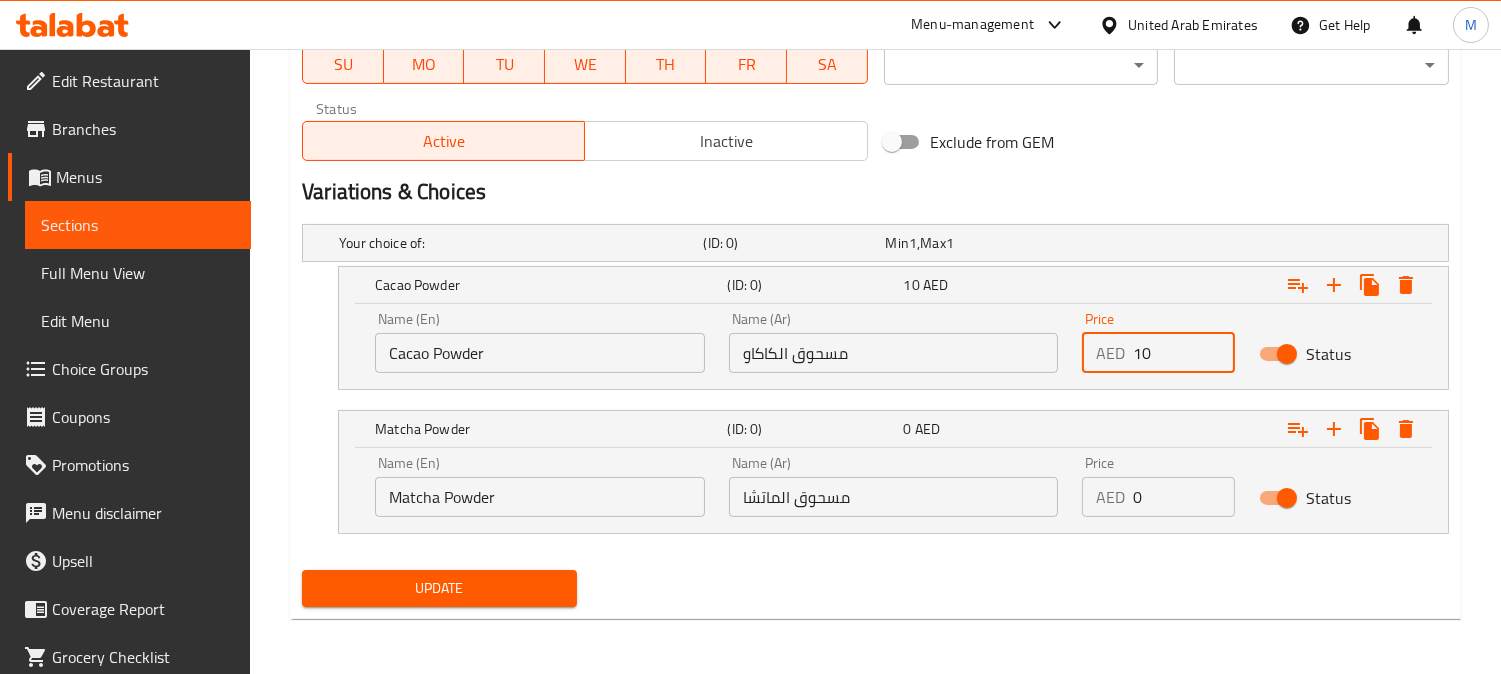 type on "10" 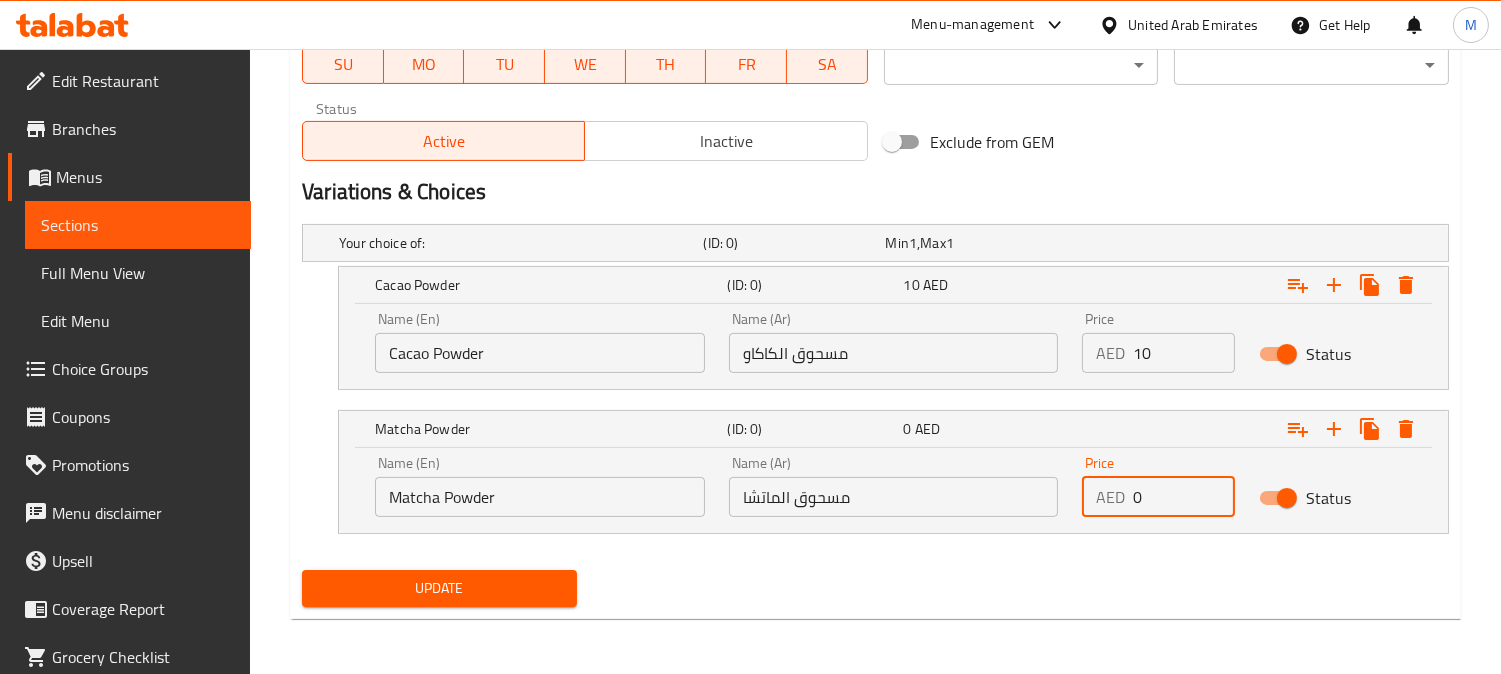 drag, startPoint x: 1162, startPoint y: 490, endPoint x: 1103, endPoint y: 517, distance: 64.884514 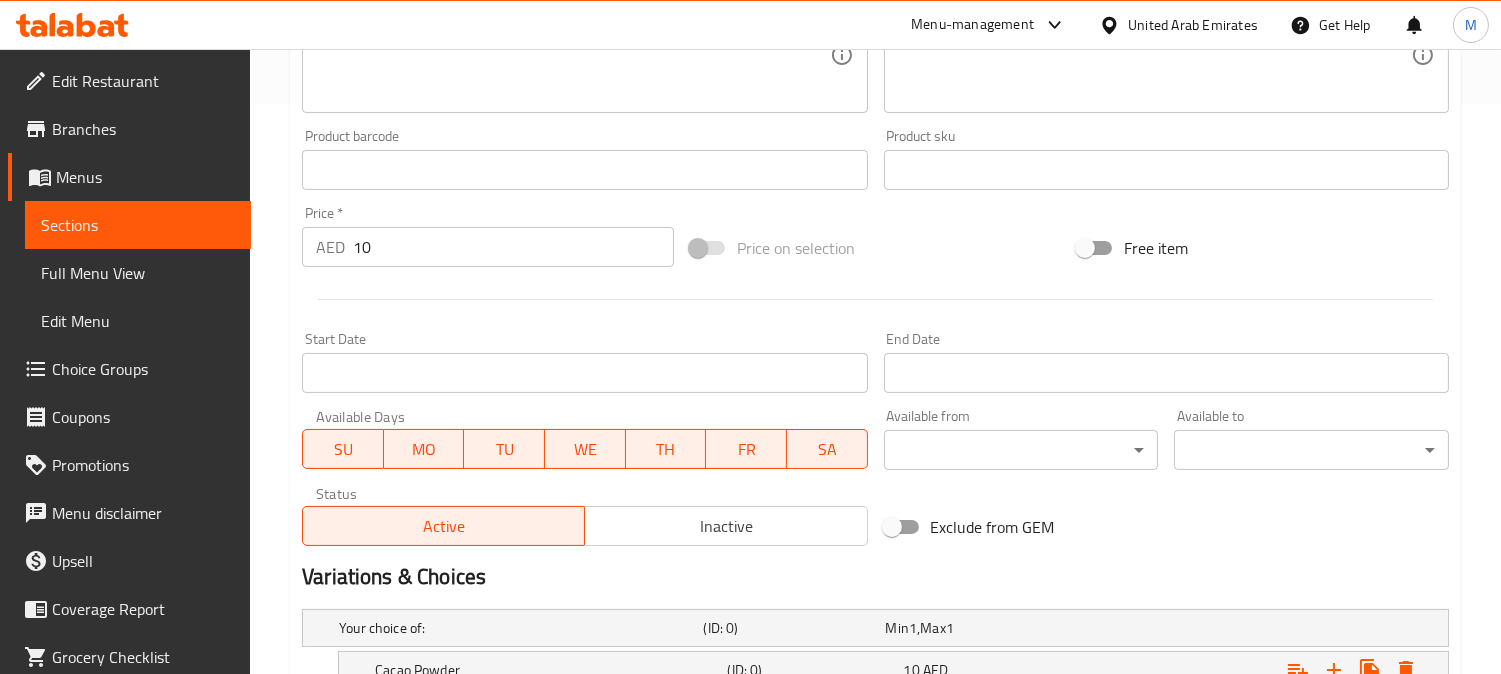 scroll, scrollTop: 511, scrollLeft: 0, axis: vertical 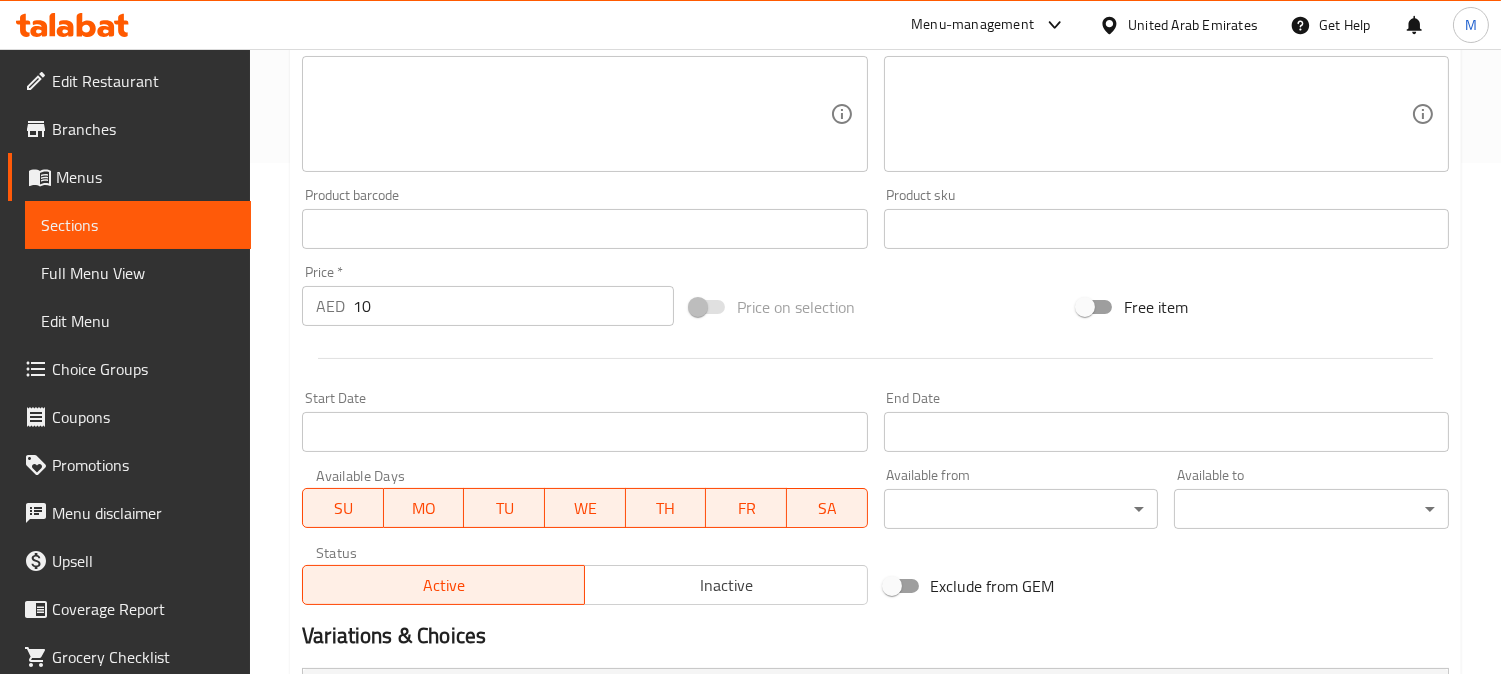type on "10" 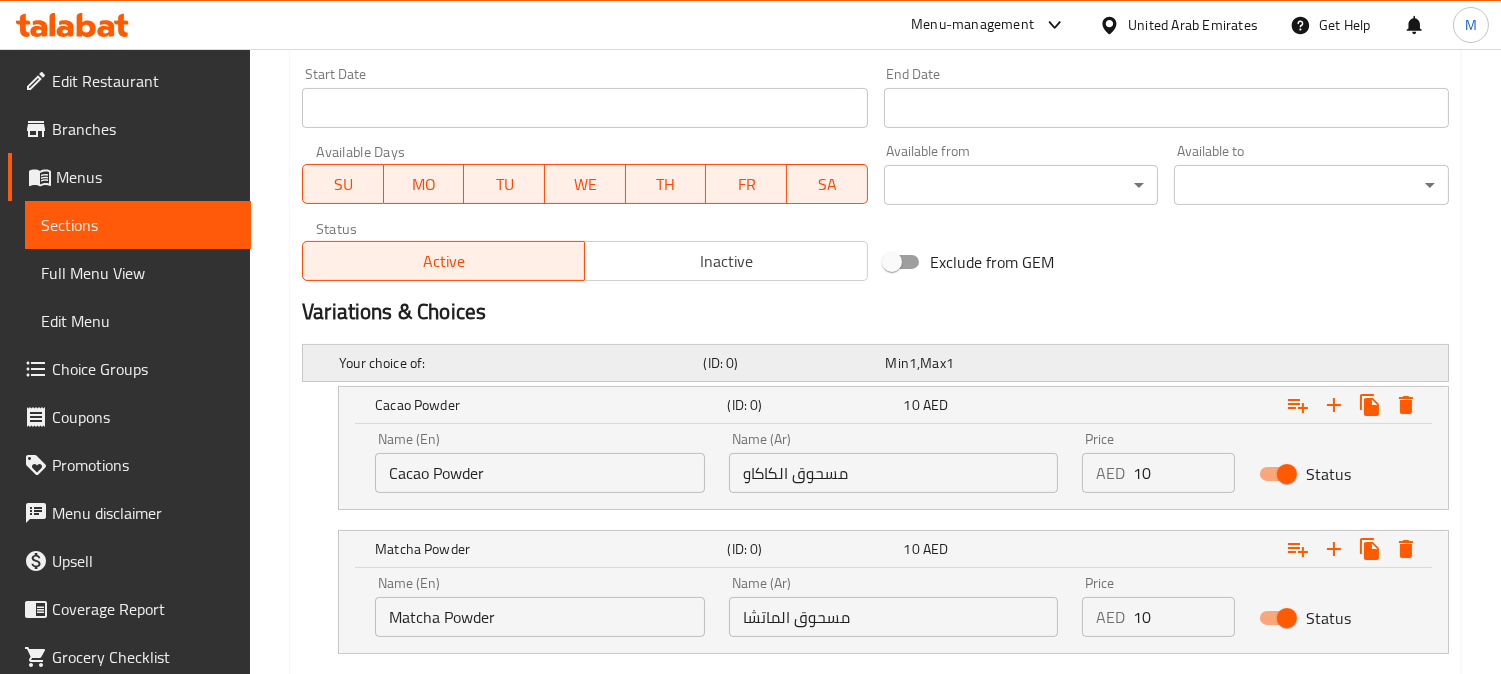 scroll, scrollTop: 955, scrollLeft: 0, axis: vertical 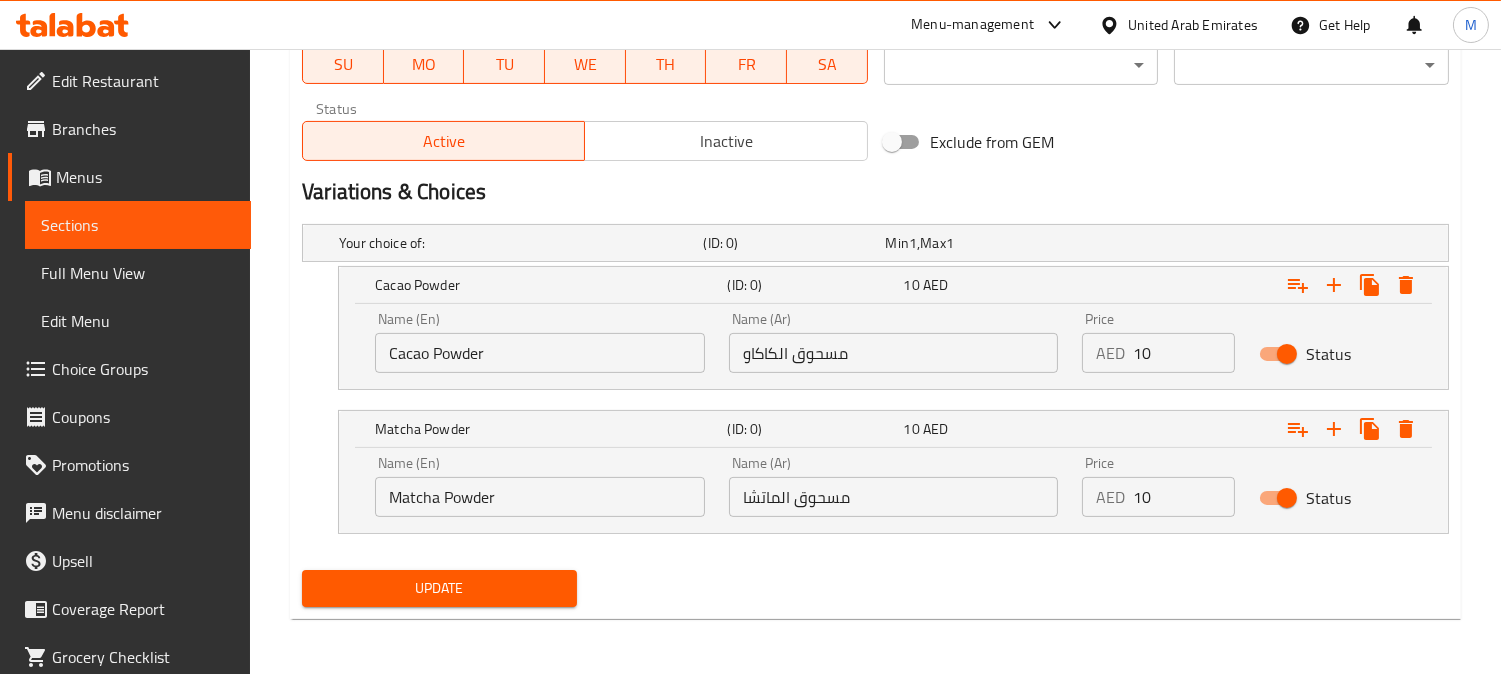 type on "0" 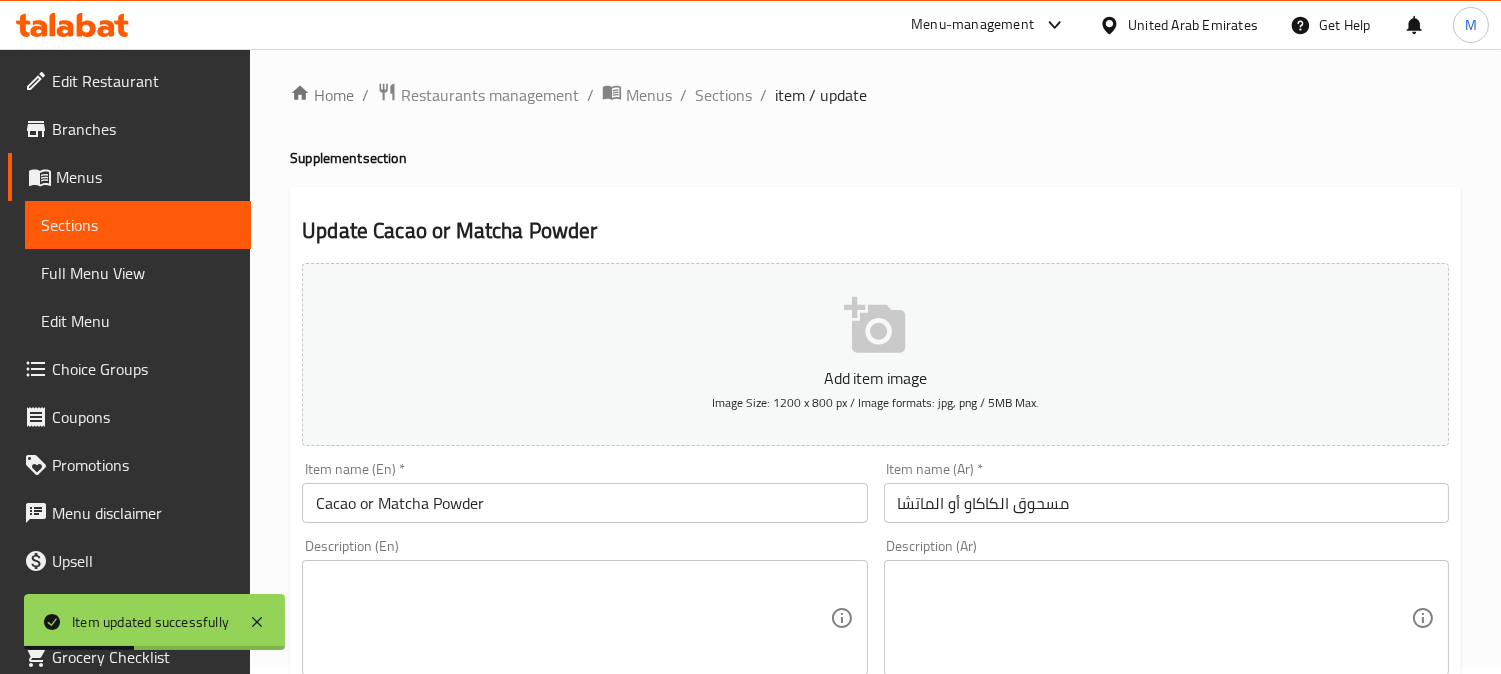 scroll, scrollTop: 0, scrollLeft: 0, axis: both 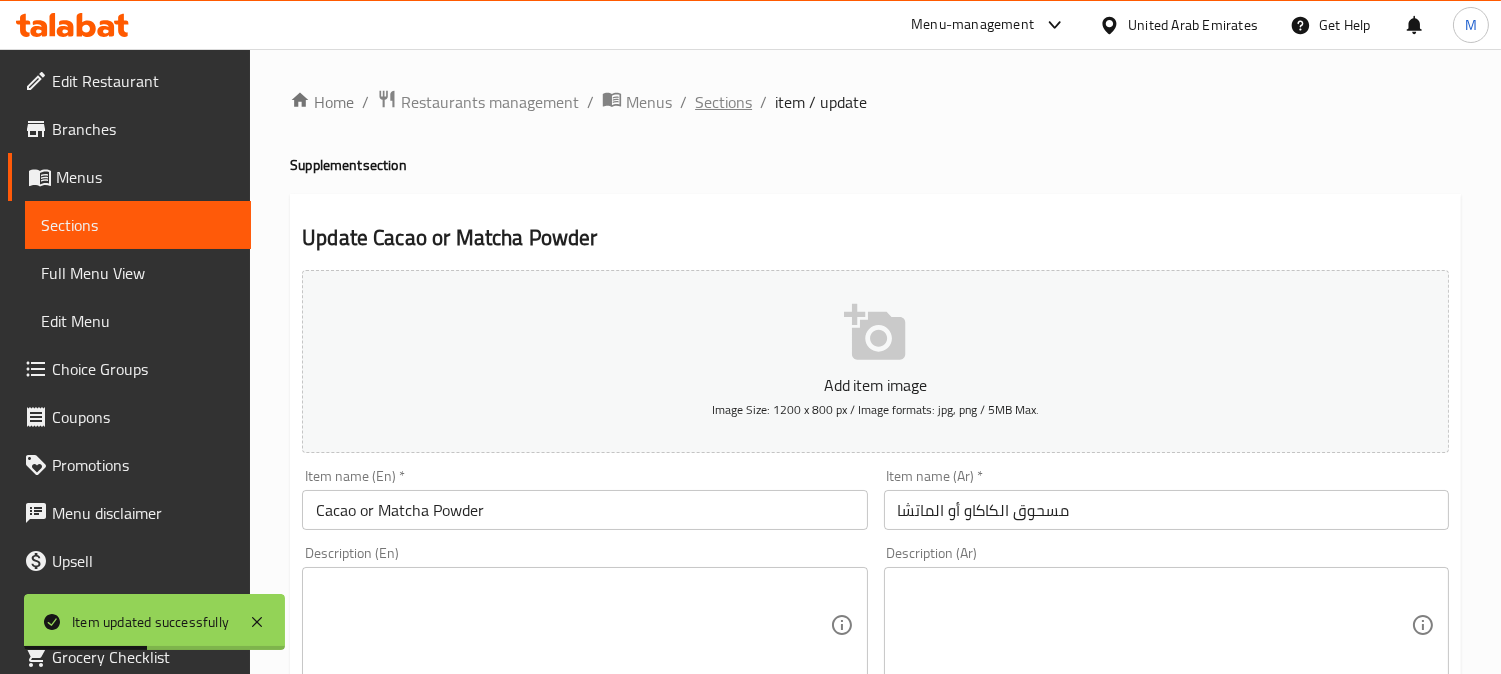 click on "Sections" at bounding box center [723, 102] 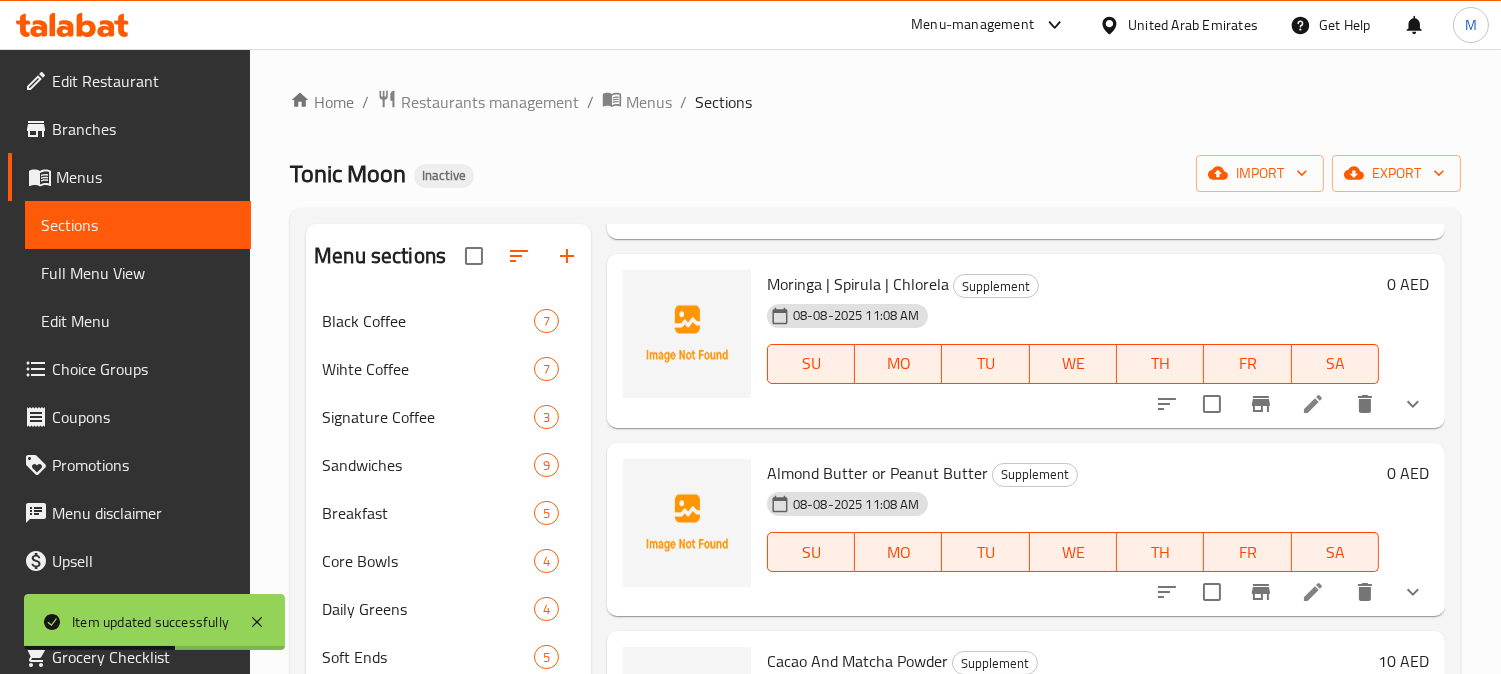 scroll, scrollTop: 435, scrollLeft: 0, axis: vertical 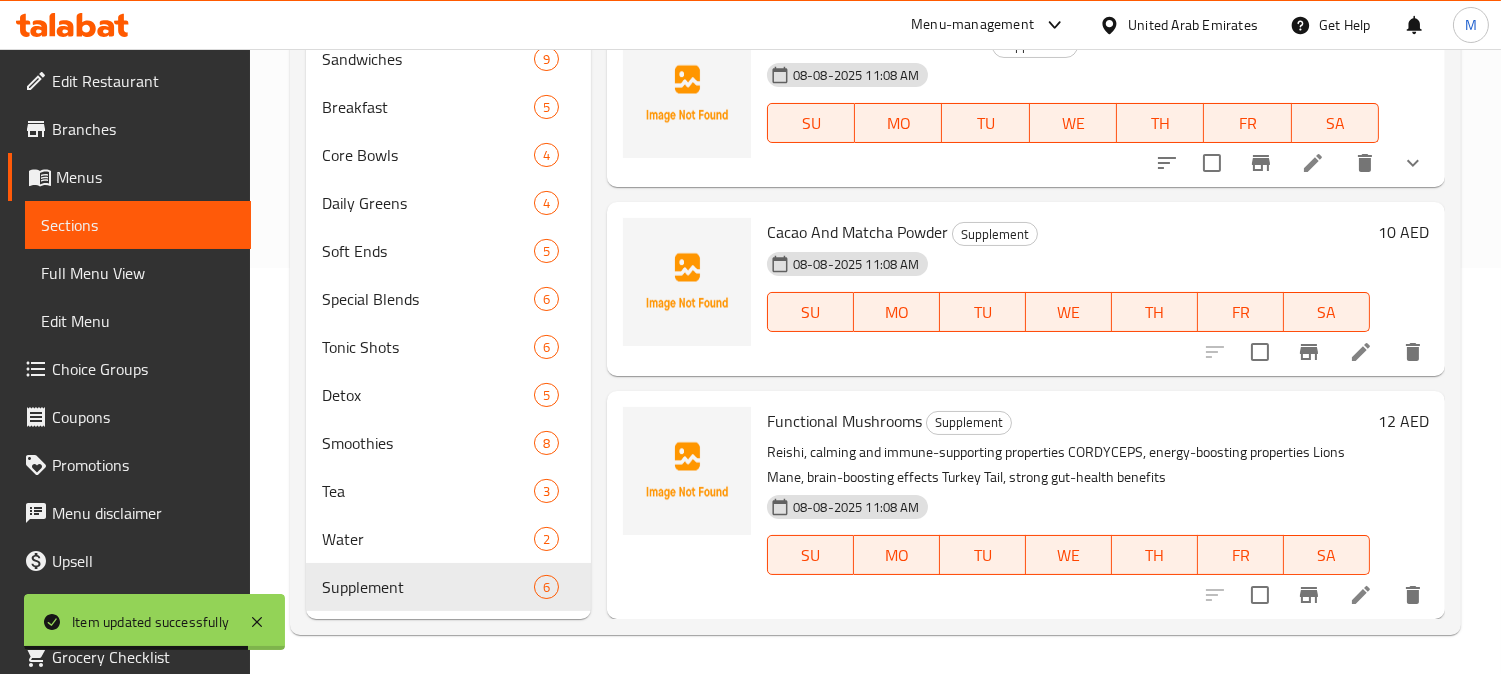 click 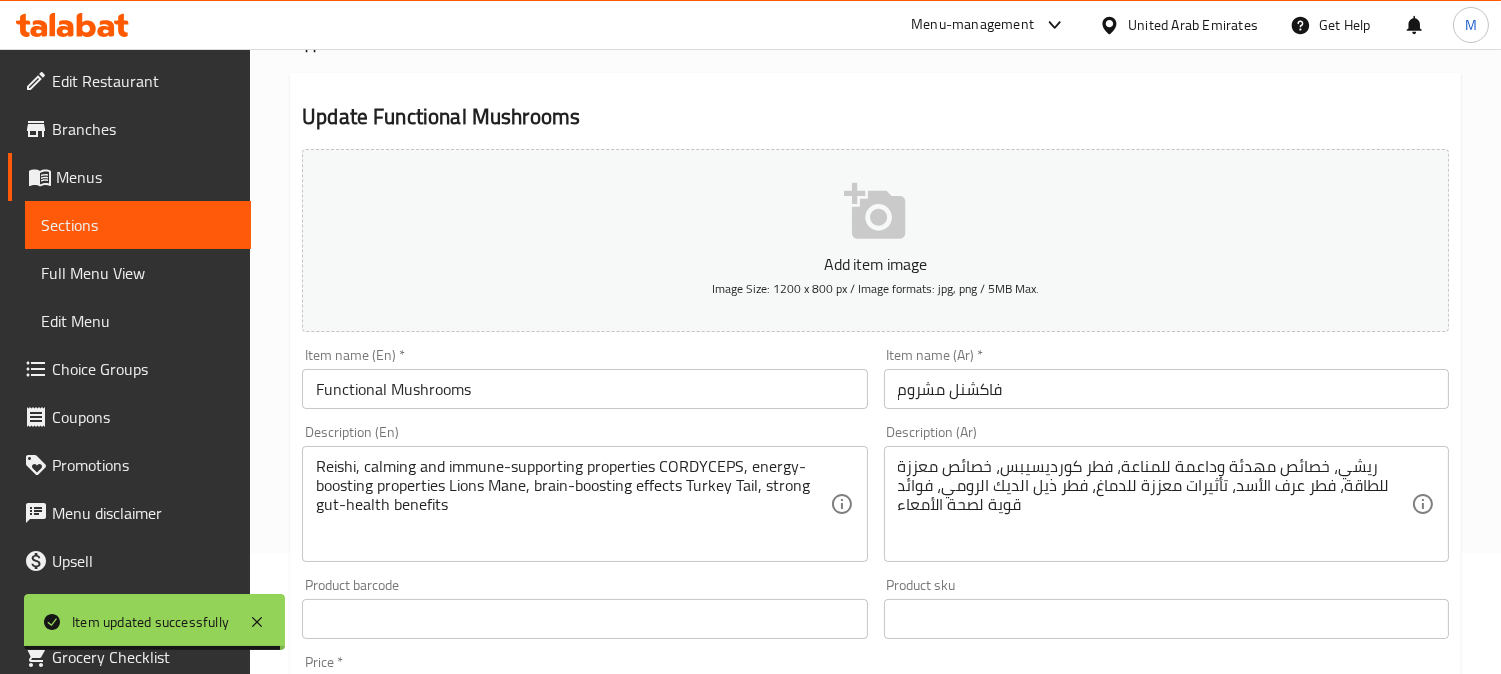 scroll, scrollTop: 333, scrollLeft: 0, axis: vertical 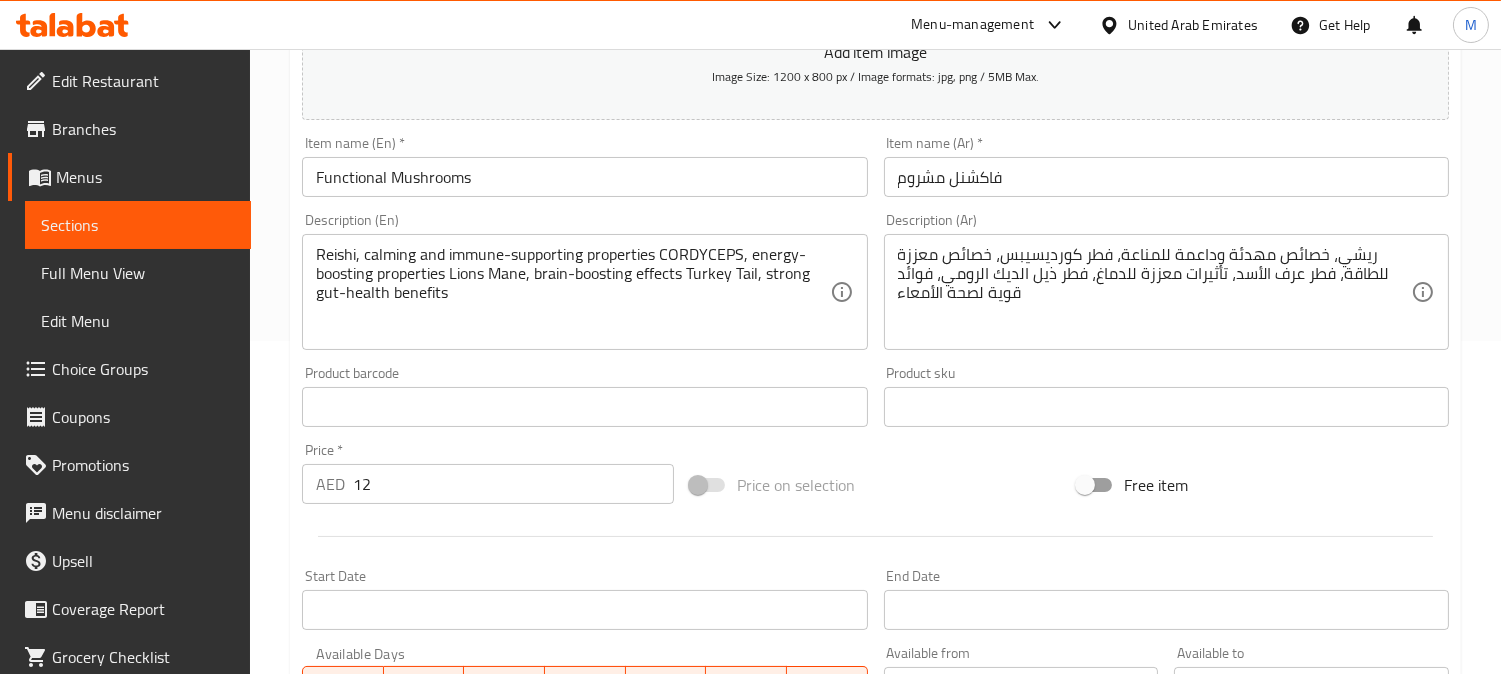click on "Item name (En)   * Functional Mushrooms Item name (En)  *" at bounding box center [584, 166] 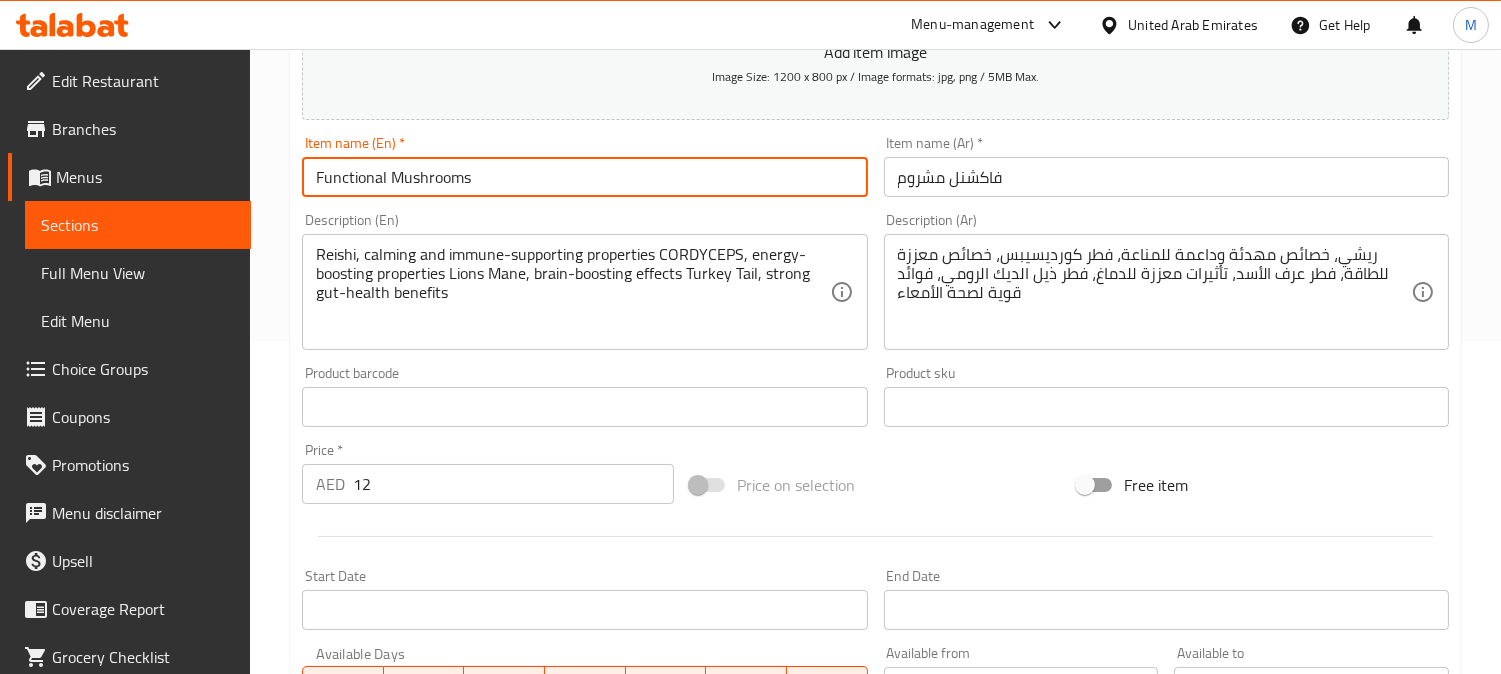 click on "Functional Mushrooms" at bounding box center [584, 177] 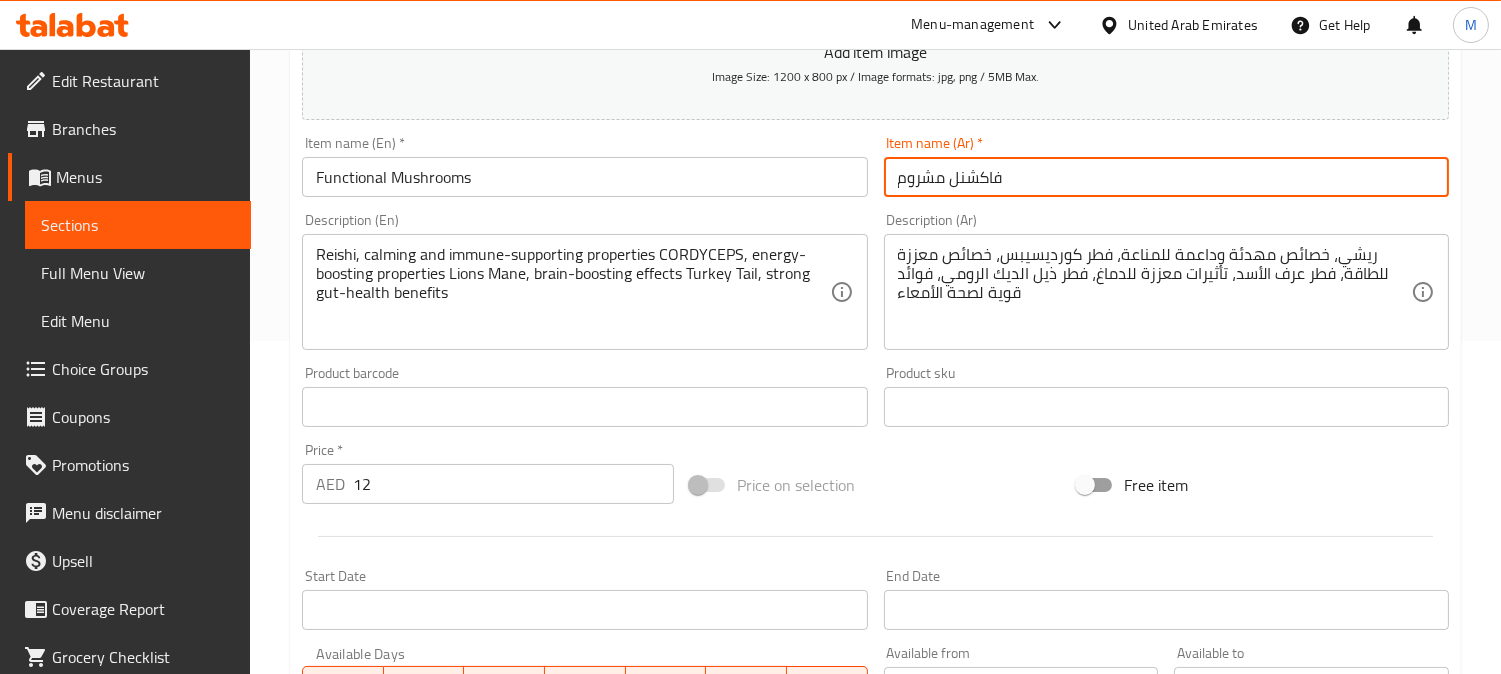 click on "فاكشنل مشروم" at bounding box center [1166, 177] 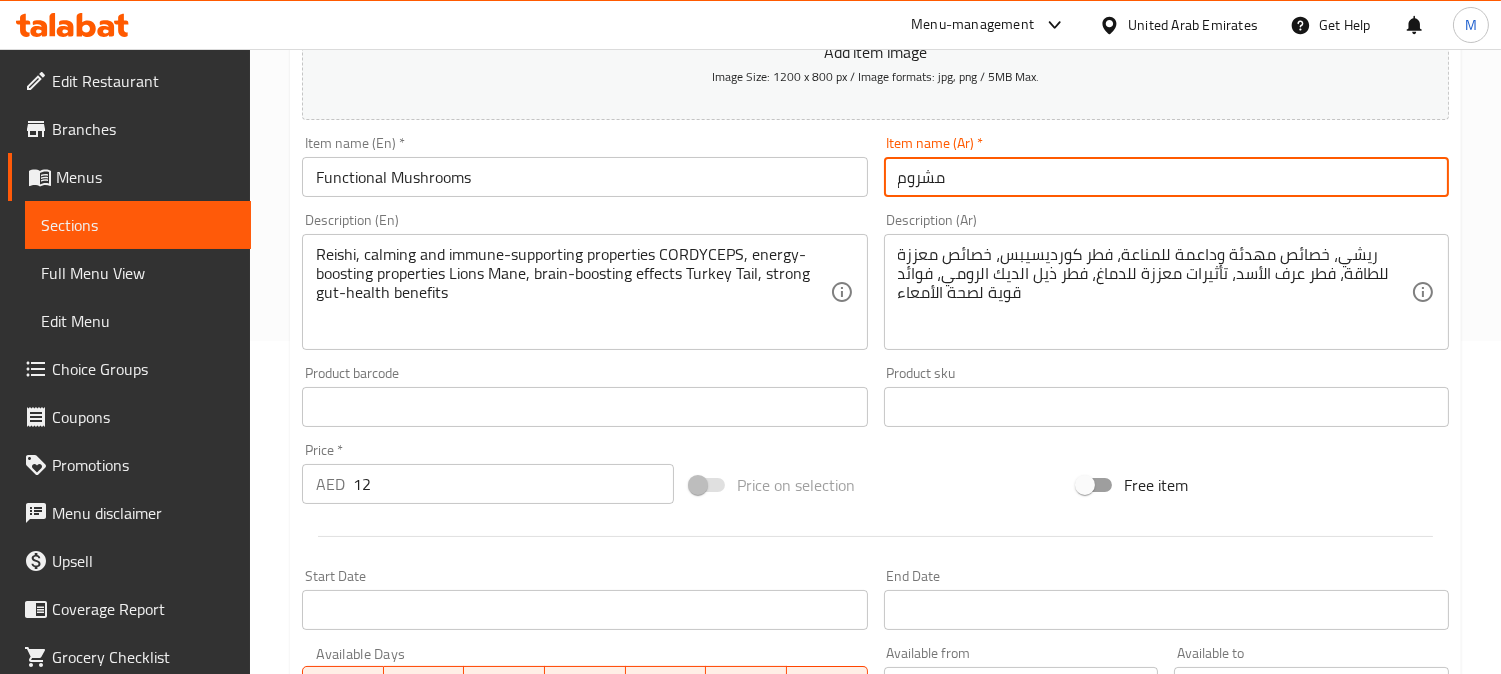 click on "مشروم" at bounding box center [1166, 177] 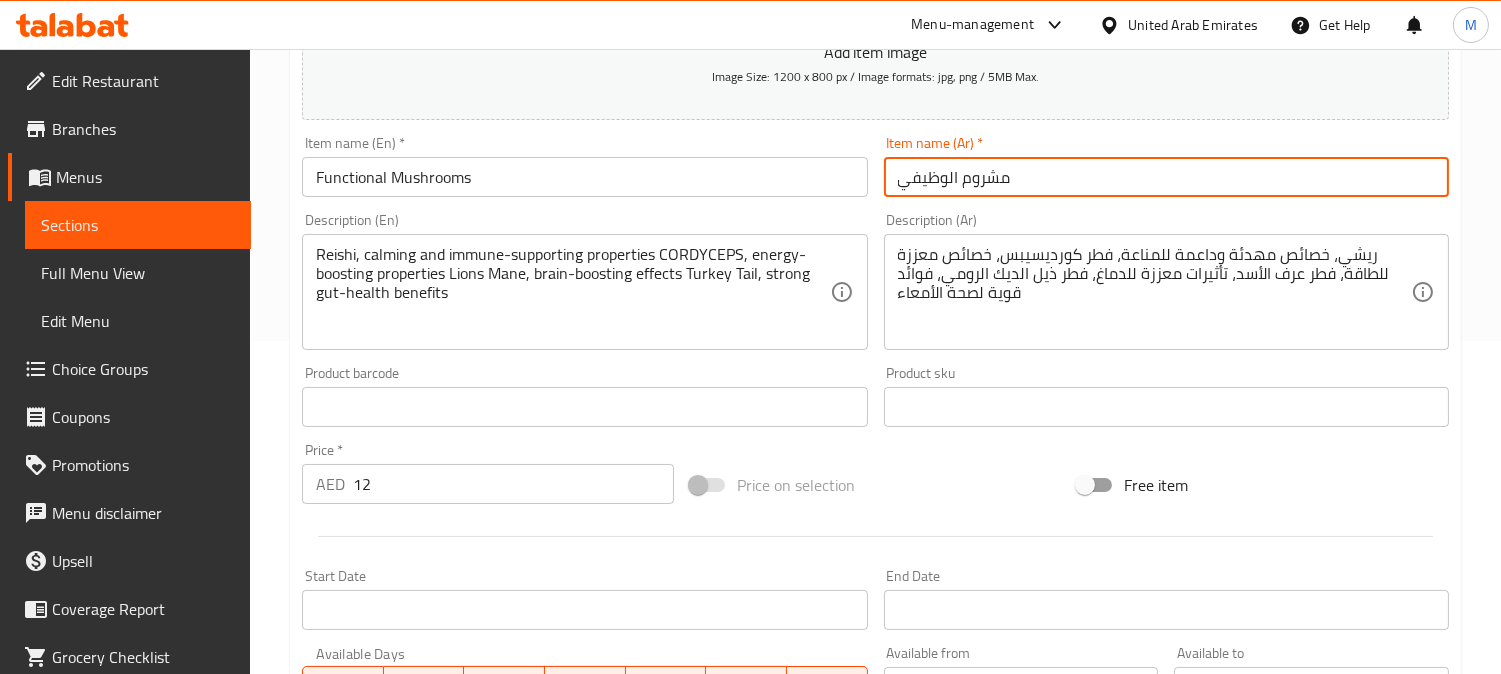 click on "مشروم الوظيفي" at bounding box center (1166, 177) 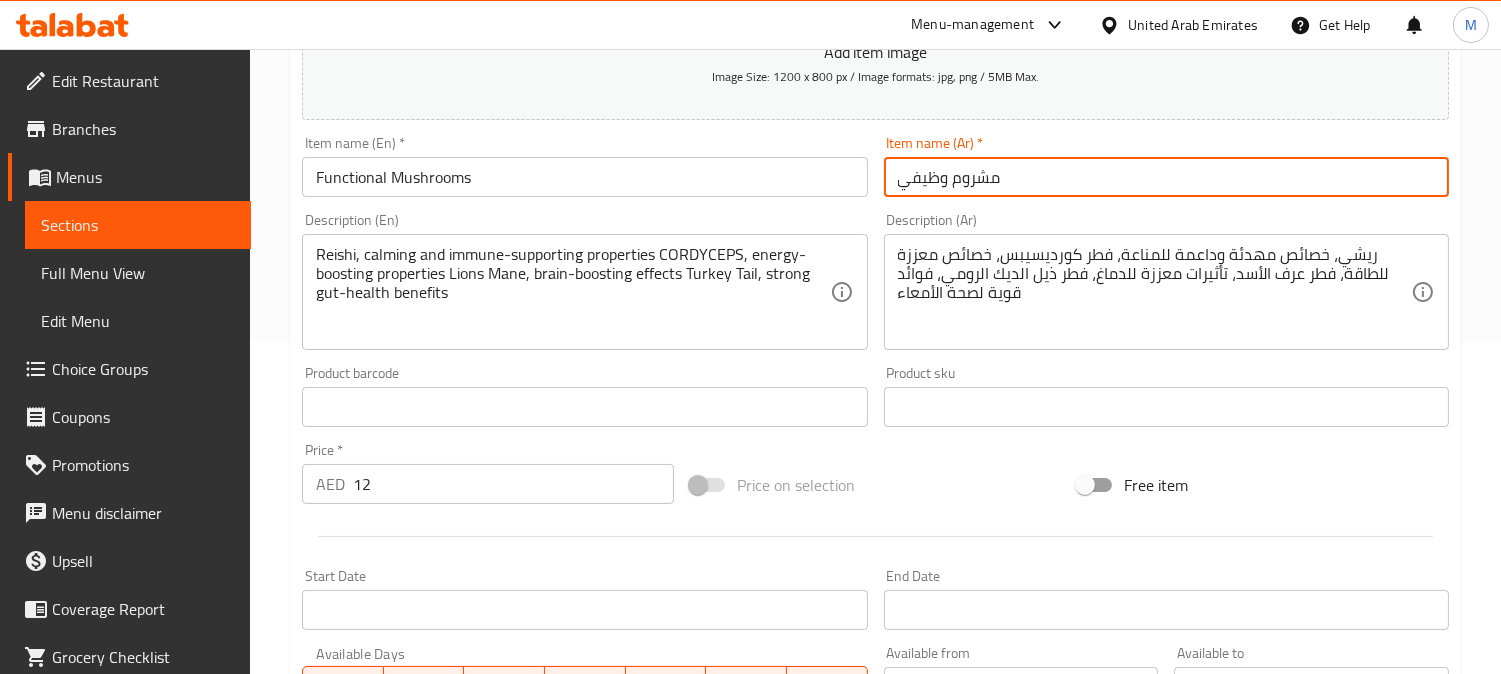 type on "مشروم وظيفي" 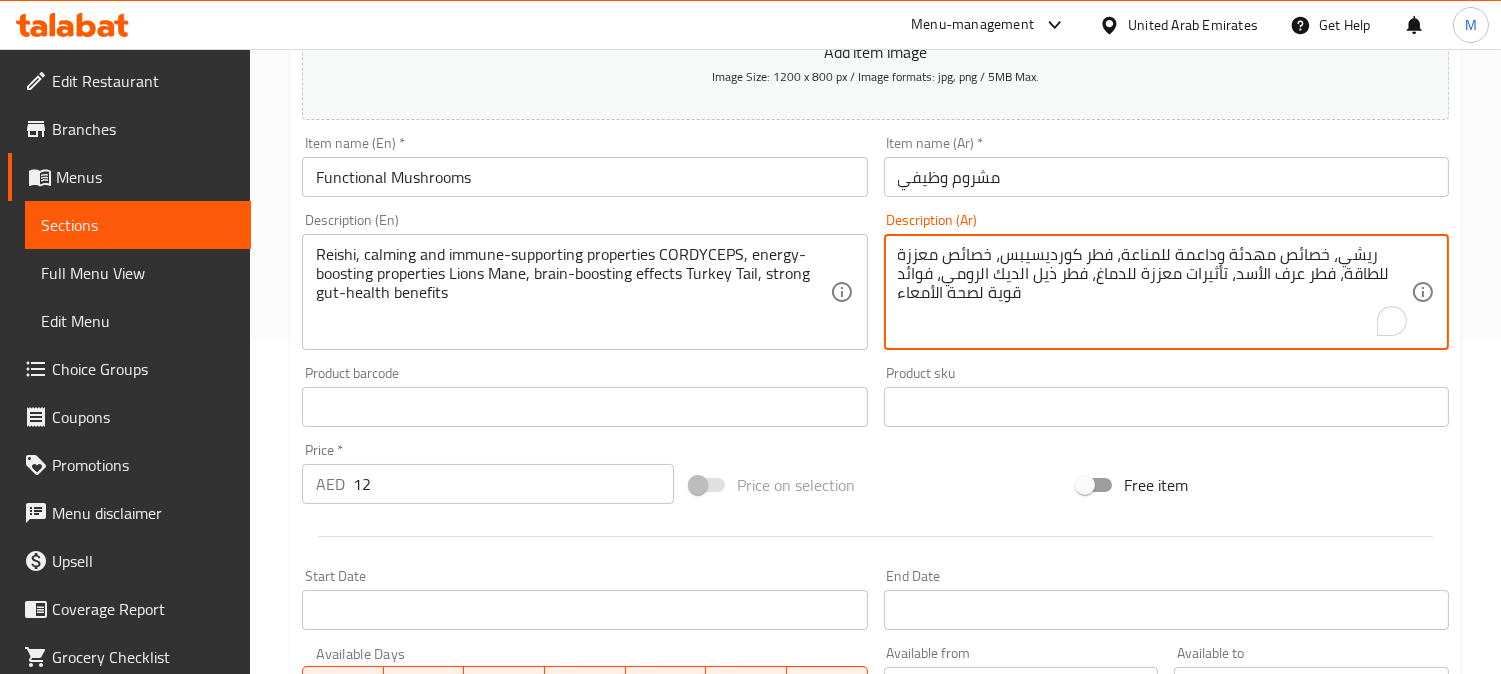 click on "ريشي، خصائص مهدئة وداعمة للمناعة، فطر كورديسيبس، خصائص معززة للطاقة، فطر عرف الأسد، تأثيرات معززة للدماغ، فطر ذيل الديك الرومي، فوائد قوية لصحة الأمعاء" at bounding box center (1154, 292) 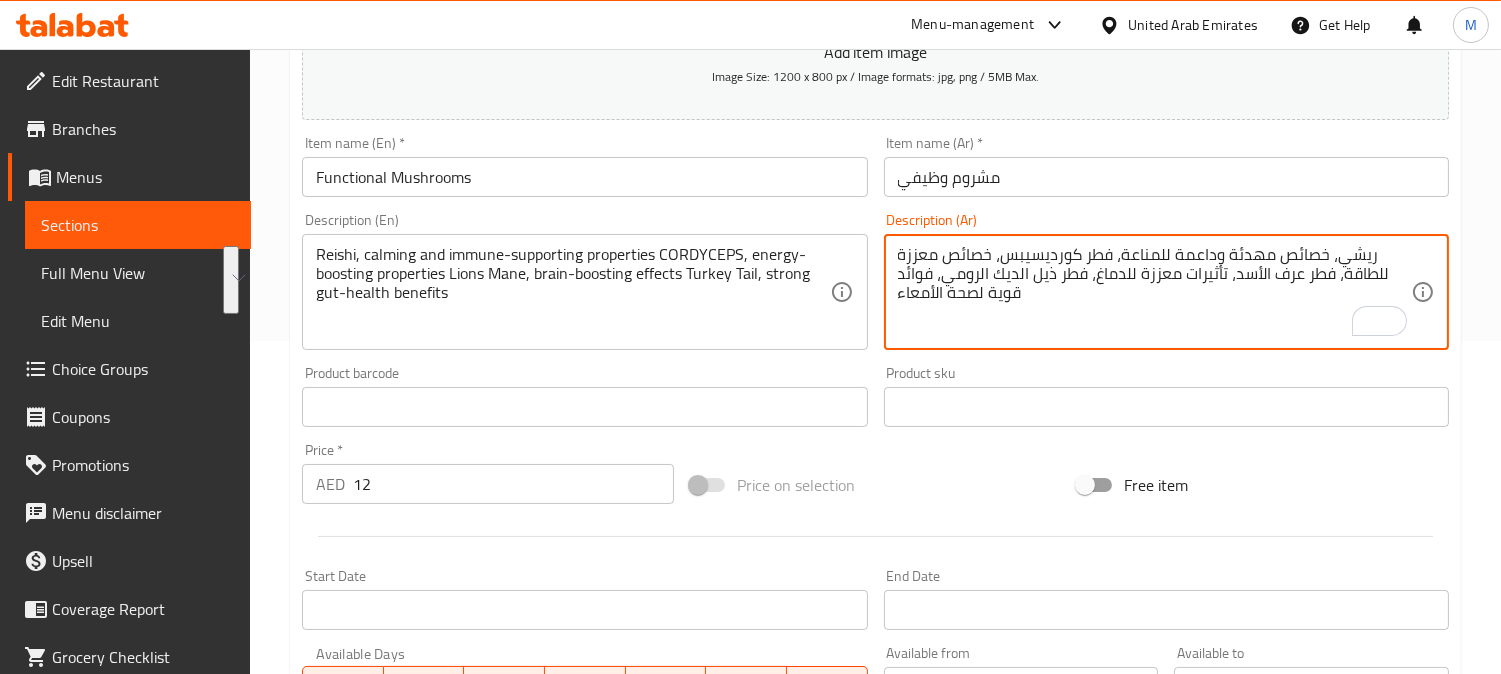 click on "ريشي، خصائص مهدئة وداعمة للمناعة، فطر كورديسيبس، خصائص معززة للطاقة، فطر عرف الأسد، تأثيرات معززة للدماغ، فطر ذيل الديك الرومي، فوائد قوية لصحة الأمعاء" at bounding box center (1154, 292) 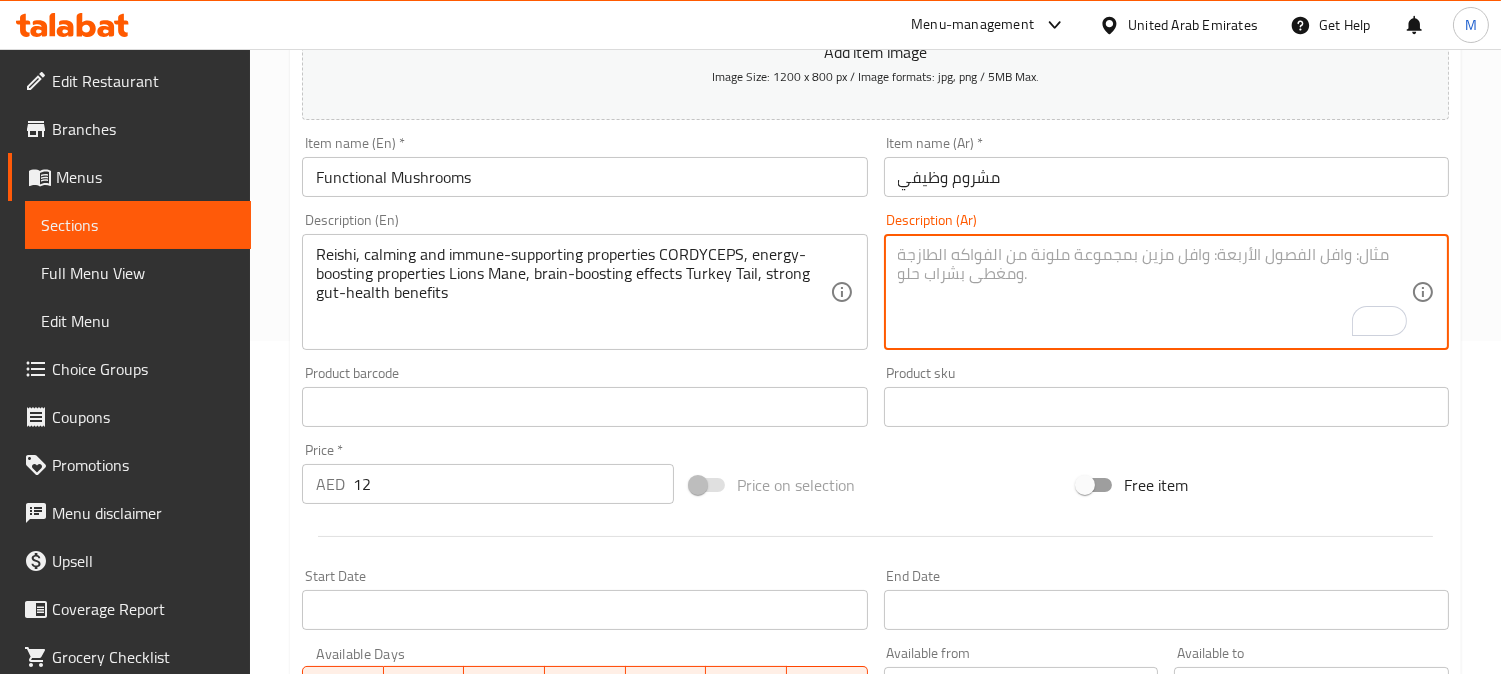 type 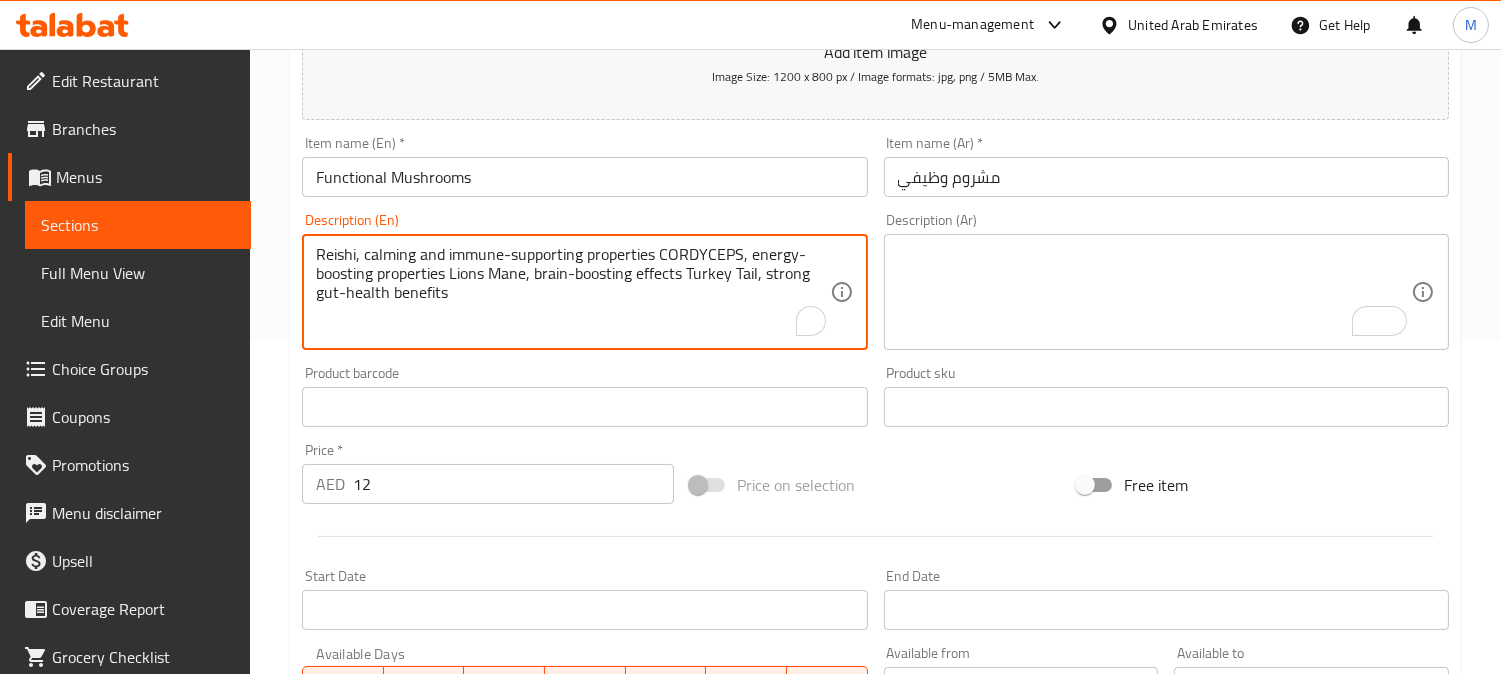 click on "Reishi, calming and immune-supporting properties CORDYCEPS, energy-boosting properties Lions Mane, brain-boosting effects Turkey Tail, strong gut-health benefits" at bounding box center [572, 292] 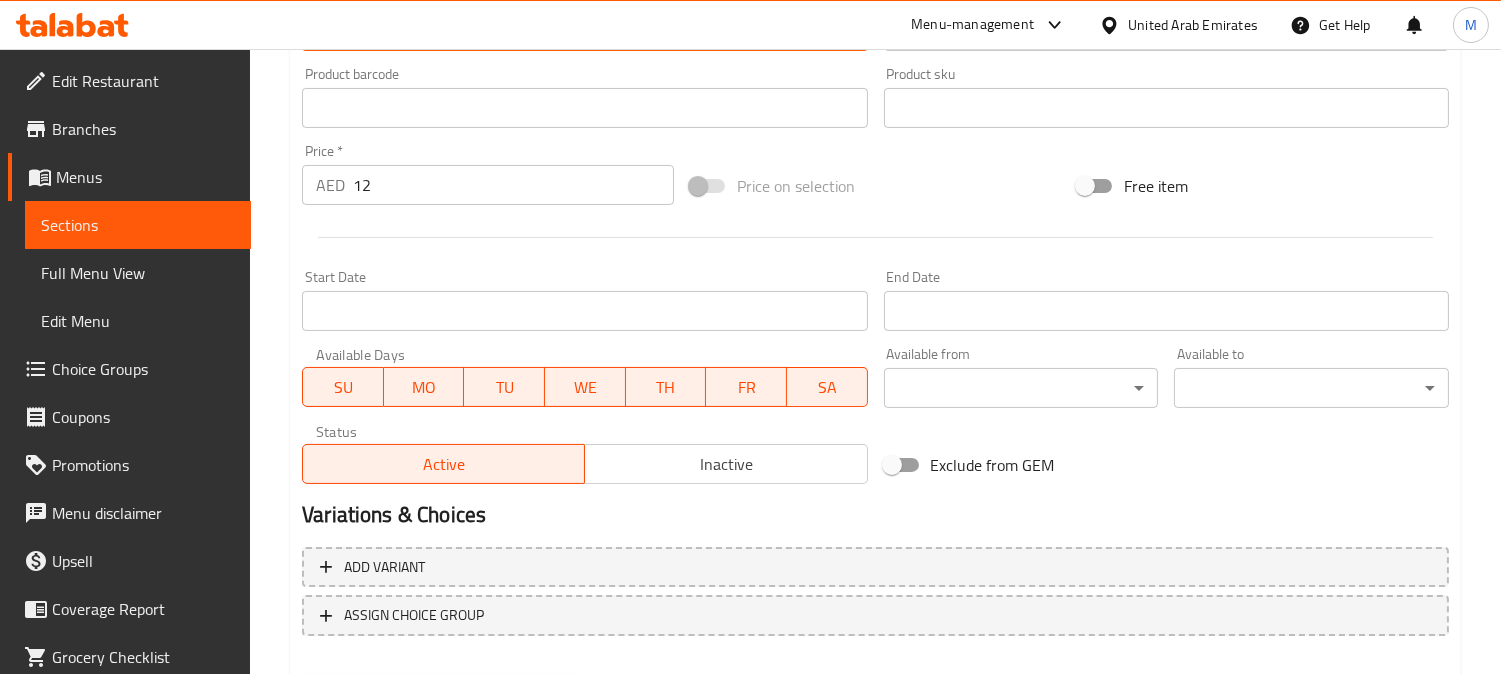 scroll, scrollTop: 666, scrollLeft: 0, axis: vertical 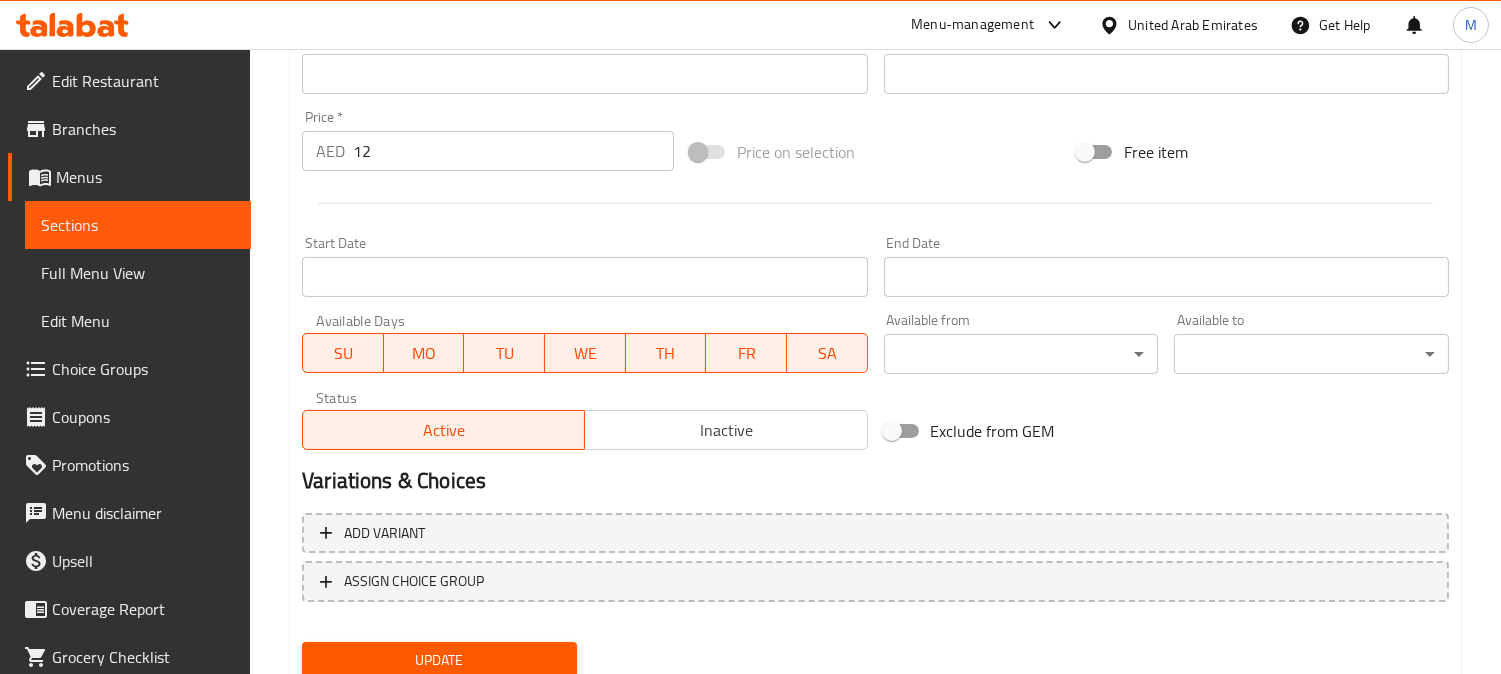 type 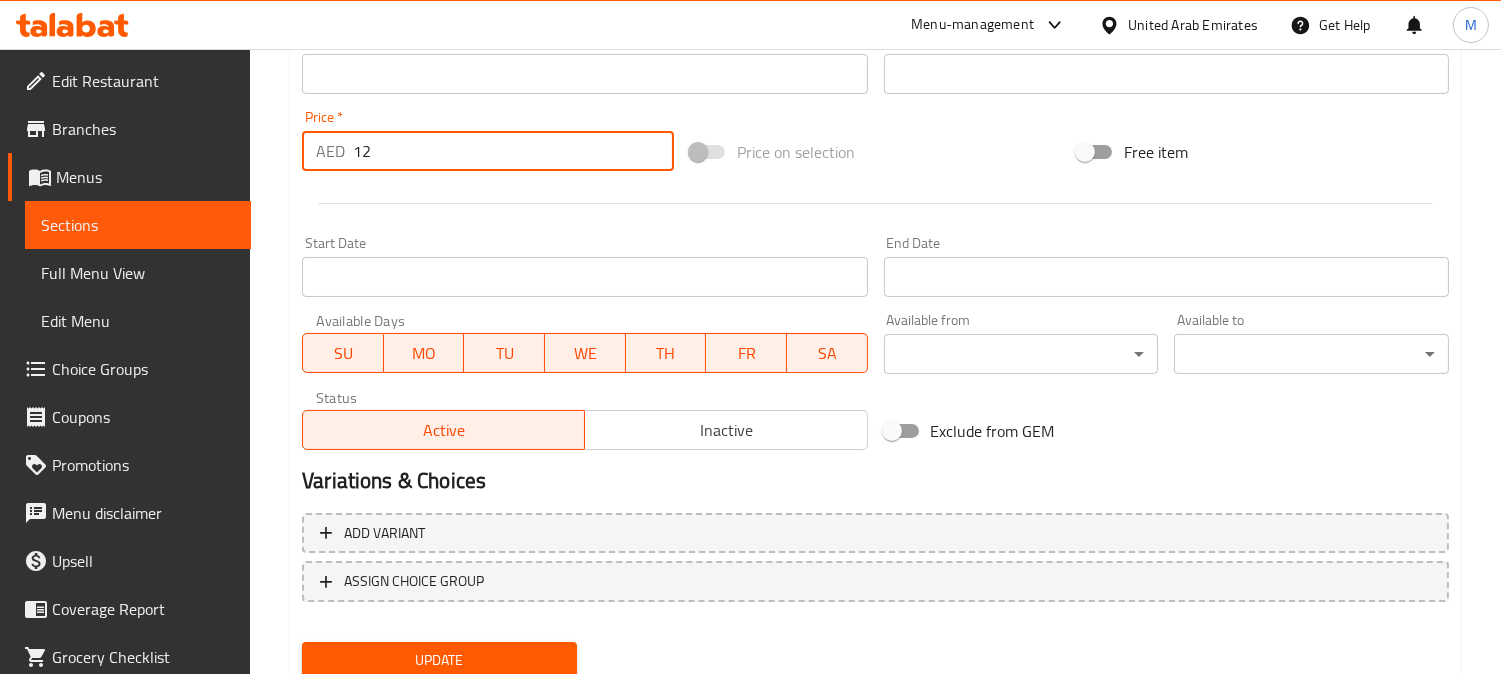 click on "AED 12 Price  *" at bounding box center [488, 151] 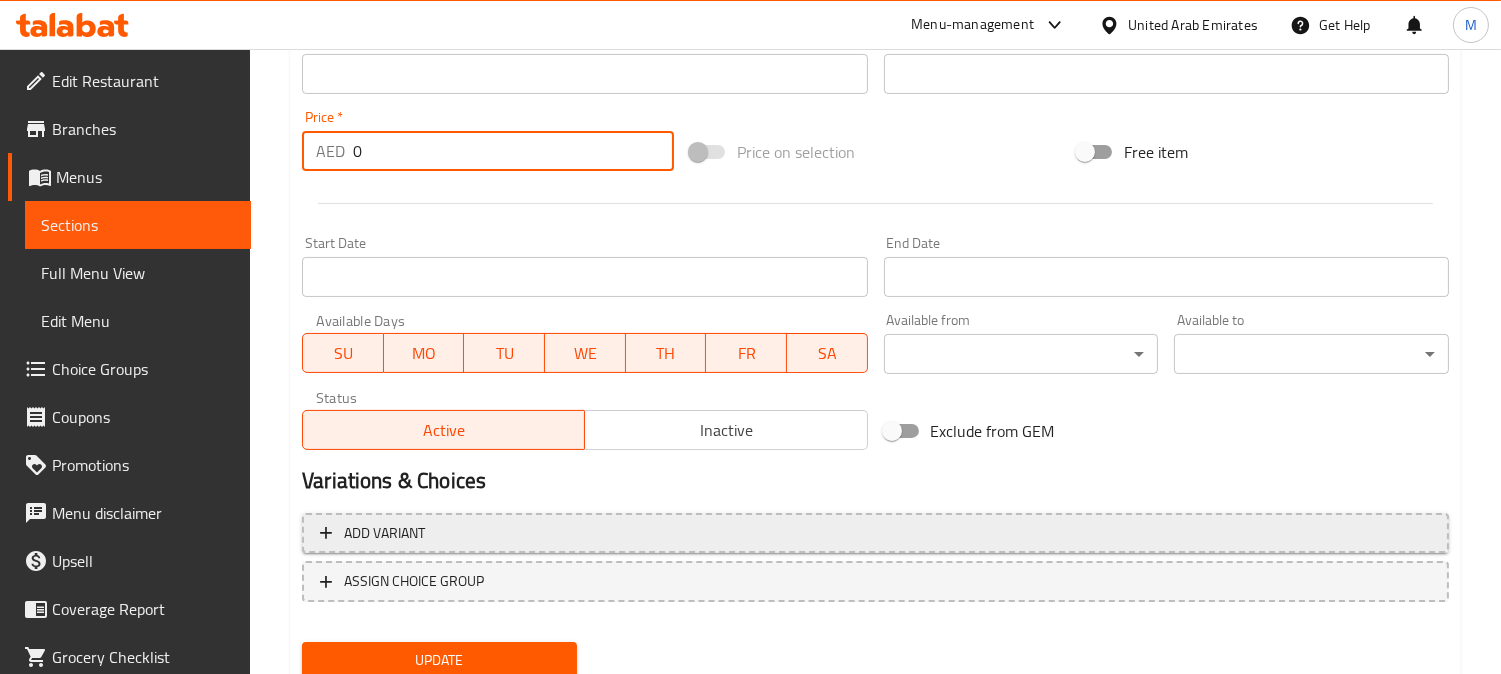 type on "0" 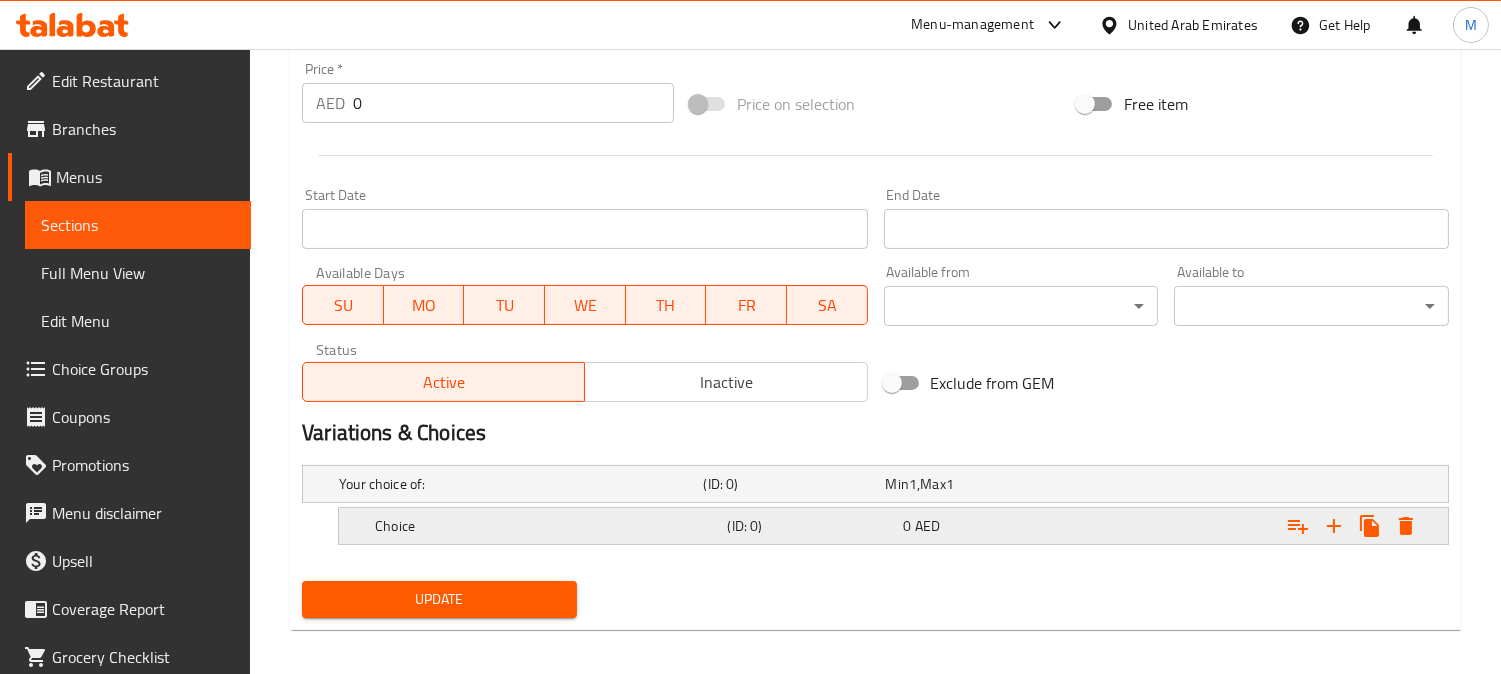 scroll, scrollTop: 725, scrollLeft: 0, axis: vertical 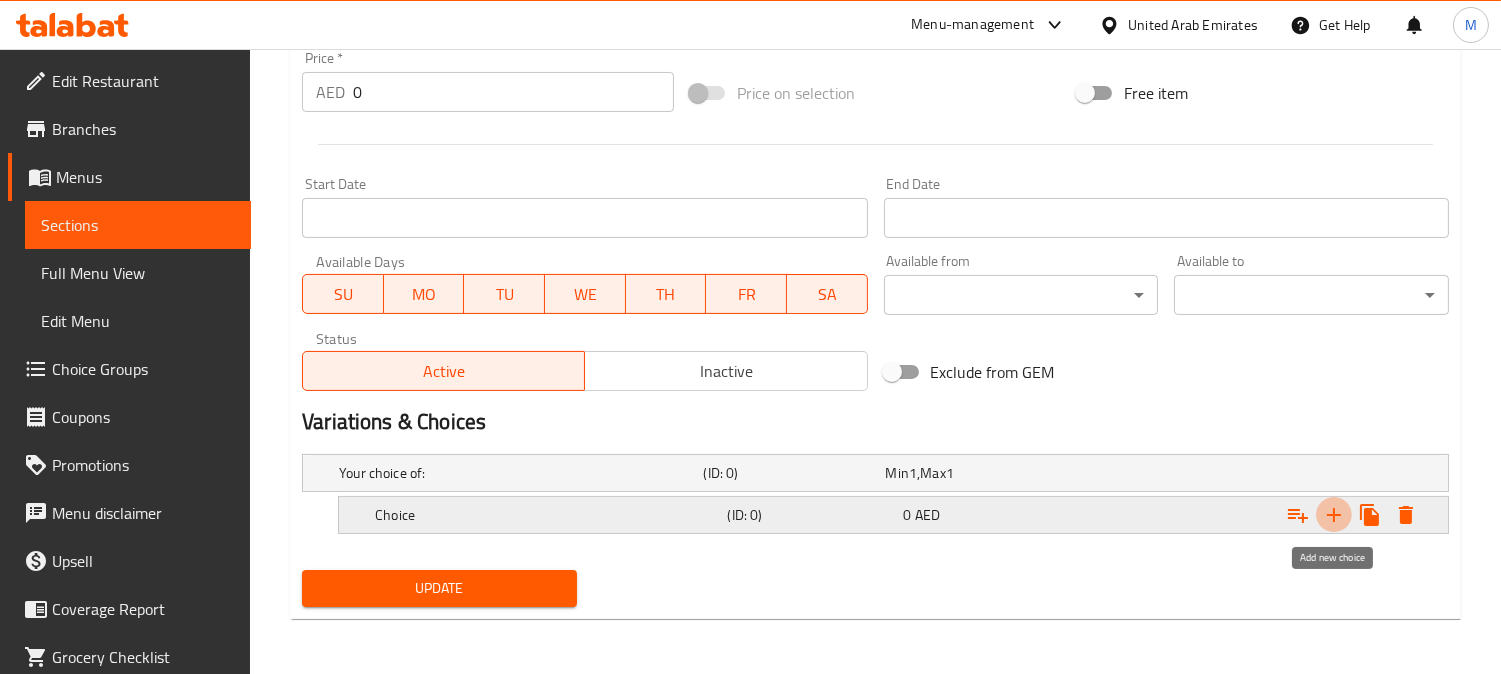 click 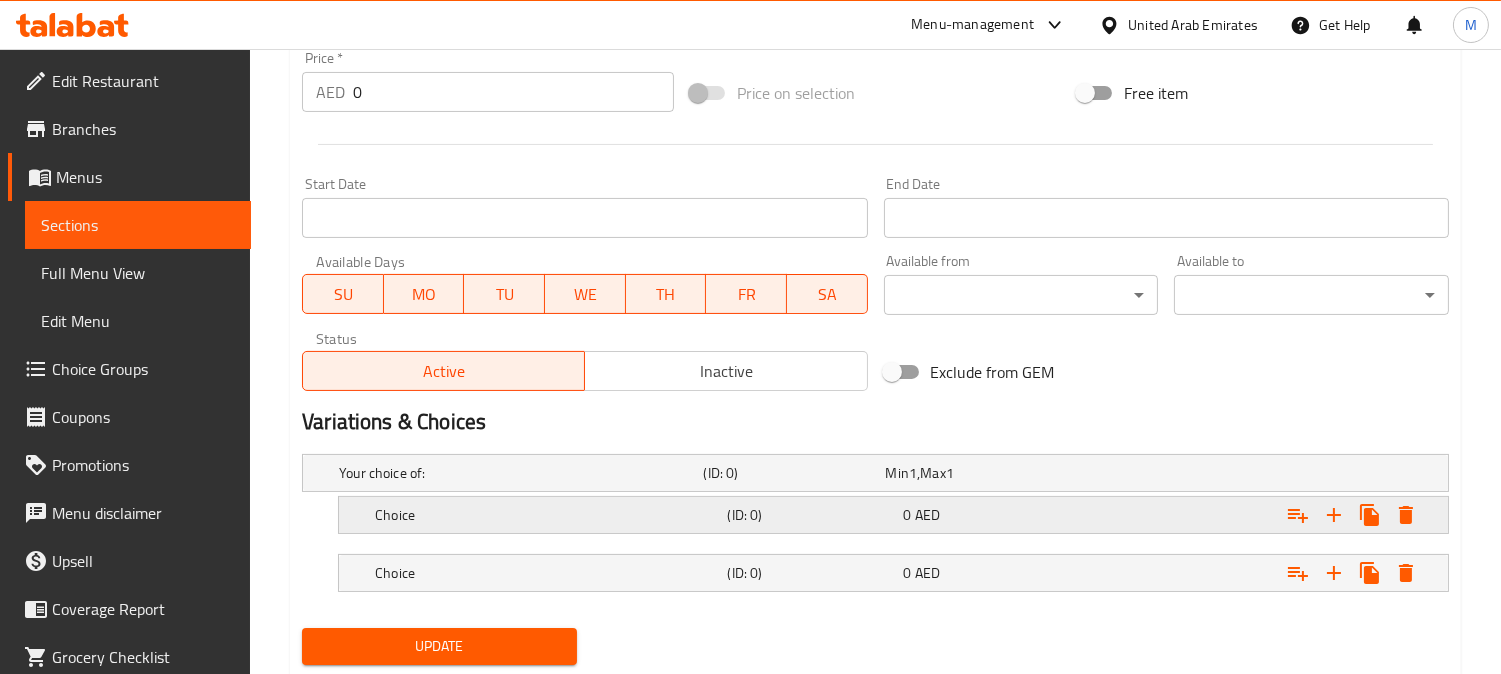 scroll, scrollTop: 783, scrollLeft: 0, axis: vertical 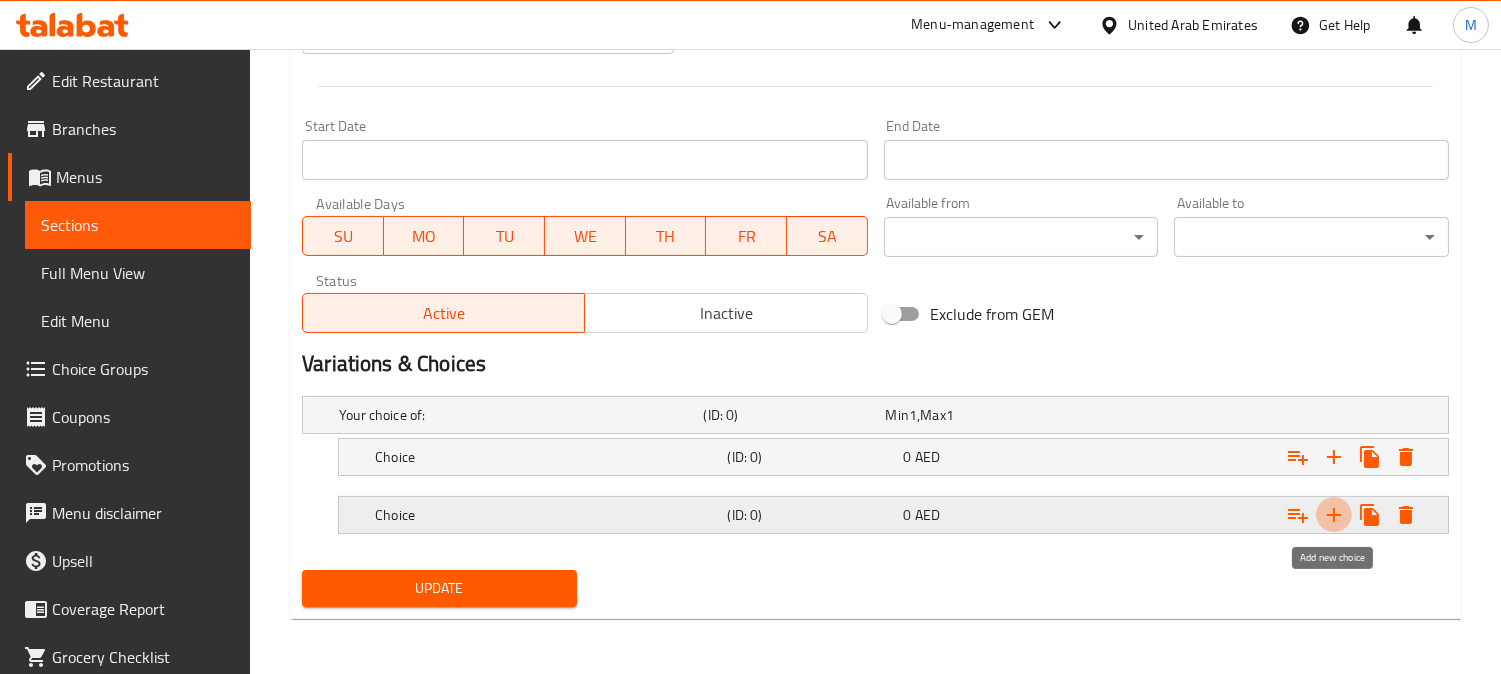 click 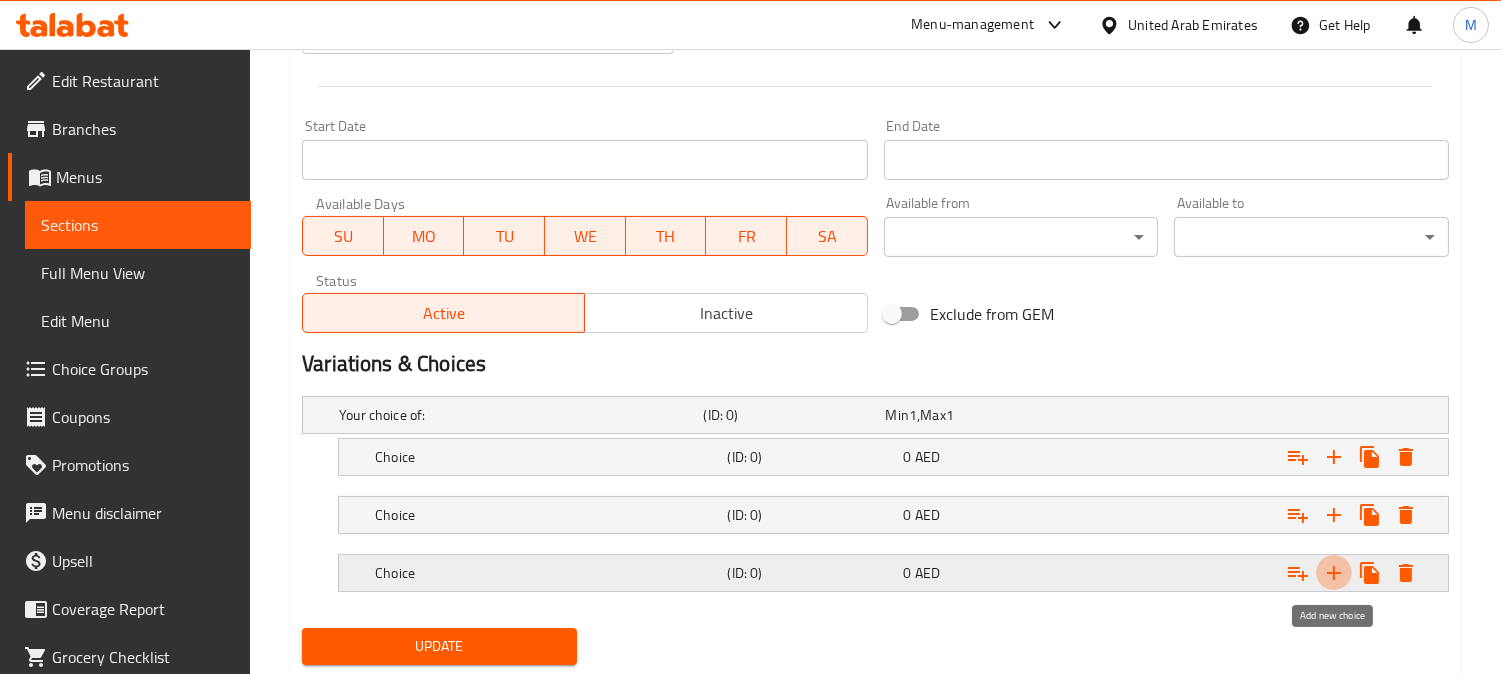 click 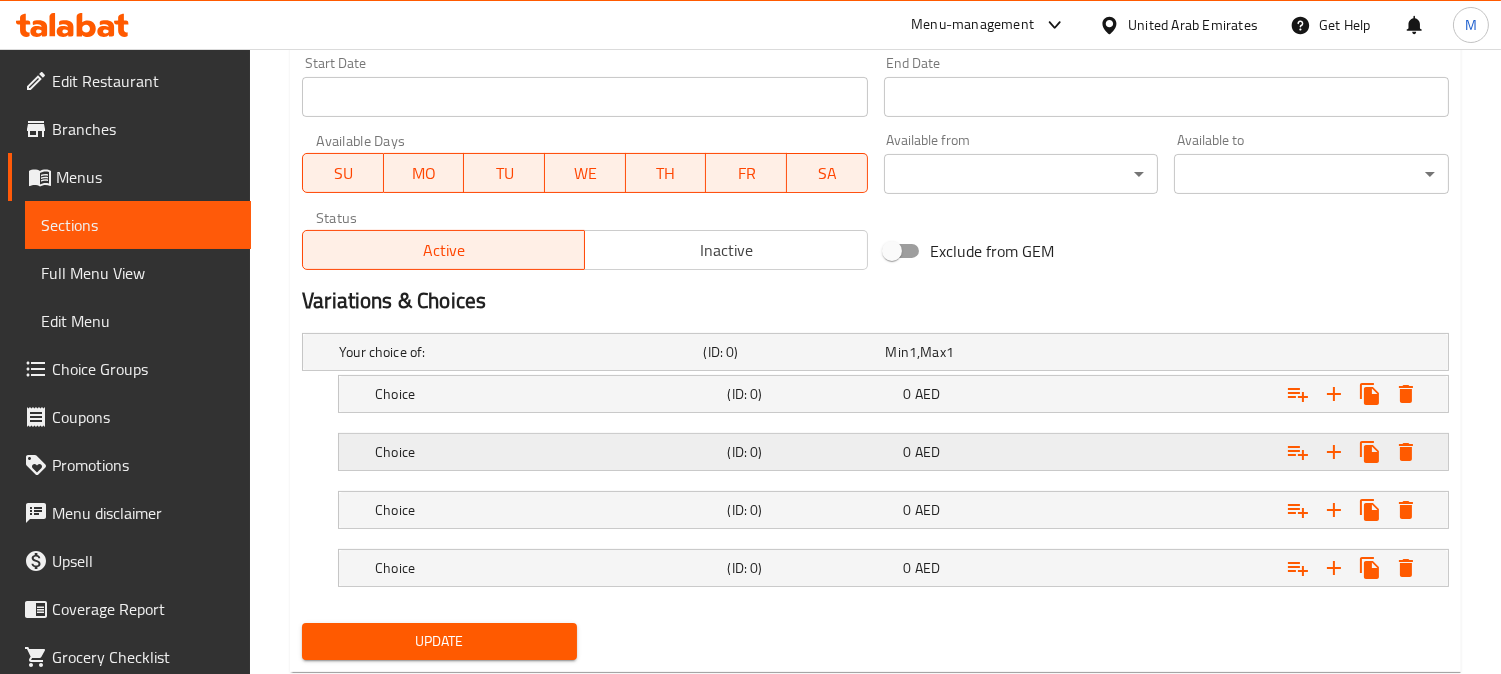 scroll, scrollTop: 900, scrollLeft: 0, axis: vertical 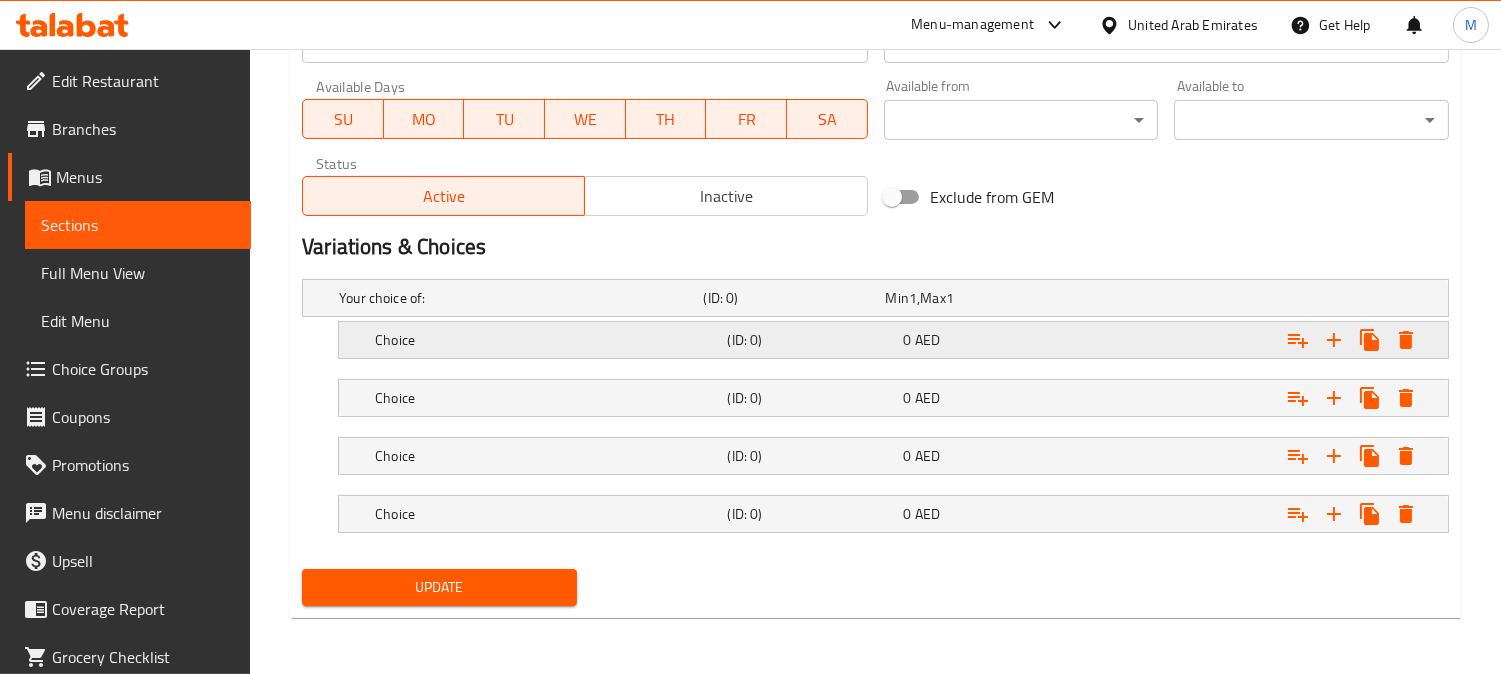 click on "Choice" at bounding box center [517, 298] 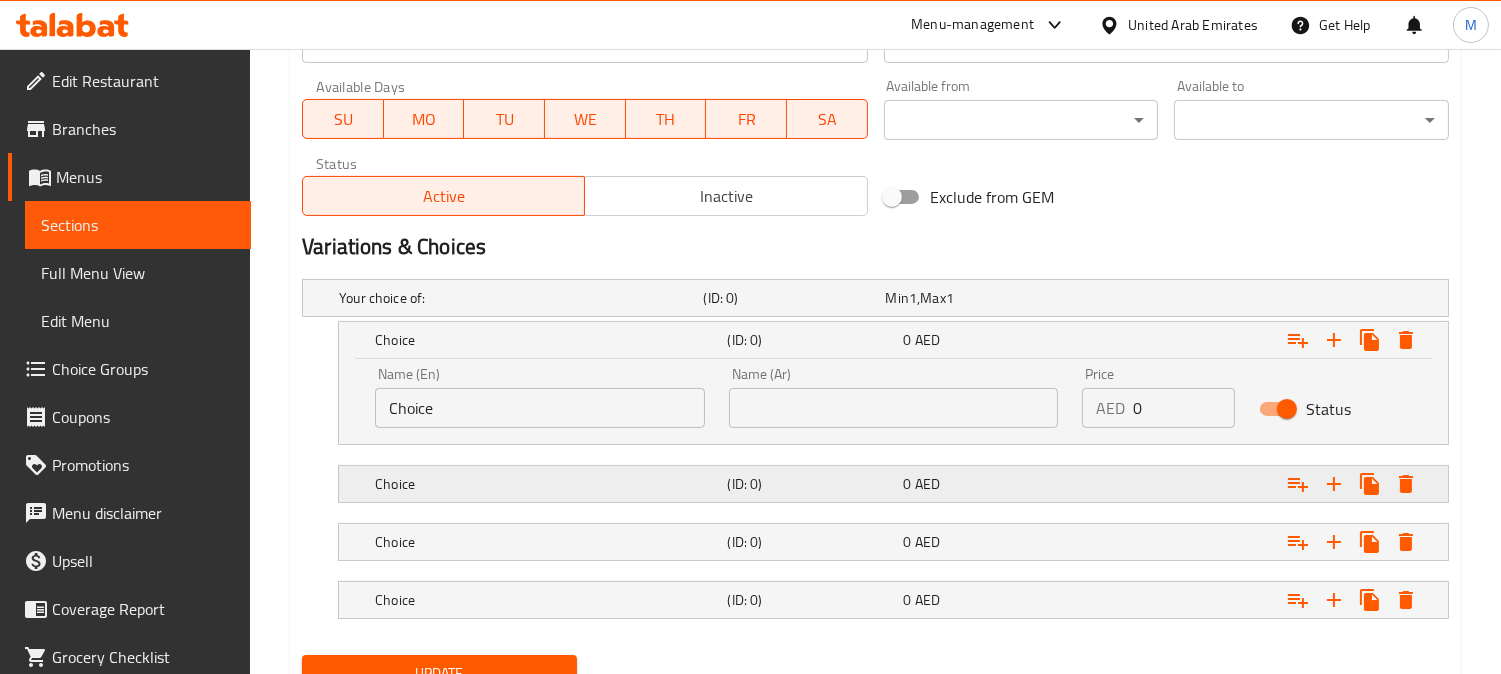 click on "Choice" at bounding box center [517, 298] 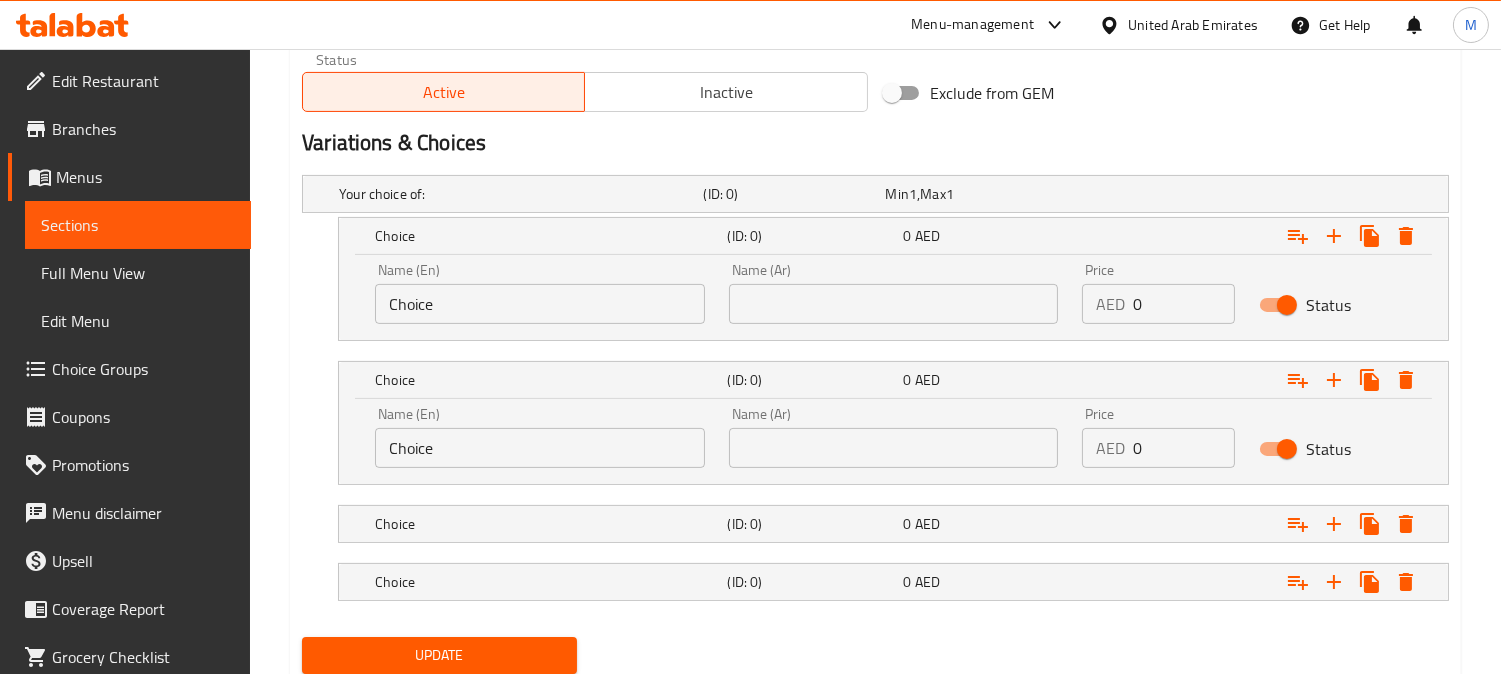 scroll, scrollTop: 1072, scrollLeft: 0, axis: vertical 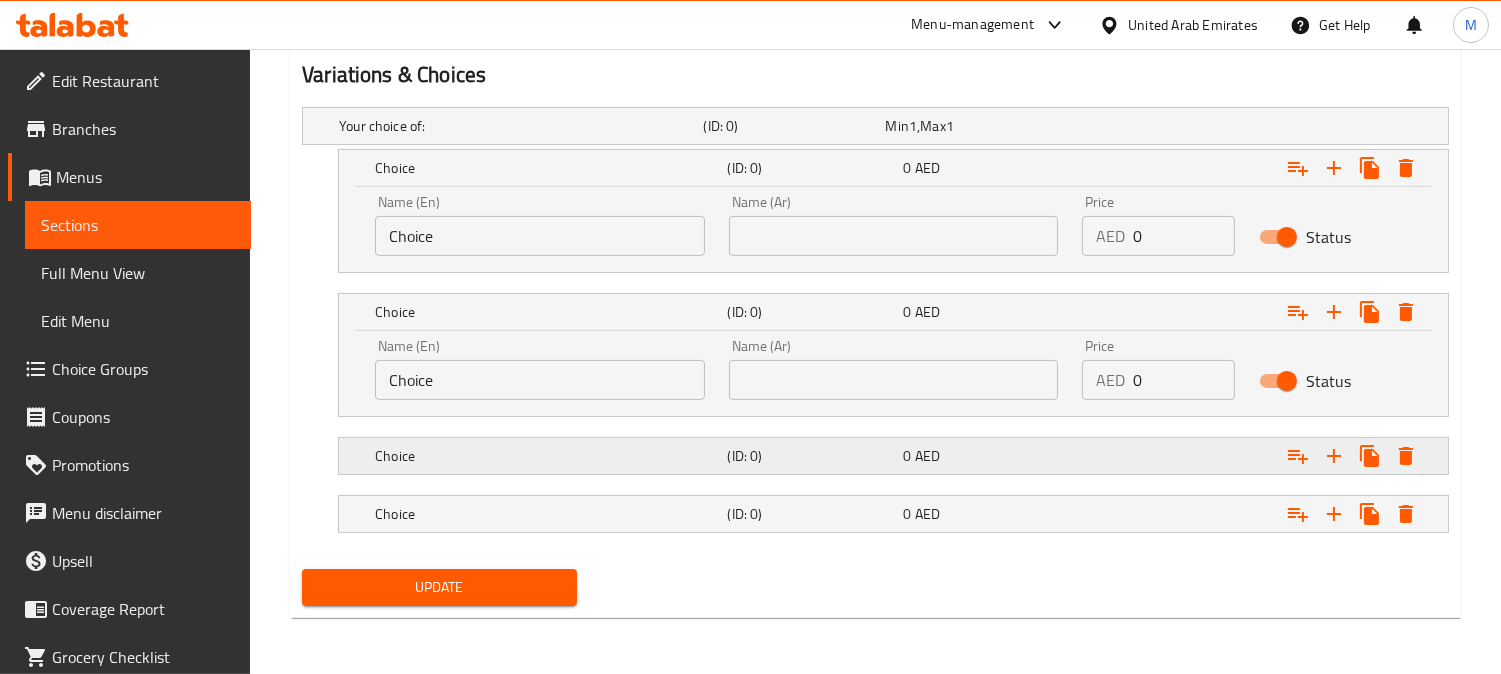 click on "Choice" at bounding box center [517, 126] 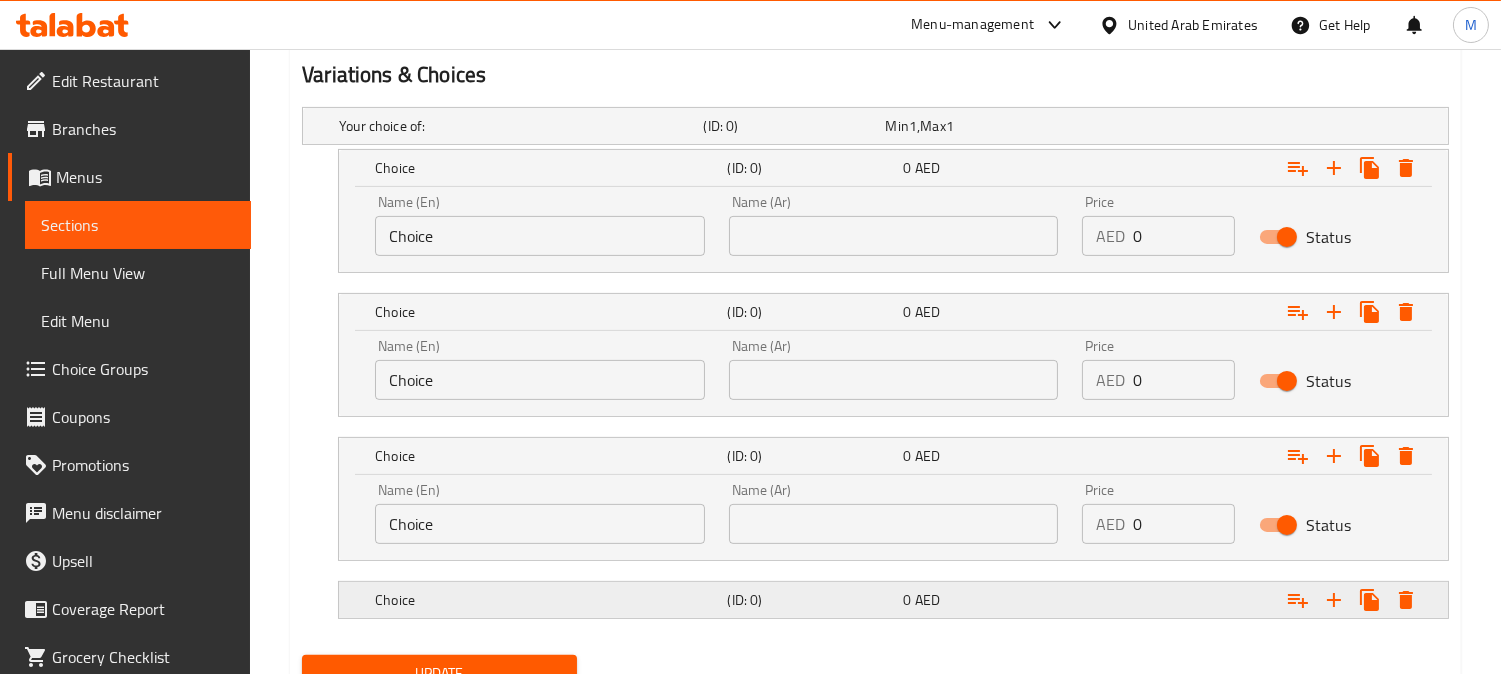 click on "Choice" at bounding box center [517, 126] 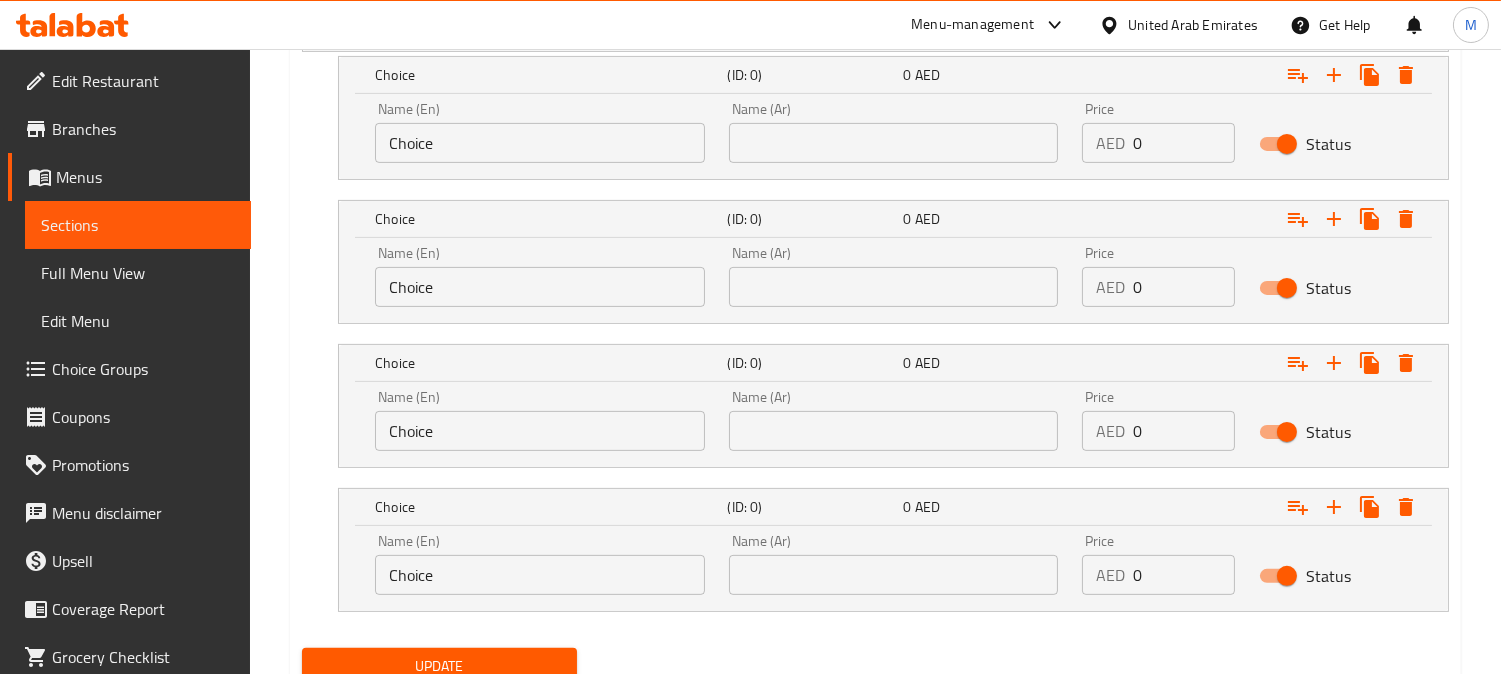 scroll, scrollTop: 1243, scrollLeft: 0, axis: vertical 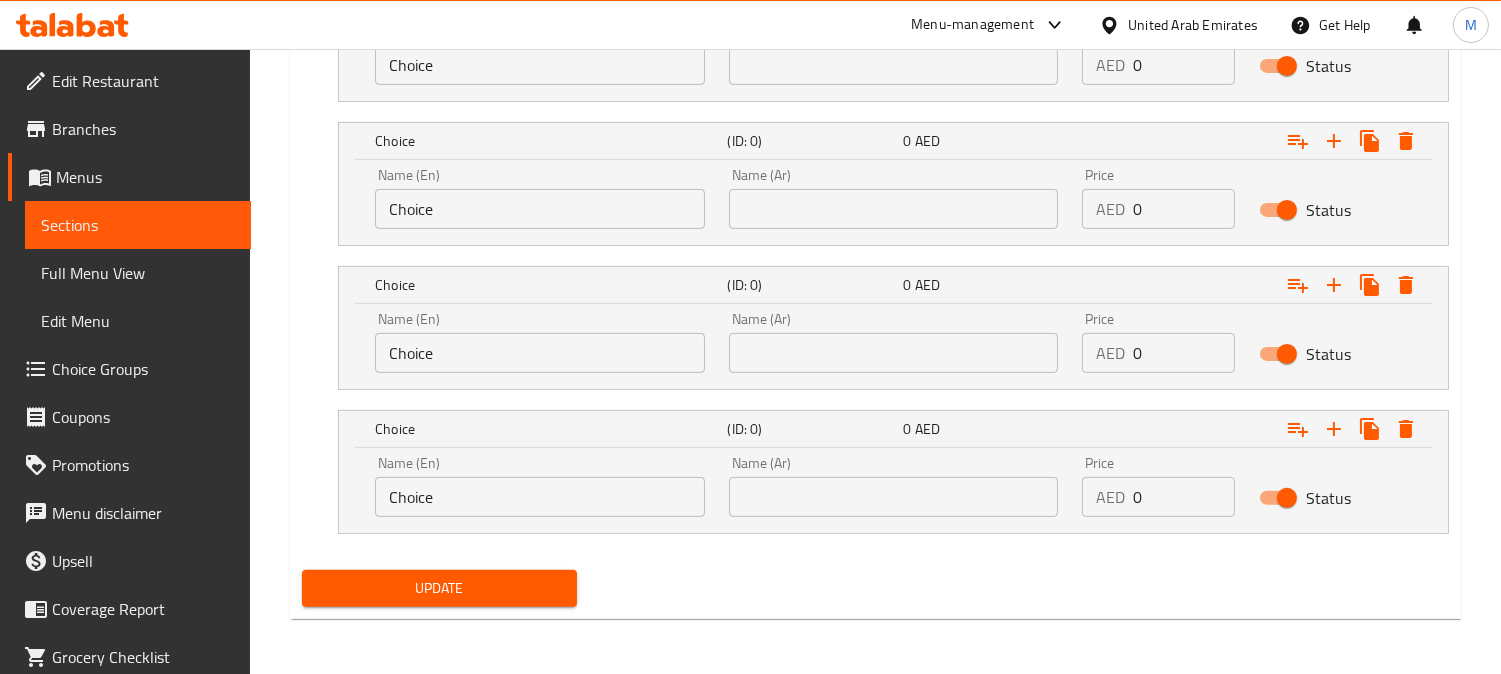 click on "Choice" at bounding box center [540, 65] 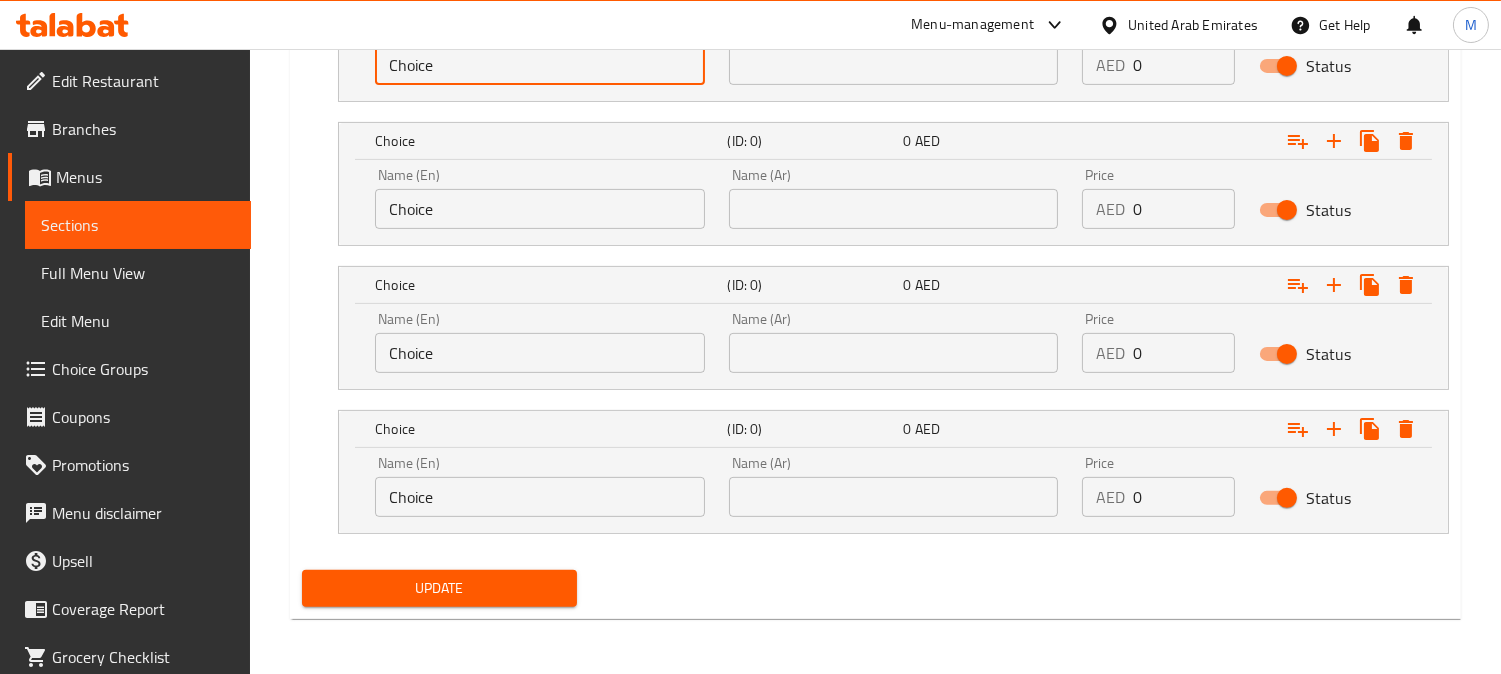 click on "Choice" at bounding box center (540, 65) 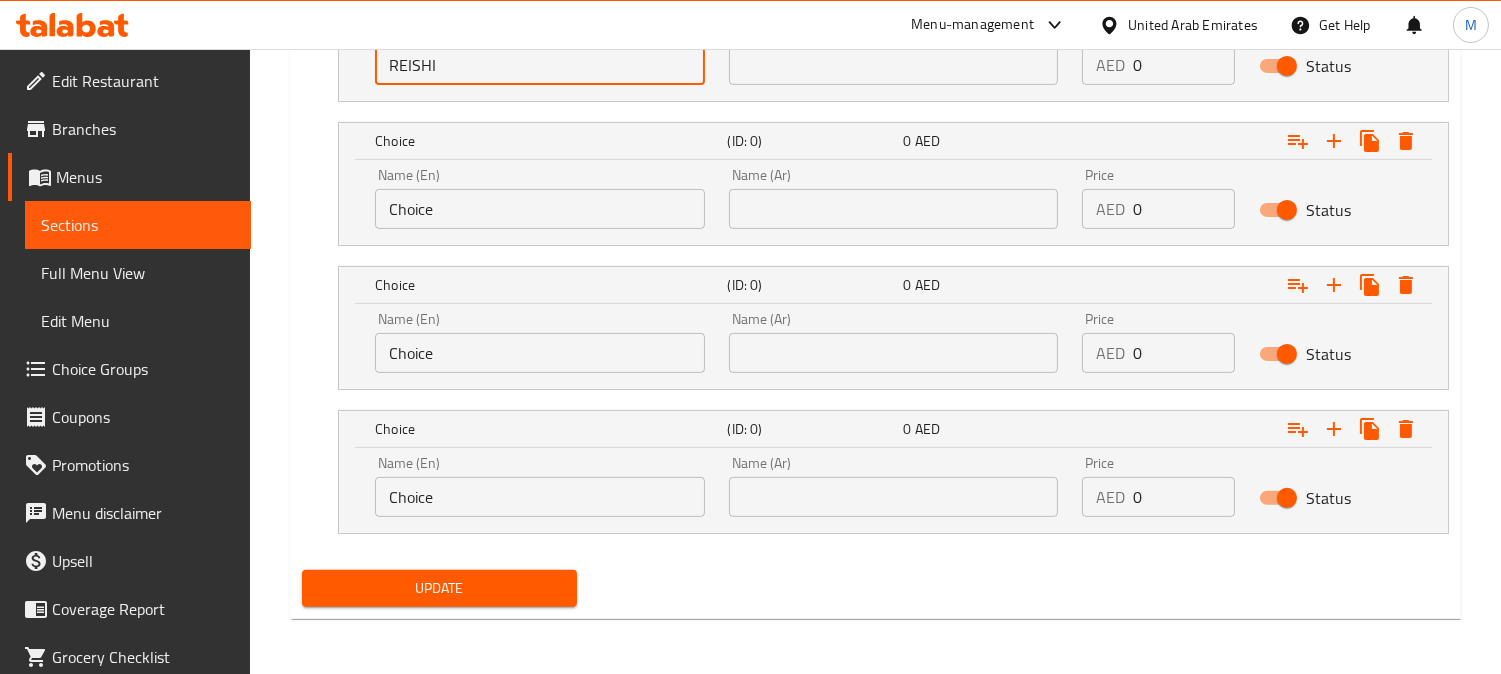 type on "REISHI" 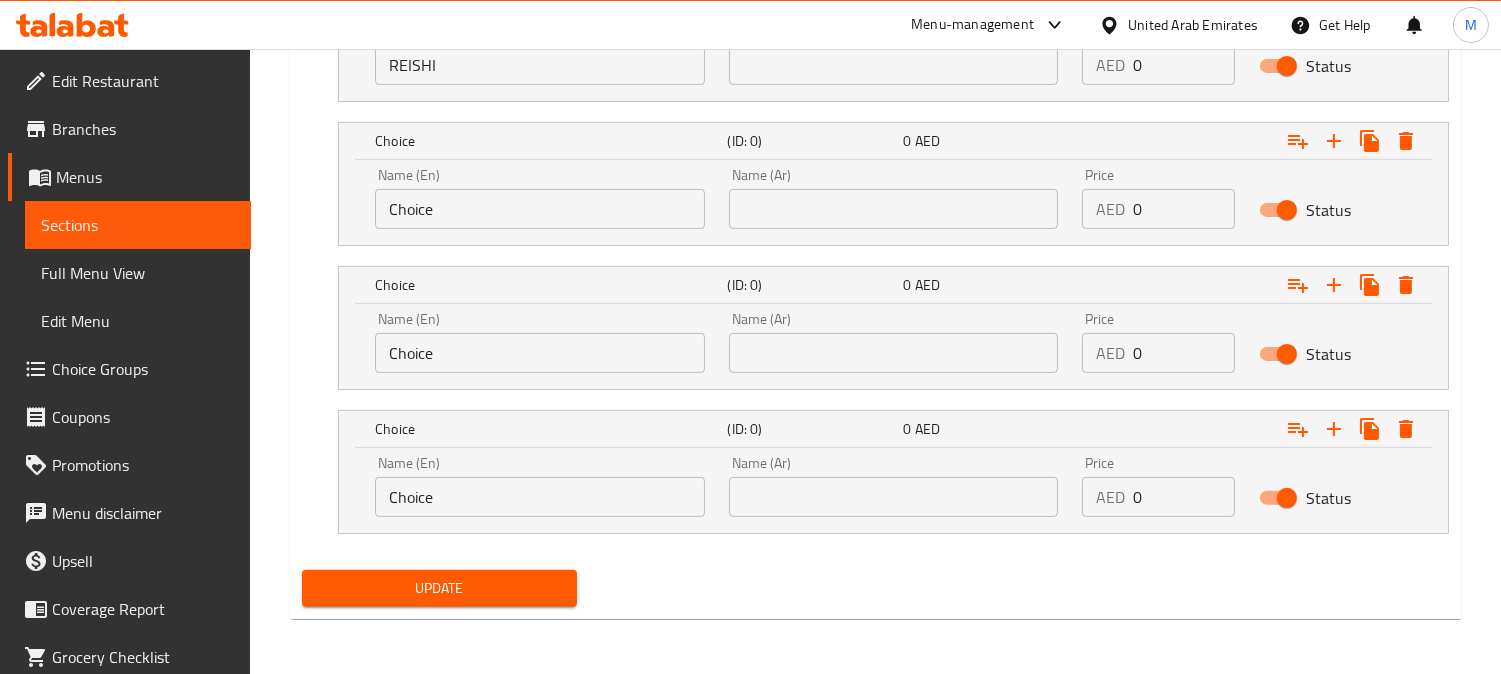 click on "Choice" at bounding box center (540, 209) 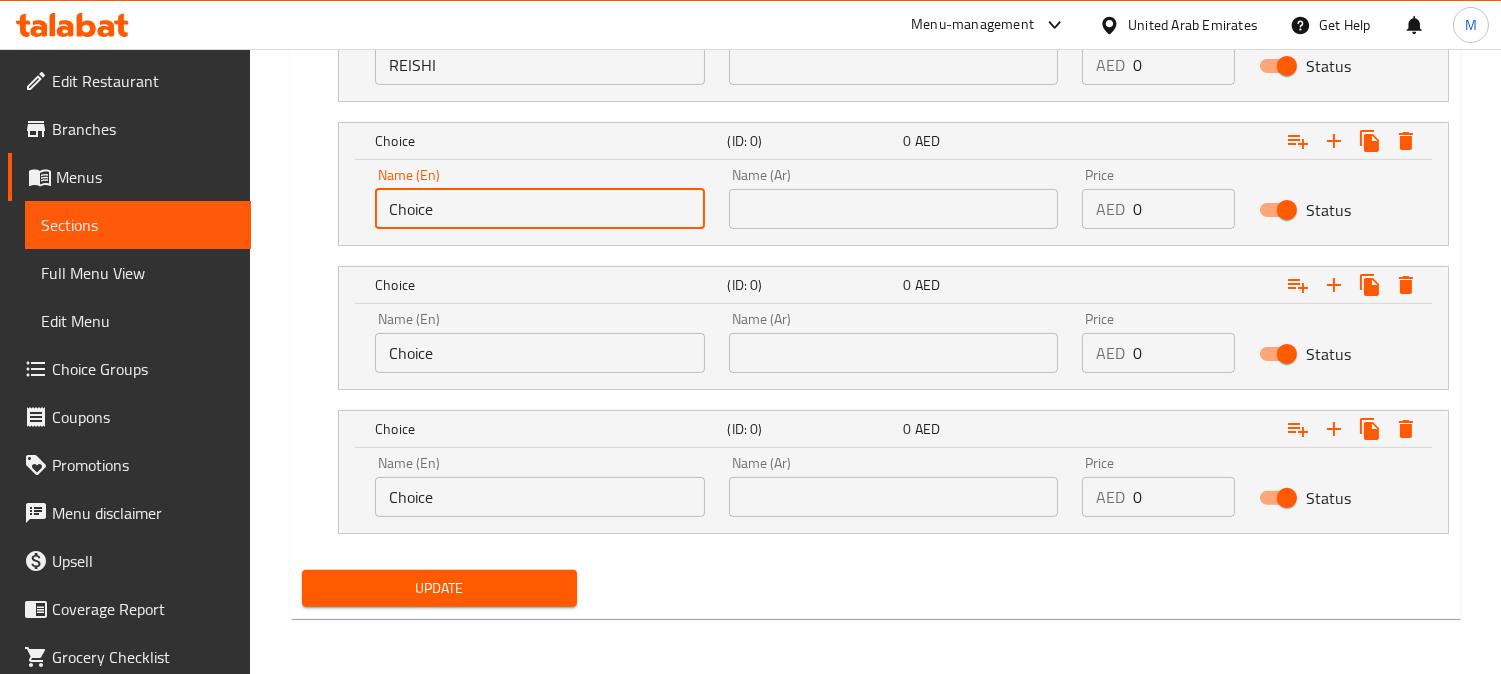 click on "Choice" at bounding box center [540, 209] 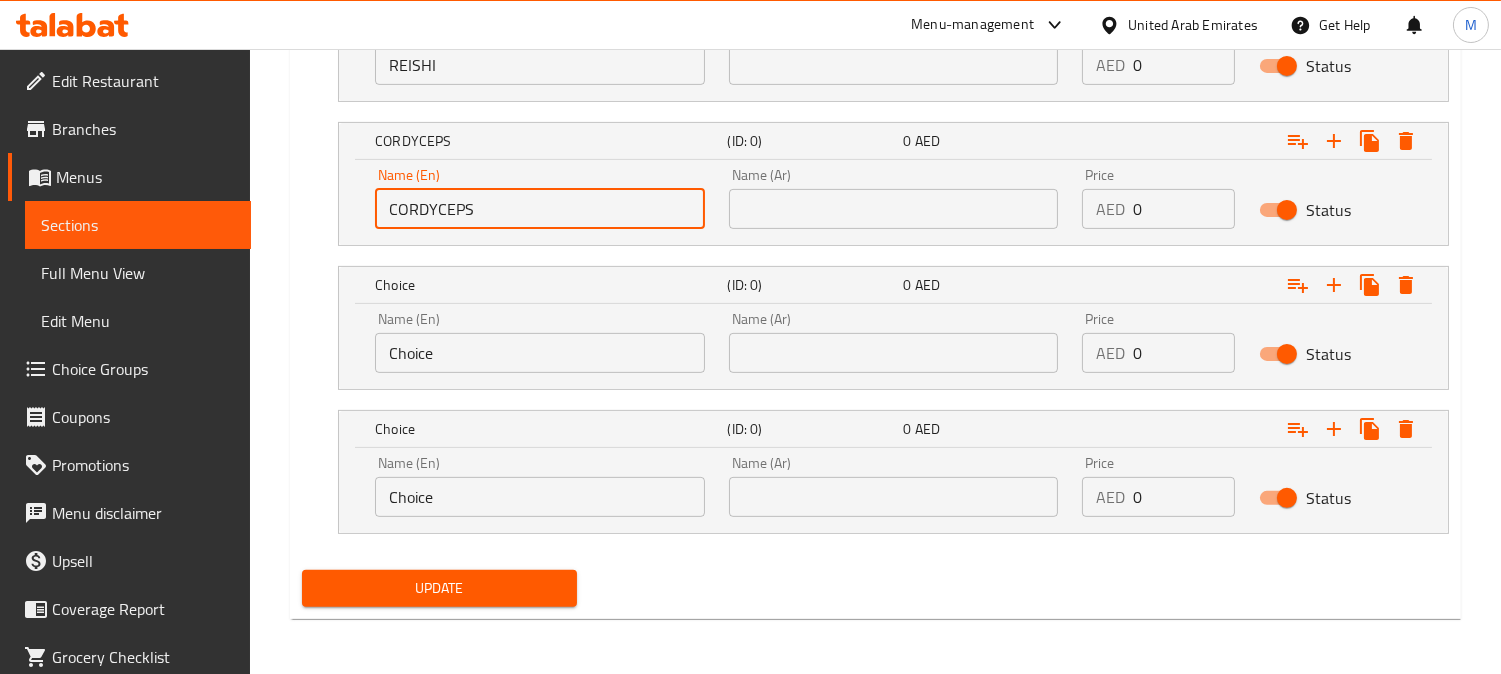 type on "CORDYCEPS" 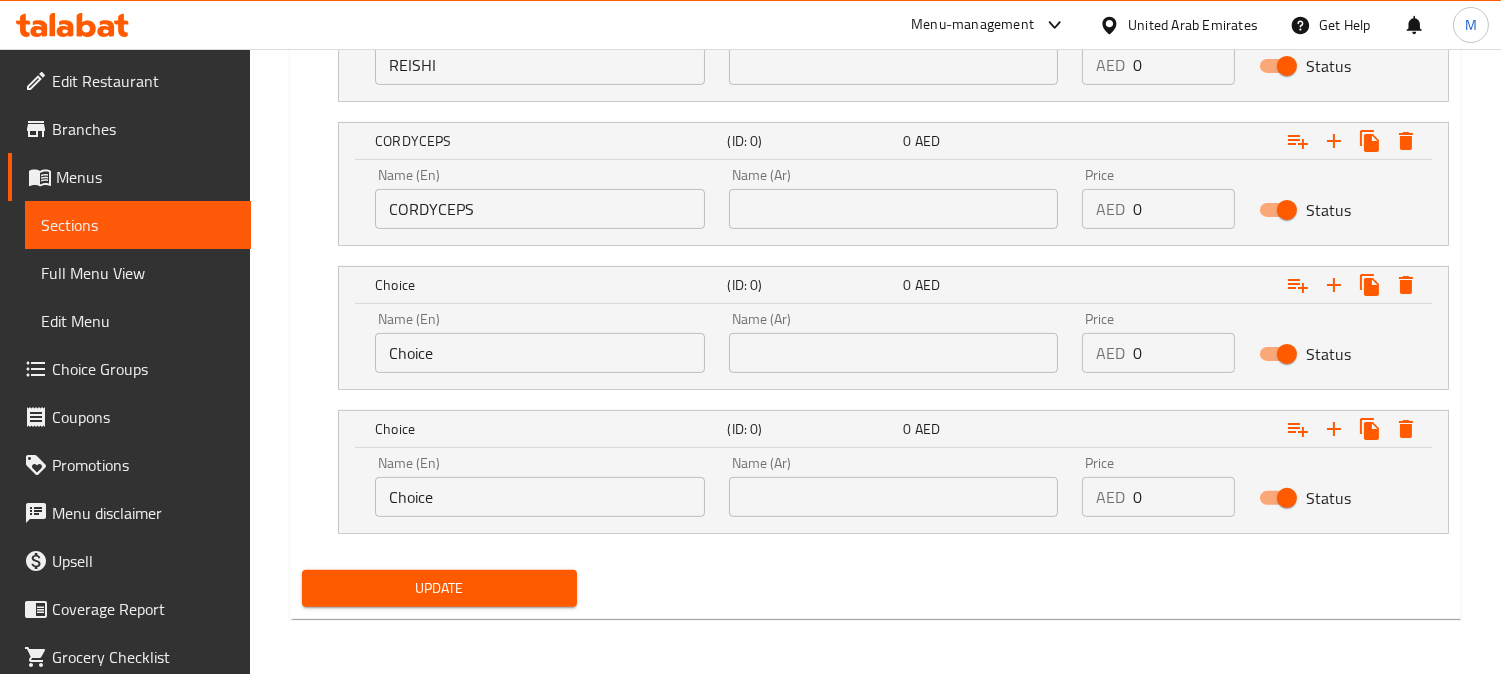 click on "Choice" at bounding box center [540, 353] 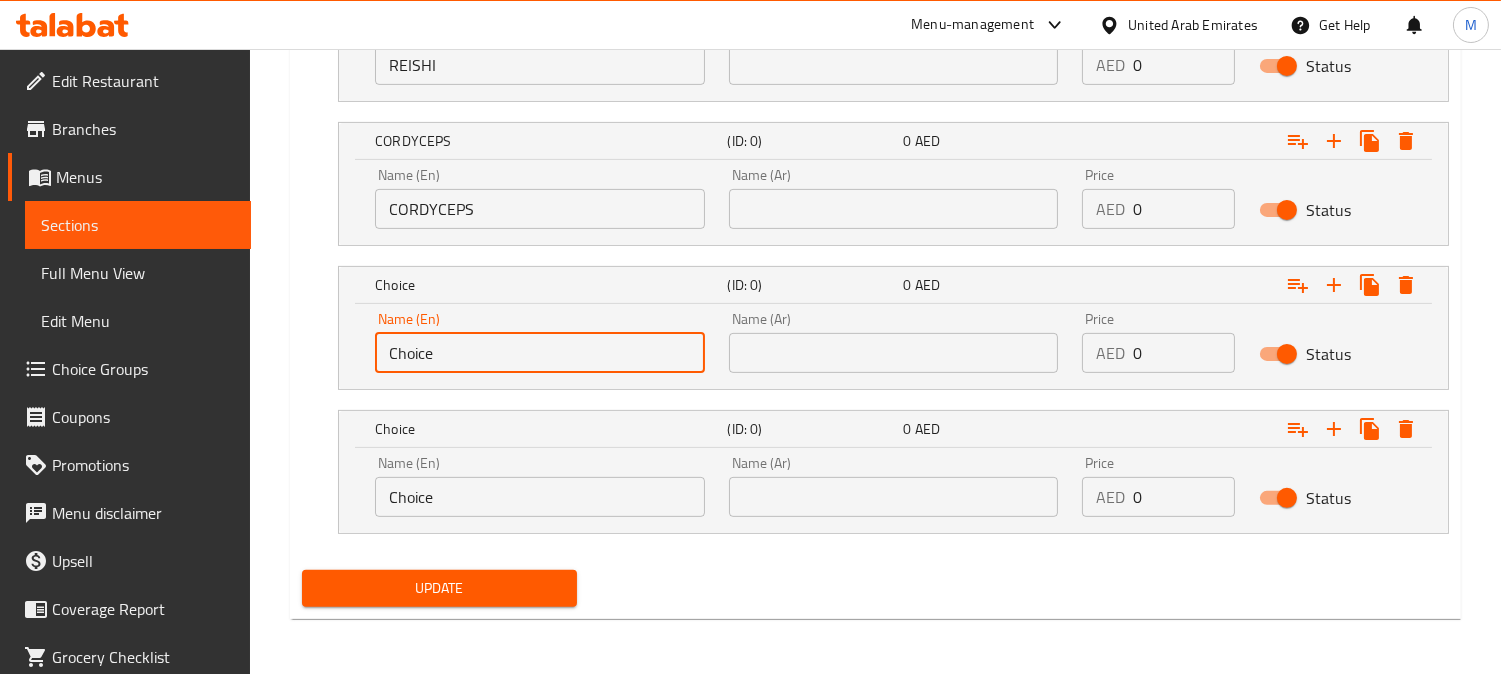 paste on "LION’S MANE" 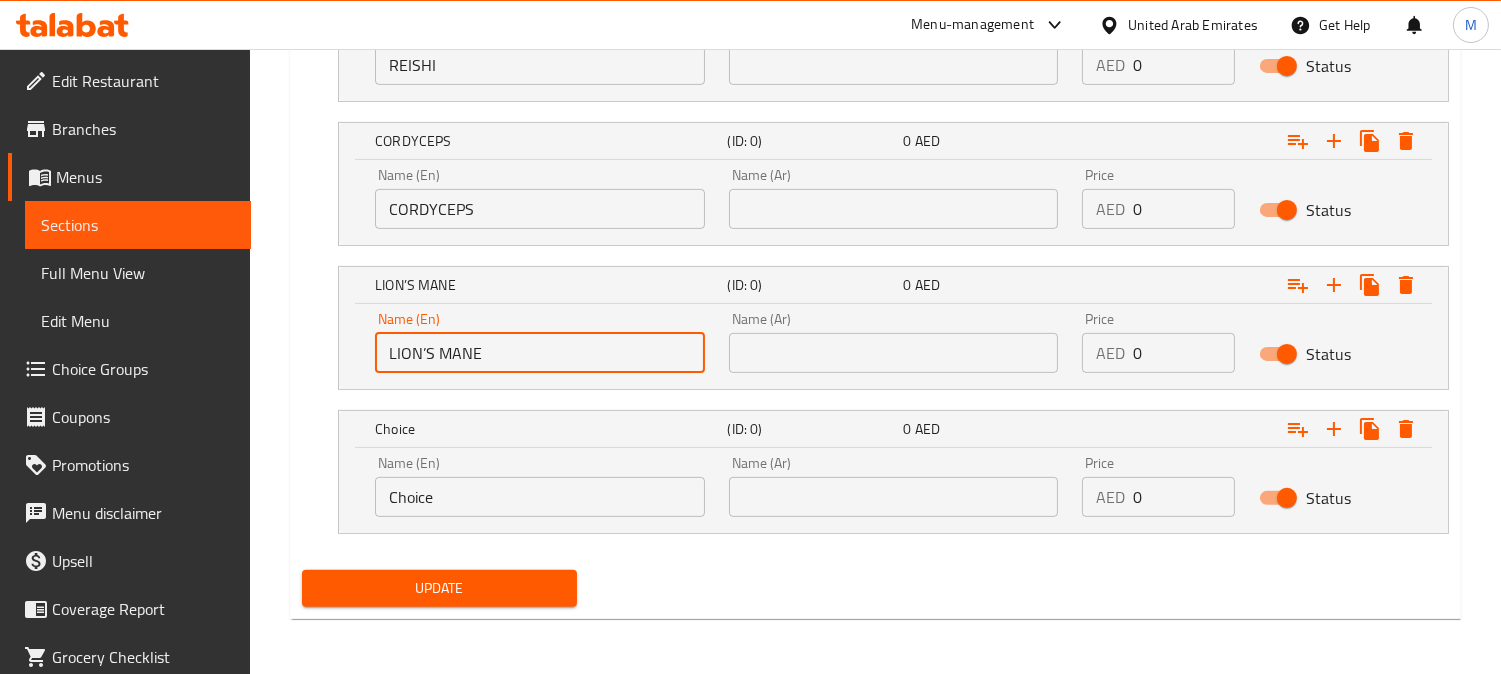type on "LION’S MANE" 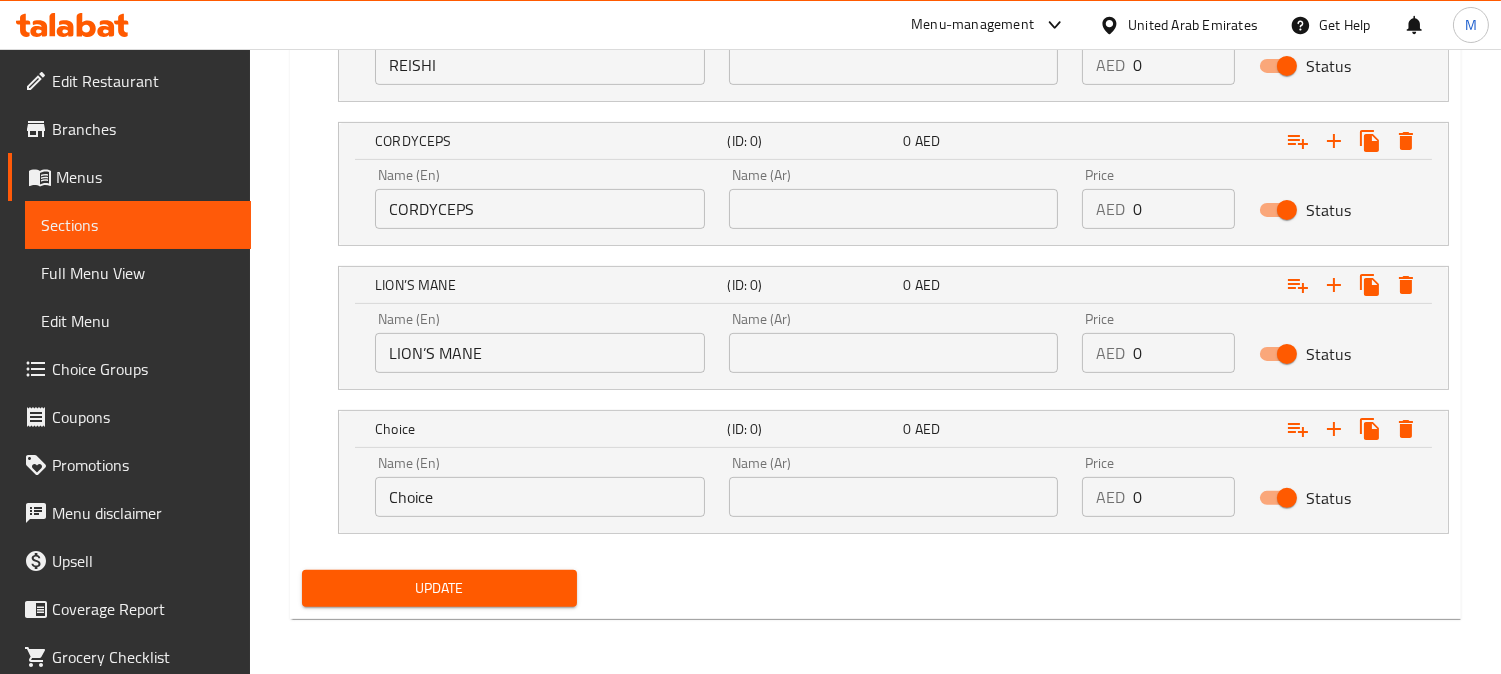 click on "Choice" at bounding box center (540, 497) 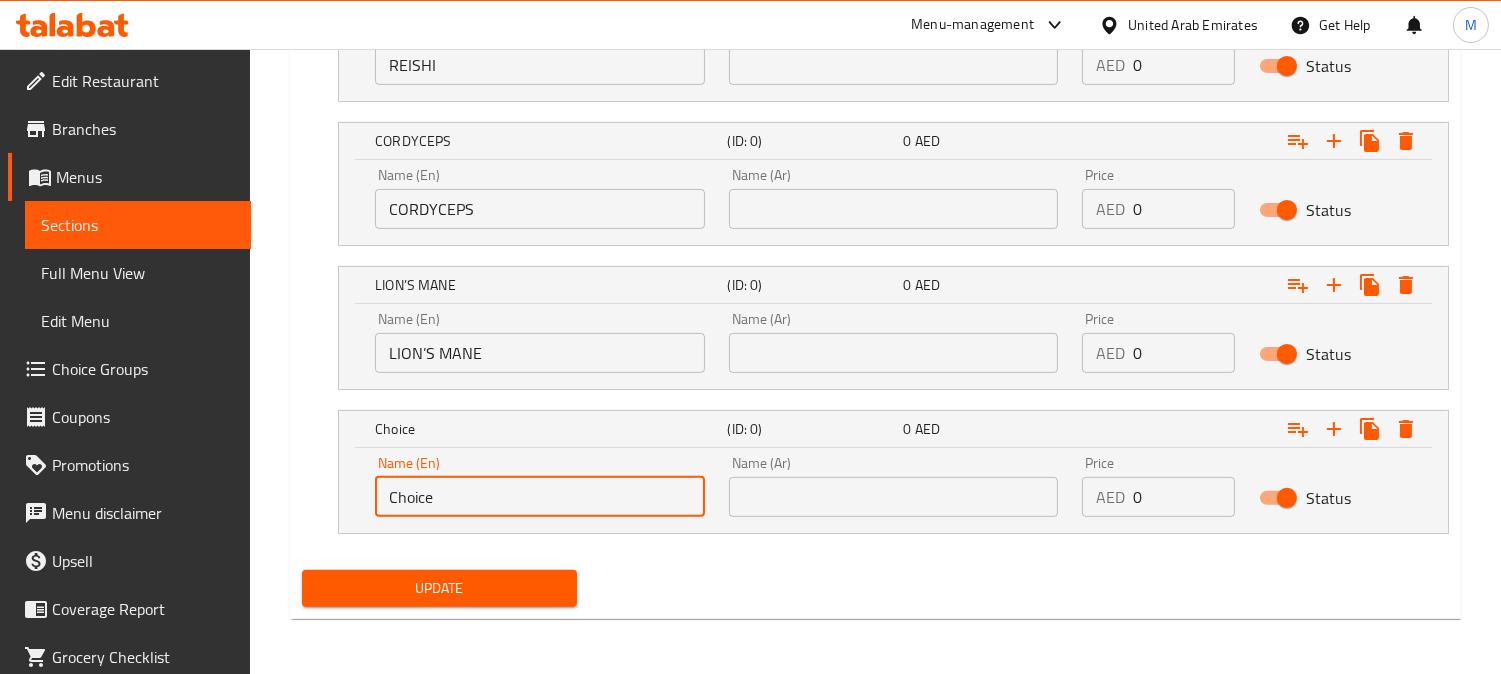 click on "Choice" at bounding box center [540, 497] 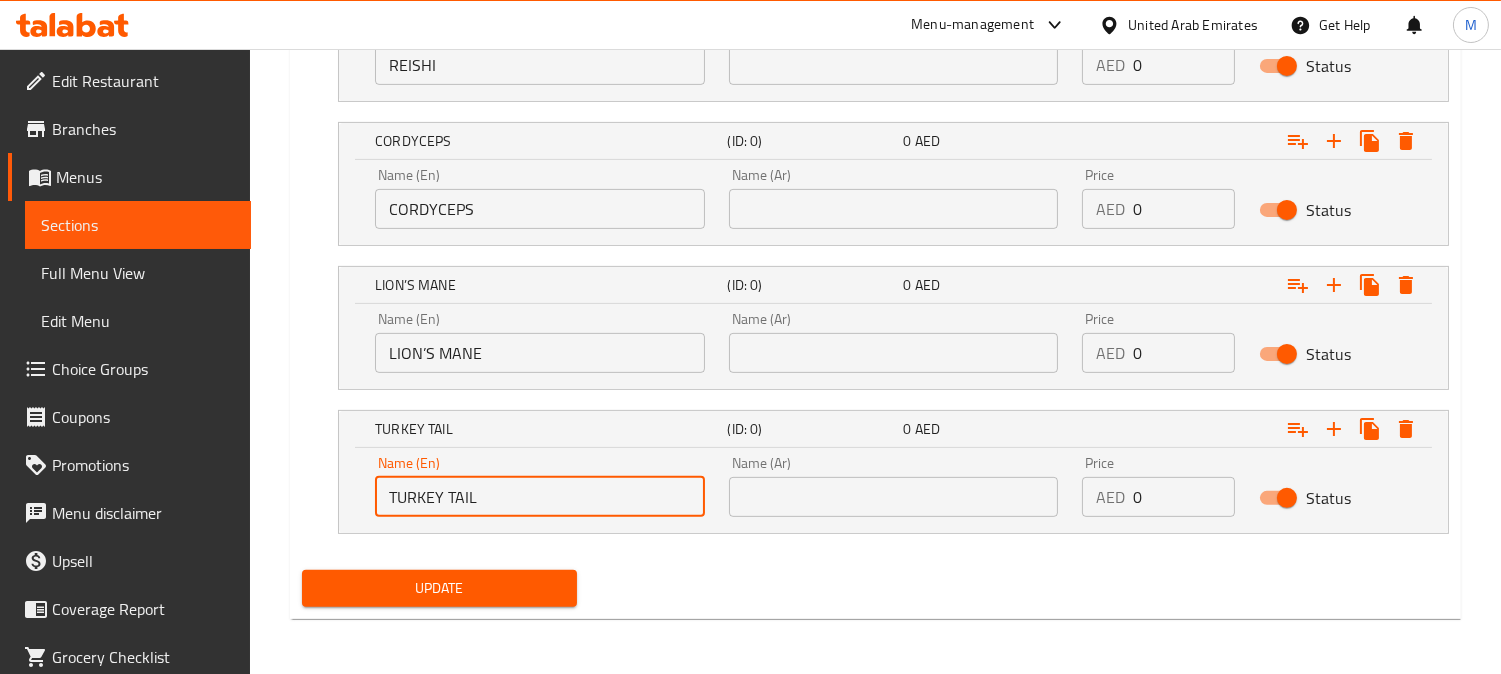type on "TURKEY TAIL" 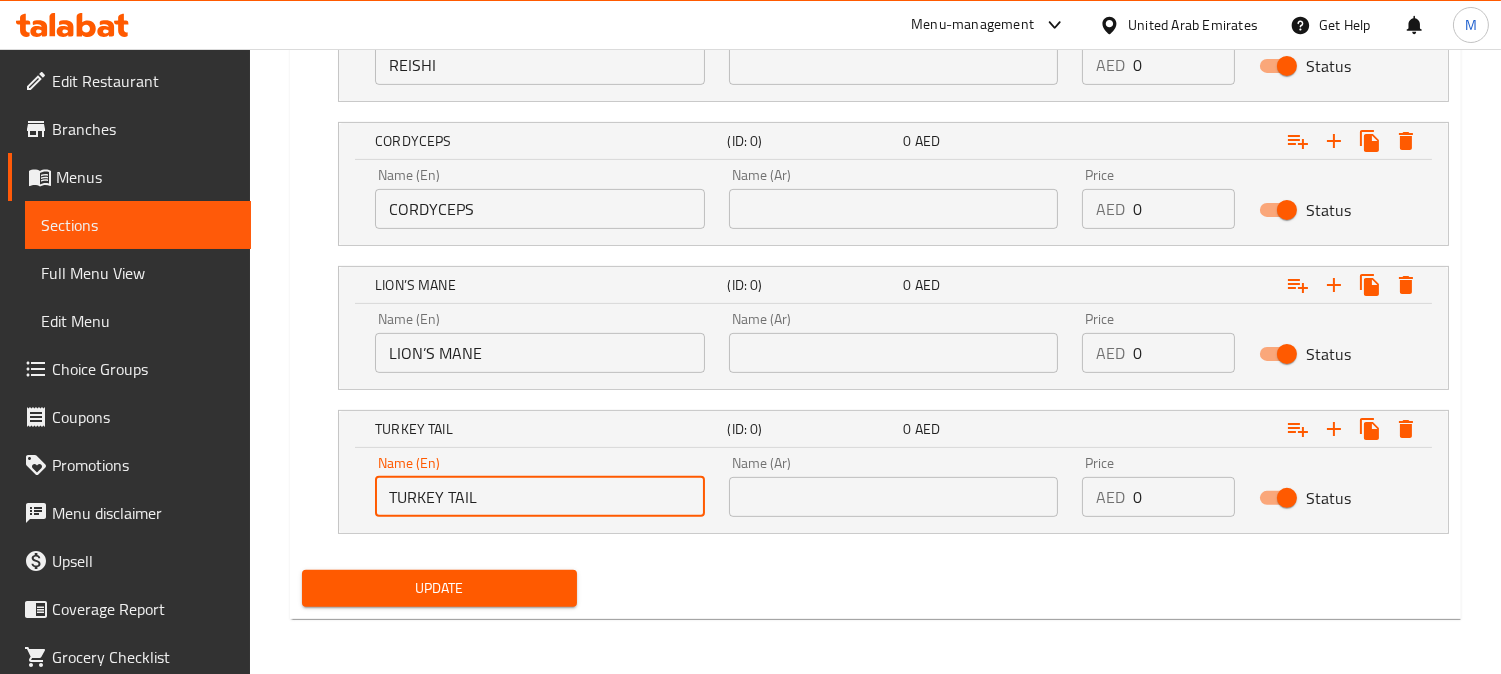 click at bounding box center (894, 497) 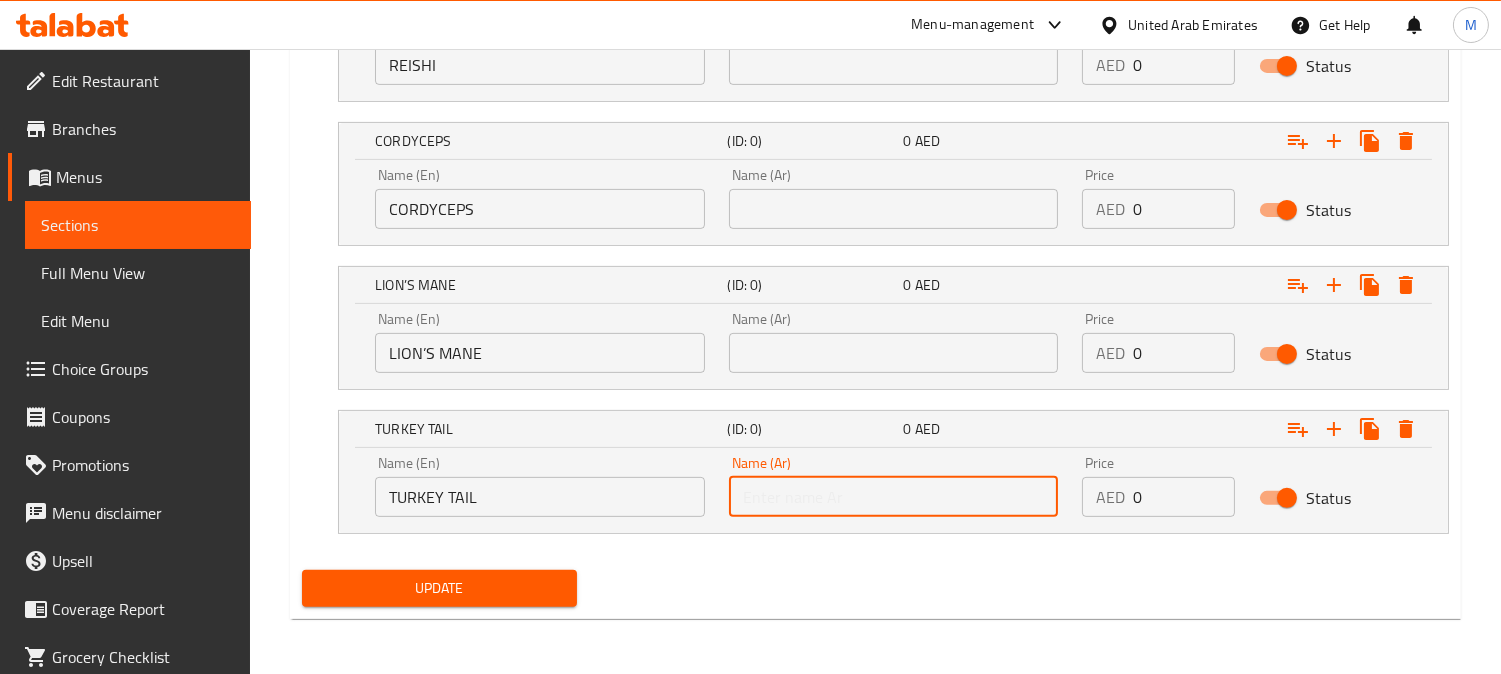 paste on "ذيل الديك الرومي" 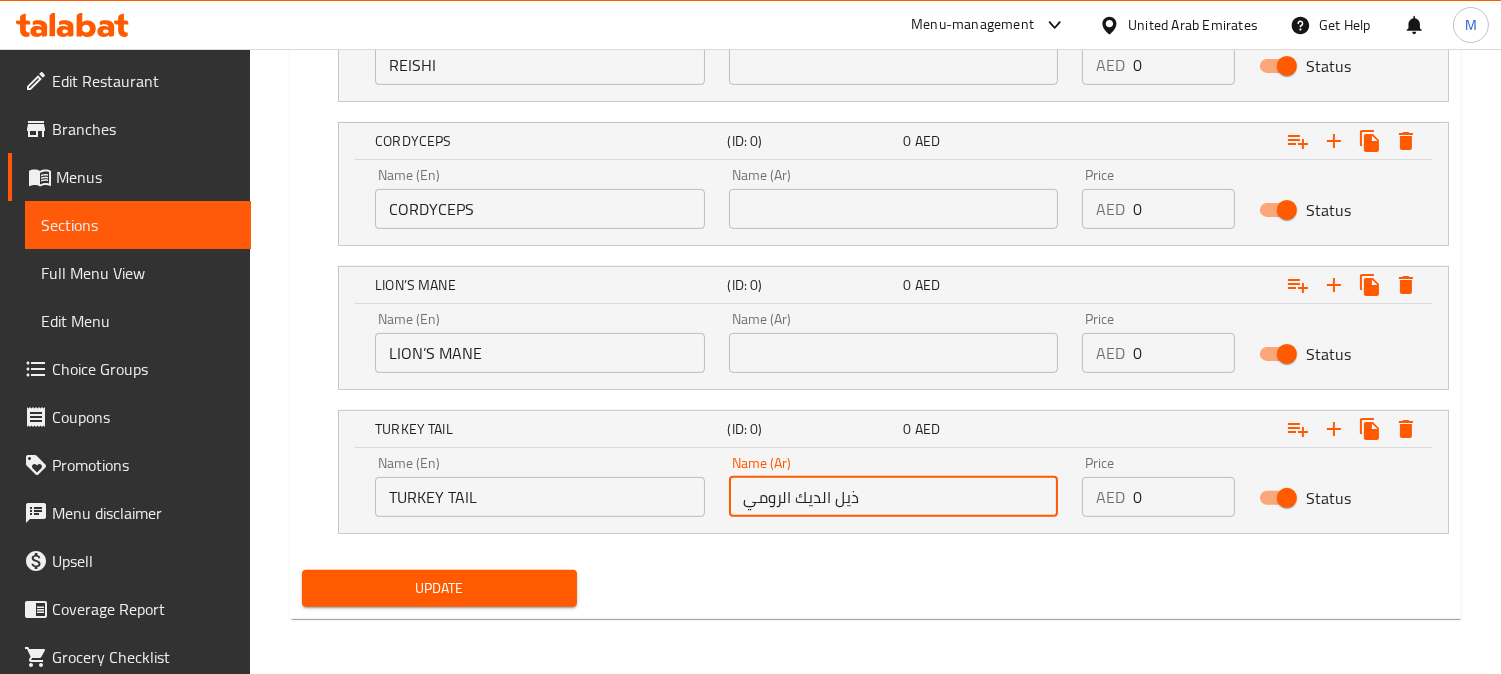 click on "ذيل الديك الرومي" at bounding box center (894, 497) 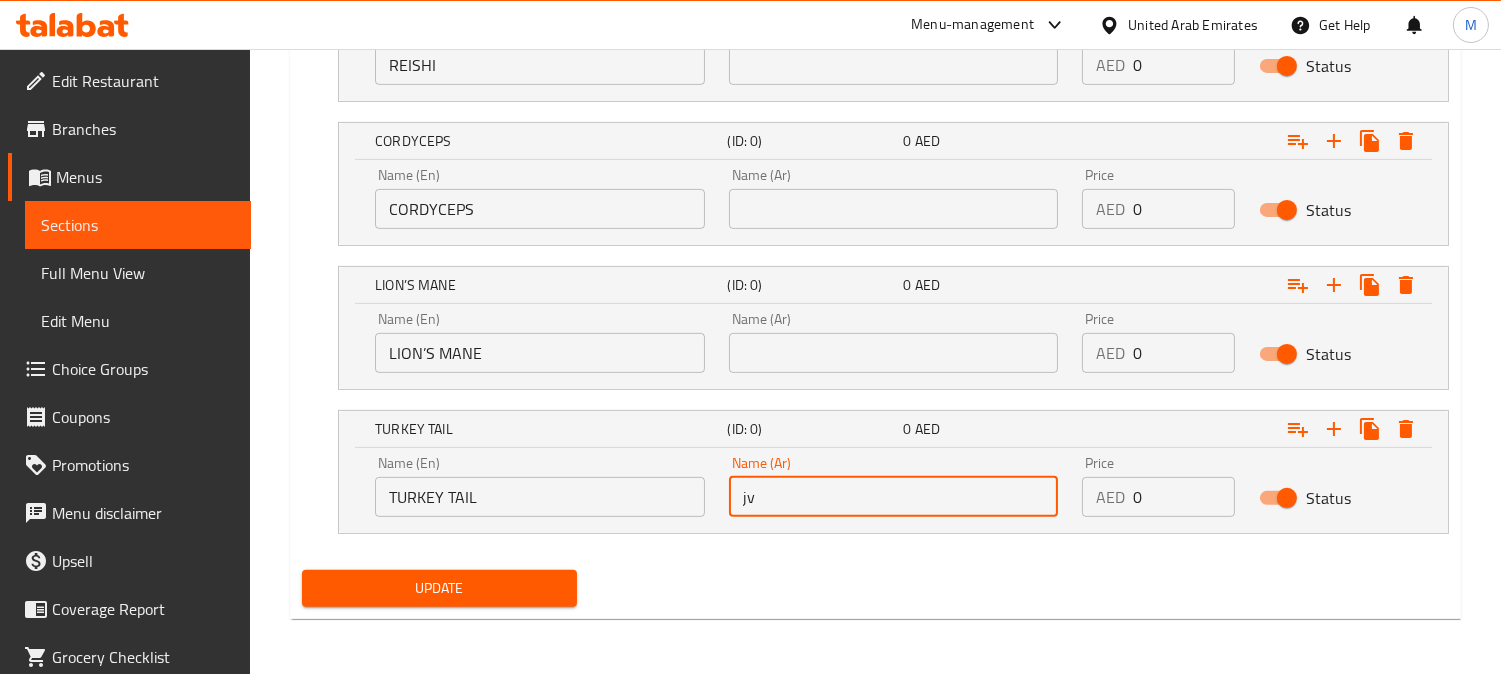 type on "j" 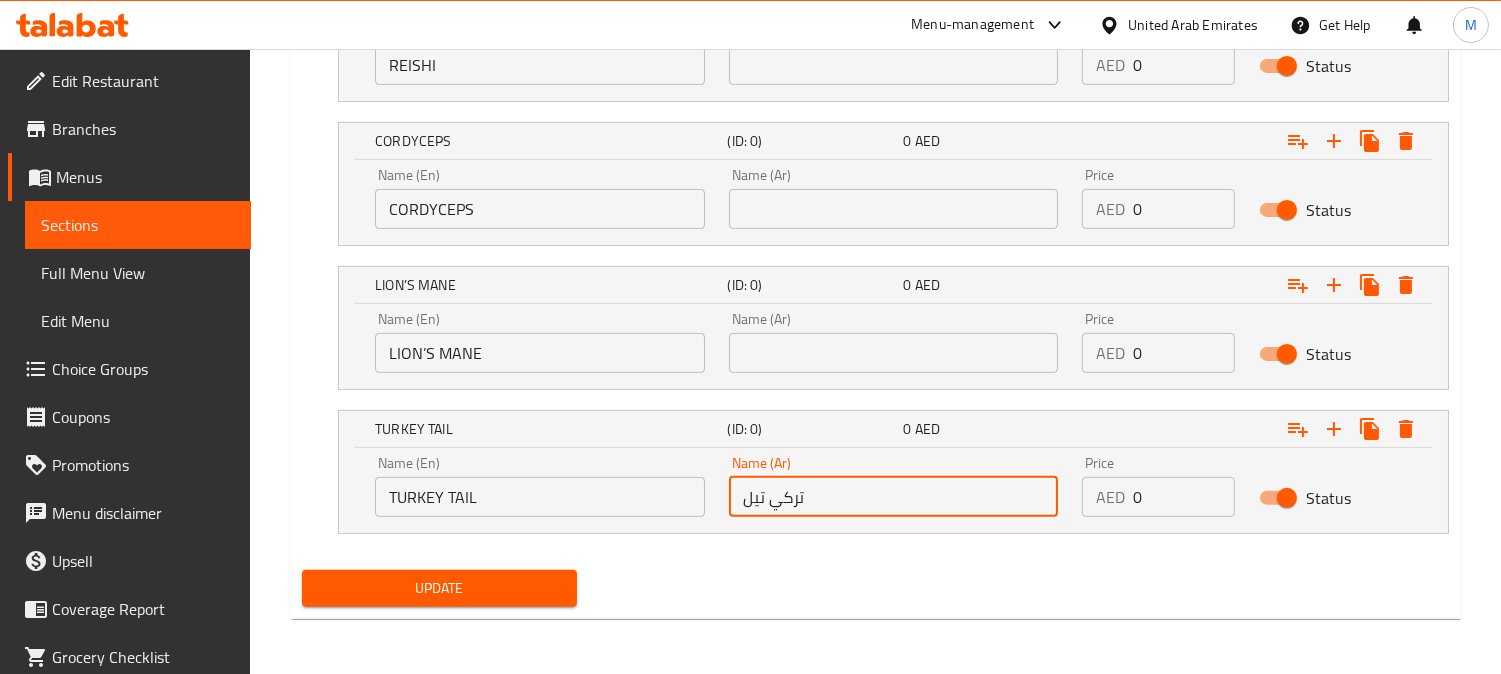 click on "تركي تيل" at bounding box center [894, 497] 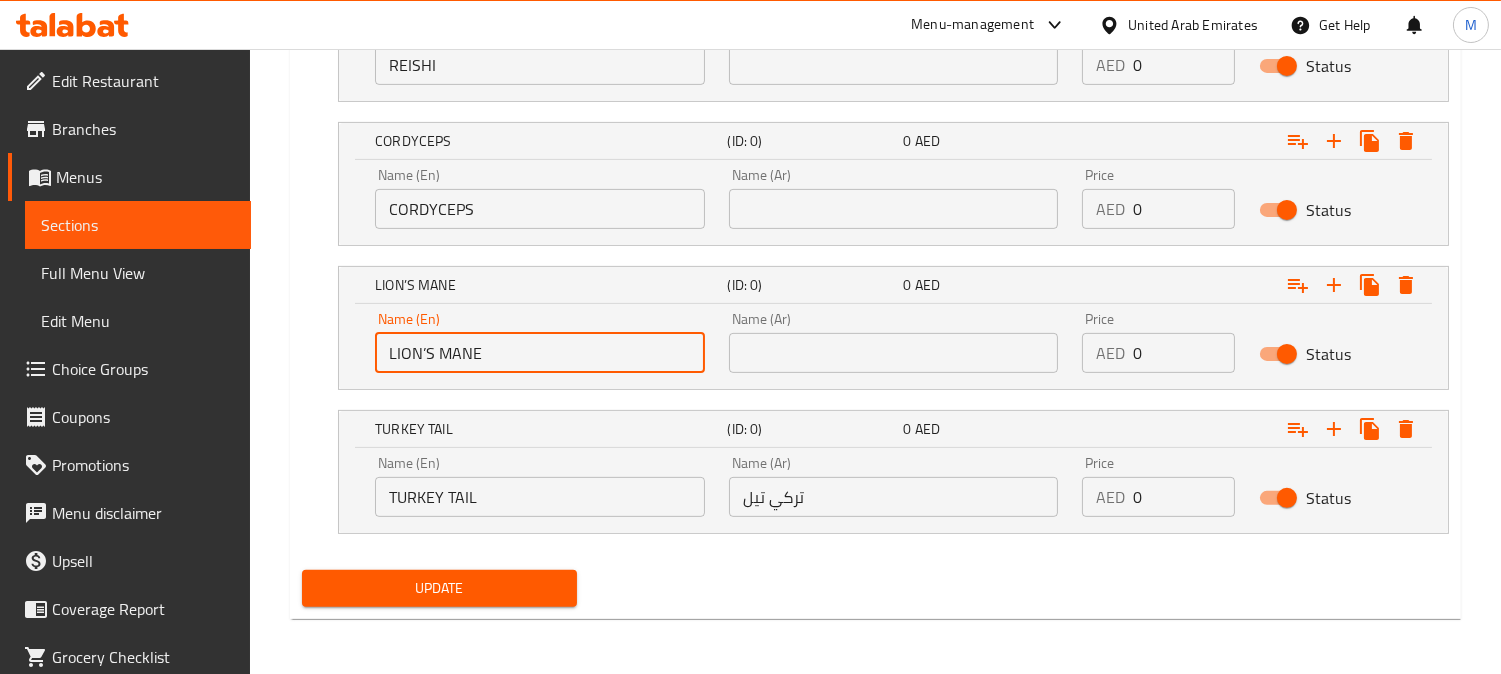 click on "LION’S MANE" at bounding box center (540, 353) 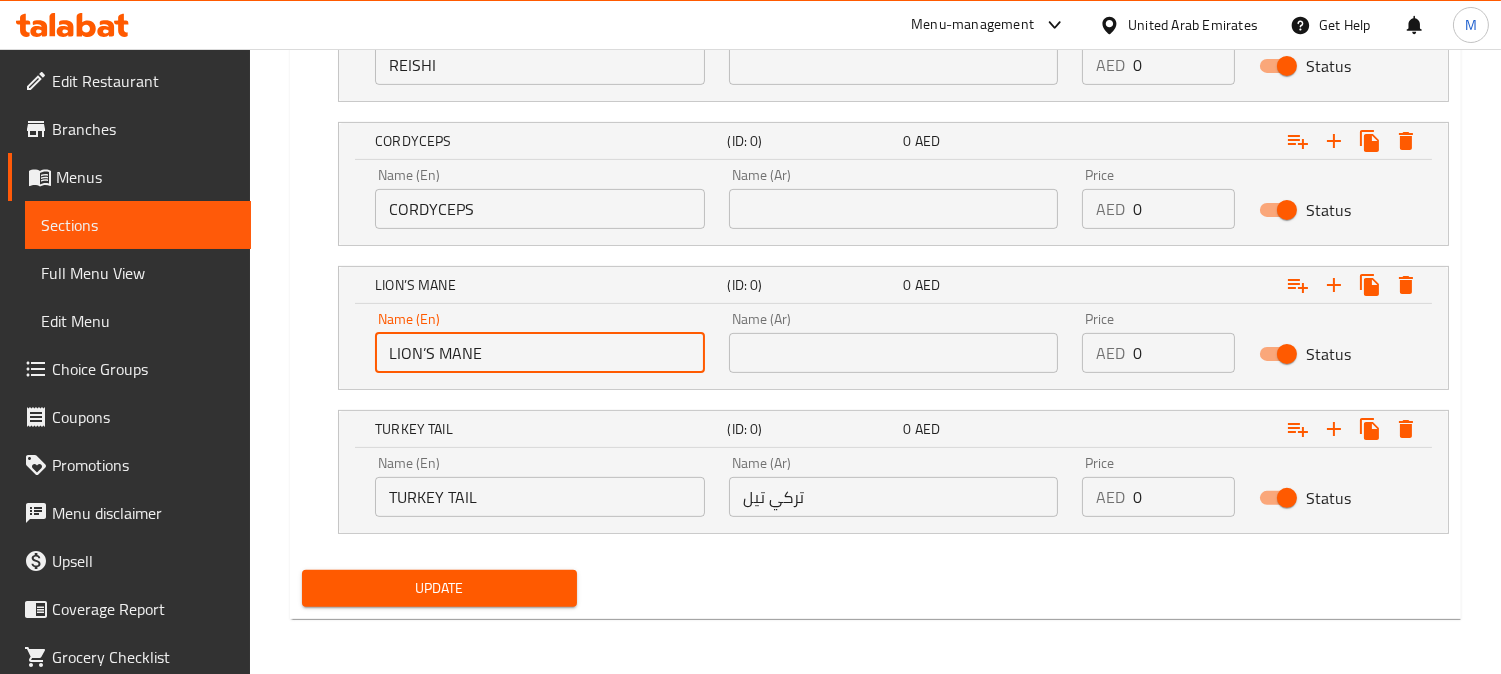 click on "LION’S MANE" at bounding box center [540, 353] 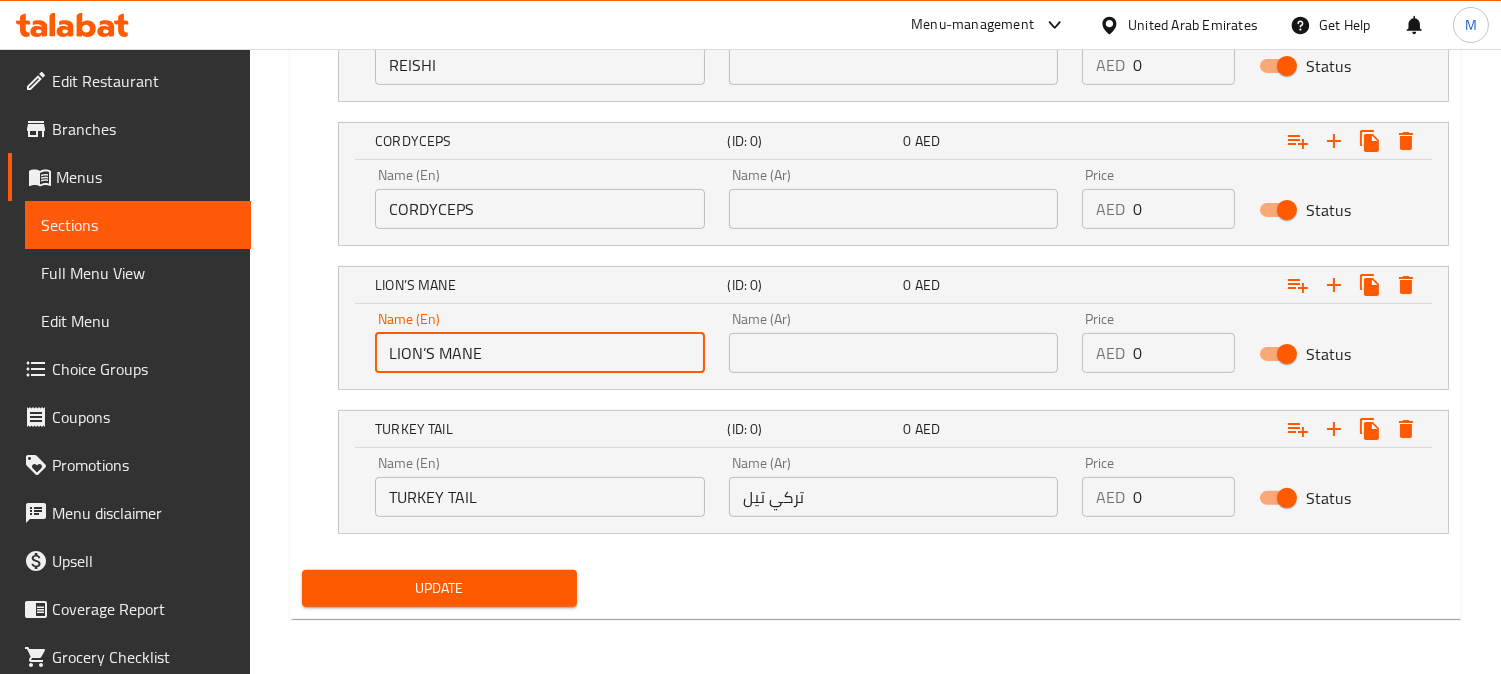 click at bounding box center [894, 353] 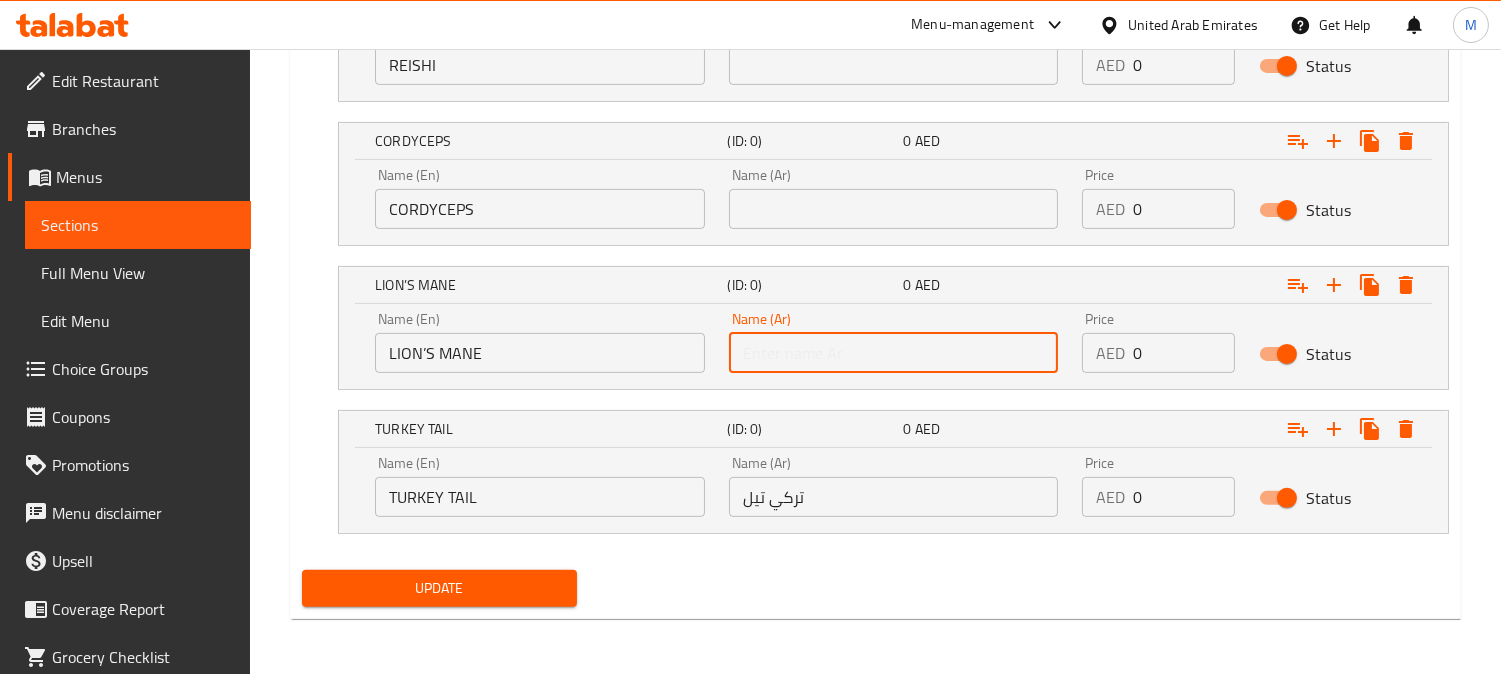 paste on "عرف الأسد" 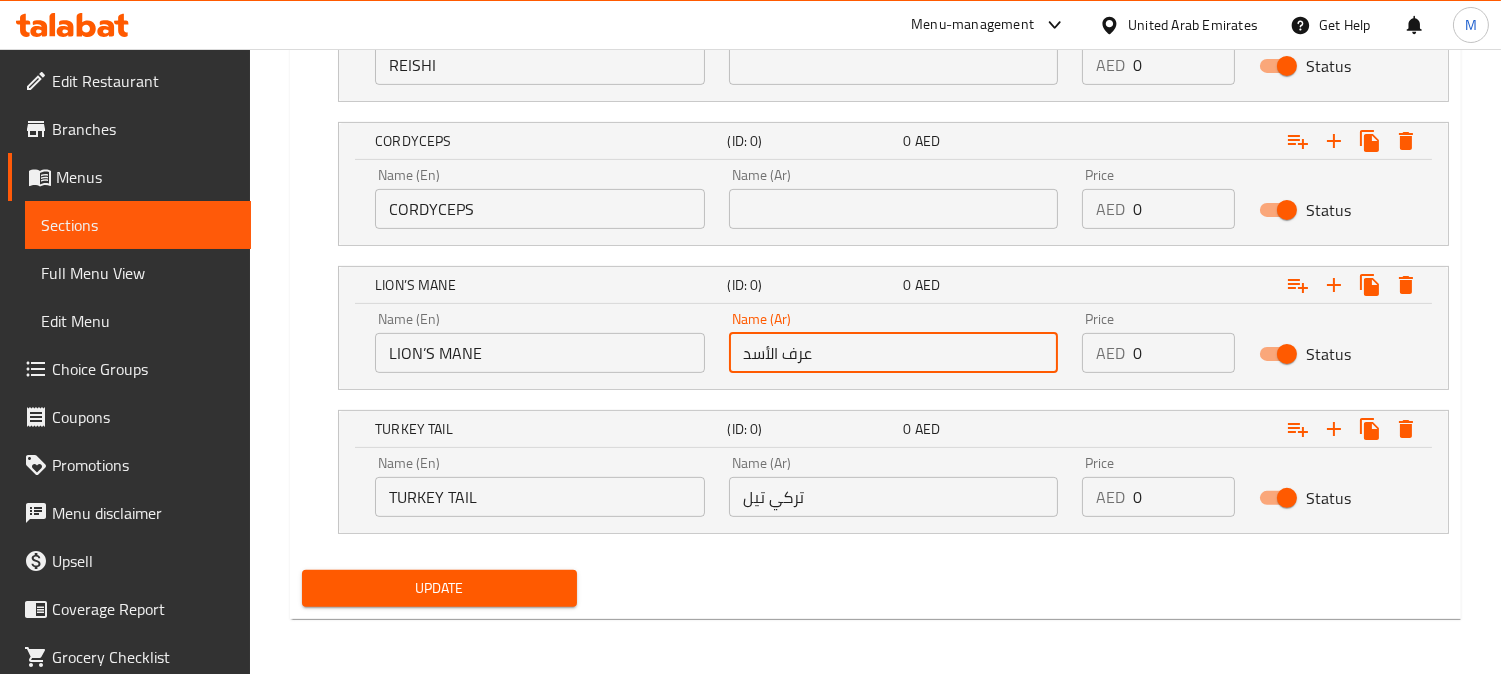 type on "عرف الأسد" 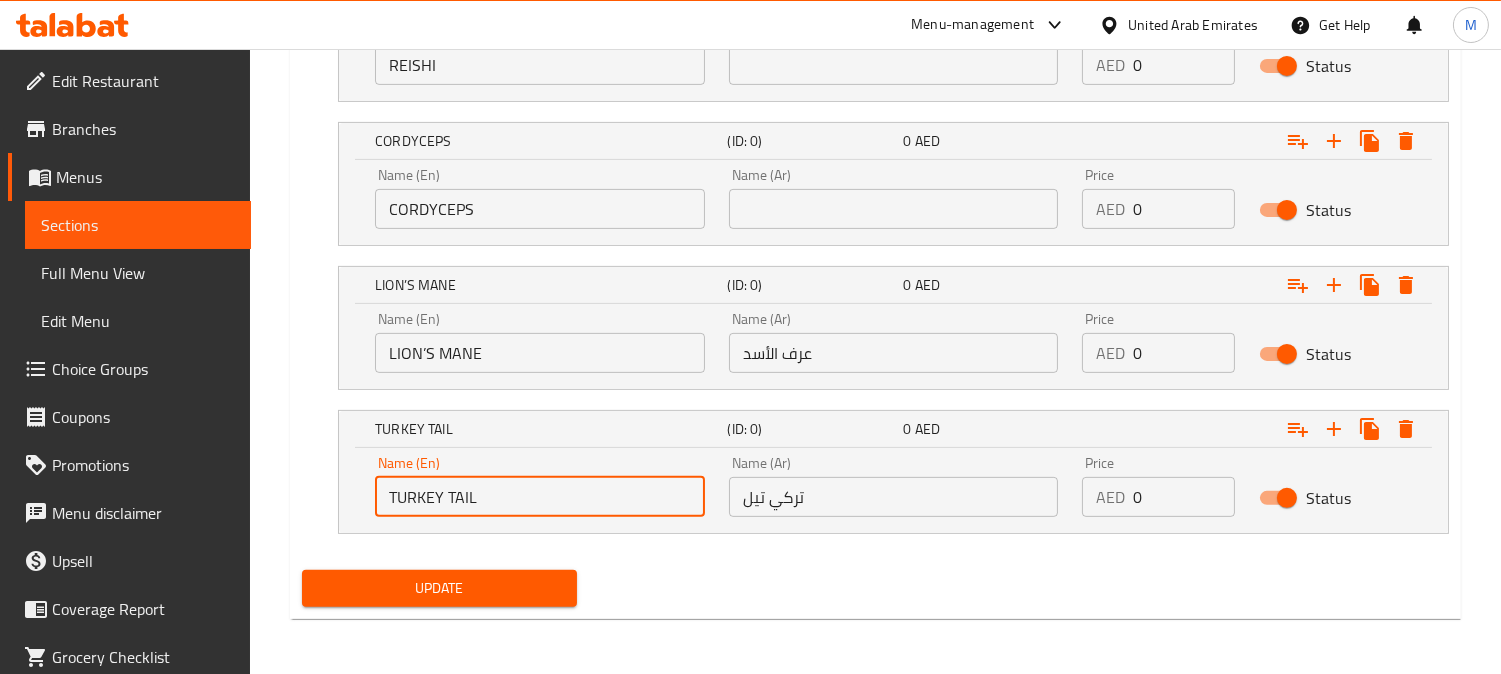 click on "TURKEY TAIL" at bounding box center [540, 497] 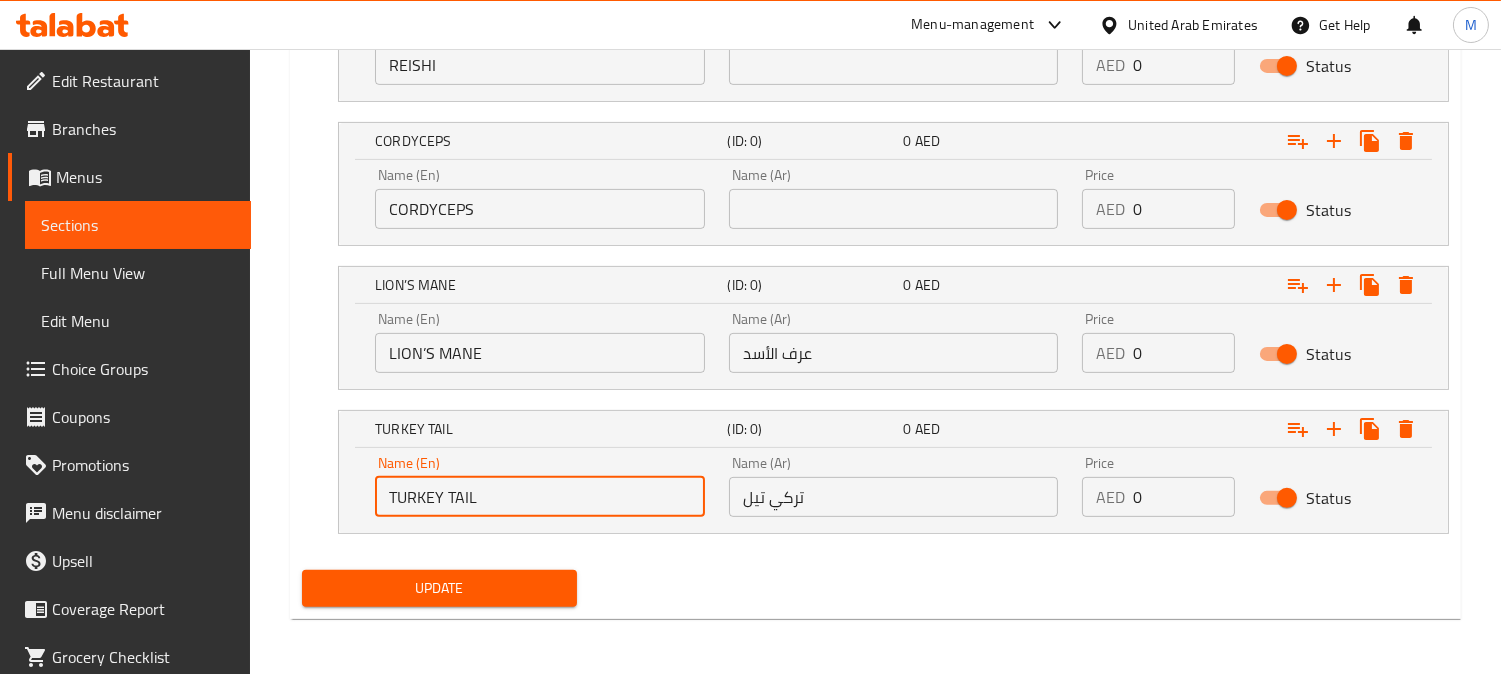 click on "تركي تيل" at bounding box center [894, 497] 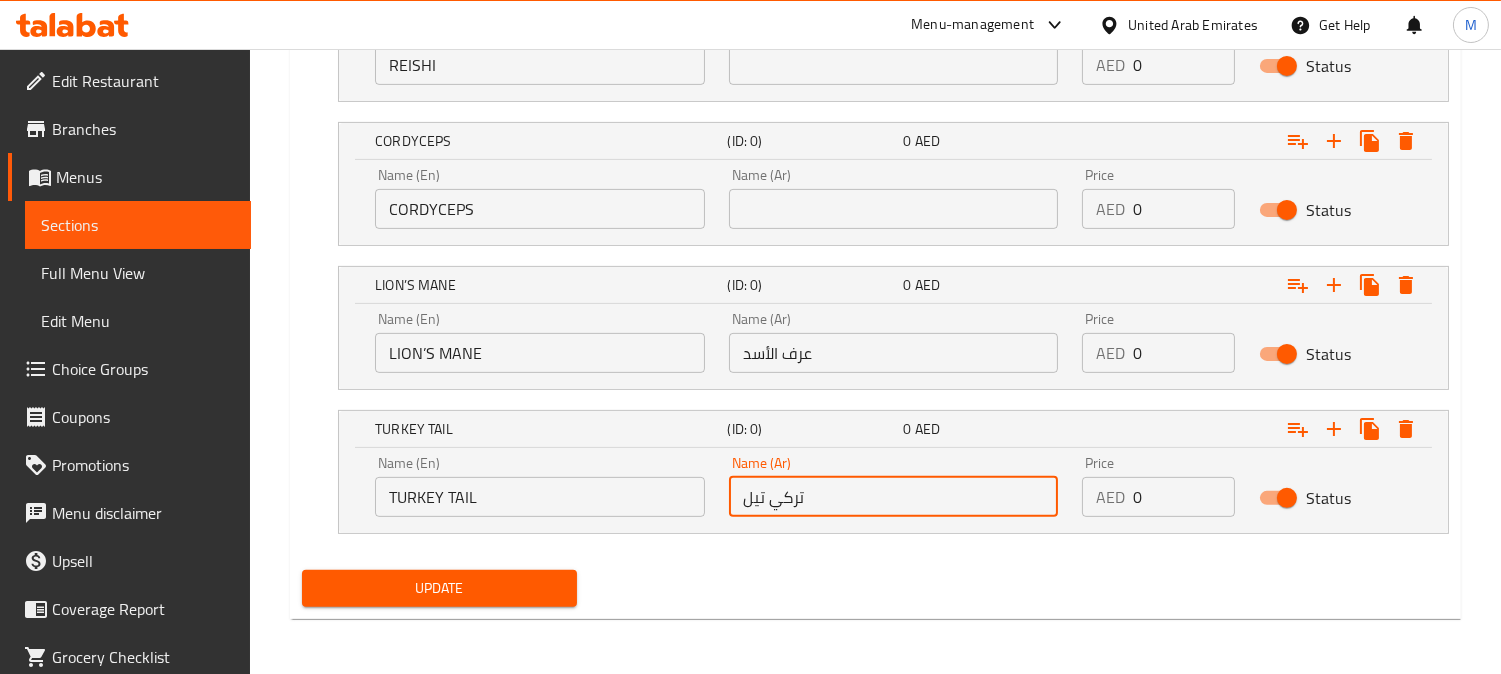 click on "تركي تيل" at bounding box center (894, 497) 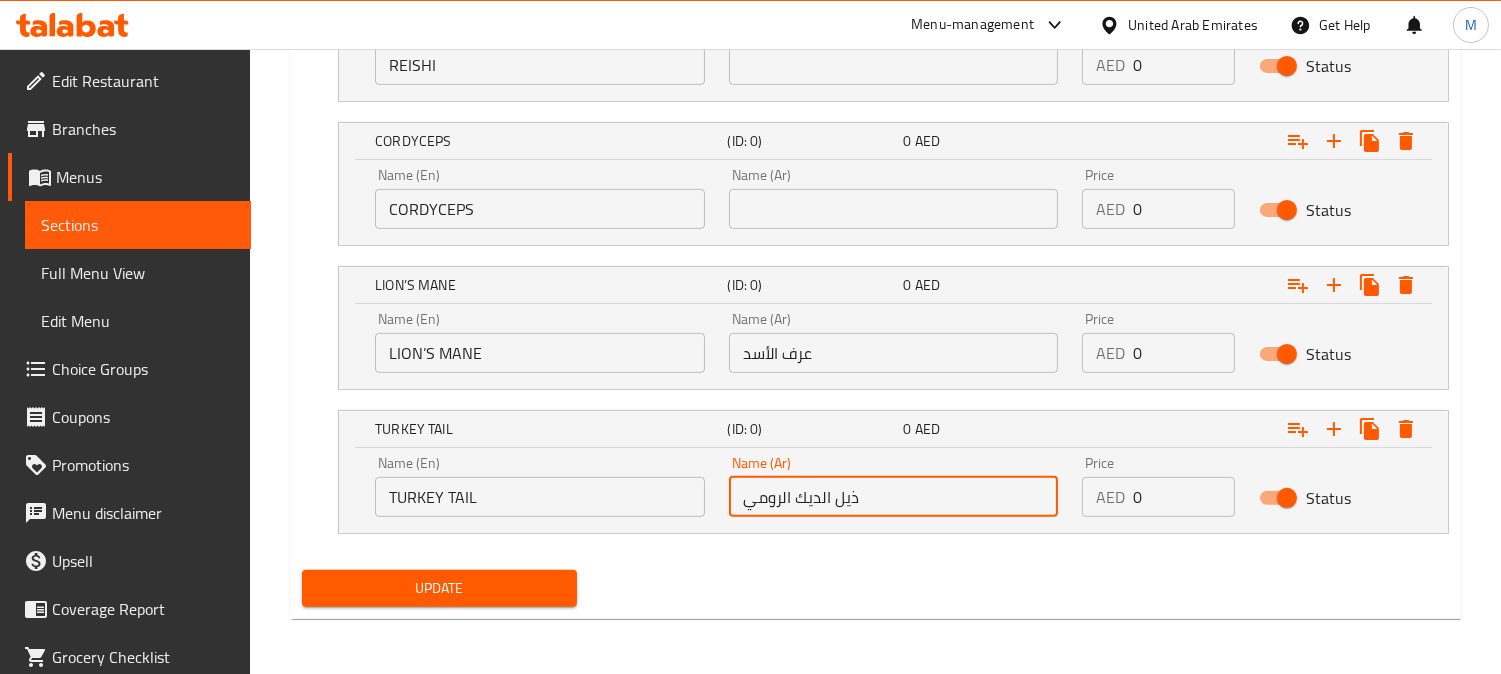 type on "ذيل الديك الرومي" 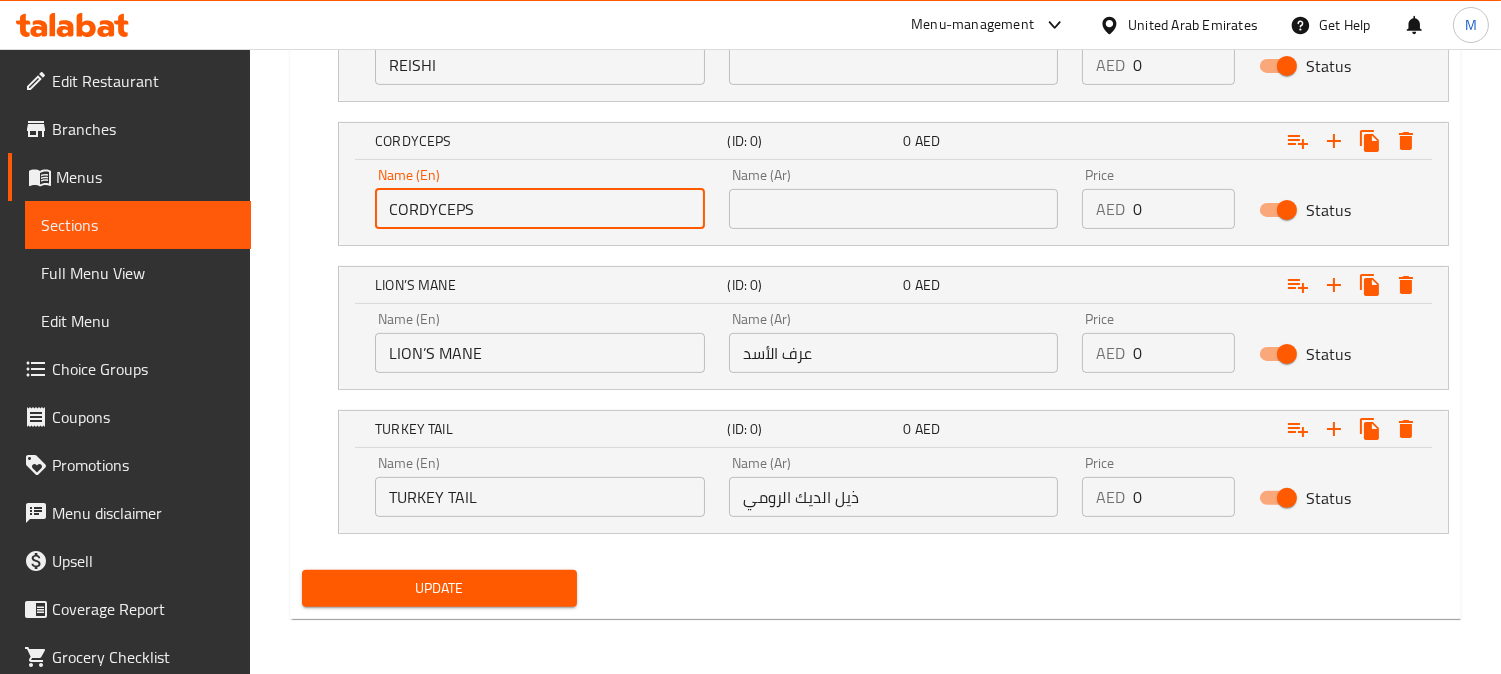 click on "CORDYCEPS" at bounding box center (540, 209) 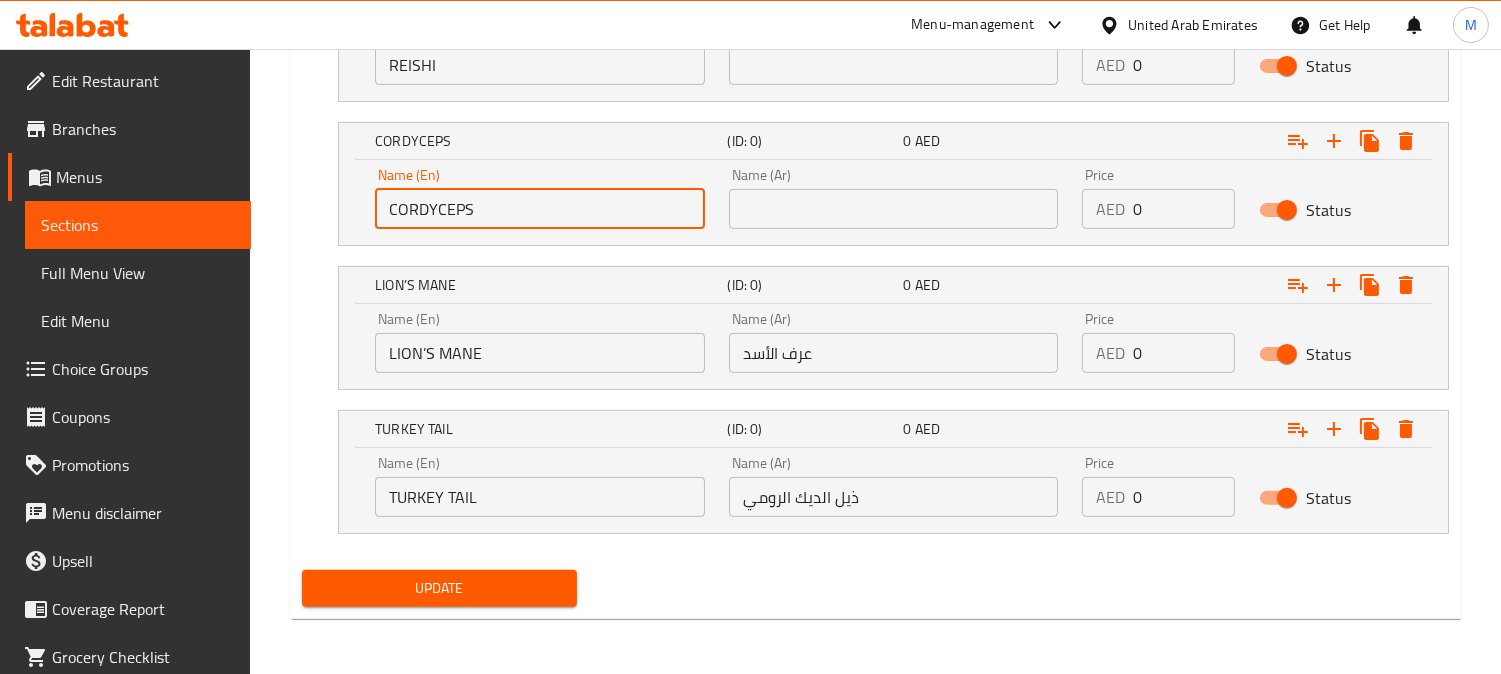 click at bounding box center [894, 209] 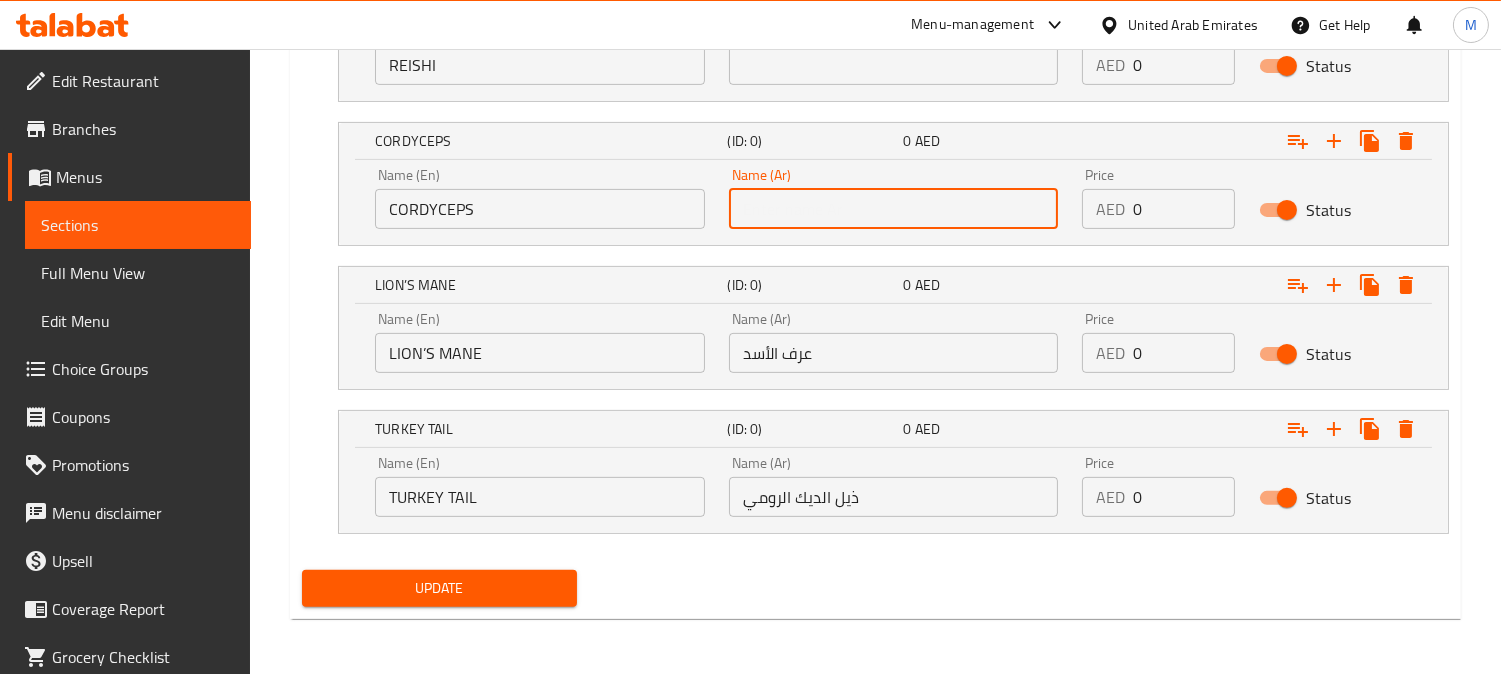 paste on "كورديسيبس" 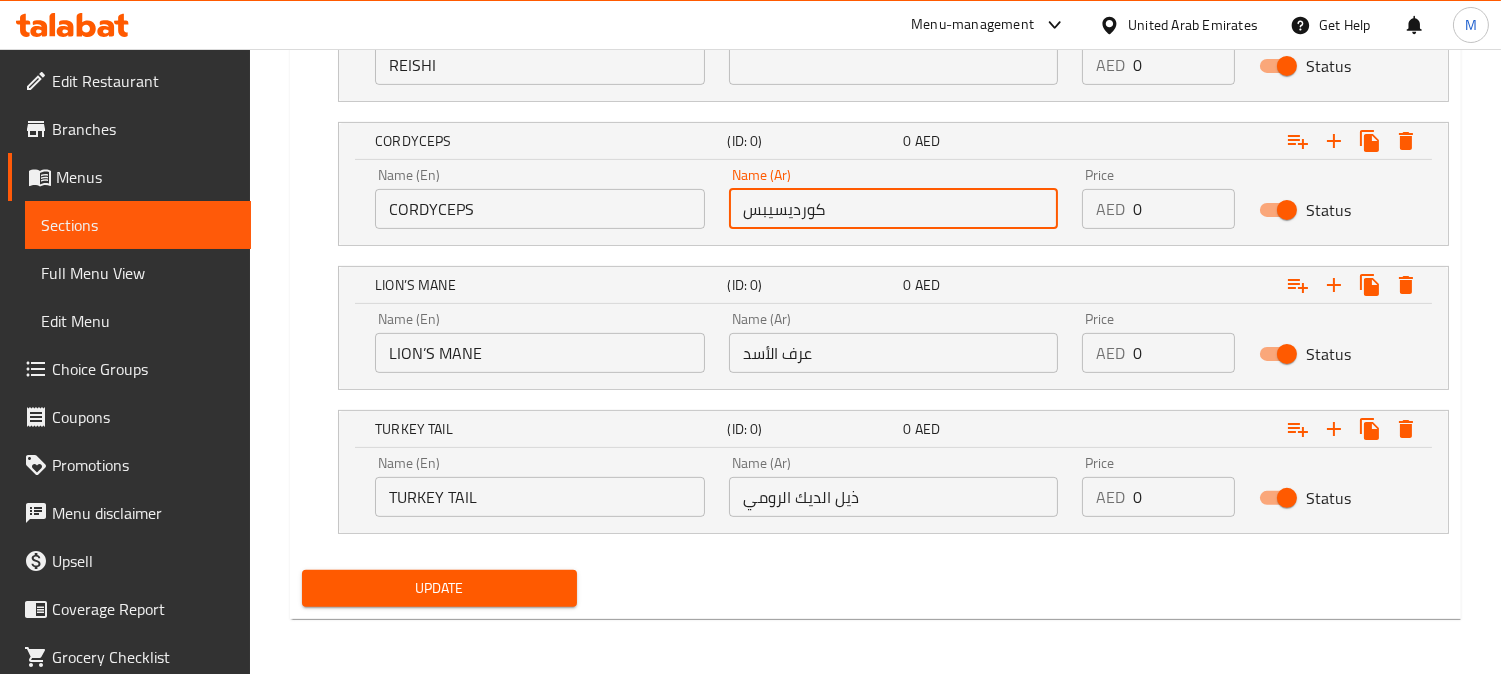 type on "كورديسيبس" 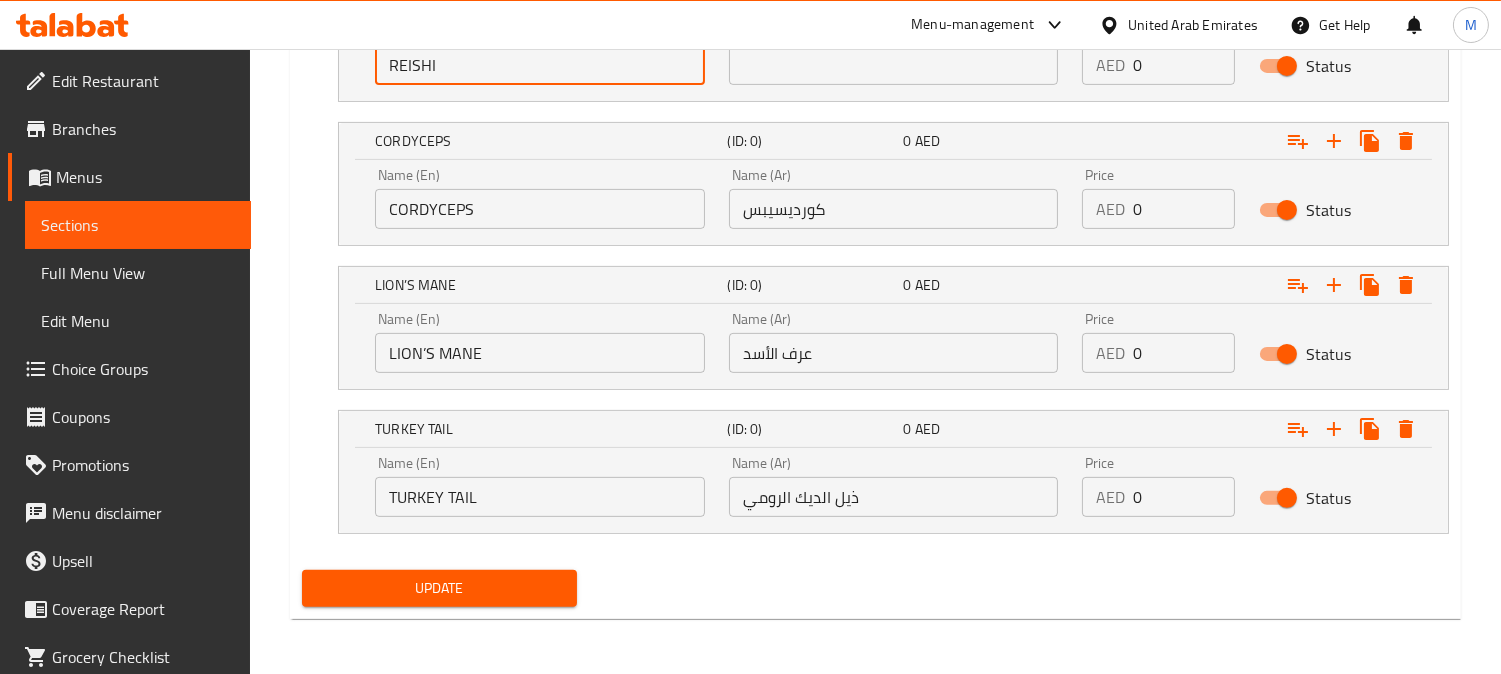 click on "REISHI" at bounding box center (540, 65) 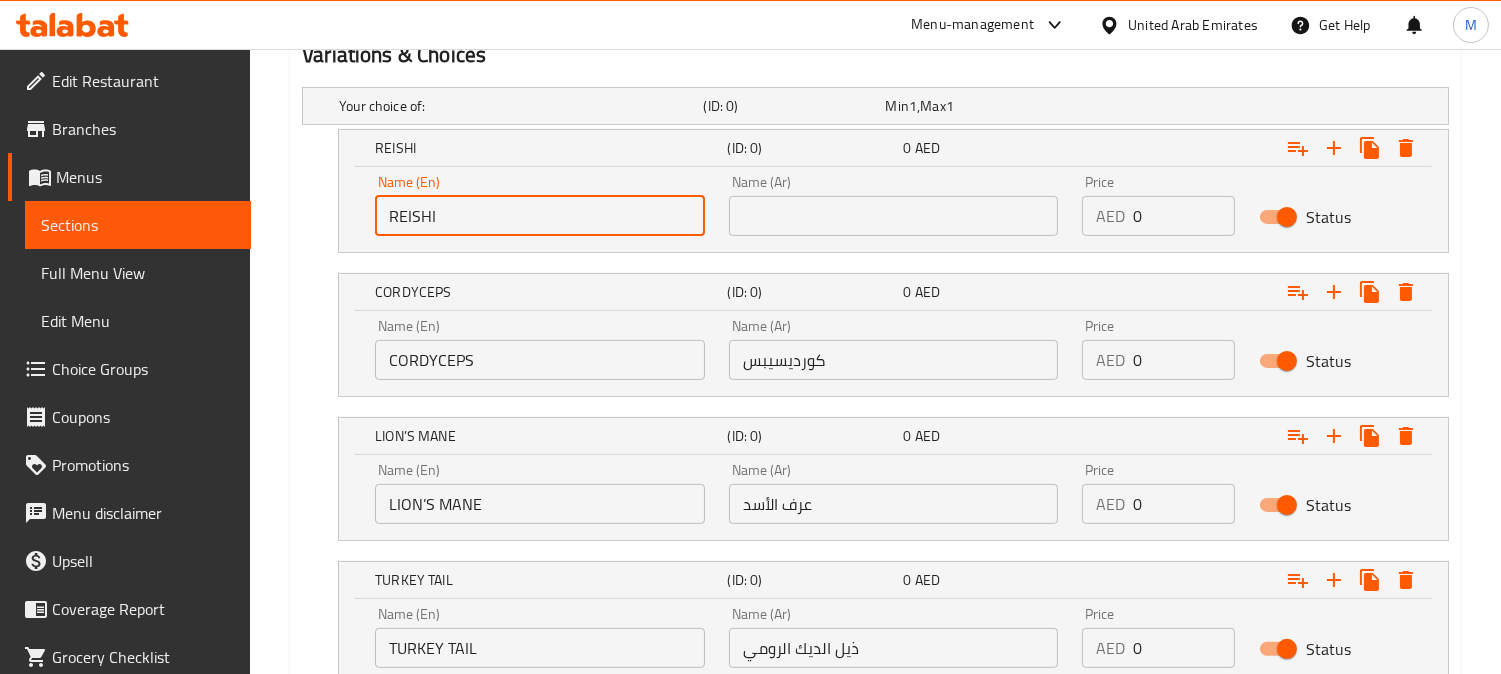 scroll, scrollTop: 910, scrollLeft: 0, axis: vertical 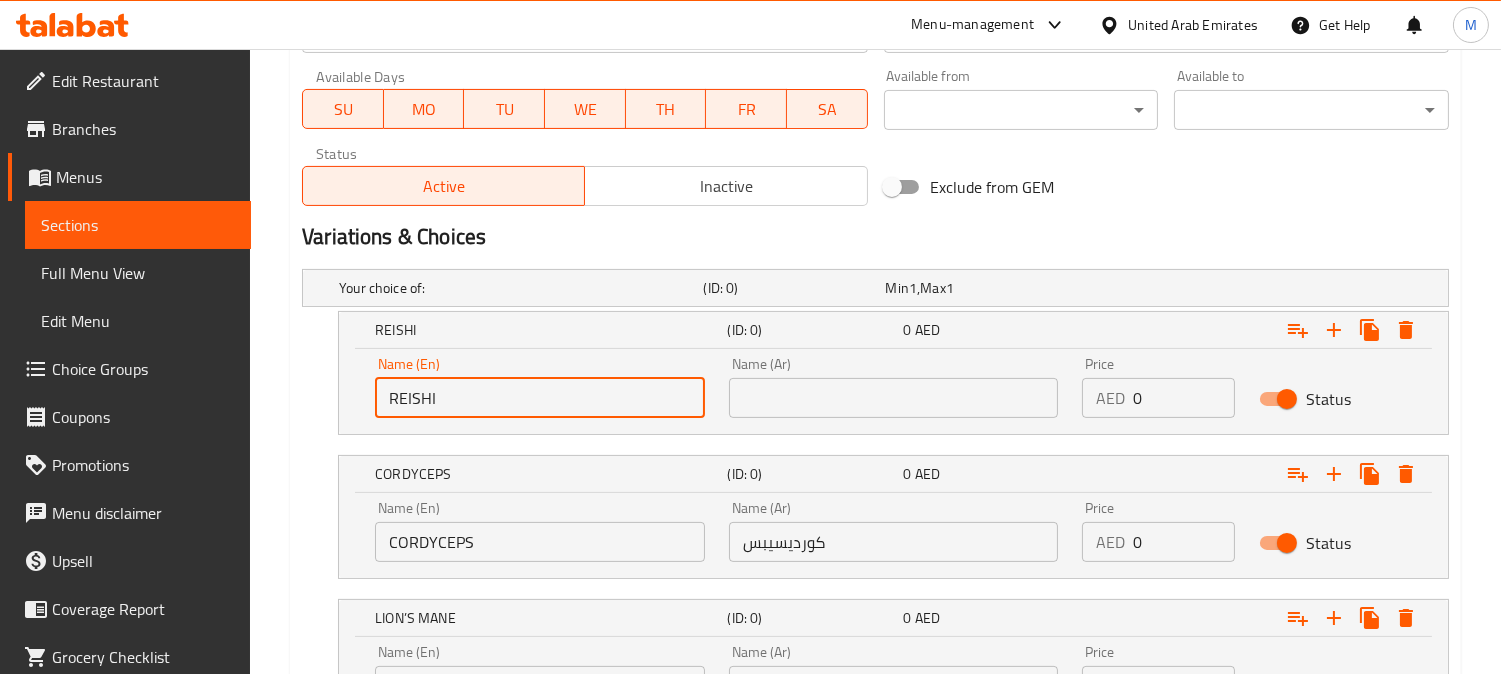 click at bounding box center [894, 398] 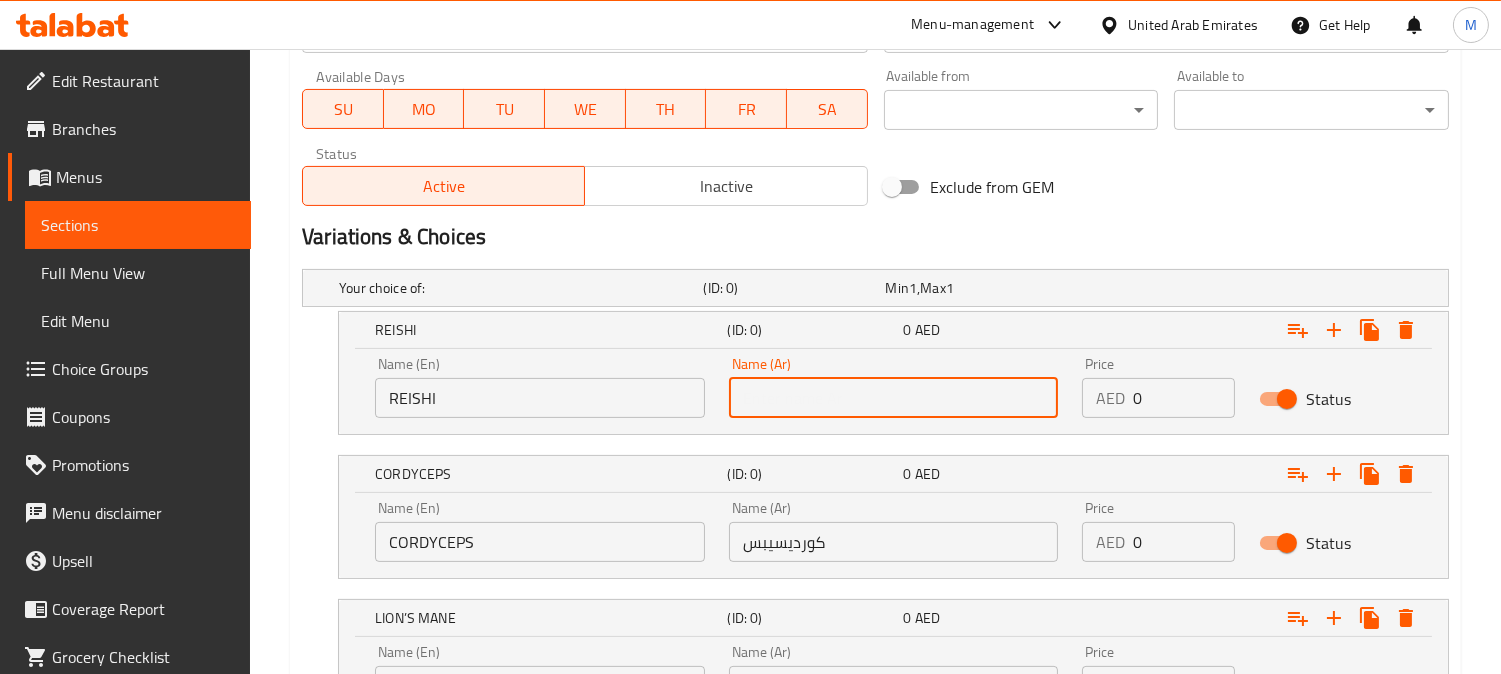 paste on "ريشي" 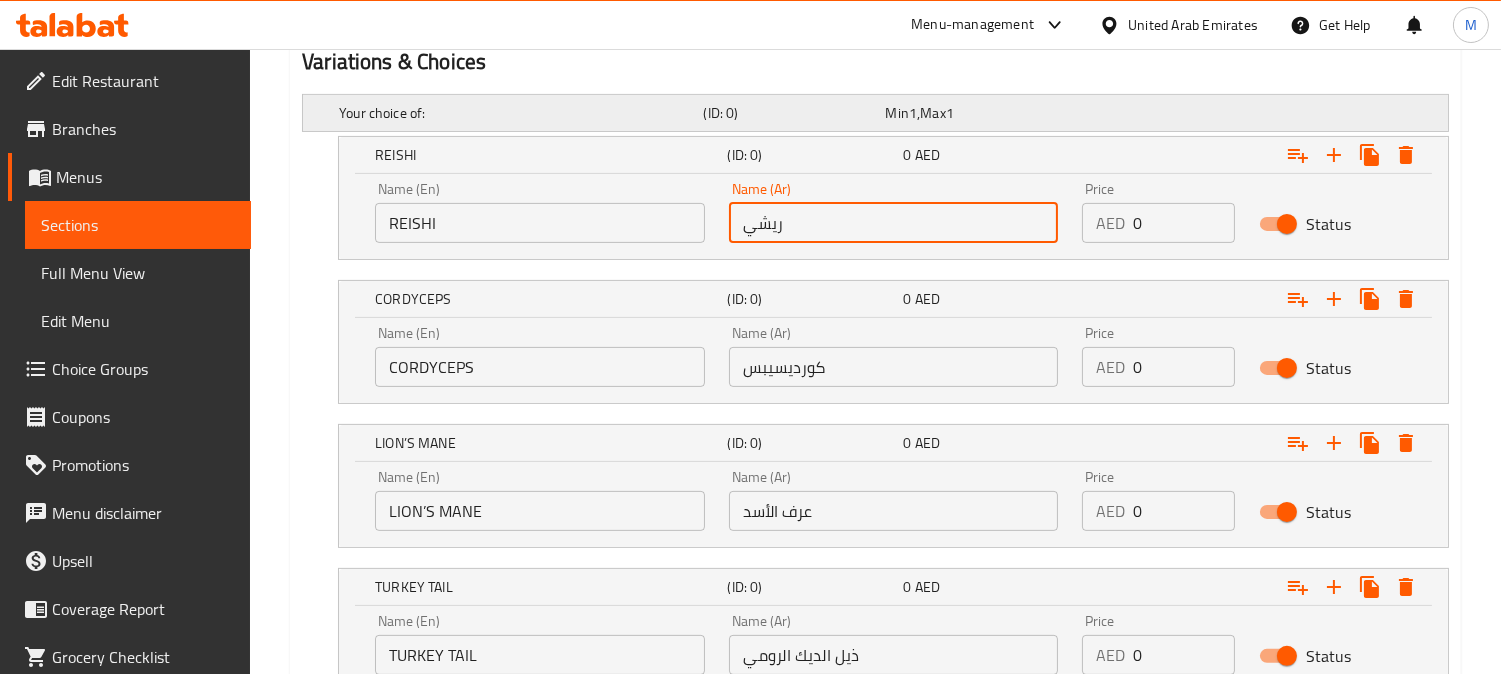 scroll, scrollTop: 910, scrollLeft: 0, axis: vertical 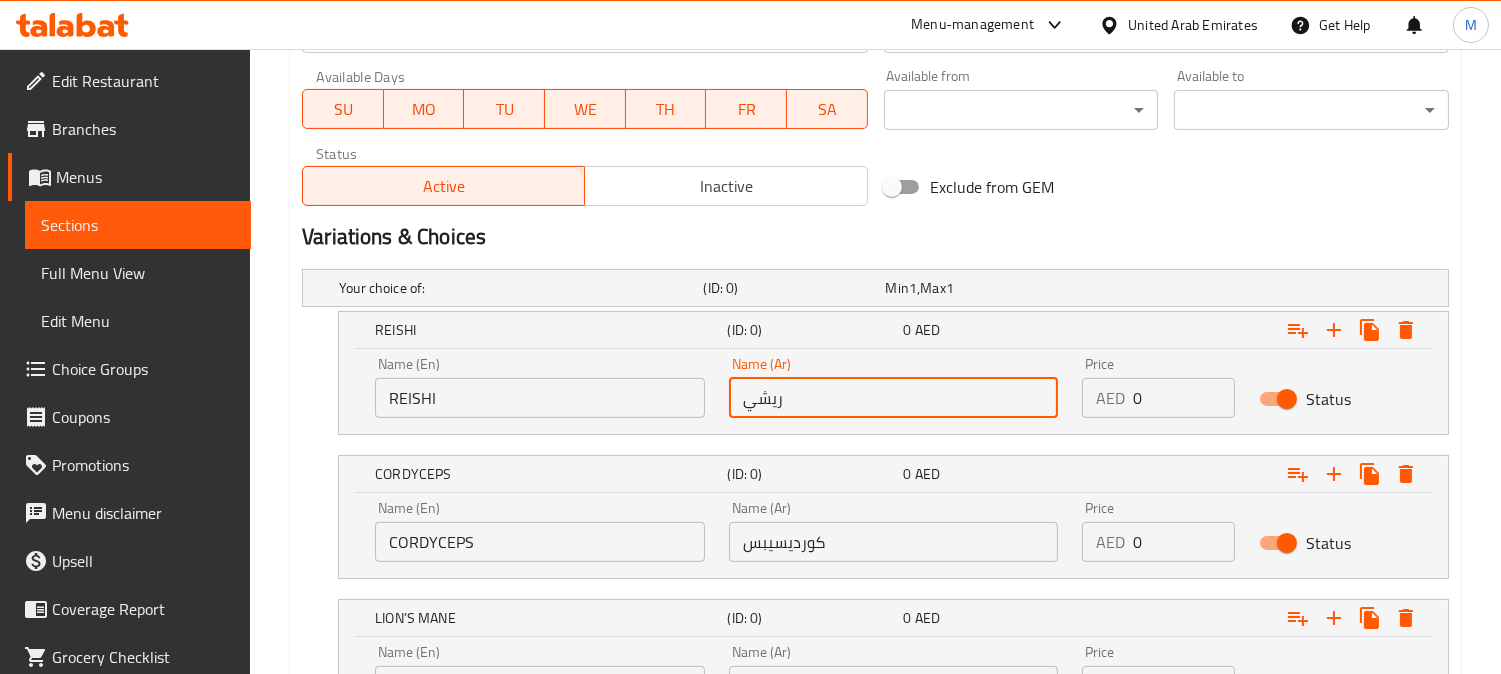 type on "ريشي" 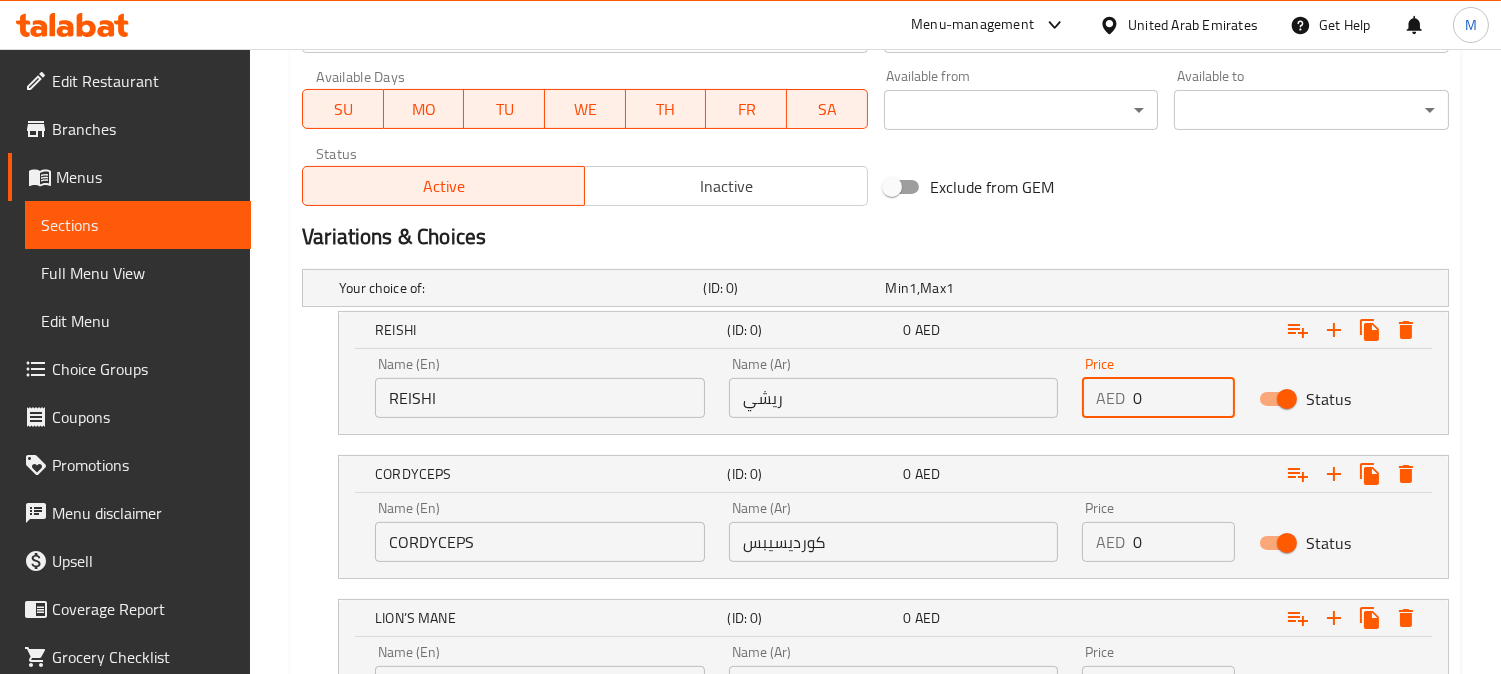 drag, startPoint x: 1140, startPoint y: 396, endPoint x: 1128, endPoint y: 396, distance: 12 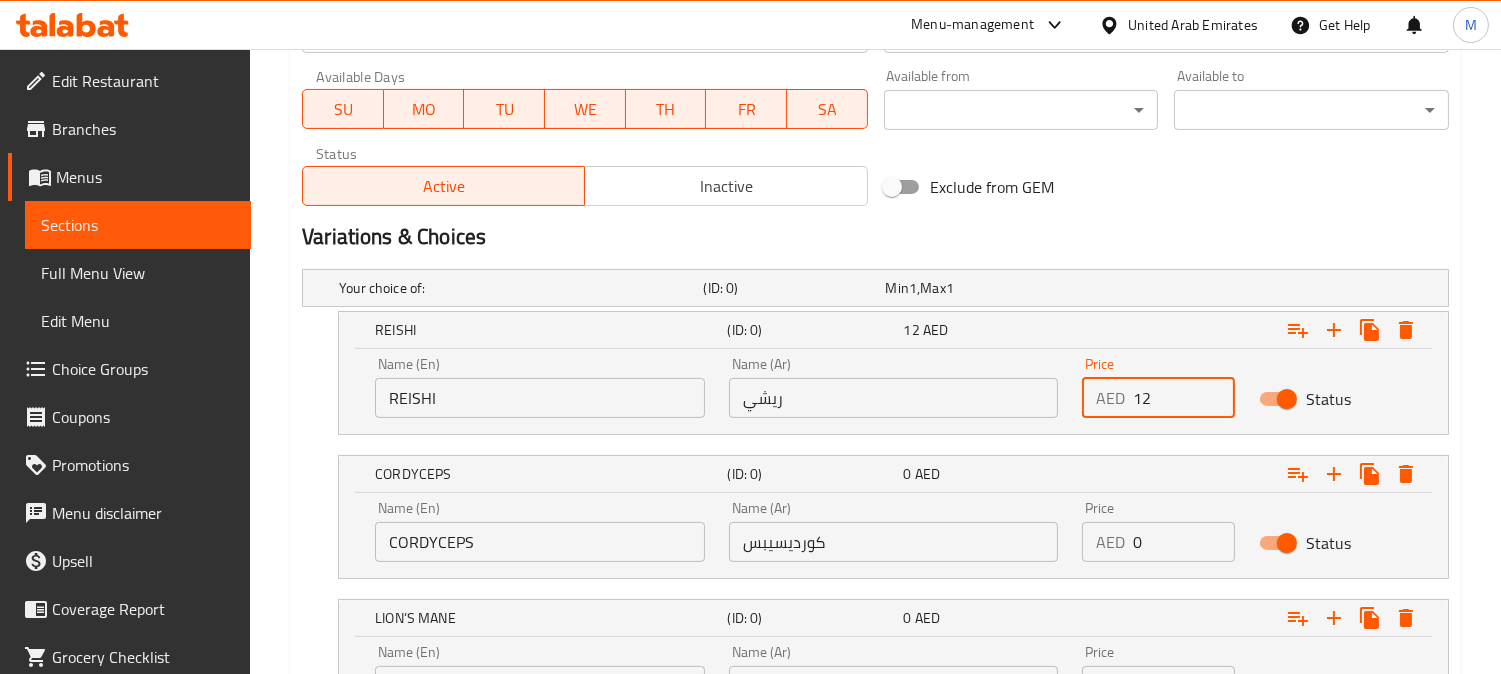 click on "12" at bounding box center (1184, 398) 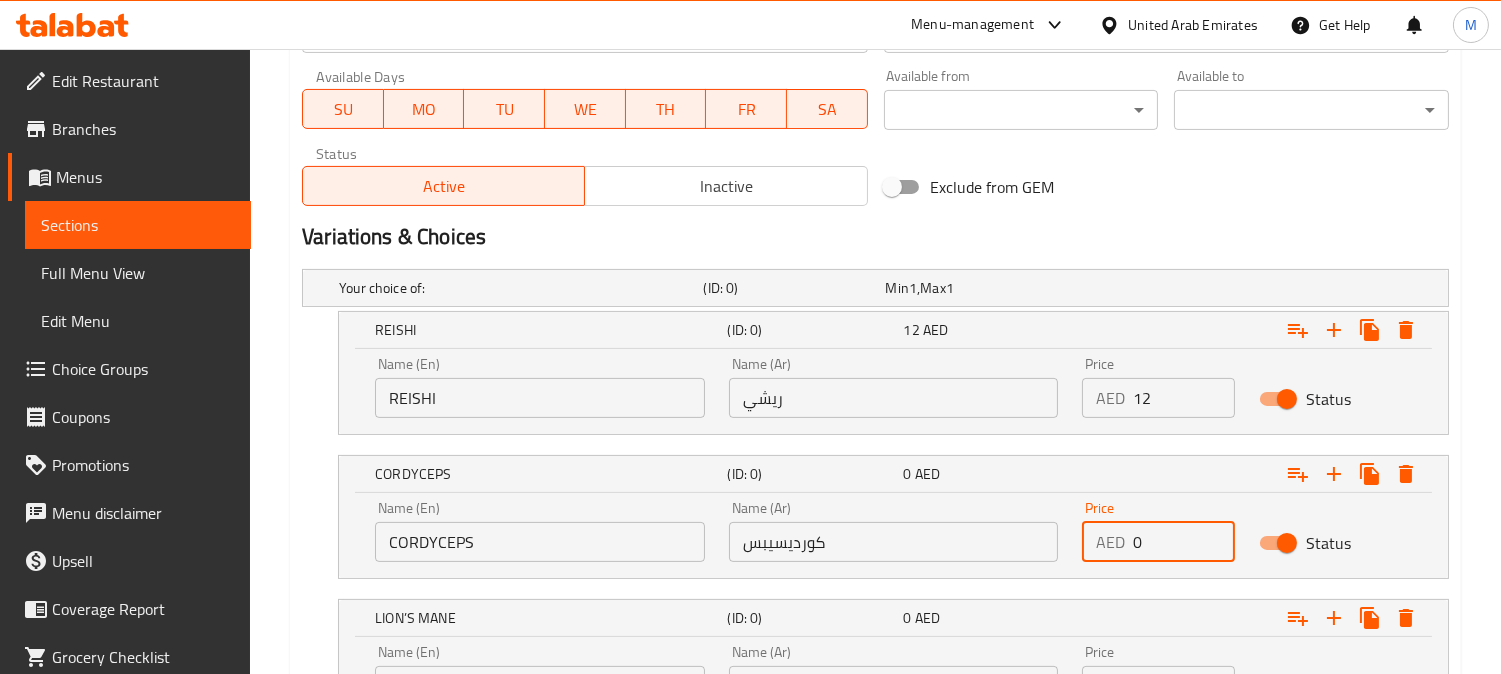 drag, startPoint x: 1137, startPoint y: 536, endPoint x: 1121, endPoint y: 531, distance: 16.763054 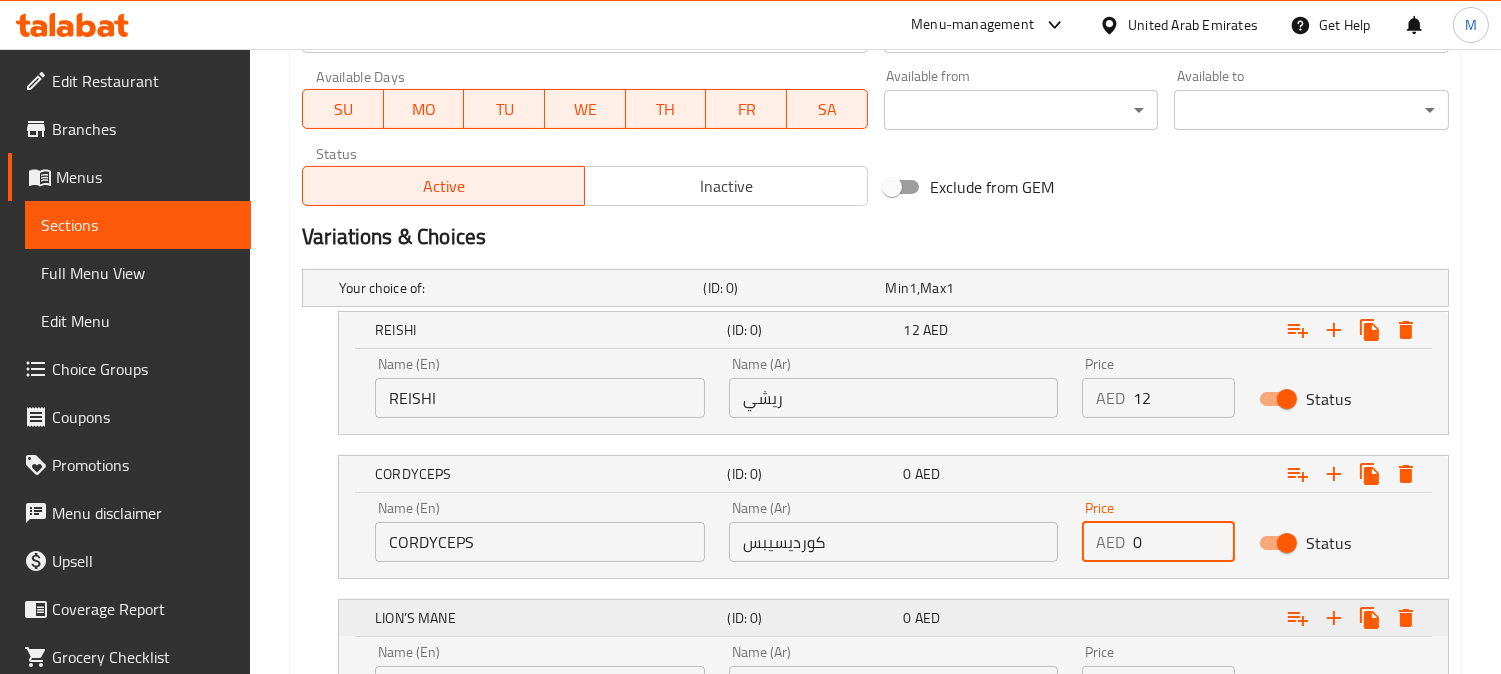 paste on "12" 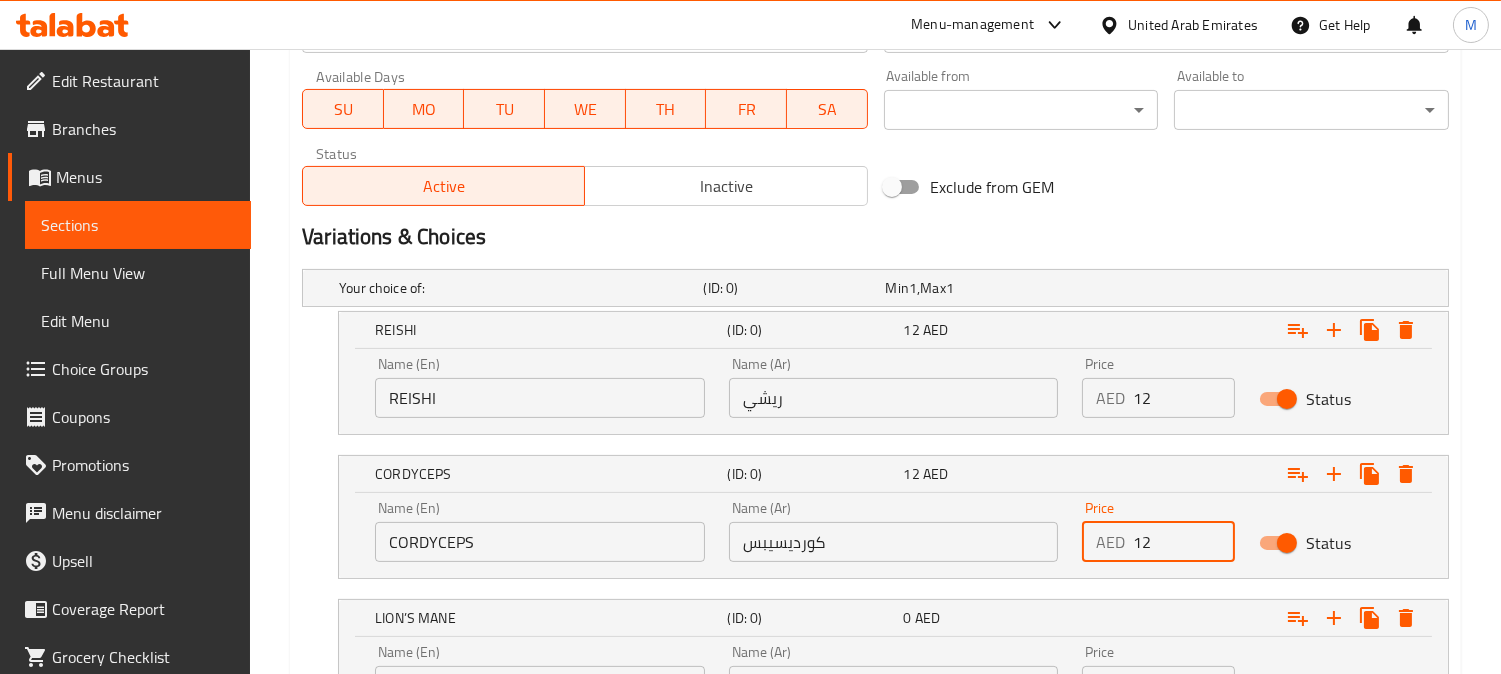 scroll, scrollTop: 1132, scrollLeft: 0, axis: vertical 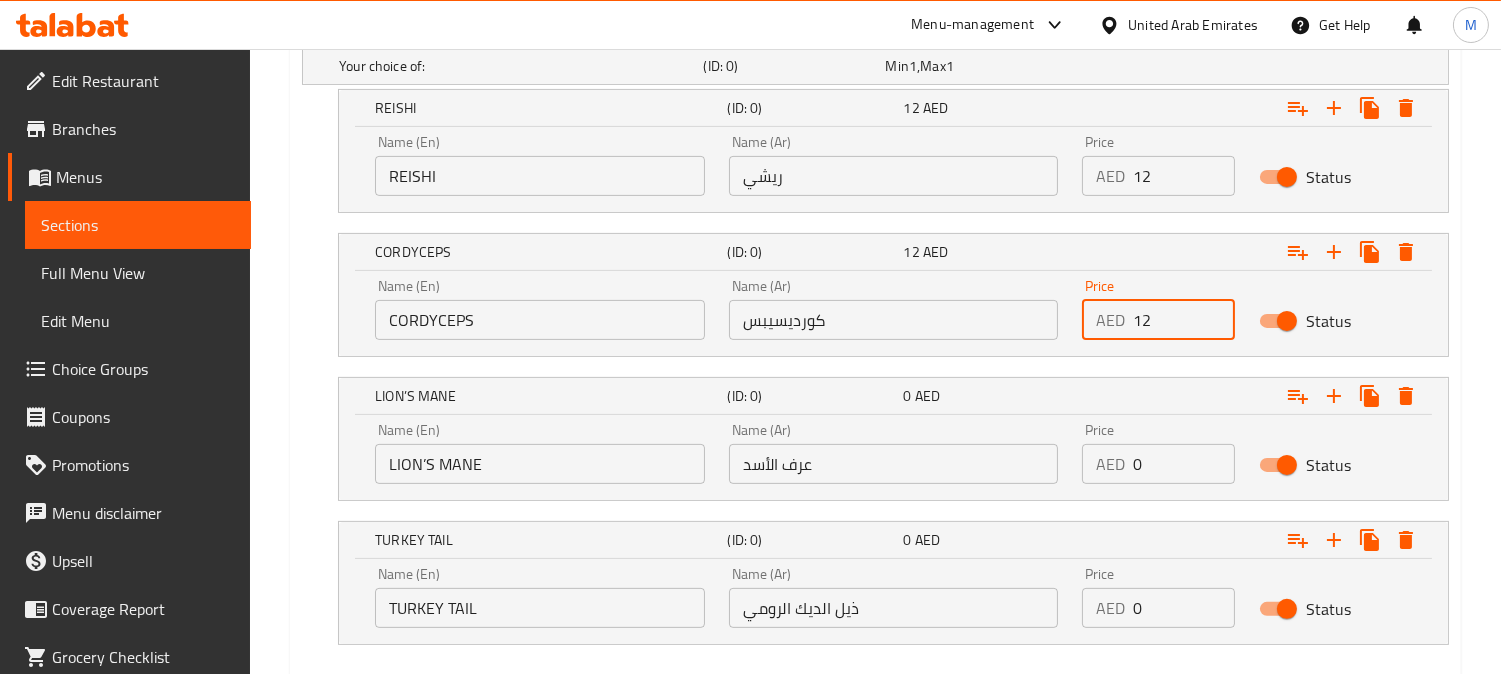type on "12" 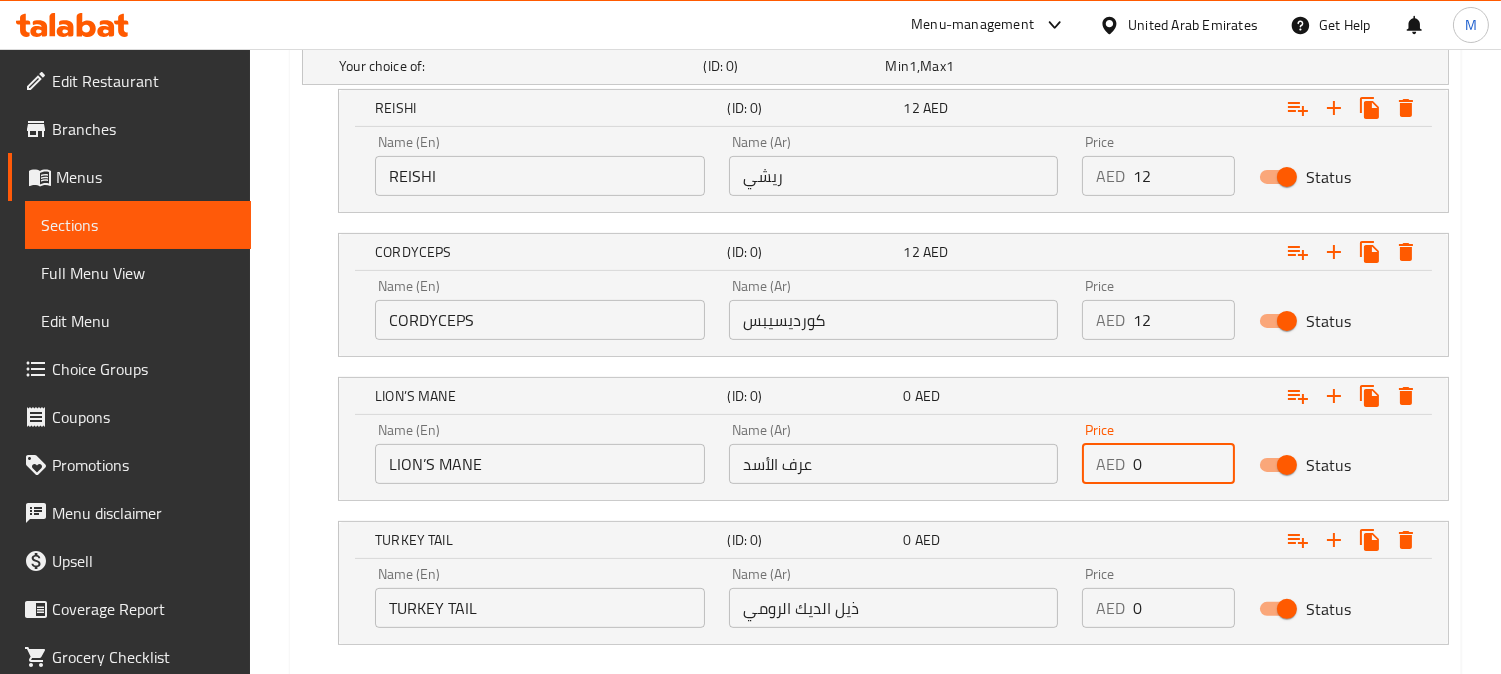 drag, startPoint x: 1145, startPoint y: 462, endPoint x: 1088, endPoint y: 453, distance: 57.706154 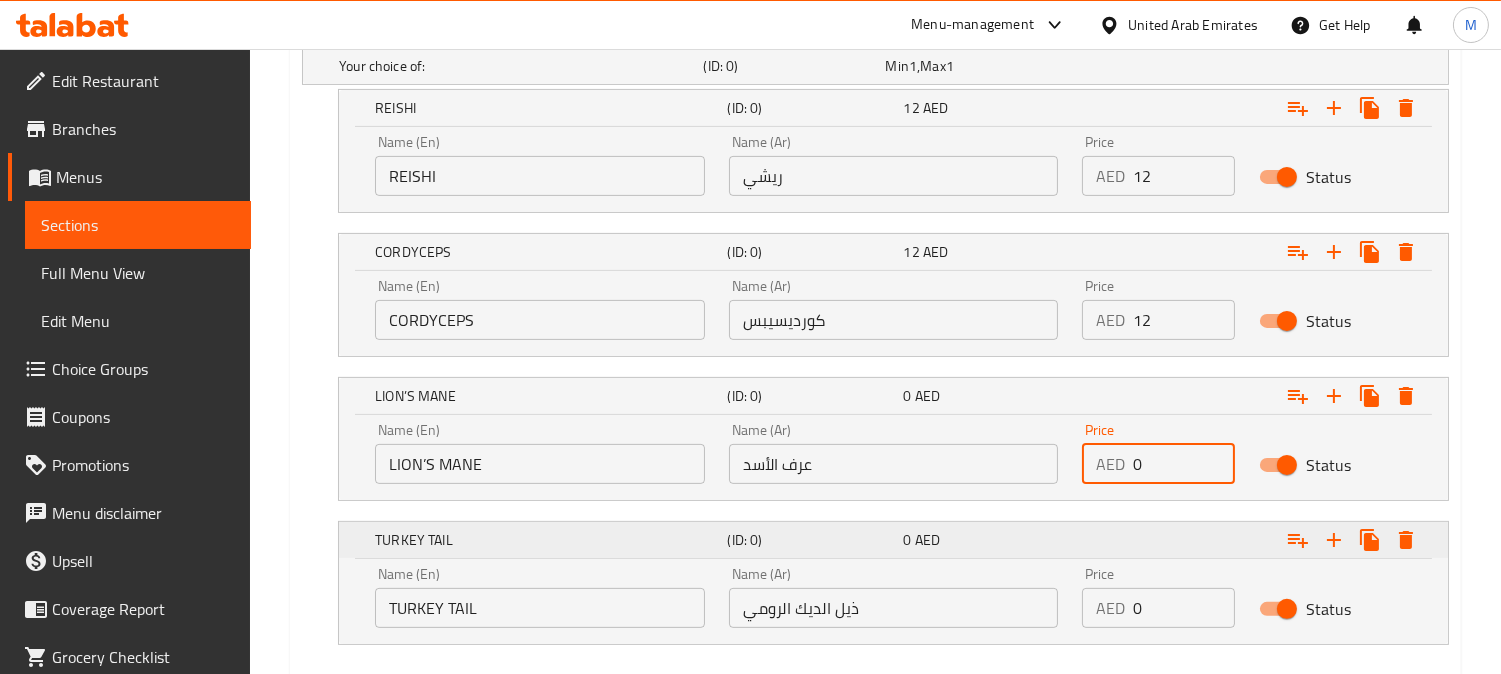 paste on "12" 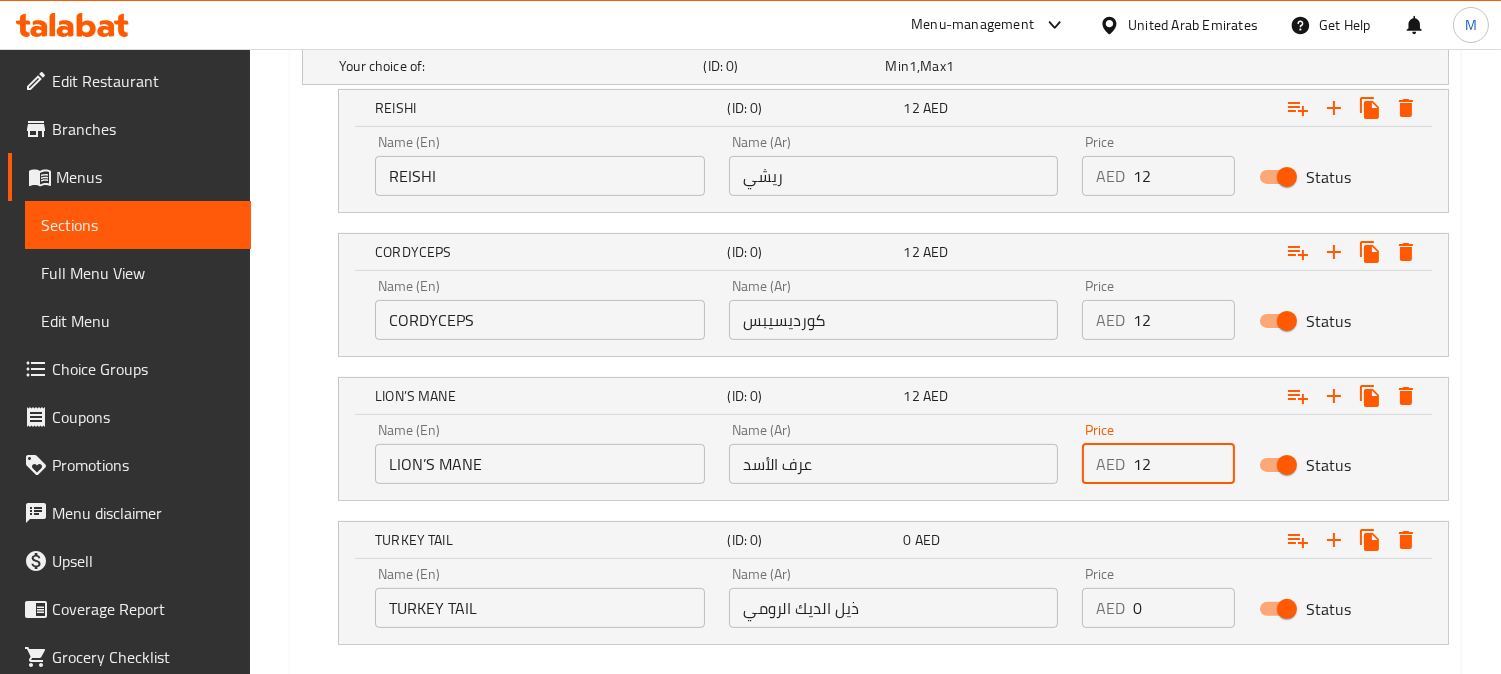 type on "12" 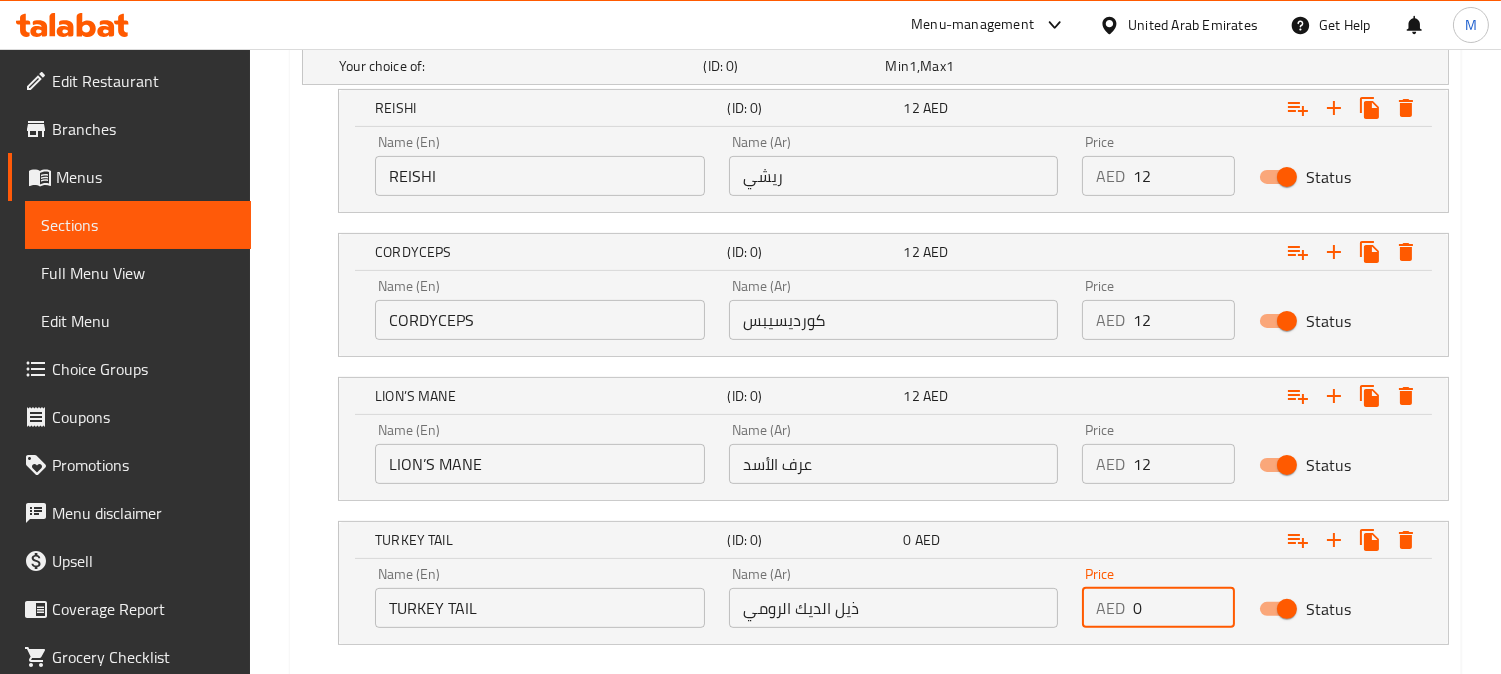 drag, startPoint x: 1153, startPoint y: 601, endPoint x: 1110, endPoint y: 606, distance: 43.289722 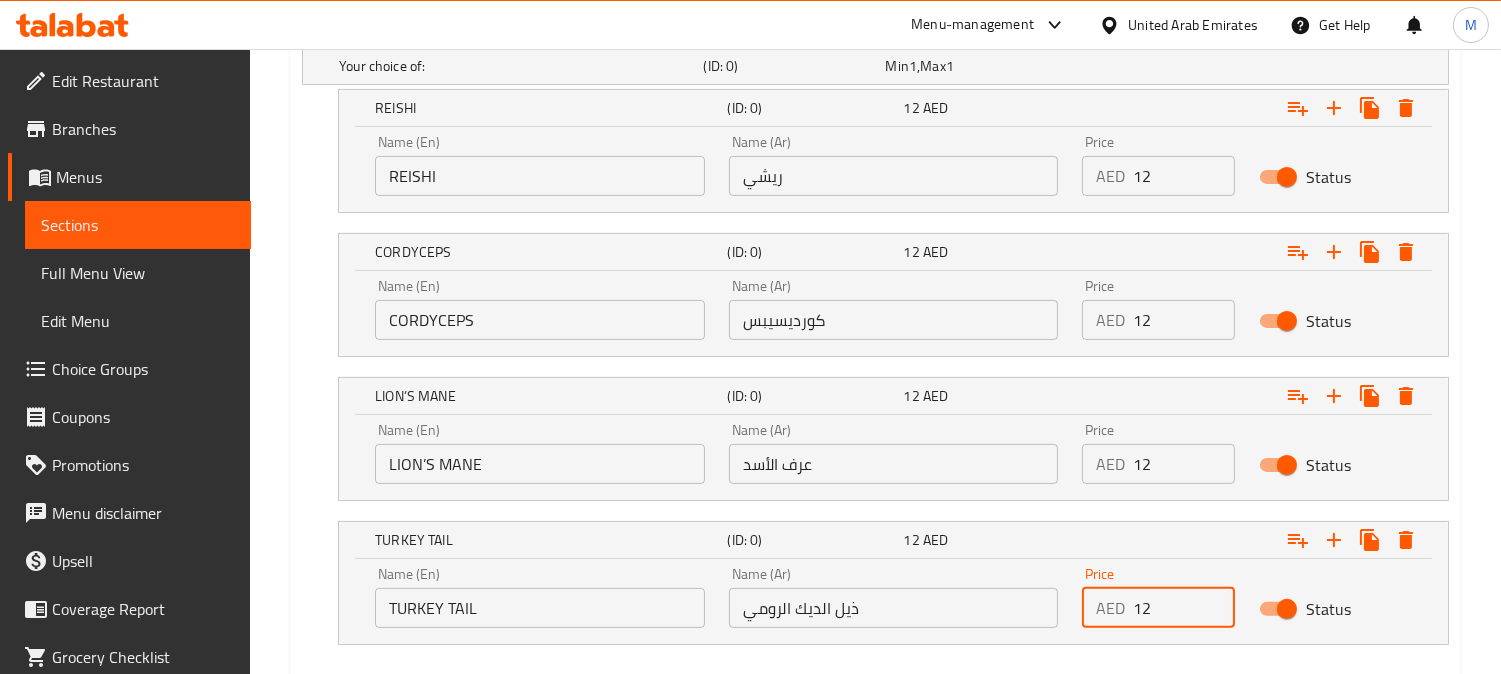 type on "12" 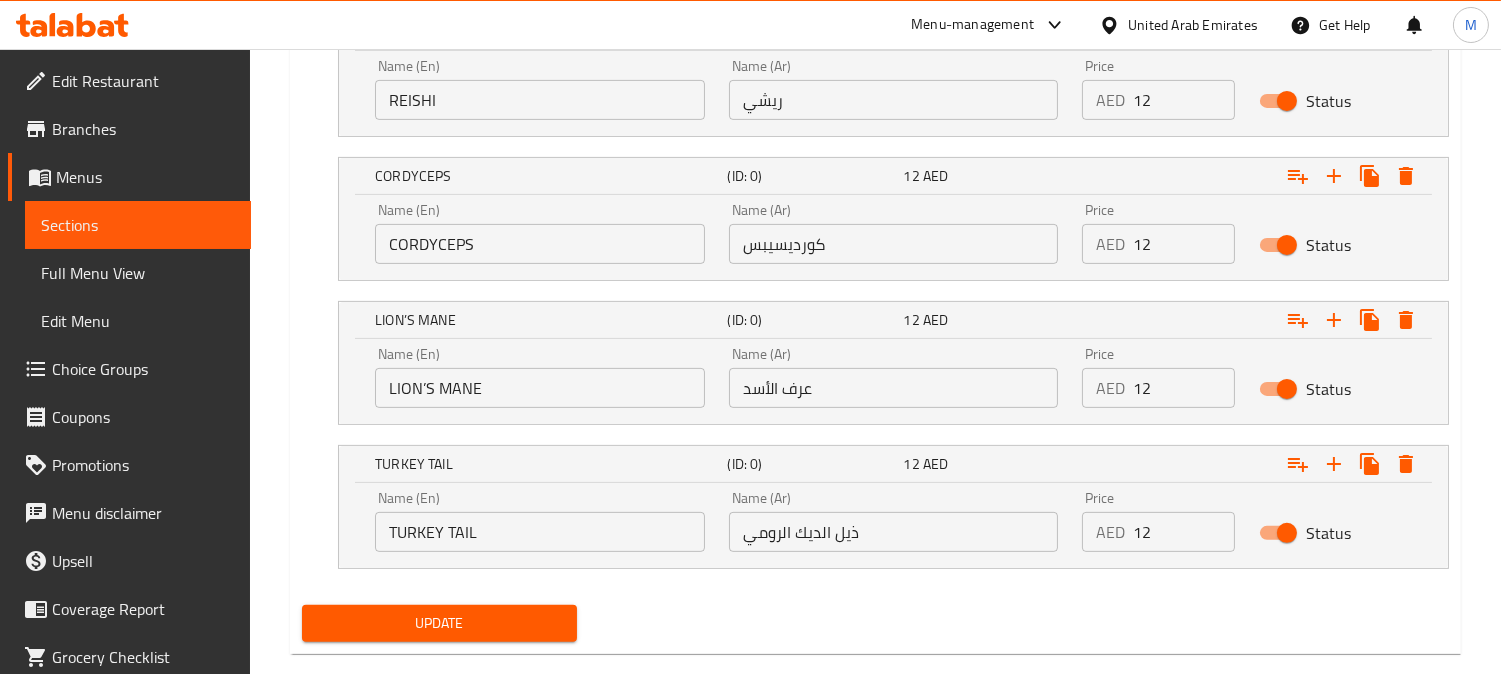 scroll, scrollTop: 1243, scrollLeft: 0, axis: vertical 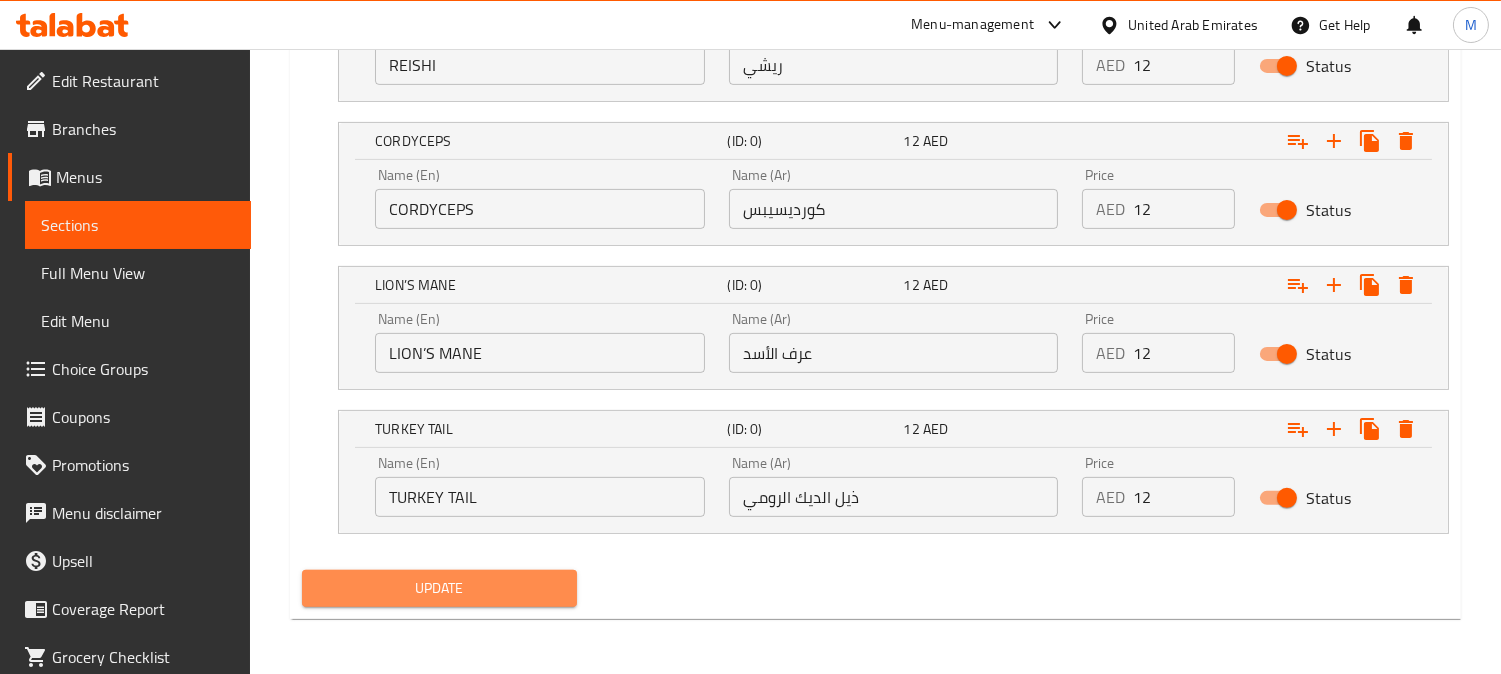 click on "Update" at bounding box center (439, 588) 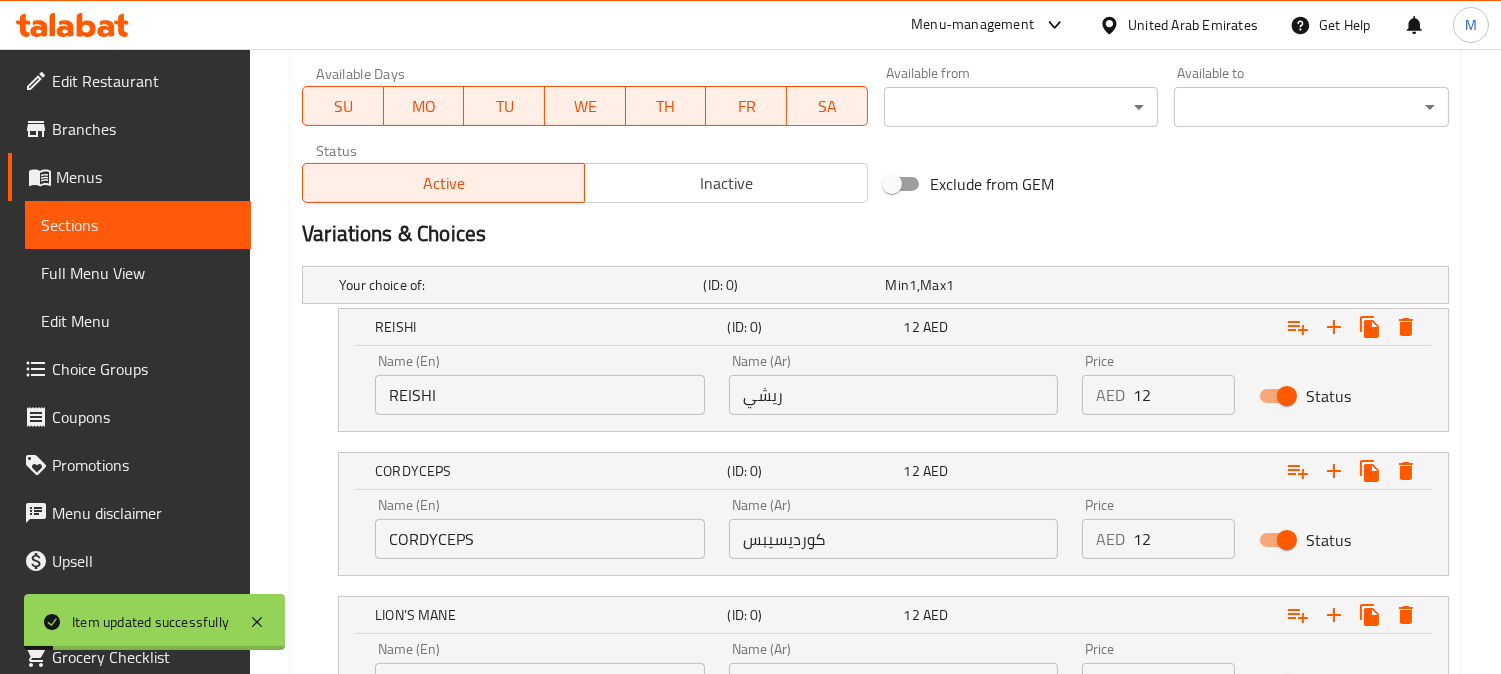 scroll, scrollTop: 1021, scrollLeft: 0, axis: vertical 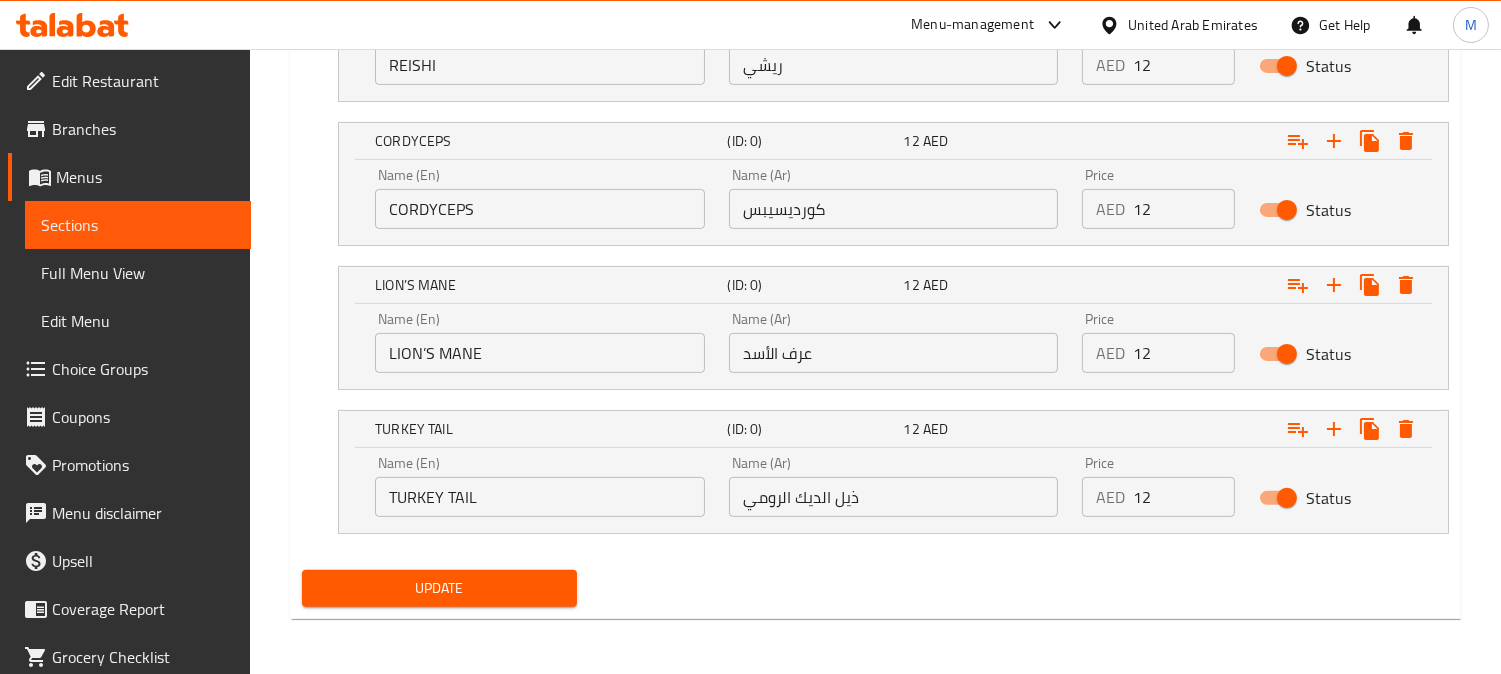 click on "Update" at bounding box center [439, 588] 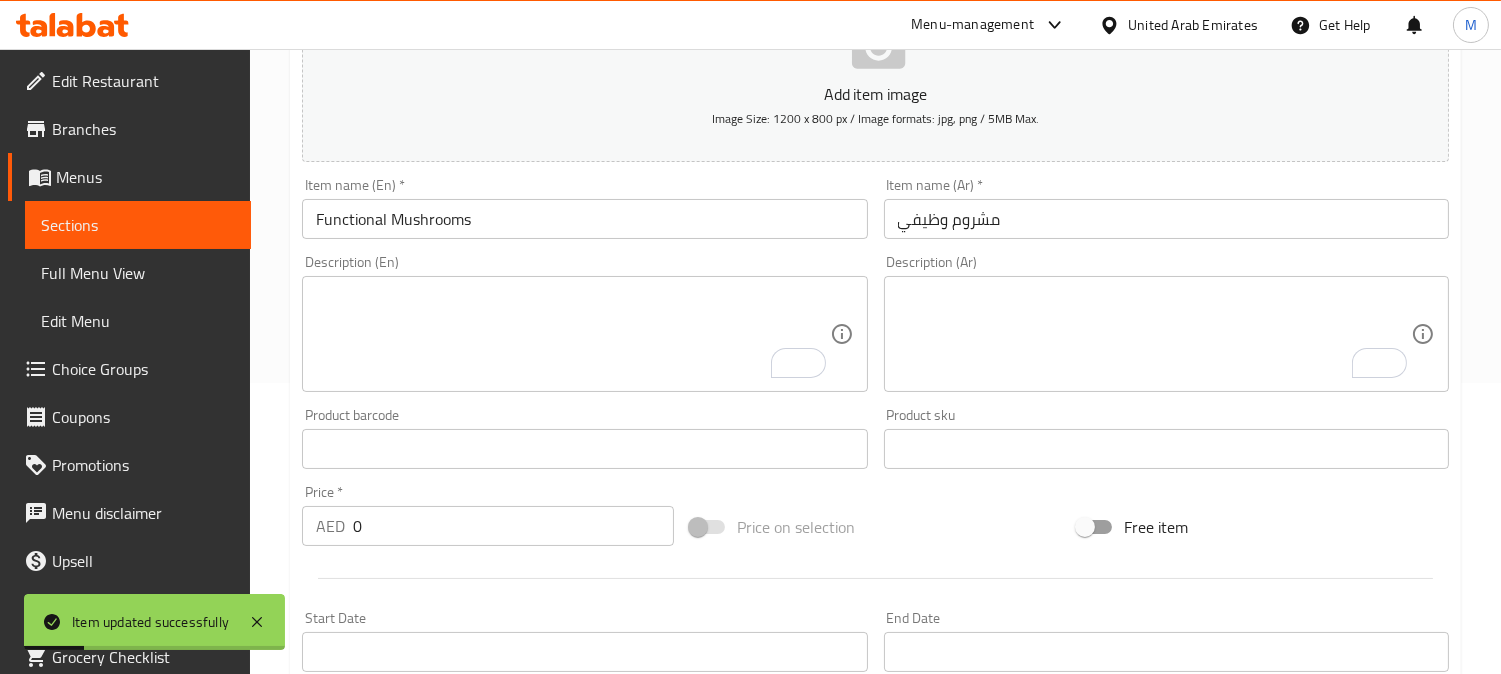 scroll, scrollTop: 132, scrollLeft: 0, axis: vertical 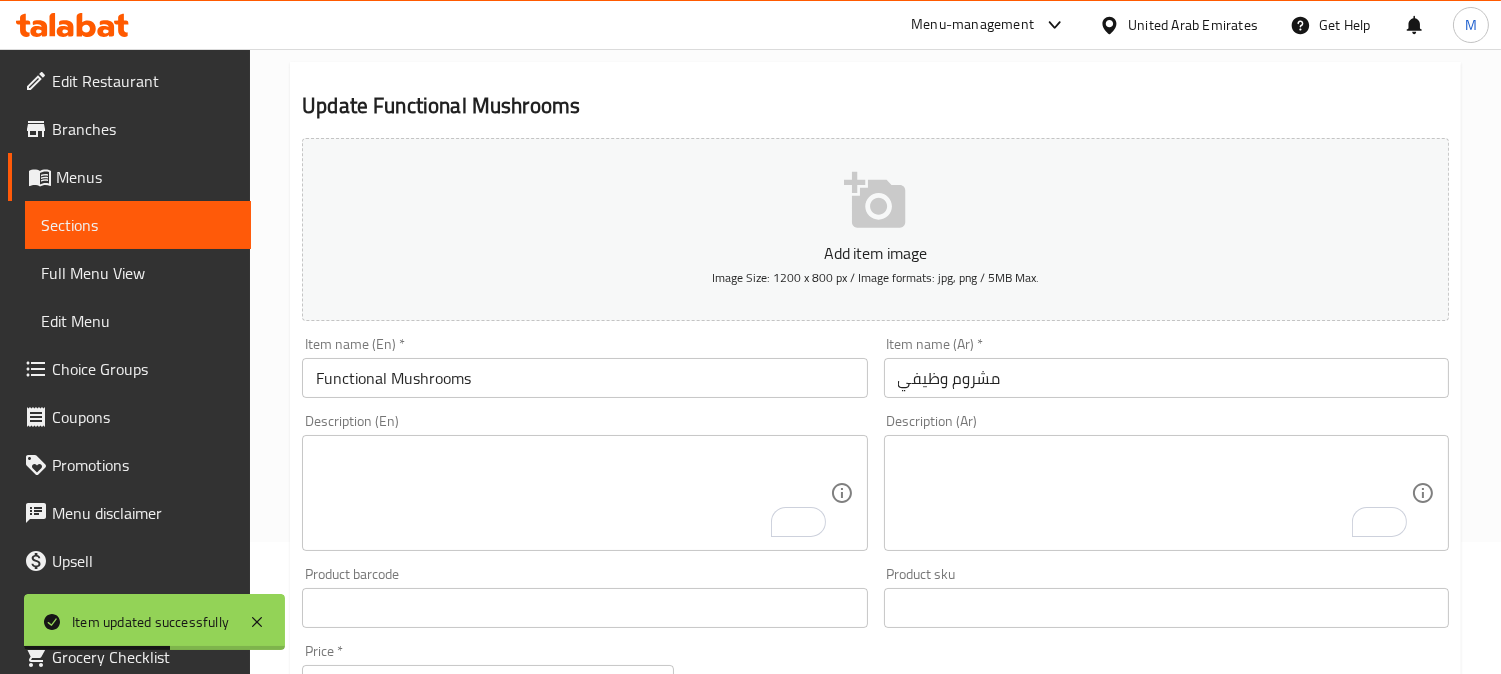click on "مشروم وظيفي" at bounding box center (1166, 378) 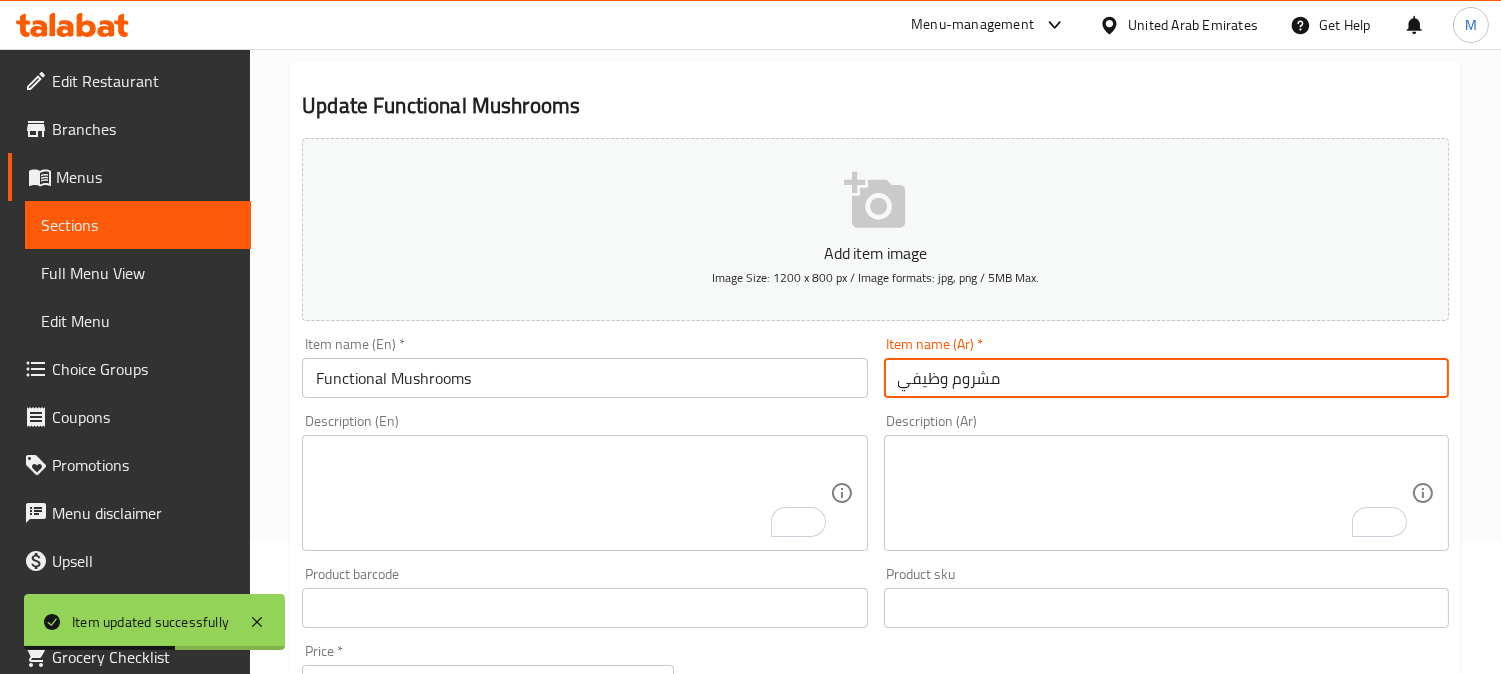 click on "مشروم وظيفي" at bounding box center [1166, 378] 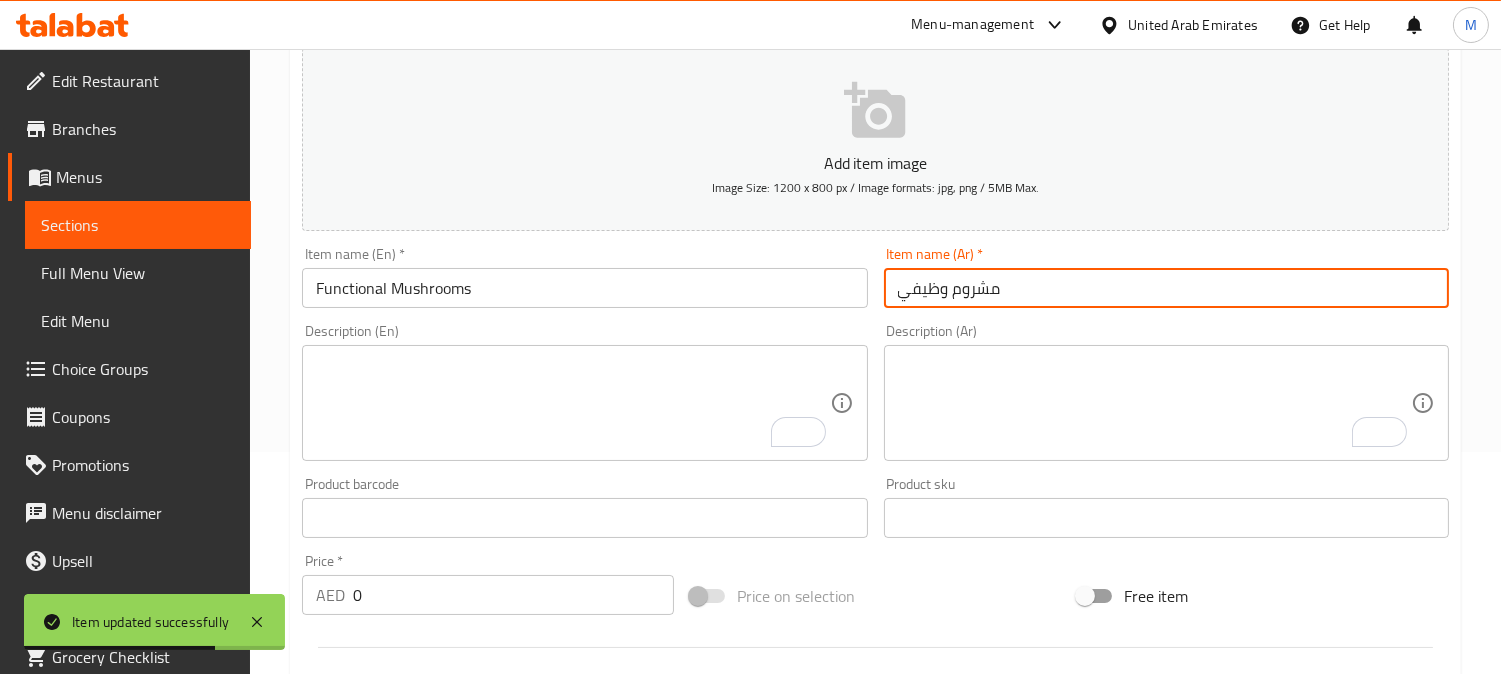 scroll, scrollTop: 243, scrollLeft: 0, axis: vertical 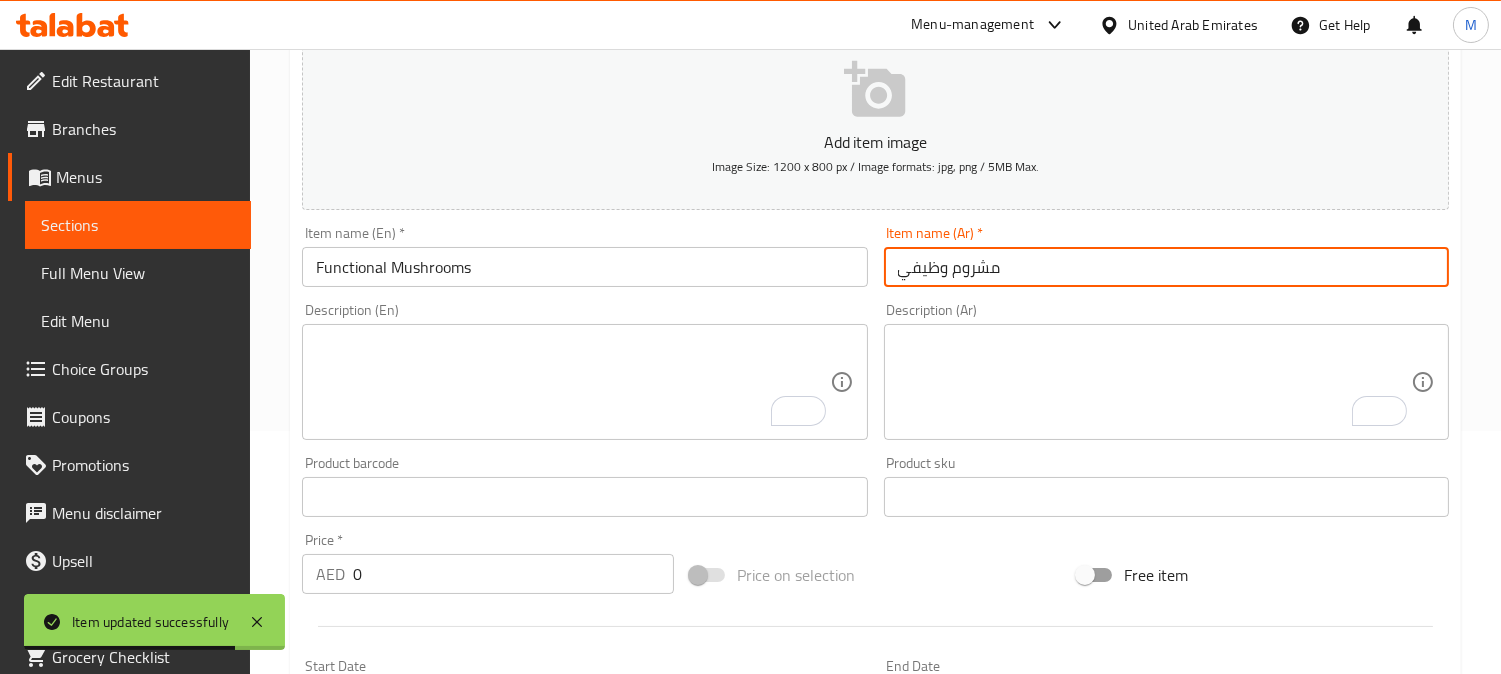 click on "مشروم وظيفي" at bounding box center (1166, 267) 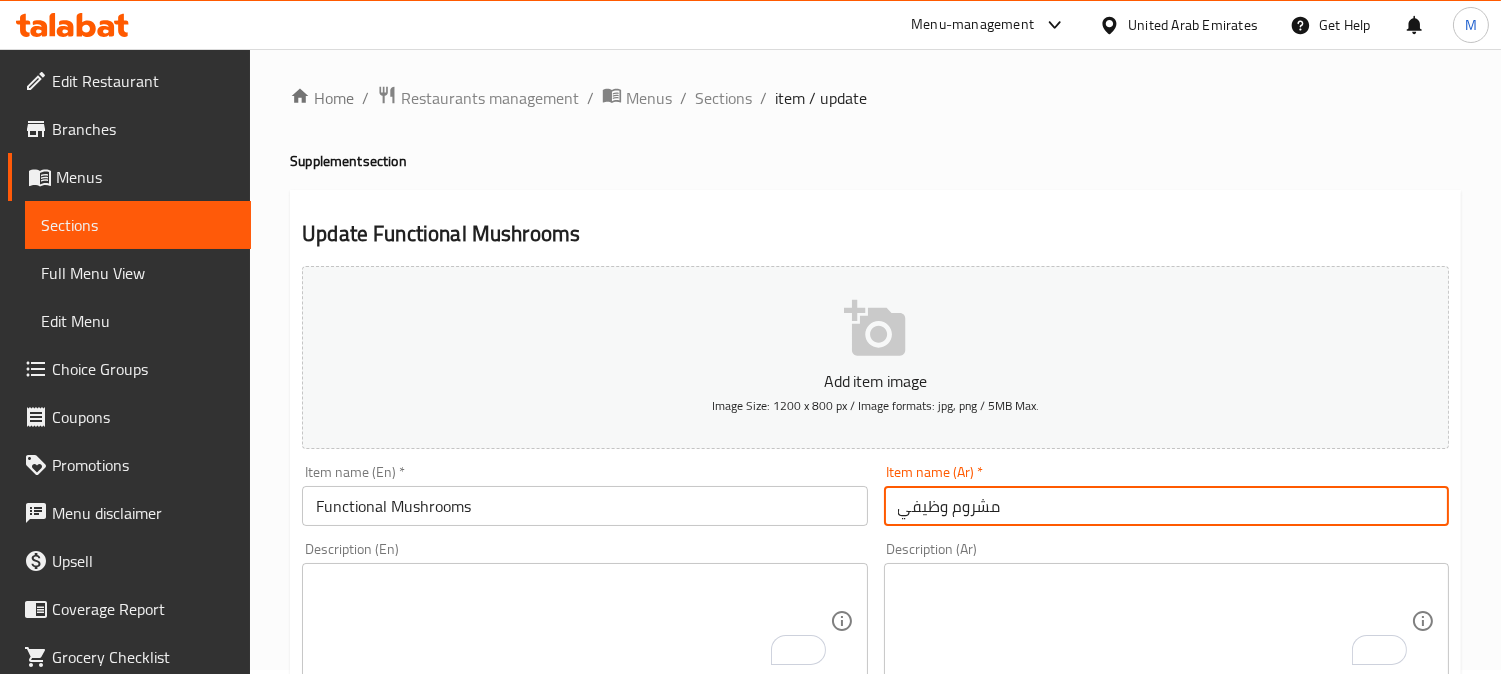 scroll, scrollTop: 0, scrollLeft: 0, axis: both 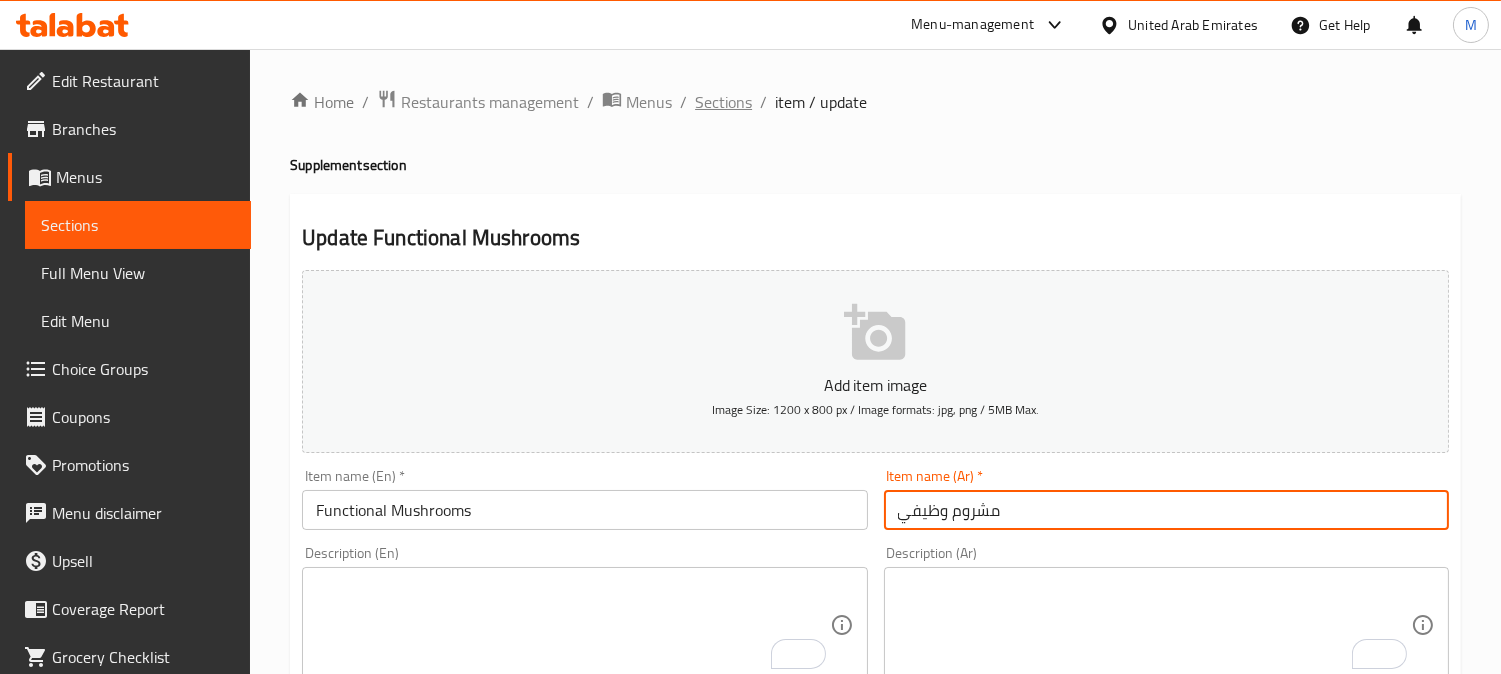 click on "Sections" at bounding box center [723, 102] 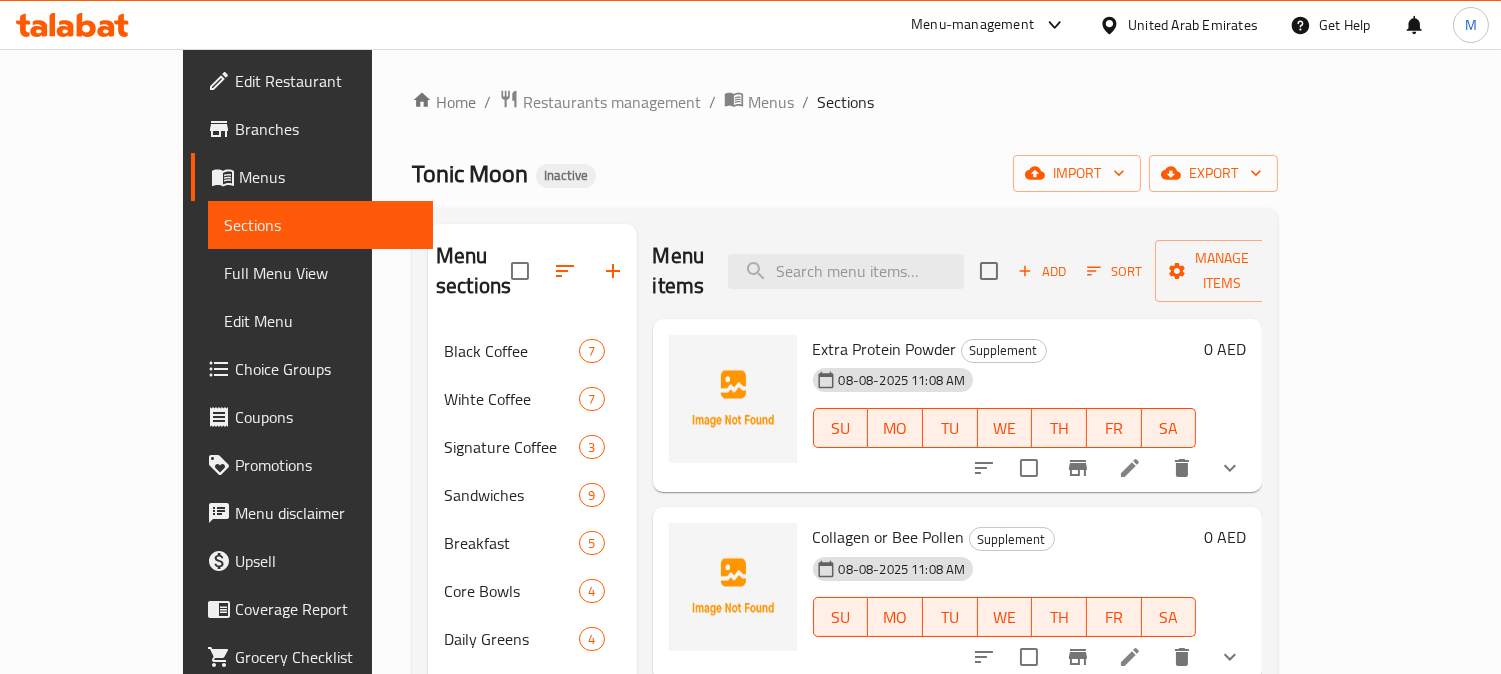 scroll, scrollTop: 381, scrollLeft: 0, axis: vertical 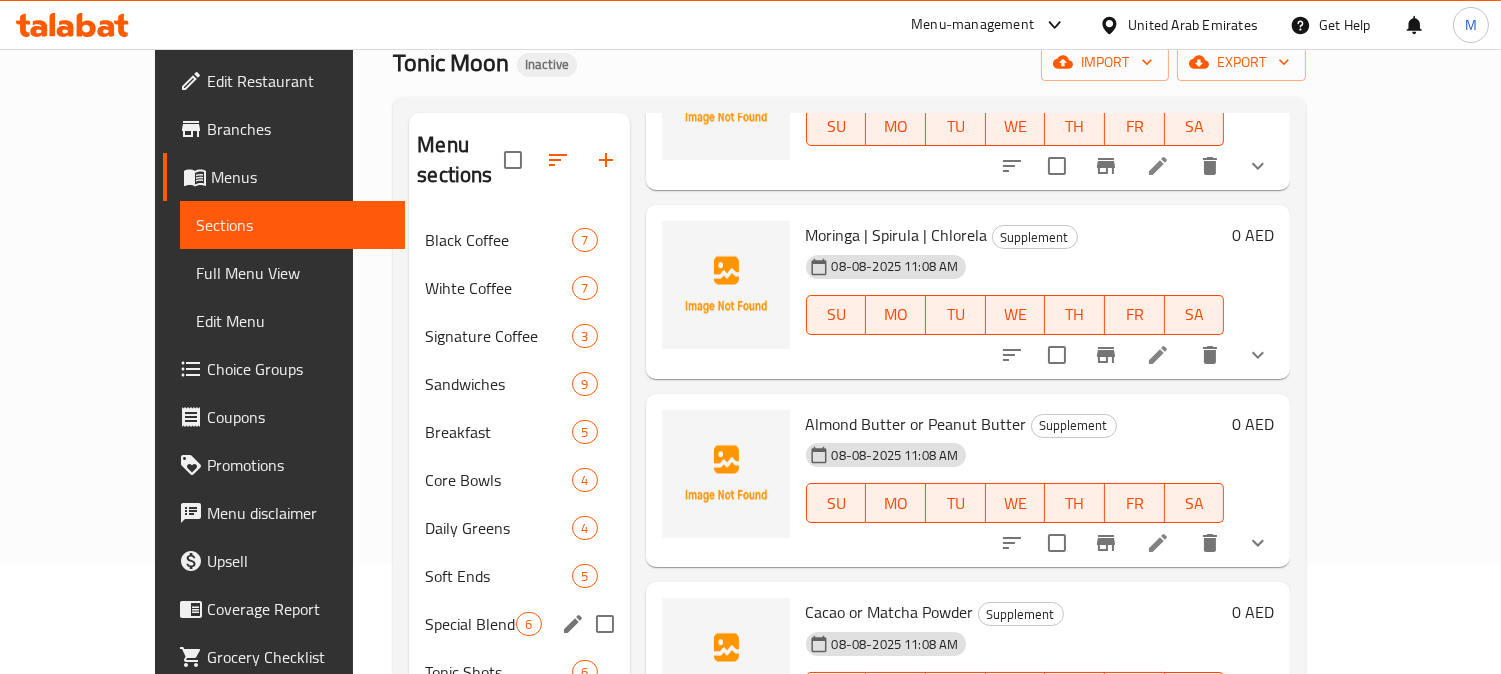 click at bounding box center (605, 624) 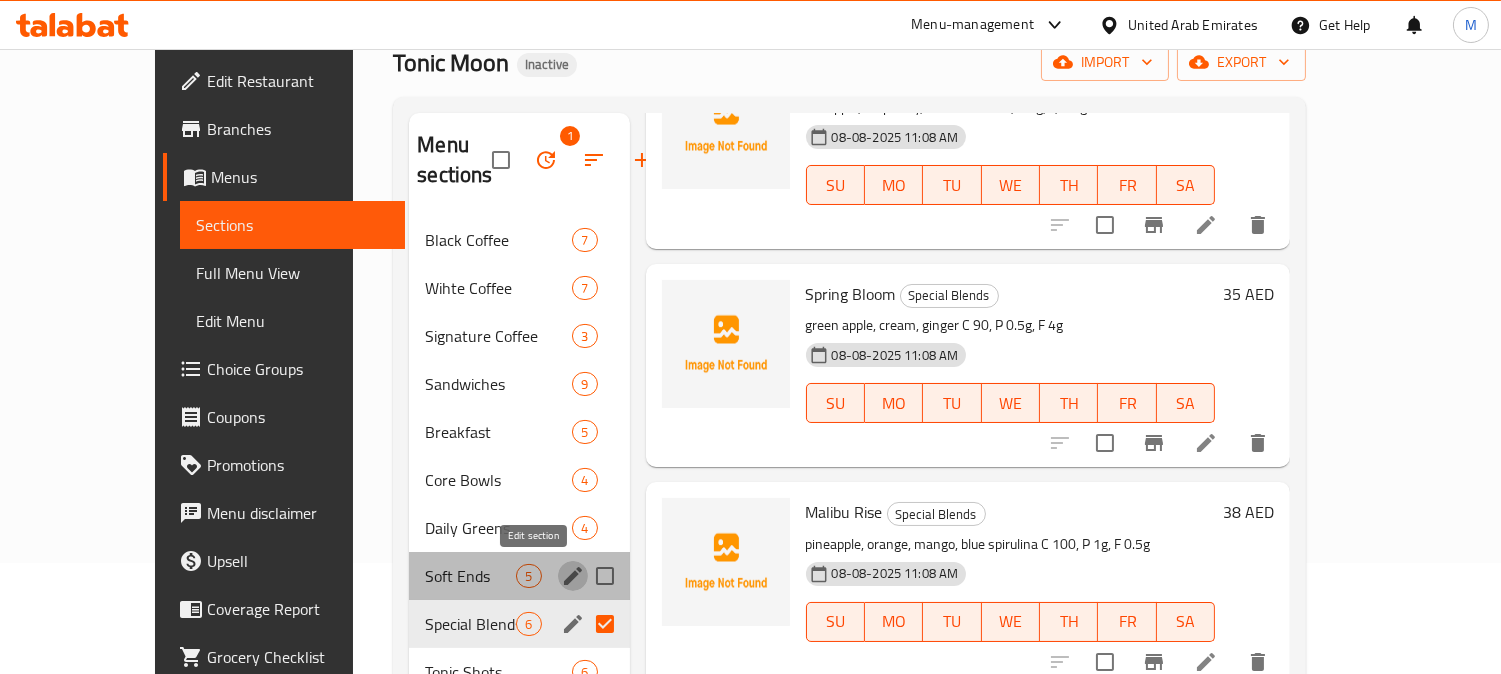 click 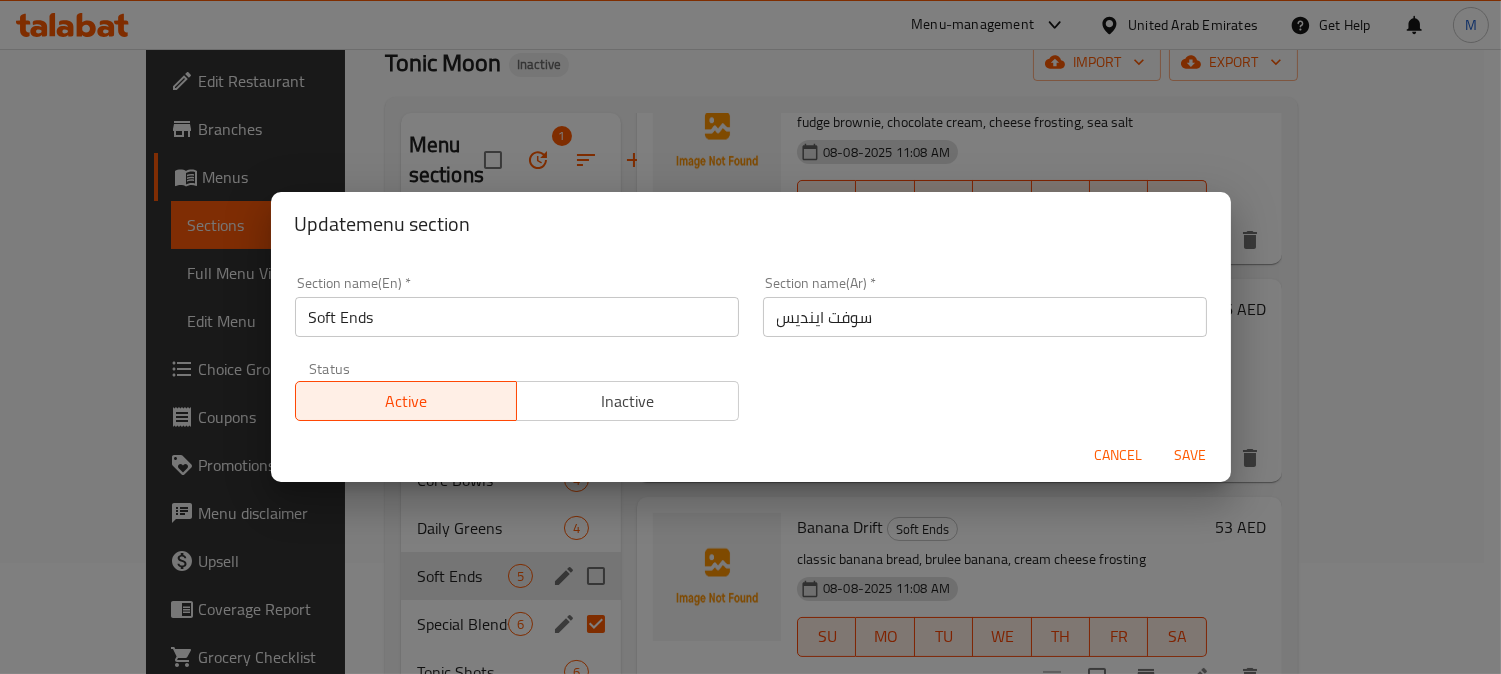 scroll, scrollTop: 312, scrollLeft: 0, axis: vertical 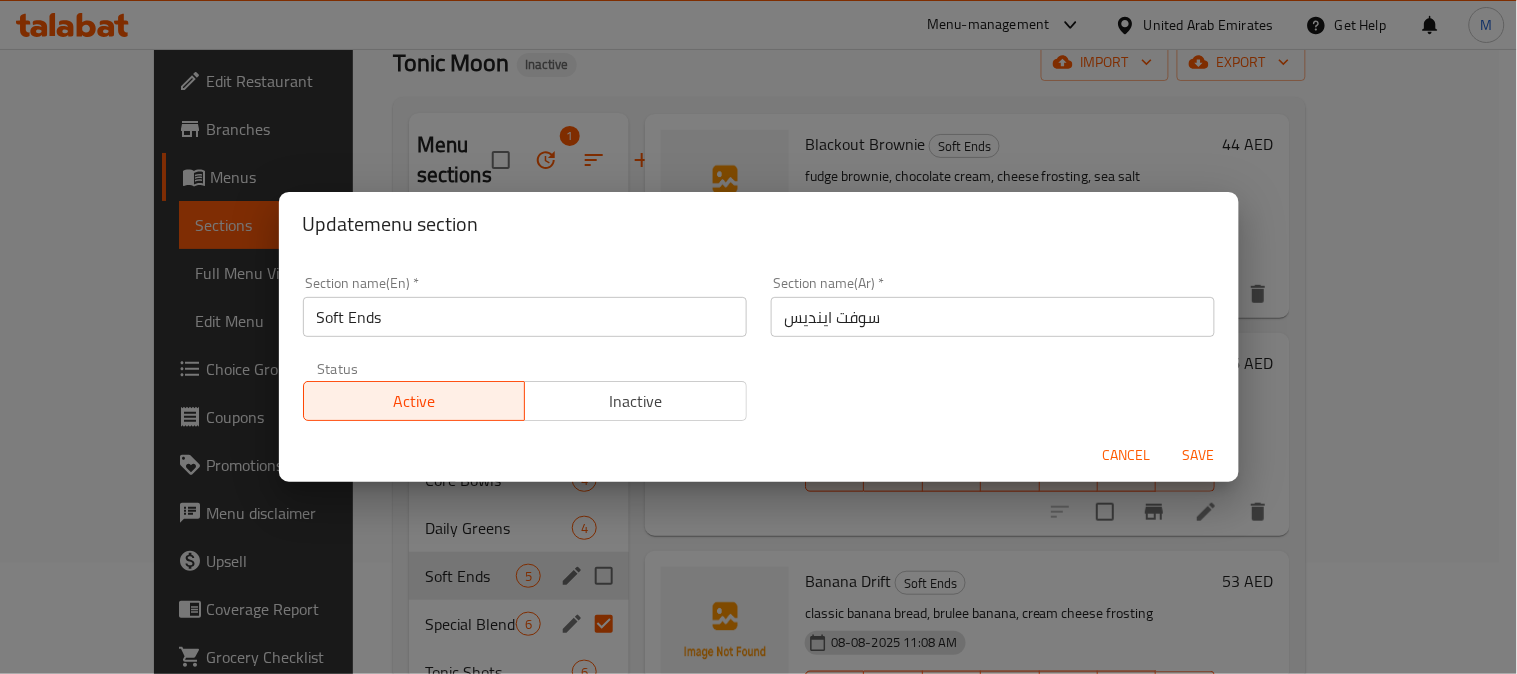 click on "Cancel" at bounding box center [1127, 455] 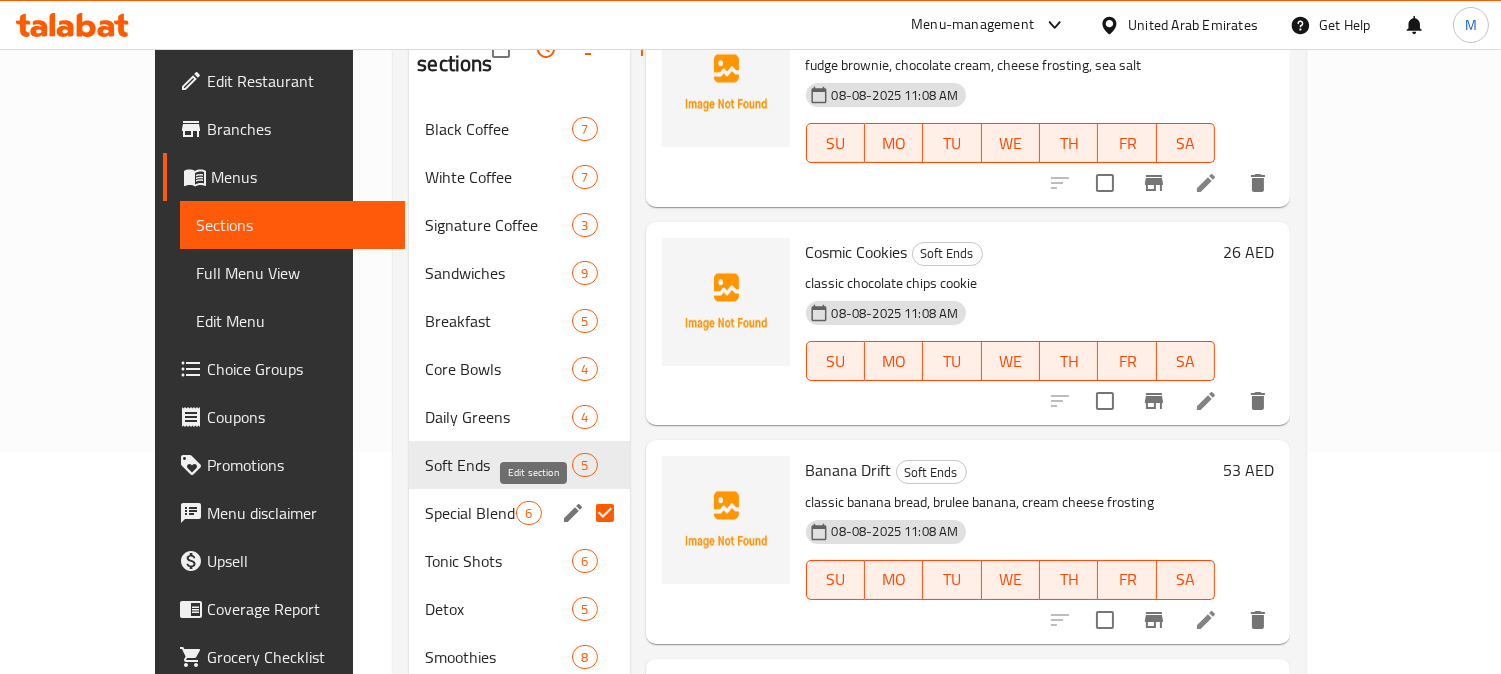 scroll, scrollTop: 333, scrollLeft: 0, axis: vertical 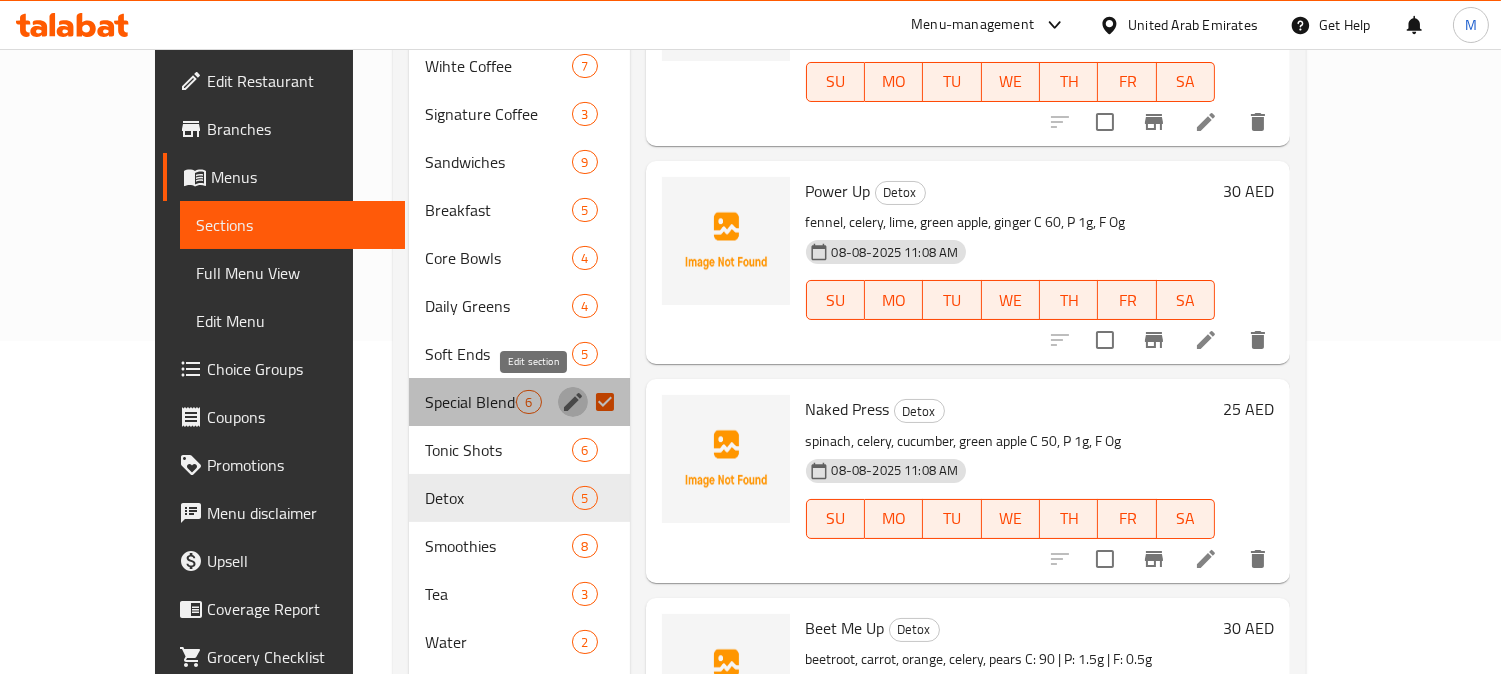 click 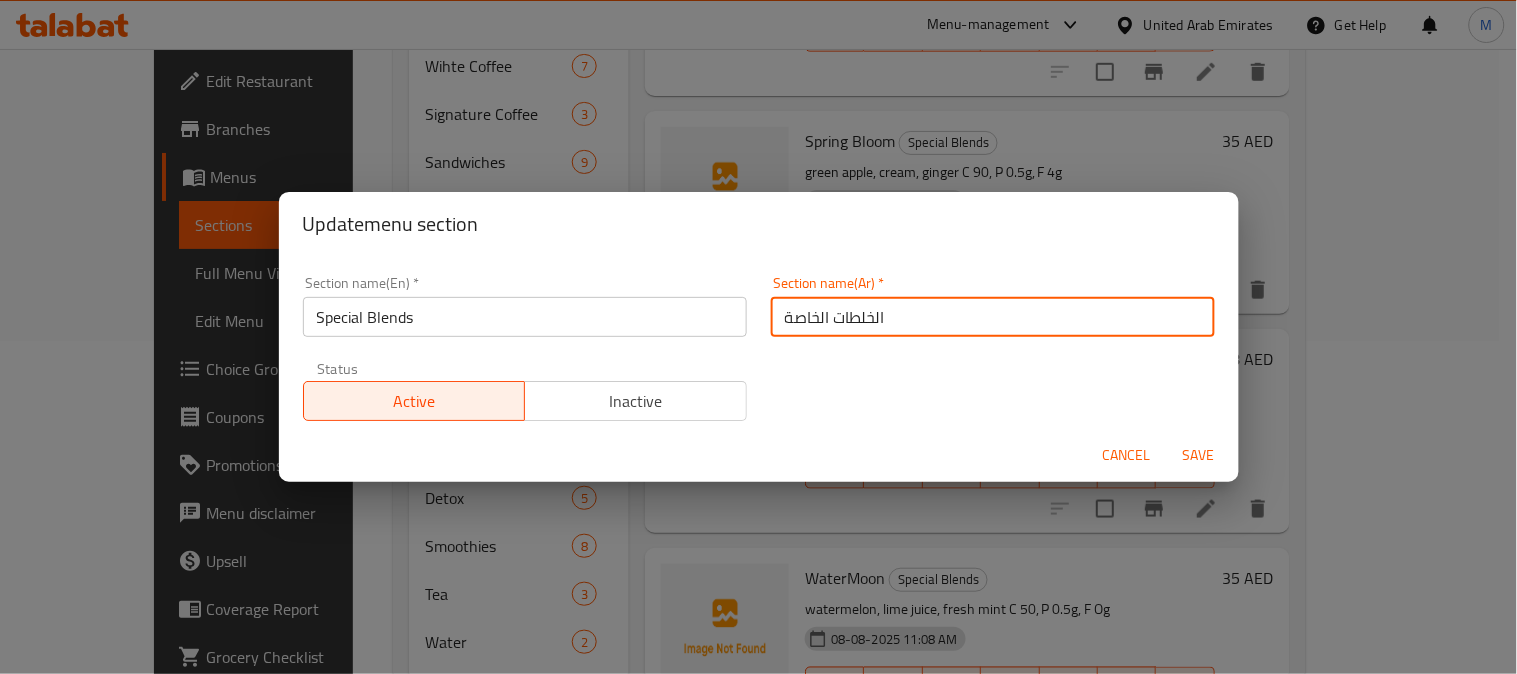click on "الخلطات الخاصة" at bounding box center [993, 317] 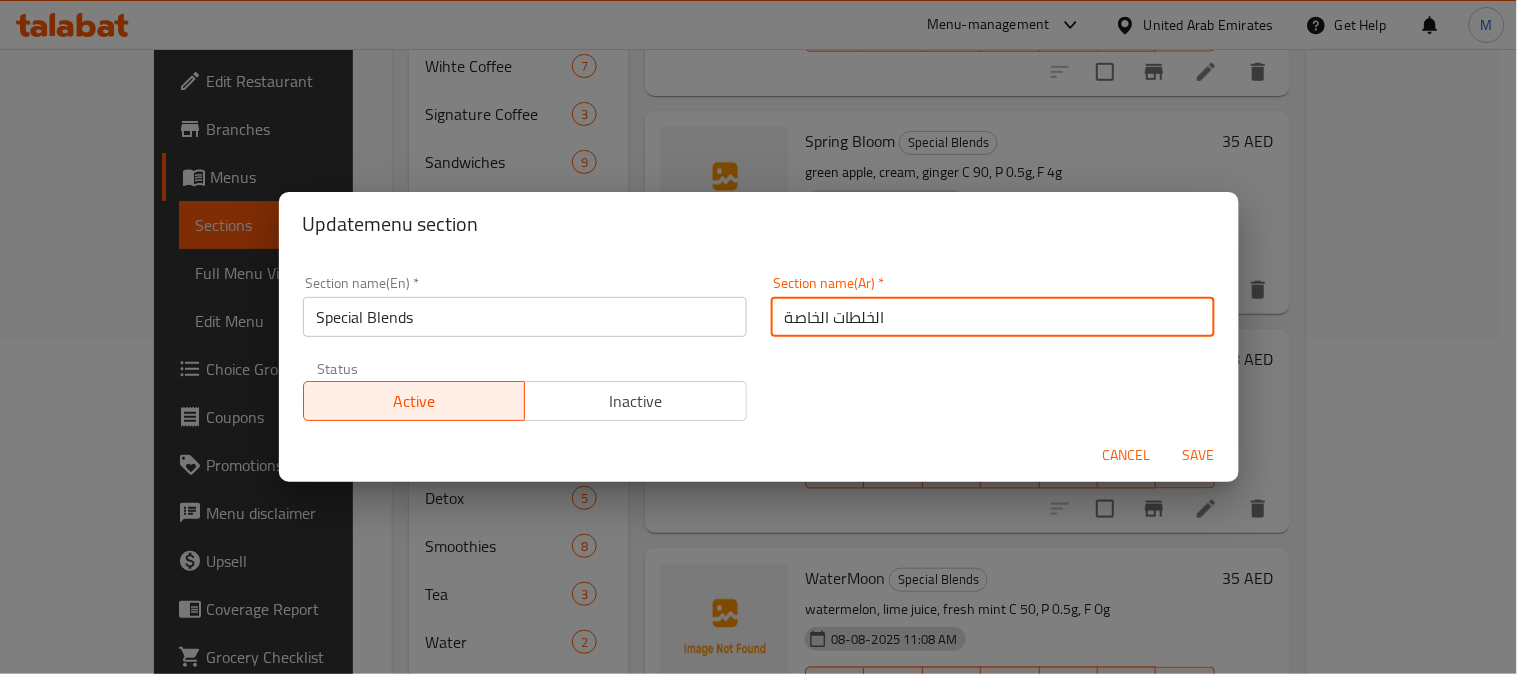 drag, startPoint x: 870, startPoint y: 321, endPoint x: 825, endPoint y: 324, distance: 45.099888 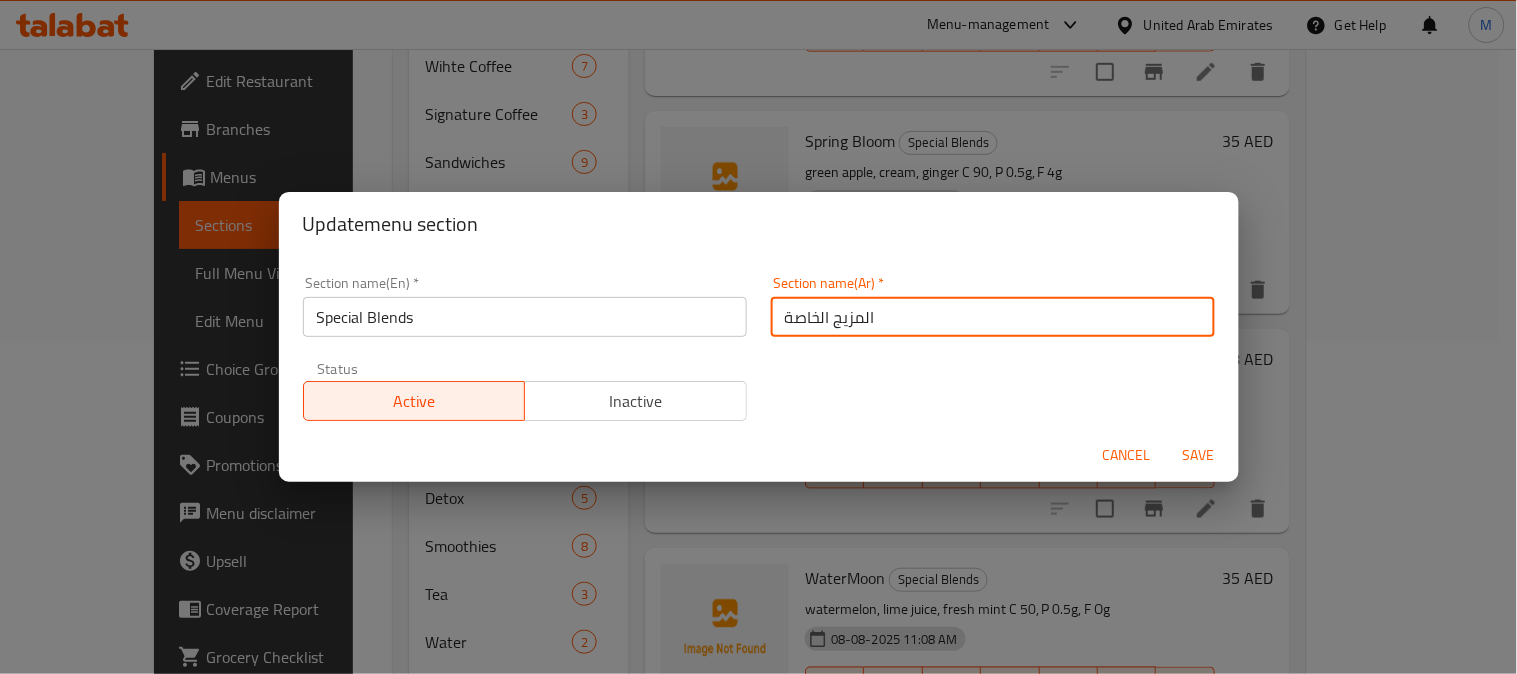 click on "المزيج الخاصة" at bounding box center [993, 317] 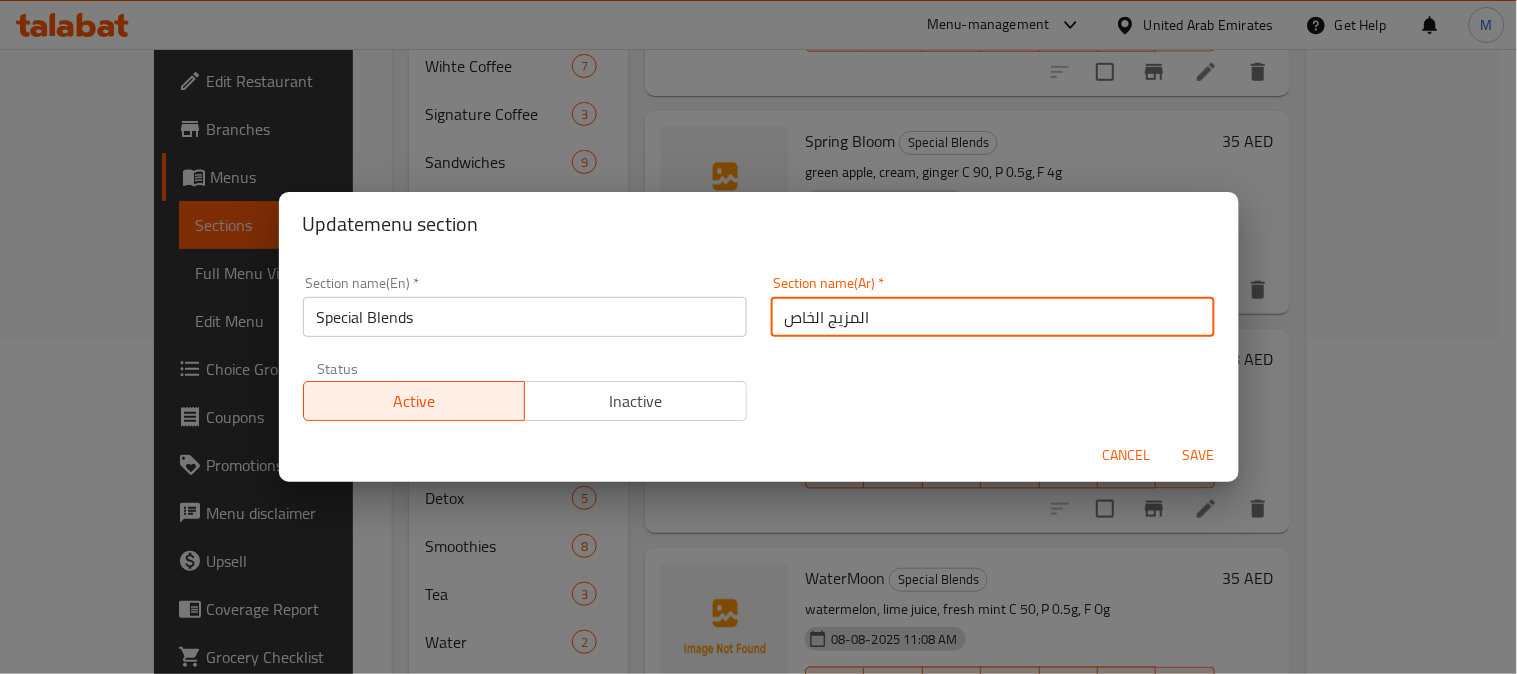 type on "المزيج الخاص" 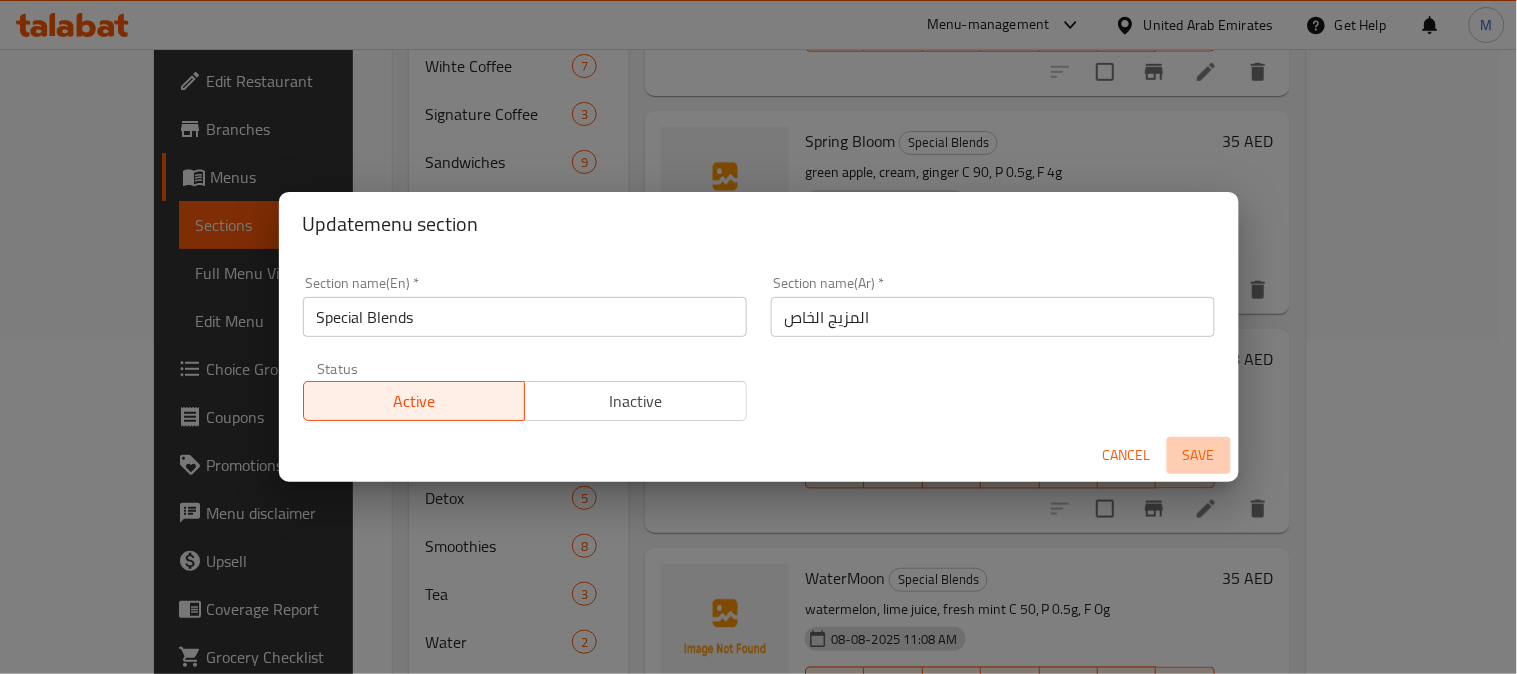 click on "Save" at bounding box center [1199, 455] 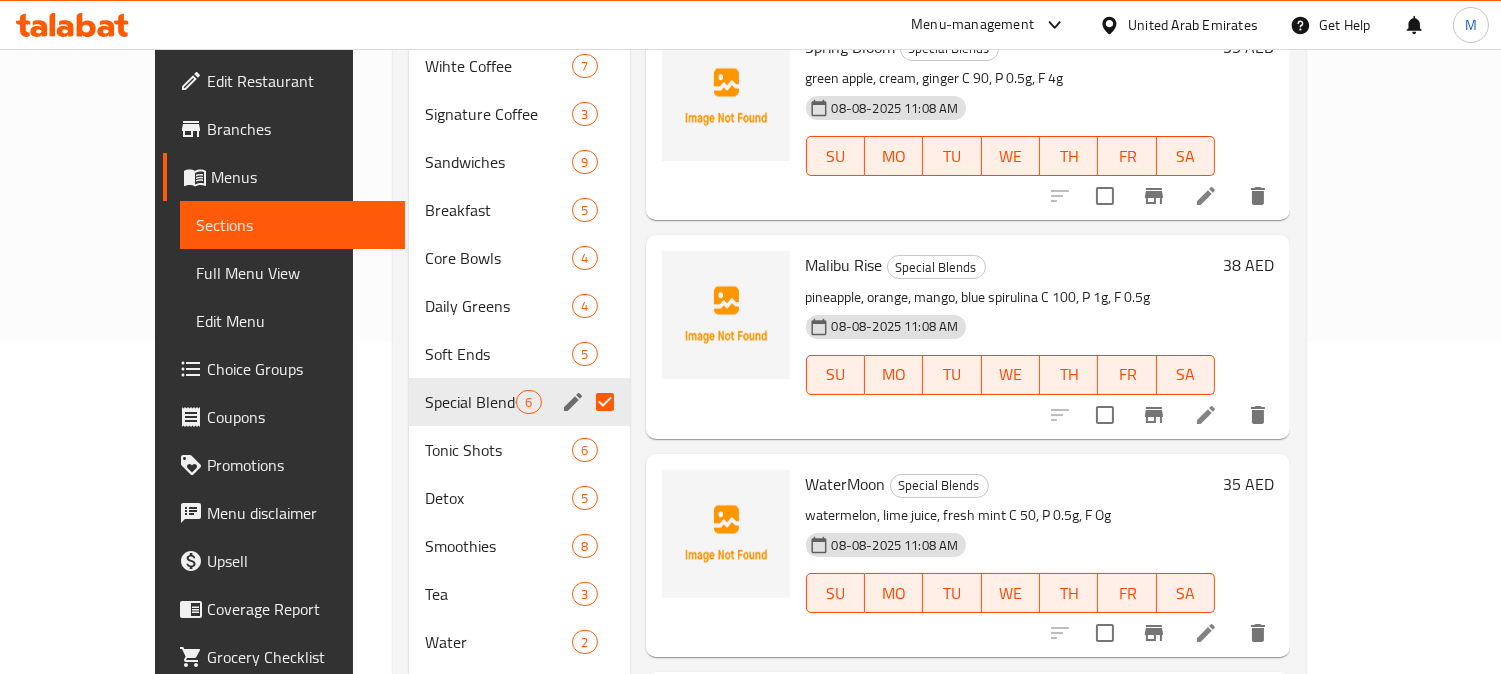 scroll, scrollTop: 530, scrollLeft: 0, axis: vertical 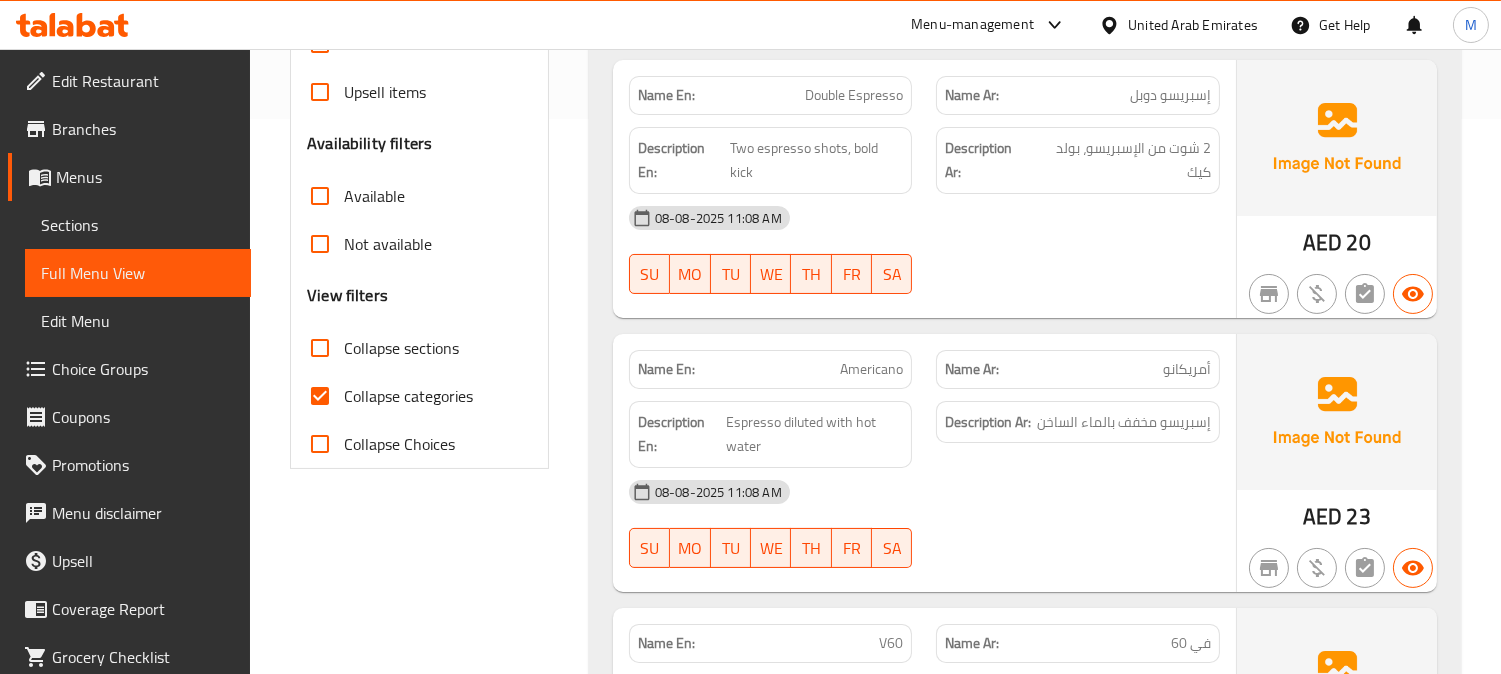 drag, startPoint x: 327, startPoint y: 342, endPoint x: 313, endPoint y: 400, distance: 59.665737 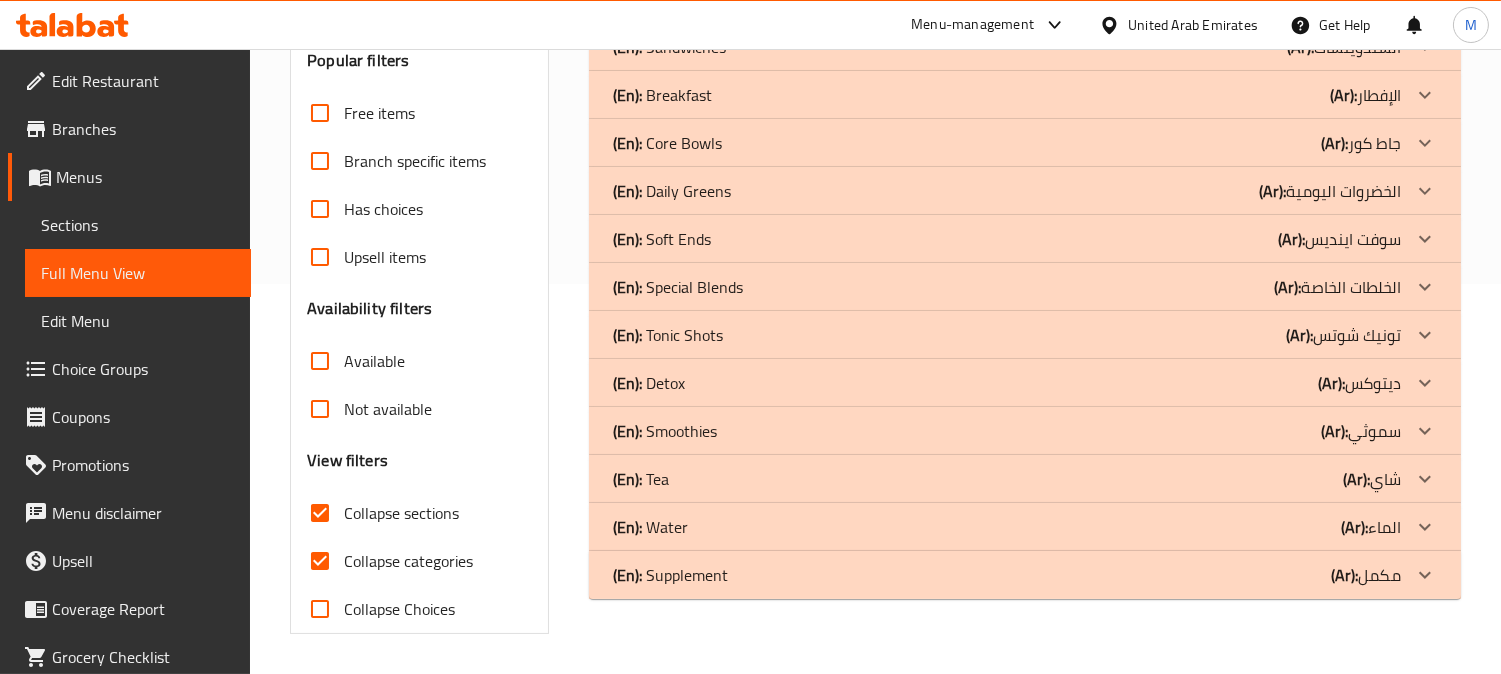 click on "Collapse categories" at bounding box center [320, 561] 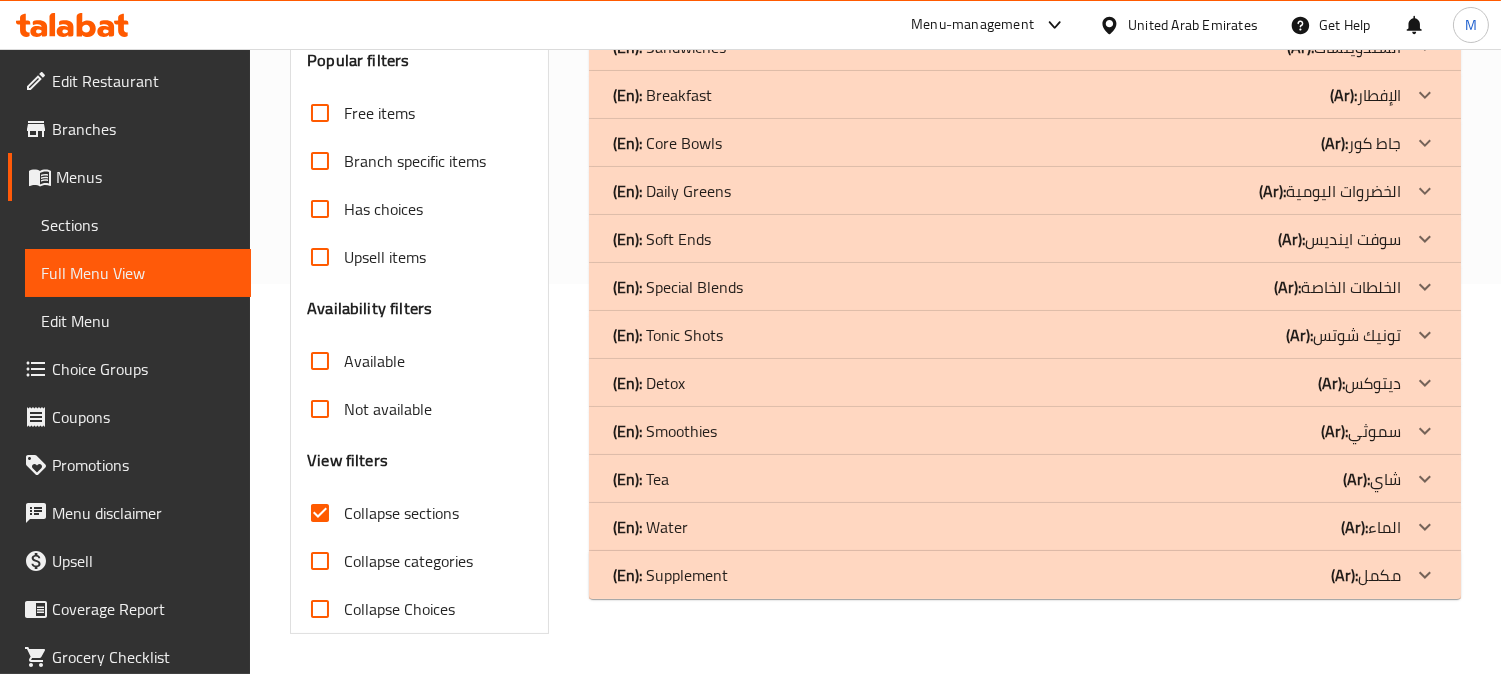 scroll, scrollTop: 390, scrollLeft: 0, axis: vertical 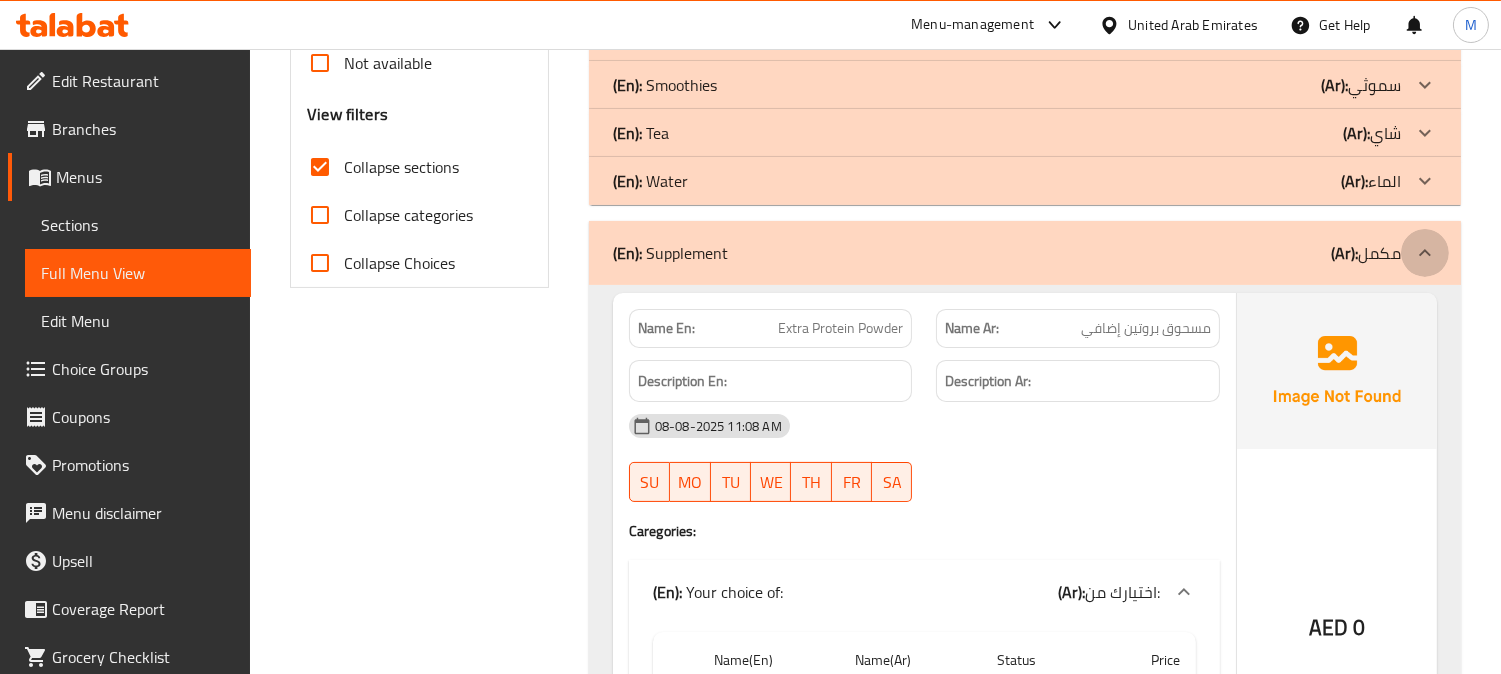 click 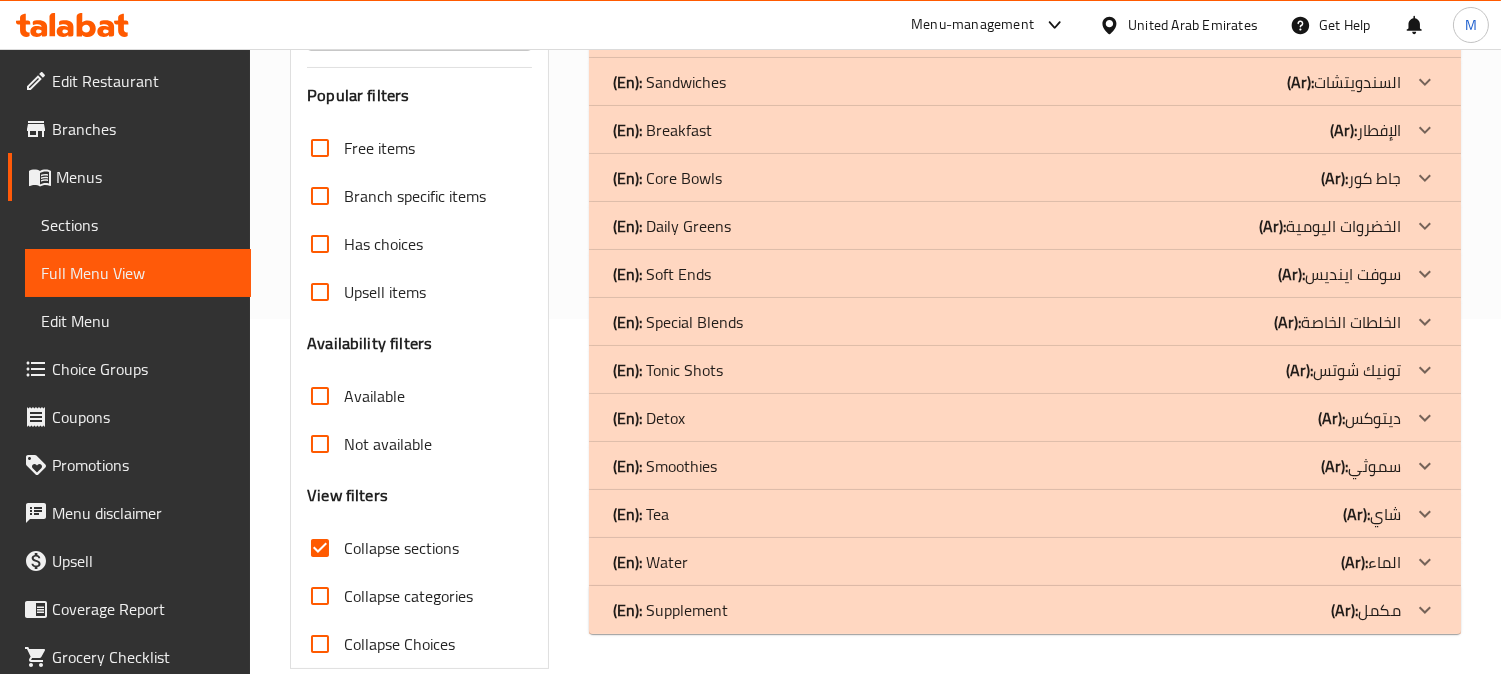 scroll, scrollTop: 390, scrollLeft: 0, axis: vertical 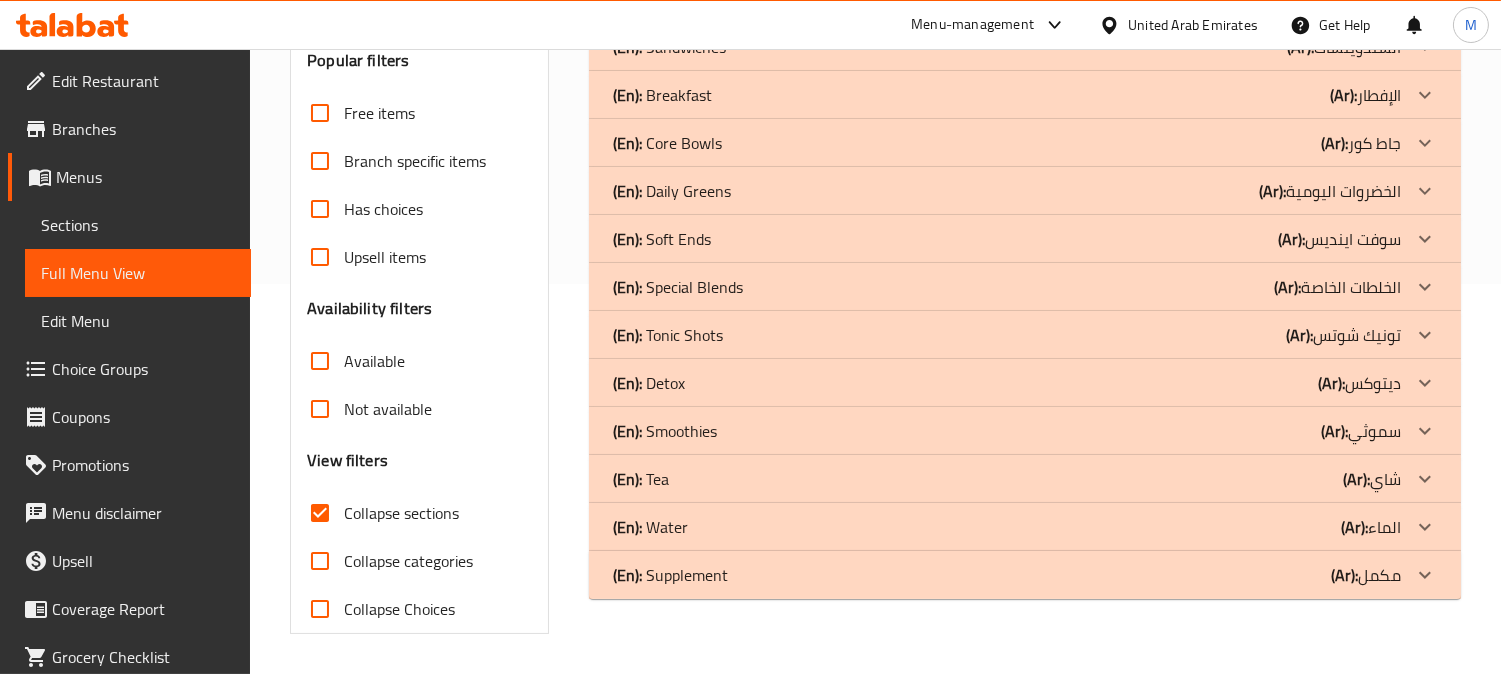 click on "(En):   Special Blends" at bounding box center (671, -97) 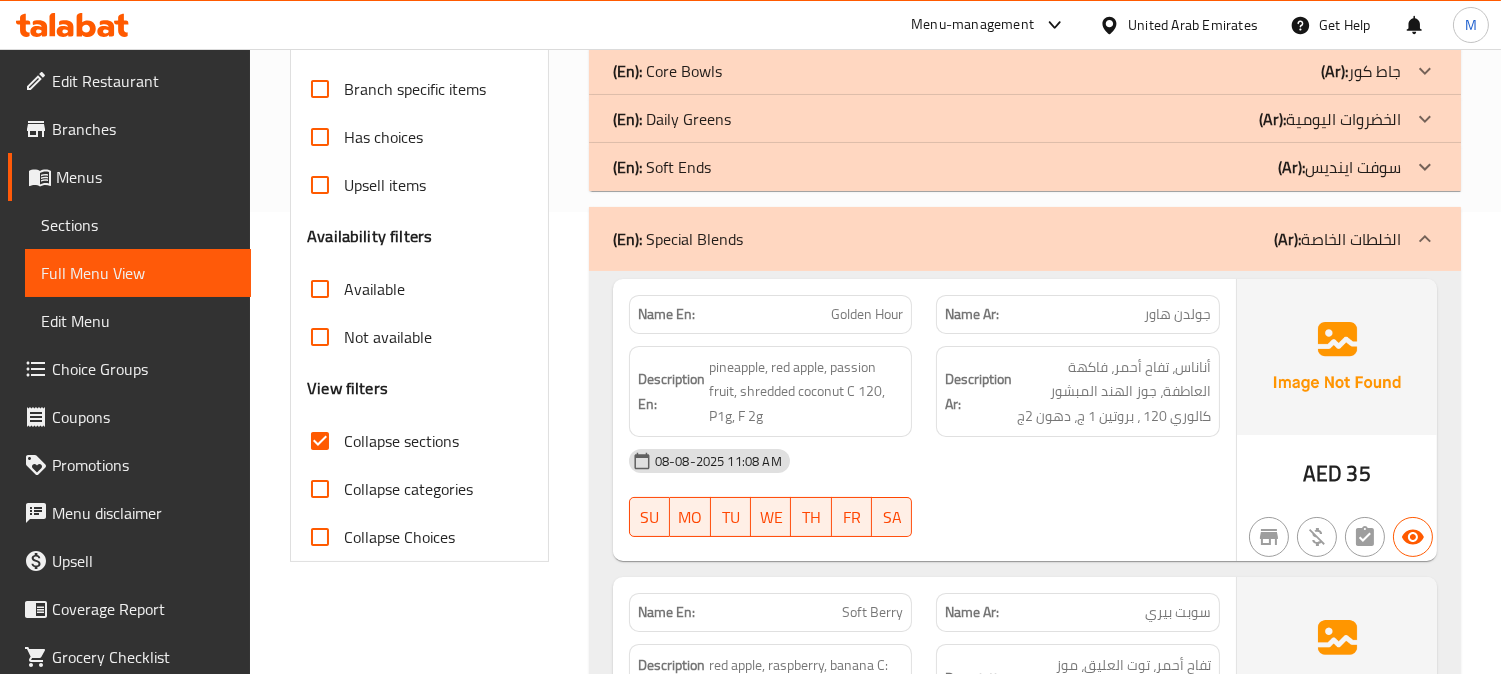 scroll, scrollTop: 501, scrollLeft: 0, axis: vertical 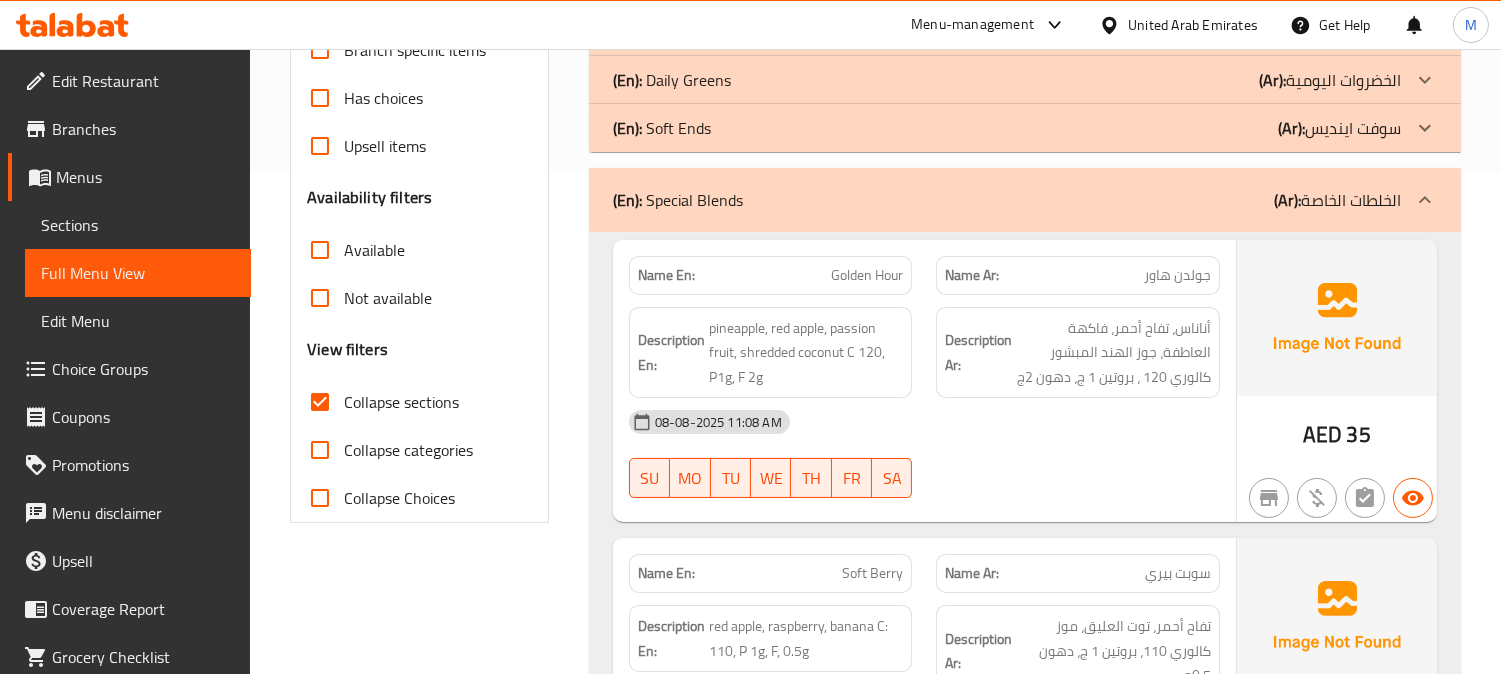 click on "جولدن هاور" at bounding box center [1177, 275] 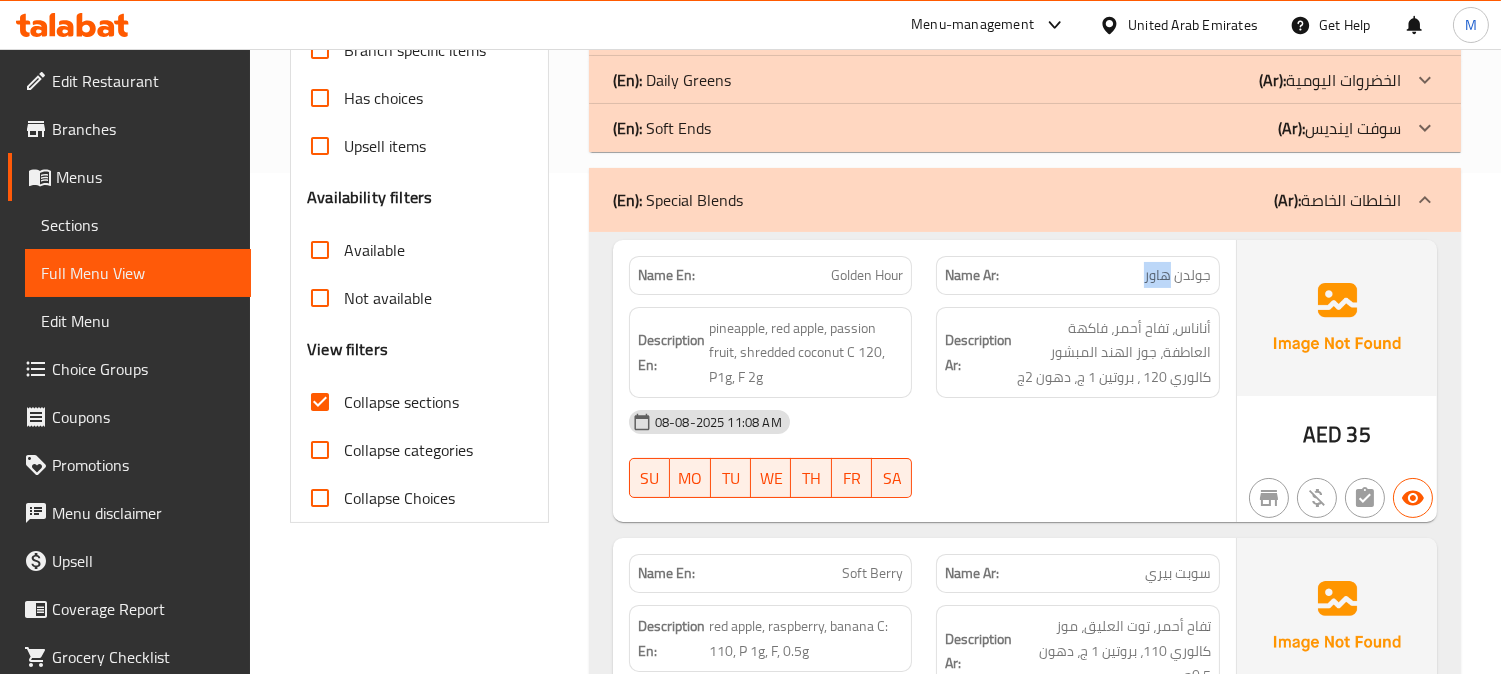 click on "جولدن هاور" at bounding box center (1177, 275) 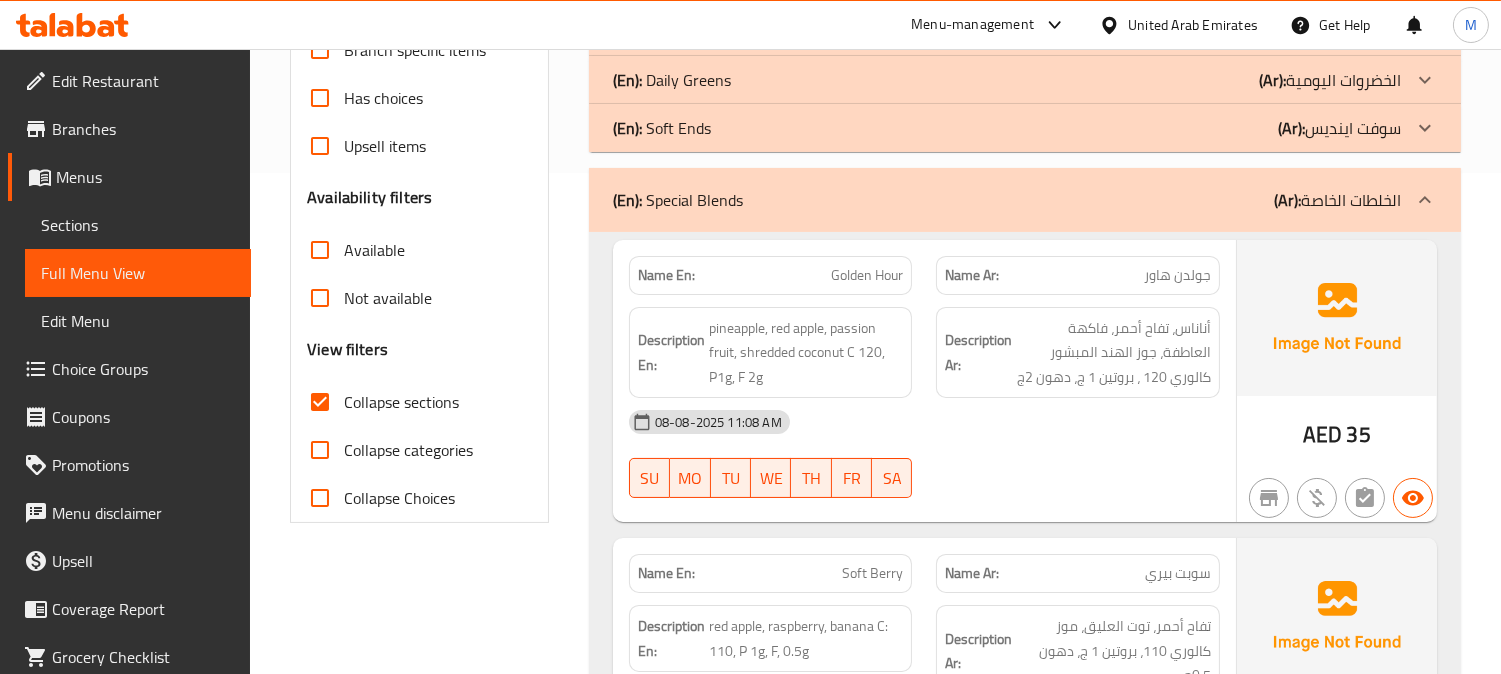 click on "جولدن هاور" at bounding box center (1177, 275) 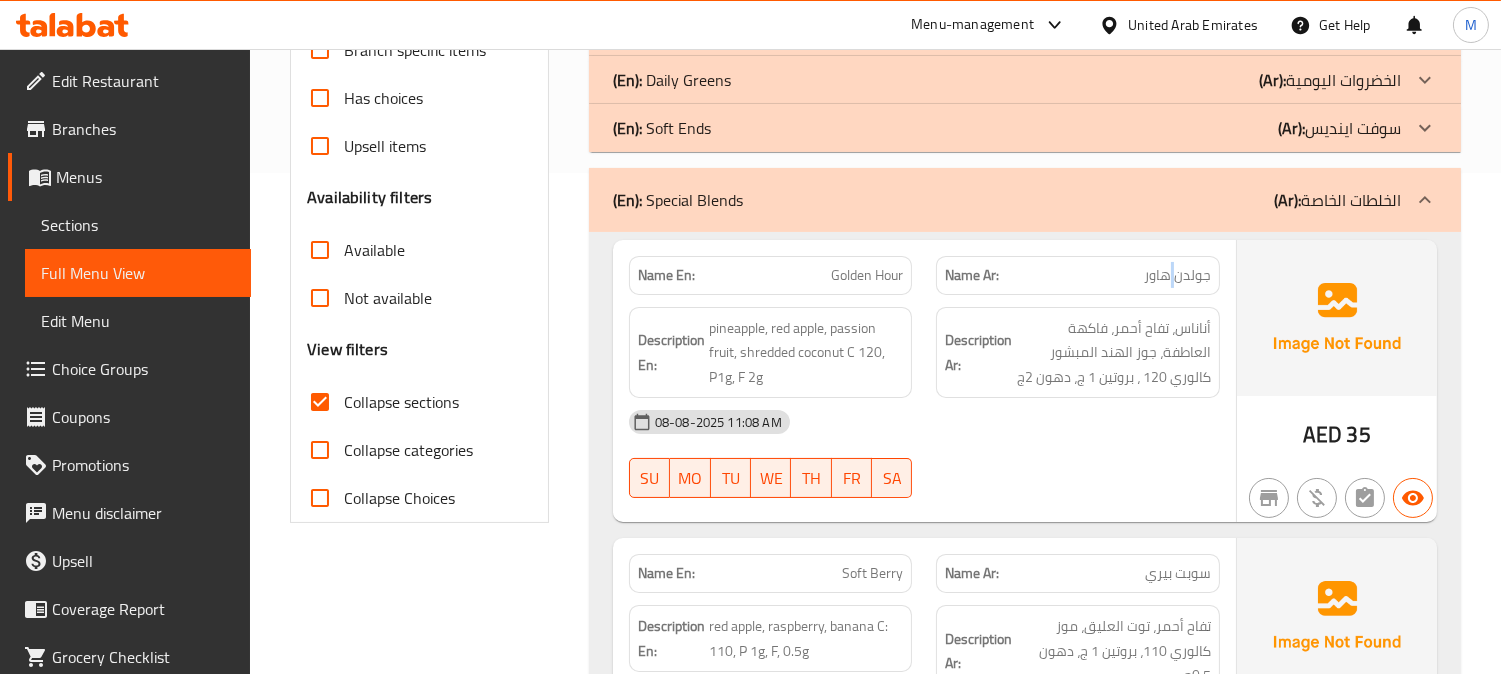 click on "جولدن هاور" at bounding box center [1177, 275] 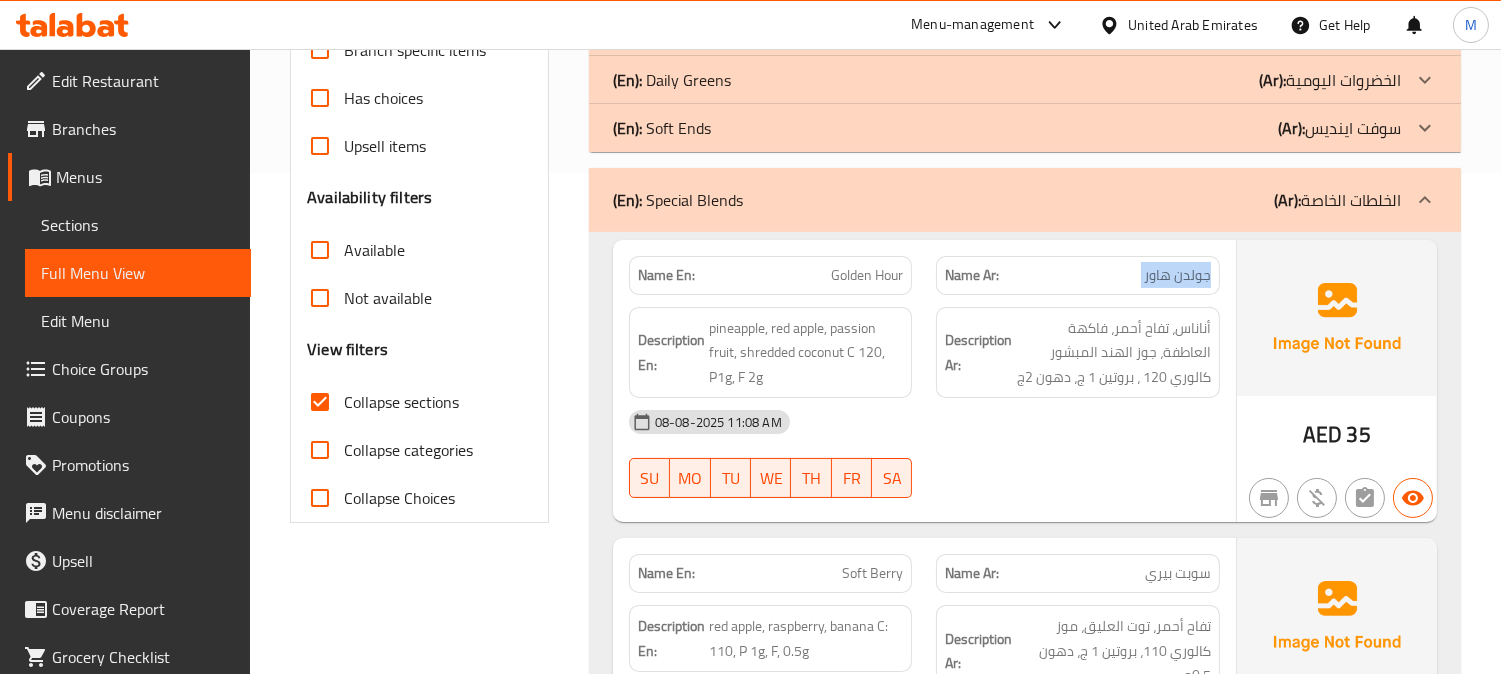 click on "جولدن هاور" at bounding box center (1177, 275) 